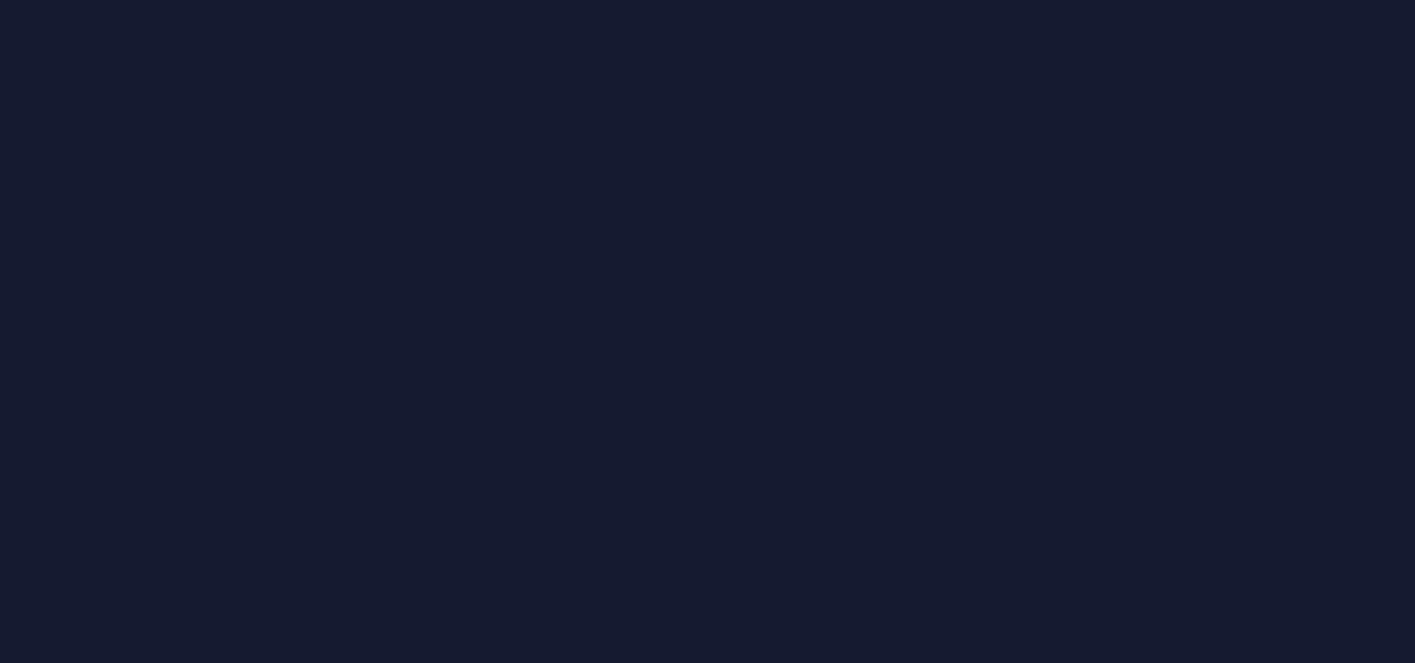 scroll, scrollTop: 0, scrollLeft: 0, axis: both 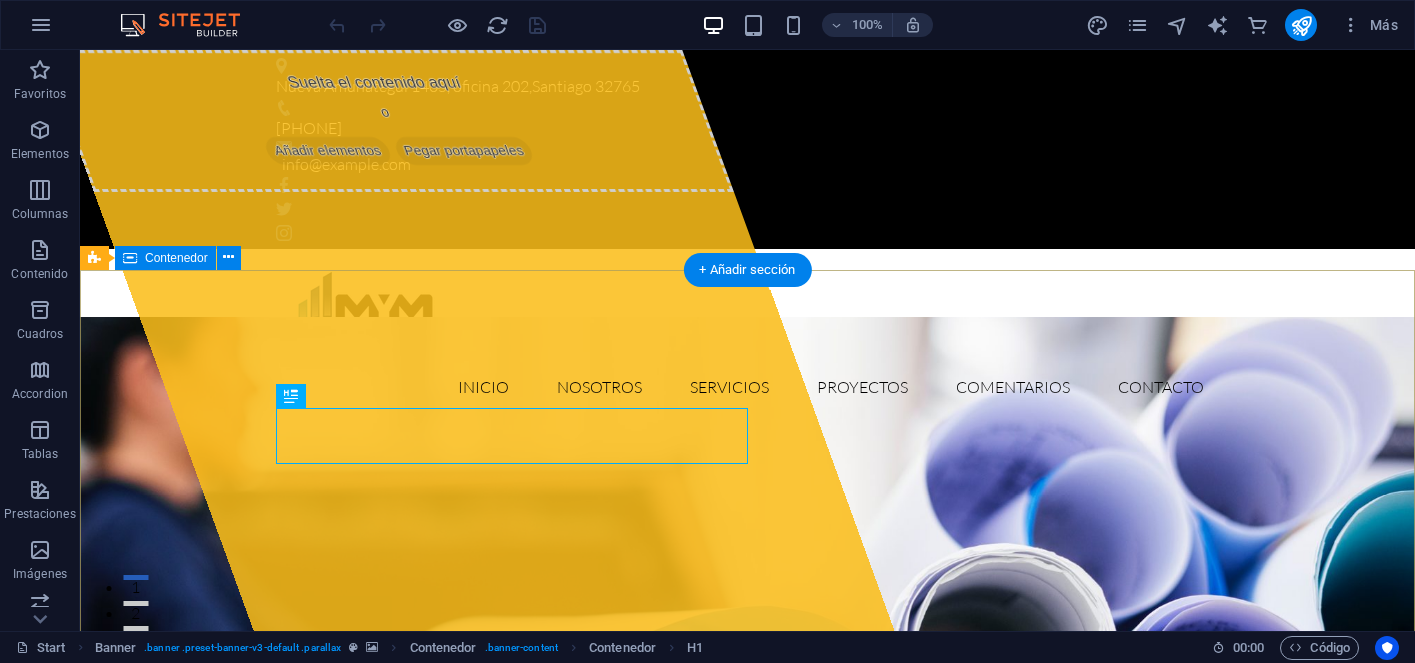 click on "Suelta el contenido aquí o  Añadir elementos  Pegar portapapeles MyM Contabilidades Lorem ipsum dolor sit amet, consectetur adipisicing elit. Natus, dolores, at, nisi eligendi repellat voluptatem minima officia veritatis quasi animi porro laudantium dicta dolor voluptate non maiores ipsum reprehenderit odio fugiat reicid. Learn more View Services" at bounding box center (747, 1152) 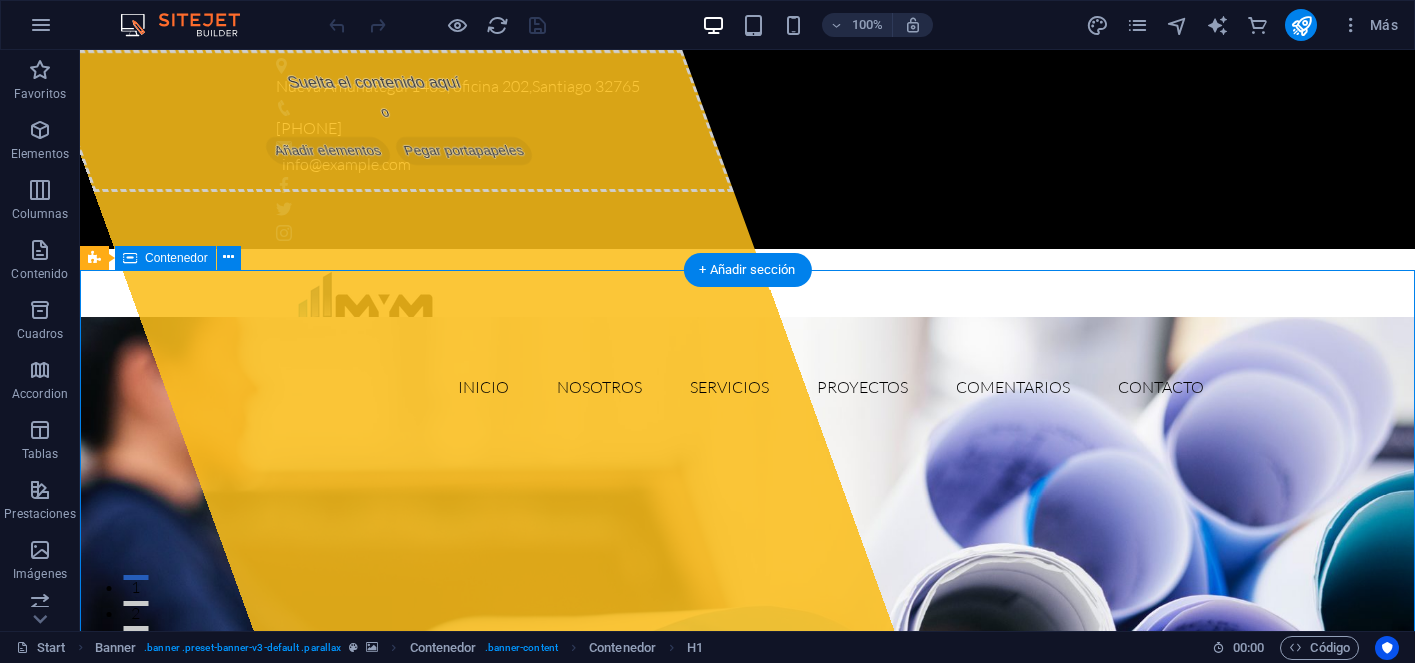 click on "Suelta el contenido aquí o  Añadir elementos  Pegar portapapeles MyM Contabilidades Lorem ipsum dolor sit amet, consectetur adipisicing elit. Natus, dolores, at, nisi eligendi repellat voluptatem minima officia veritatis quasi animi porro laudantium dicta dolor voluptate non maiores ipsum reprehenderit odio fugiat reicid. Learn more View Services" at bounding box center [747, 1152] 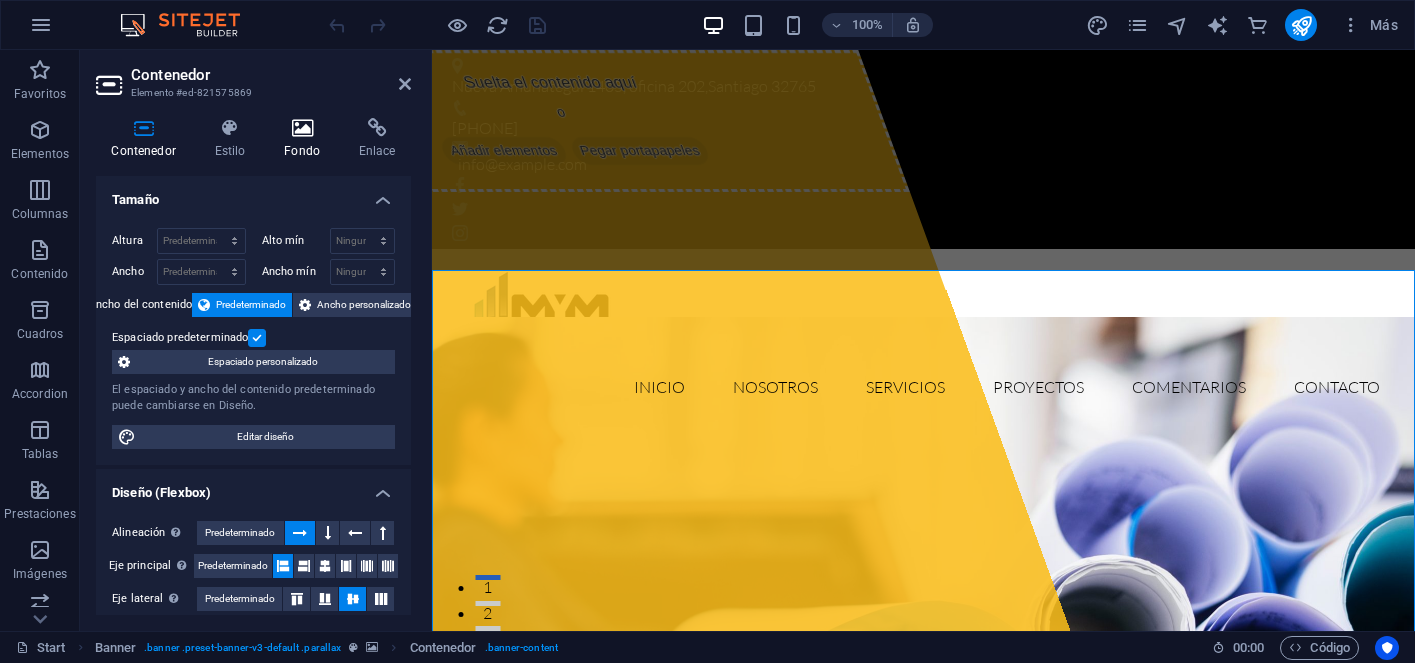 click at bounding box center (302, 128) 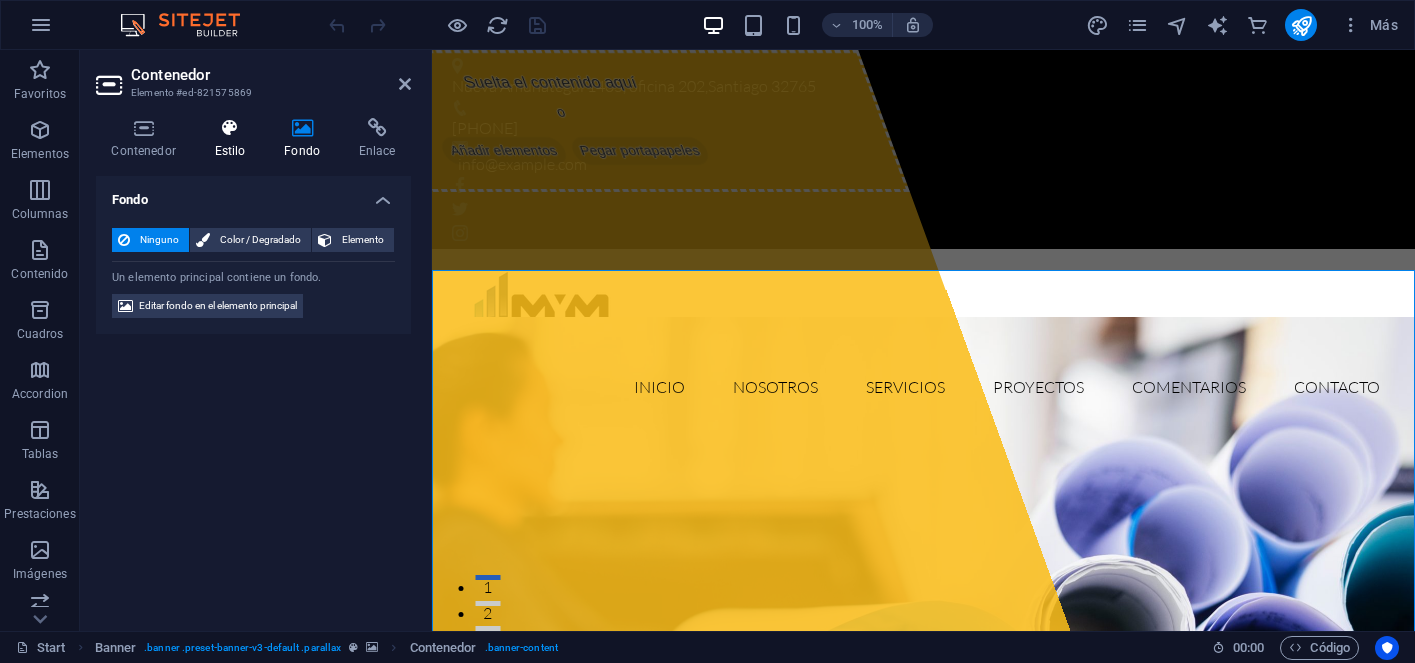 click on "Estilo" at bounding box center (234, 139) 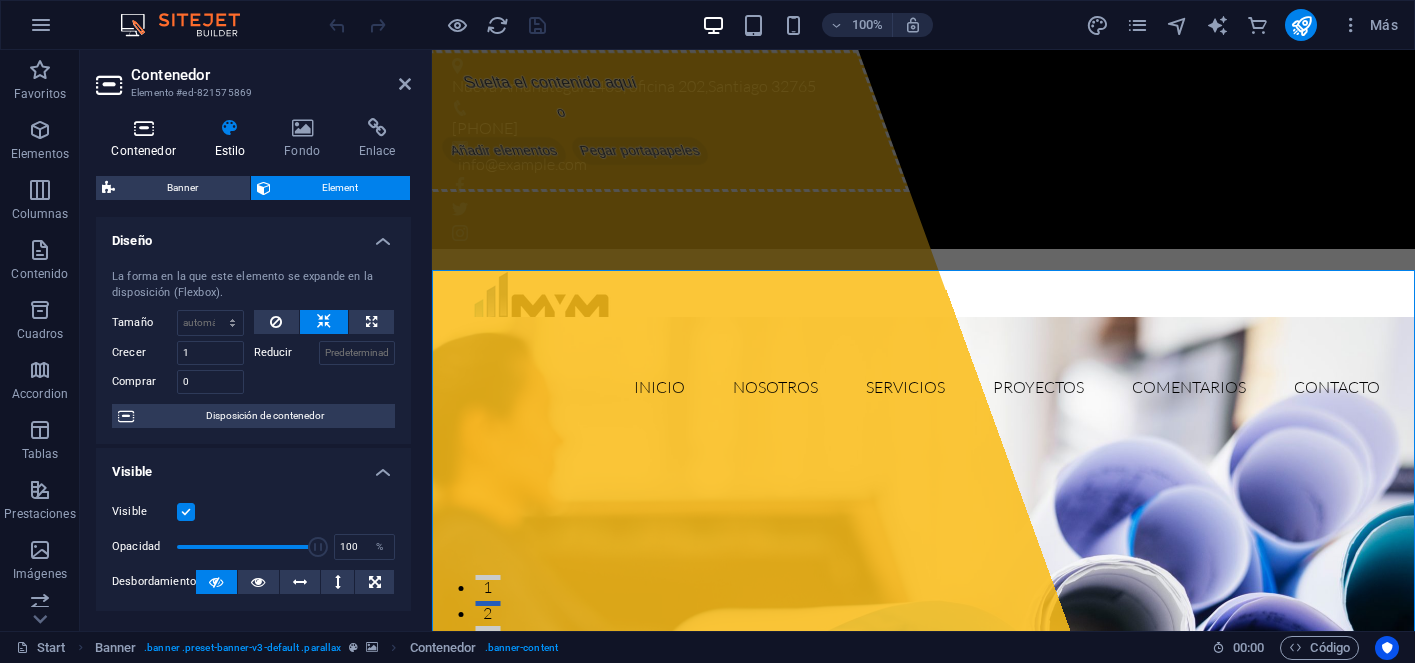 click on "Contenedor" at bounding box center [147, 139] 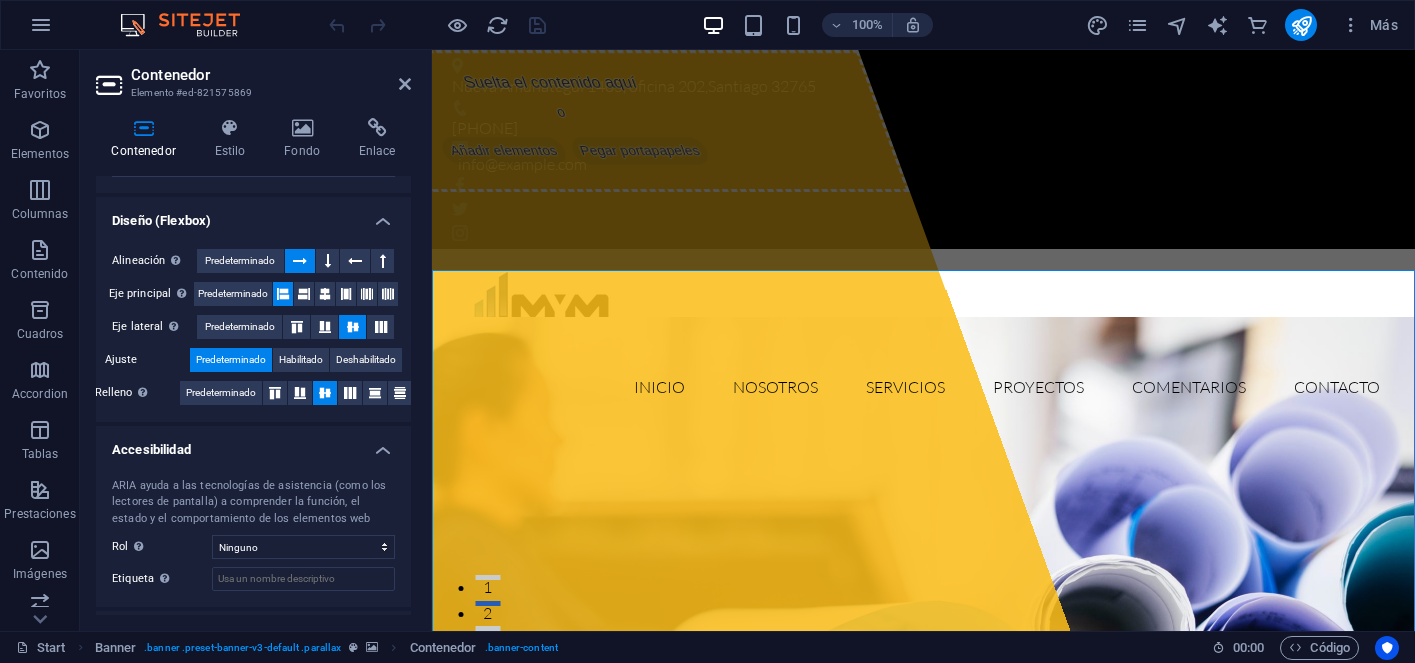 scroll, scrollTop: 360, scrollLeft: 0, axis: vertical 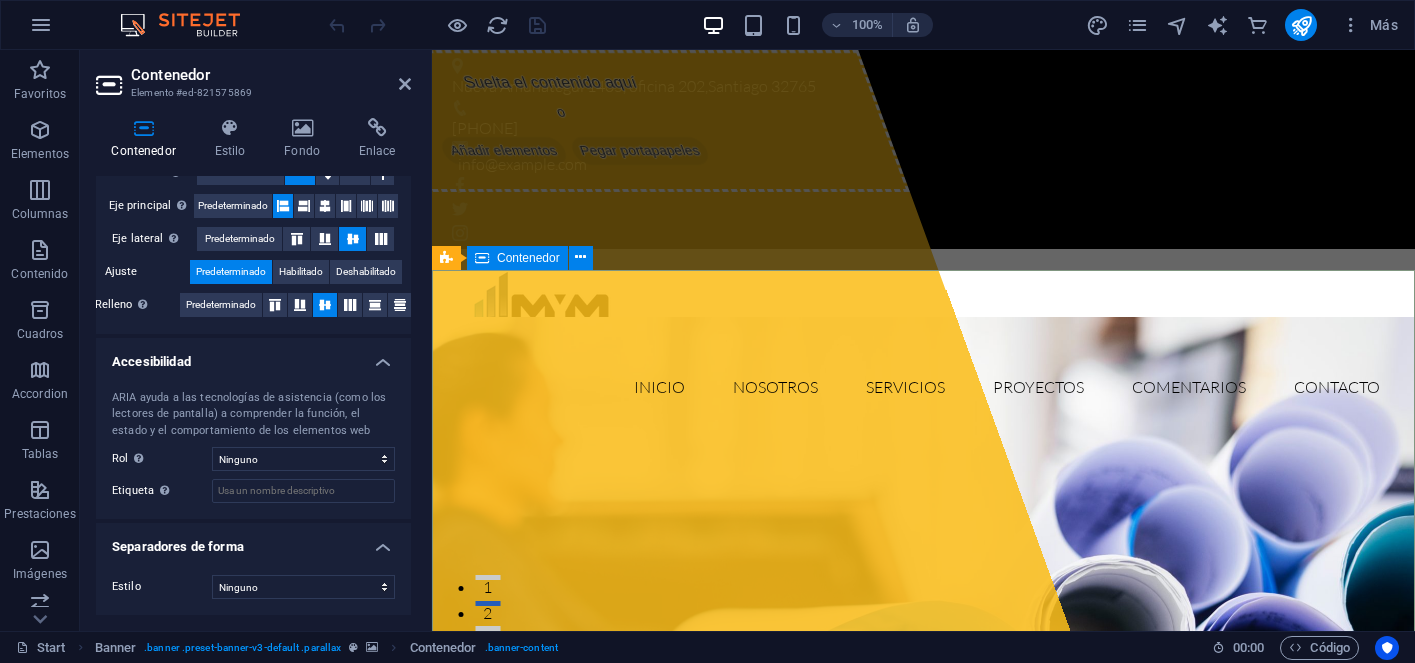click on "Suelta el contenido aquí o  Añadir elementos  Pegar portapapeles MyM Contabilidades Lorem ipsum dolor sit amet, consectetur adipisicing elit. Natus, dolores, at, nisi eligendi repellat voluptatem minima officia veritatis quasi animi porro laudantium dicta dolor voluptate non maiores ipsum reprehenderit odio fugiat reicid. Learn more View Services" at bounding box center [923, 1152] 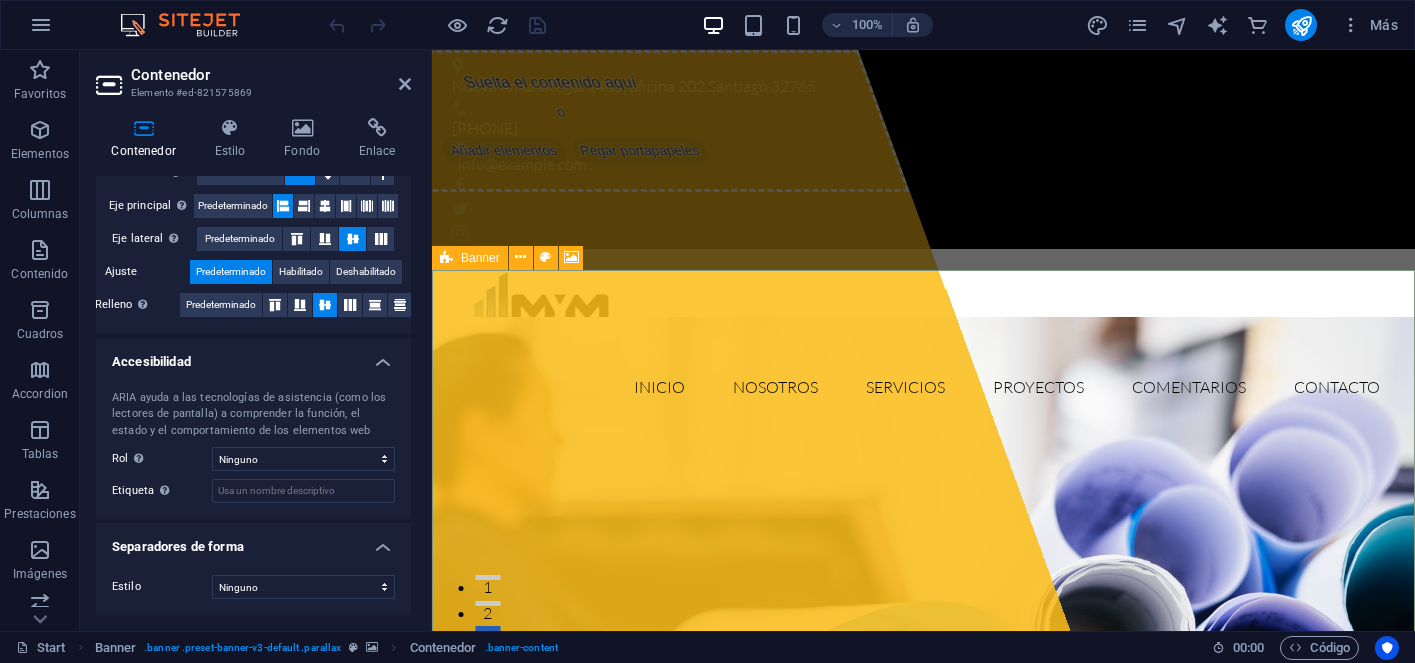 click on "Banner" at bounding box center [470, 258] 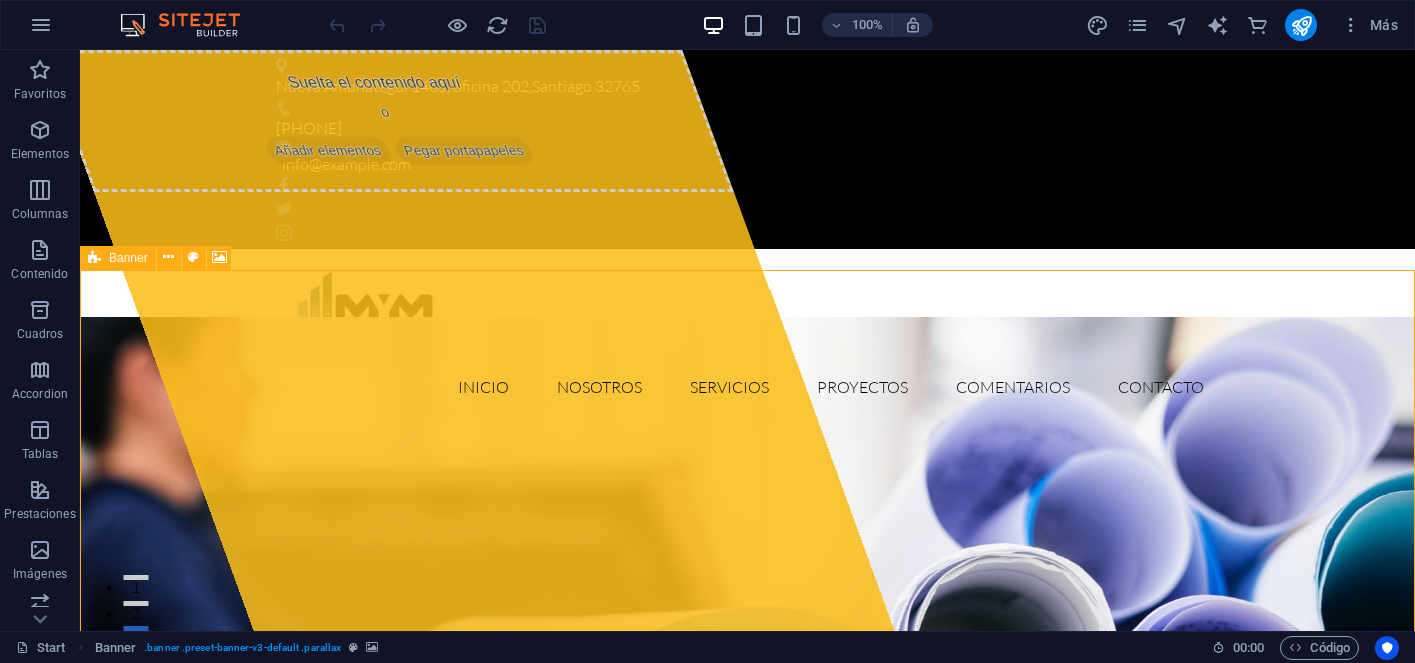 click on "Banner" at bounding box center [128, 258] 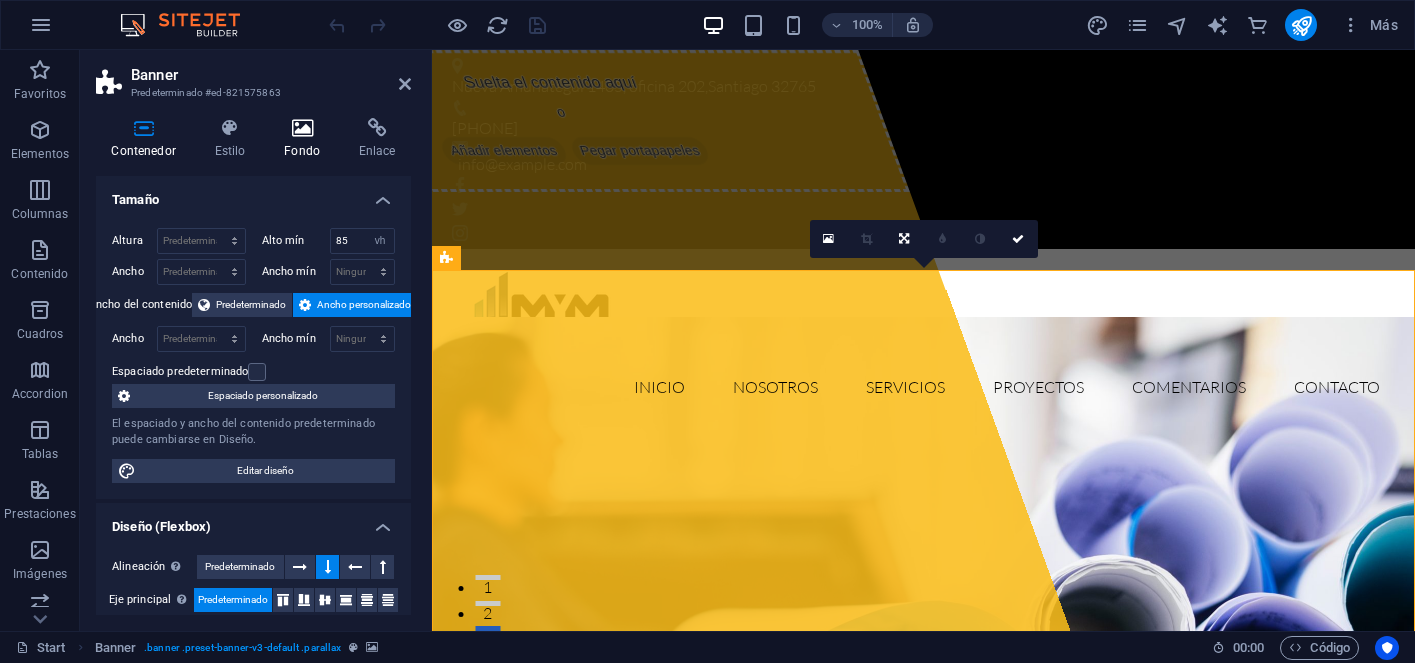 click at bounding box center [302, 128] 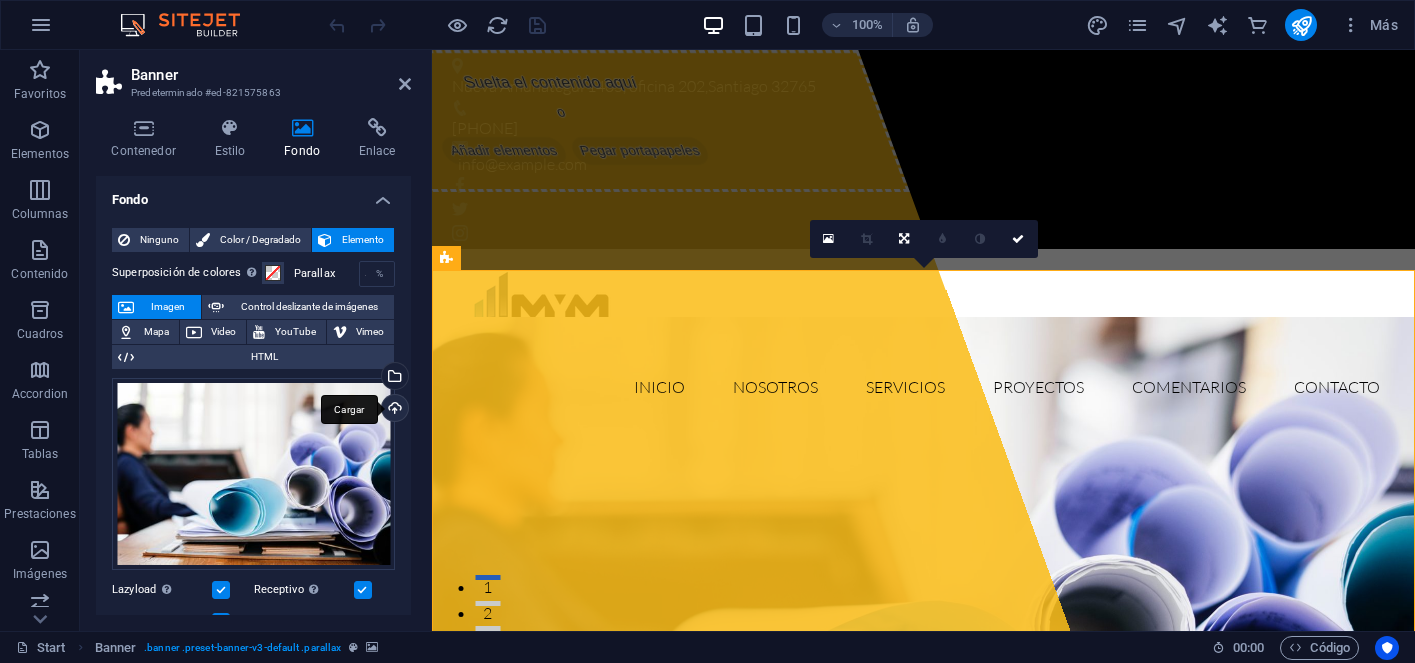click on "Cargar" at bounding box center (393, 410) 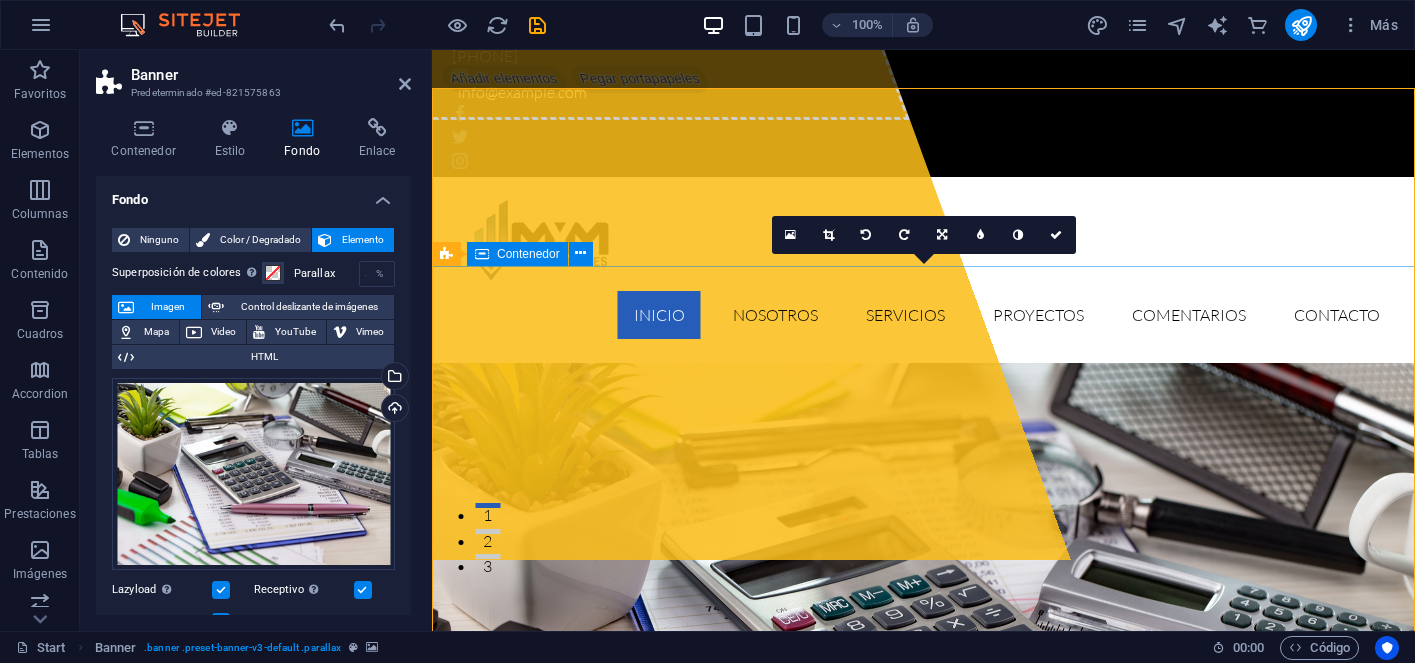 scroll, scrollTop: 0, scrollLeft: 0, axis: both 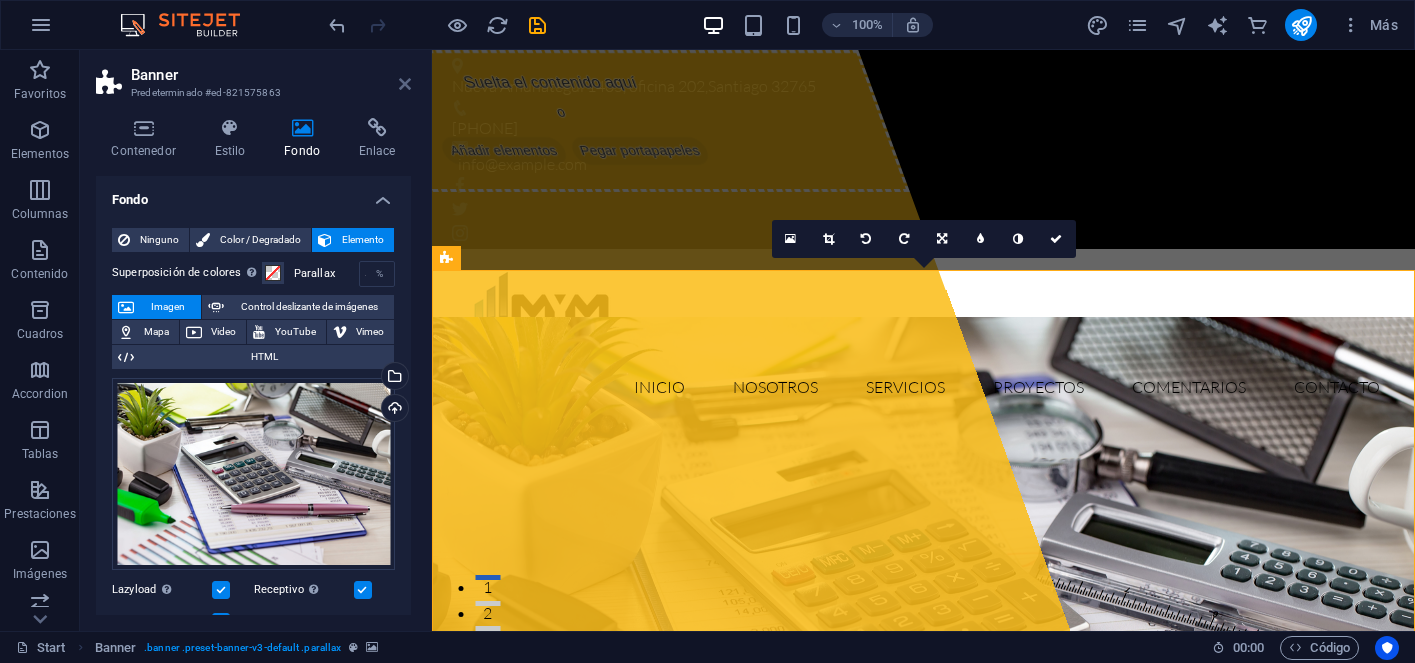 click at bounding box center [405, 84] 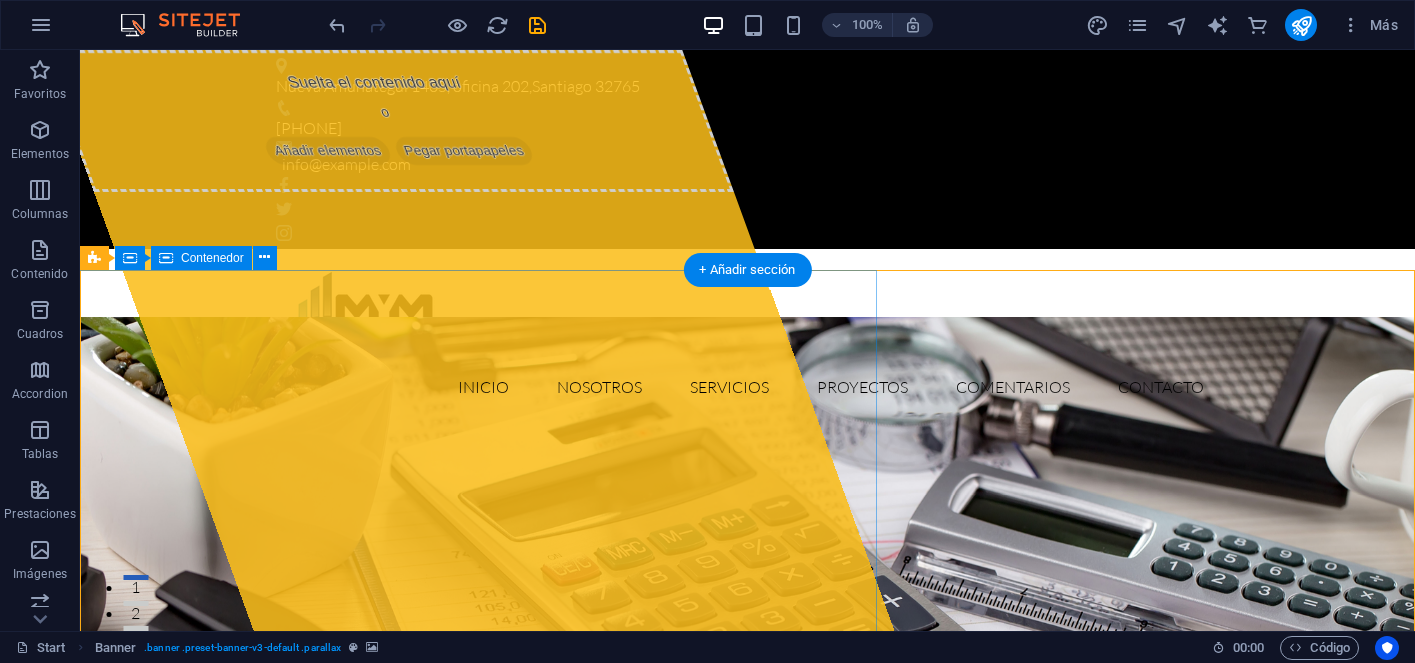 click on "Suelta el contenido aquí o  Añadir elementos  Pegar portapapeles" at bounding box center [388, 121] 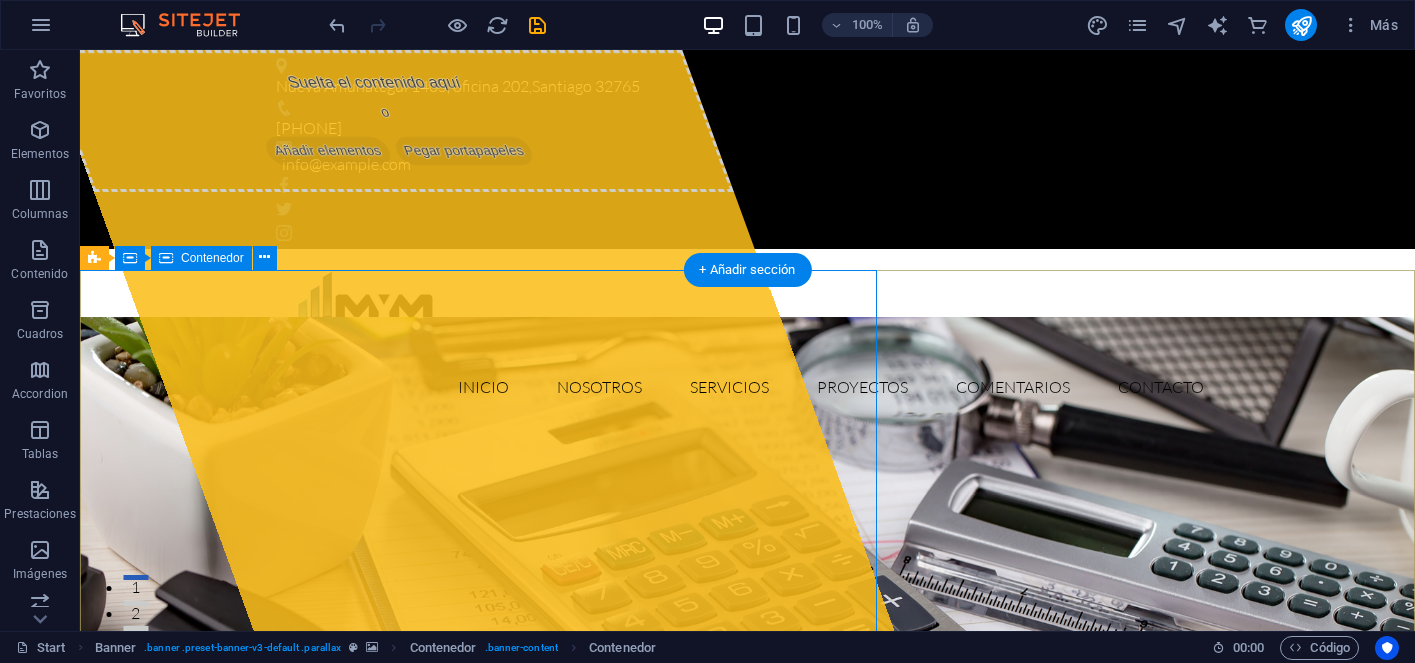 click on "Suelta el contenido aquí o  Añadir elementos  Pegar portapapeles" at bounding box center (467, 340) 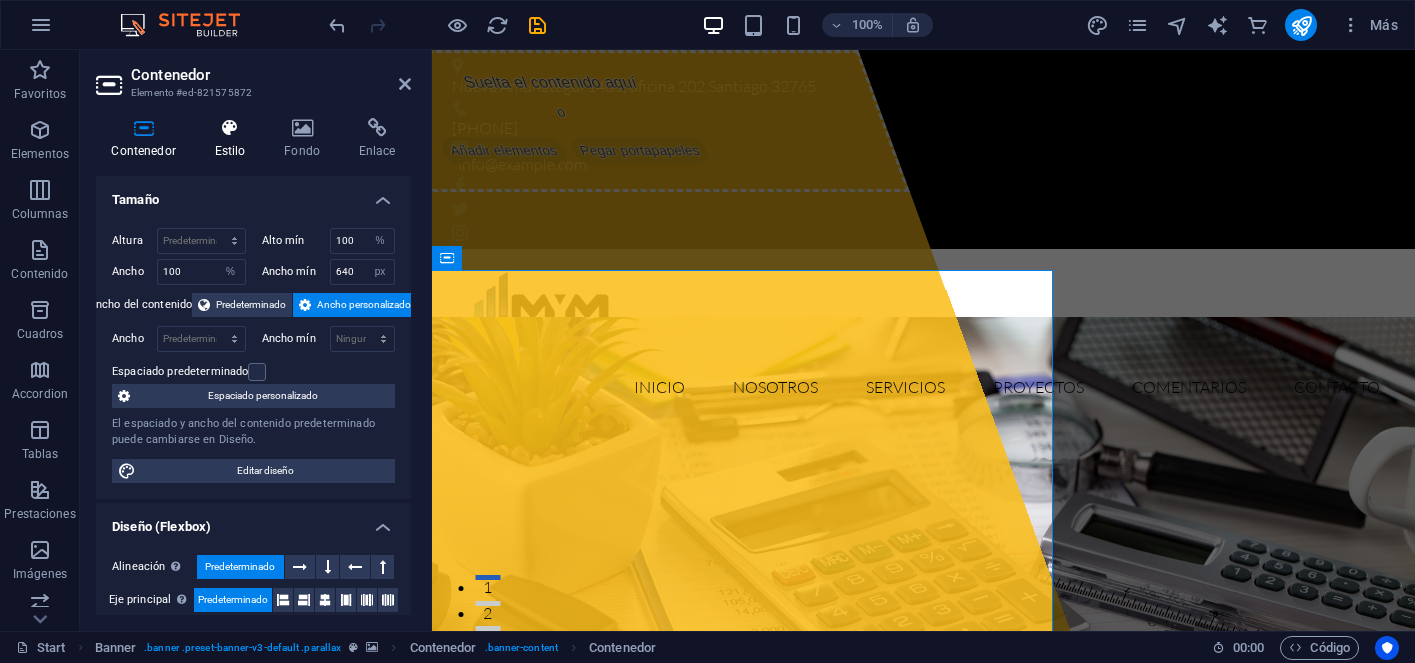 click at bounding box center [230, 128] 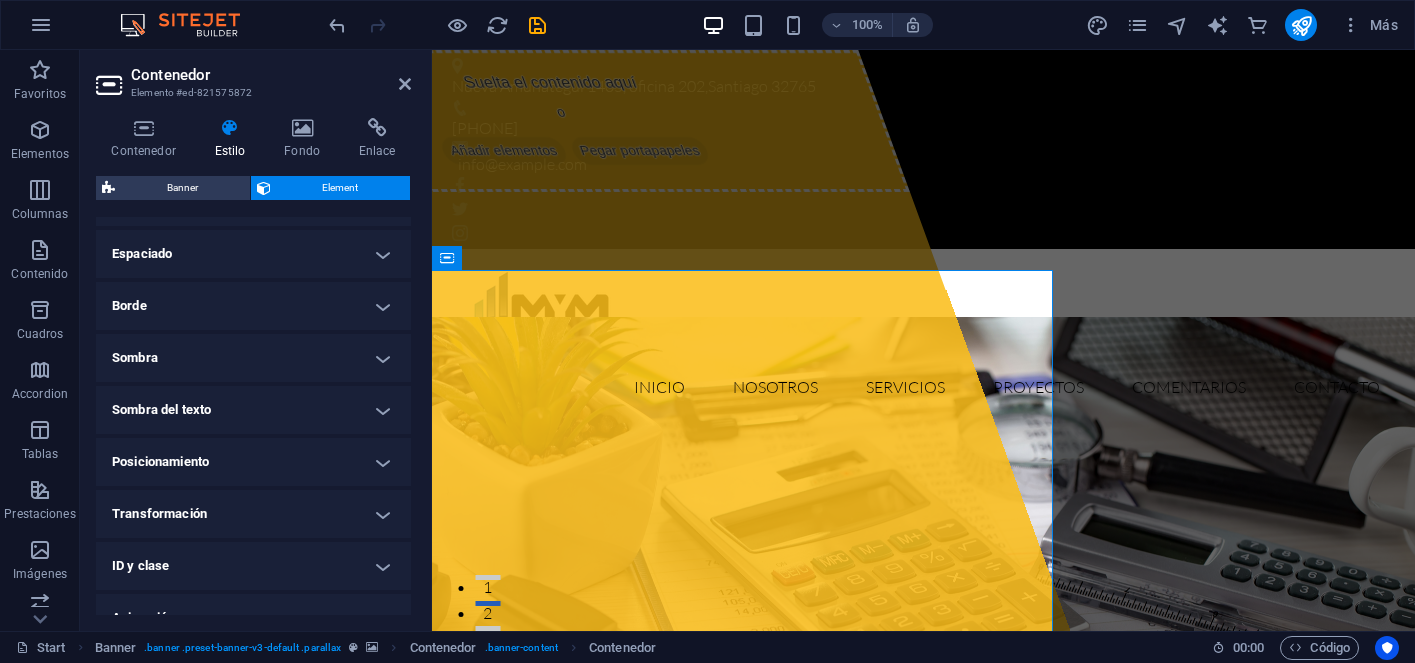 scroll, scrollTop: 463, scrollLeft: 0, axis: vertical 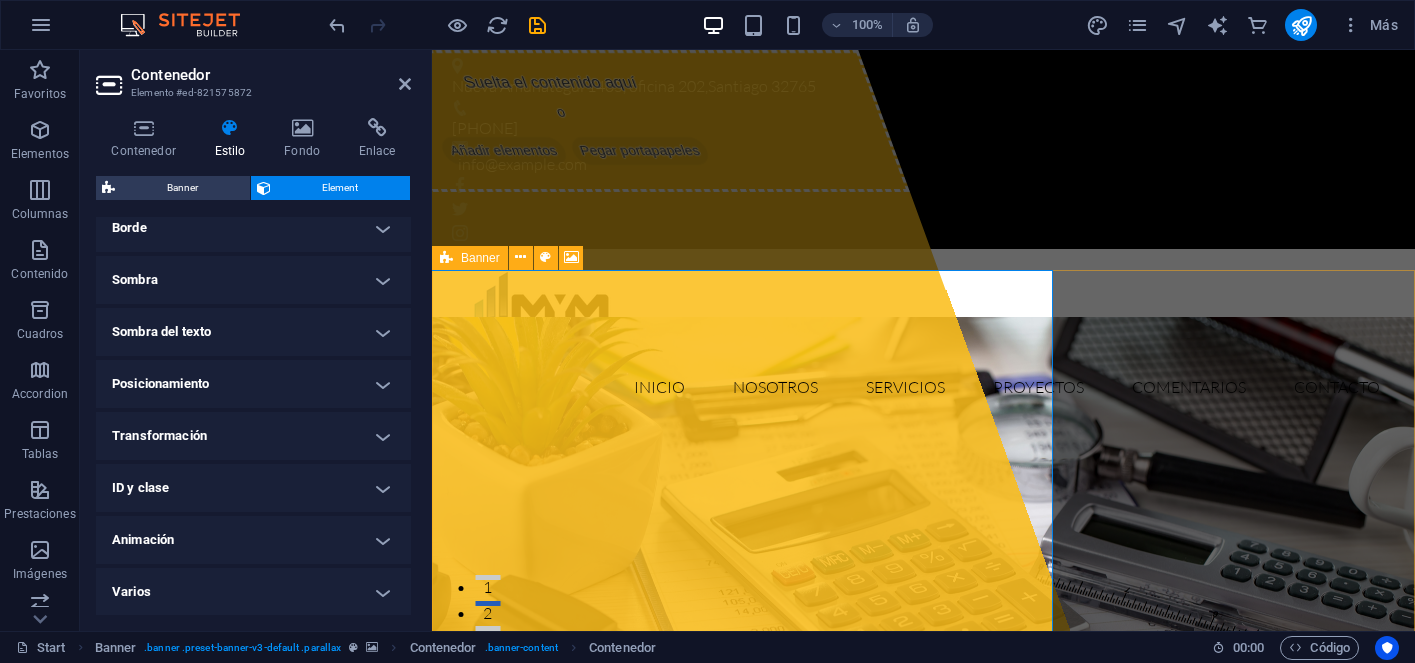 click on "Banner" at bounding box center [480, 258] 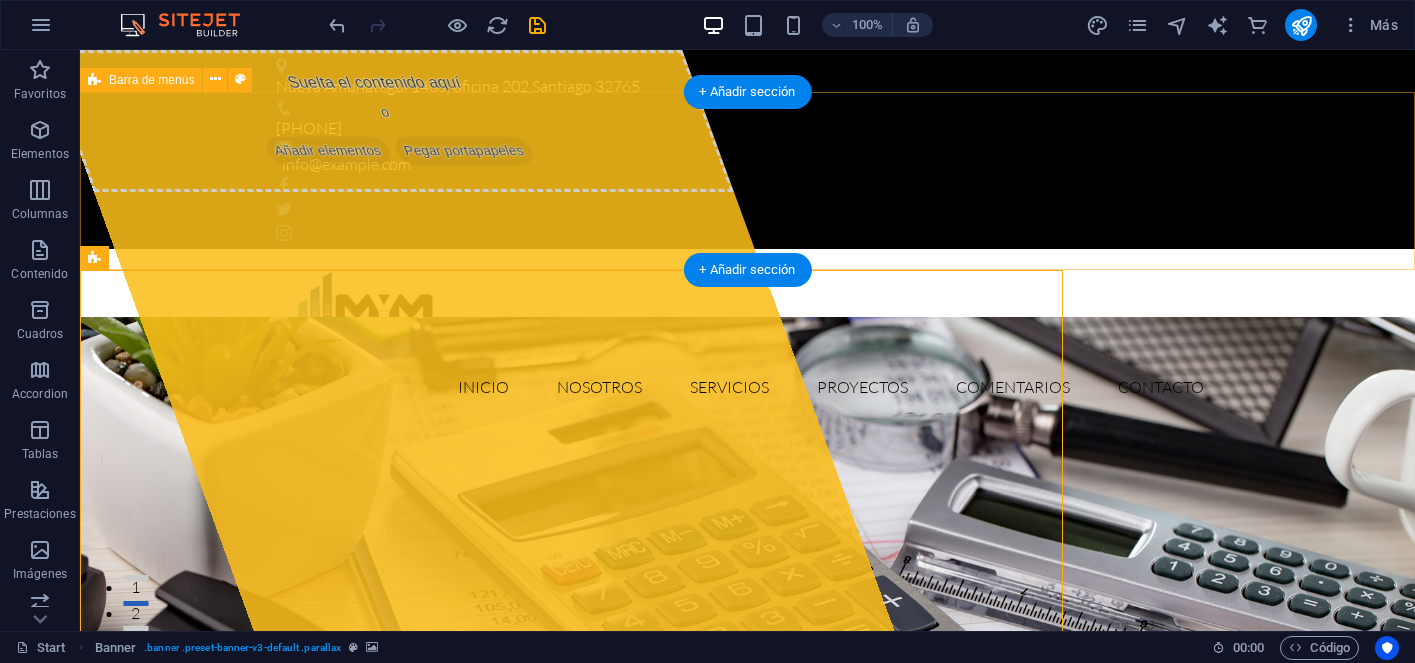 click on "INICIO NOSOTROS SERVICIOS PROYECTOS COMENTARIOS CONTACTO" at bounding box center [747, 338] 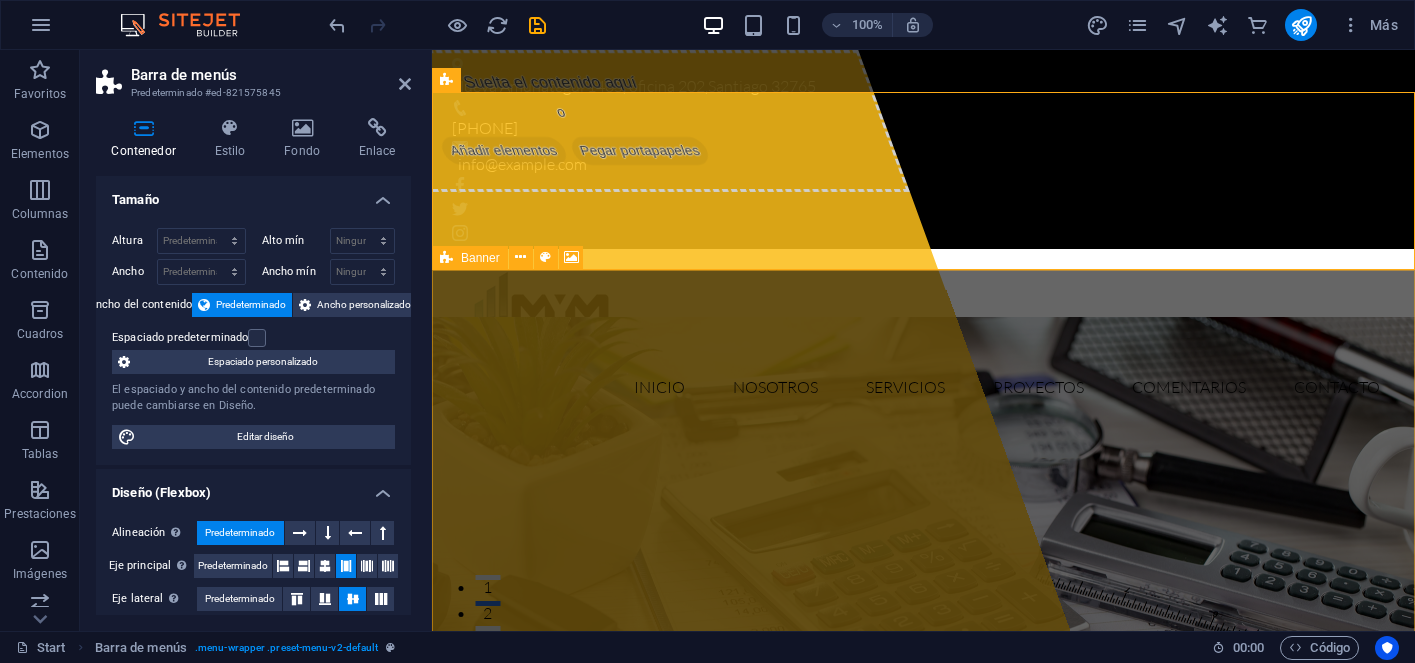 click on "Banner" at bounding box center [480, 258] 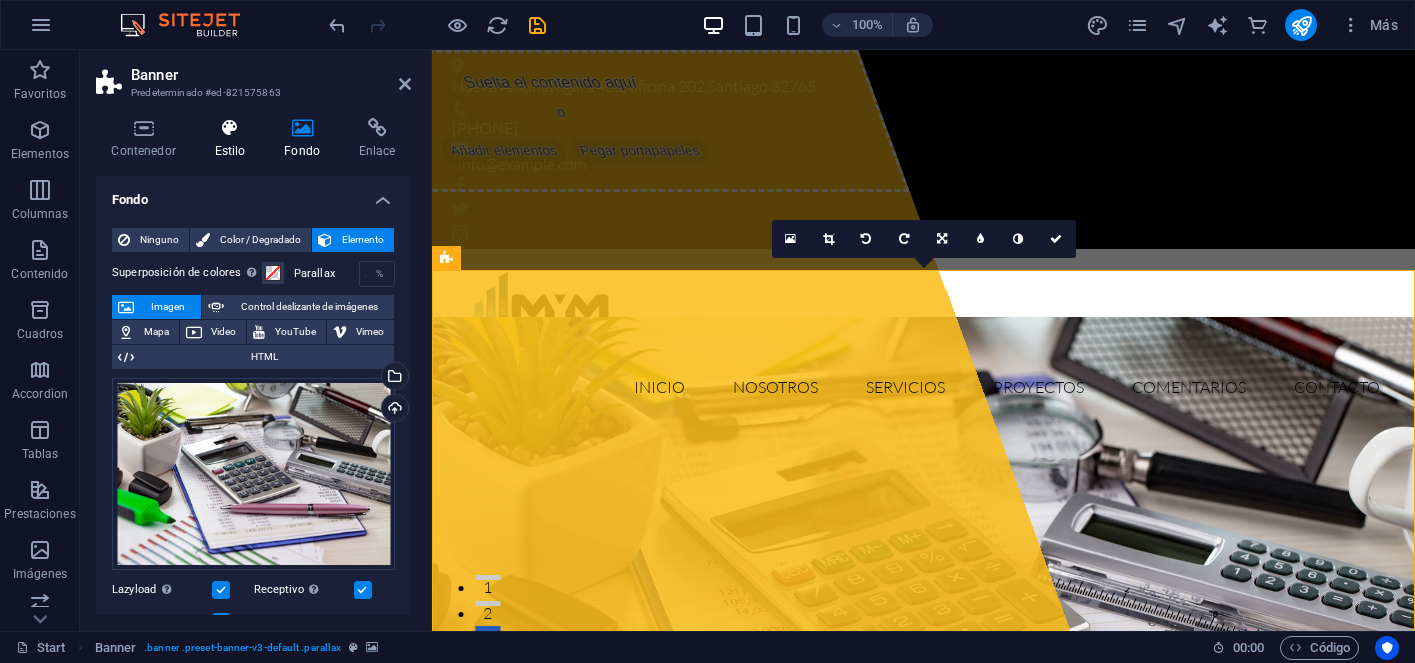 click on "Estilo" at bounding box center (234, 139) 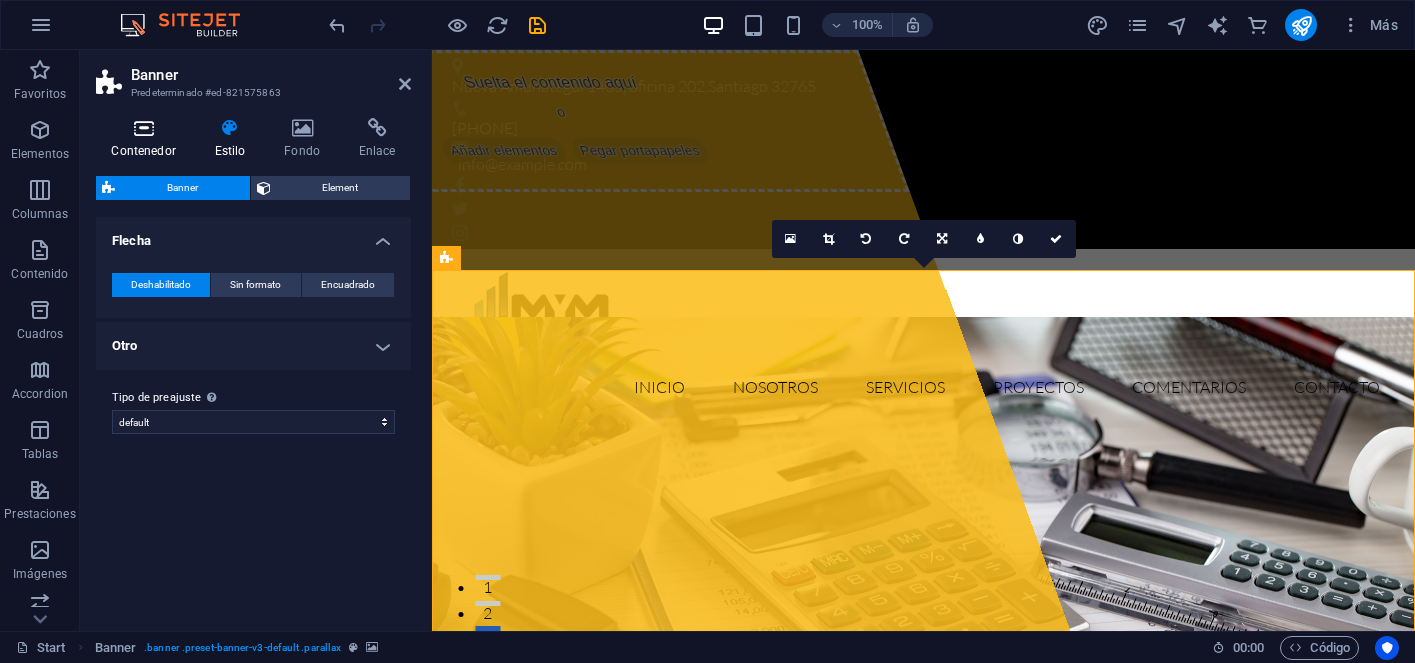 click on "Contenedor" at bounding box center [147, 139] 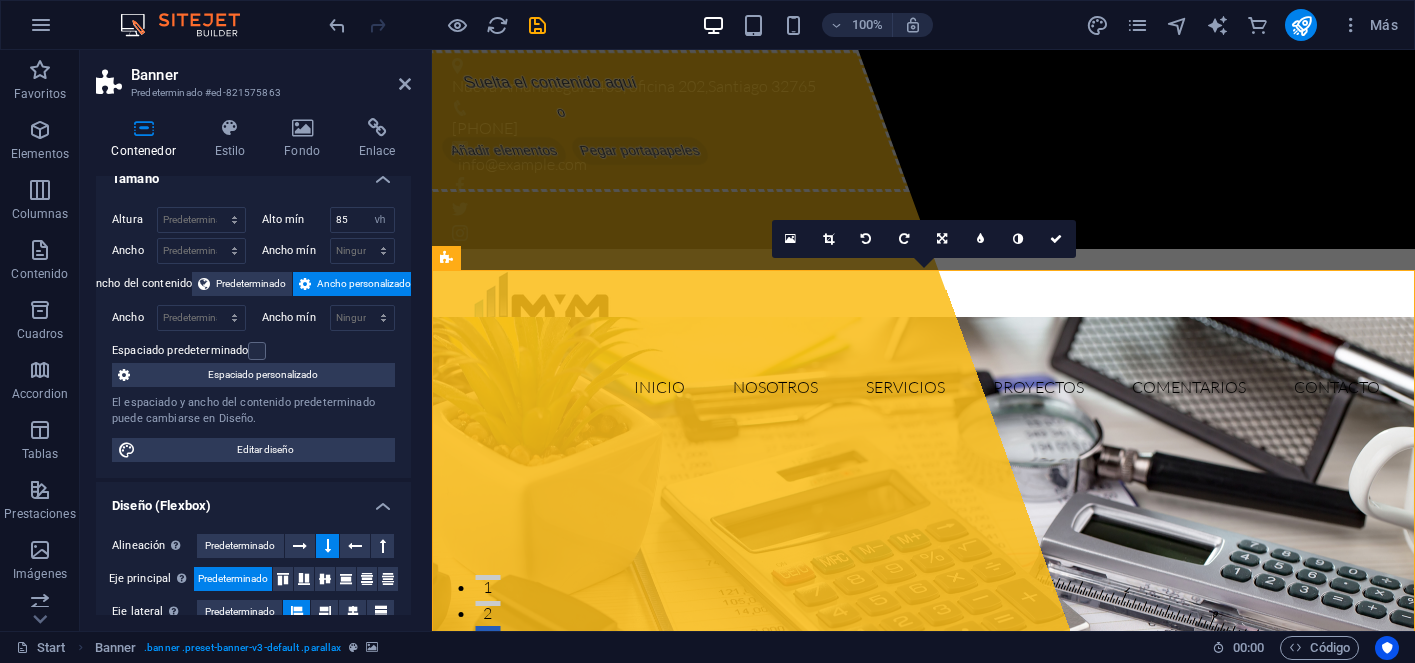 scroll, scrollTop: 0, scrollLeft: 0, axis: both 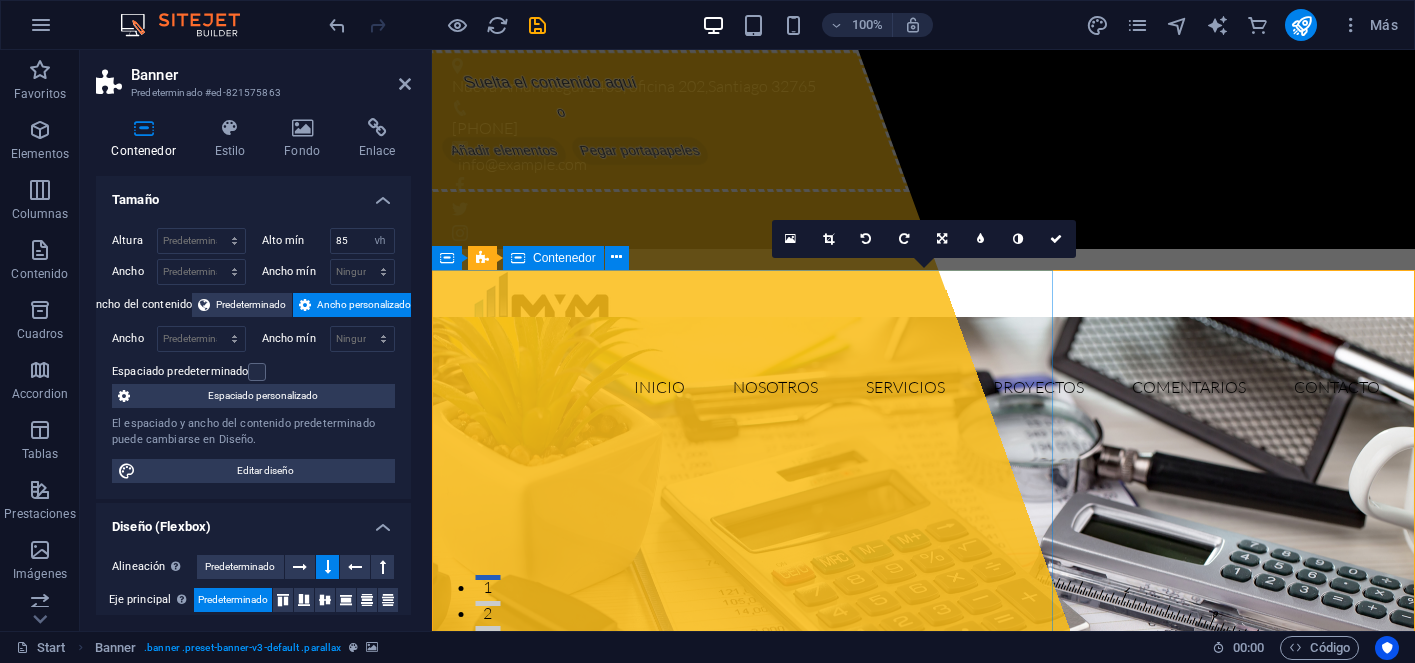 click on "Suelta el contenido aquí o  Añadir elementos  Pegar portapapeles" at bounding box center [564, 121] 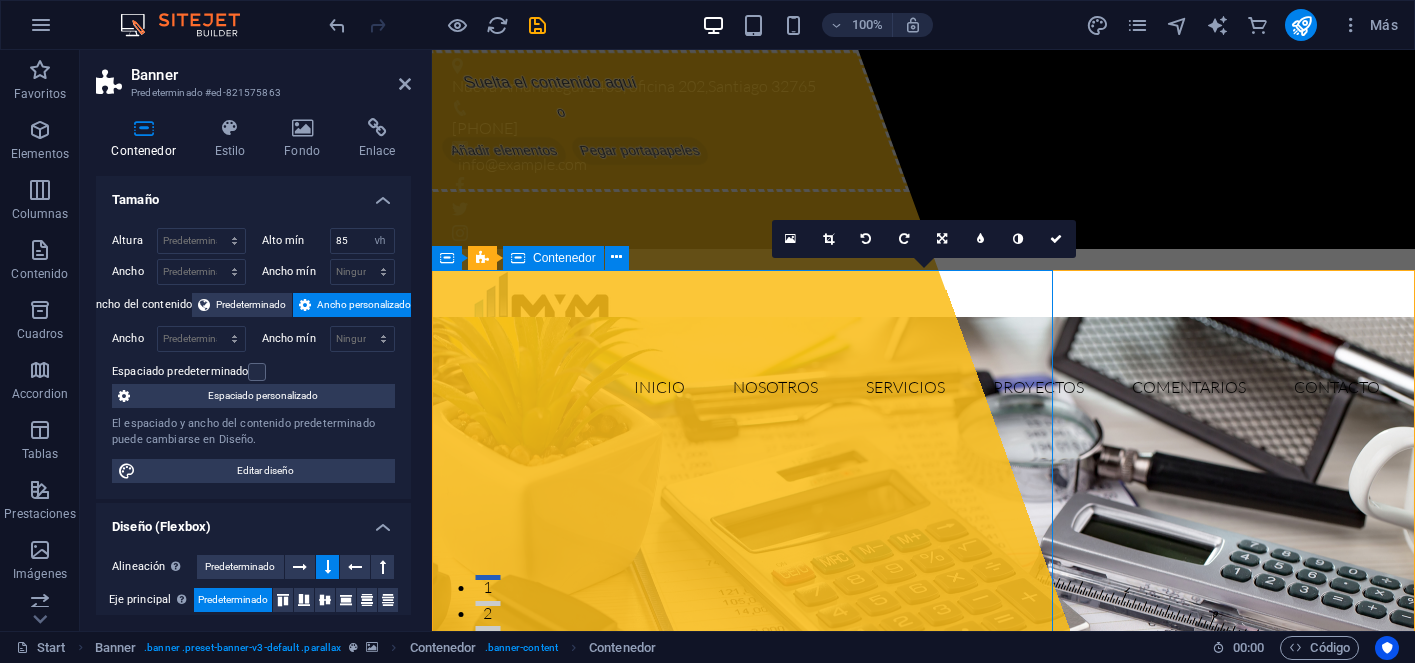 click on "Suelta el contenido aquí o  Añadir elementos  Pegar portapapeles" at bounding box center [564, 121] 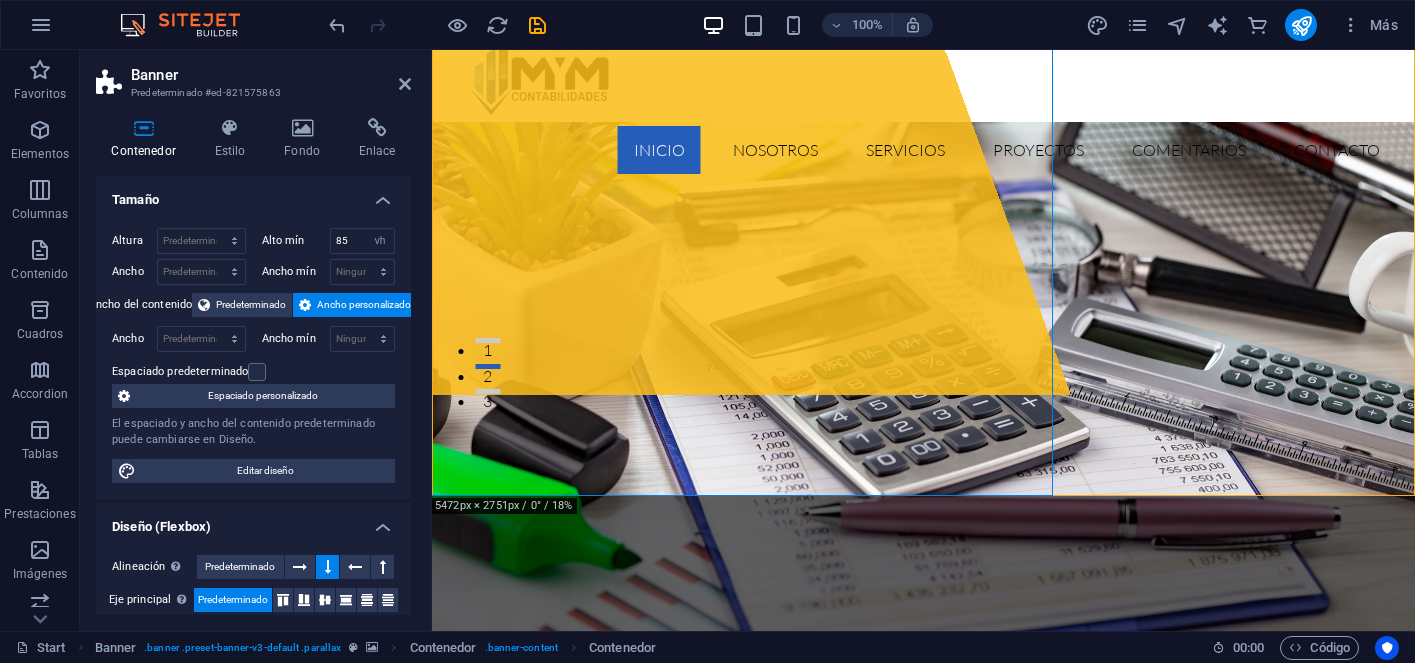 scroll, scrollTop: 281, scrollLeft: 0, axis: vertical 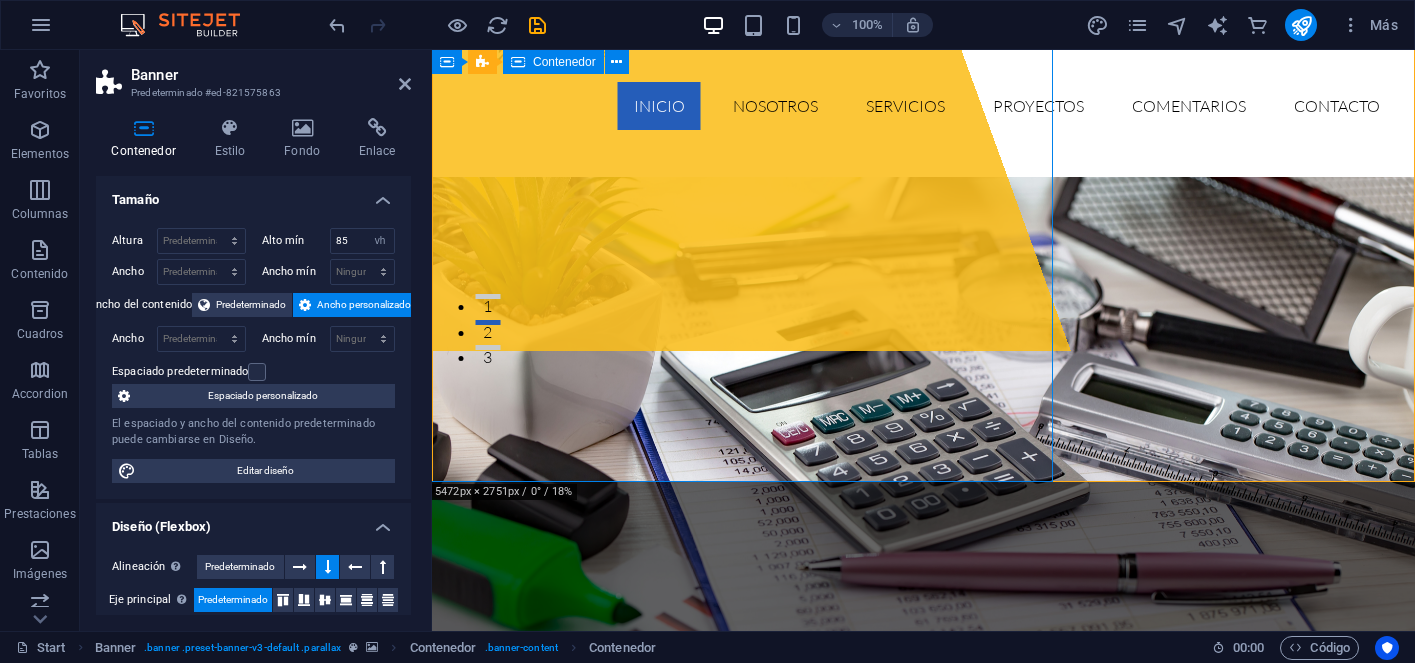 click on "Suelta el contenido aquí o  Añadir elementos  Pegar portapapeles" at bounding box center [643, 59] 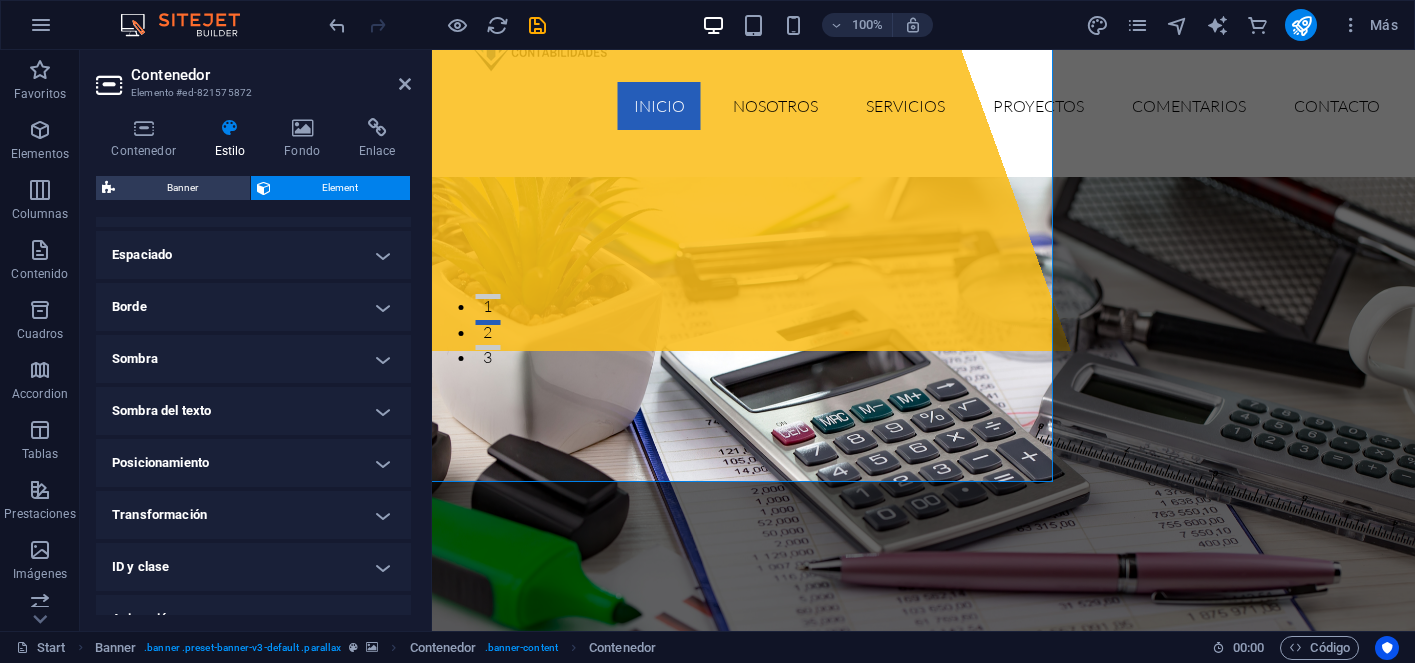 scroll, scrollTop: 463, scrollLeft: 0, axis: vertical 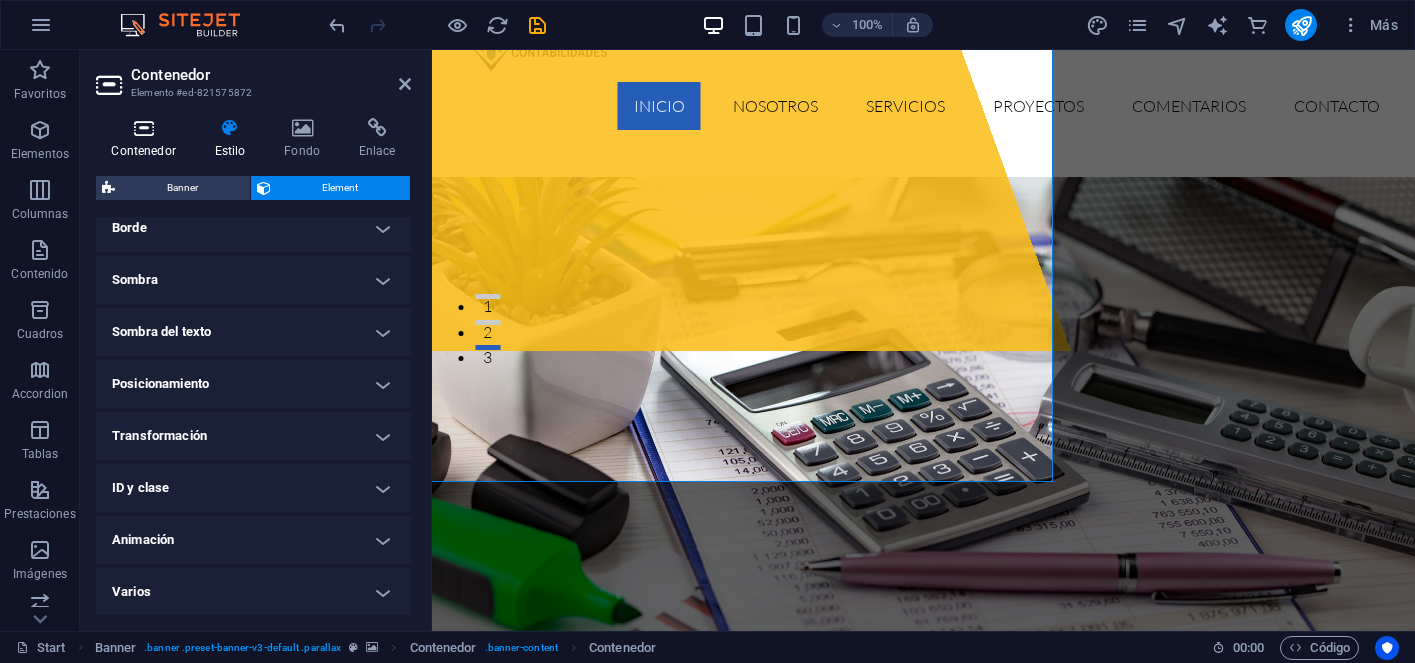 click at bounding box center [143, 128] 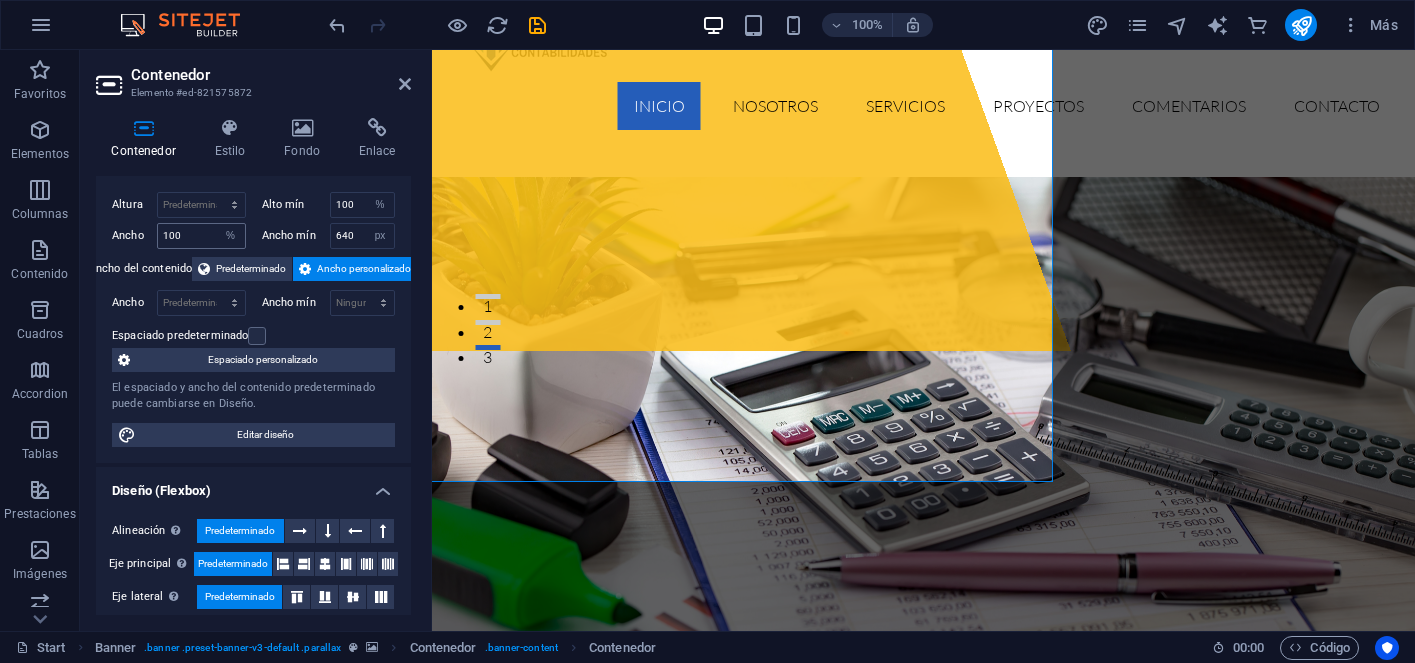 scroll, scrollTop: 0, scrollLeft: 0, axis: both 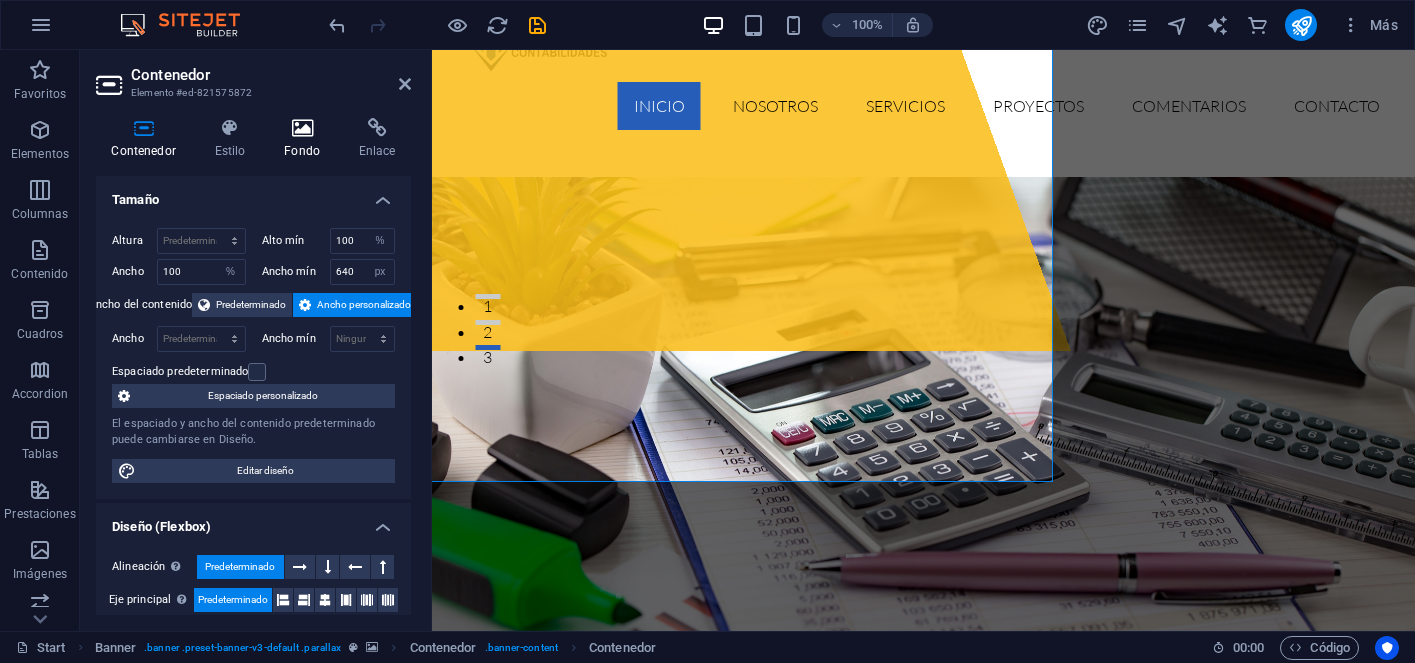 click at bounding box center [302, 128] 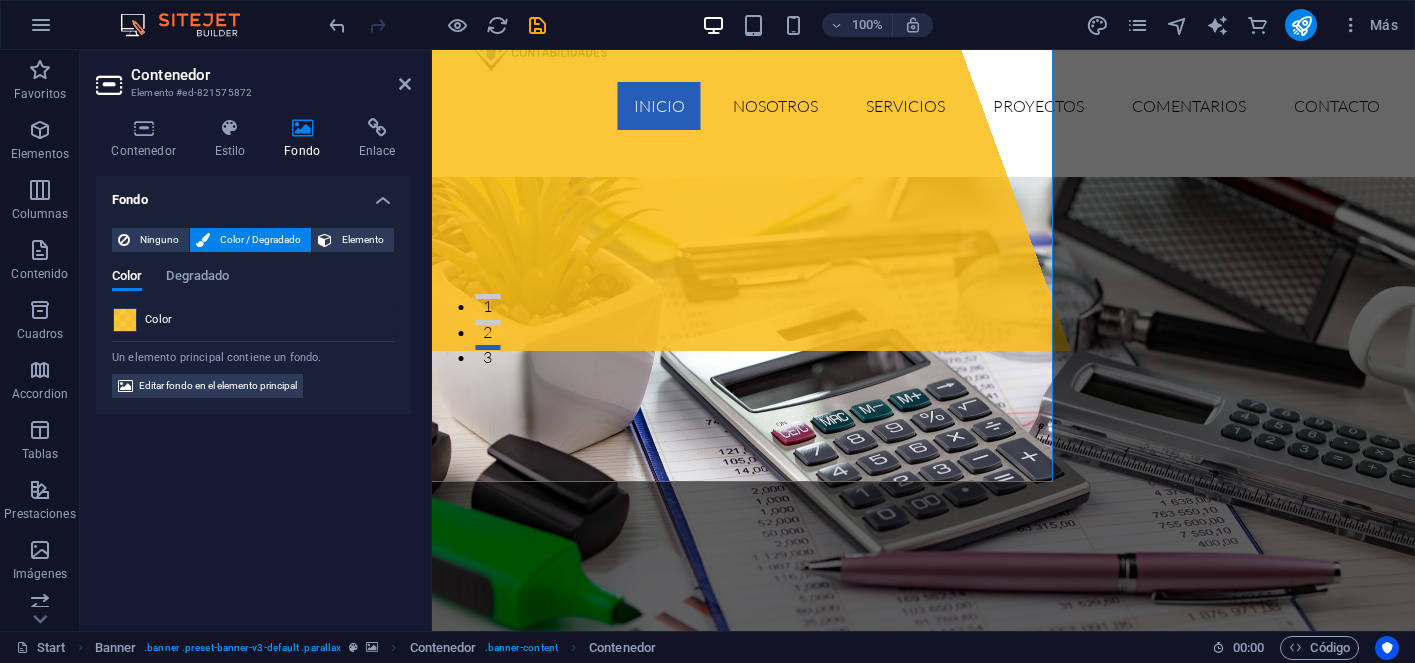 click at bounding box center [125, 320] 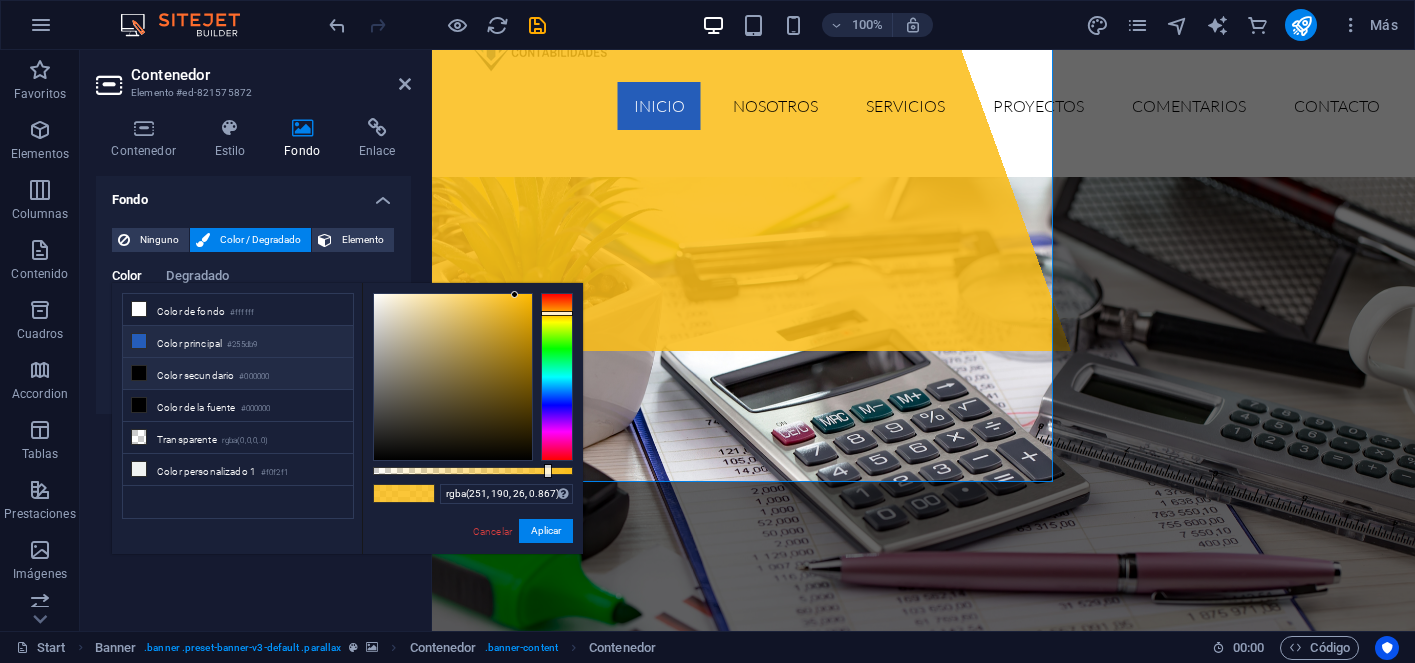 click on "Color principal
#255db9" at bounding box center (238, 342) 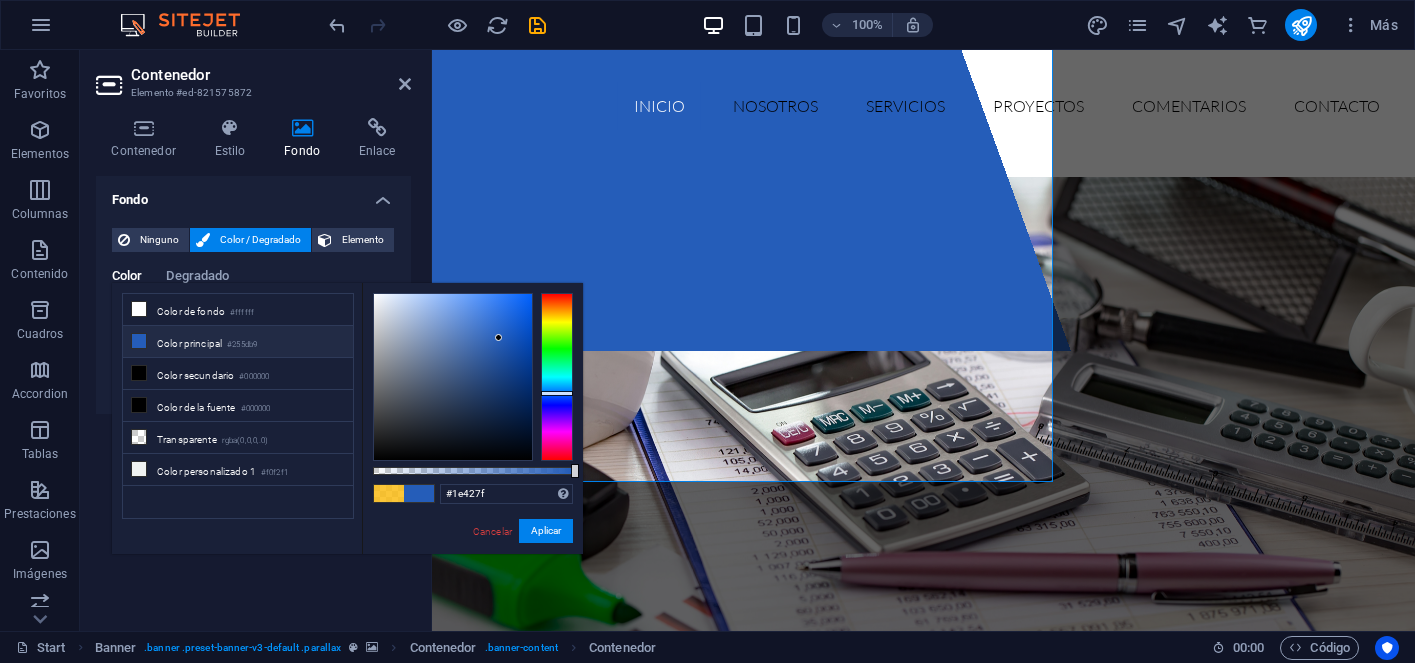 click at bounding box center (453, 377) 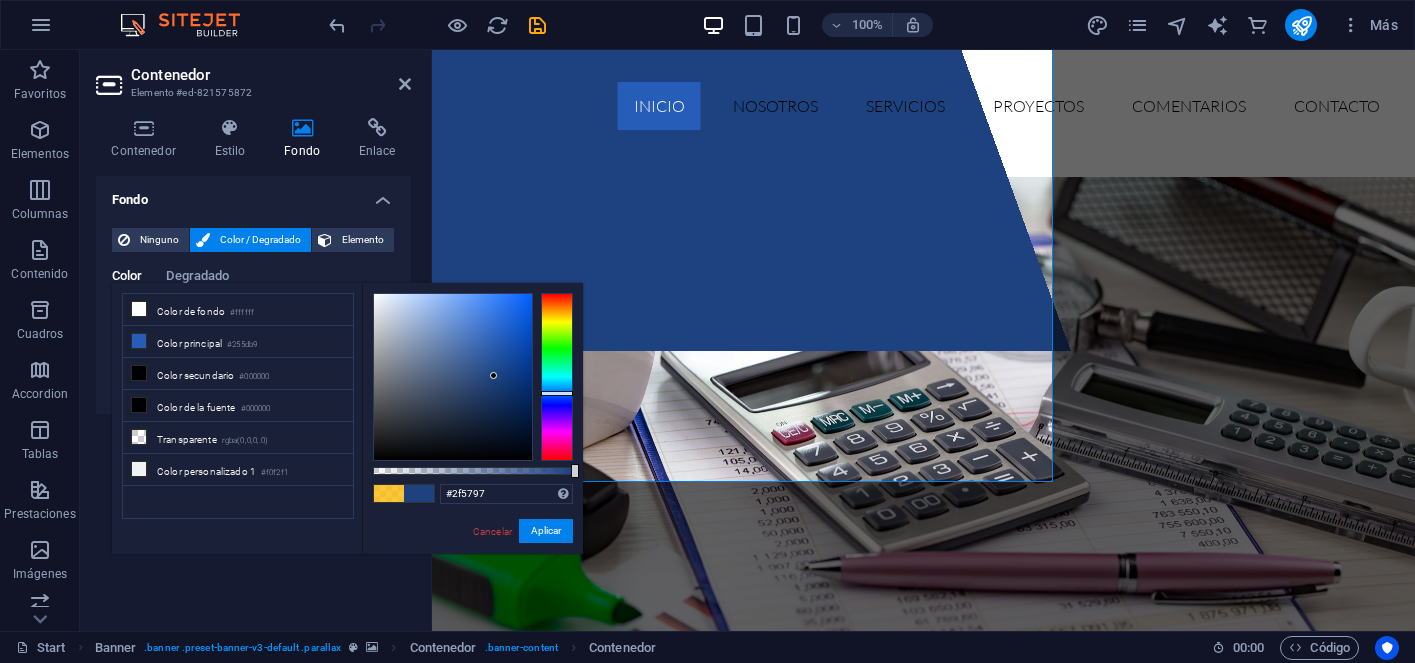 click at bounding box center [453, 377] 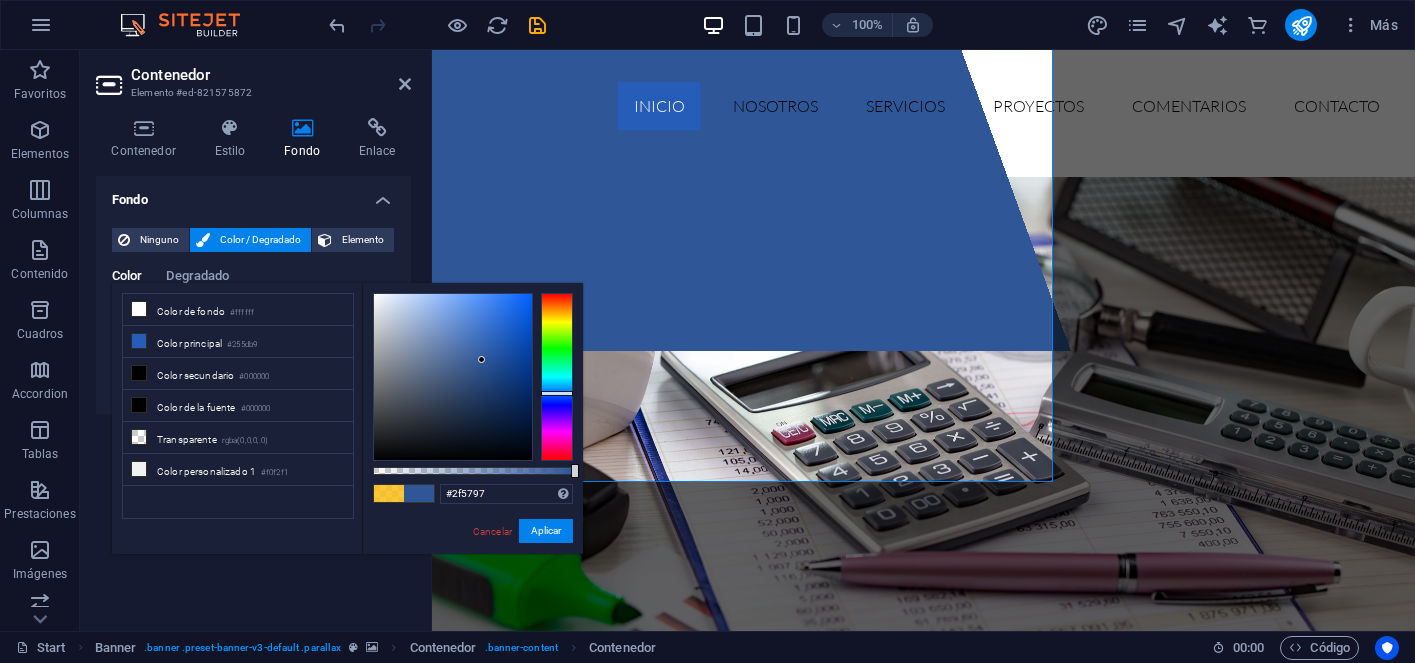 click at bounding box center [453, 377] 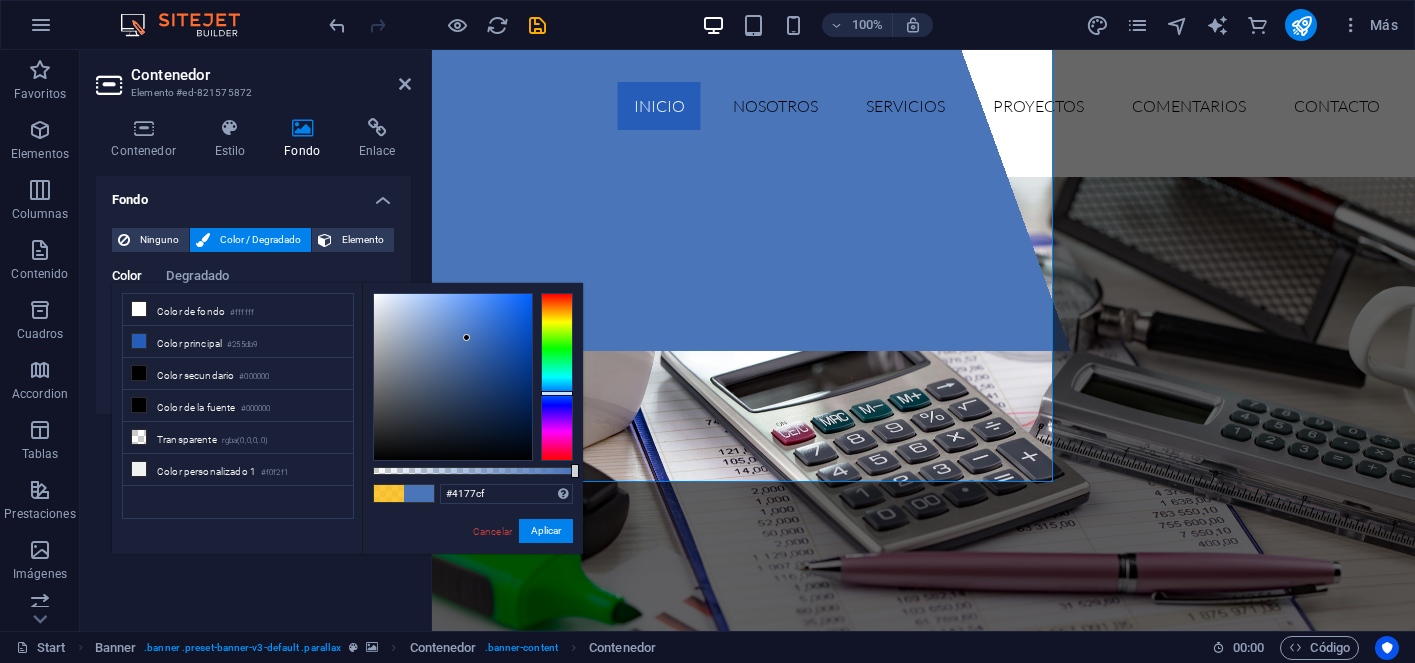 click at bounding box center [453, 377] 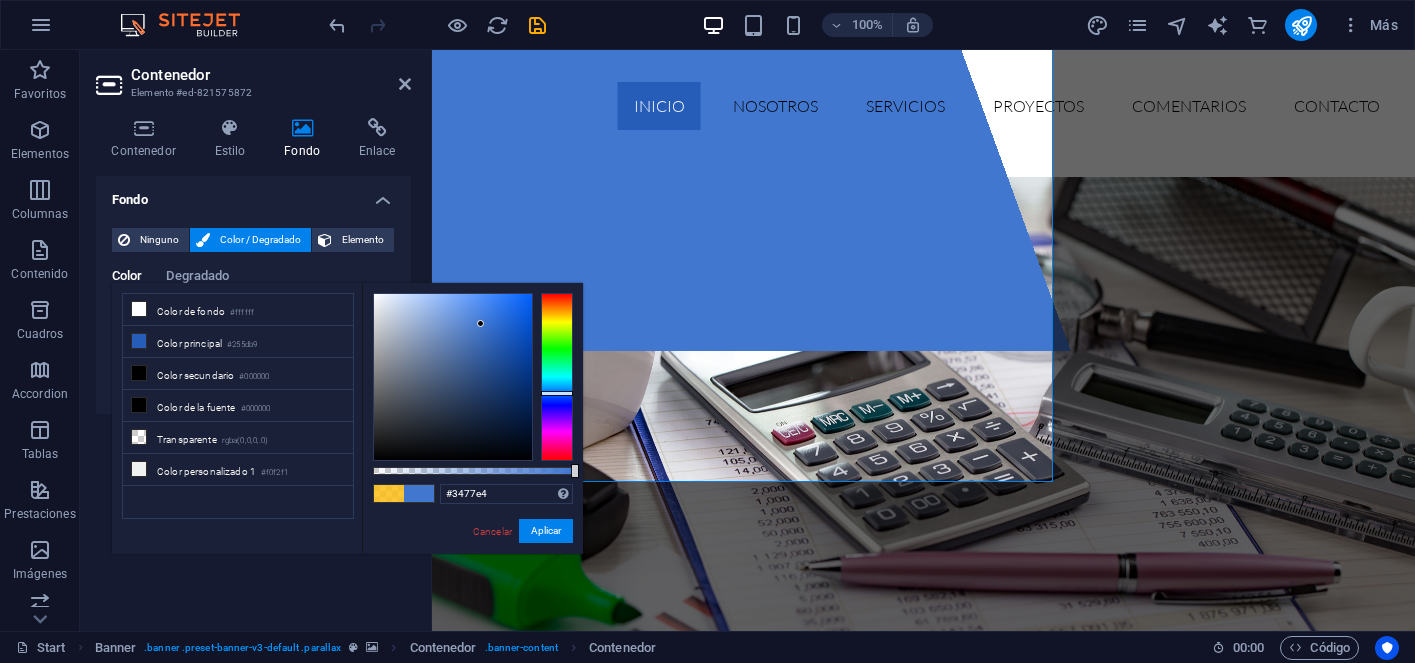 click at bounding box center (453, 377) 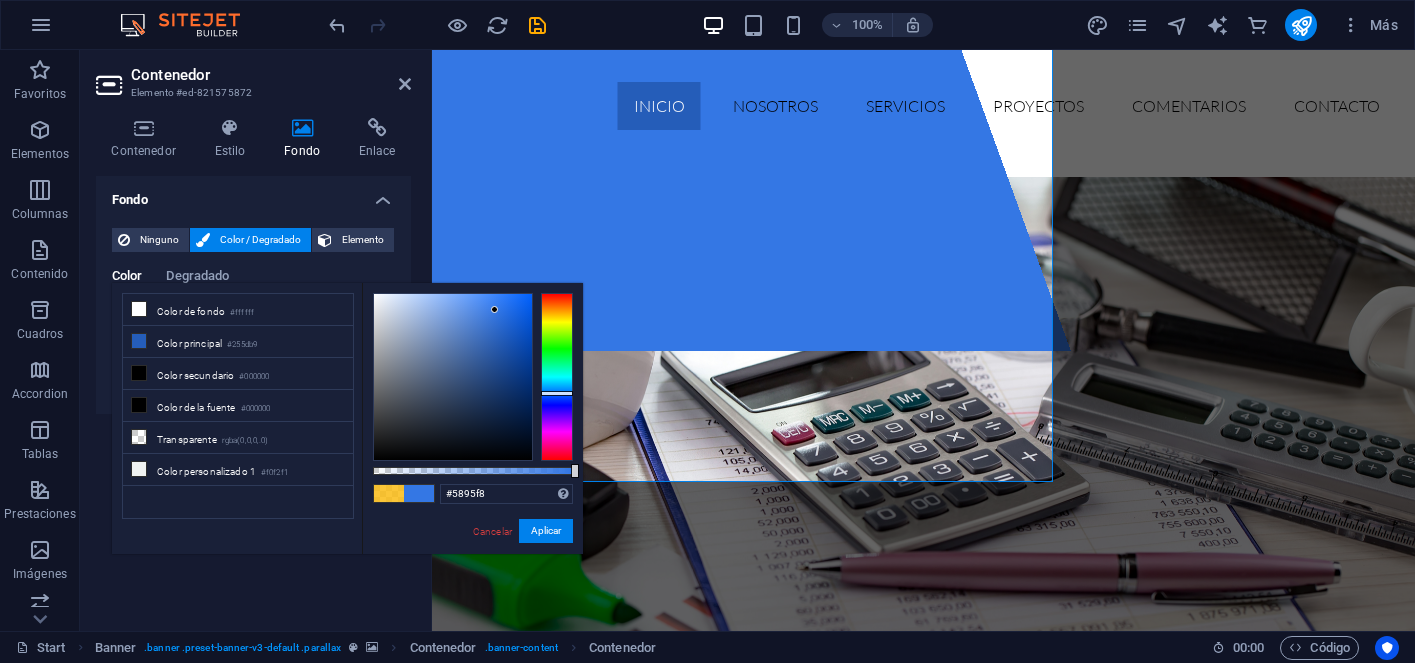 click at bounding box center (453, 377) 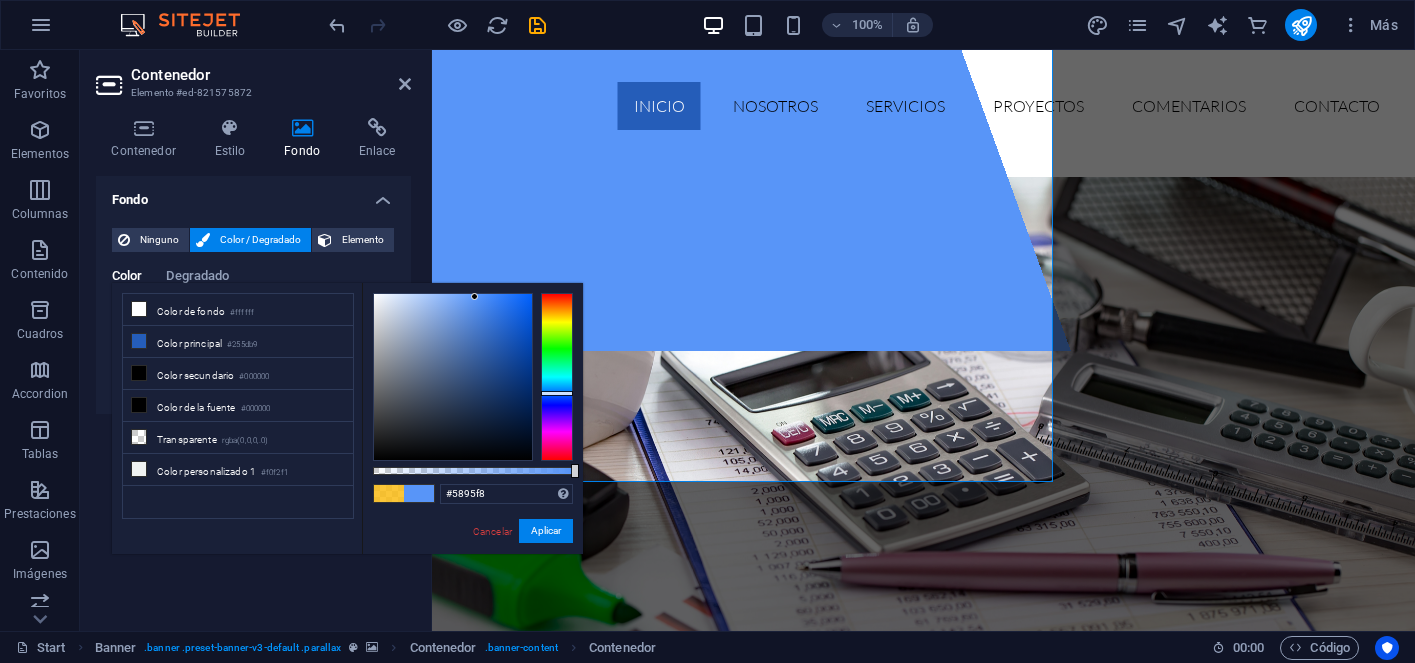 click at bounding box center [453, 377] 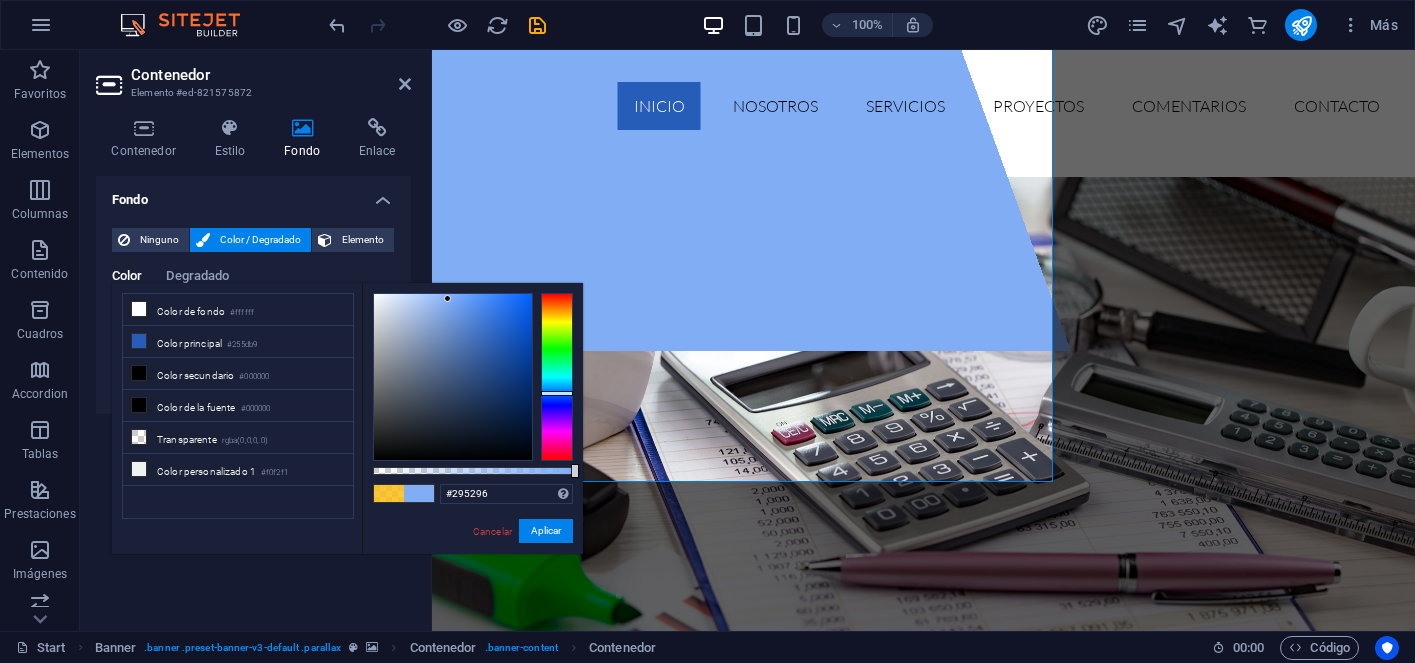 click at bounding box center (453, 377) 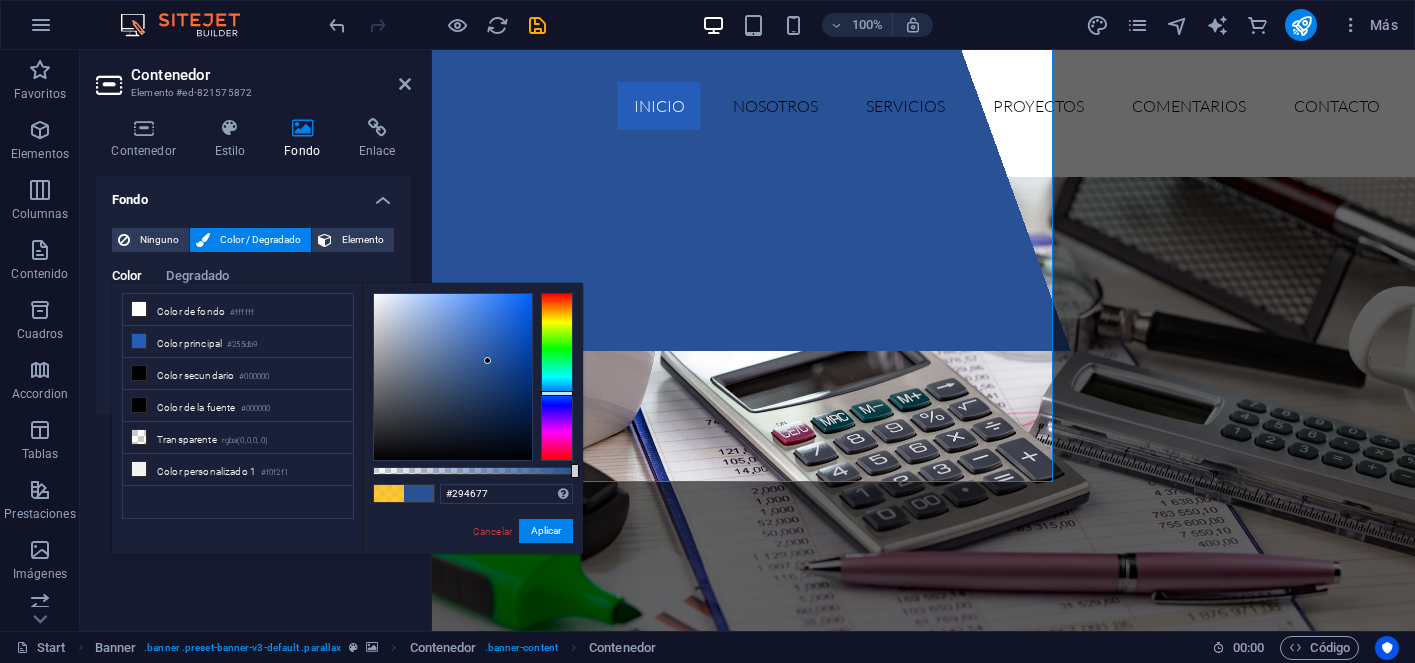 click at bounding box center (453, 377) 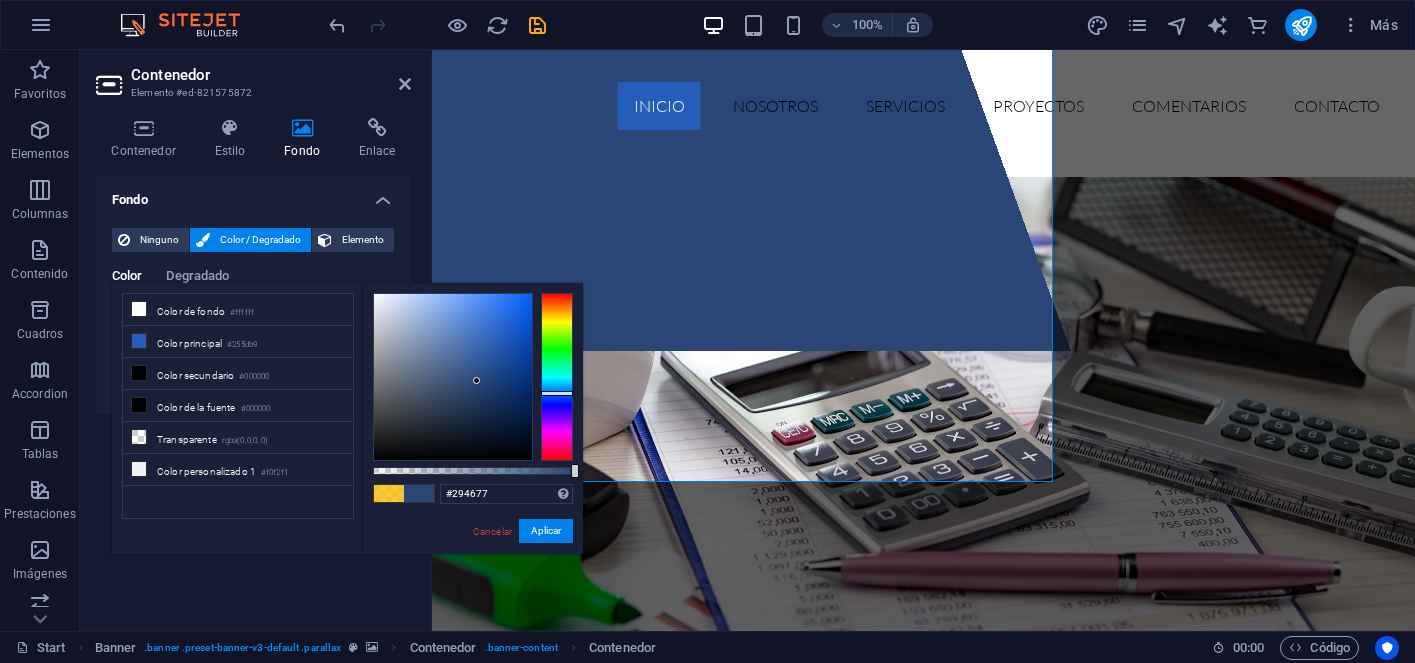 click at bounding box center [473, 471] 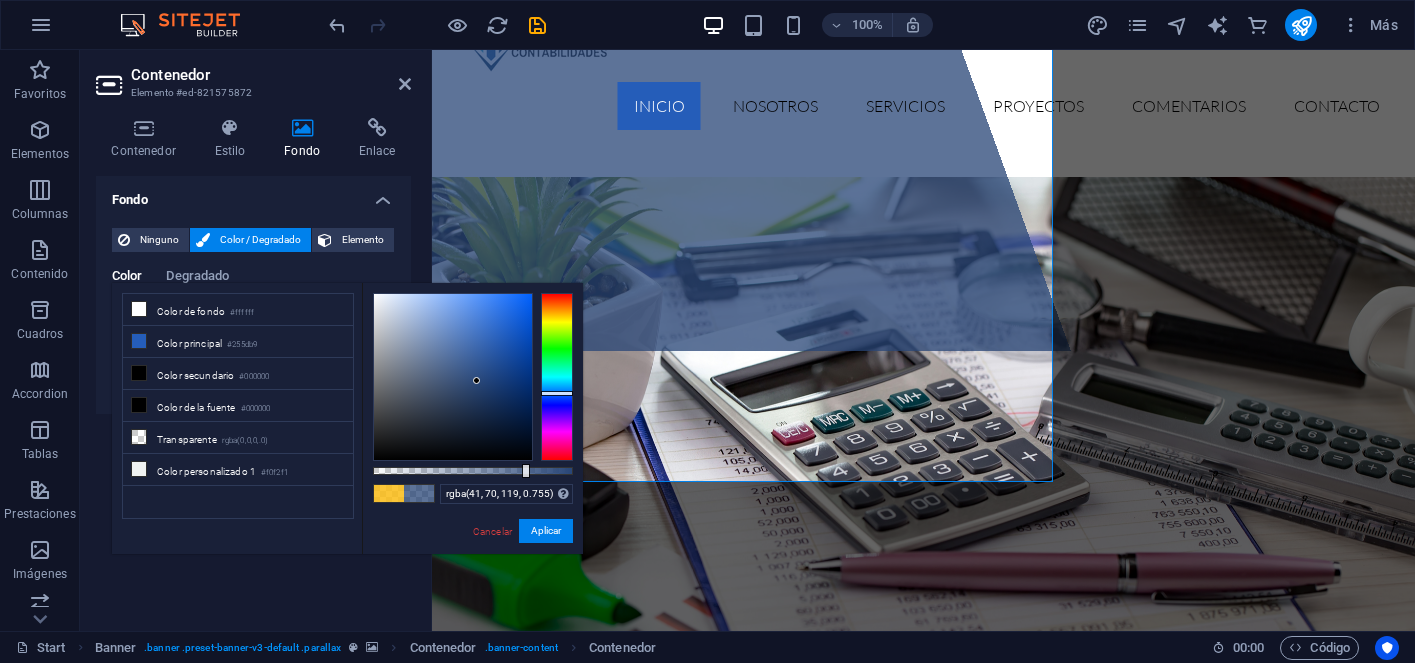 click on "rgba(41, 70, 119, 0.755) Formatos soportados #0852ed rgb(8, 82, 237) rgba(8, 82, 237, 90%) hsv(221,97,93) hsl(221, 93%, 48%) Cancelar Aplicar" at bounding box center (472, 563) 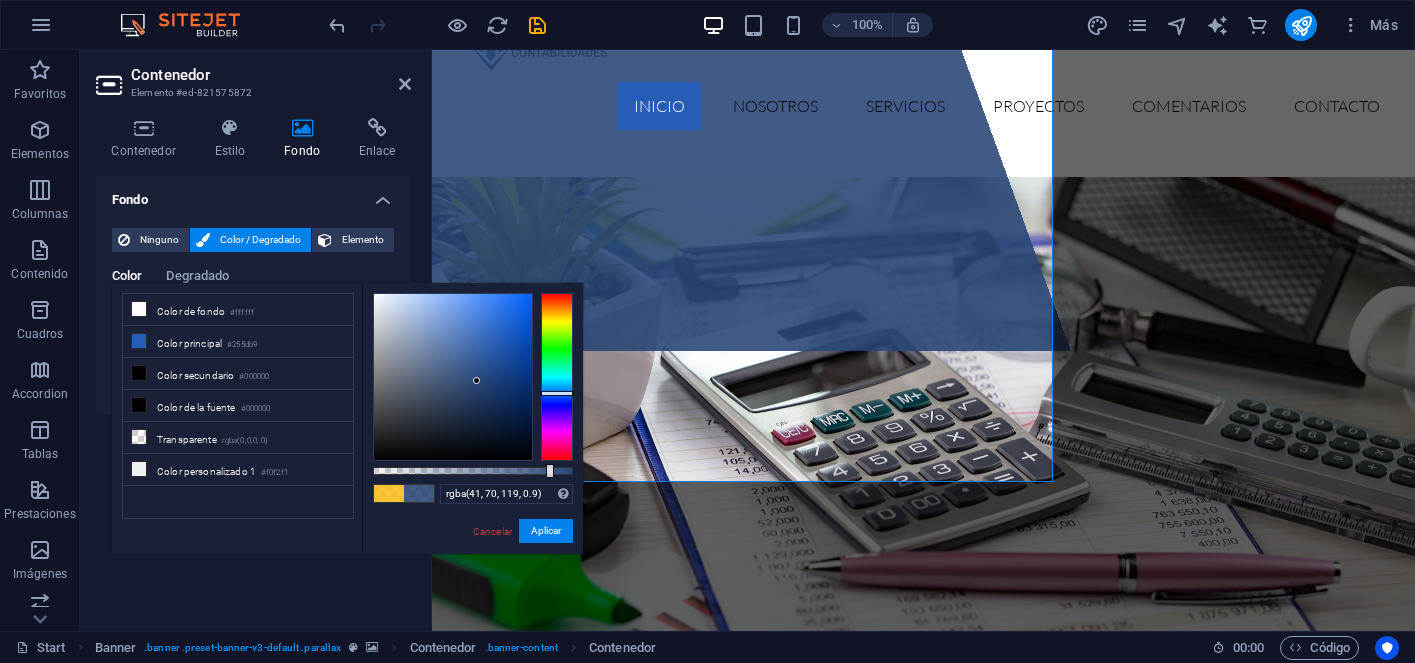 type on "rgba(41, 70, 119, 0.905)" 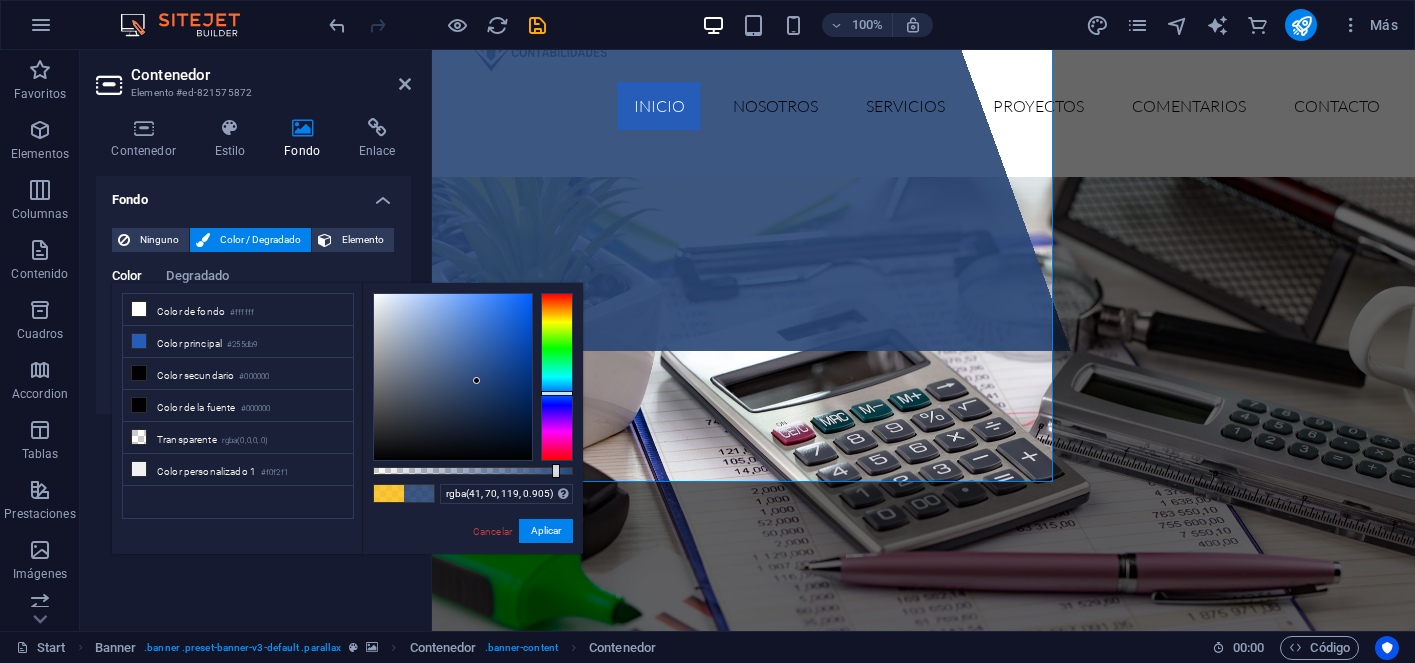 drag, startPoint x: 528, startPoint y: 470, endPoint x: 554, endPoint y: 471, distance: 26.019224 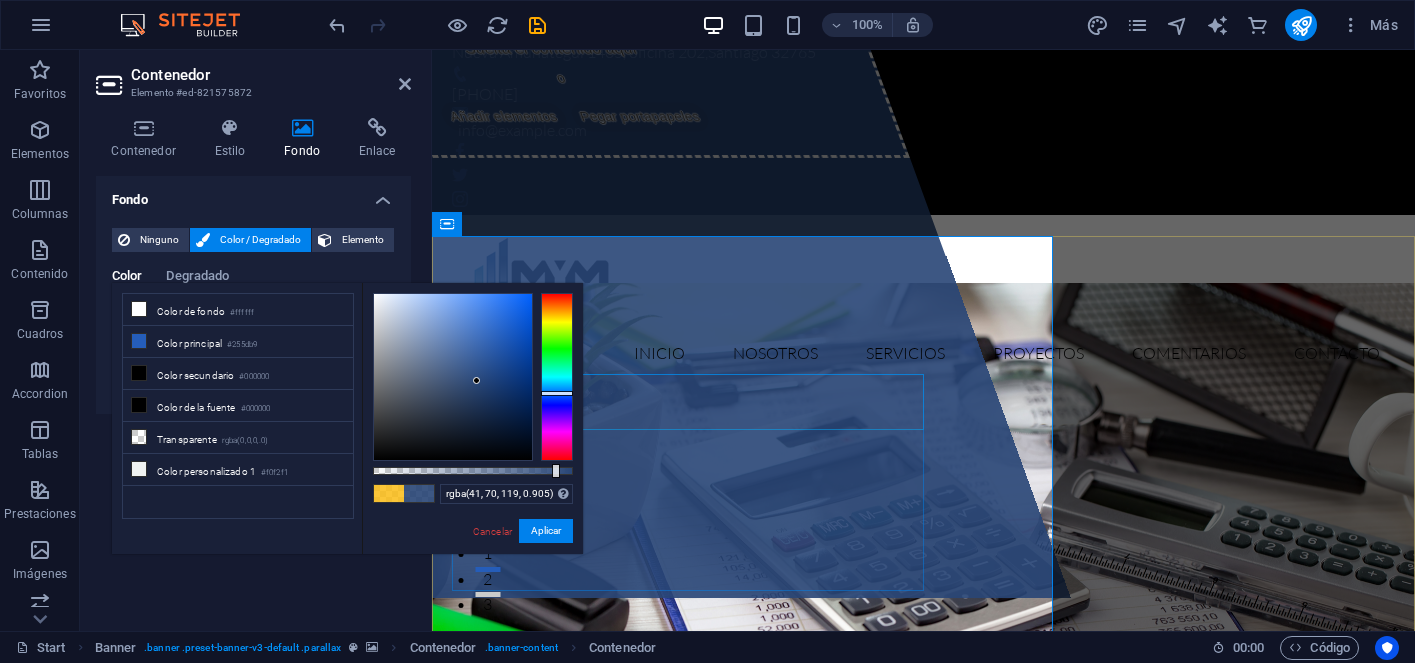 scroll, scrollTop: 0, scrollLeft: 0, axis: both 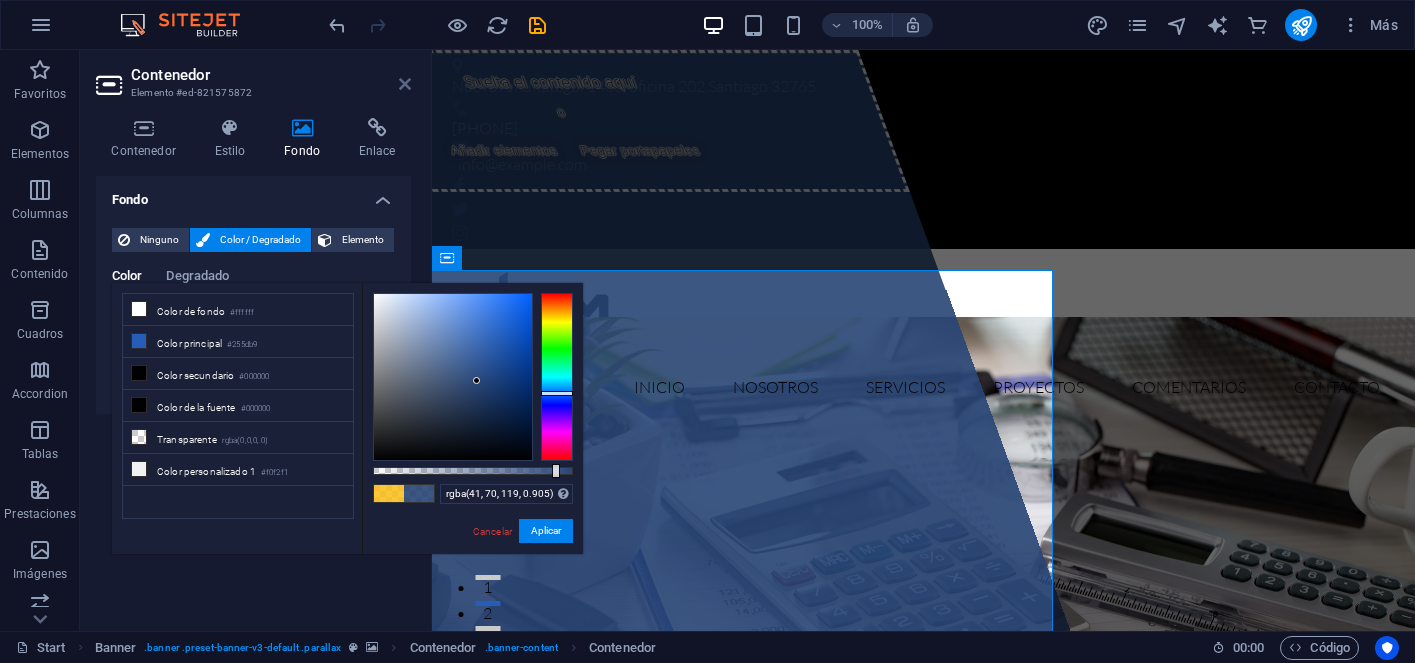 click at bounding box center (405, 84) 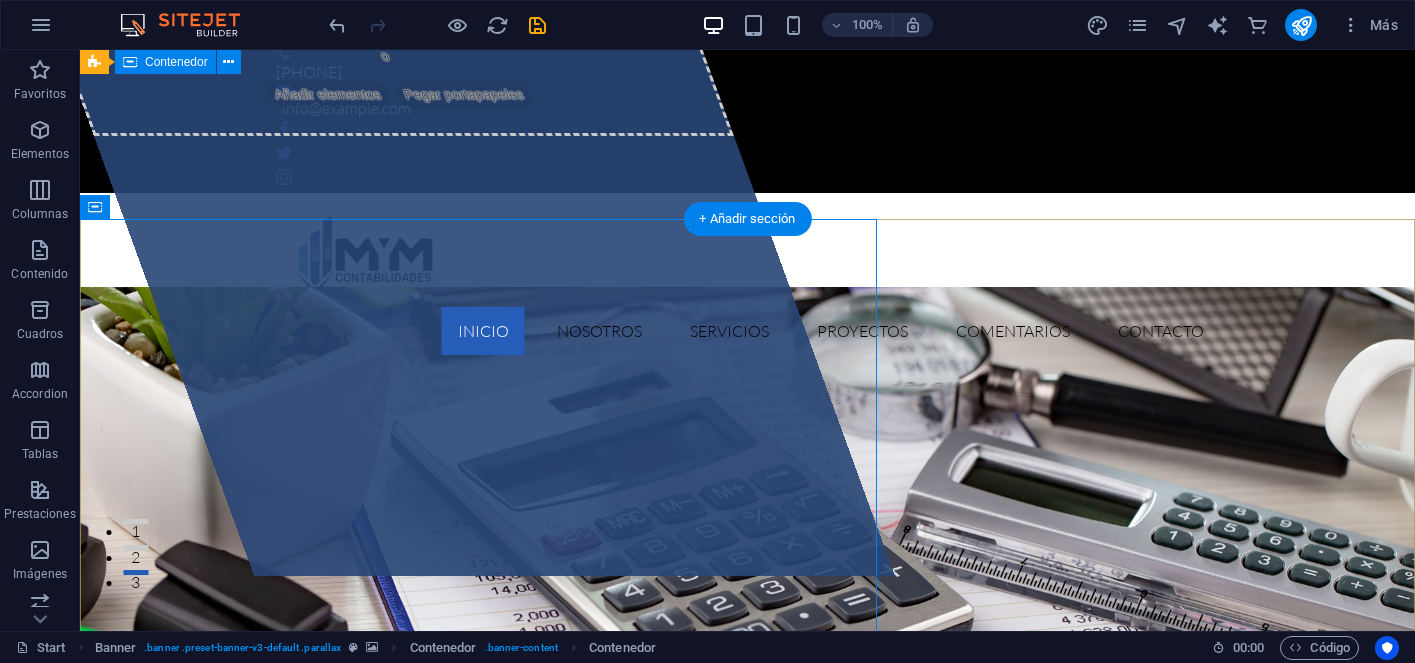 scroll, scrollTop: 51, scrollLeft: 0, axis: vertical 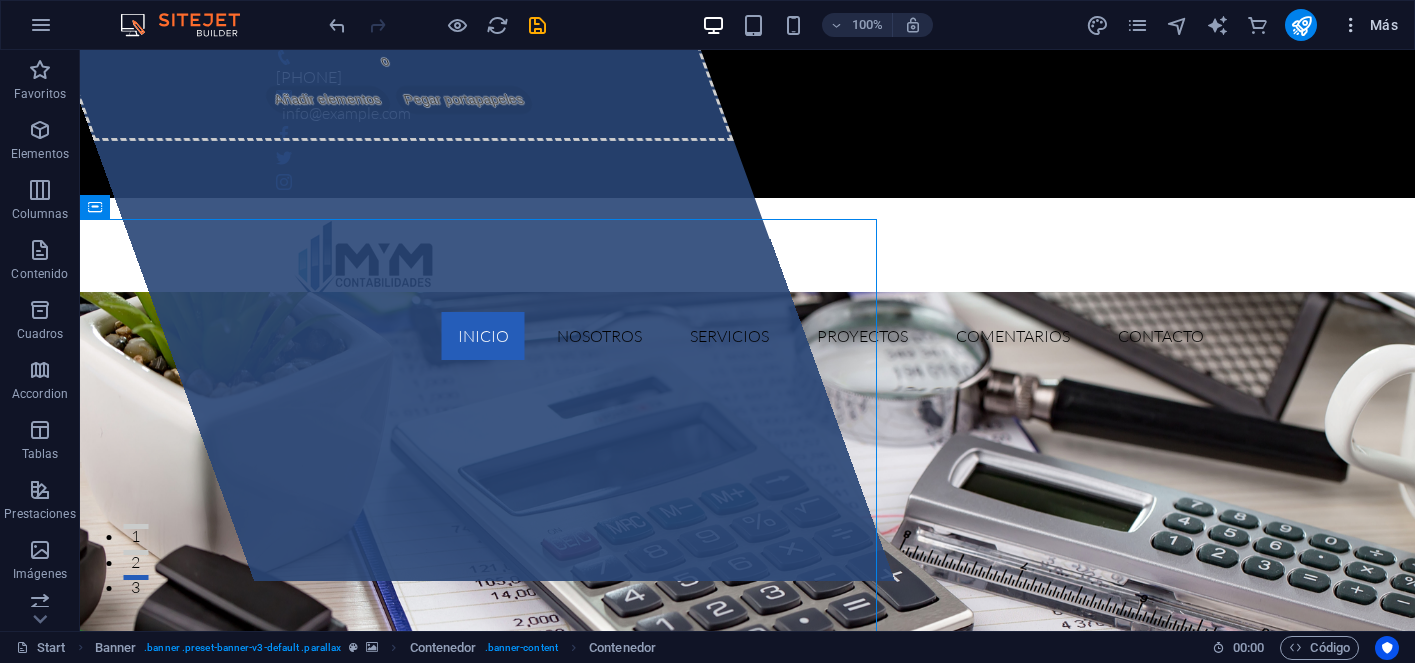click at bounding box center (1351, 25) 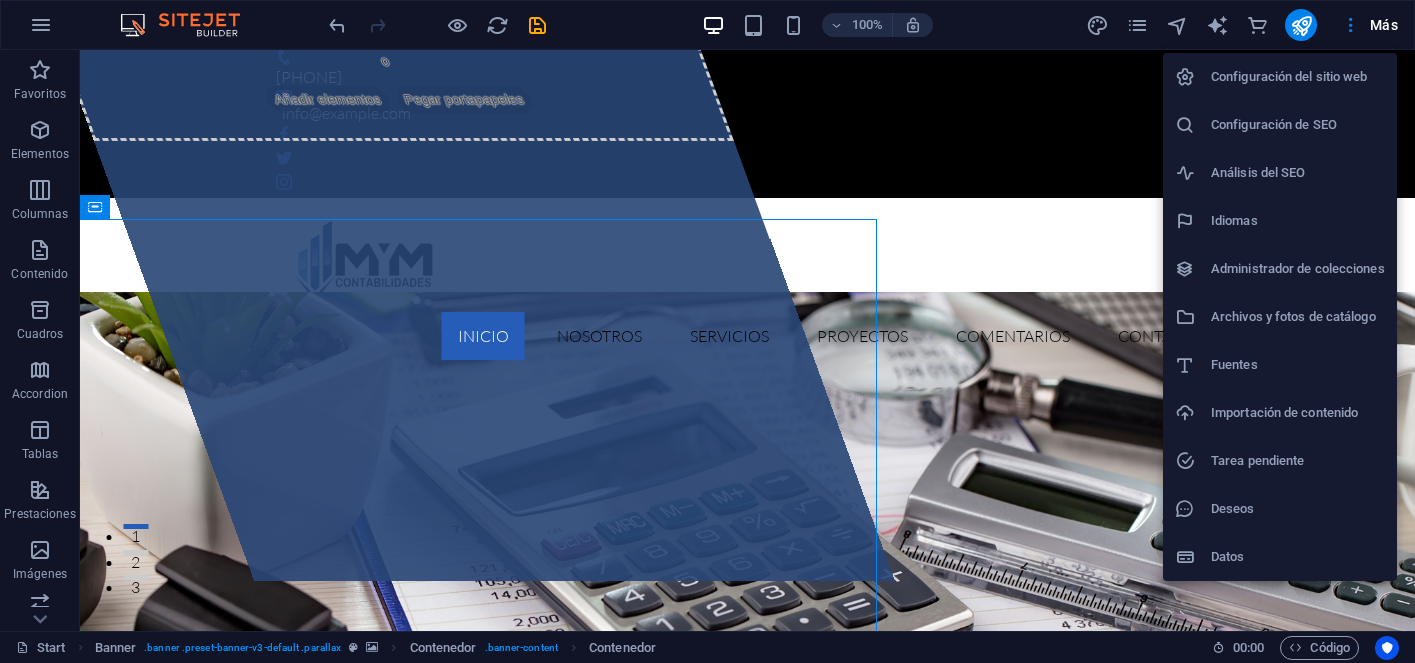click at bounding box center (707, 331) 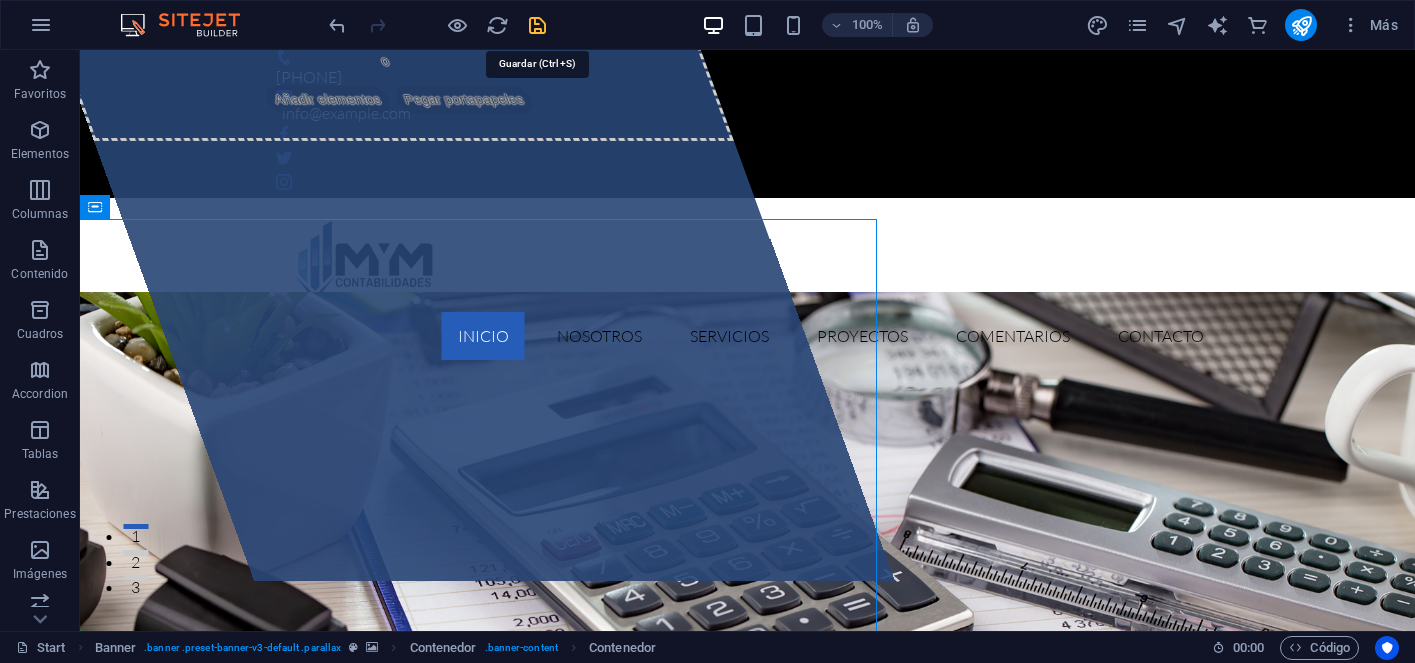 click at bounding box center (537, 25) 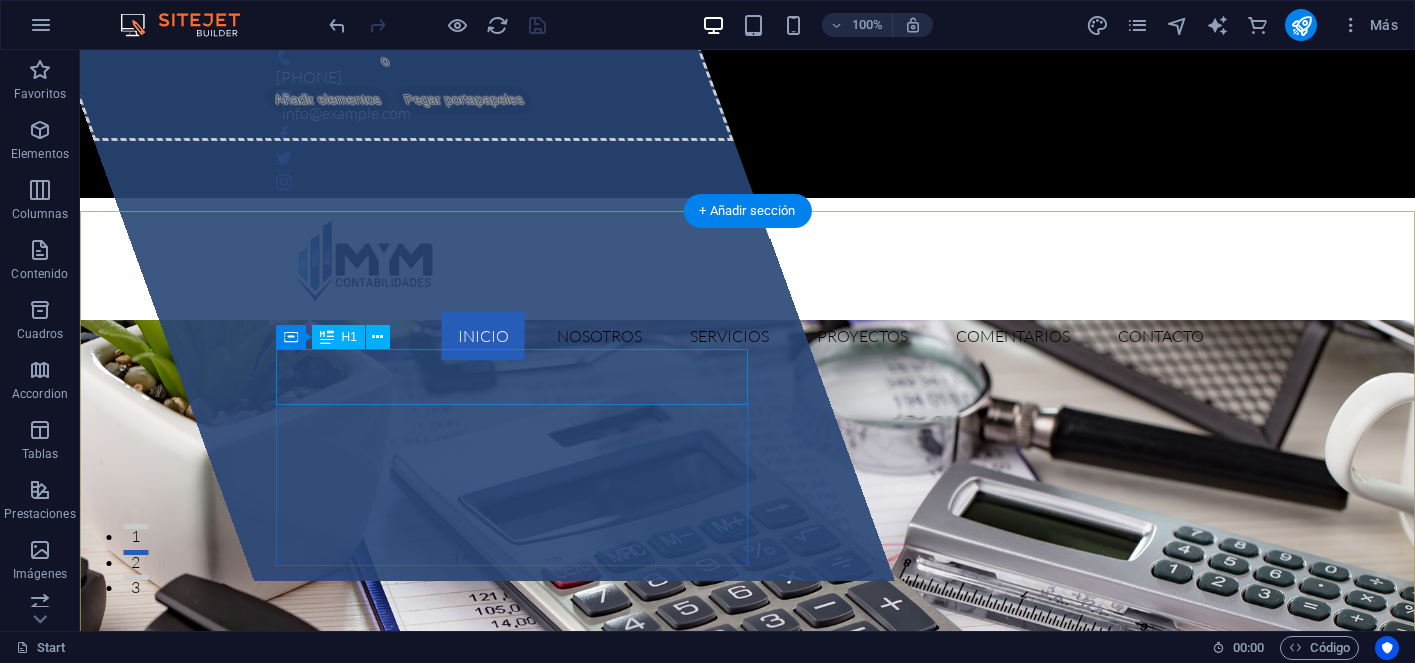 scroll, scrollTop: 186, scrollLeft: 0, axis: vertical 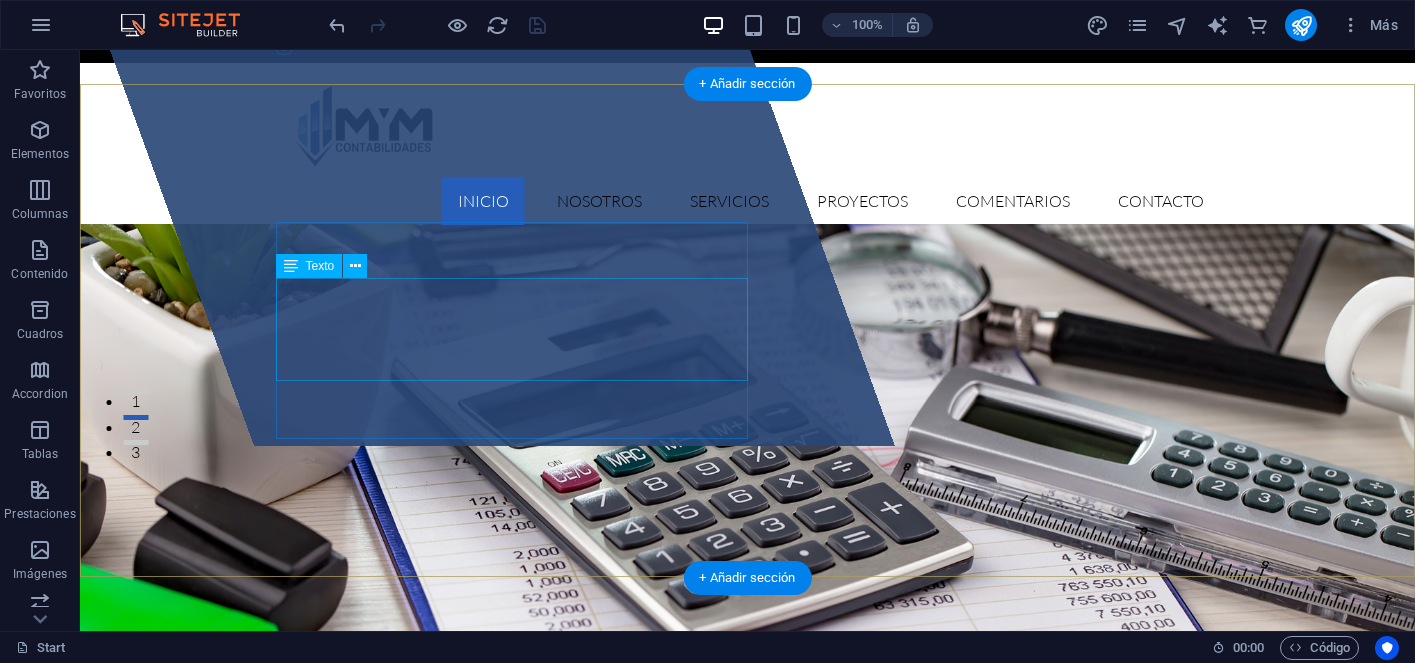 click on "Lorem ipsum dolor sit amet, consectetur adipisicing elit. Natus, dolores, at, nisi eligendi repellat voluptatem minima officia veritatis quasi animi porro laudantium dicta dolor voluptate non maiores ipsum reprehenderit odio fugiat reicid." at bounding box center [748, 940] 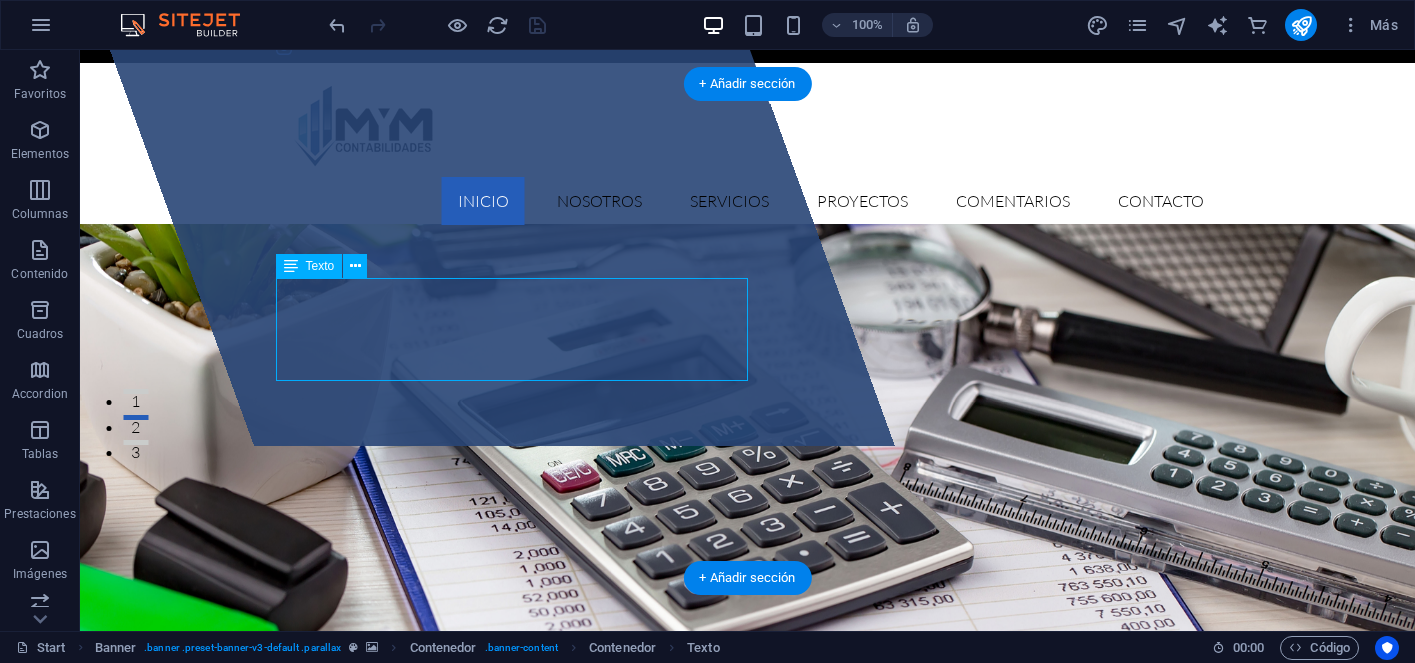 click on "Lorem ipsum dolor sit amet, consectetur adipisicing elit. Natus, dolores, at, nisi eligendi repellat voluptatem minima officia veritatis quasi animi porro laudantium dicta dolor voluptate non maiores ipsum reprehenderit odio fugiat reicid." at bounding box center (748, 940) 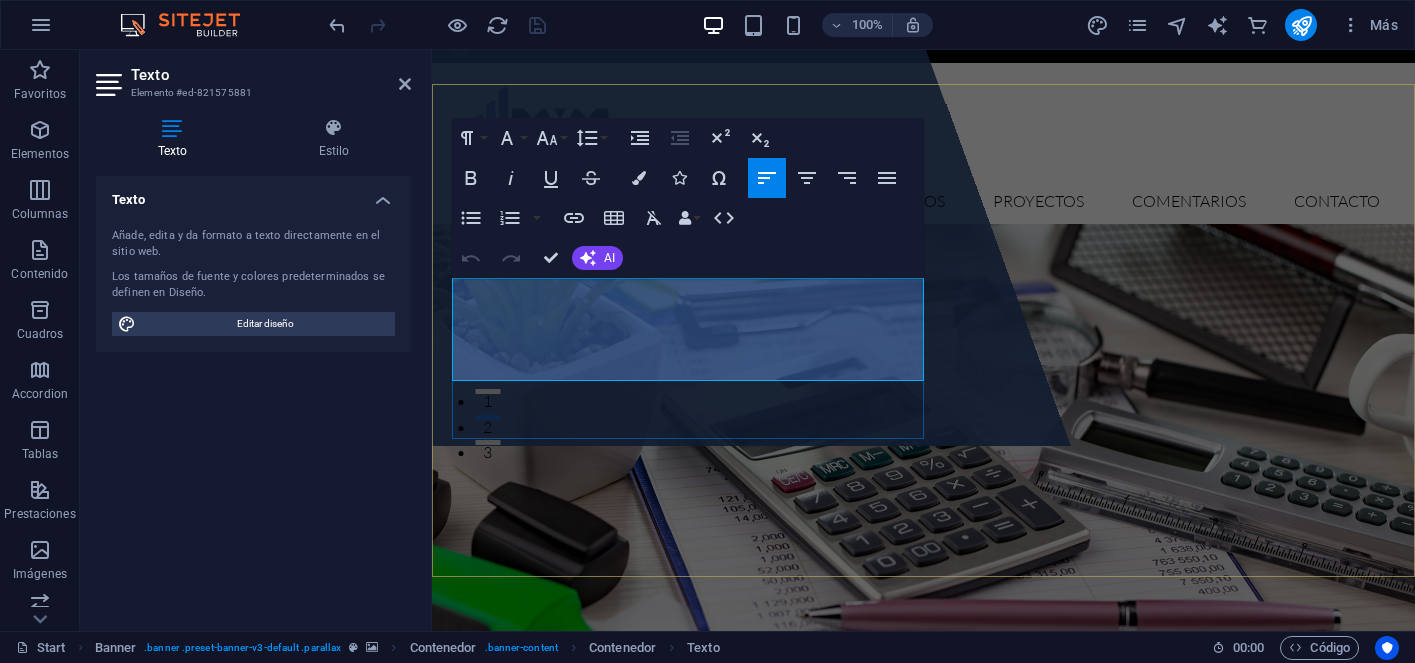 drag, startPoint x: 455, startPoint y: 288, endPoint x: 692, endPoint y: 375, distance: 252.46385 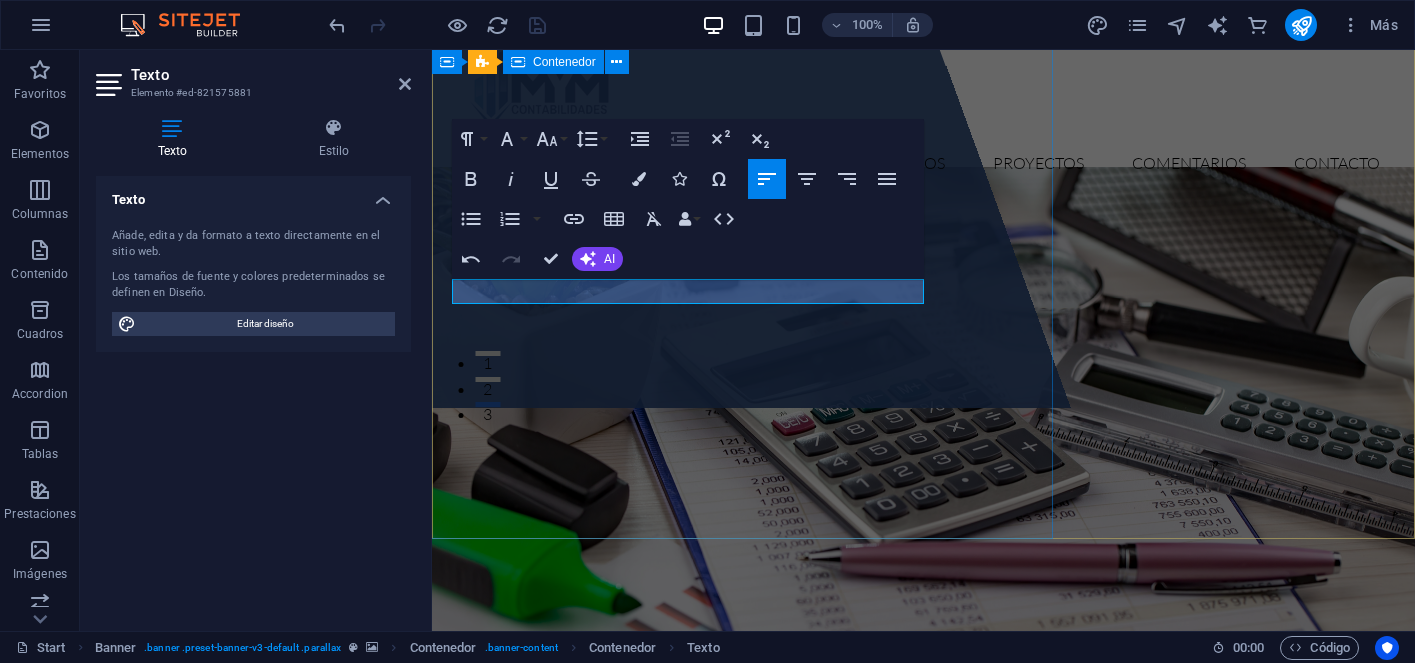 scroll, scrollTop: 147, scrollLeft: 0, axis: vertical 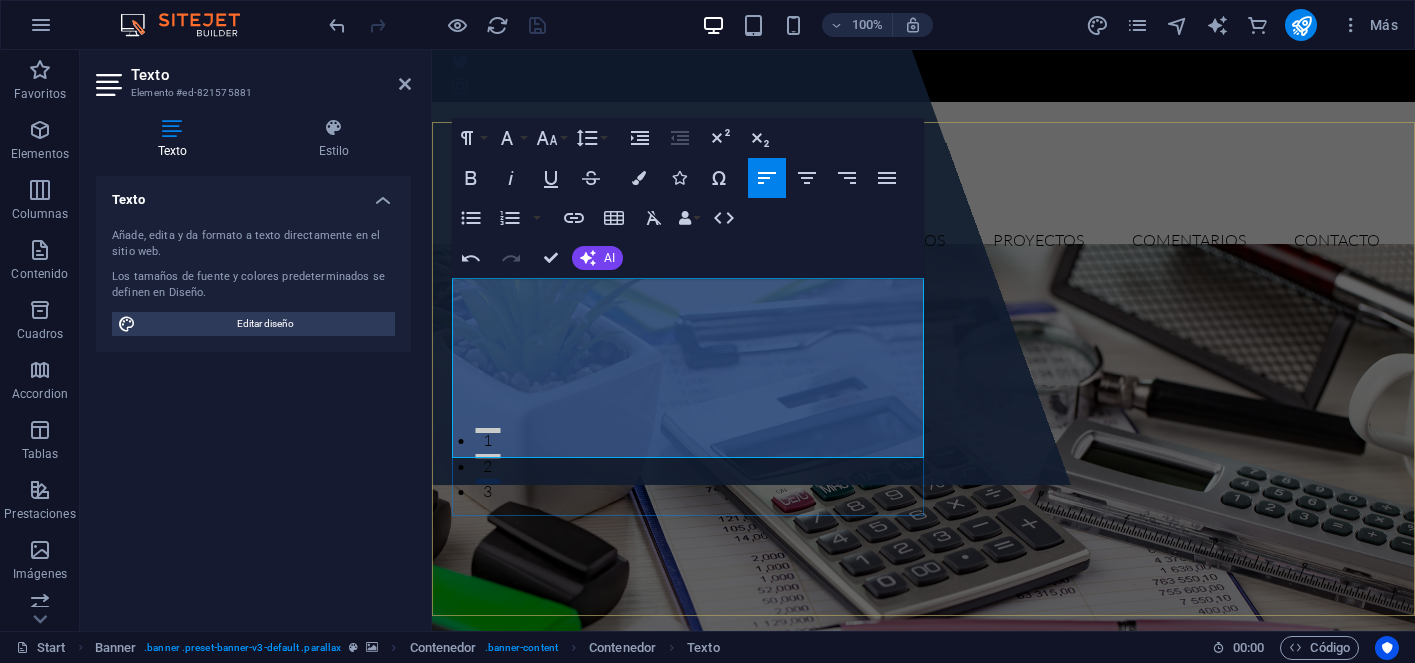 drag, startPoint x: 643, startPoint y: 447, endPoint x: 451, endPoint y: 285, distance: 251.21306 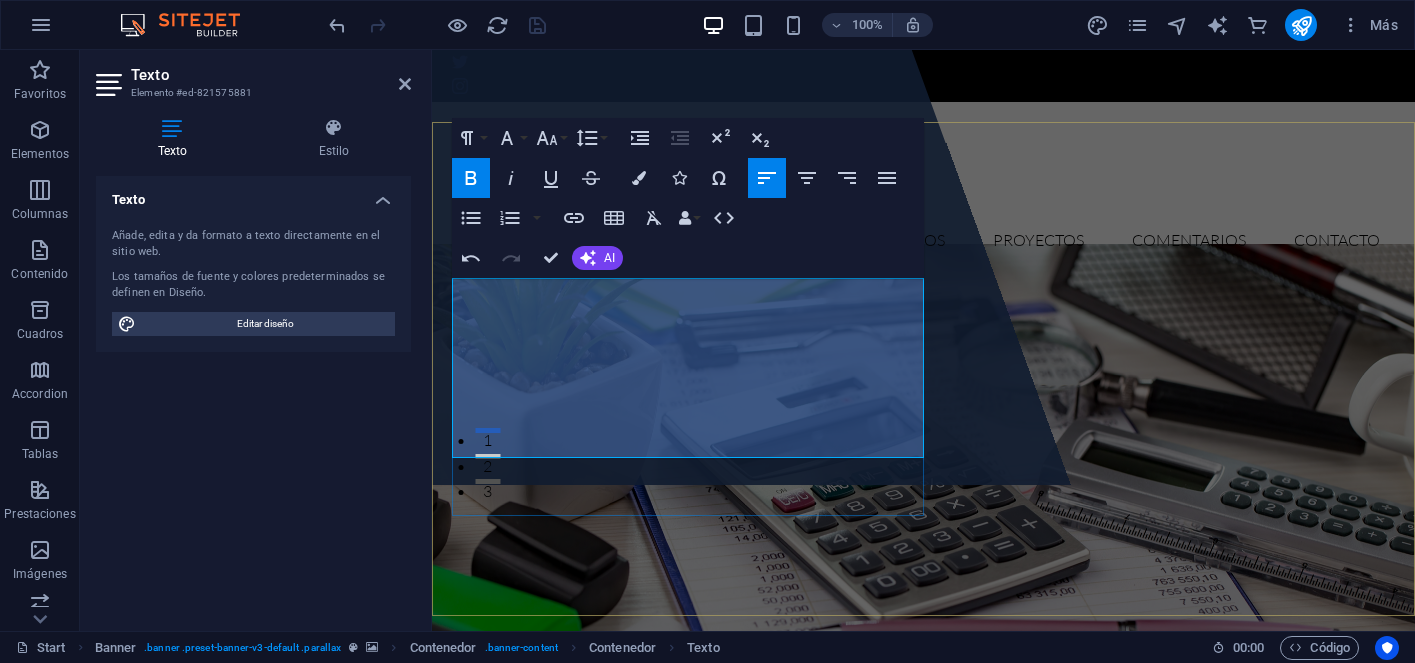 click on "En MyM Contabilidades ofrecemos un servicio integral y confiable en contabilidad, asesorías, planificación tributaria y gestión empresarial." at bounding box center [896, 980] 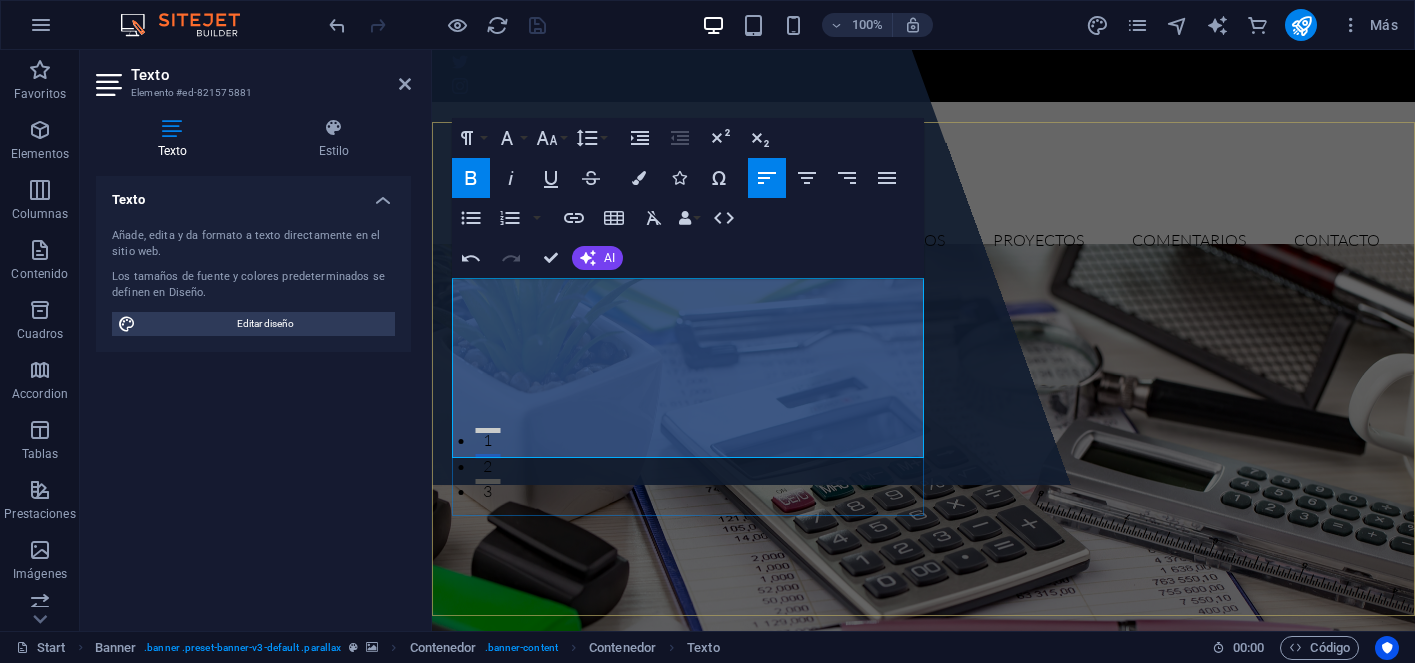 type 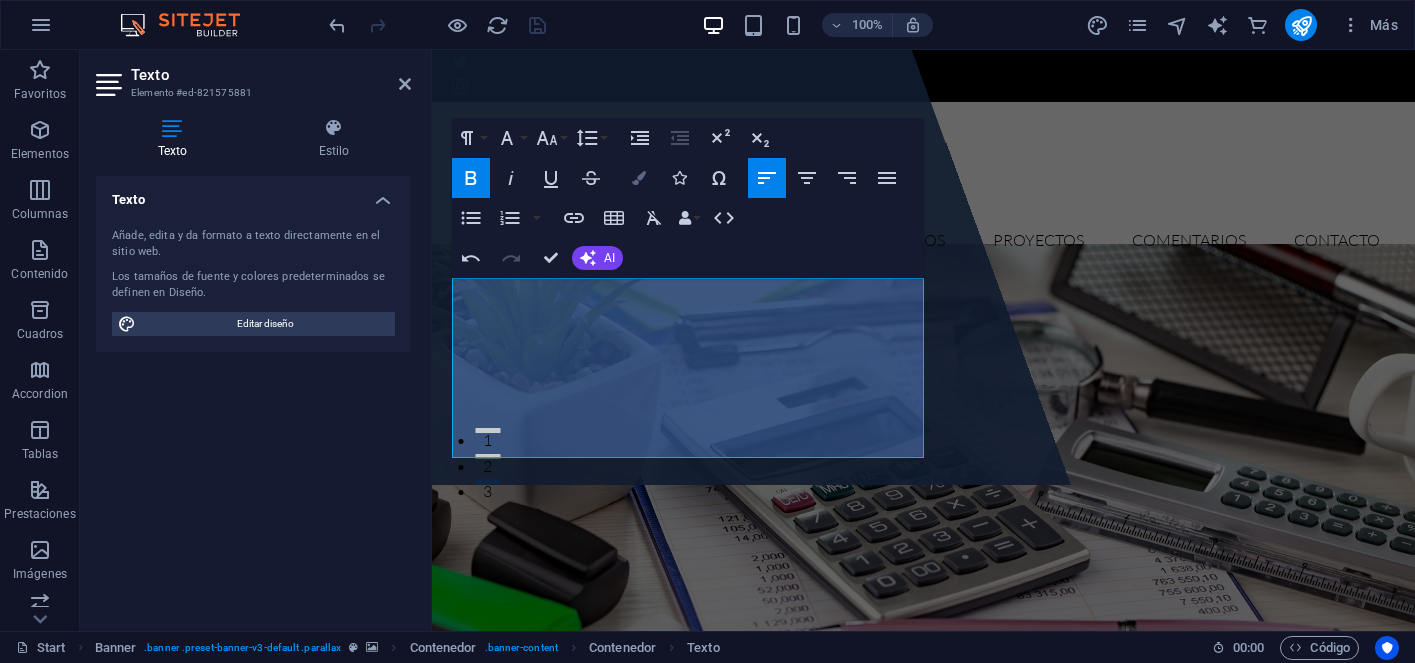 click at bounding box center (639, 178) 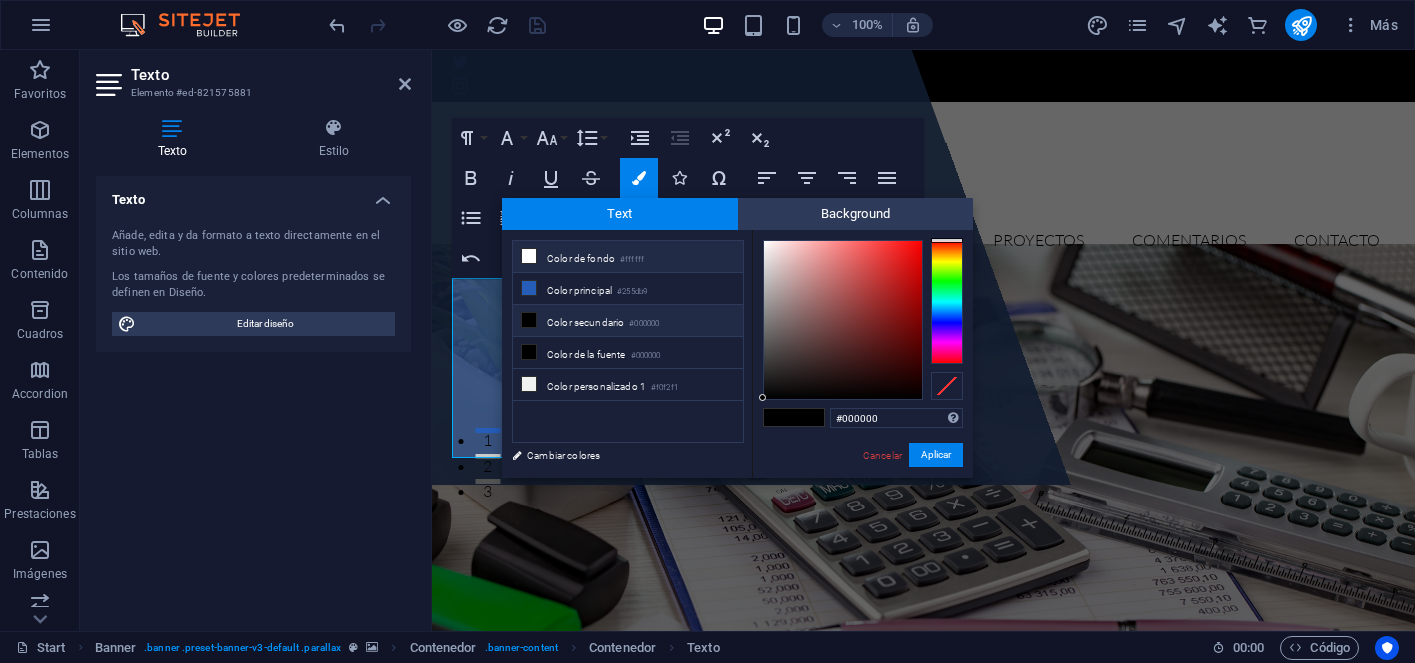 click on "Color de fondo
#ffffff" at bounding box center (628, 257) 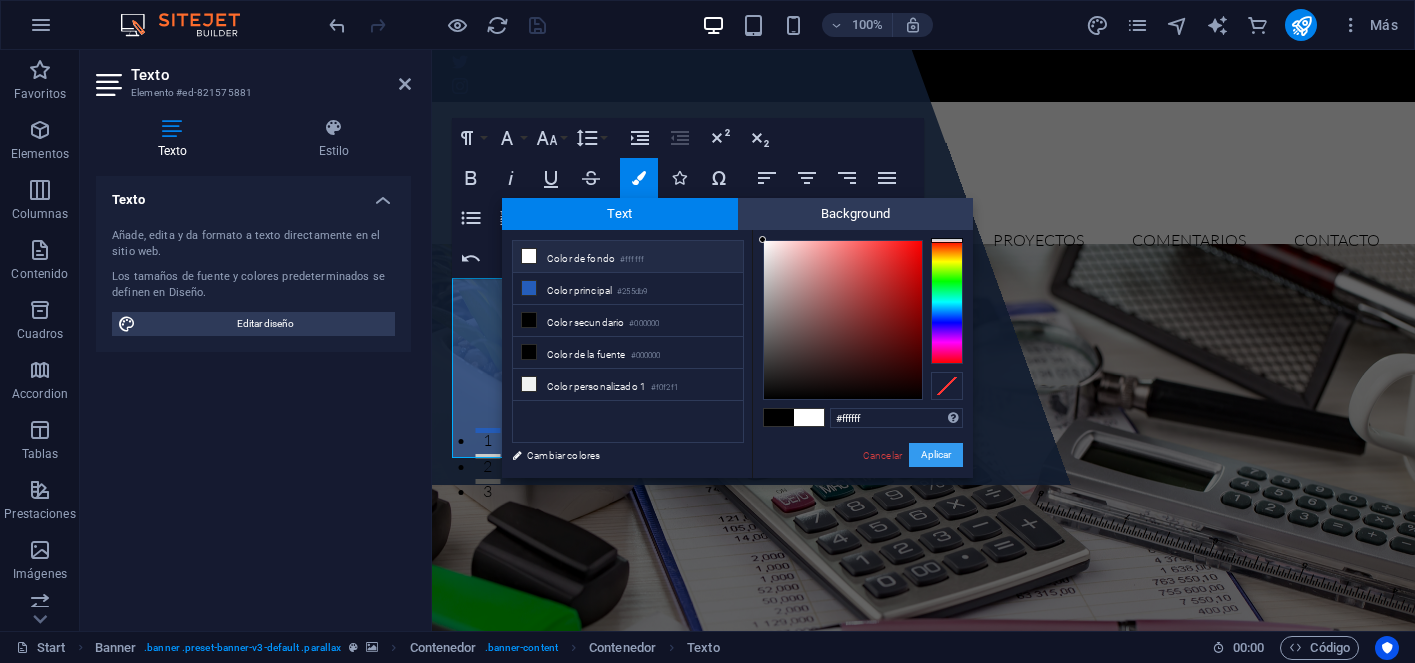click on "Aplicar" at bounding box center (936, 455) 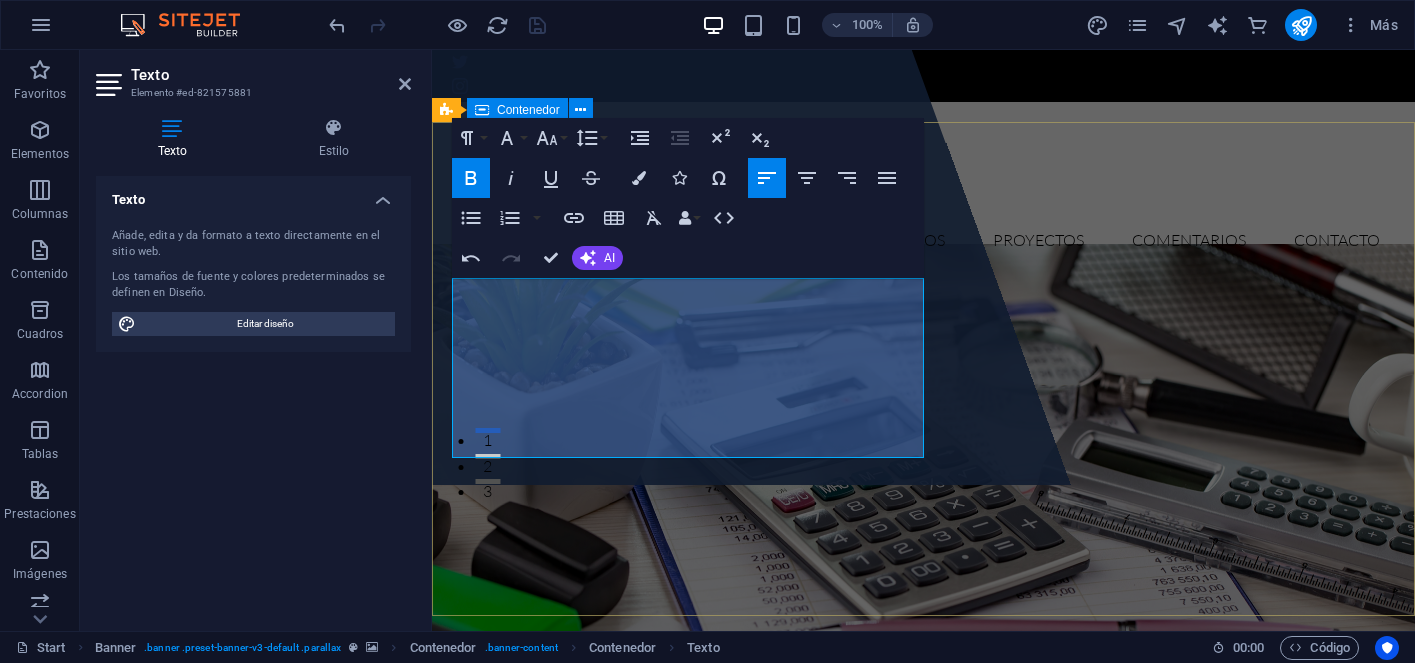 click on "Suelta el contenido aquí o  Añadir elementos  Pegar portapapeles MyM Contabilidades Ofrecemos un servicio integral y confiable en contabilidad, asesorías, planificación tributaria y gestión empresarial.  Apoyamos a emprendedores, pymes y profesionales en cada etapa de su negocio, entregando soluciones personalizadas en facturación electrónica, contratos, remuneraciones, finiquitos, IVA y renta. Nuestro compromiso es ayudarte a crecer con orden, claridad y cumplimiento tributario. Learn more View Services" at bounding box center (923, 1019) 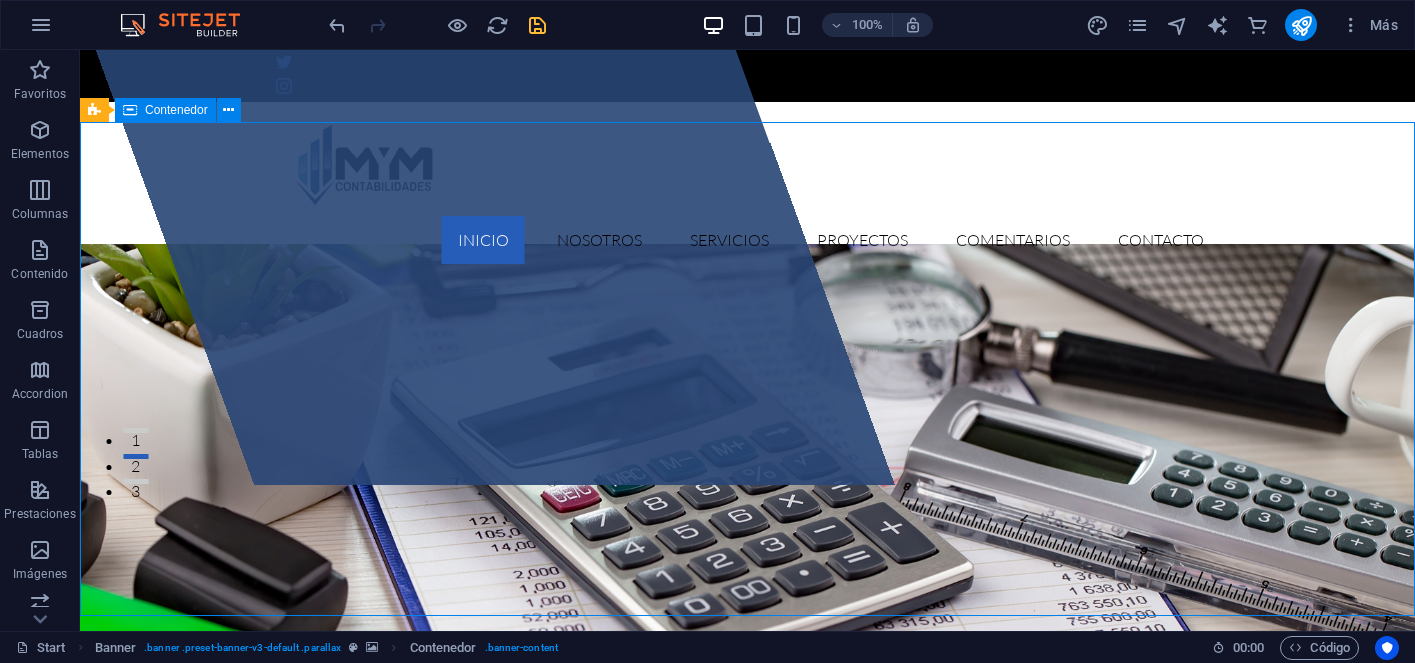 click on "Suelta el contenido aquí o  Añadir elementos  Pegar portapapeles MyM Contabilidades Ofrecemos un servicio integral y confiable en contabilidad, asesorías, planificación tributaria y gestión empresarial.  Apoyamos a emprendedores, pymes y profesionales en cada etapa de su negocio, entregando soluciones personalizadas en facturación electrónica, contratos, remuneraciones, finiquitos, IVA y renta. Nuestro compromiso es ayudarte a crecer con orden, claridad y cumplimiento tributario. Learn more View Services" at bounding box center [747, 1019] 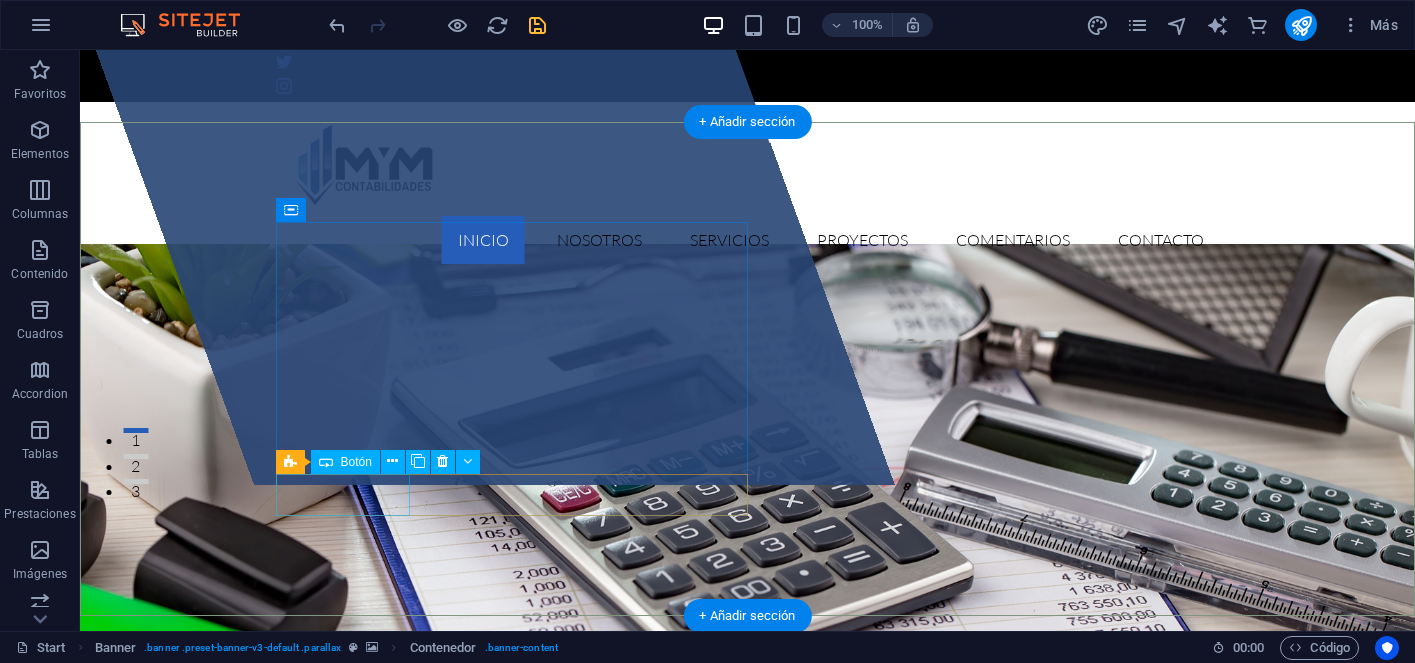 click on "Learn more" at bounding box center (748, 1069) 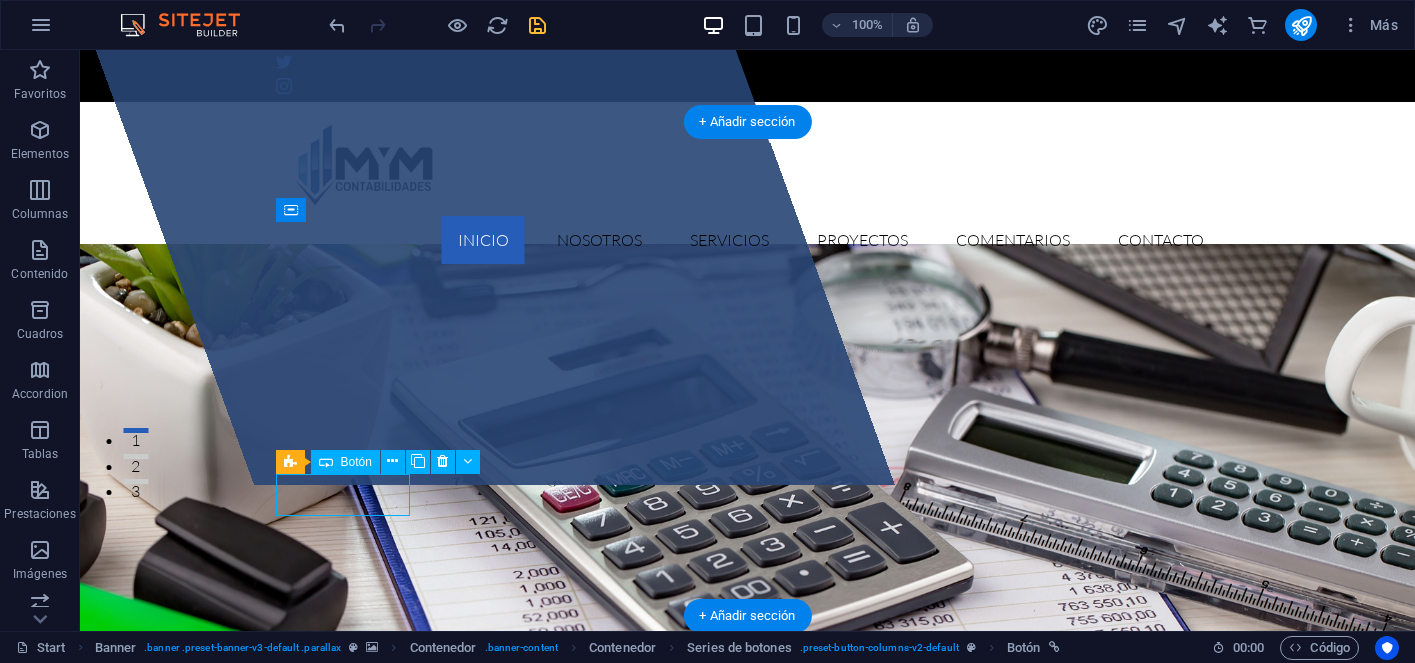 click on "Learn more" at bounding box center [748, 1069] 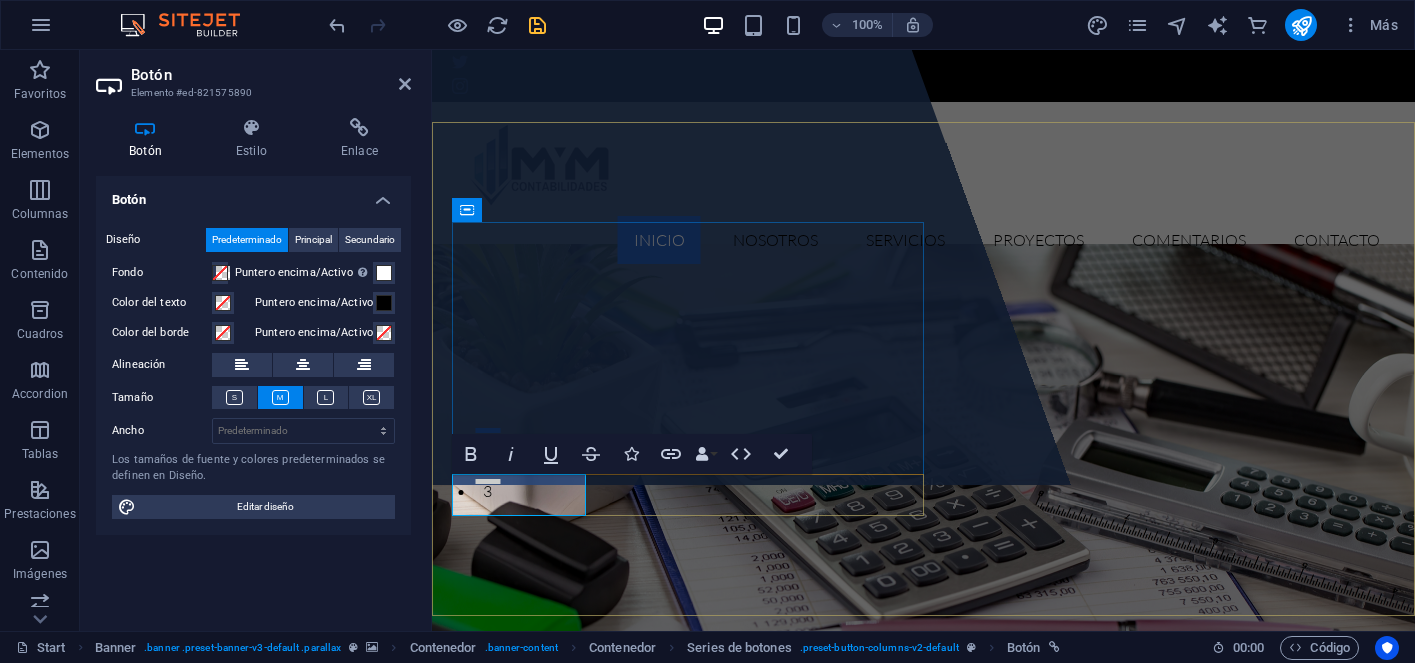 type 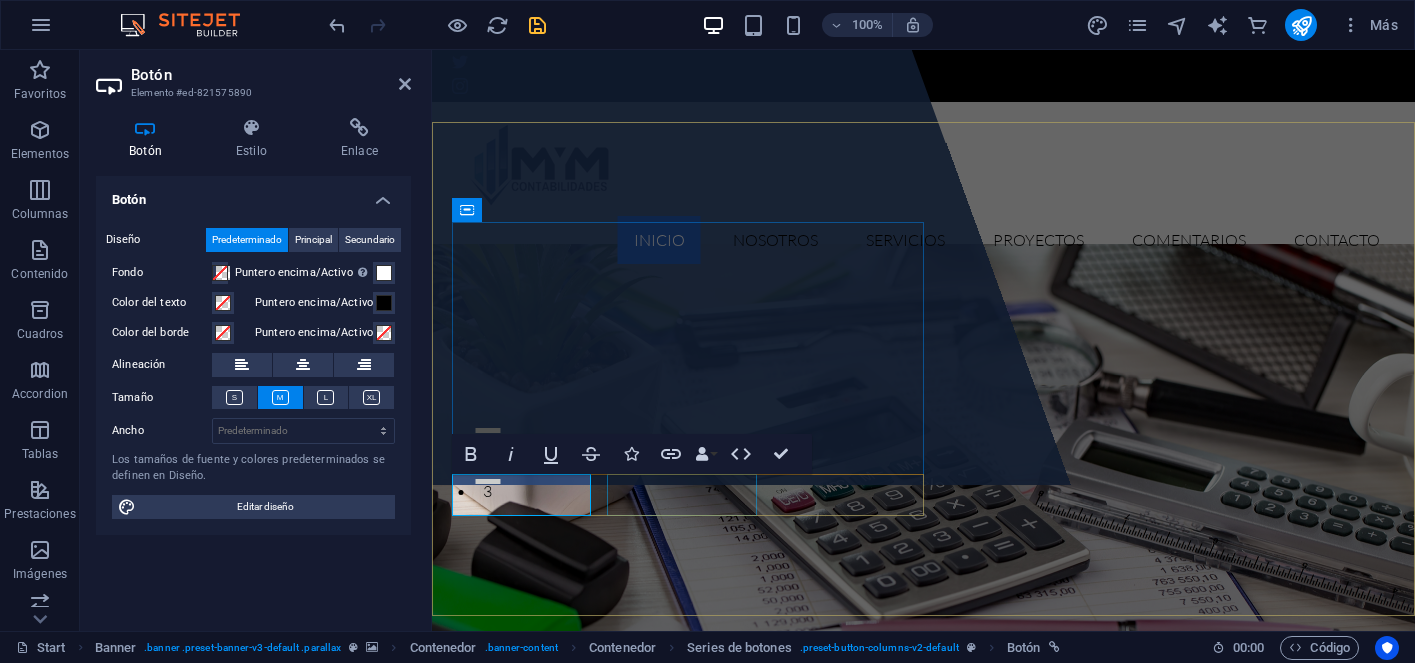 click on "View Services" at bounding box center (924, 1119) 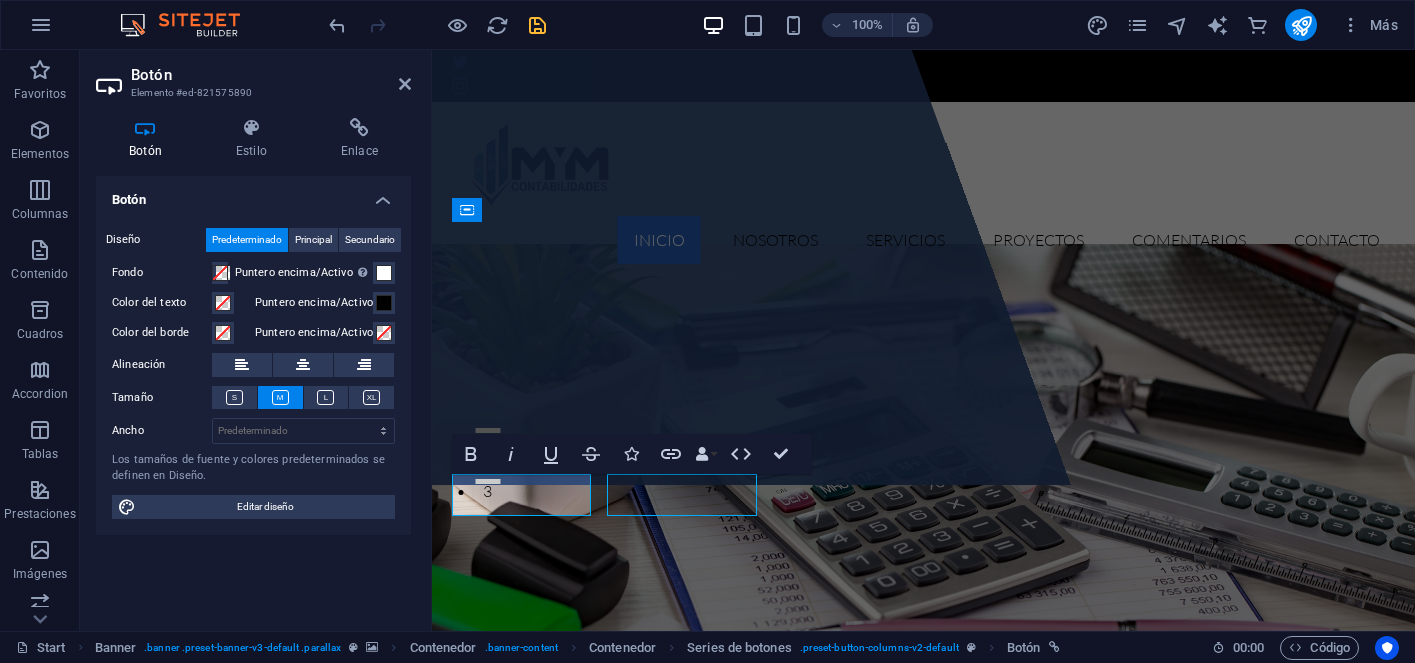 click on "View Services" at bounding box center (924, 1119) 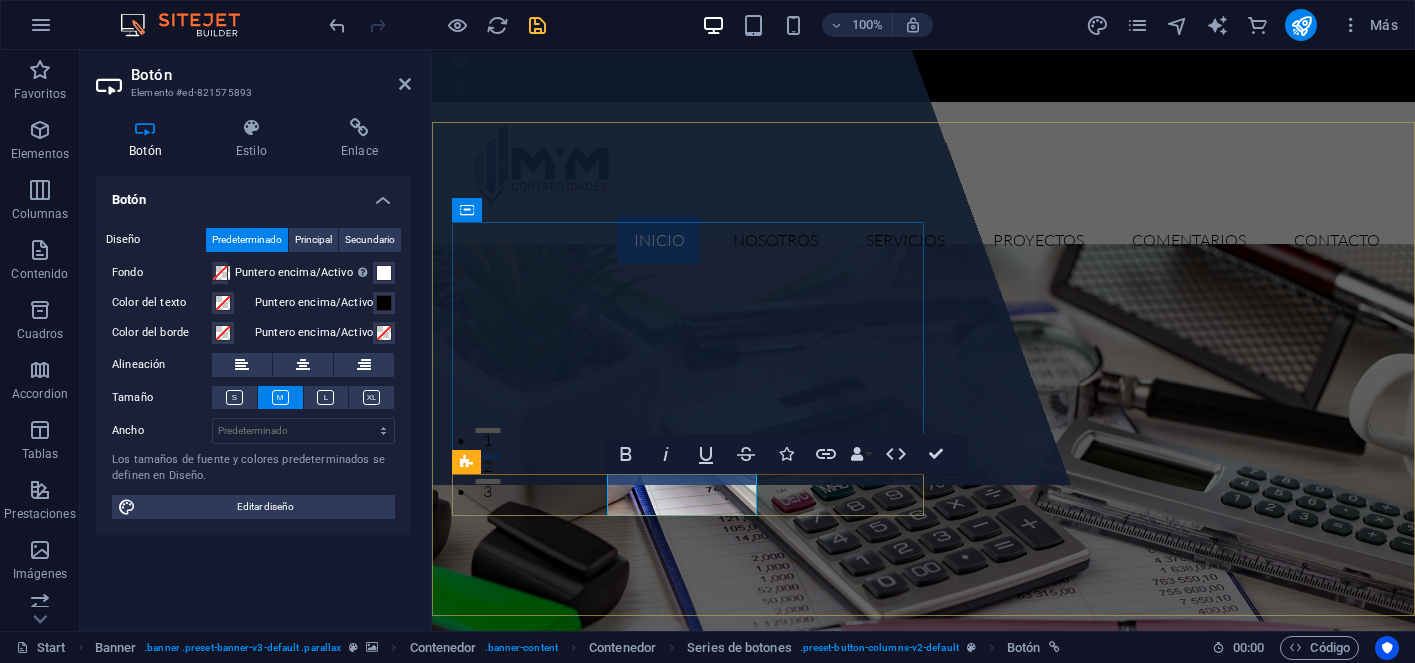 type 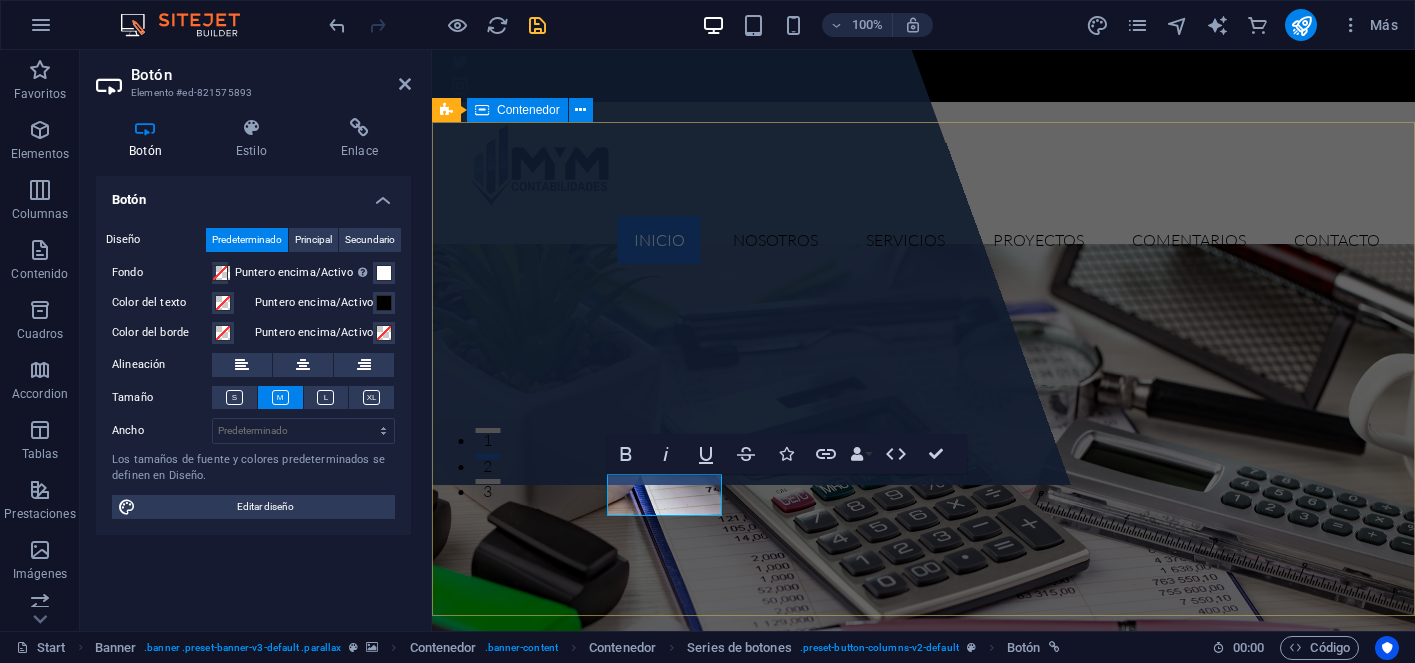click on "Suelta el contenido aquí o  Añadir elementos  Pegar portapapeles MyM Contabilidades Ofrecemos un servicio integral y confiable en contabilidad, asesorías, planificación tributaria y gestión empresarial.  Apoyamos a emprendedores, pymes y profesionales en cada etapa de su negocio, entregando soluciones personalizadas en facturación electrónica, contratos, remuneraciones, finiquitos, IVA y renta. Nuestro compromiso es ayudarte a crecer con orden, claridad y cumplimiento tributario. CONOCE MÁS SERVICIOS" at bounding box center [923, 1019] 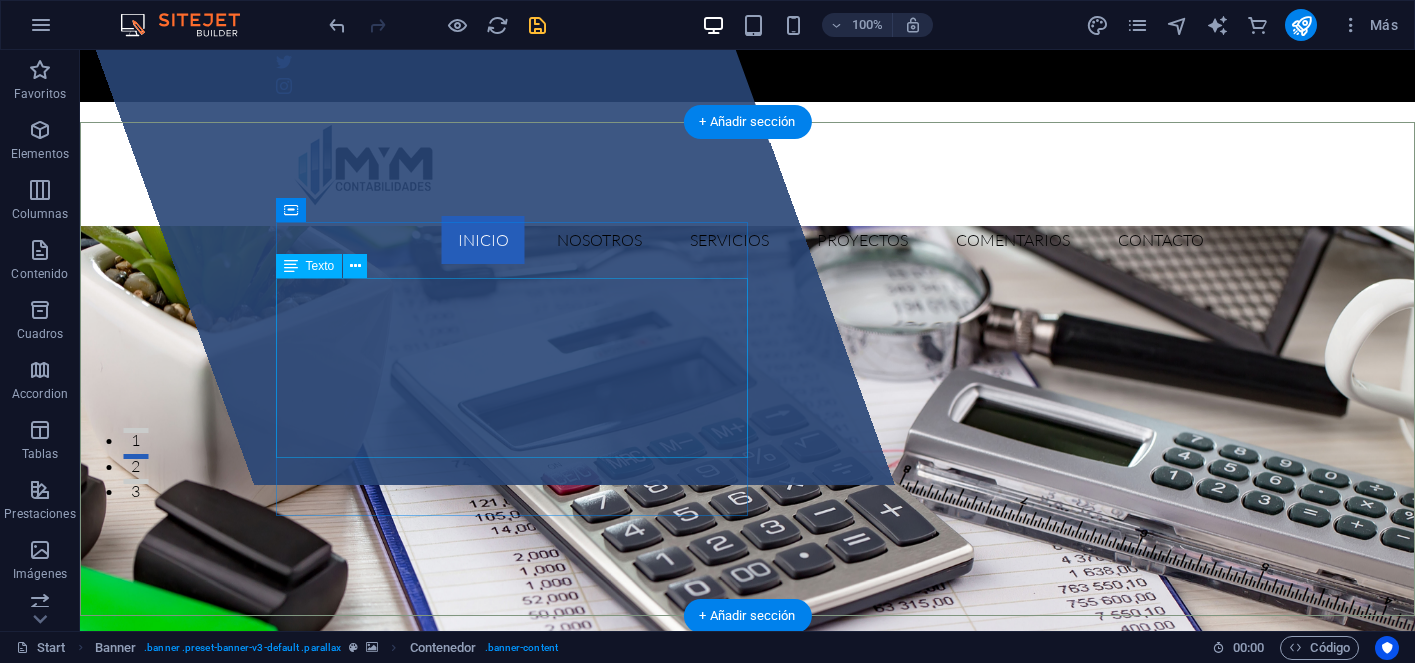 scroll, scrollTop: 0, scrollLeft: 0, axis: both 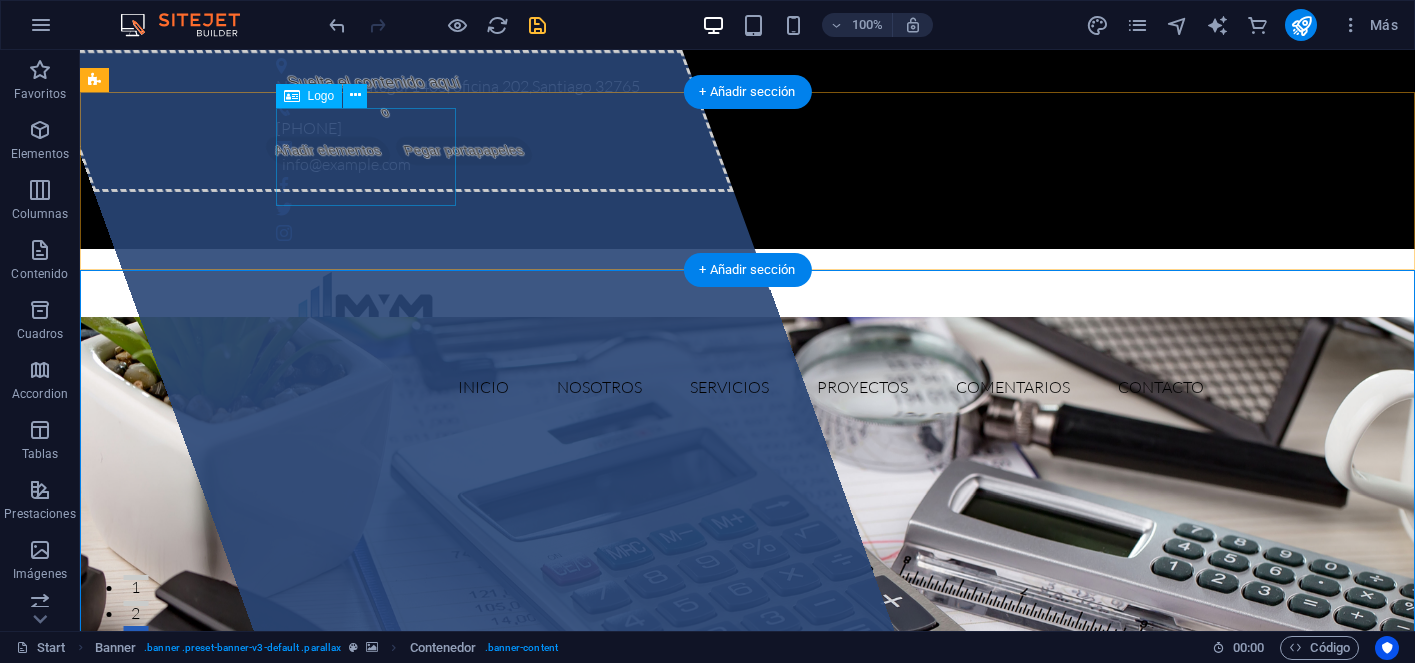 click at bounding box center (748, 314) 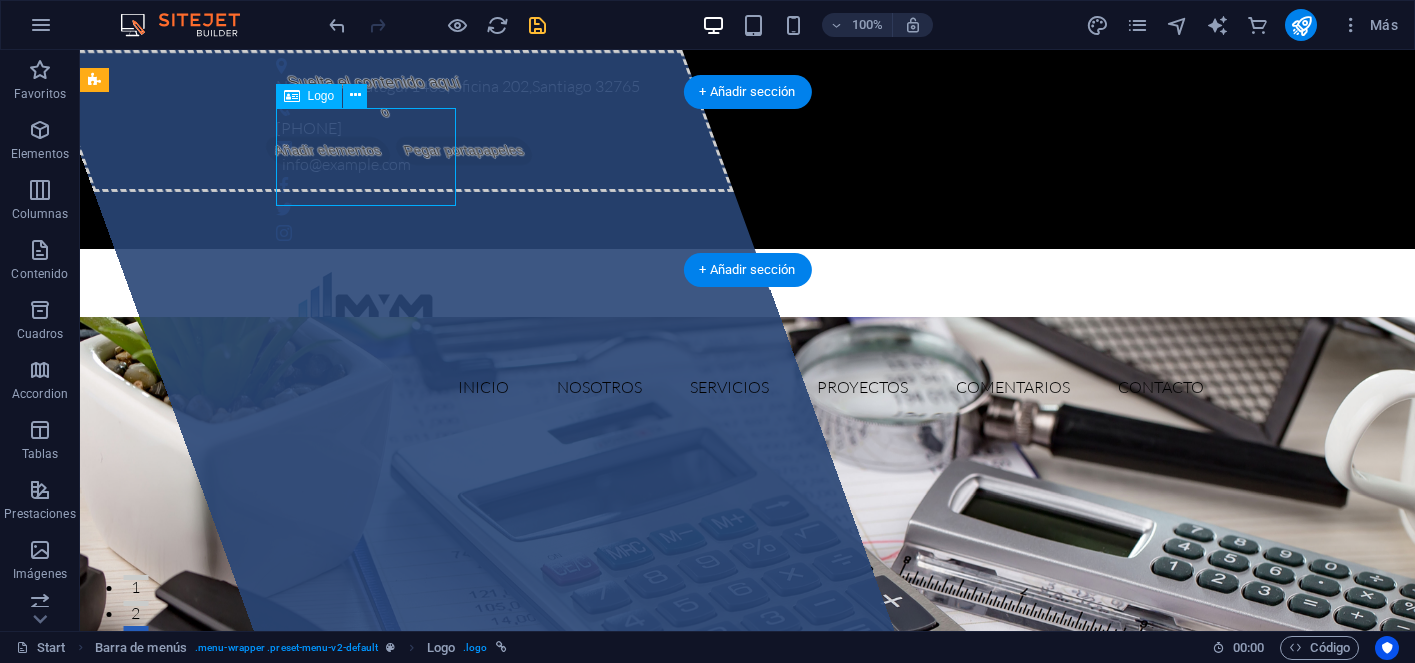 click at bounding box center (748, 314) 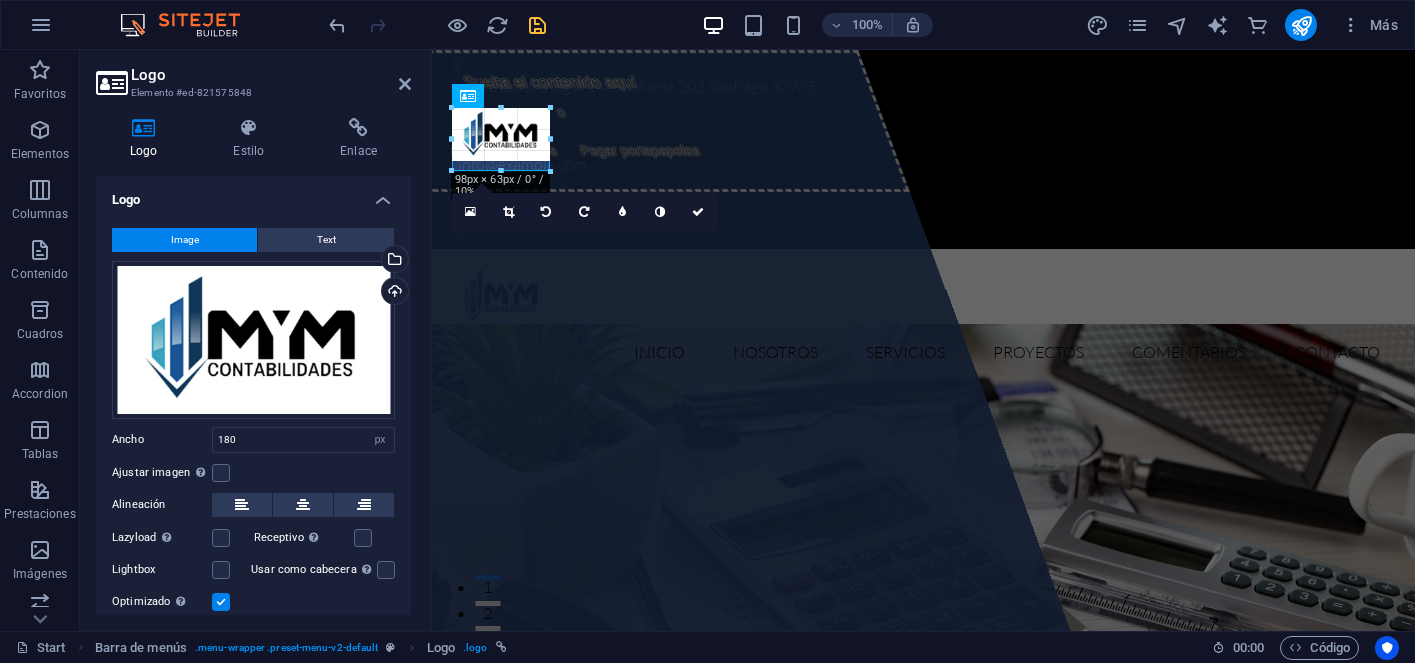 drag, startPoint x: 630, startPoint y: 204, endPoint x: 550, endPoint y: 169, distance: 87.32124 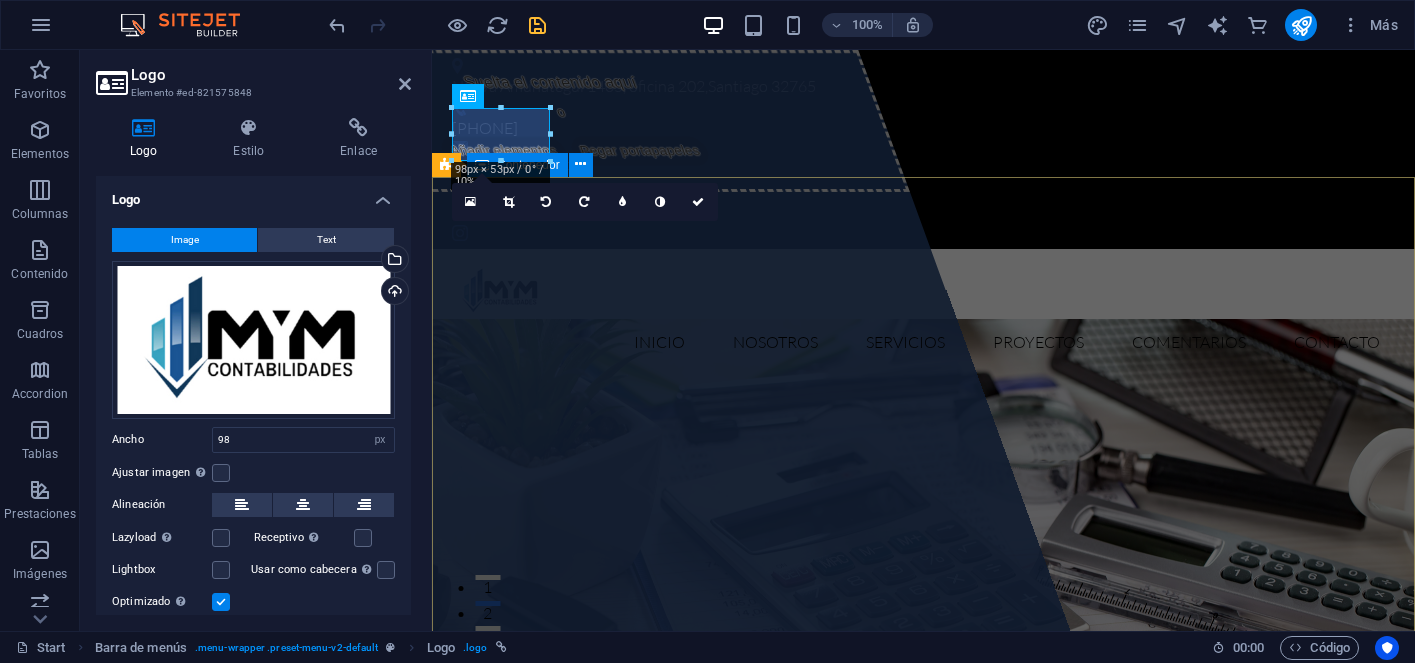 click on "Suelta el contenido aquí o  Añadir elementos  Pegar portapapeles MyM Contabilidades Ofrecemos un servicio integral y confiable en contabilidad, asesorías, planificación tributaria y gestión empresarial.  Apoyamos a emprendedores, pymes y profesionales en cada etapa de su negocio, entregando soluciones personalizadas en facturación electrónica, contratos, remuneraciones, finiquitos, IVA y renta. Nuestro compromiso es ayudarte a crecer con orden, claridad y cumplimiento tributario. CONOCE MÁS SERVICIOS" at bounding box center (923, 1121) 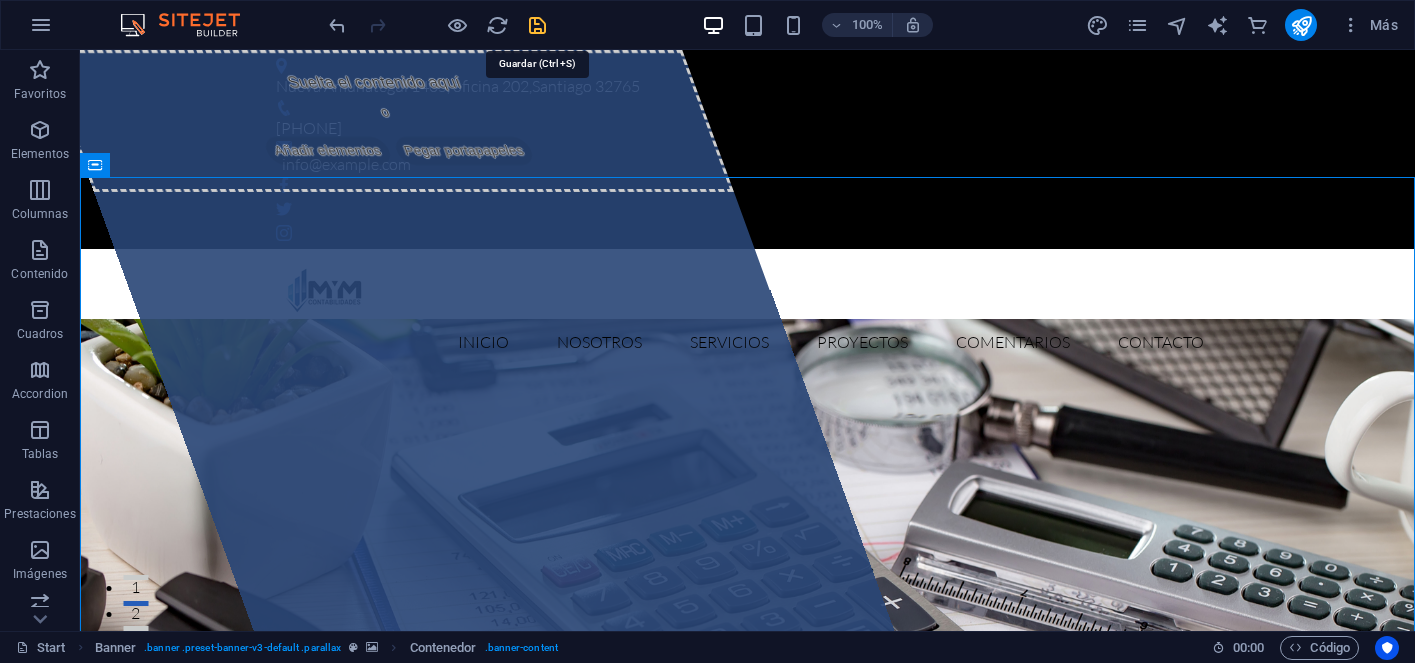 click at bounding box center [537, 25] 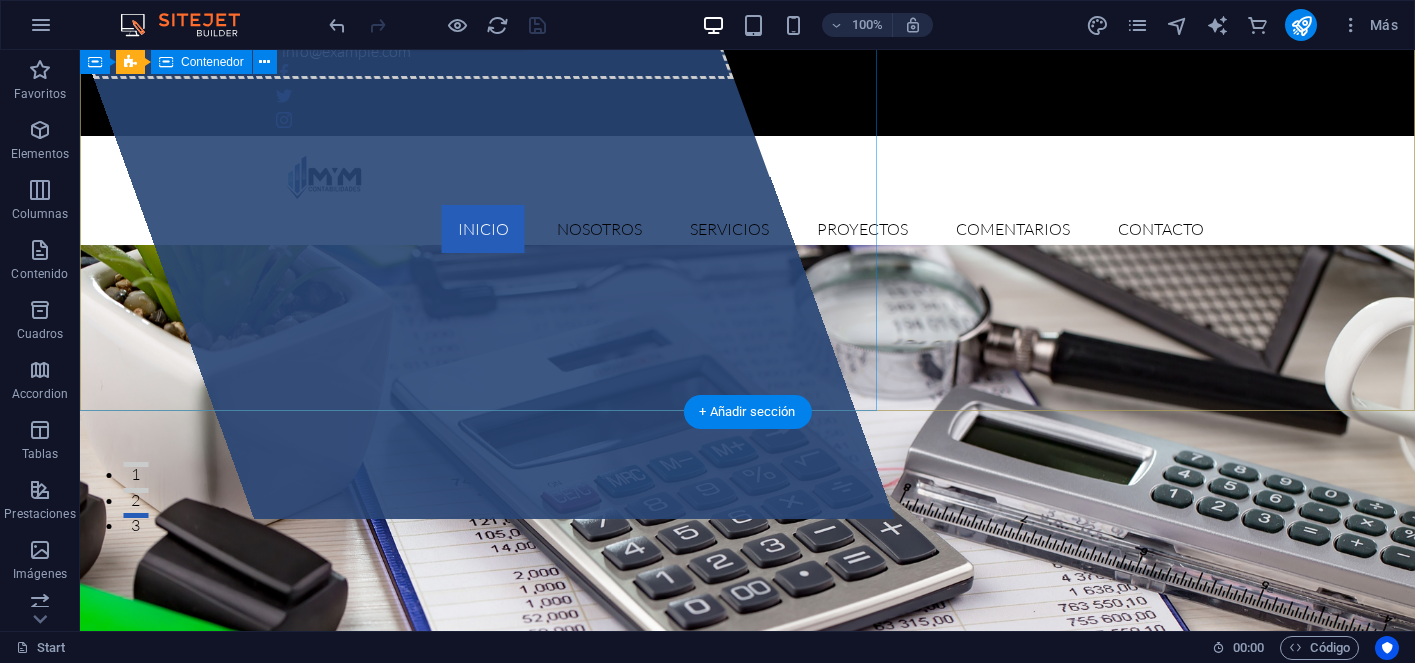 scroll, scrollTop: 0, scrollLeft: 0, axis: both 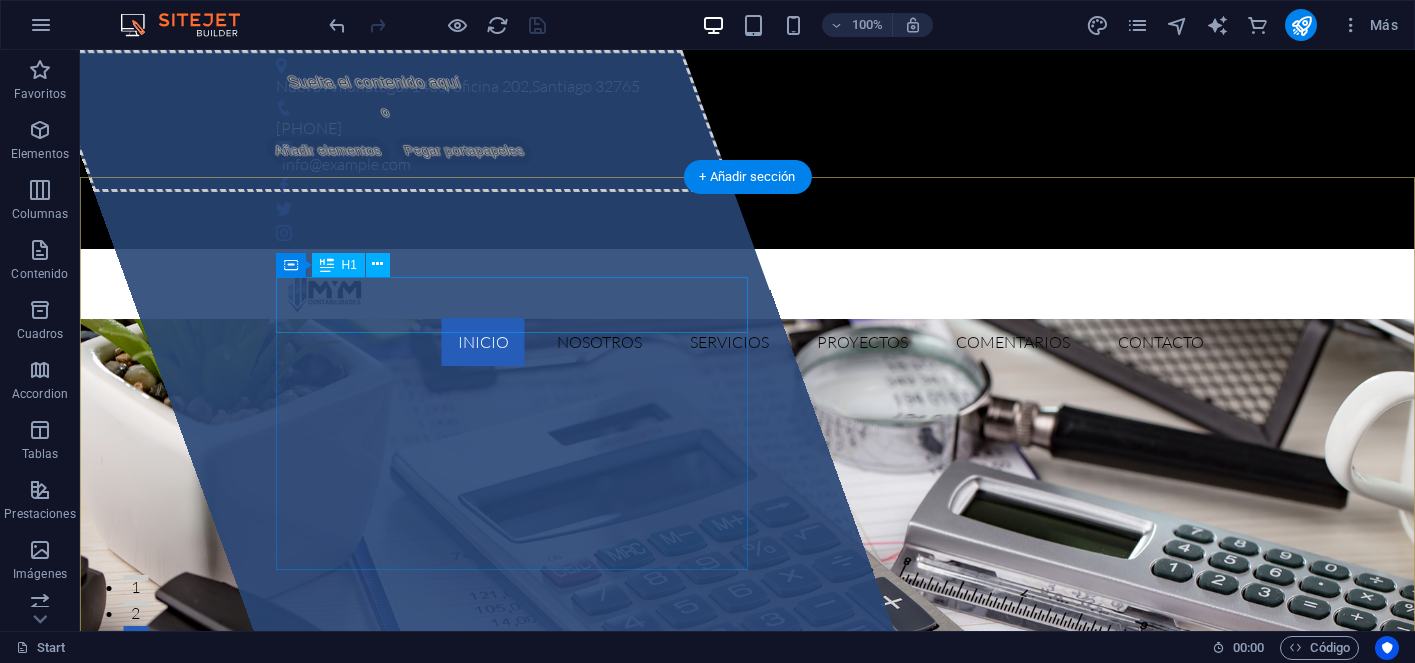 click on "MyM Contabilidades" at bounding box center (473, 1027) 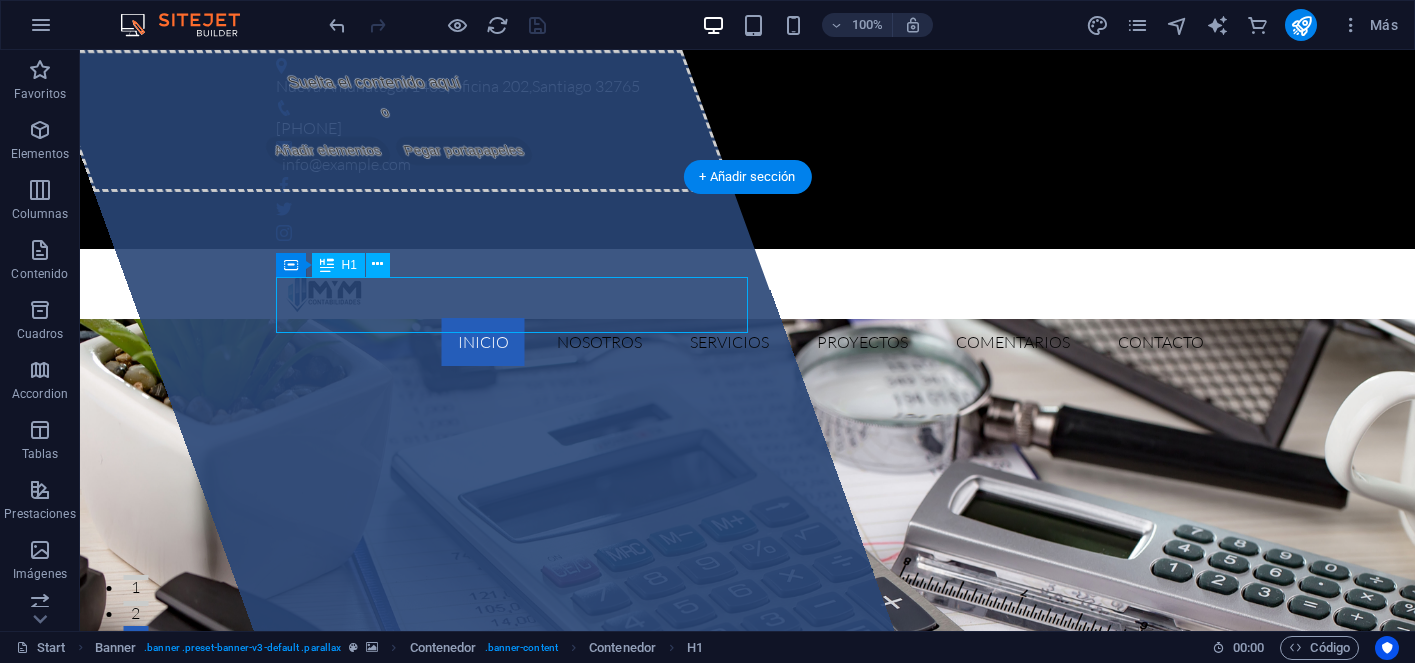 click on "MyM Contabilidades" at bounding box center [473, 1027] 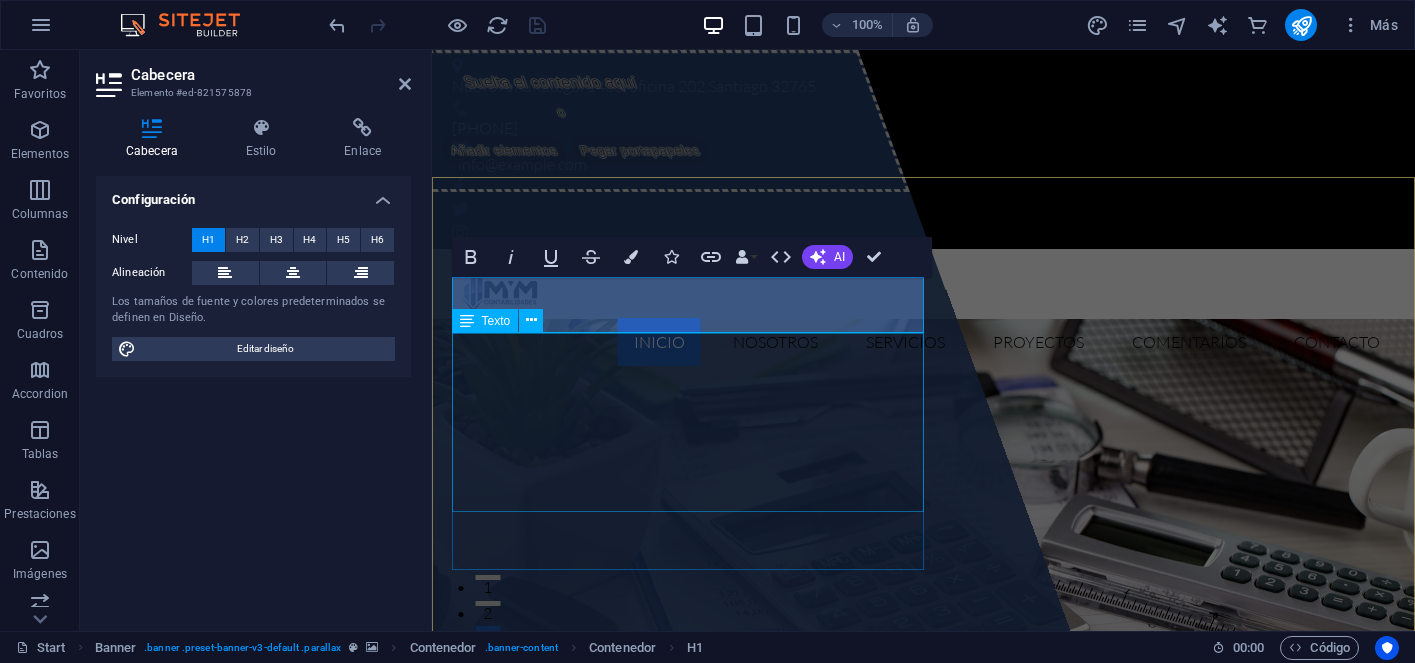 click on "Ofrecemos un servicio integral y confiable en contabilidad, asesorías, planificación tributaria y gestión empresarial.  Apoyamos a emprendedores, pymes y profesionales en cada etapa de su negocio, entregando soluciones personalizadas en facturación electrónica, contratos, remuneraciones, finiquitos, IVA y renta. Nuestro compromiso es ayudarte a crecer con orden, claridad y cumplimiento tributario." at bounding box center [924, 1095] 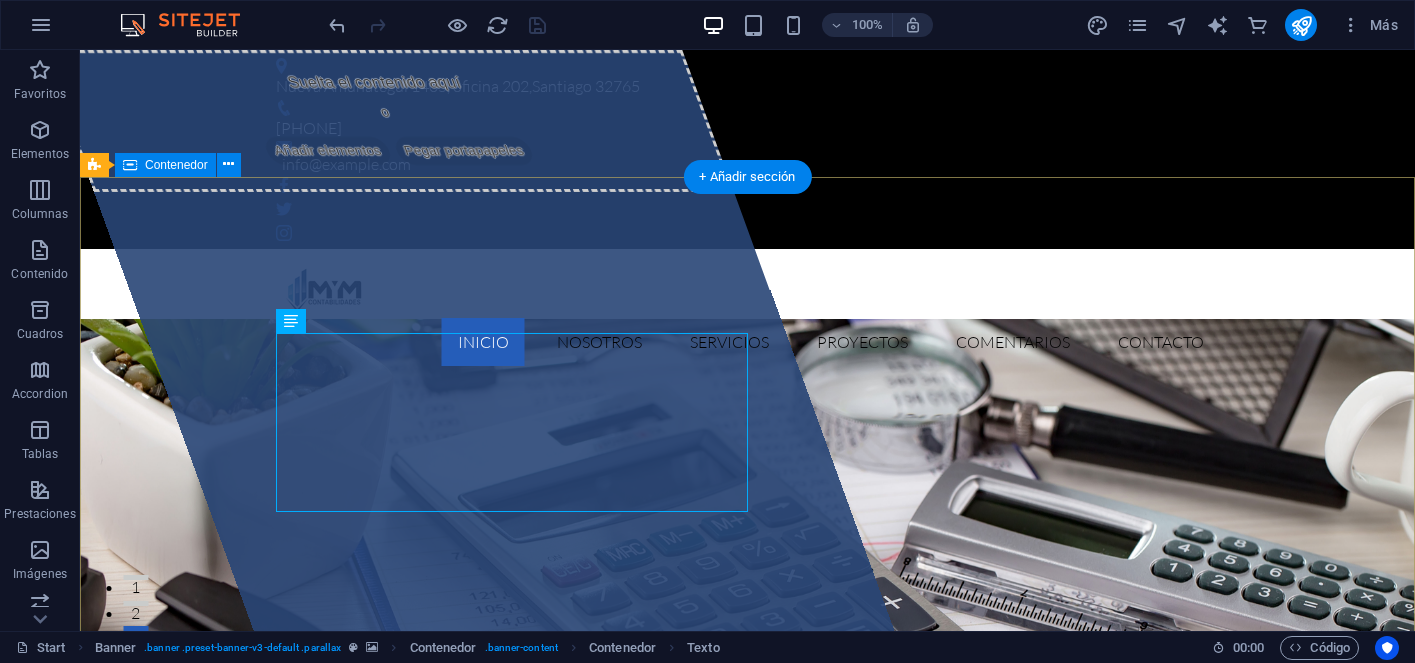 click on "Suelta el contenido aquí o  Añadir elementos  Pegar portapapeles MyM Contabilidades Ofrecemos un servicio integral y confiable en contabilidad, asesorías, planificación tributaria y gestión empresarial.  Apoyamos a emprendedores, pymes y profesionales en cada etapa de su negocio, entregando soluciones personalizadas en facturación electrónica, contratos, remuneraciones, finiquitos, IVA y renta. Nuestro compromiso es ayudarte a crecer con orden, claridad y cumplimiento tributario. CONOCE MÁS SERVICIOS" at bounding box center (747, 1121) 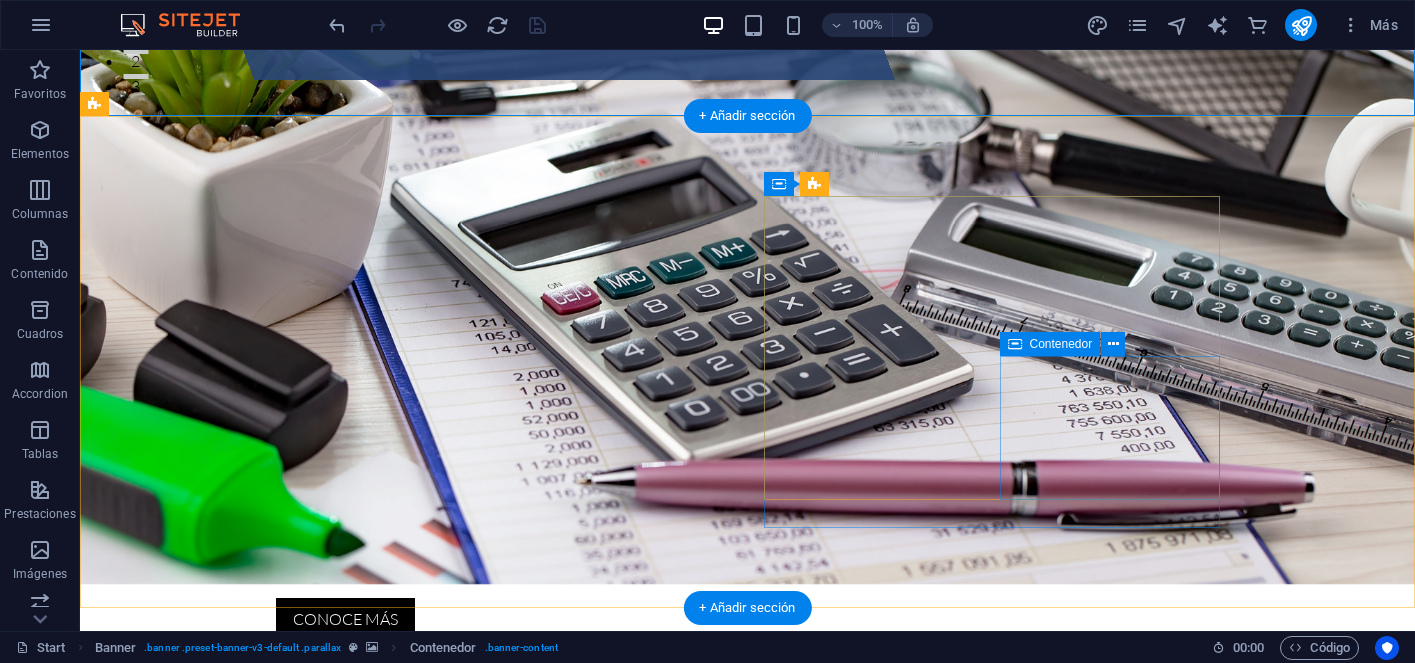scroll, scrollTop: 562, scrollLeft: 0, axis: vertical 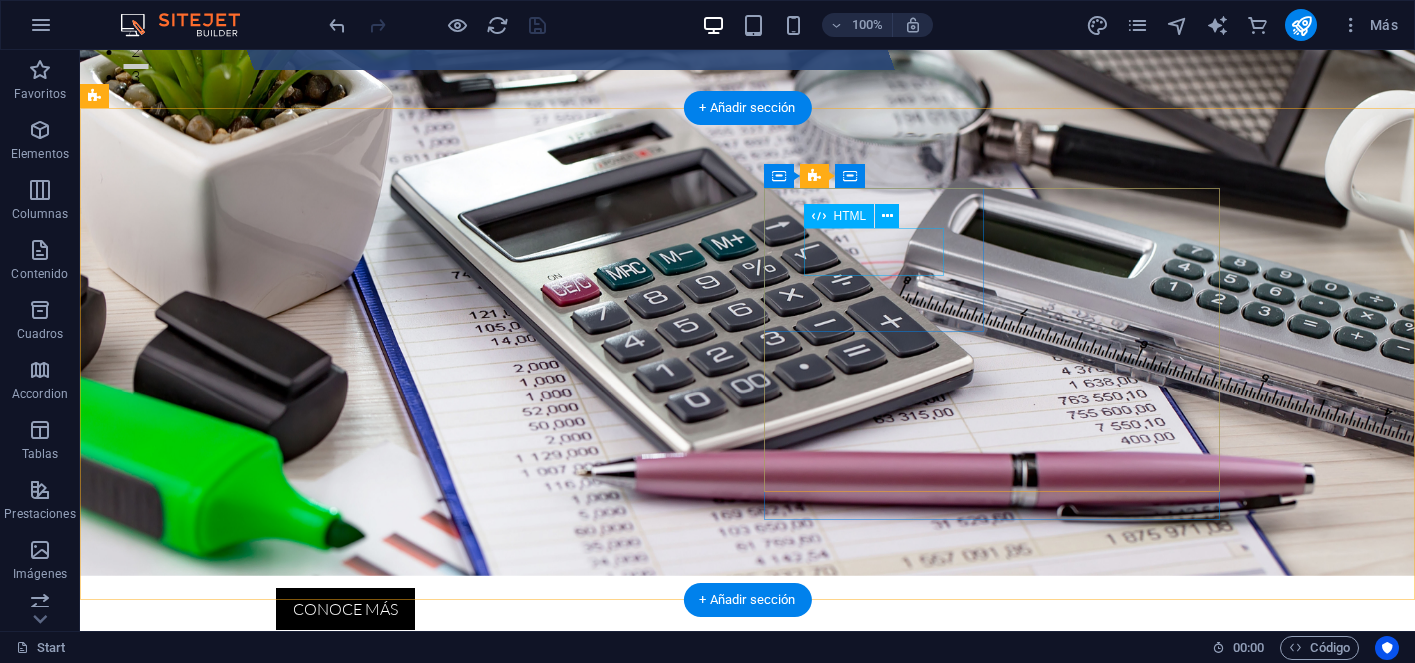 click on "78" at bounding box center (206, 1744) 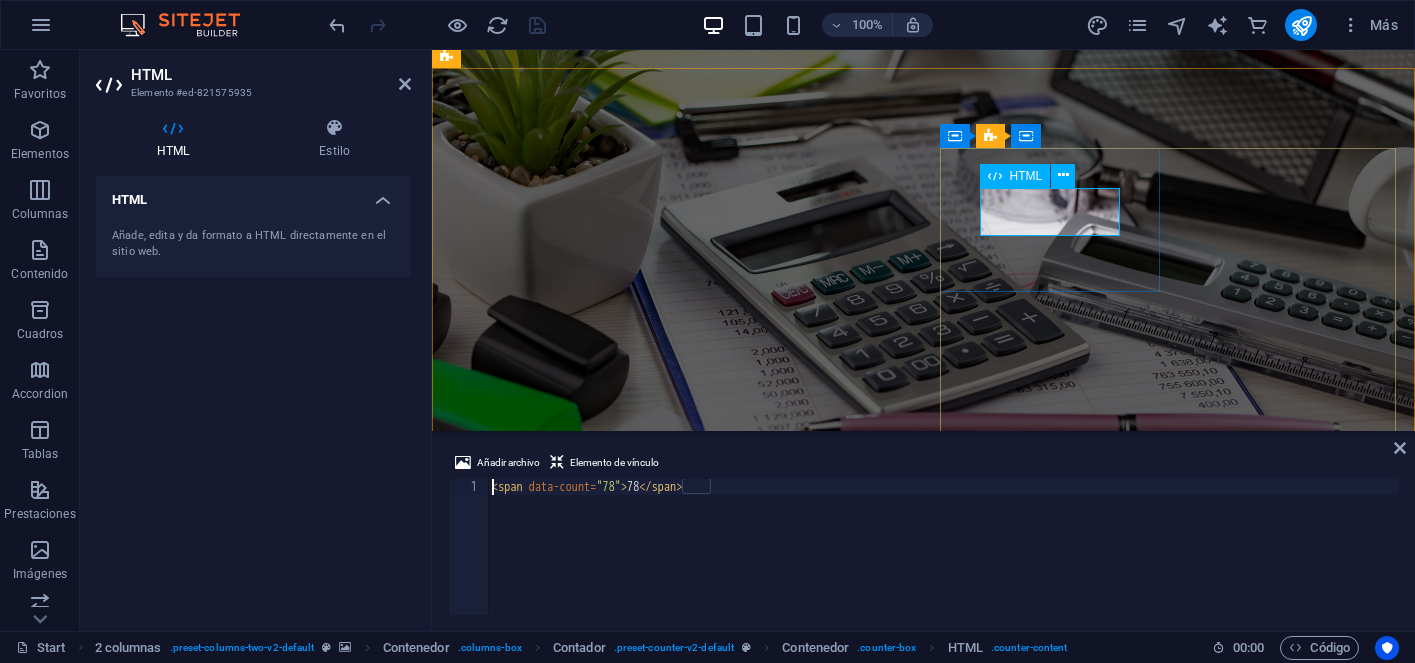click on "78" at bounding box center (558, 1744) 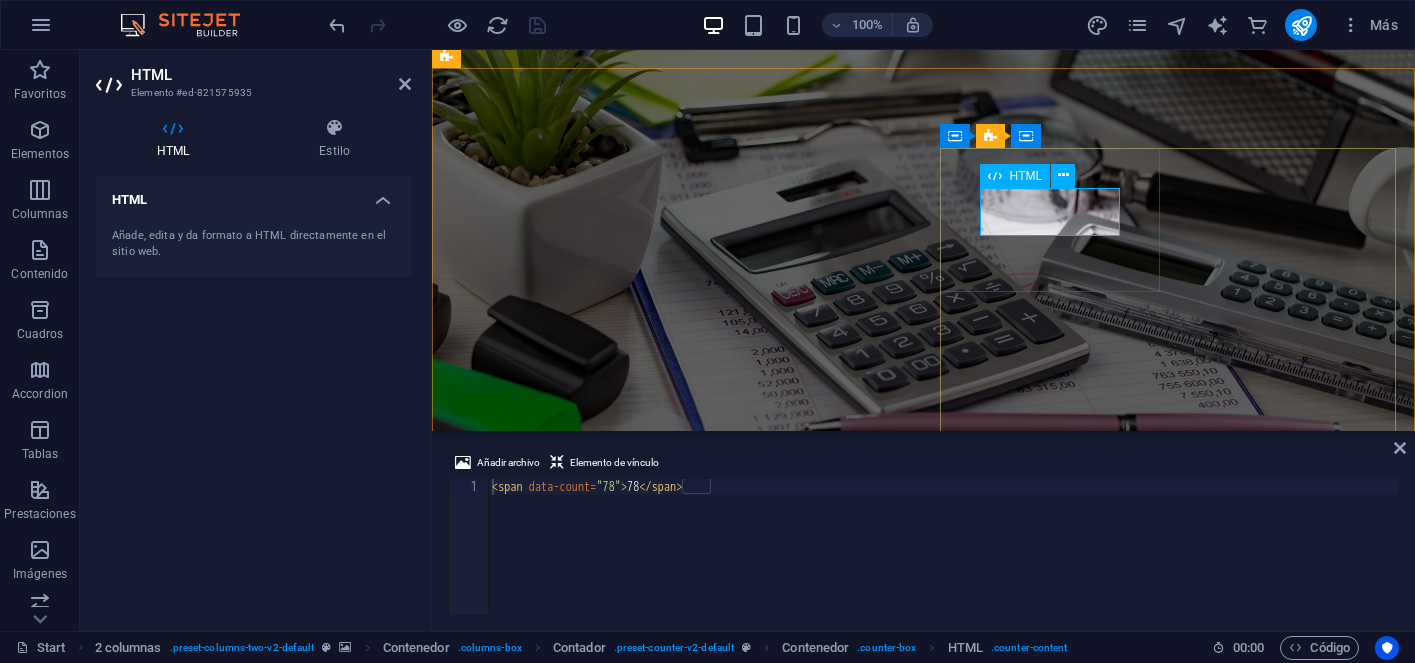 click on "78" at bounding box center [558, 1744] 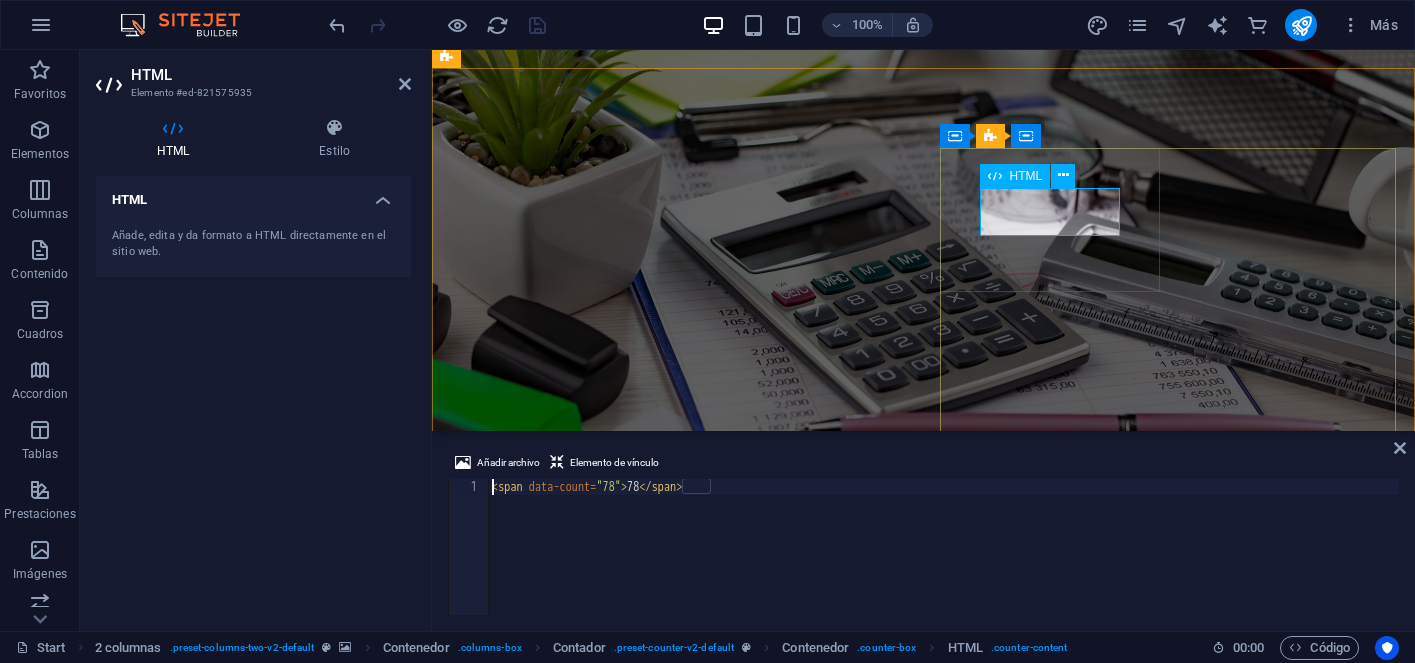 click on "78" at bounding box center (558, 1744) 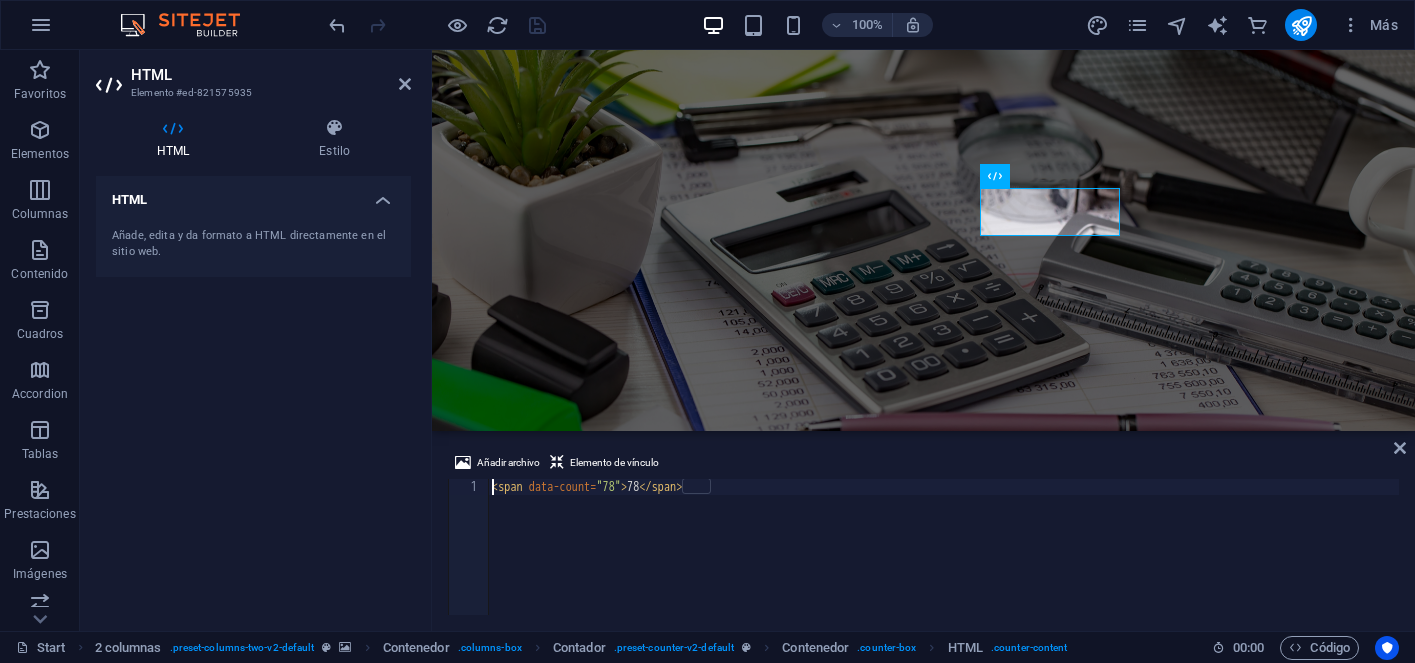 click on "< span   data-count = "78" > 78 </ span >" at bounding box center [943, 563] 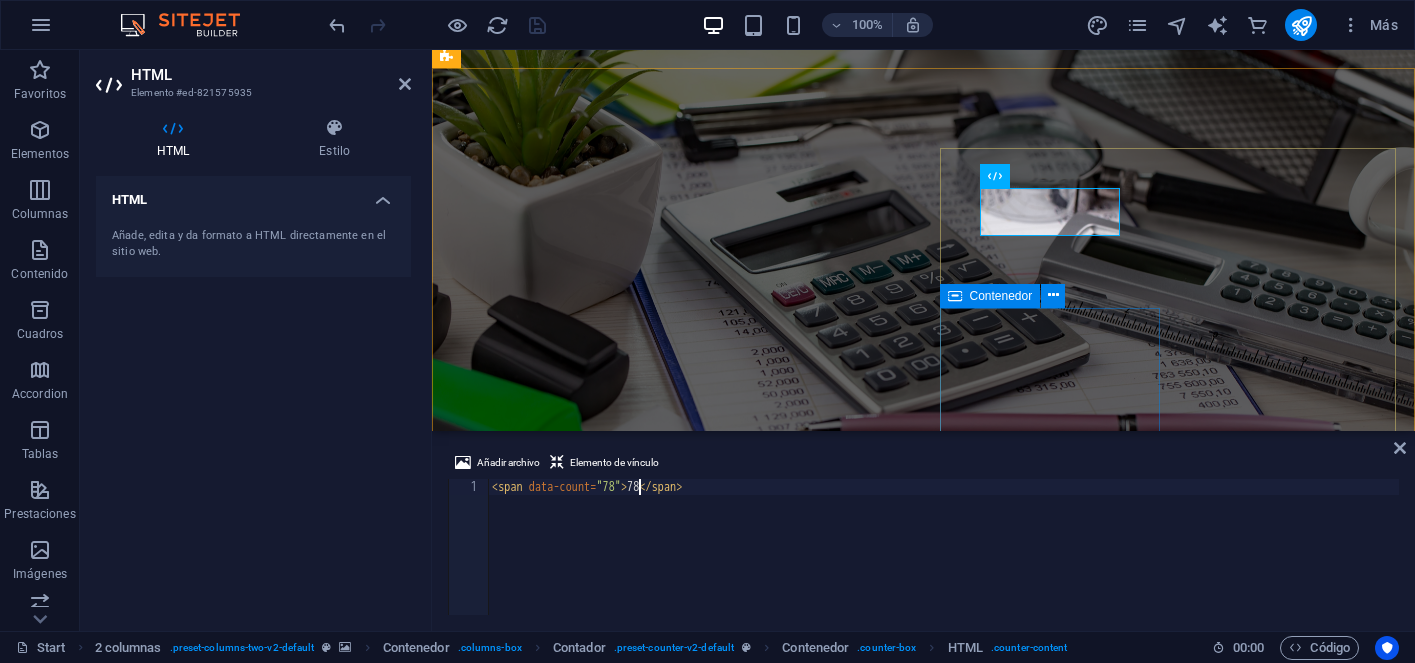 click on "14 Engineers" at bounding box center [558, 2056] 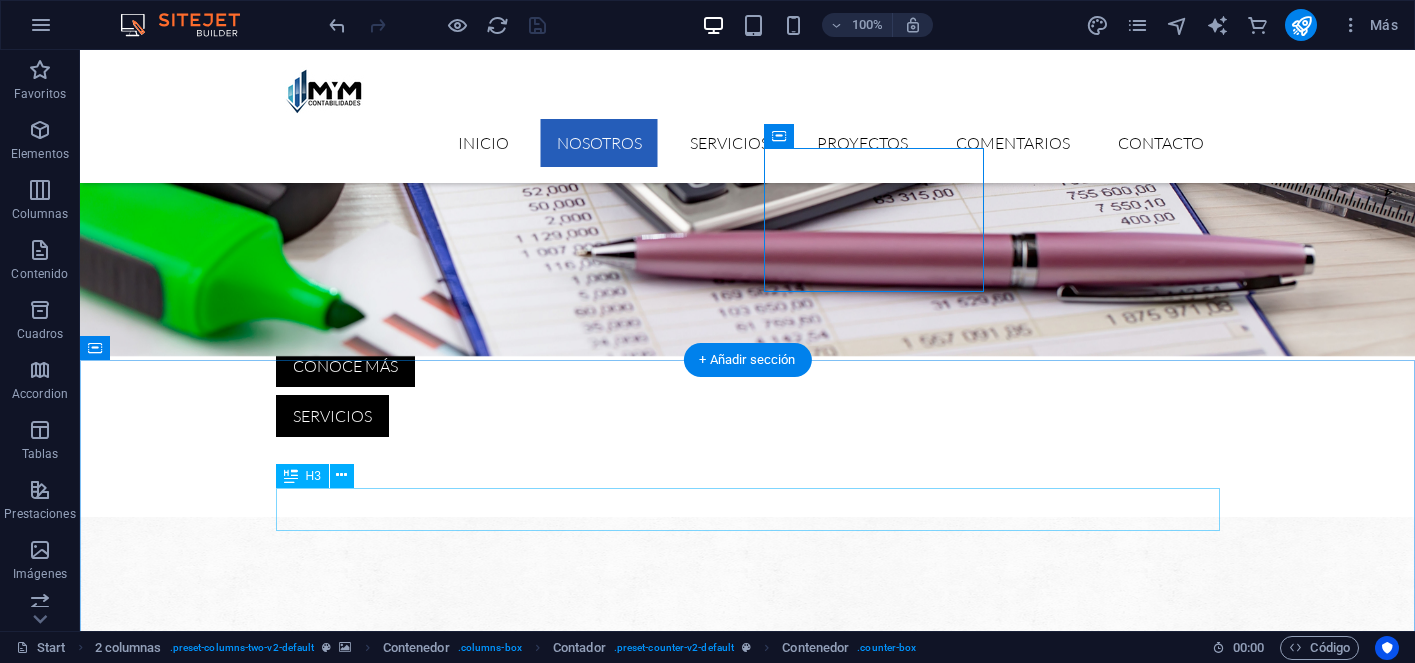 scroll, scrollTop: 780, scrollLeft: 0, axis: vertical 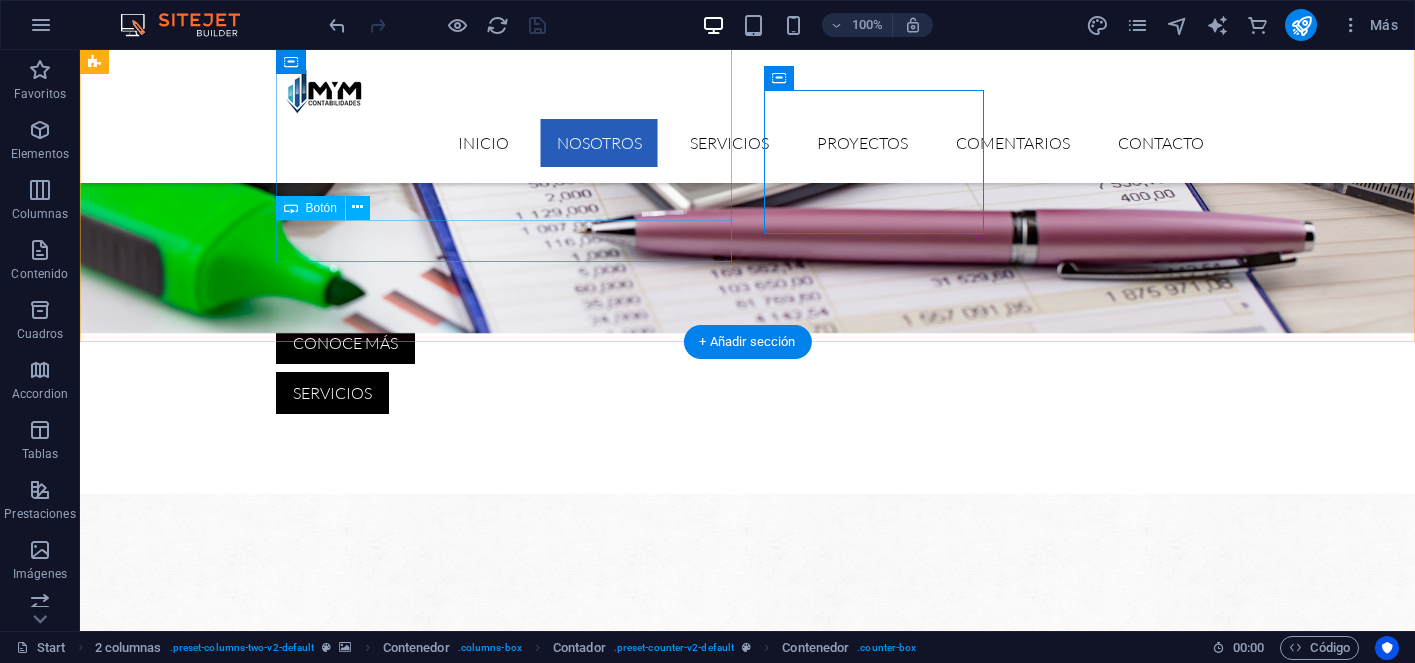click on "Get in touch" at bounding box center [324, 1377] 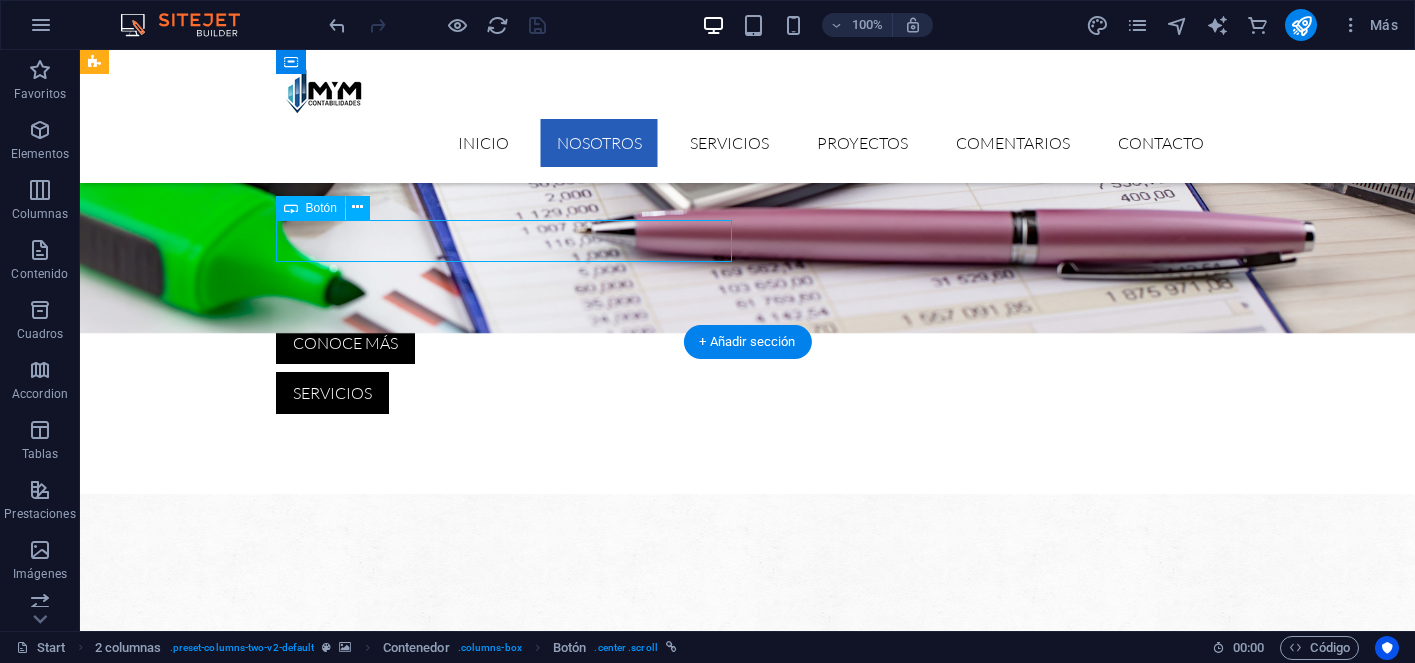 click on "Get in touch" at bounding box center [324, 1377] 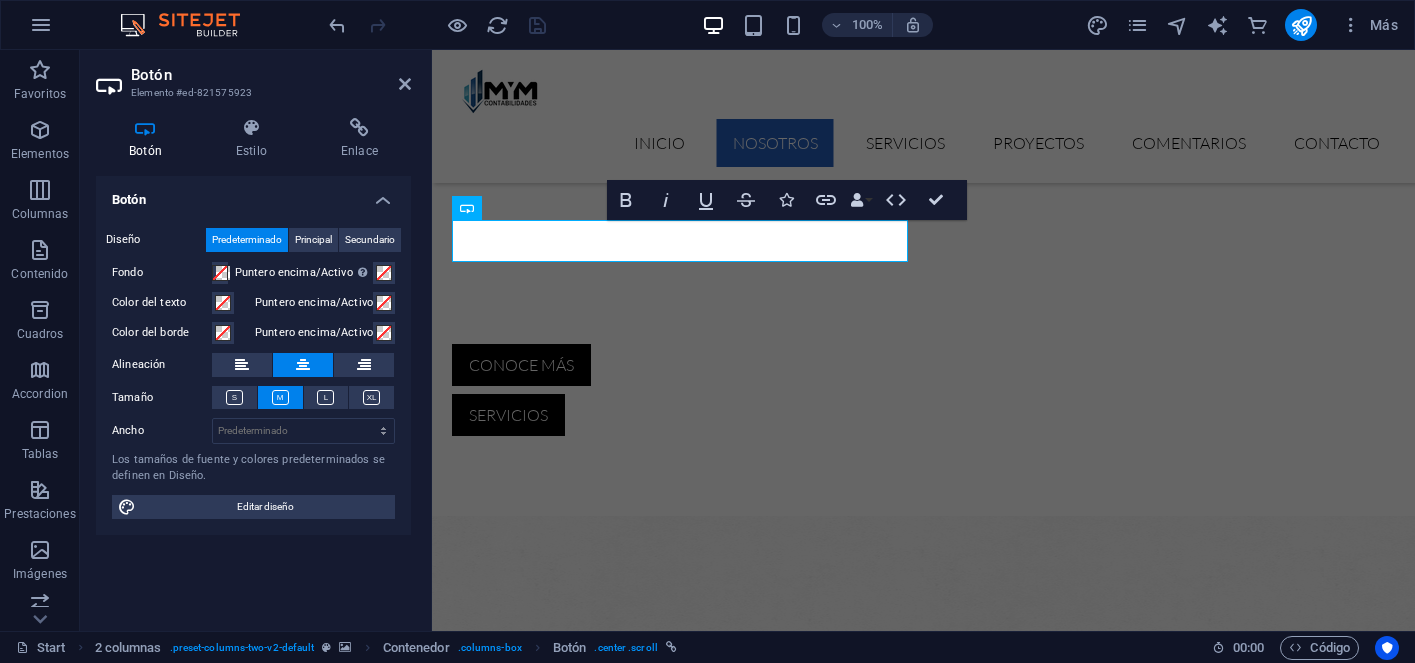 type 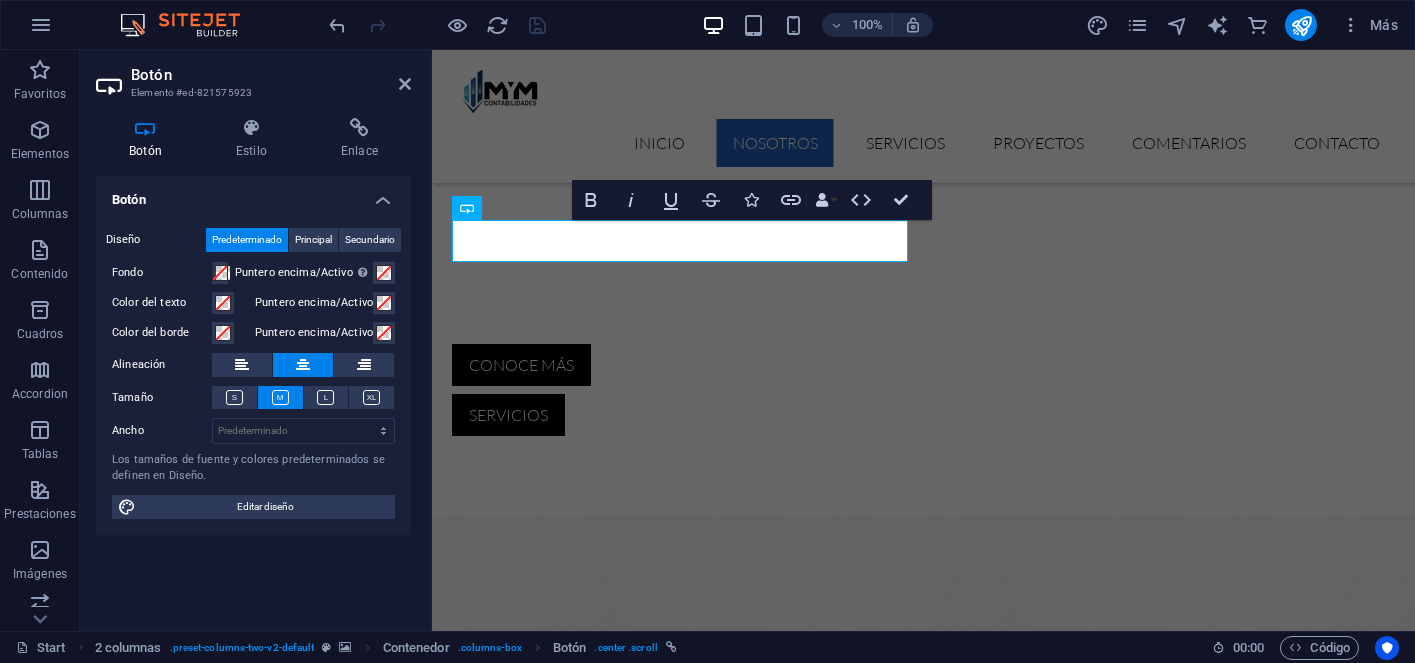 click at bounding box center [923, 762] 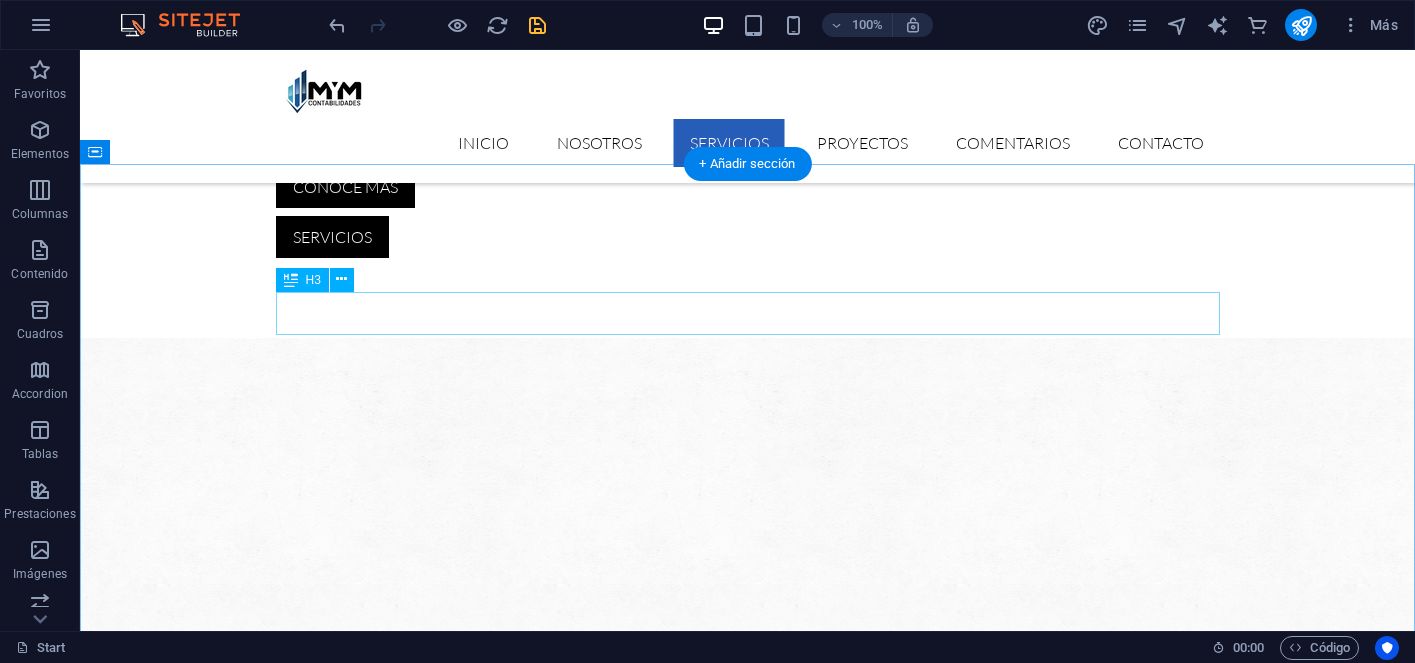 scroll, scrollTop: 935, scrollLeft: 0, axis: vertical 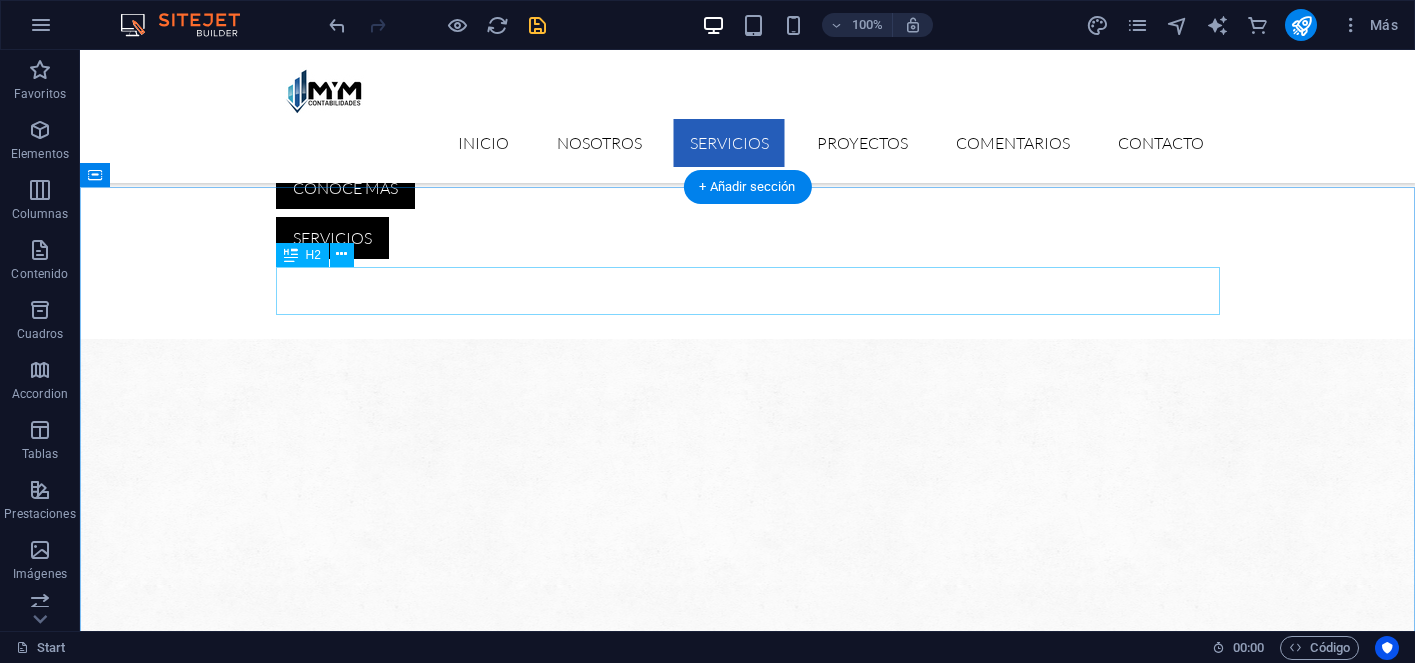 click on "Our Services" at bounding box center (748, 2043) 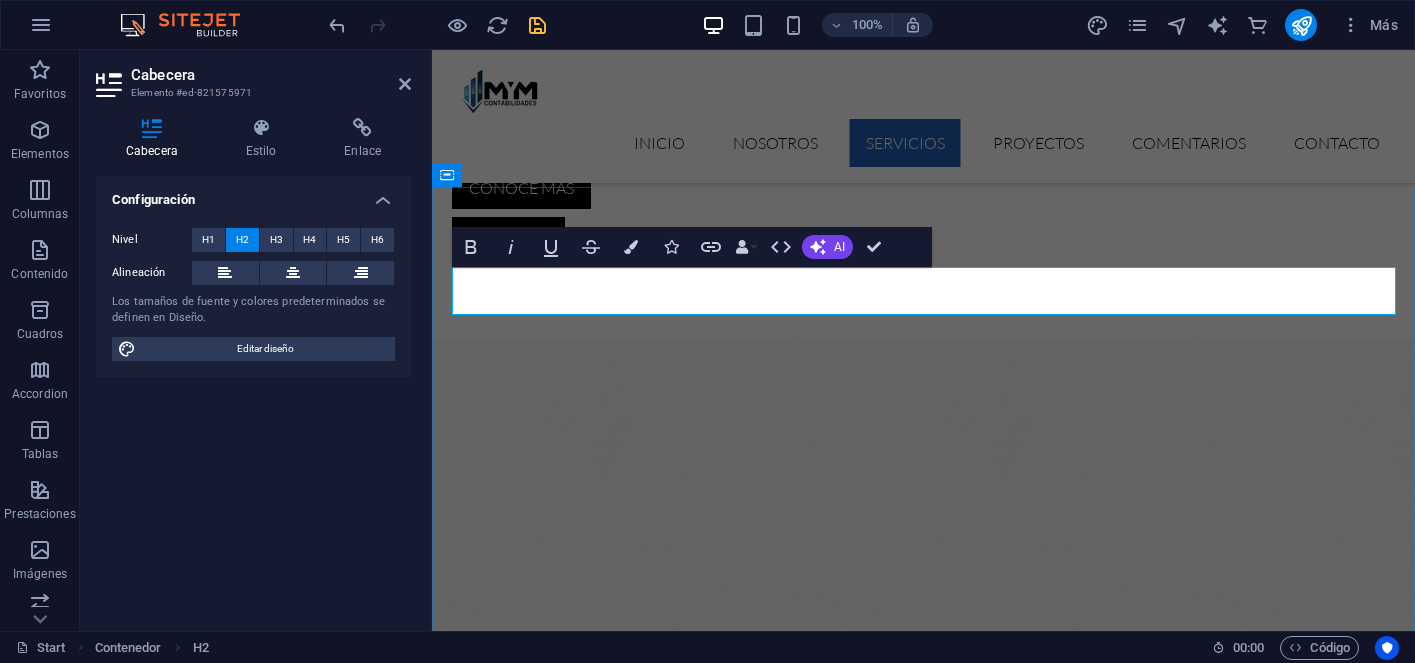 type 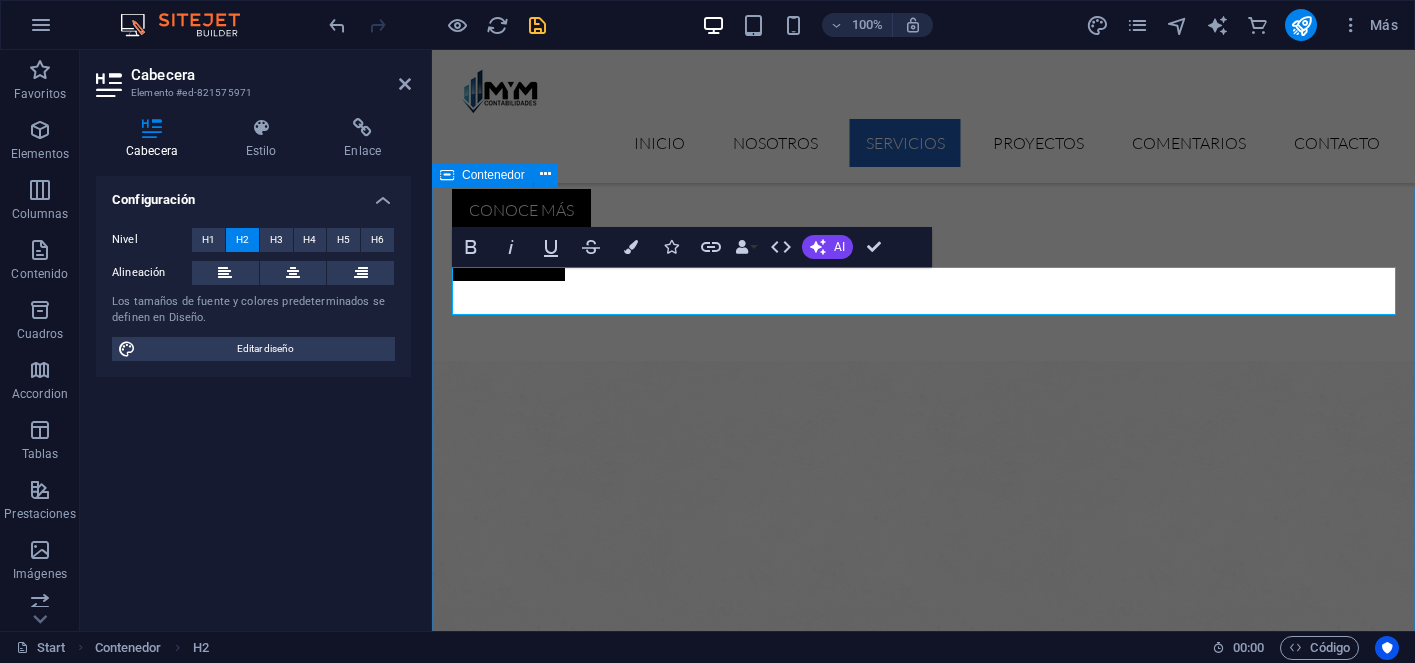 click on "NUESTROS SERVICIOS Solution for Industries Construction Lorem ipsum dolor sit amet, consectetur adipisicing elit. Veritatis, dolorem! Manufacturing Lorem ipsum dolor sit amet, consectetur adipisicing elit. Veritatis, dolorem! Engineering Lorem ipsum dolor sit amet, consectetur adipisicing elit. Veritatis, dolorem! Oil Industry Lorem ipsum dolor sit amet, consectetur adipisicing elit. Veritatis, dolorem! Car Industry Lorem ipsum dolor sit amet, consectetur adipisicing elit. Veritatis, dolorem! House Building Lorem ipsum dolor sit amet, consectetur adipisicing elit. Veritatis, dolorem!" at bounding box center (923, 2835) 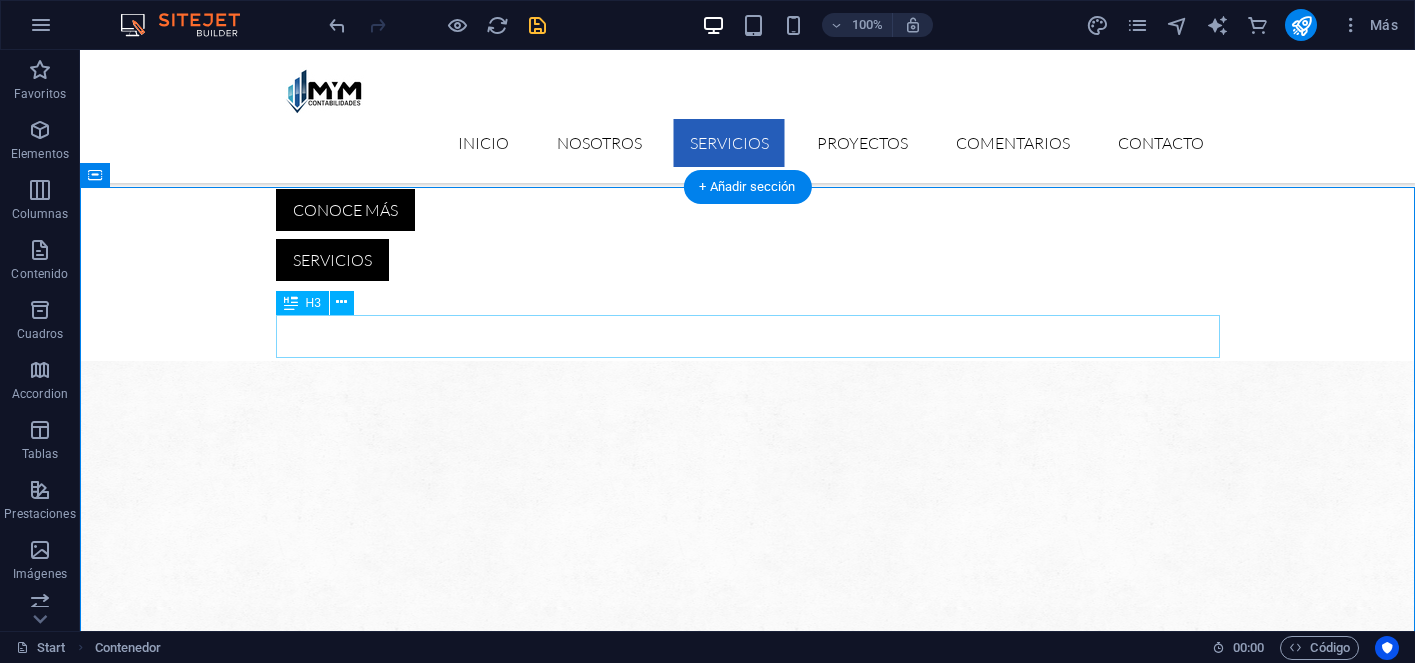 click on "Solution for Industries" at bounding box center (748, 2110) 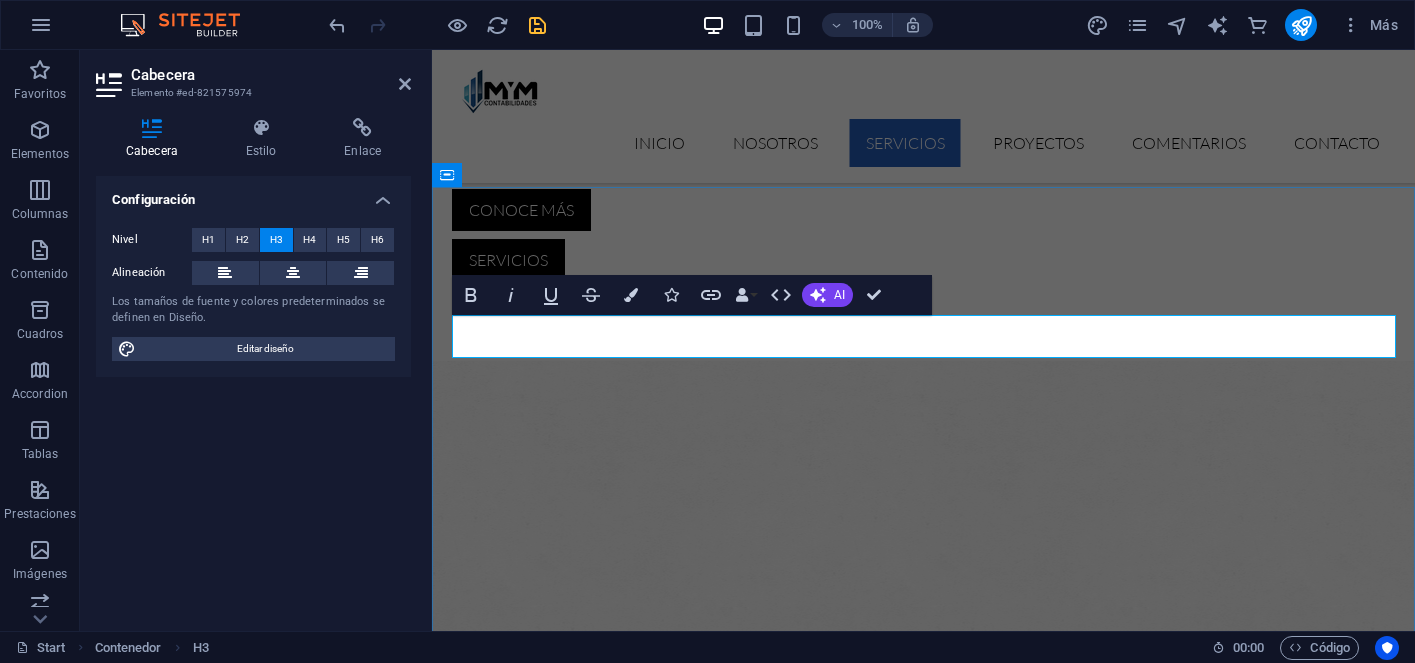 type 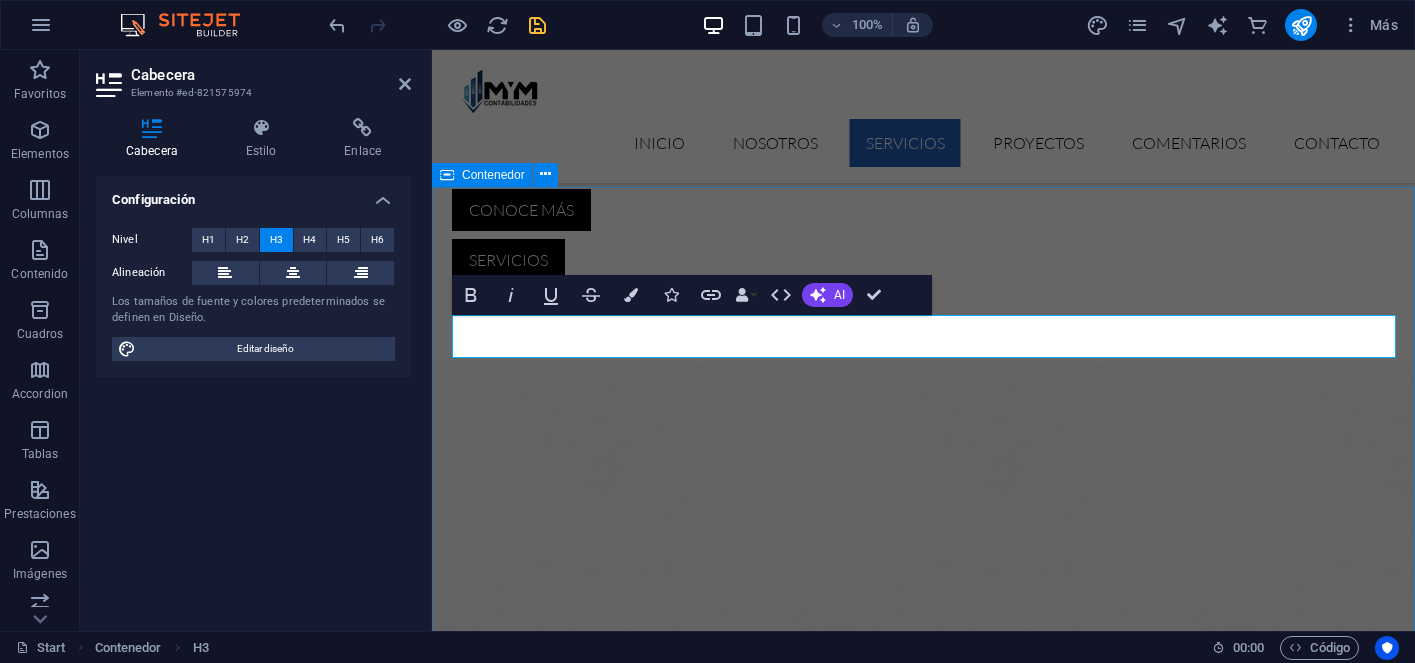 click on "NUESTROS SERVICIOS SOLUCIONES INTEGRALES Y CONFIABLES Construction Lorem ipsum dolor sit amet, consectetur adipisicing elit. Veritatis, dolorem! Manufacturing Lorem ipsum dolor sit amet, consectetur adipisicing elit. Veritatis, dolorem! Engineering Lorem ipsum dolor sit amet, consectetur adipisicing elit. Veritatis, dolorem! Oil Industry Lorem ipsum dolor sit amet, consectetur adipisicing elit. Veritatis, dolorem! Car Industry Lorem ipsum dolor sit amet, consectetur adipisicing elit. Veritatis, dolorem! House Building Lorem ipsum dolor sit amet, consectetur adipisicing elit. Veritatis, dolorem!" at bounding box center (923, 2835) 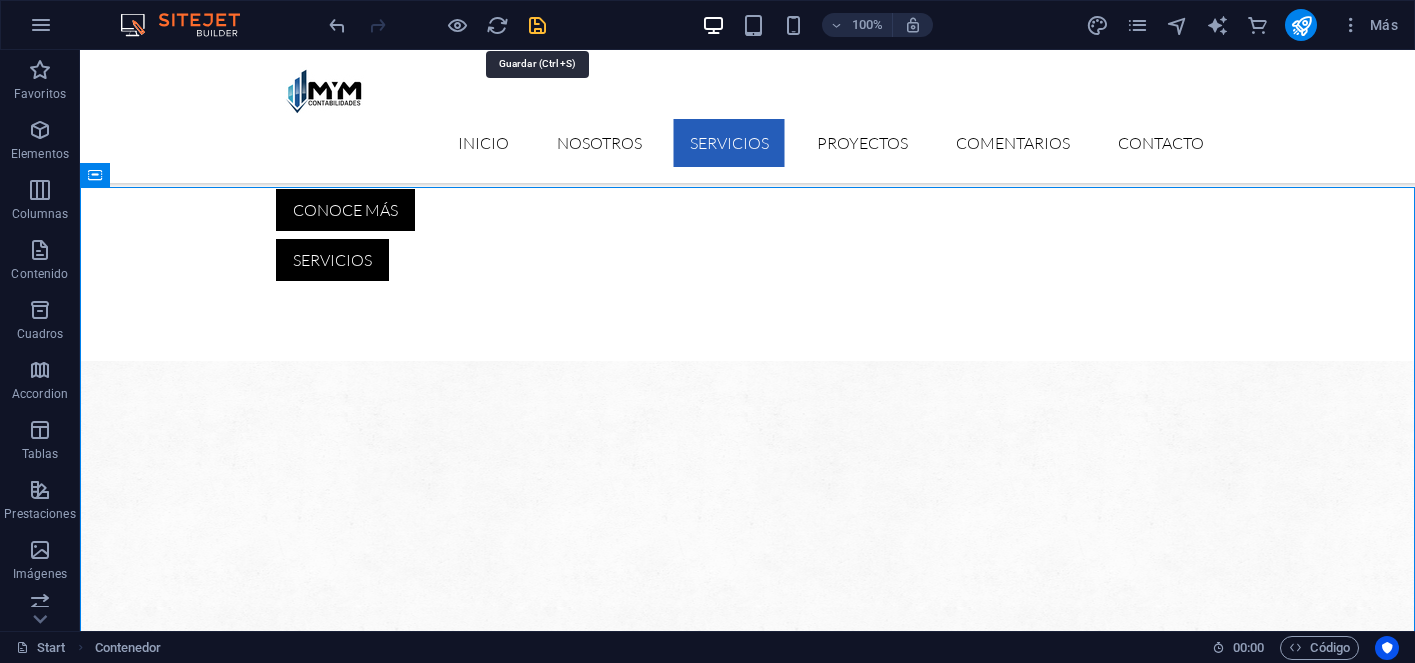 click at bounding box center [537, 25] 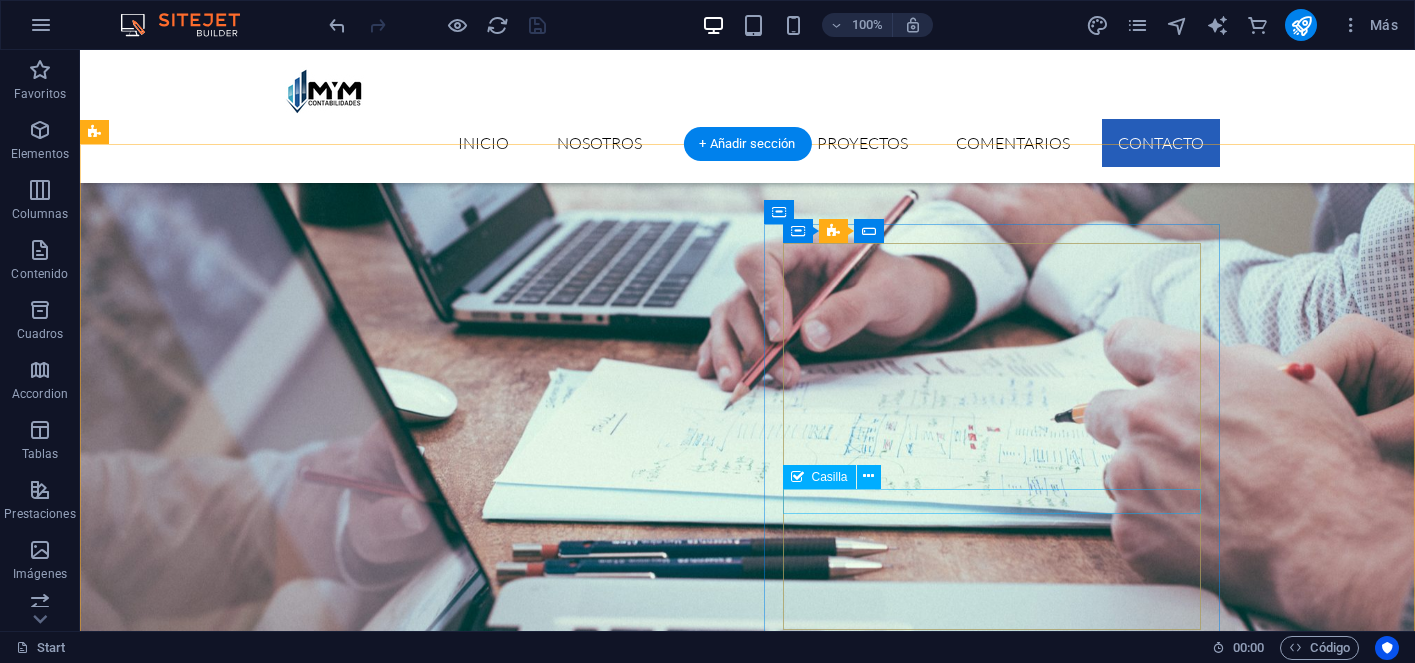 scroll, scrollTop: 5688, scrollLeft: 0, axis: vertical 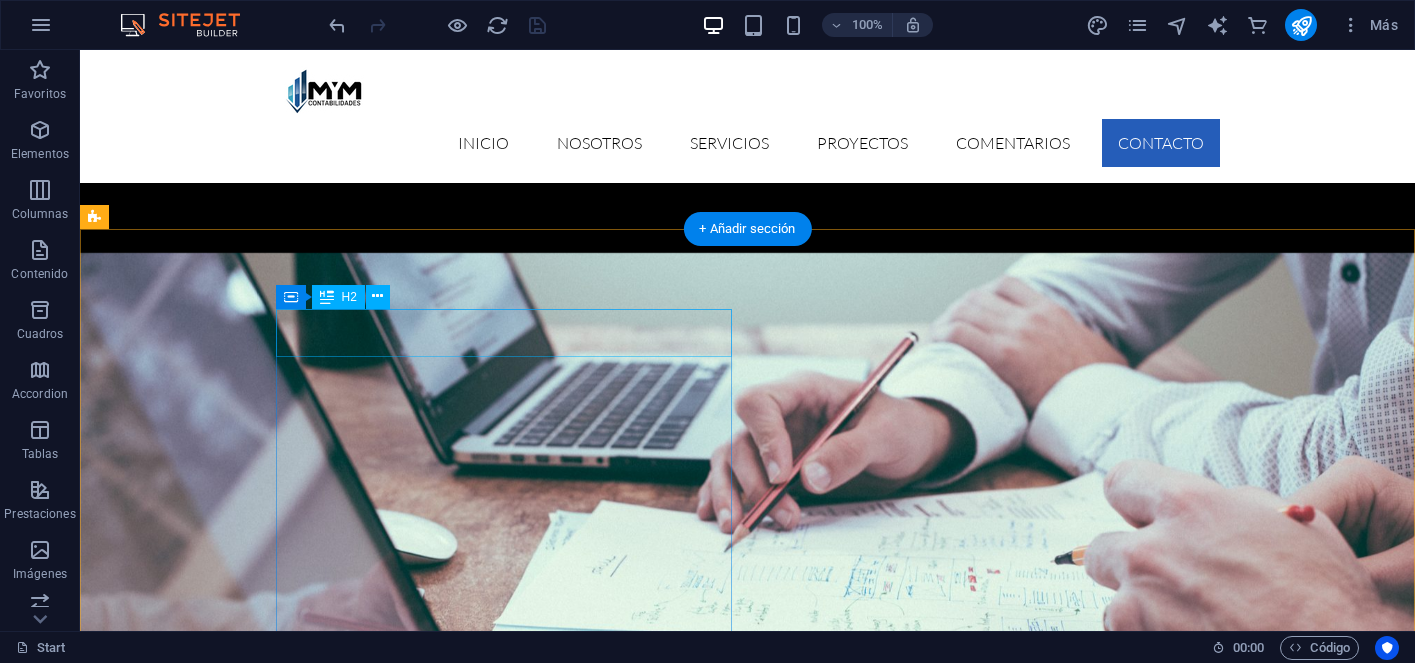 click on "Contact us" at bounding box center (324, 5553) 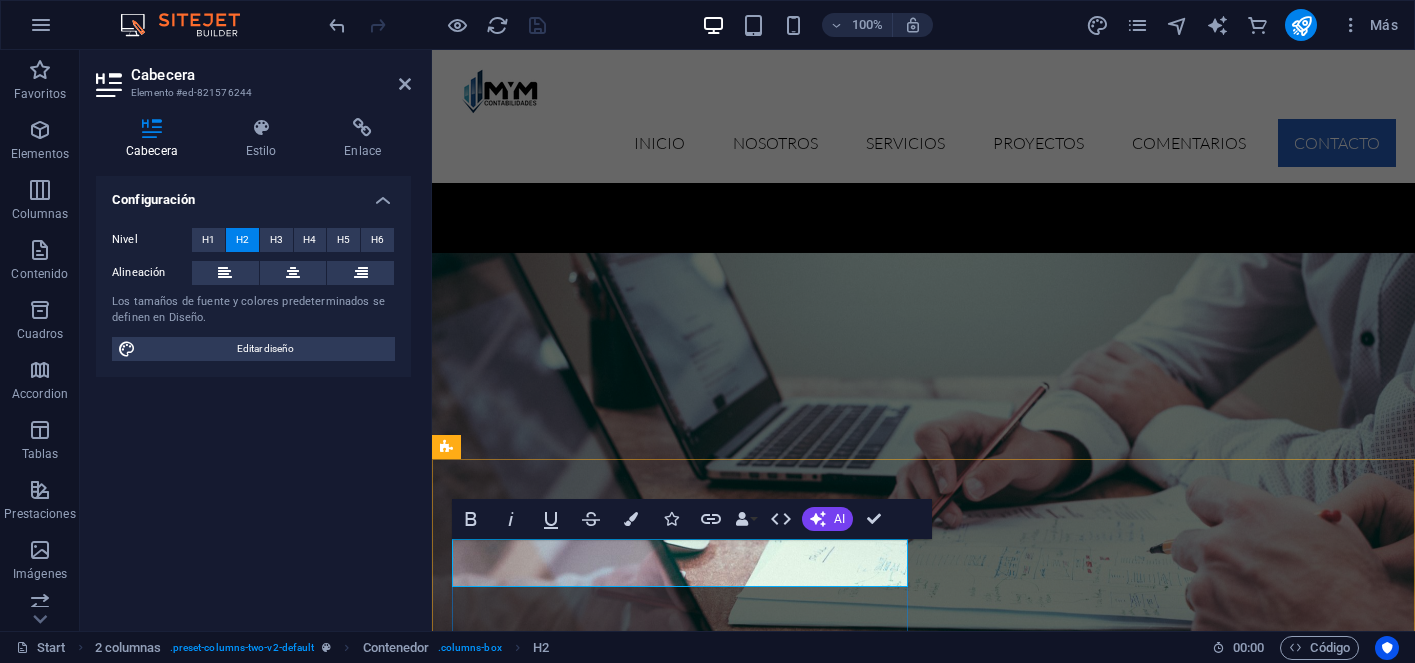type 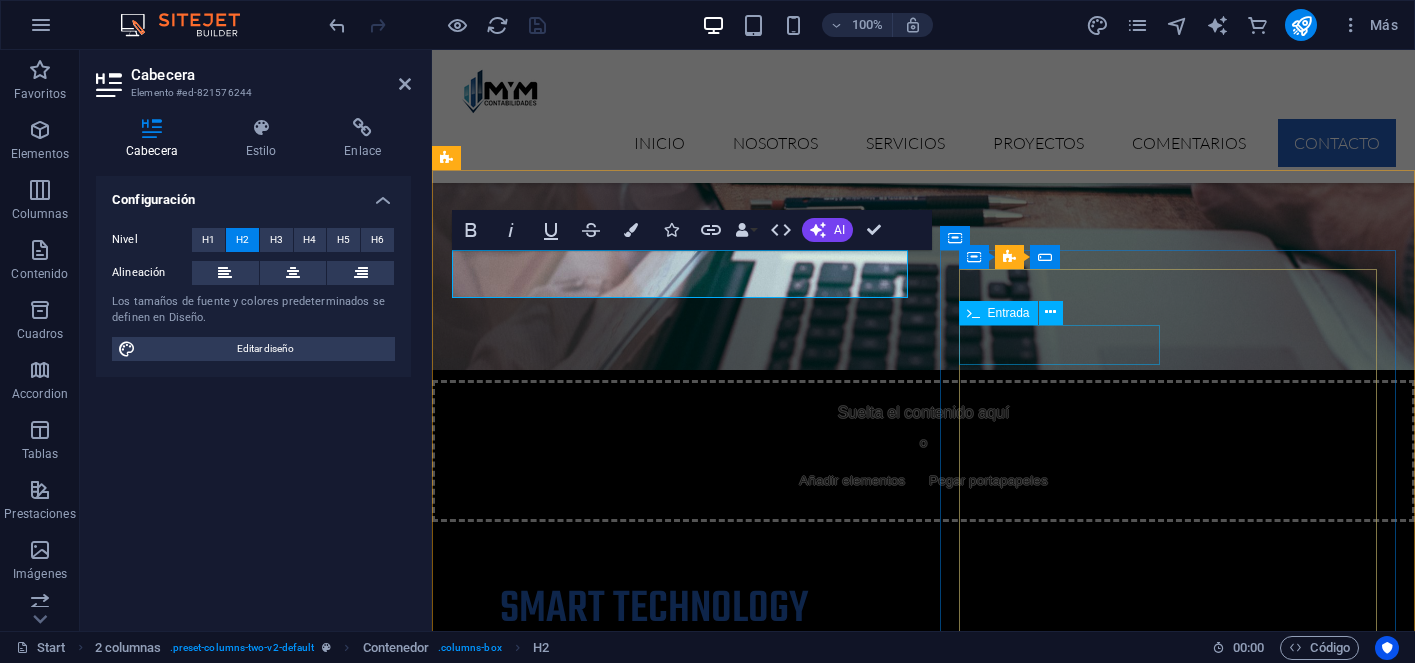 scroll, scrollTop: 5991, scrollLeft: 0, axis: vertical 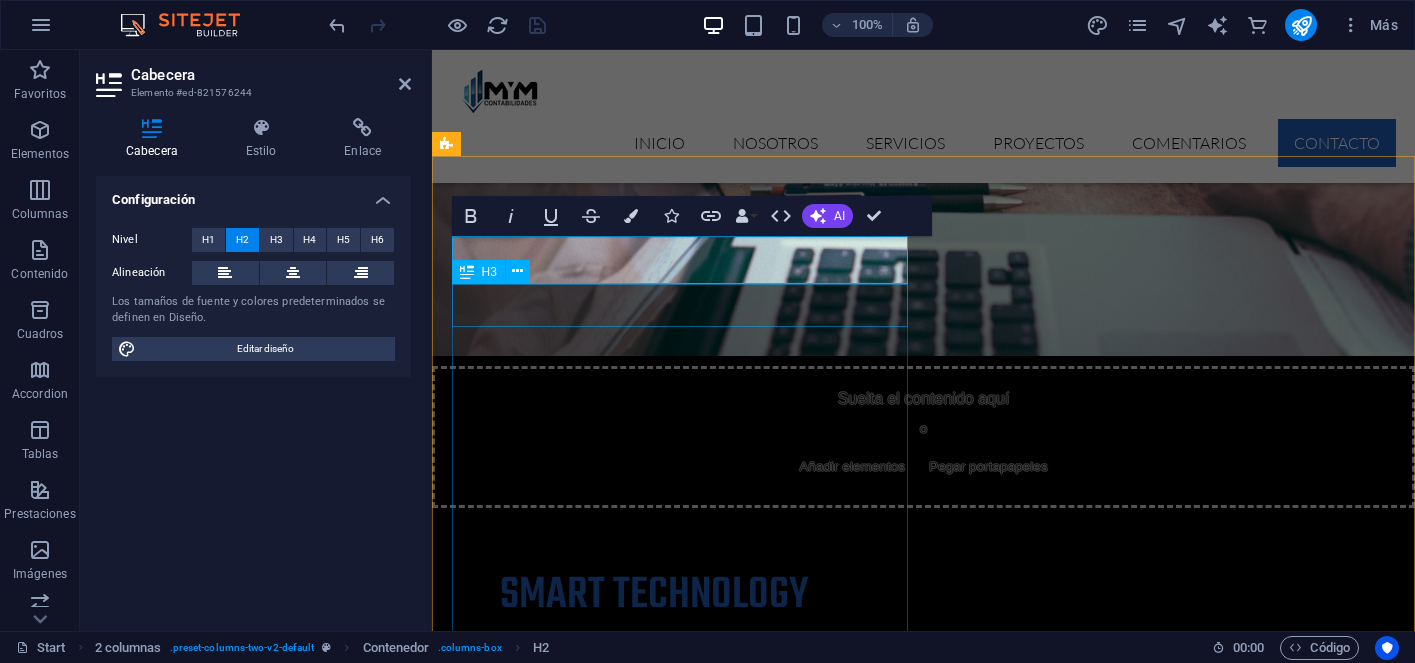 click on "Solution for Industries" at bounding box center [676, 5411] 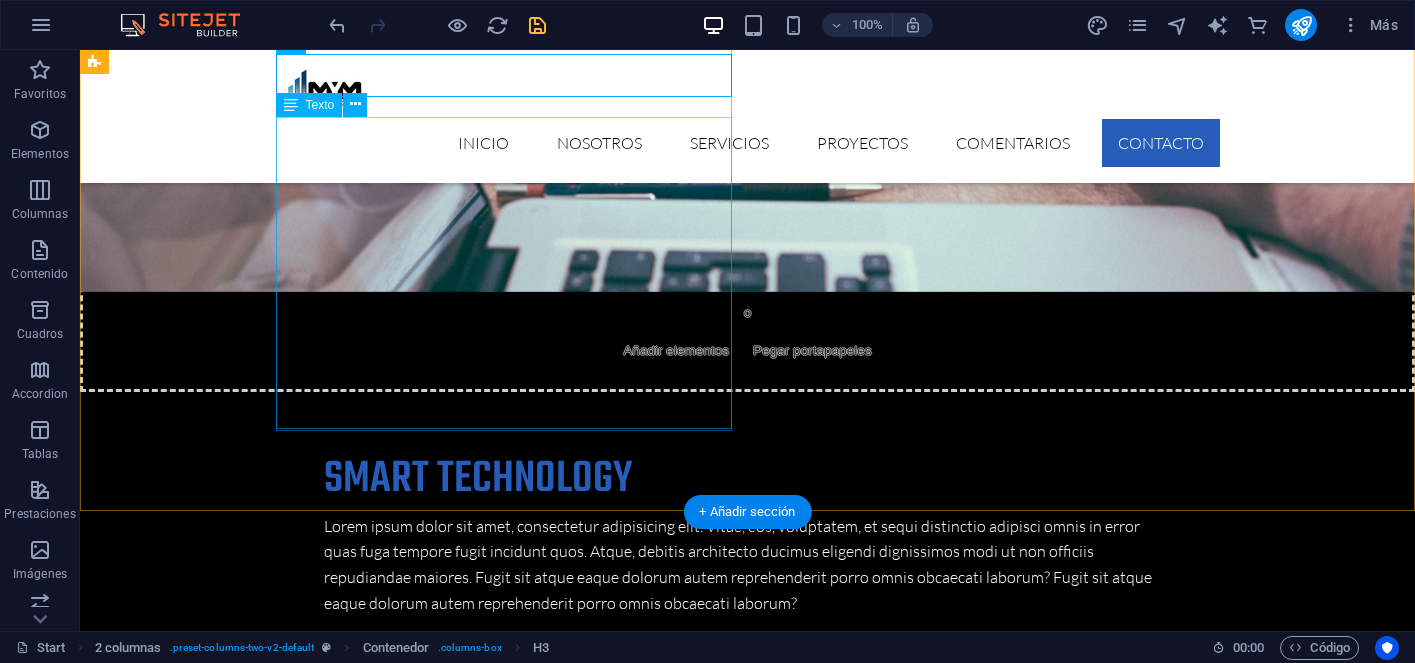 click on "Lorem ipsum dolor sit amet, consectetur adipisicing elit. Natus, dolores, at, nisi eligendi repellat voluptatem minima officia veritatis quasi animi porro laudantium dicta dolor voluptate non maiores ipsum reprehenderit odio fugiat reiciendis consectetur fuga pariatur libero accusantium quod minus odit debitis. Morrupti ipsum Perferendis Cumque quo adipisci vel vitae aliquid  Maiores ipsum porro  reprehenderit odio Corrupti perferendis voluptates Voluptatem non minima officia veritatis Adio fugiat reiciendis at consectetur" at bounding box center (324, 5492) 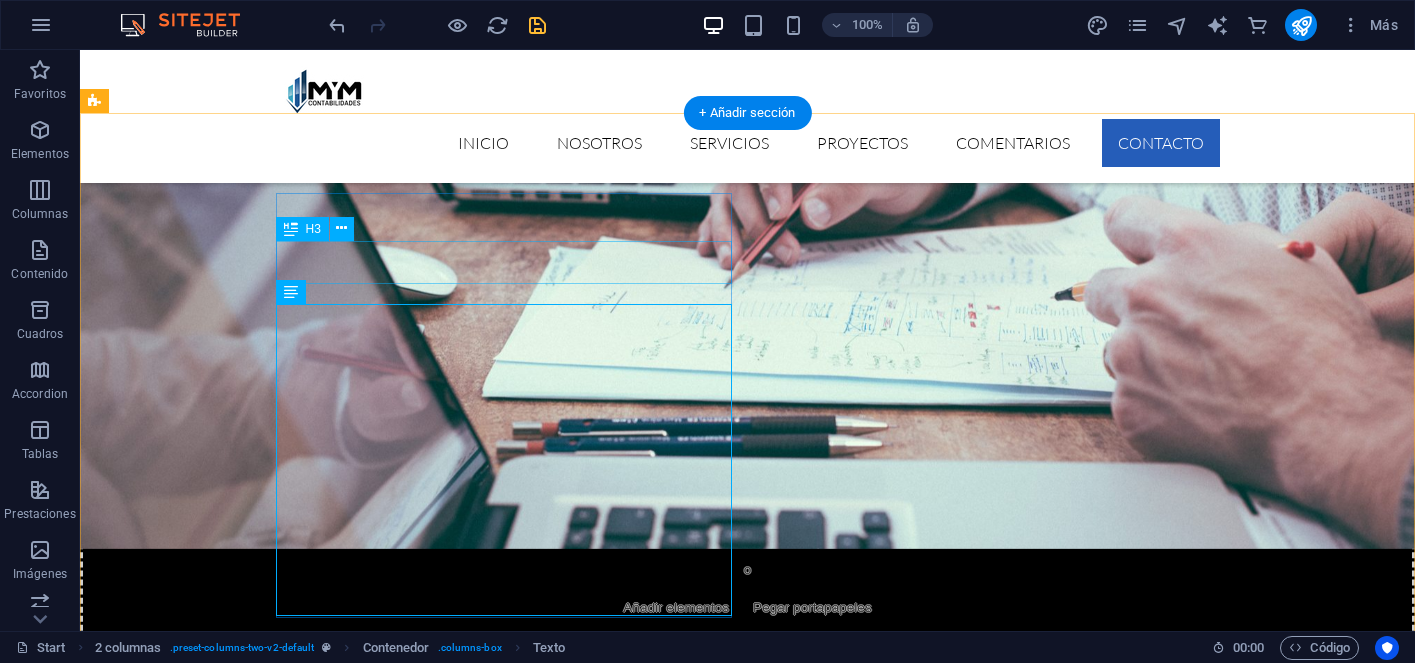 scroll, scrollTop: 5668, scrollLeft: 0, axis: vertical 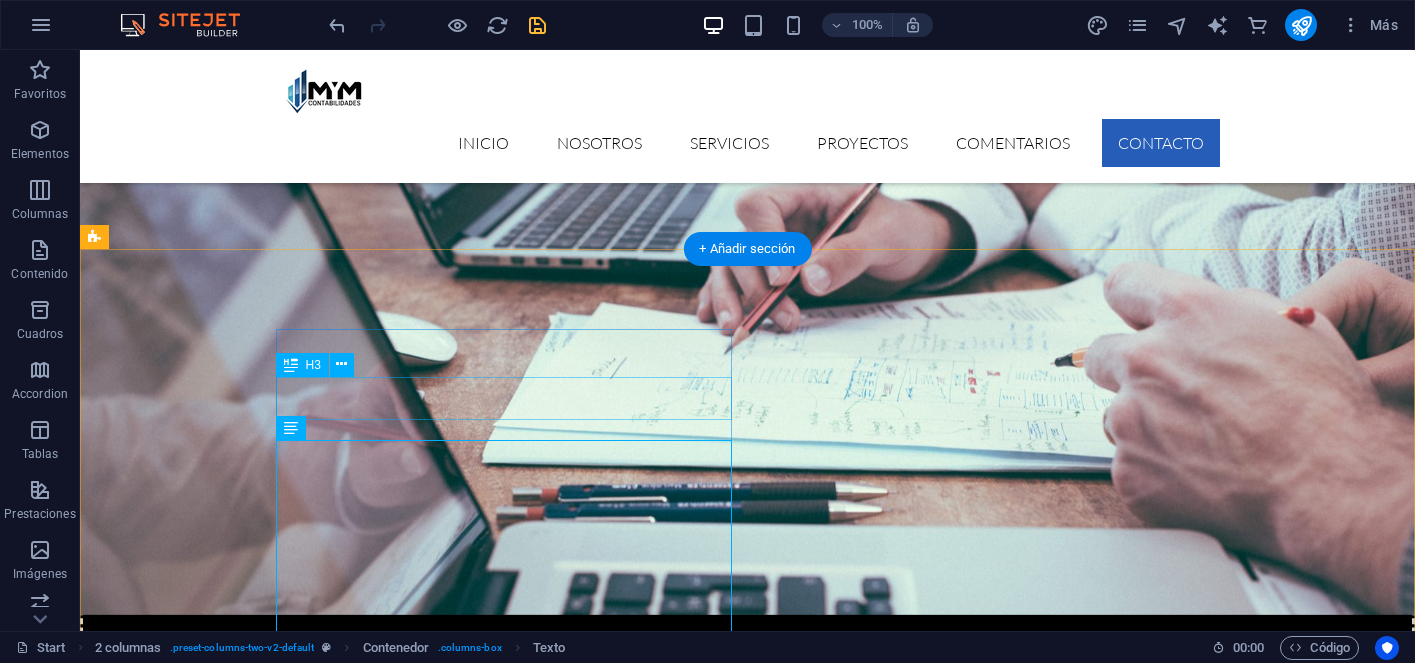 click on "Solution for Industries" at bounding box center (324, 5618) 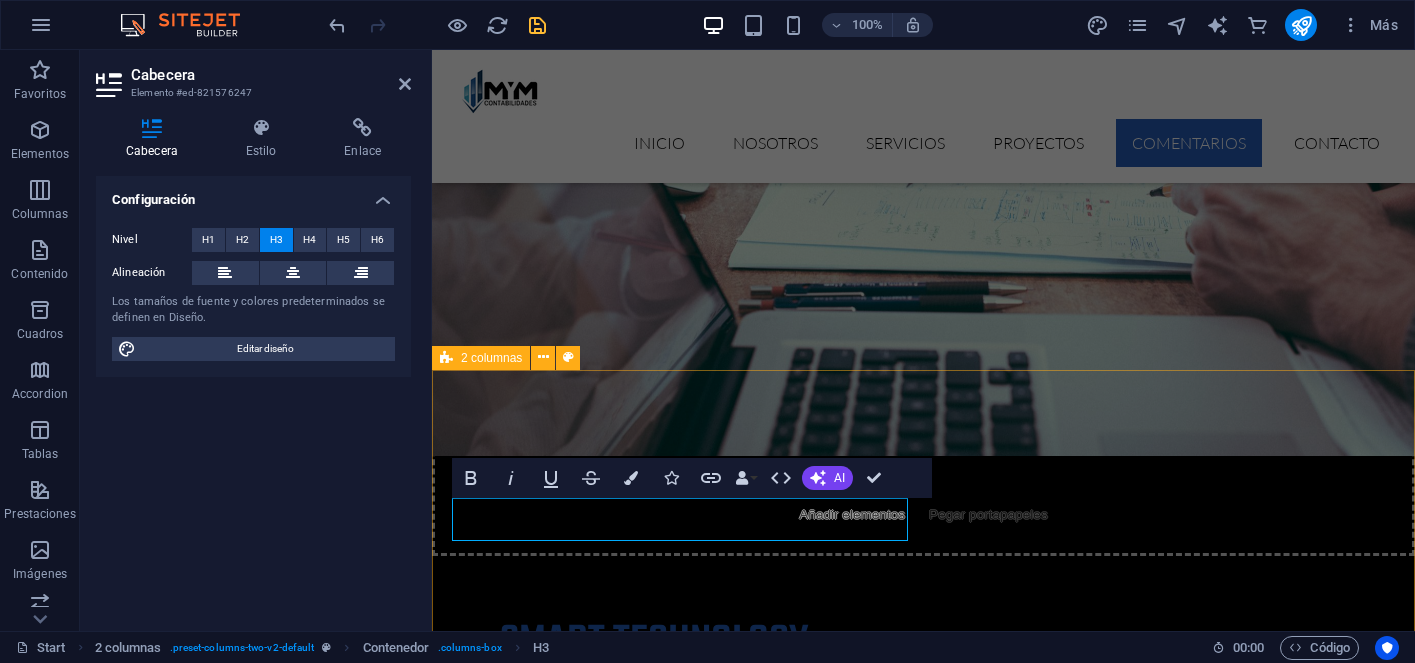 scroll, scrollTop: 5854, scrollLeft: 0, axis: vertical 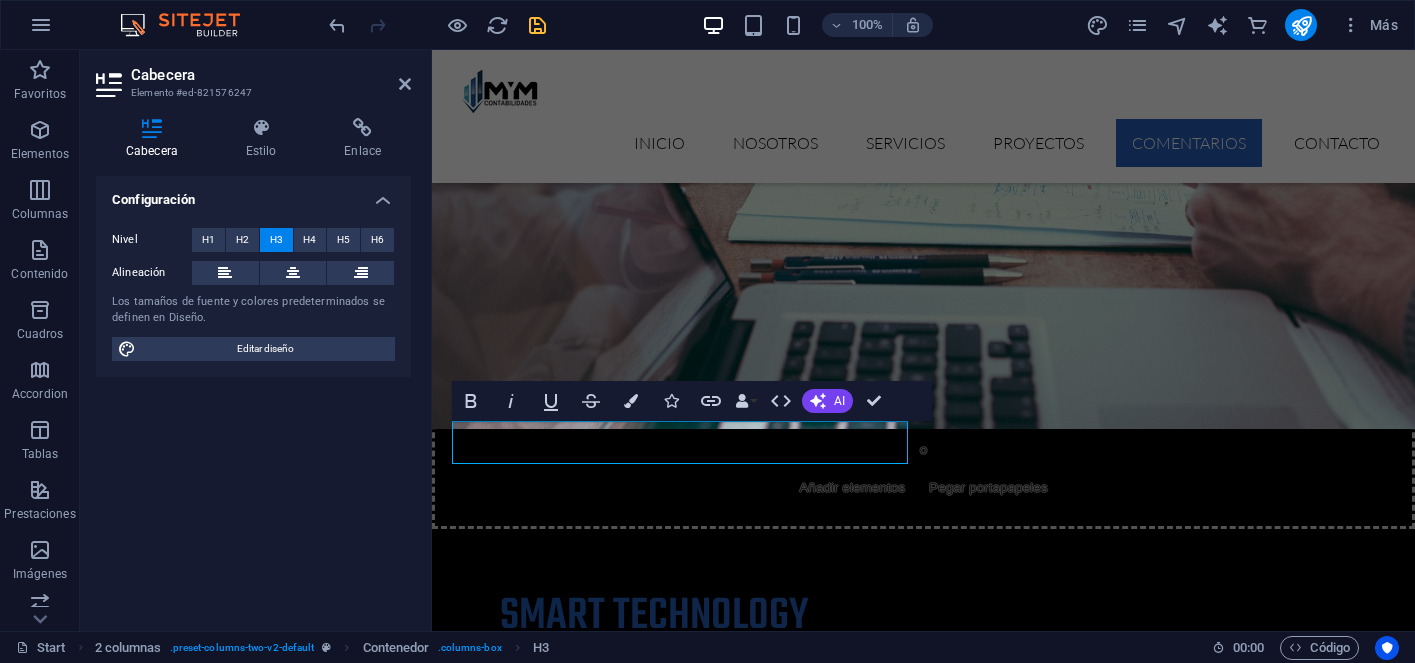 type 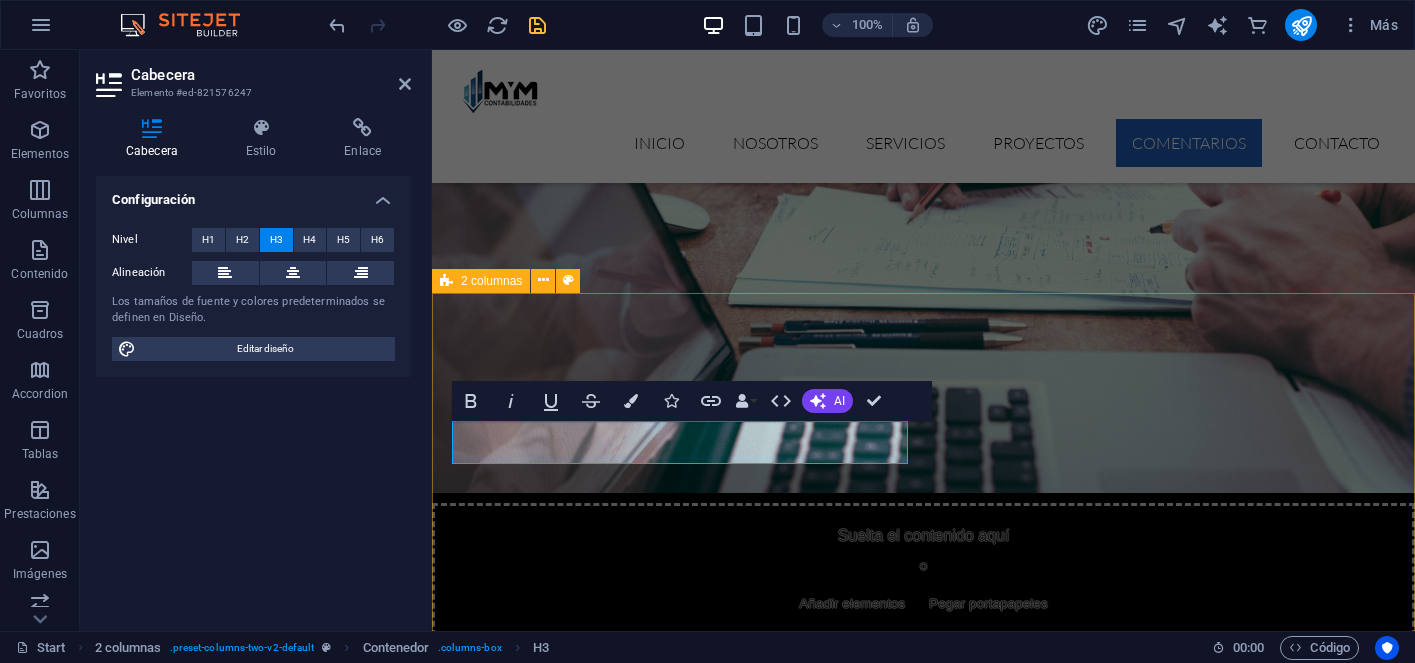 click on "CONTÁCTANOS RECIBE UNA ASESORÍA GRATIS Lorem ipsum dolor sit amet, consectetur adipisicing elit. Natus, dolores, at, nisi eligendi repellat voluptatem minima officia veritatis quasi animi porro laudantium dicta dolor voluptate non maiores ipsum reprehenderit odio fugiat reiciendis consectetur fuga pariatur libero accusantium quod minus odit debitis. Morrupti ipsum Perferendis Cumque quo adipisci vel vitae aliquid  Maiores ipsum porro  reprehenderit odio Corrupti perferendis voluptates Voluptatem non minima officia veritatis Adio fugiat reiciendis at consectetur   I have read and understand the privacy policy. ¿Ilegible? Cargar nuevo Submit" at bounding box center [923, 5973] 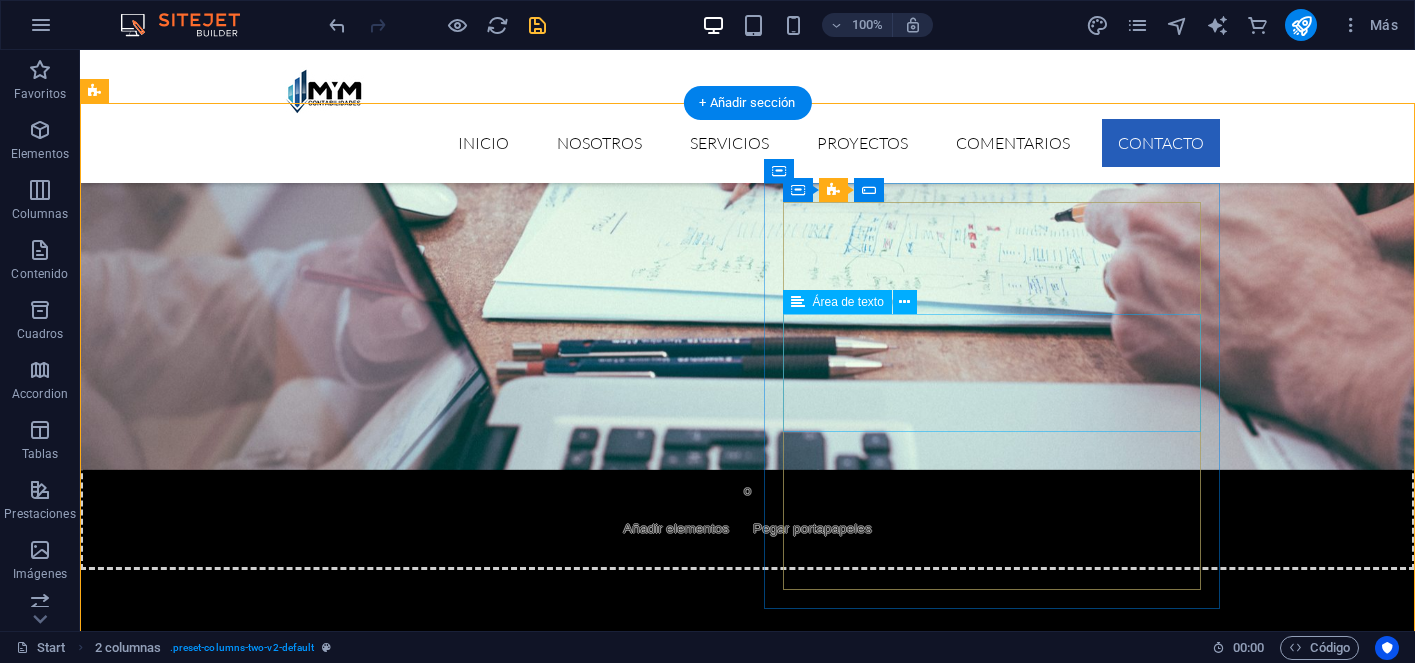scroll, scrollTop: 5838, scrollLeft: 0, axis: vertical 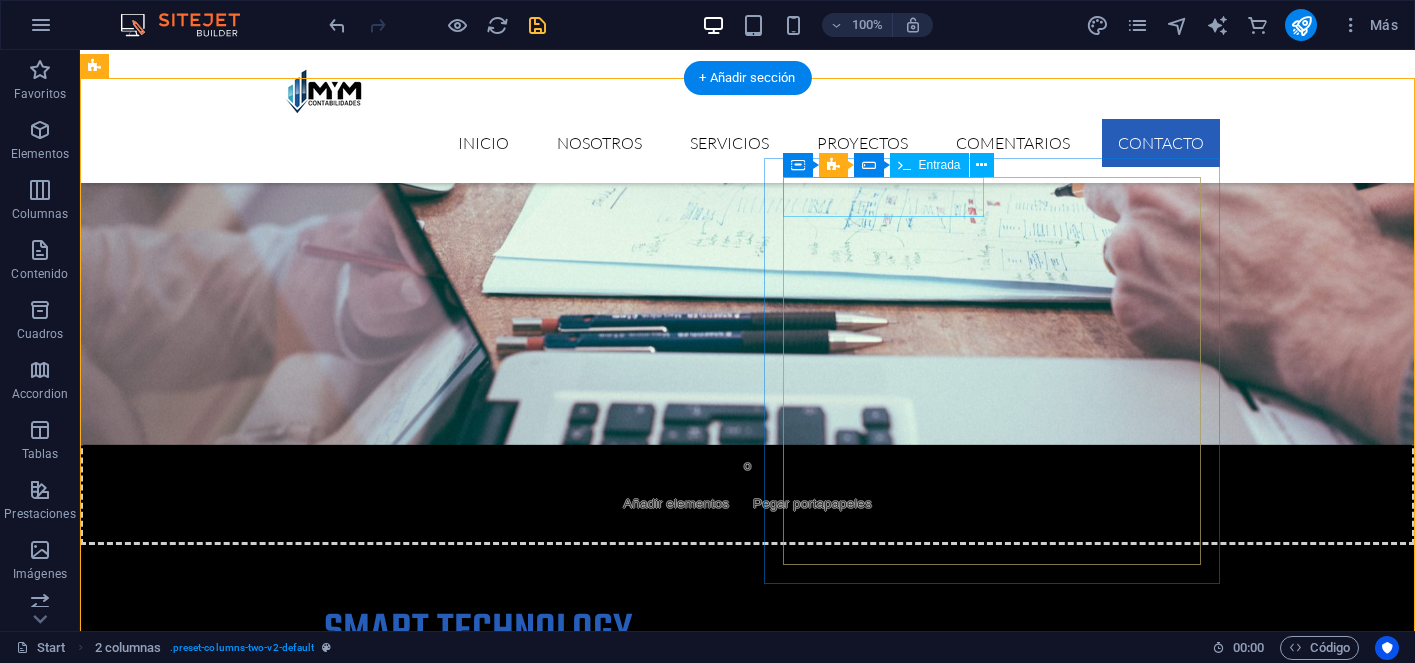 click at bounding box center (324, 5855) 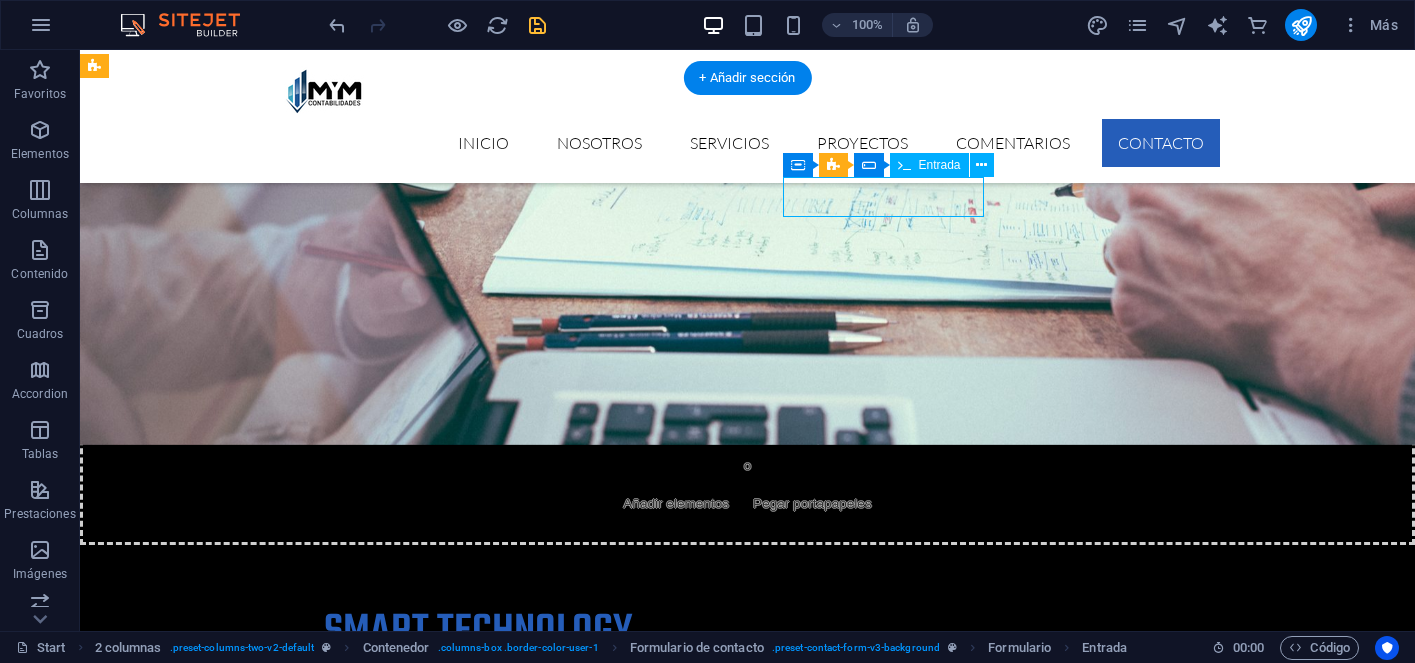 click at bounding box center [324, 5855] 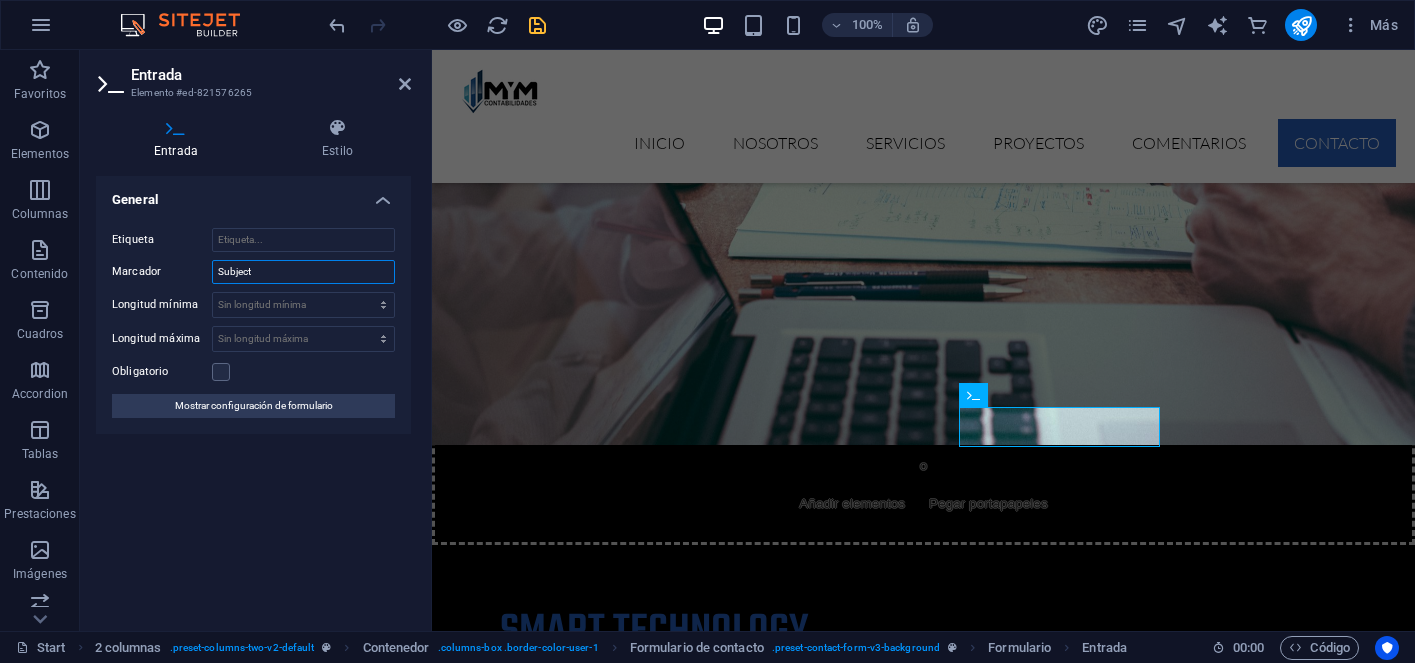 drag, startPoint x: 269, startPoint y: 270, endPoint x: 174, endPoint y: 269, distance: 95.005264 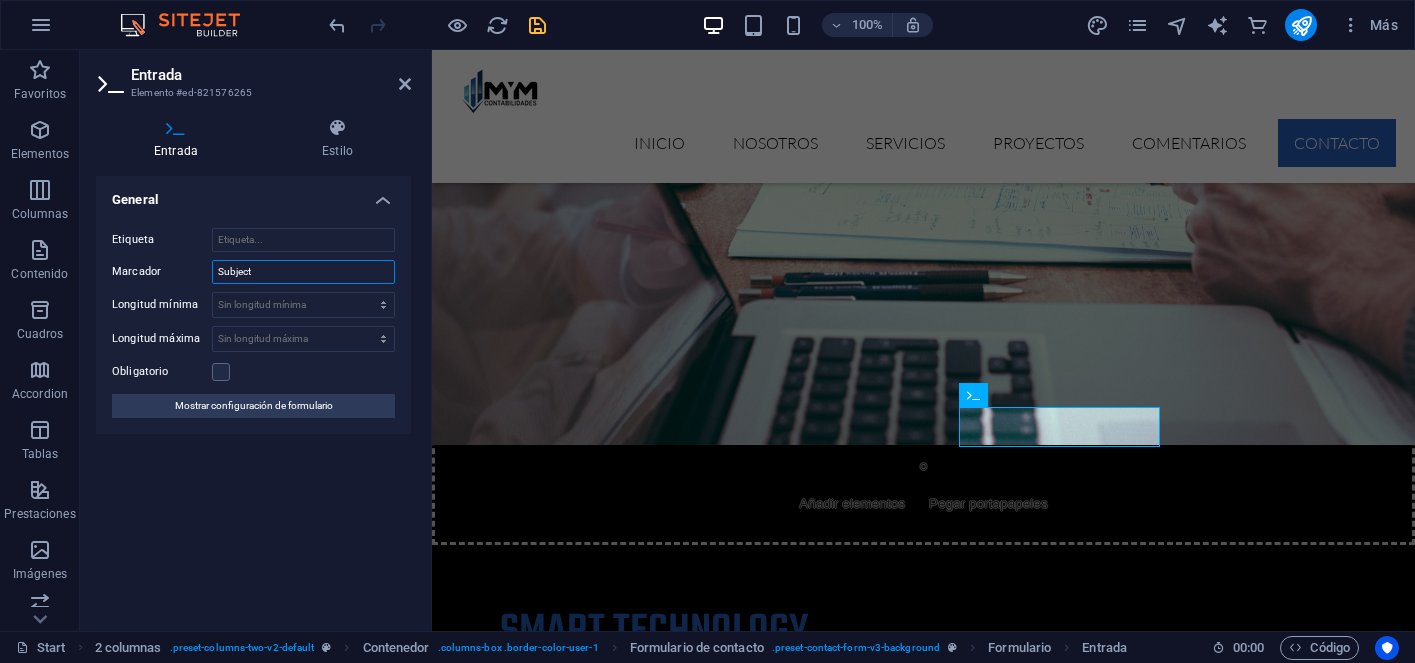 click on "Marcador Subject" at bounding box center [253, 272] 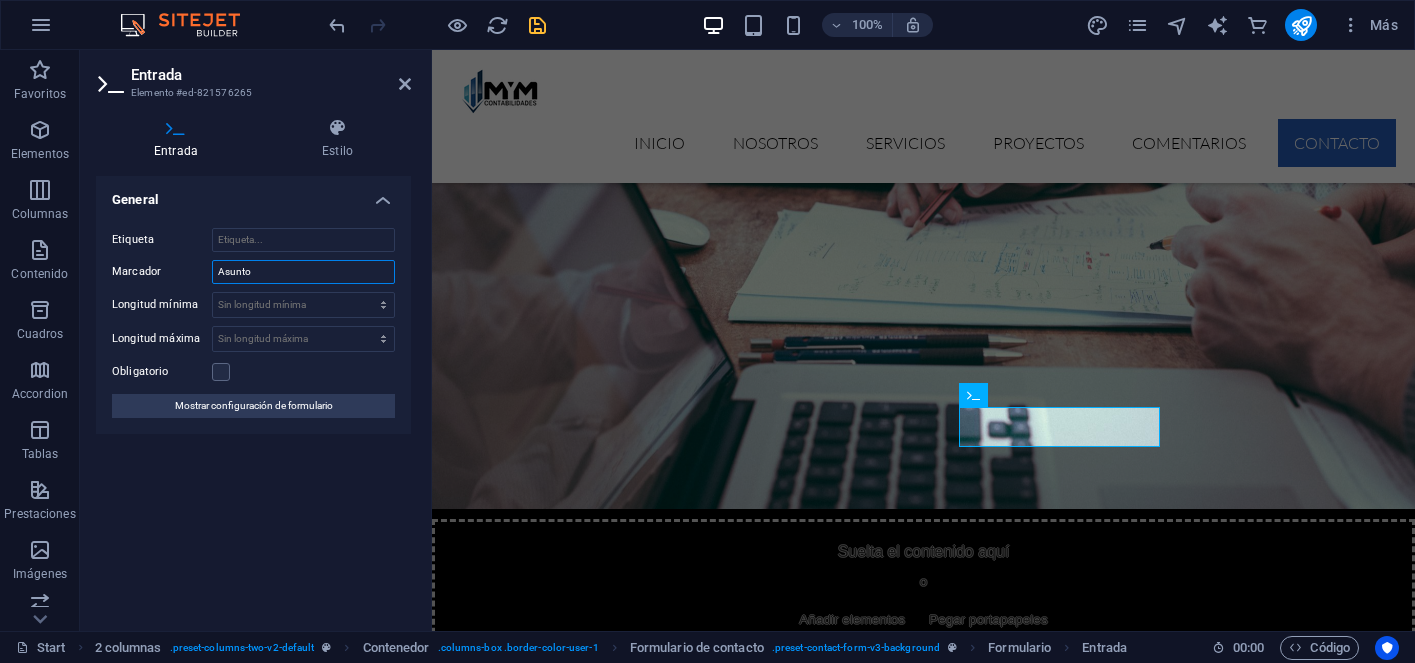 type on "Asunto" 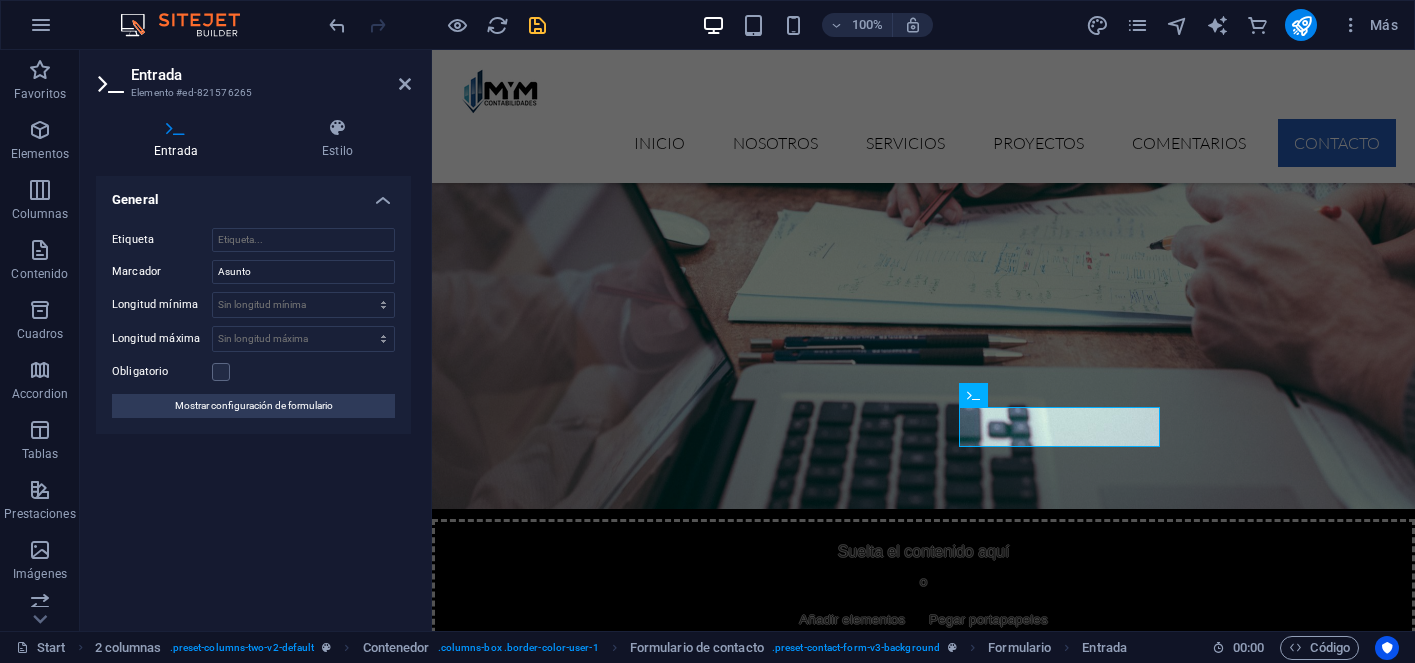click at bounding box center (923, 4241) 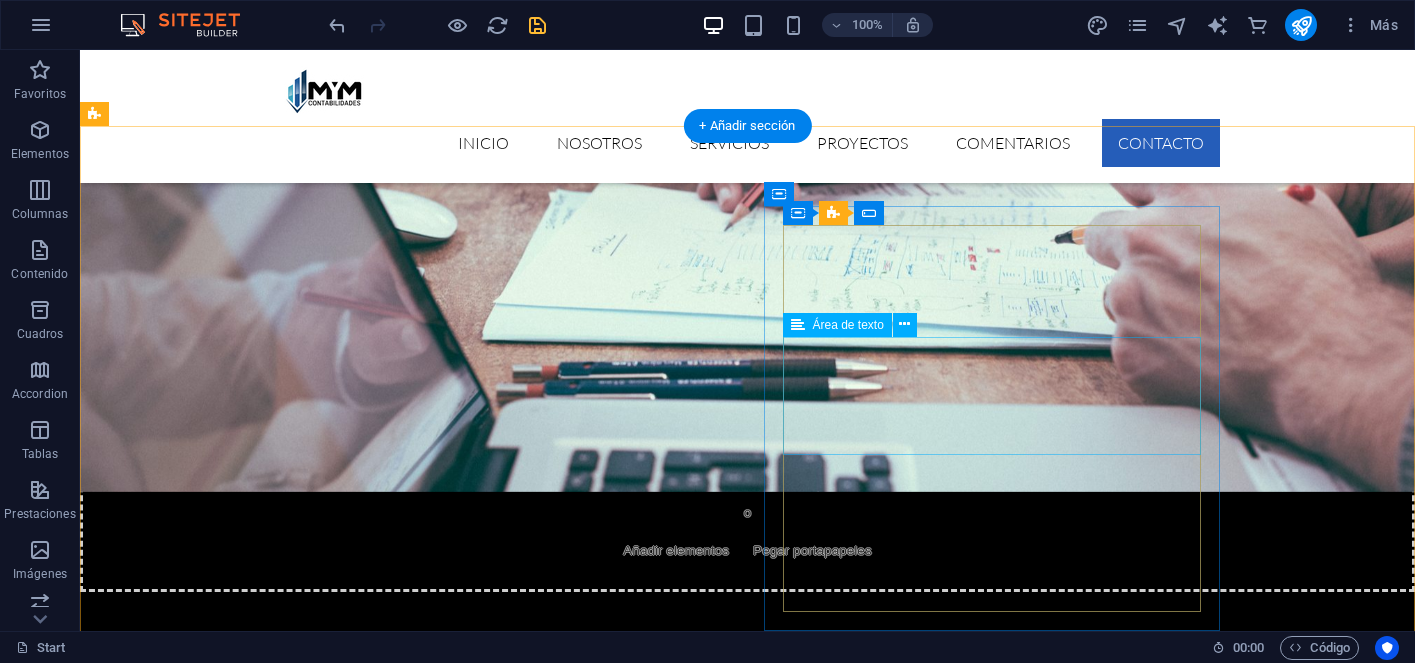scroll, scrollTop: 5713, scrollLeft: 0, axis: vertical 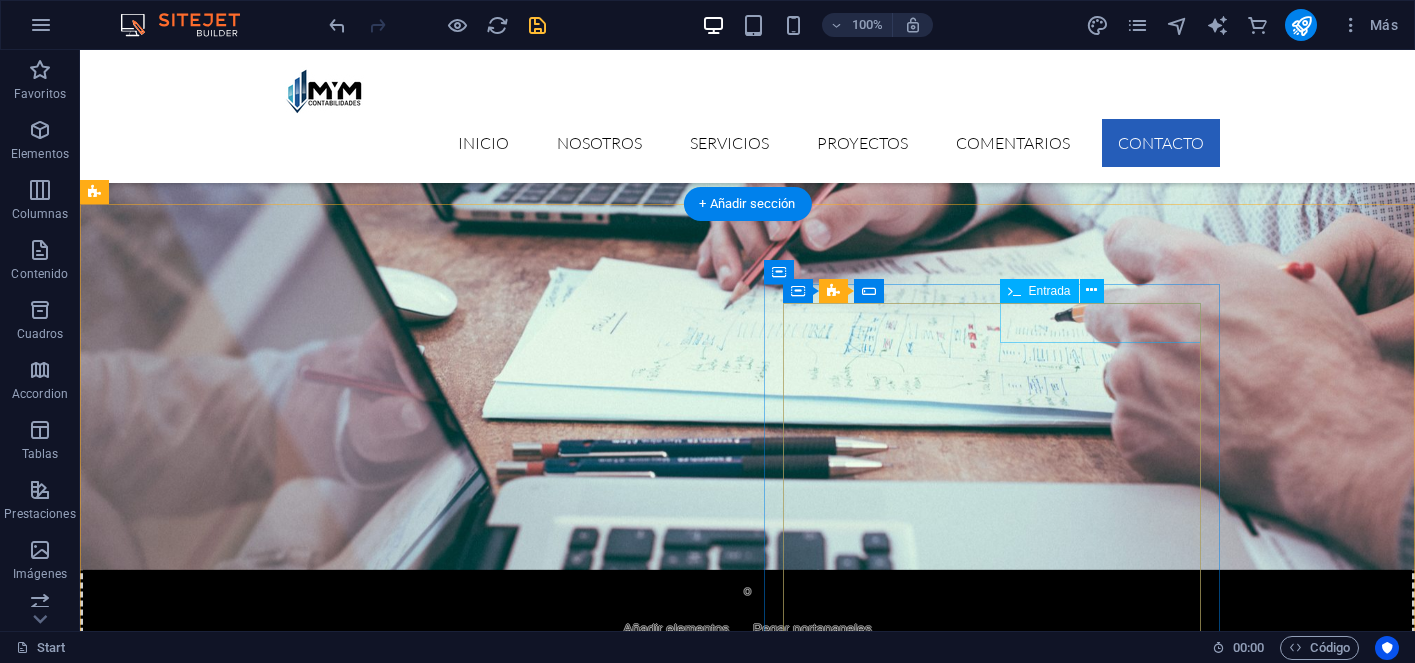 click at bounding box center [324, 6037] 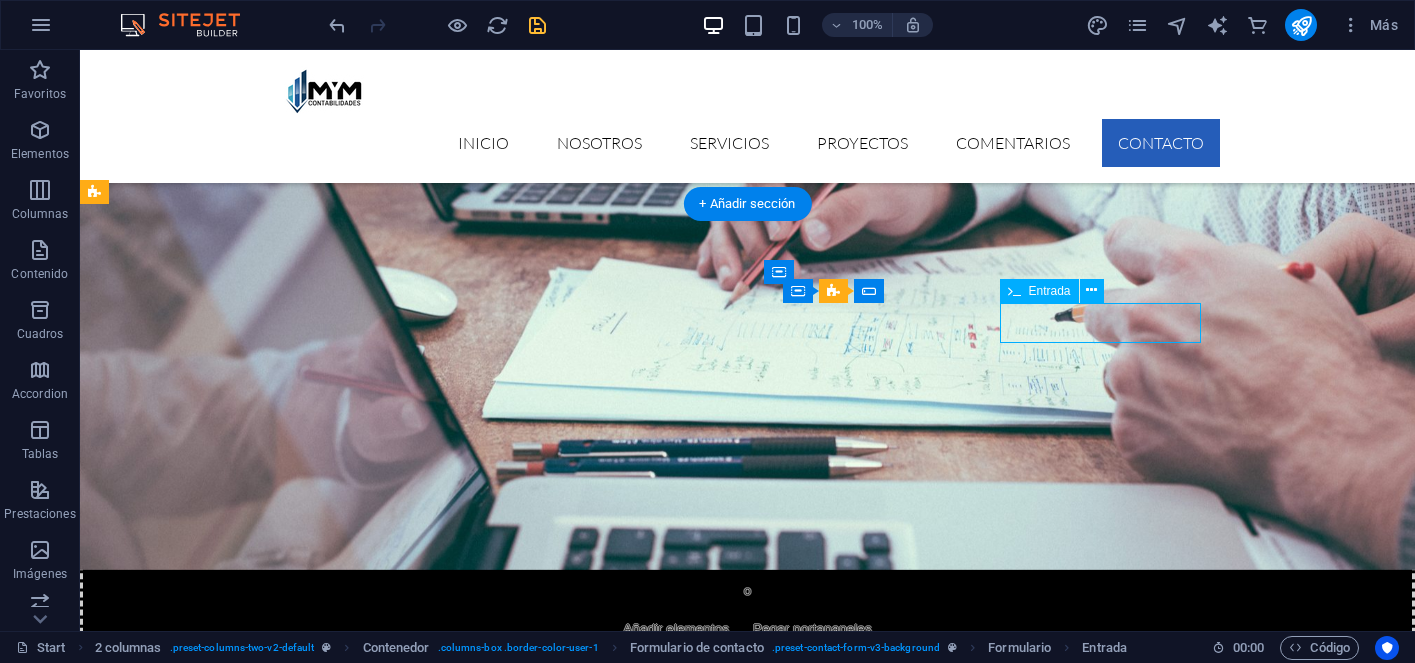 click at bounding box center [324, 6037] 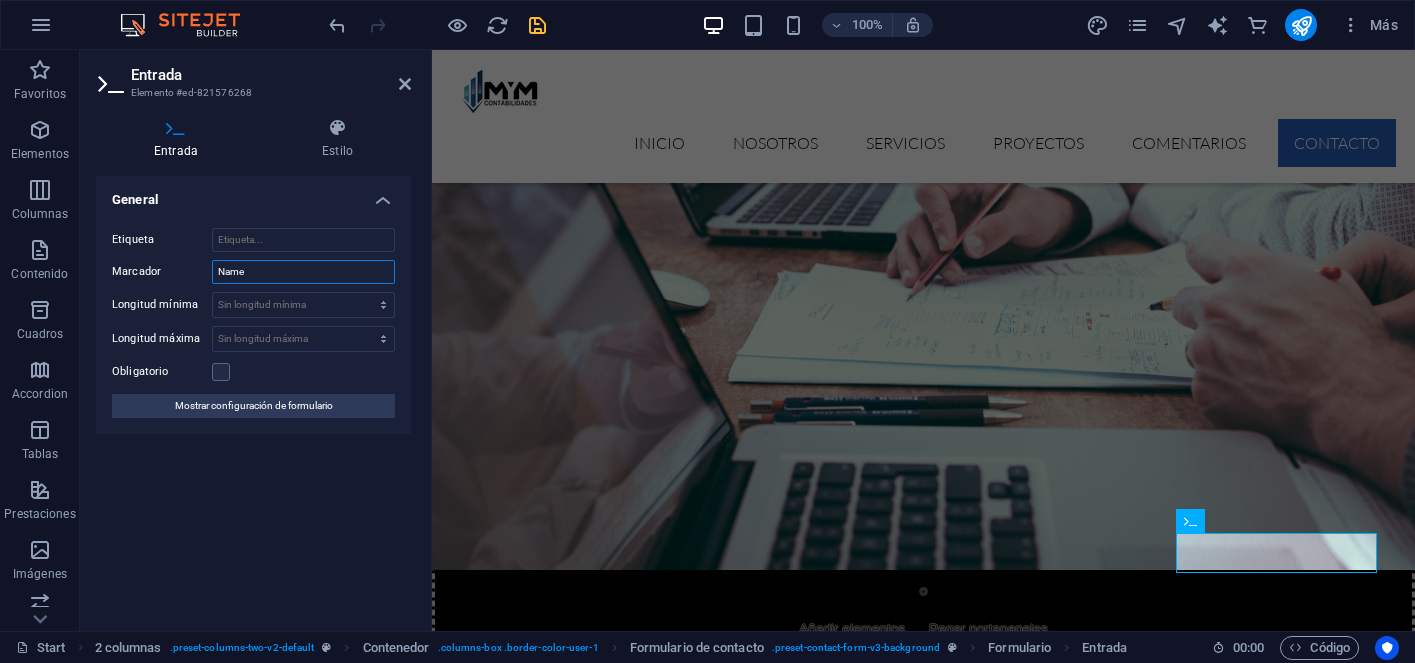 click on "Name" at bounding box center [303, 272] 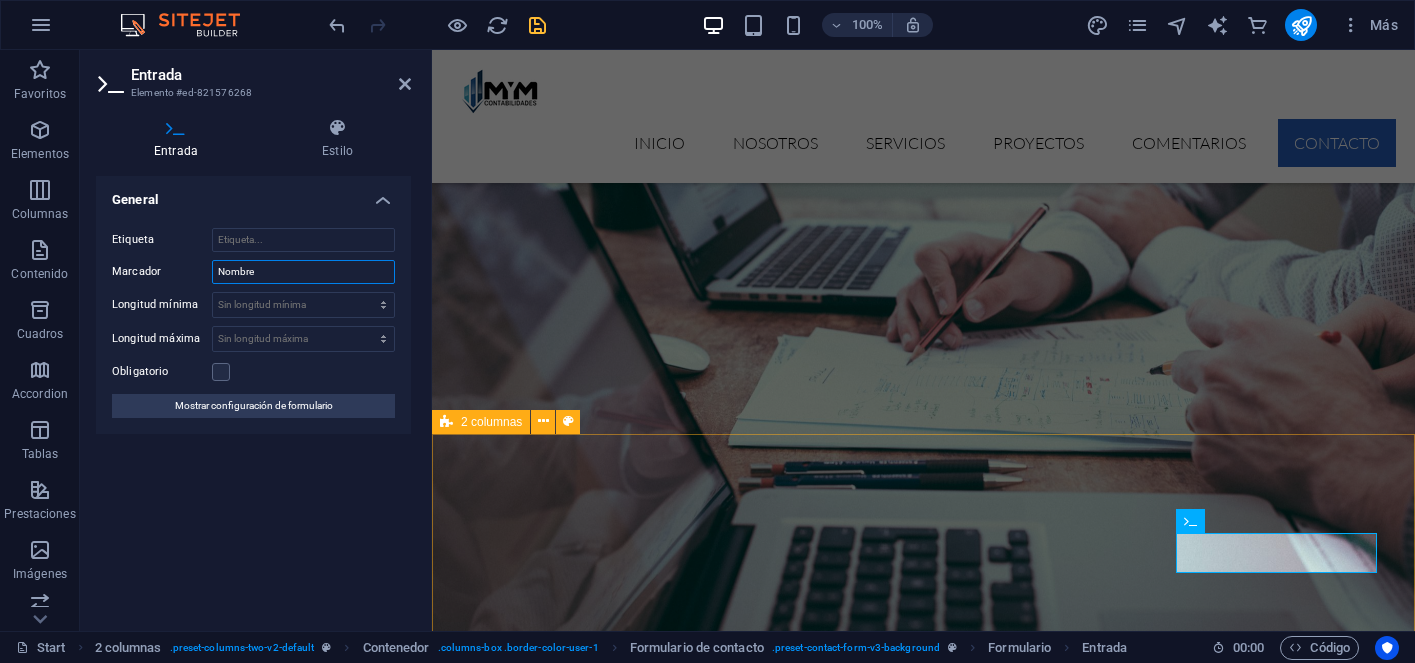 type on "Nombre" 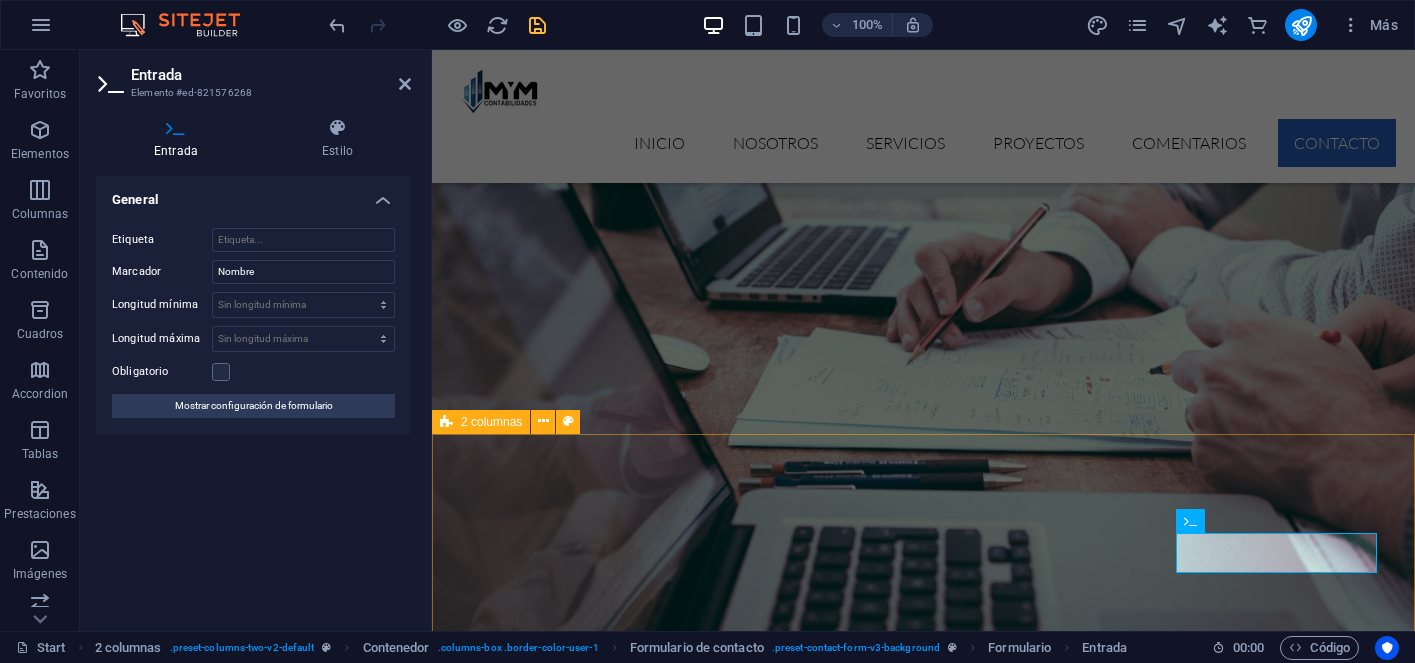 click on "CONTÁCTANOS RECIBE UNA ASESORÍA GRATIS Lorem ipsum dolor sit amet, consectetur adipisicing elit. Natus, dolores, at, nisi eligendi repellat voluptatem minima officia veritatis quasi animi porro laudantium dicta dolor voluptate non maiores ipsum reprehenderit odio fugiat reiciendis consectetur fuga pariatur libero accusantium quod minus odit debitis. Morrupti ipsum Perferendis Cumque quo adipisci vel vitae aliquid  Maiores ipsum porro  reprehenderit odio Corrupti perferendis voluptates Voluptatem non minima officia veritatis Adio fugiat reiciendis at consectetur   I have read and understand the privacy policy. ¿Ilegible? Cargar nuevo Submit" at bounding box center [923, 6114] 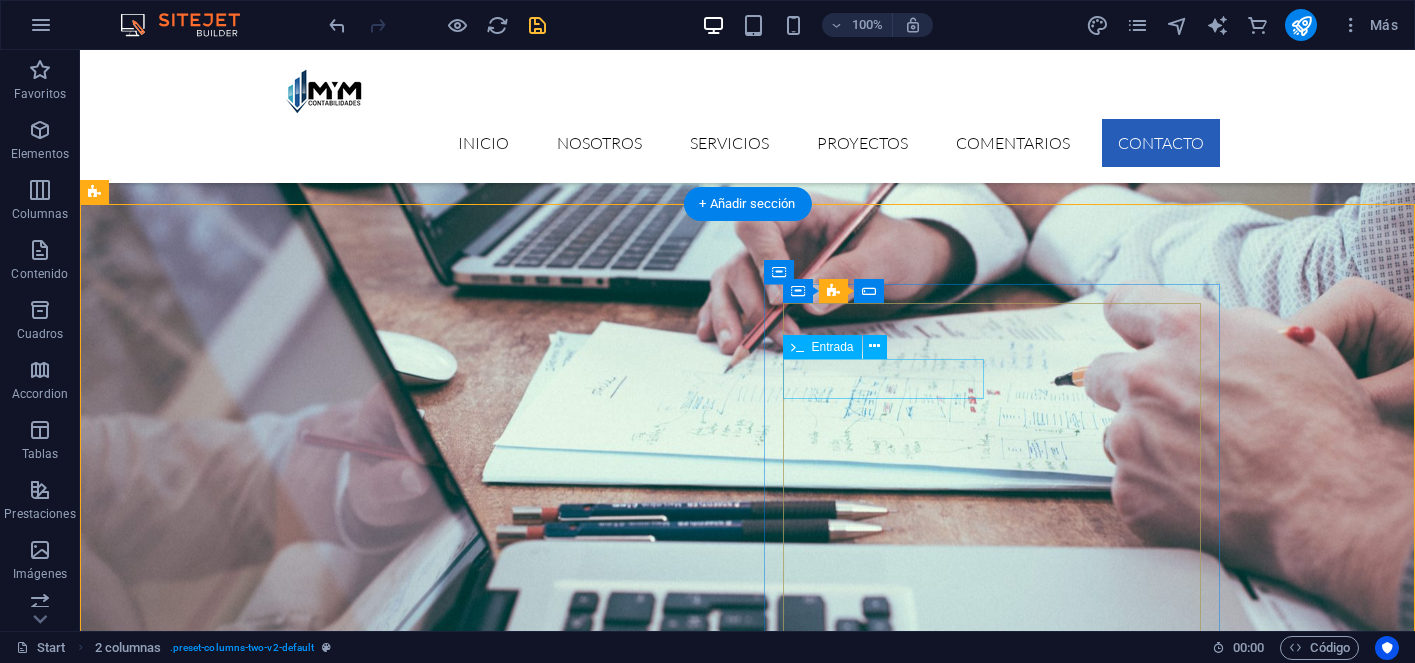 click at bounding box center (324, 6211) 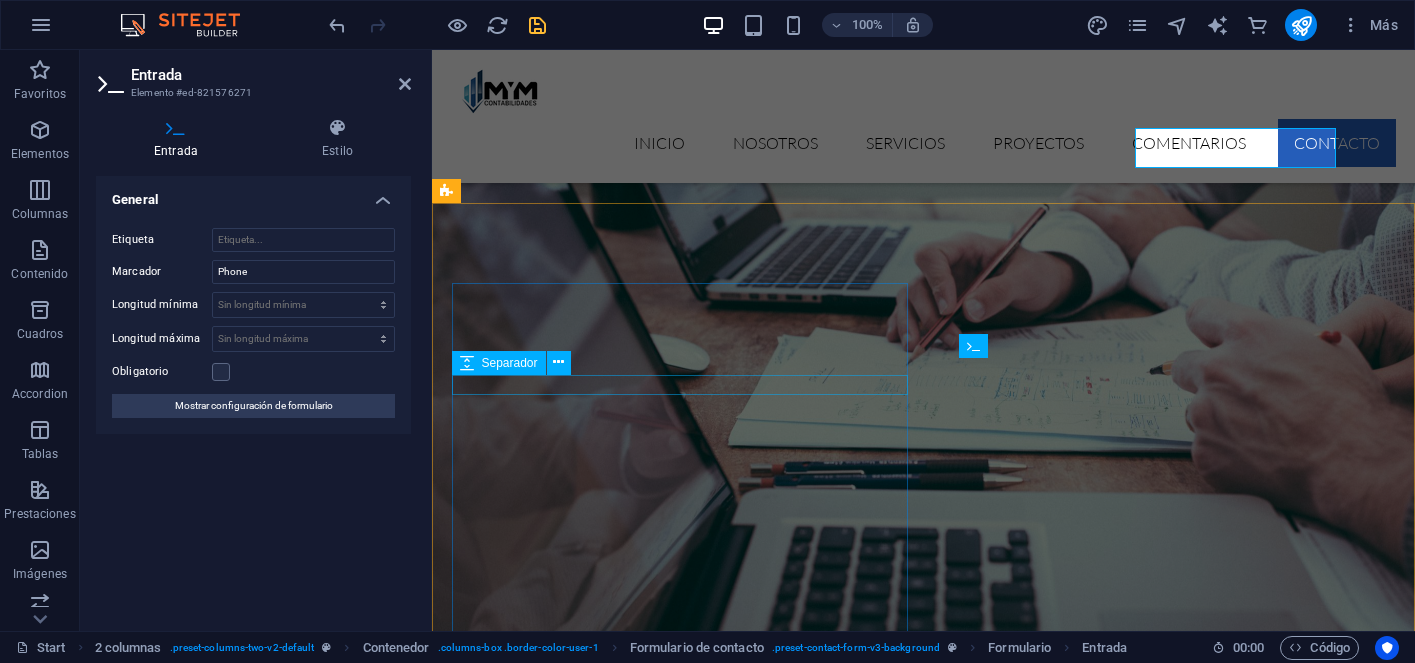 scroll, scrollTop: 5943, scrollLeft: 0, axis: vertical 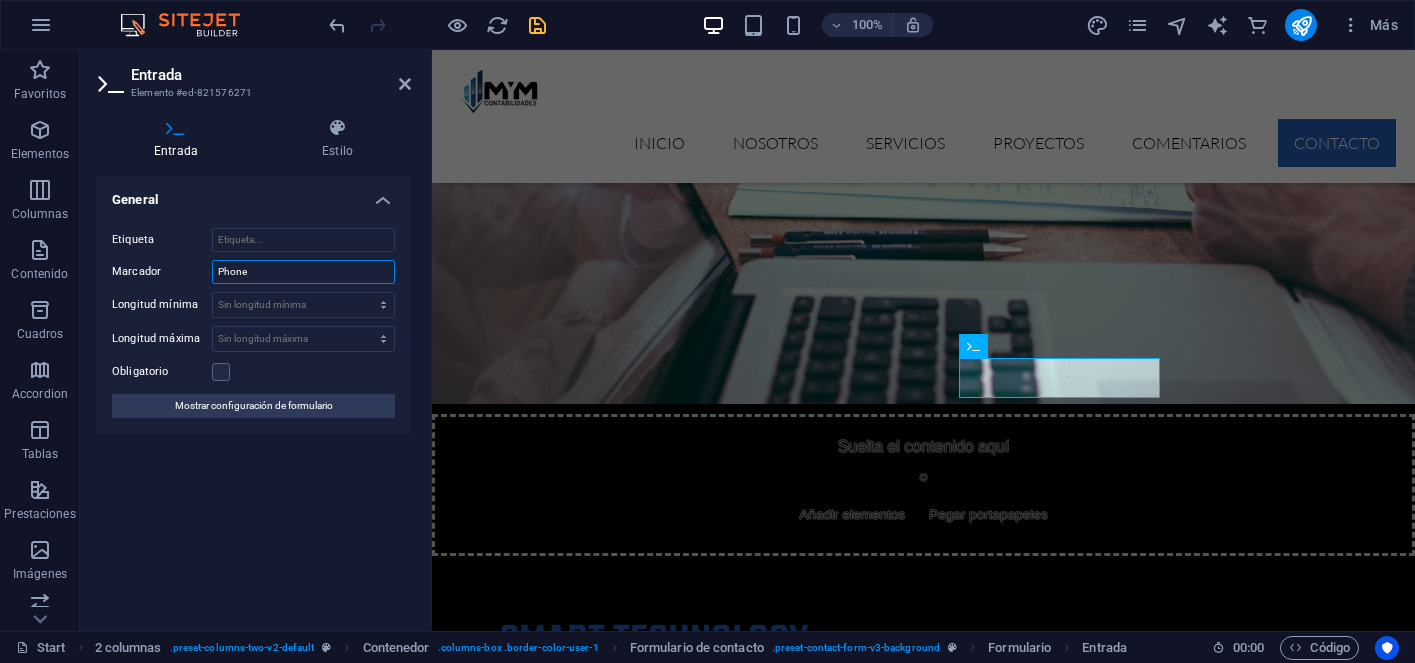 drag, startPoint x: 267, startPoint y: 265, endPoint x: 159, endPoint y: 269, distance: 108.07405 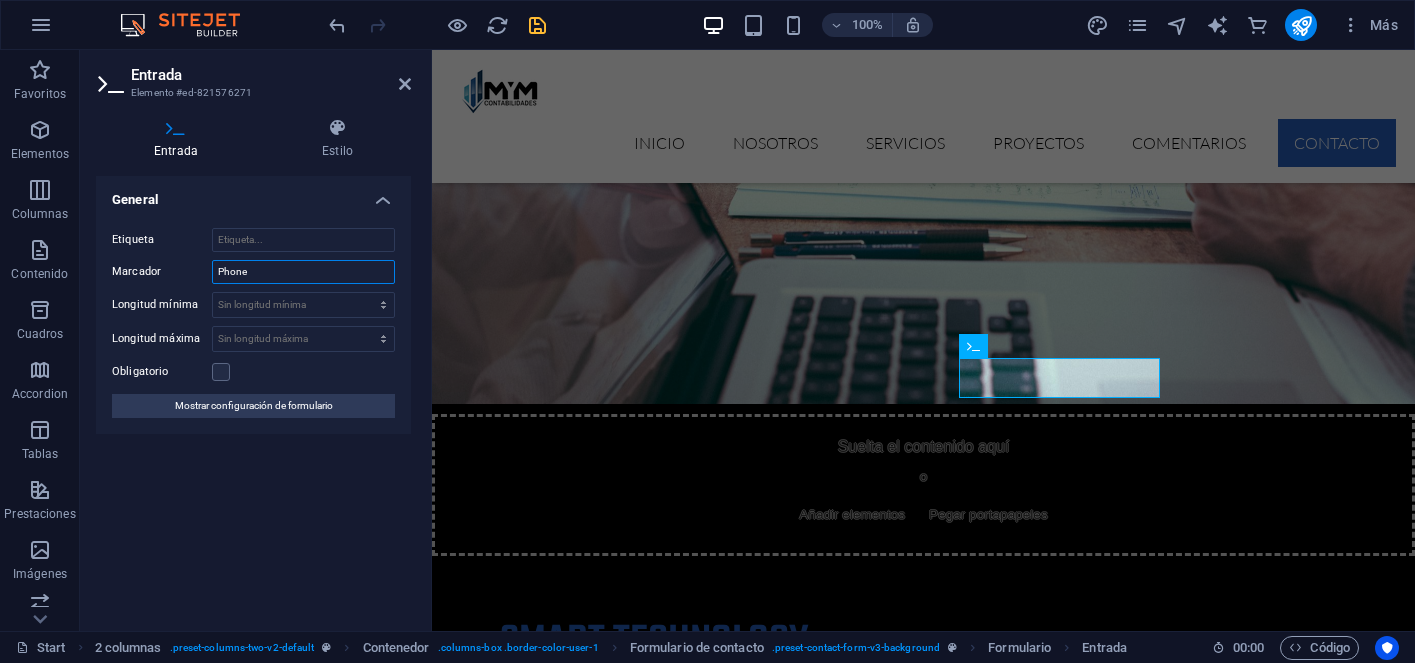 click on "Marcador Phone" at bounding box center (253, 272) 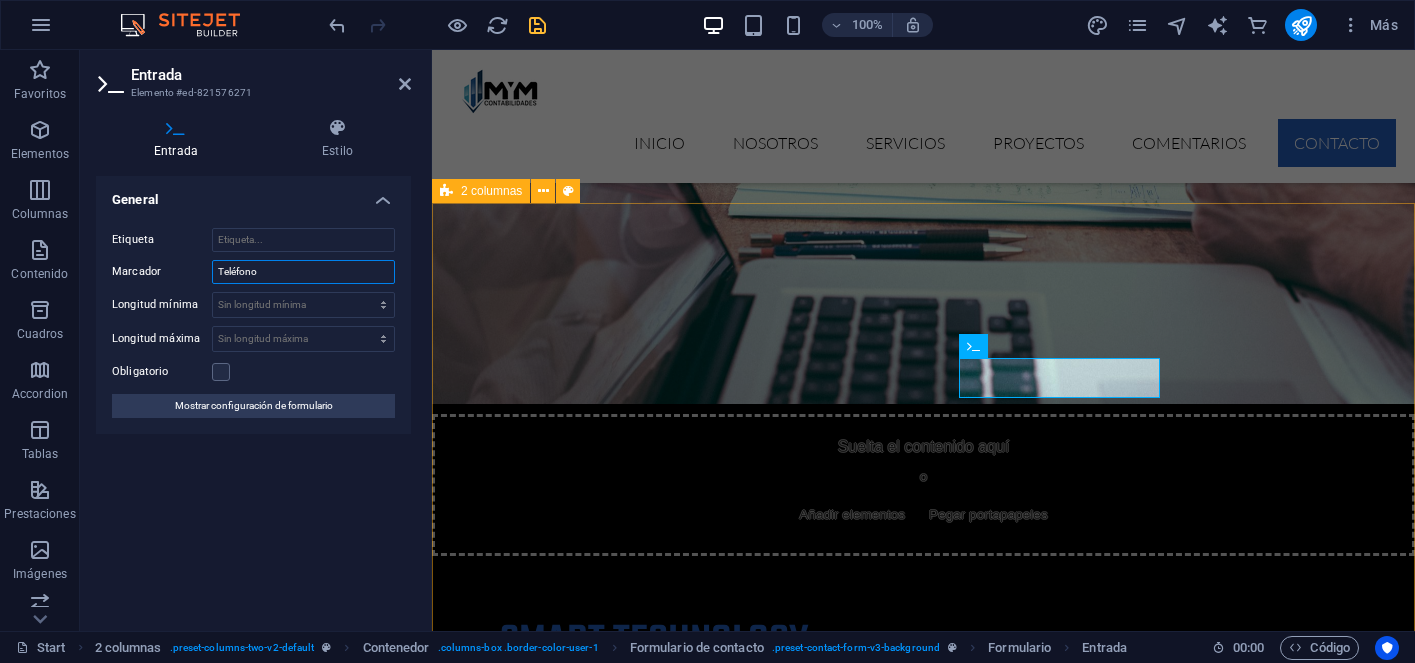 type on "Teléfono" 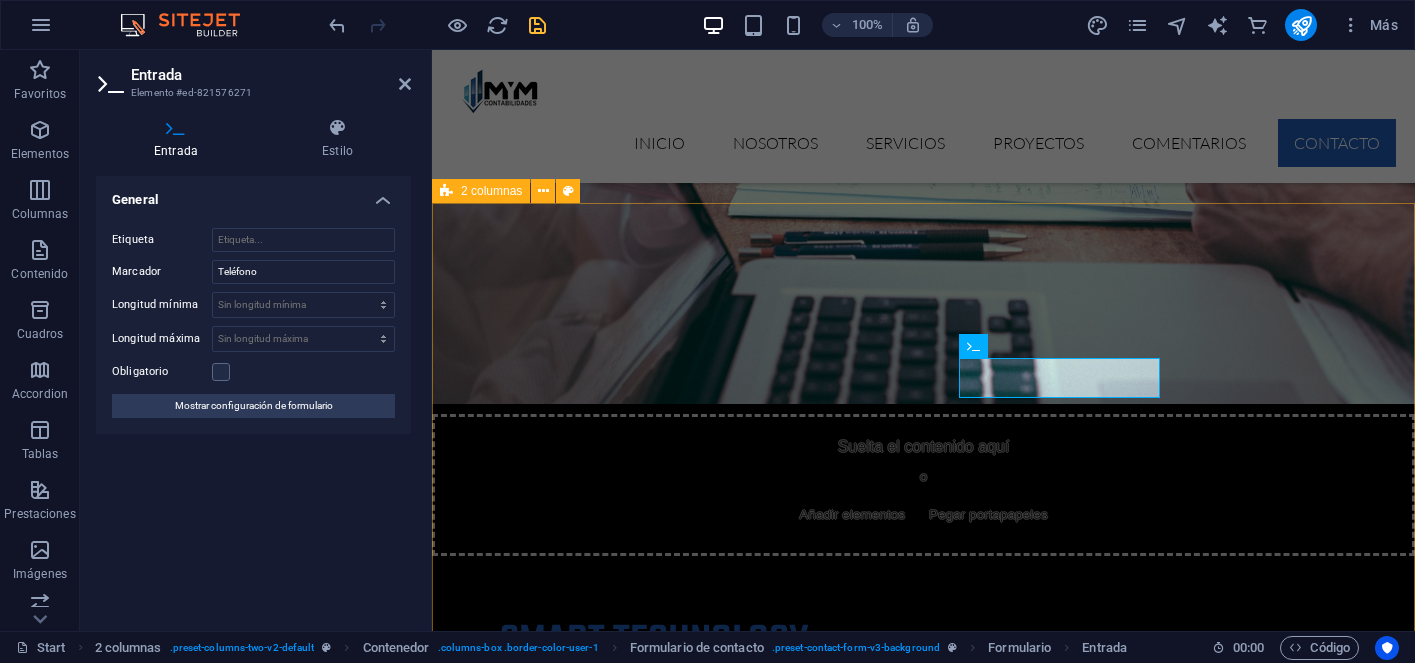 click on "CONTÁCTANOS RECIBE UNA ASESORÍA GRATIS Lorem ipsum dolor sit amet, consectetur adipisicing elit. Natus, dolores, at, nisi eligendi repellat voluptatem minima officia veritatis quasi animi porro laudantium dicta dolor voluptate non maiores ipsum reprehenderit odio fugiat reiciendis consectetur fuga pariatur libero accusantium quod minus odit debitis. Morrupti ipsum Perferendis Cumque quo adipisci vel vitae aliquid  Maiores ipsum porro  reprehenderit odio Corrupti perferendis voluptates Voluptatem non minima officia veritatis Adio fugiat reiciendis at consectetur   I have read and understand the privacy policy. ¿Ilegible? Cargar nuevo Submit" at bounding box center (923, 5884) 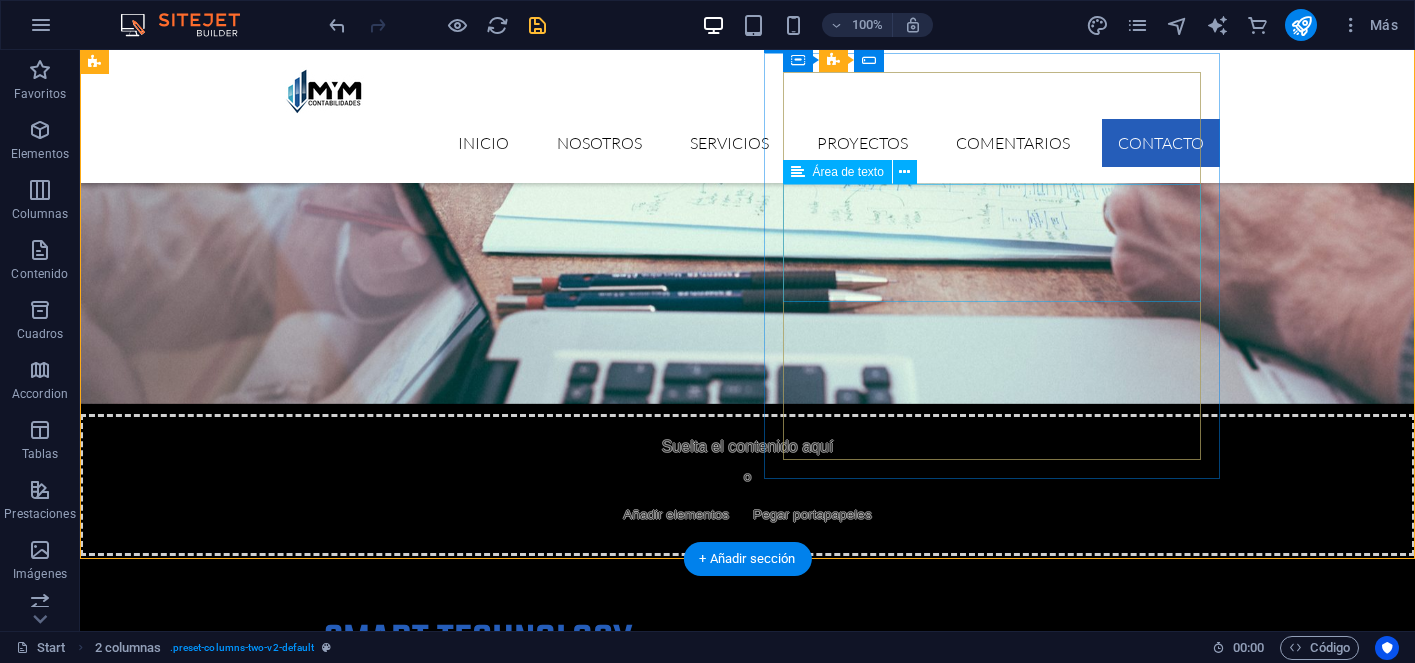 click at bounding box center (324, 6138) 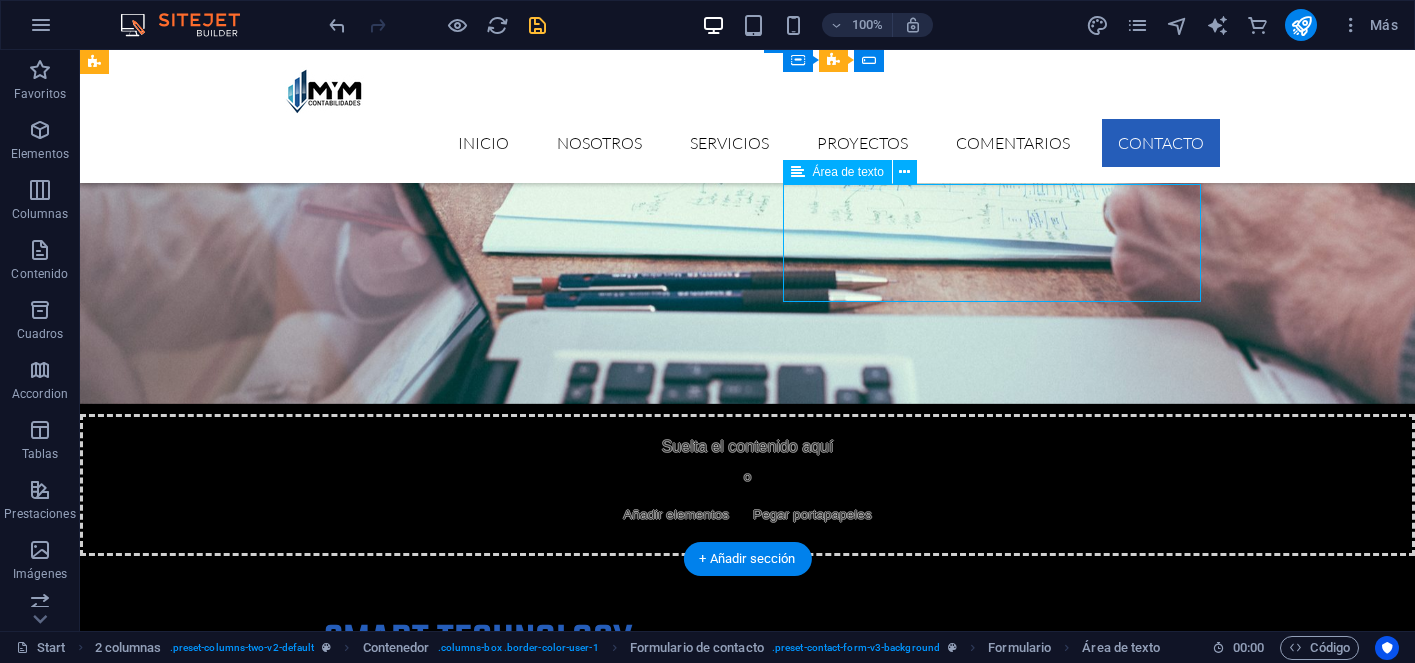 click at bounding box center [324, 6138] 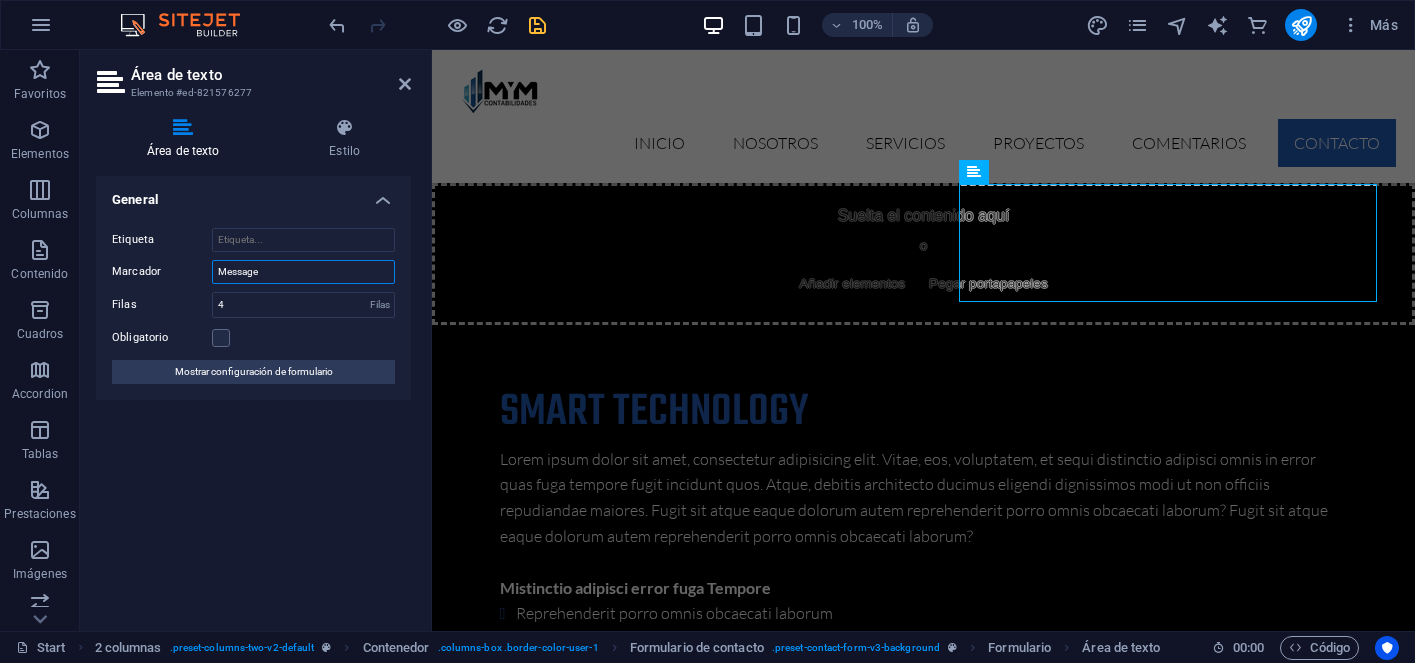 drag, startPoint x: 291, startPoint y: 265, endPoint x: 117, endPoint y: 265, distance: 174 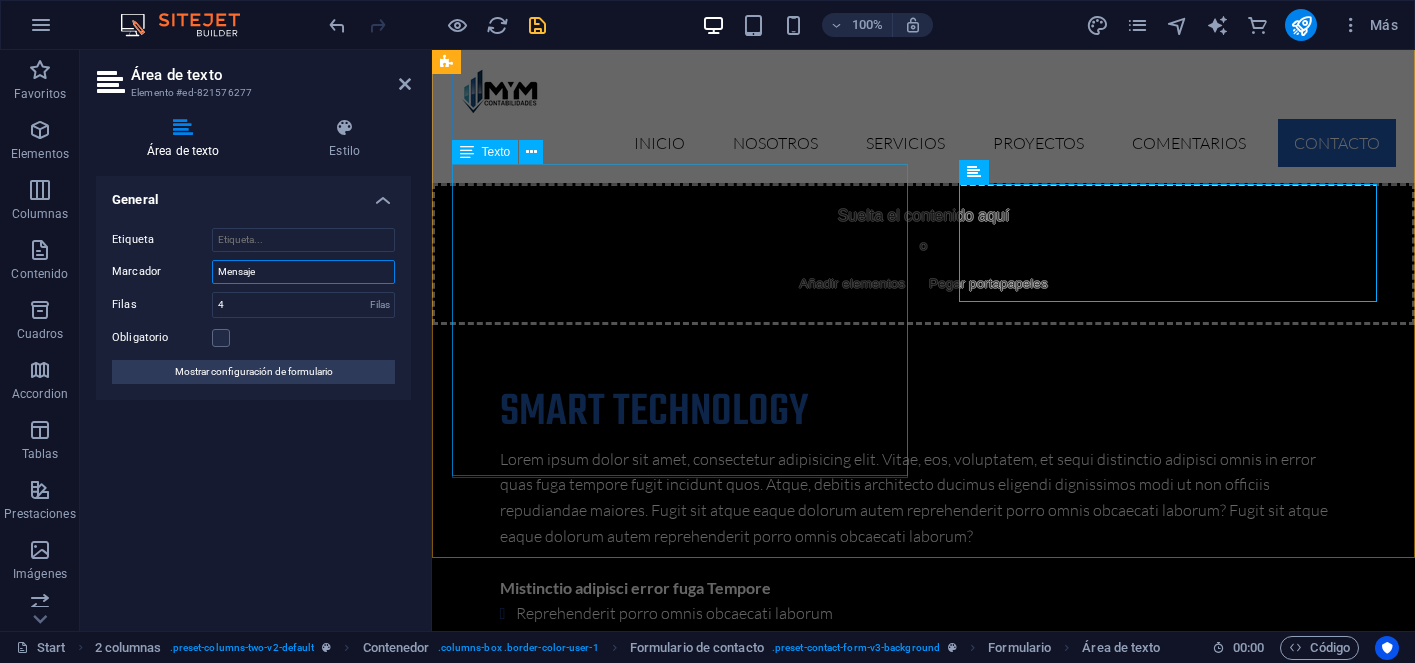type on "Mensaje" 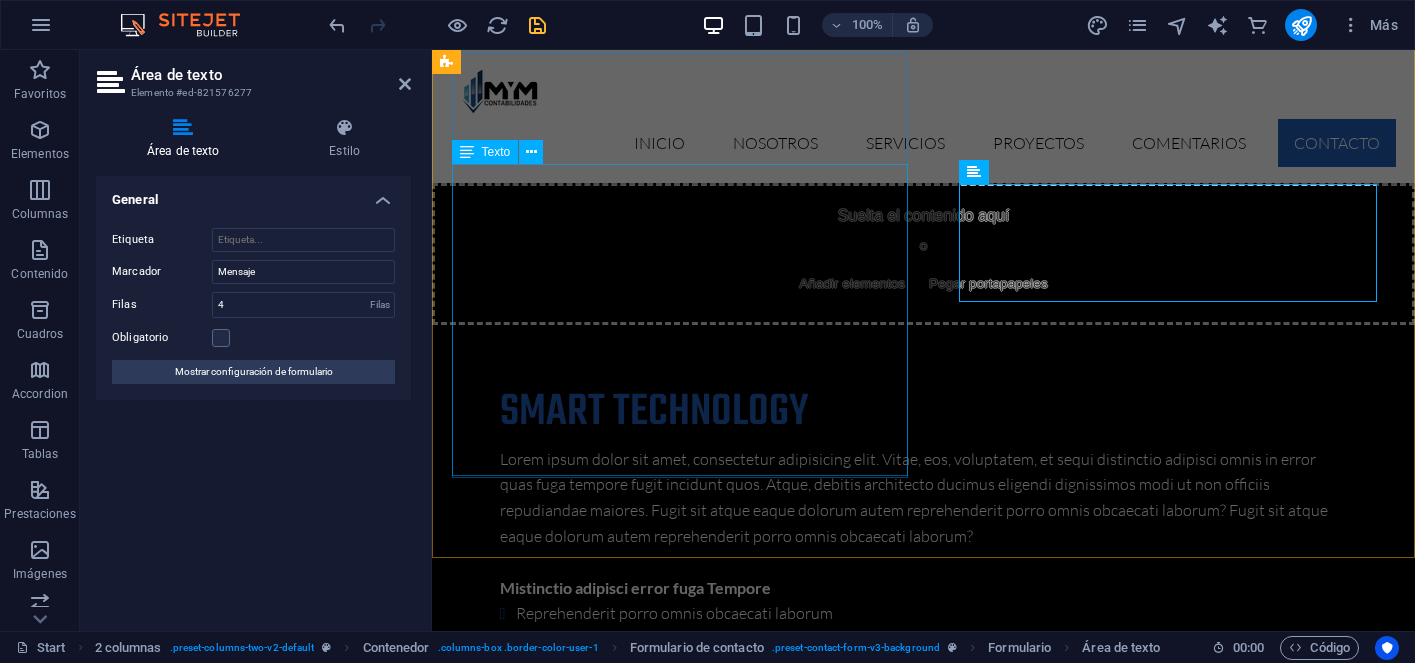click on "Lorem ipsum dolor sit amet, consectetur adipisicing elit. Natus, dolores, at, nisi eligendi repellat voluptatem minima officia veritatis quasi animi porro laudantium dicta dolor voluptate non maiores ipsum reprehenderit odio fugiat reiciendis consectetur fuga pariatur libero accusantium quod minus odit debitis. Morrupti ipsum Perferendis Cumque quo adipisci vel vitae aliquid  Maiores ipsum porro  reprehenderit odio Corrupti perferendis voluptates Voluptatem non minima officia veritatis Adio fugiat reiciendis at consectetur" at bounding box center [676, 5425] 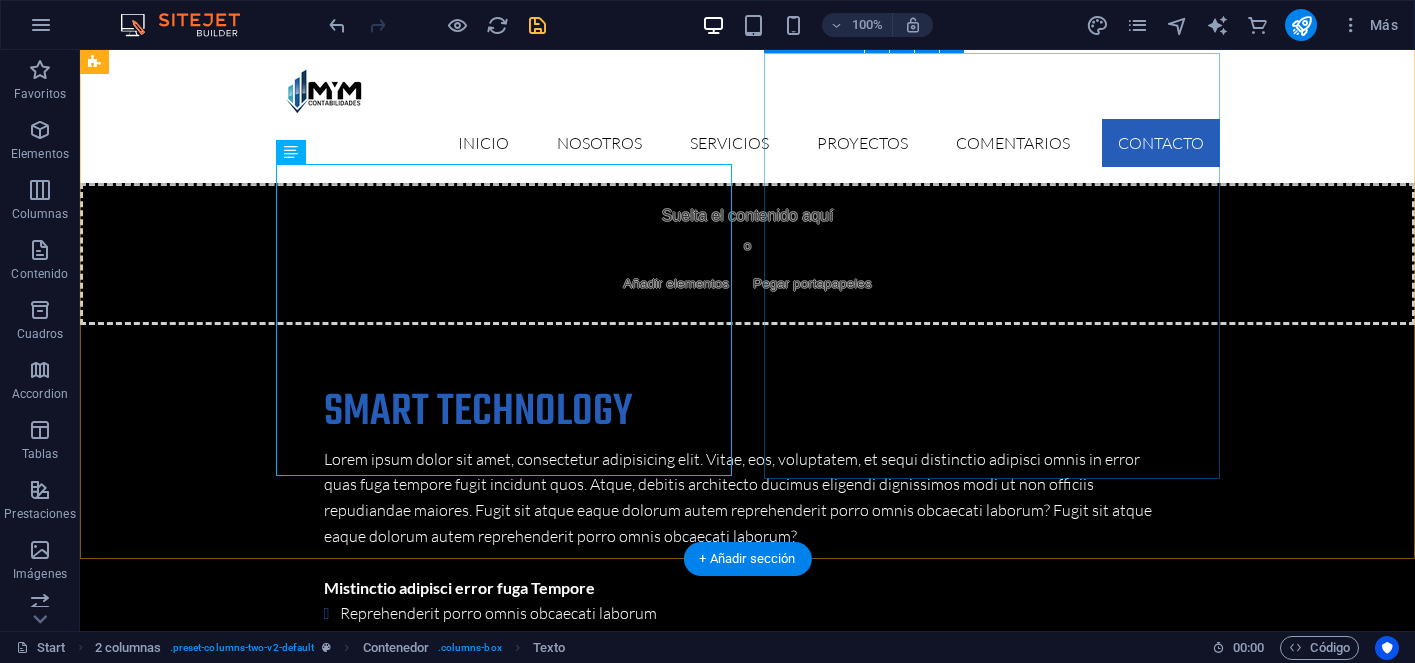 scroll, scrollTop: 5943, scrollLeft: 0, axis: vertical 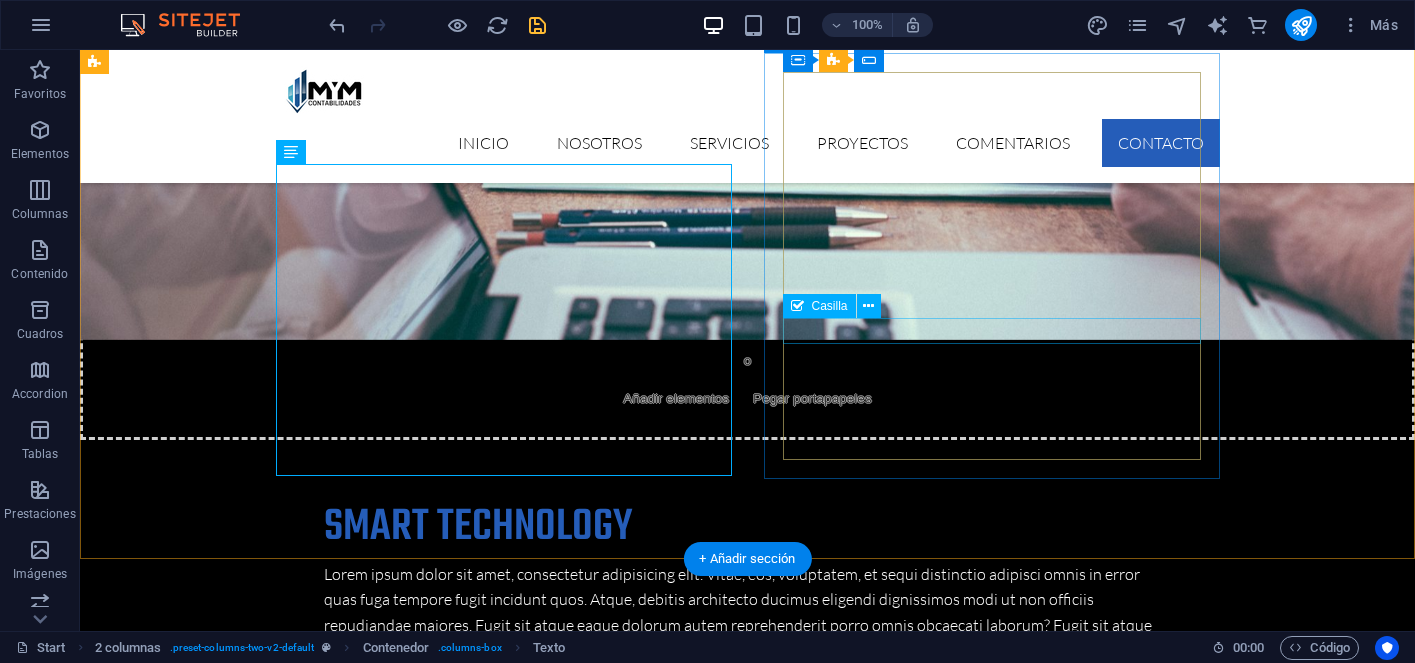 click on "I have read and understand the privacy policy." at bounding box center [324, 6114] 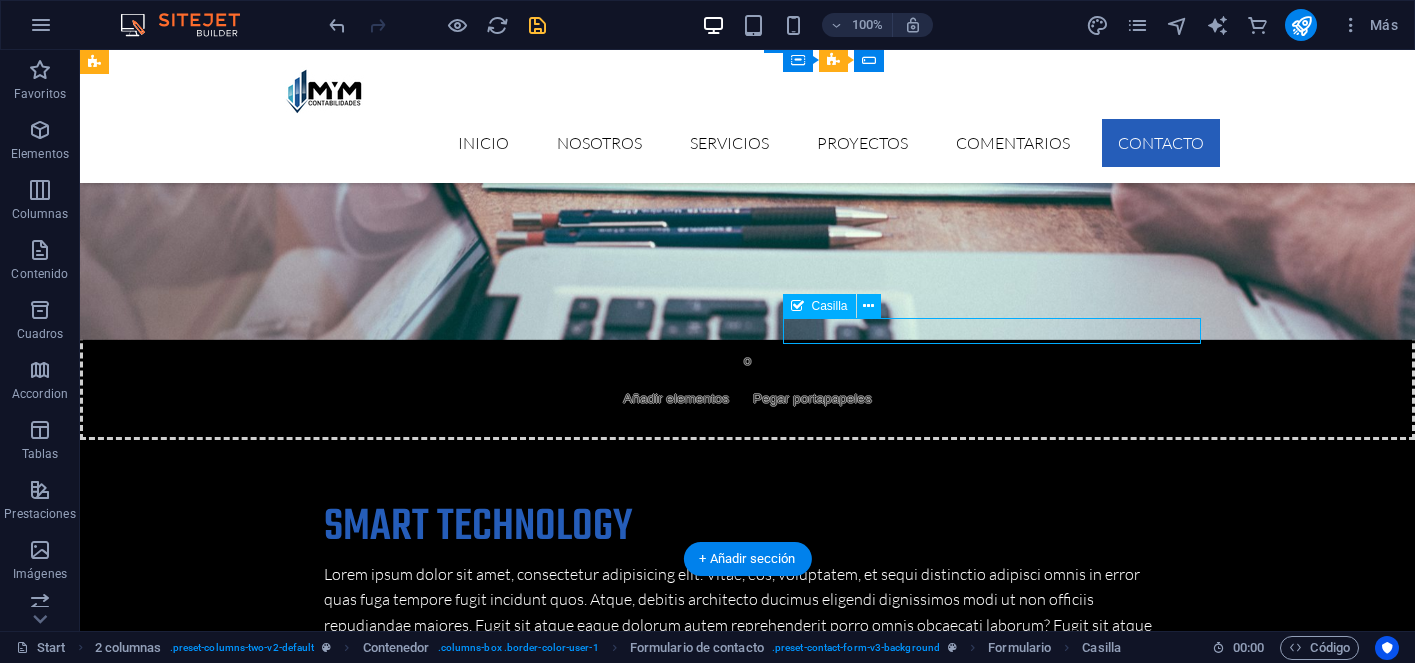 click on "I have read and understand the privacy policy." at bounding box center [324, 6114] 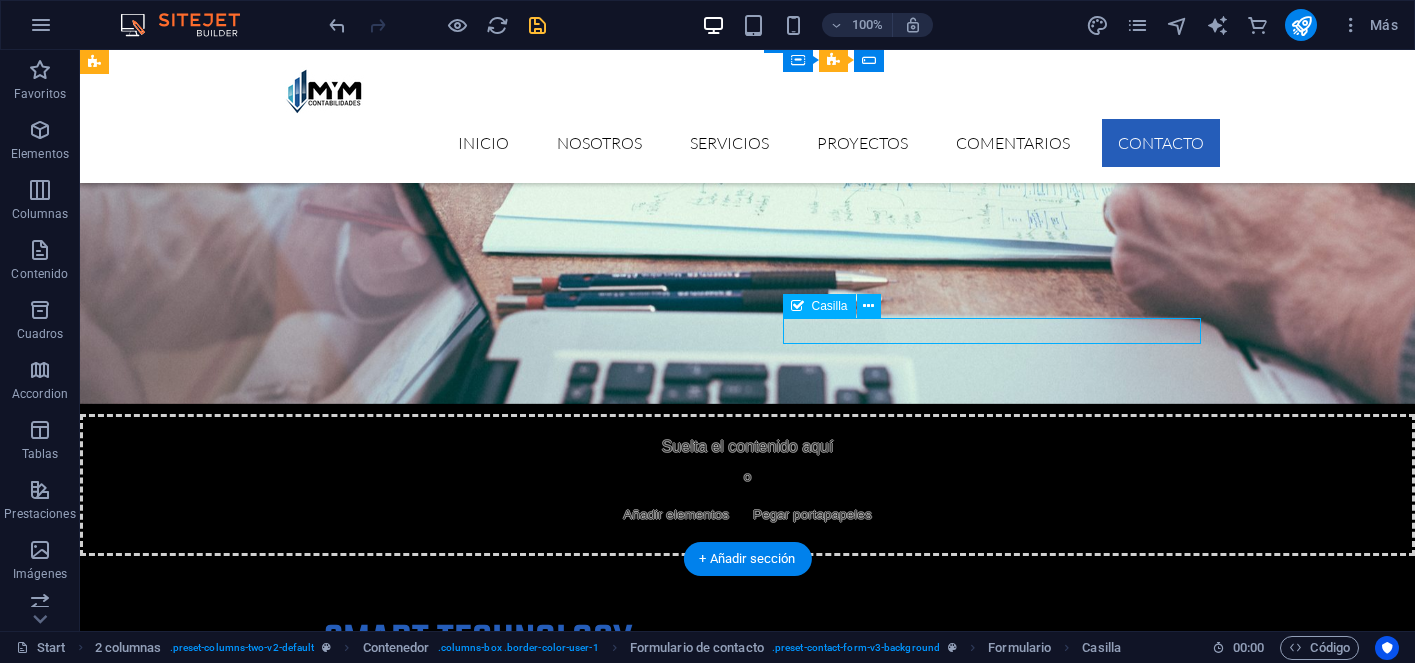 scroll, scrollTop: 6174, scrollLeft: 0, axis: vertical 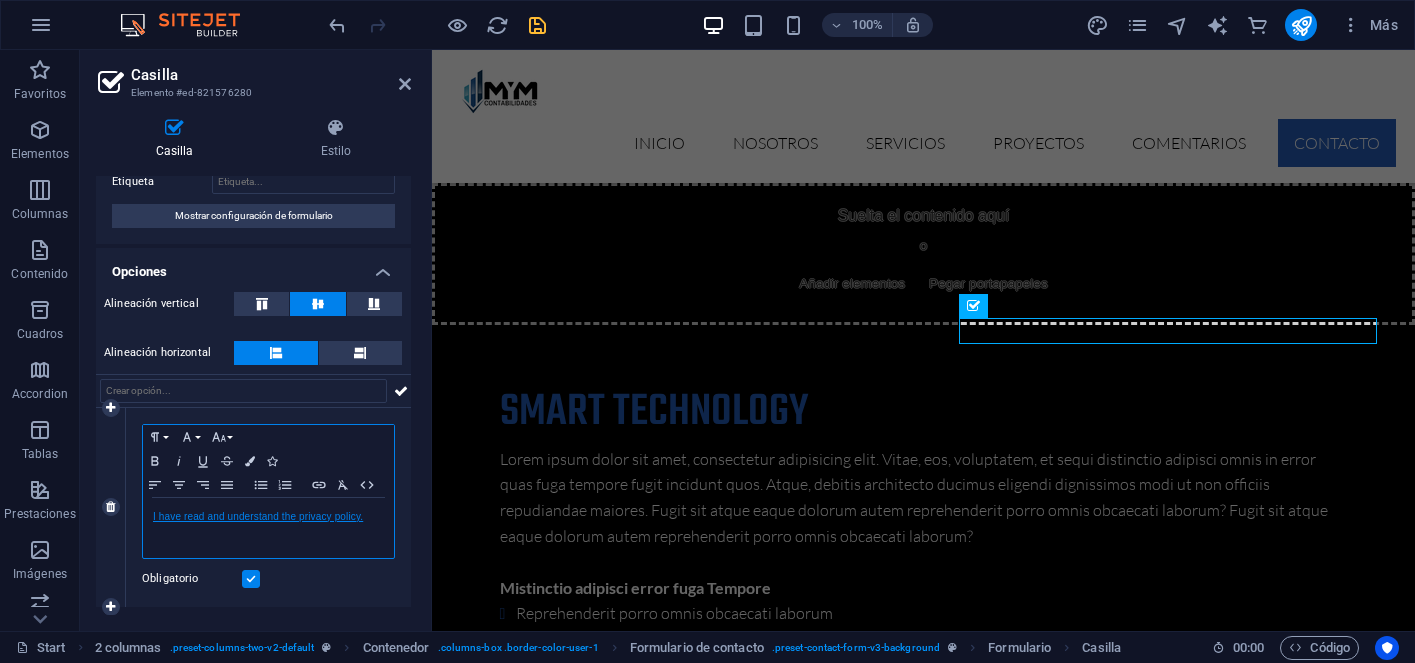 click on "I have read and understand the privacy policy." at bounding box center (258, 516) 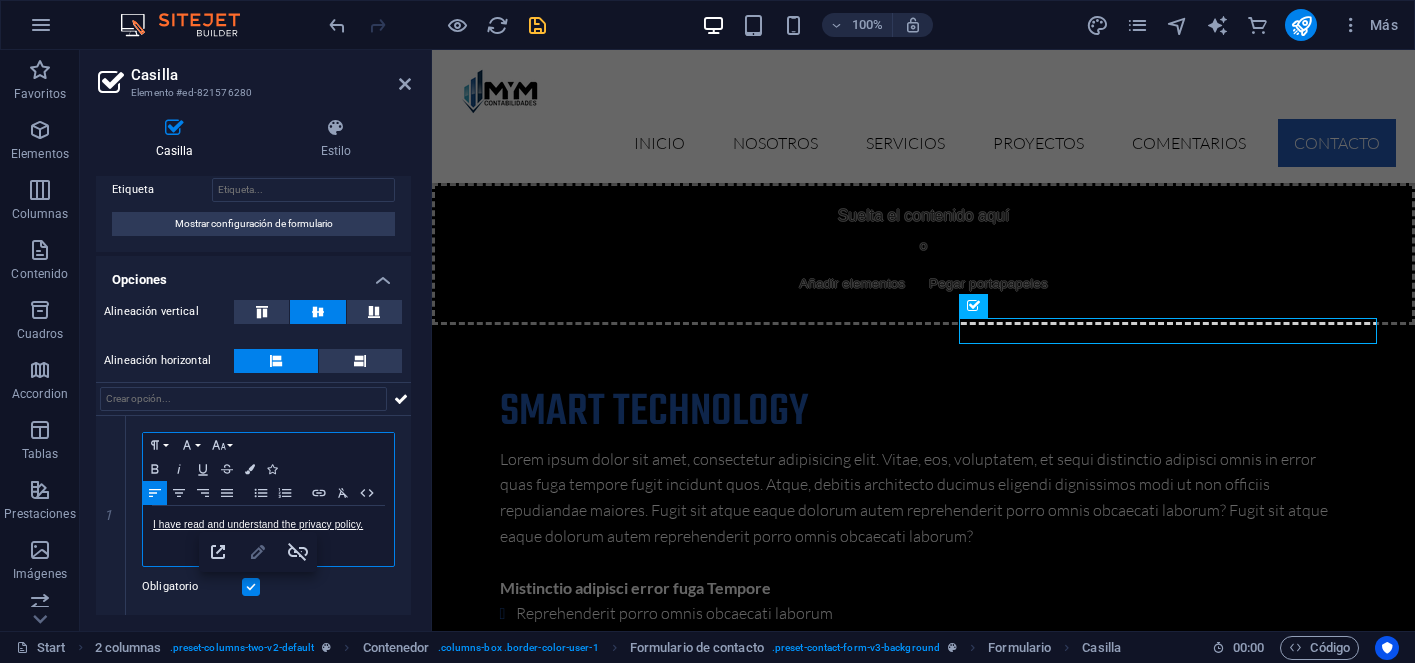 scroll, scrollTop: 49, scrollLeft: 0, axis: vertical 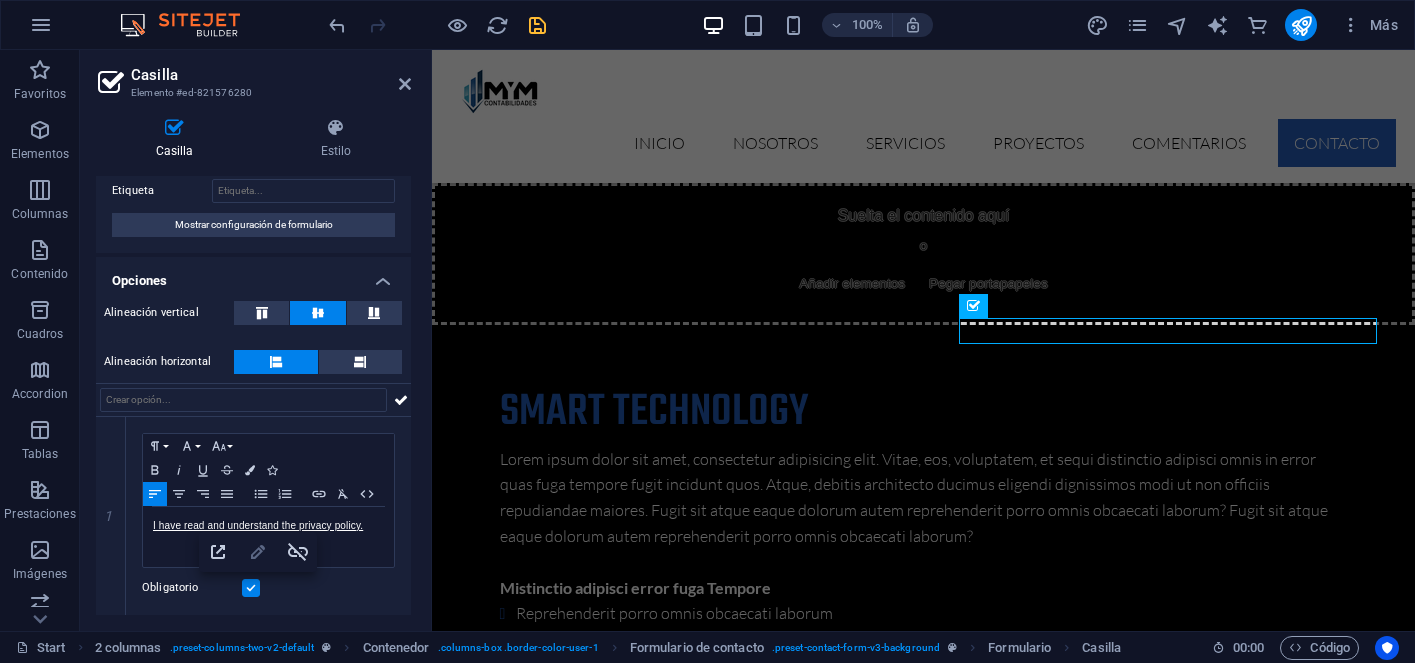 click on "Edit Link" at bounding box center [258, 552] 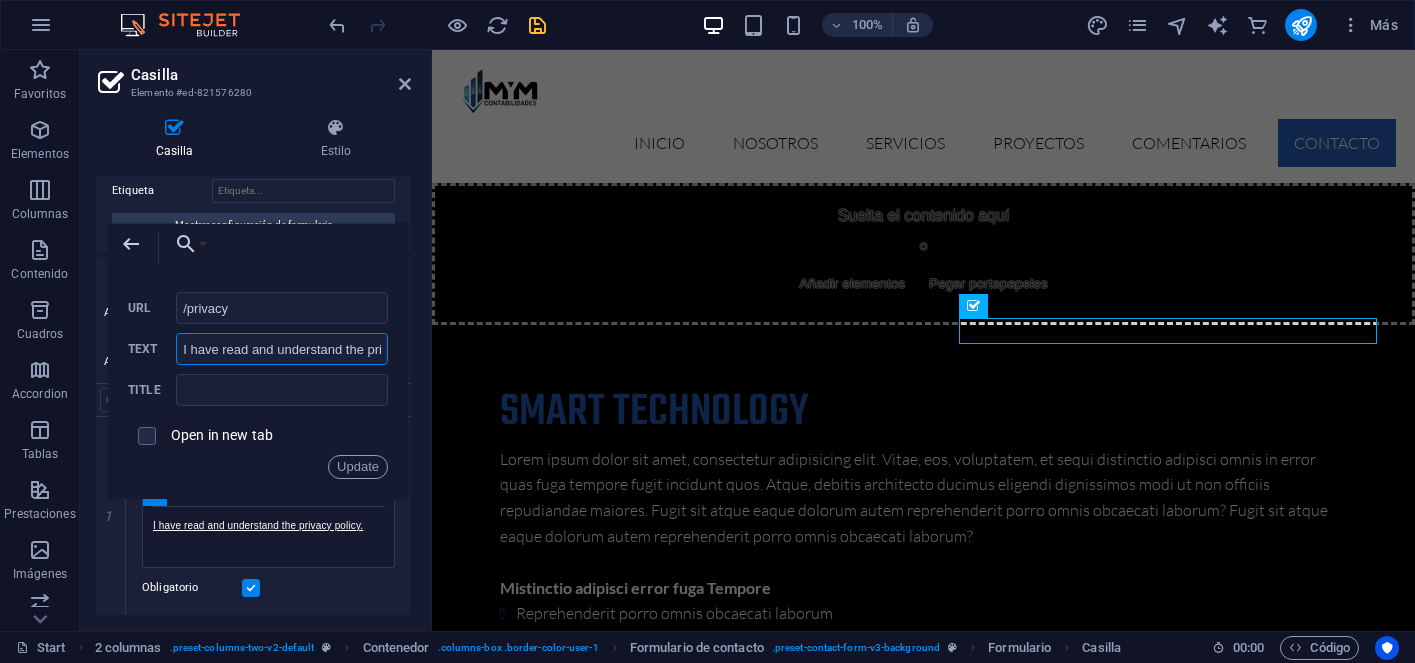 click on "I have read and understand the privacy policy." at bounding box center [282, 349] 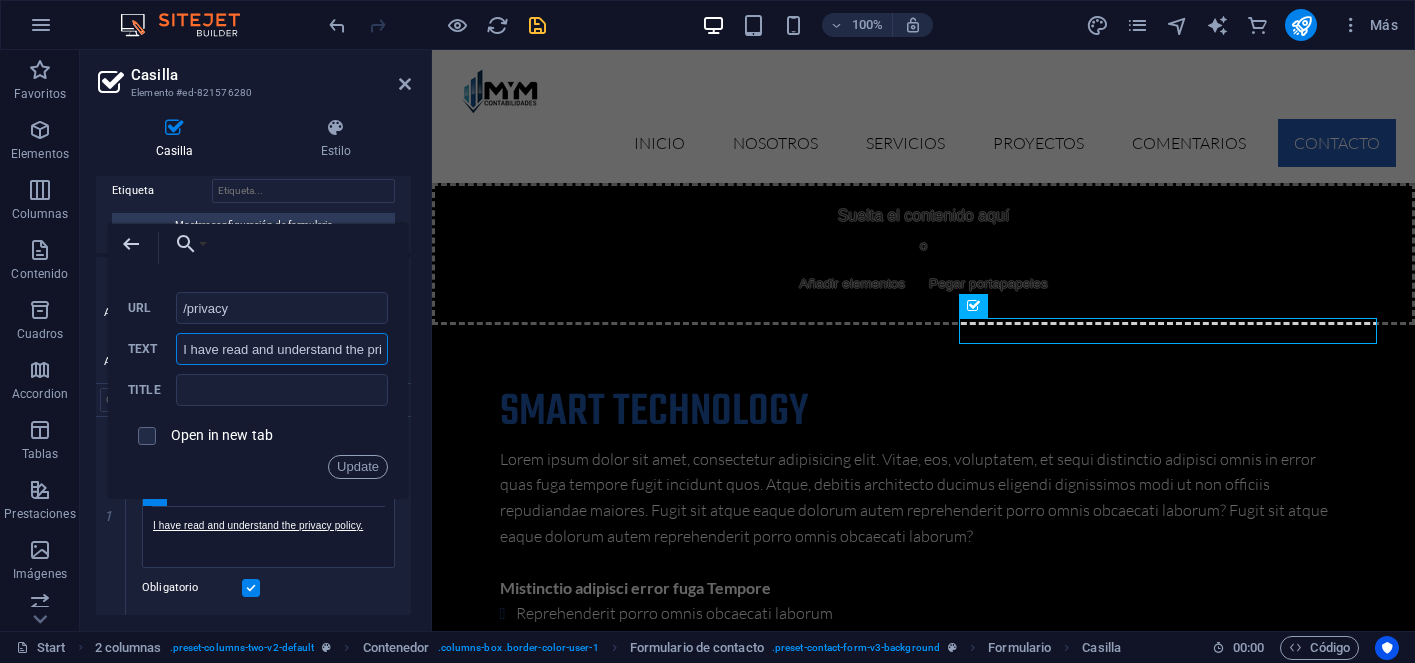 click on "I have read and understand the privacy policy." at bounding box center [282, 349] 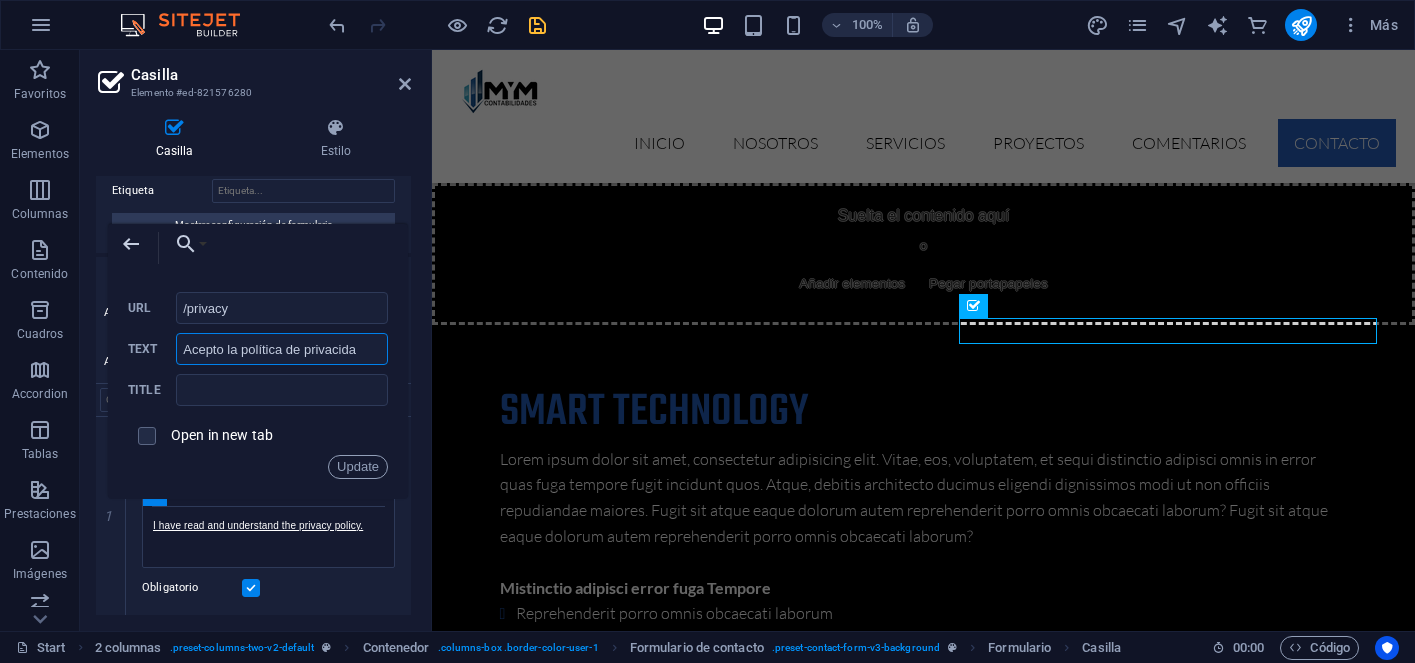 type on "Acepto la política de privacidad" 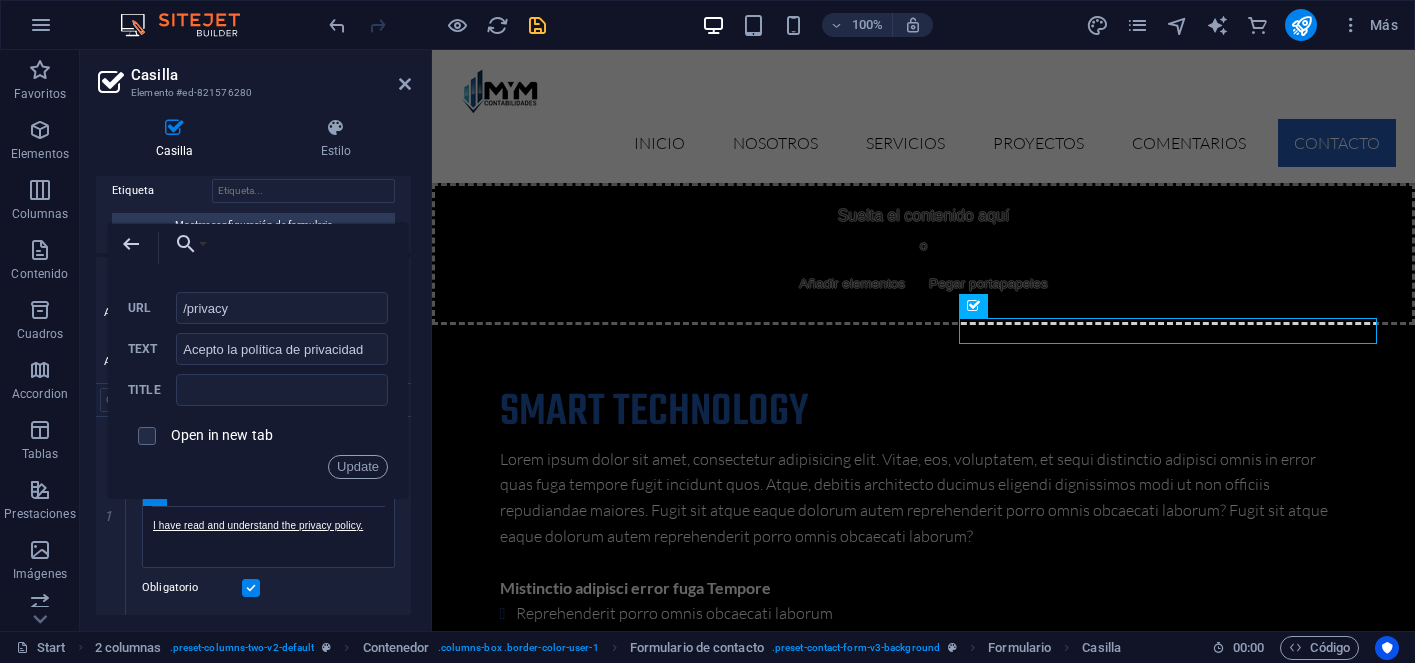 click on "Casilla Elemento #ed-821576280 Casilla Estilo General Etiqueta Mostrar configuración de formulario Opciones Alineación vertical Alineación horizontal 1 Paragraph Format Normal Heading 1 Heading 2 Heading 3 Heading 4 Heading 5 Heading 6 Code Font Family Arial Georgia Impact Tahoma Times New Roman Verdana Lato Teko Font Size 8 9 10 11 12 14 18 24 30 36 48 60 72 96 Bold Italic Underline Strikethrough Colors Icons Align Left Align Center Align Right Align Justify Unordered List Ordered List Insert Link Clear Formatting HTML I have read and understand the privacy po ​ ​ licy. Obligatorio Formulario de contacto Element Diseño La forma en la que este elemento se expande en la disposición (Flexbox). Tamaño 100 Predeterminado automático px % 1/1 1/2 1/3 1/4 1/5 1/6 1/7 1/8 1/9 1/10 Crecer Reducir Comprar Disposición de contenedor Visible Visible Opacidad 100 % Desbordamiento Espaciado Margen Predeterminado automático px % rem vw vh Personalizado Personalizado automático px % rem vw vh automático px % vw" at bounding box center (256, 340) 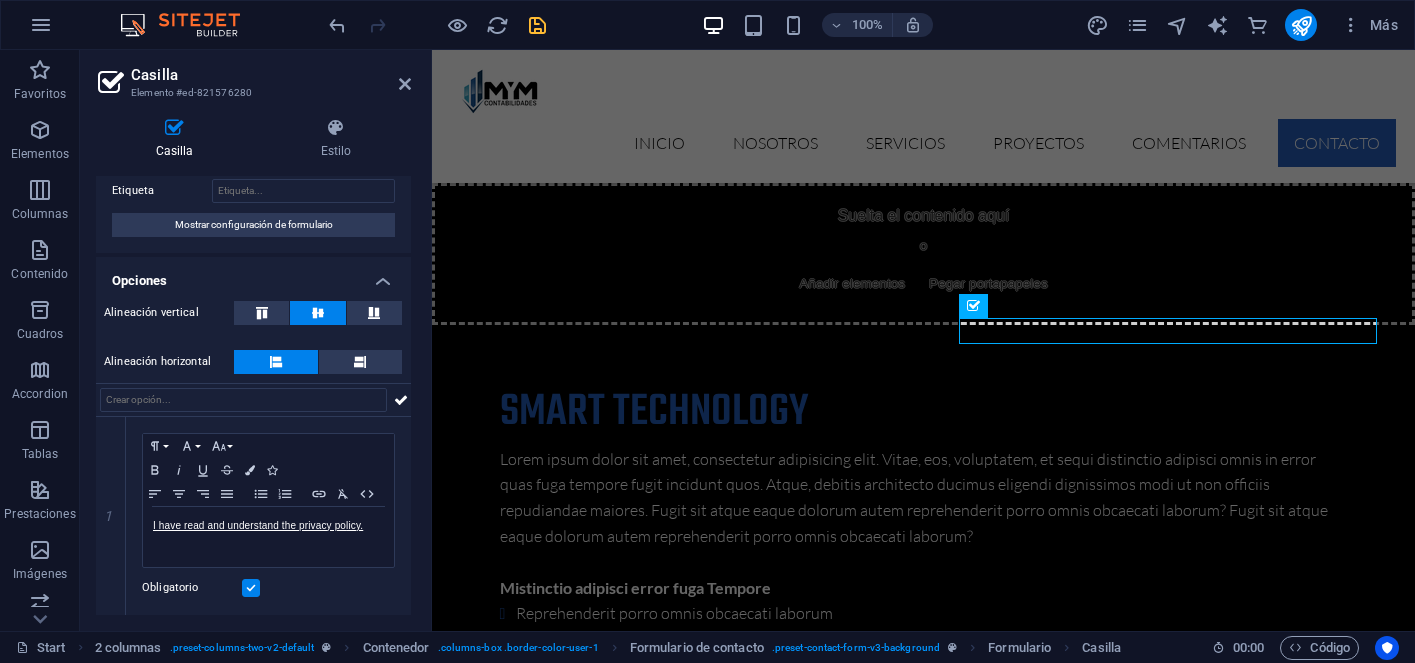 click on "Casilla Elemento #ed-821576280 Casilla Estilo General Etiqueta Mostrar configuración de formulario Opciones Alineación vertical Alineación horizontal 1 Paragraph Format Normal Heading 1 Heading 2 Heading 3 Heading 4 Heading 5 Heading 6 Code Font Family Arial Georgia Impact Tahoma Times New Roman Verdana Lato Teko Font Size 8 9 10 11 12 14 18 24 30 36 48 60 72 96 Bold Italic Underline Strikethrough Colors Icons Align Left Align Center Align Right Align Justify Unordered List Ordered List Insert Link Clear Formatting HTML I have read and understand the privacy po licy. Obligatorio Formulario de contacto Element Diseño La forma en la que este elemento se expande en la disposición (Flexbox). Tamaño 100 Predeterminado automático px % 1/1 1/2 1/3 1/4 1/5 1/6 1/7 1/8 1/9 1/10 Crecer Reducir Comprar Disposición de contenedor Visible Visible Opacidad 100 % Desbordamiento Espaciado Margen Predeterminado automático px % rem vw vh Personalizado Personalizado automático px % rem vw vh automático px % rem vw vh" at bounding box center [256, 340] 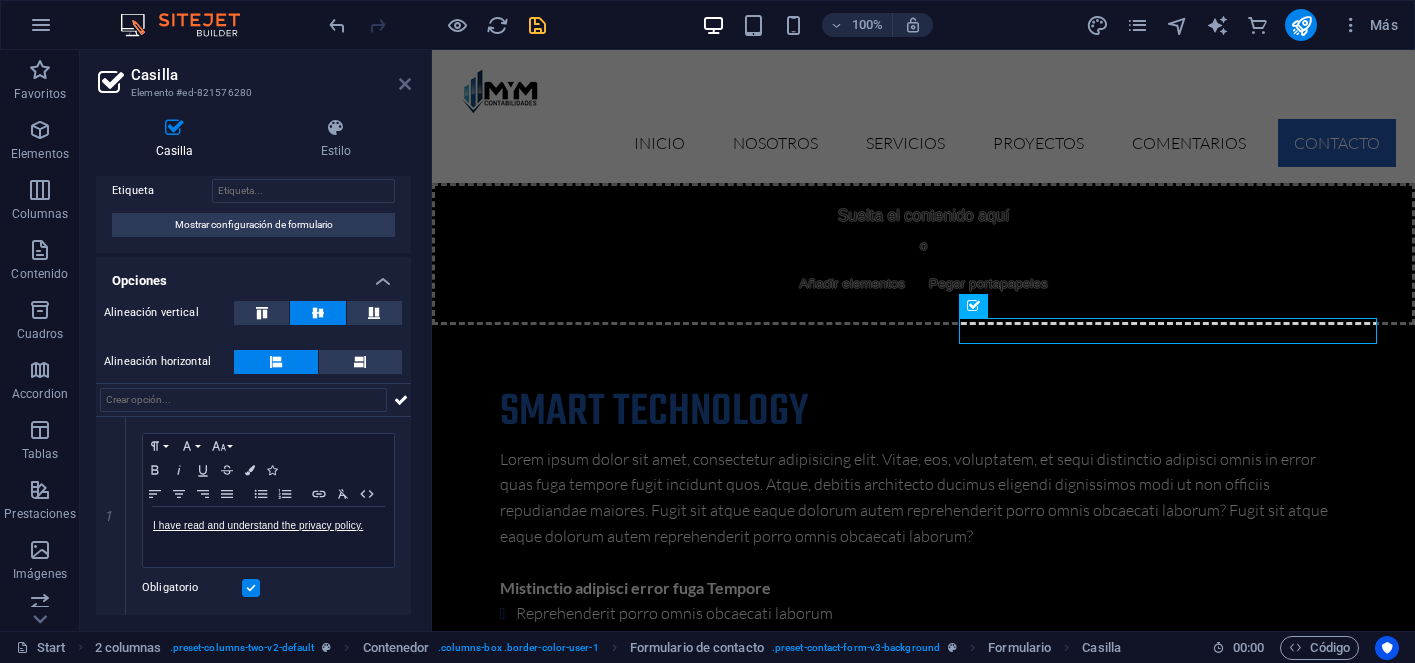 click at bounding box center (405, 84) 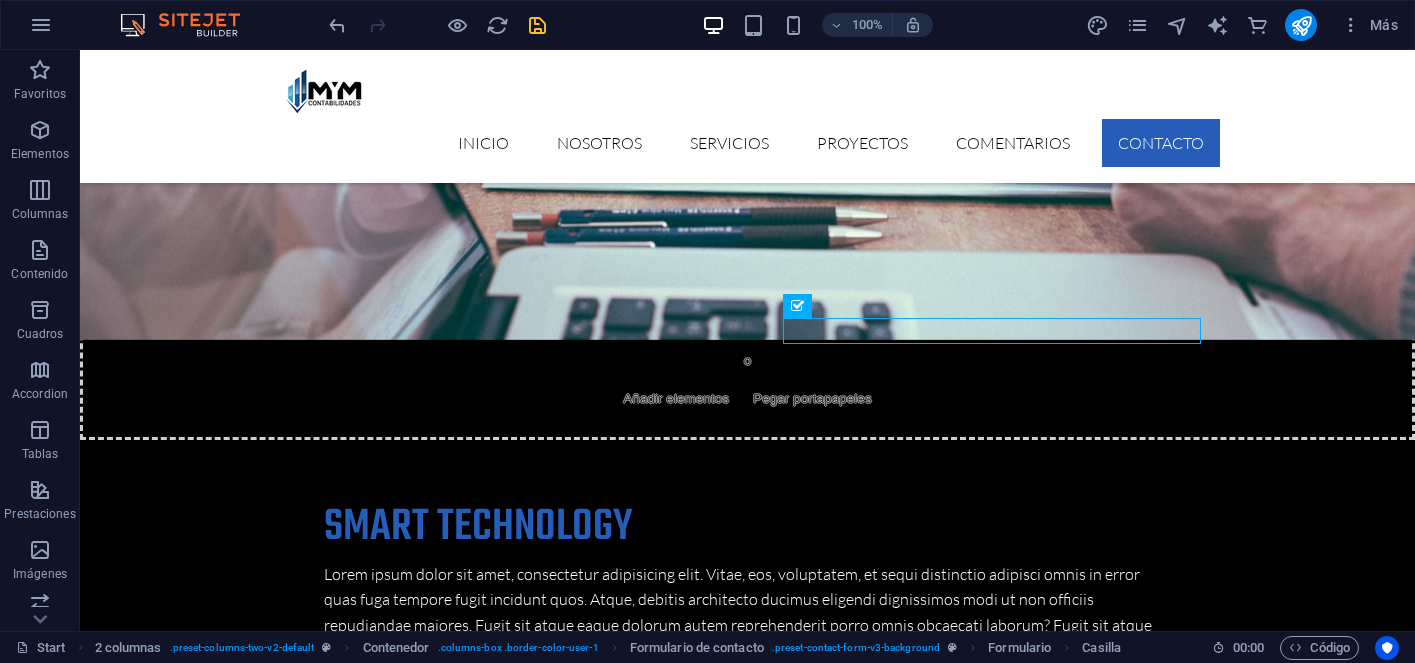 click at bounding box center [437, 25] 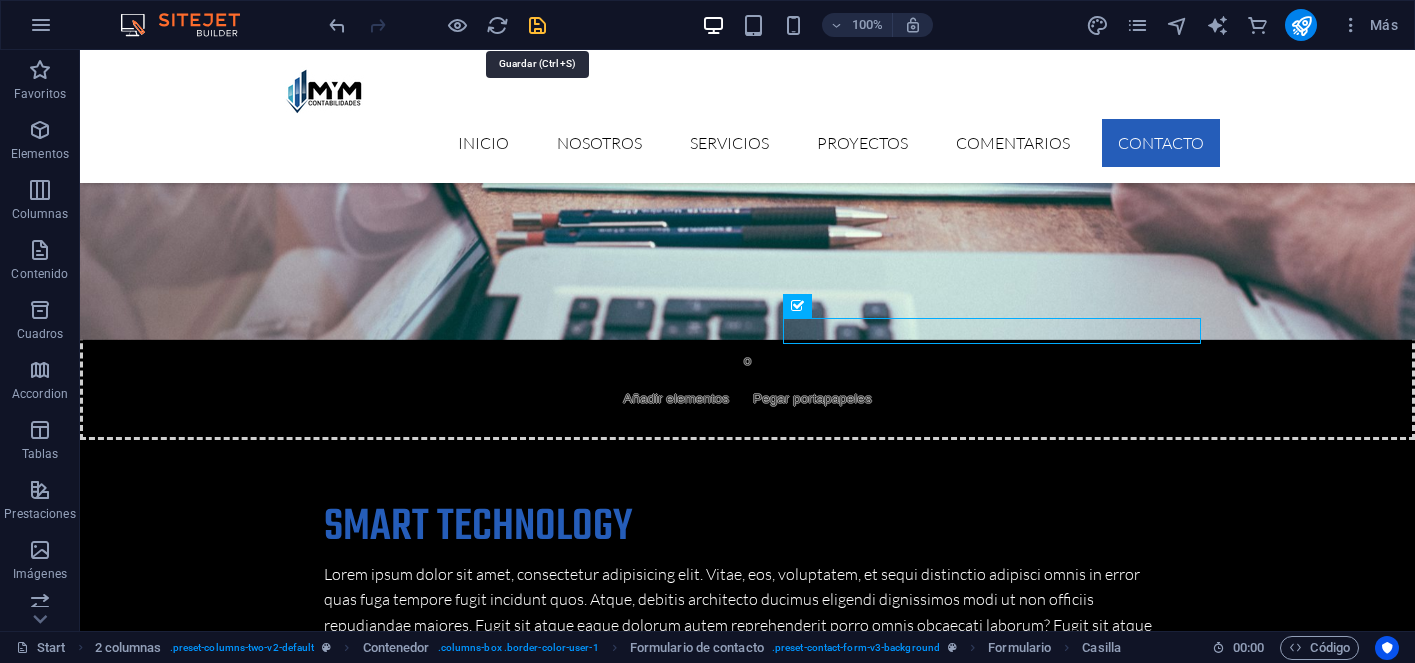 click at bounding box center (537, 25) 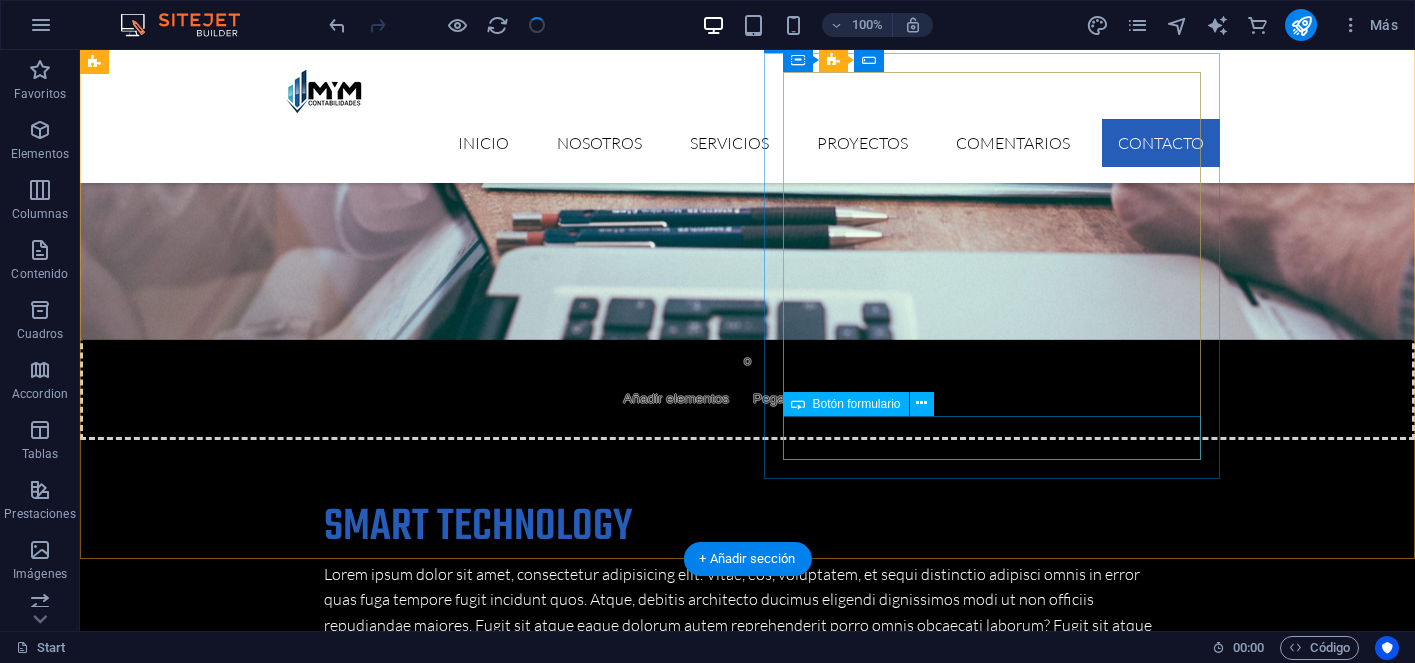 click on "Submit" at bounding box center [324, 6222] 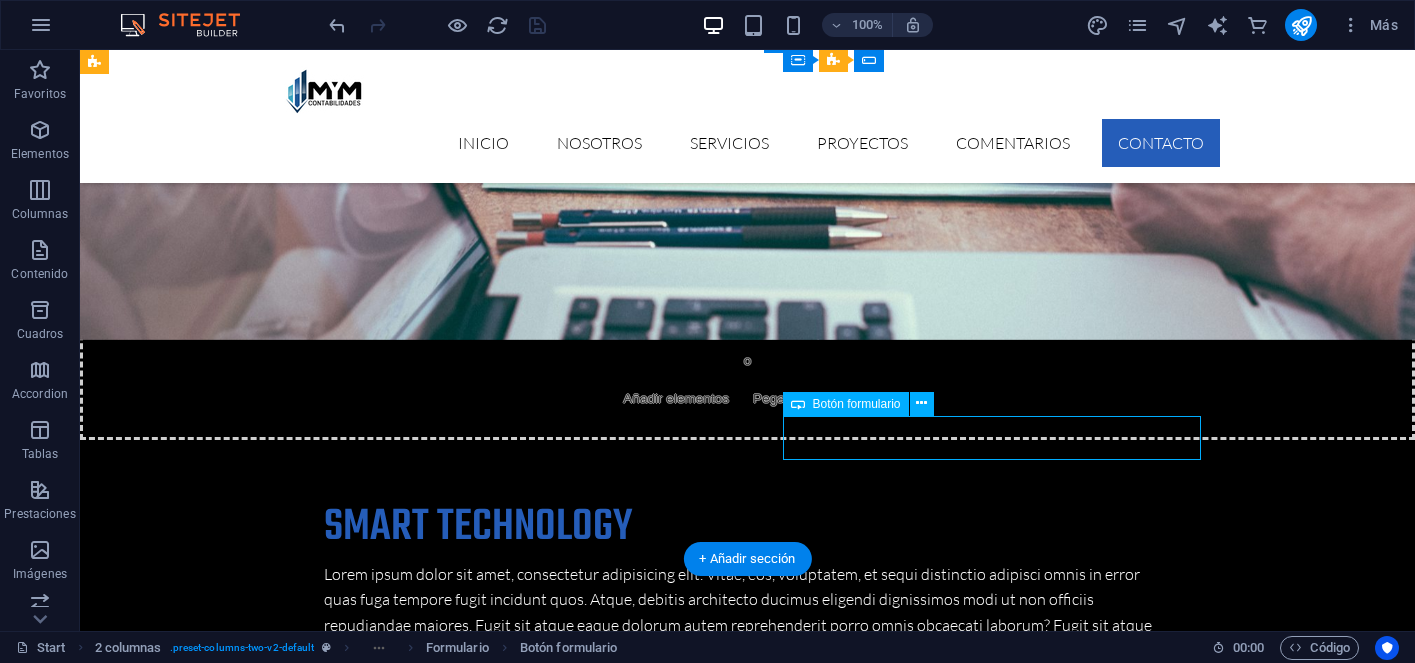 click on "Submit" at bounding box center (324, 6222) 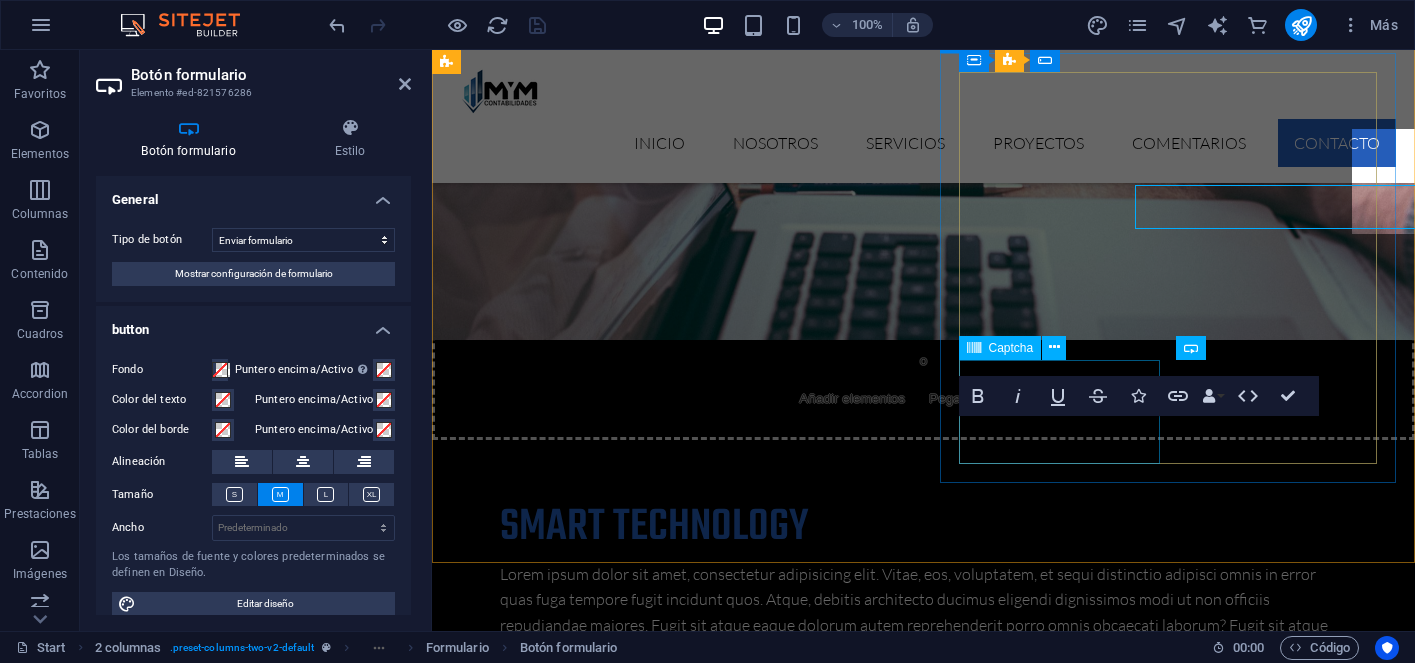 scroll, scrollTop: 6230, scrollLeft: 0, axis: vertical 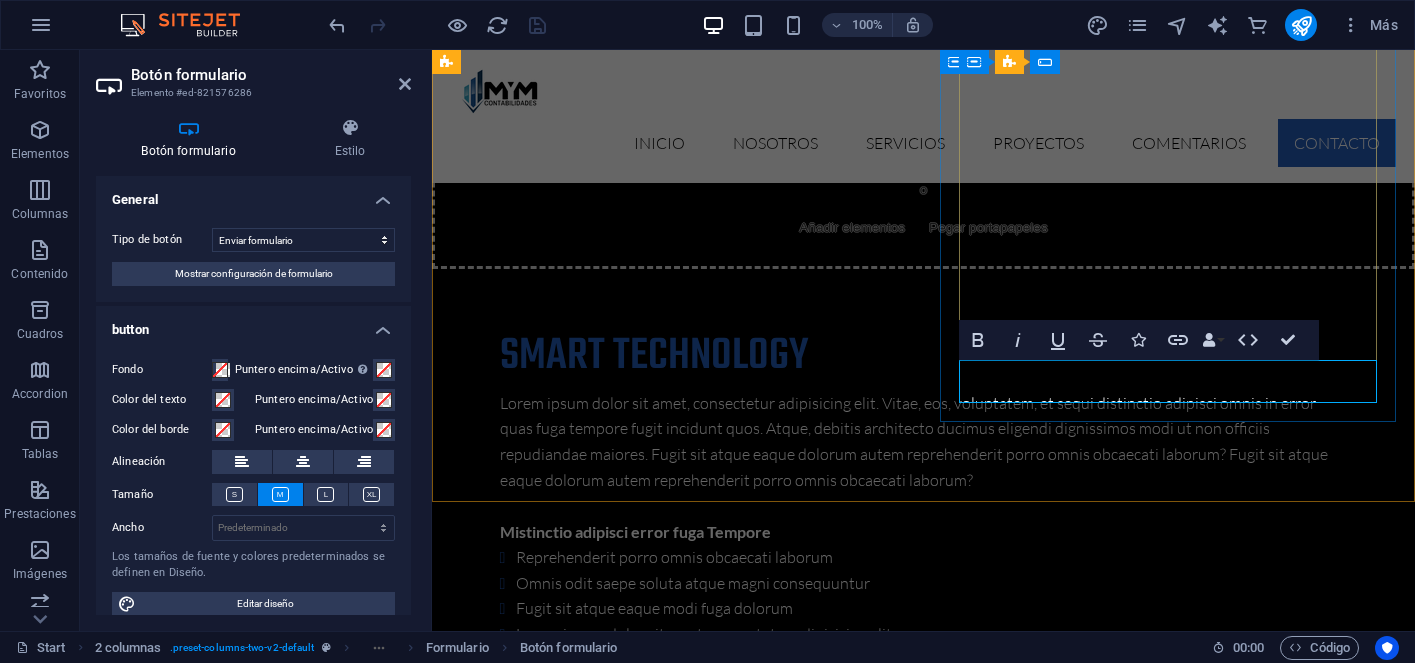 type on "Submit" 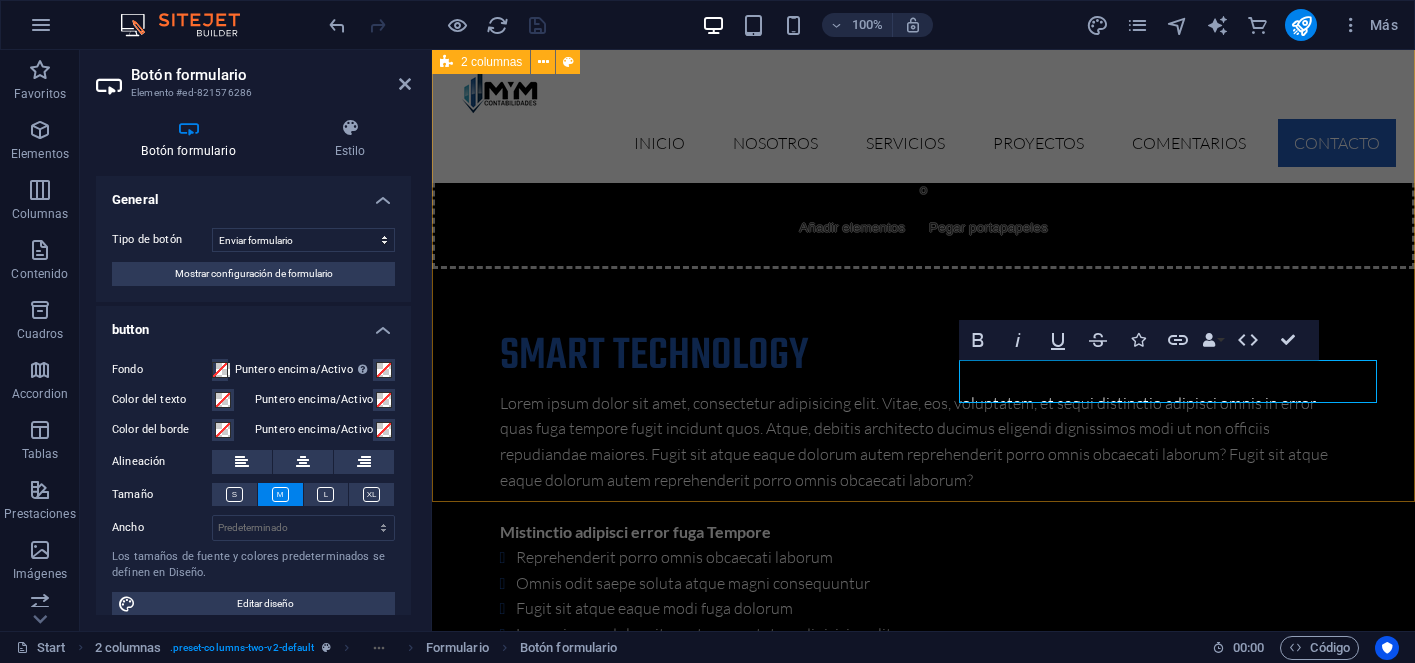 click on "CONTÁCTANOS RECIBE UNA ASESORÍA GRATIS Lorem ipsum dolor sit amet, consectetur adipisicing elit. Natus, dolores, at, nisi eligendi repellat voluptatem minima officia veritatis quasi animi porro laudantium dicta dolor voluptate non maiores ipsum reprehenderit odio fugiat reiciendis consectetur fuga pariatur libero accusantium quod minus odit debitis. Morrupti ipsum Perferendis Cumque quo adipisci vel vitae aliquid  Maiores ipsum porro  reprehenderit odio Corrupti perferendis voluptates Voluptatem non minima officia veritatis Adio fugiat reiciendis at consectetur   I have read and understand the privacy policy. ¿Ilegible? Cargar nuevo ENVIAR" at bounding box center (923, 5596) 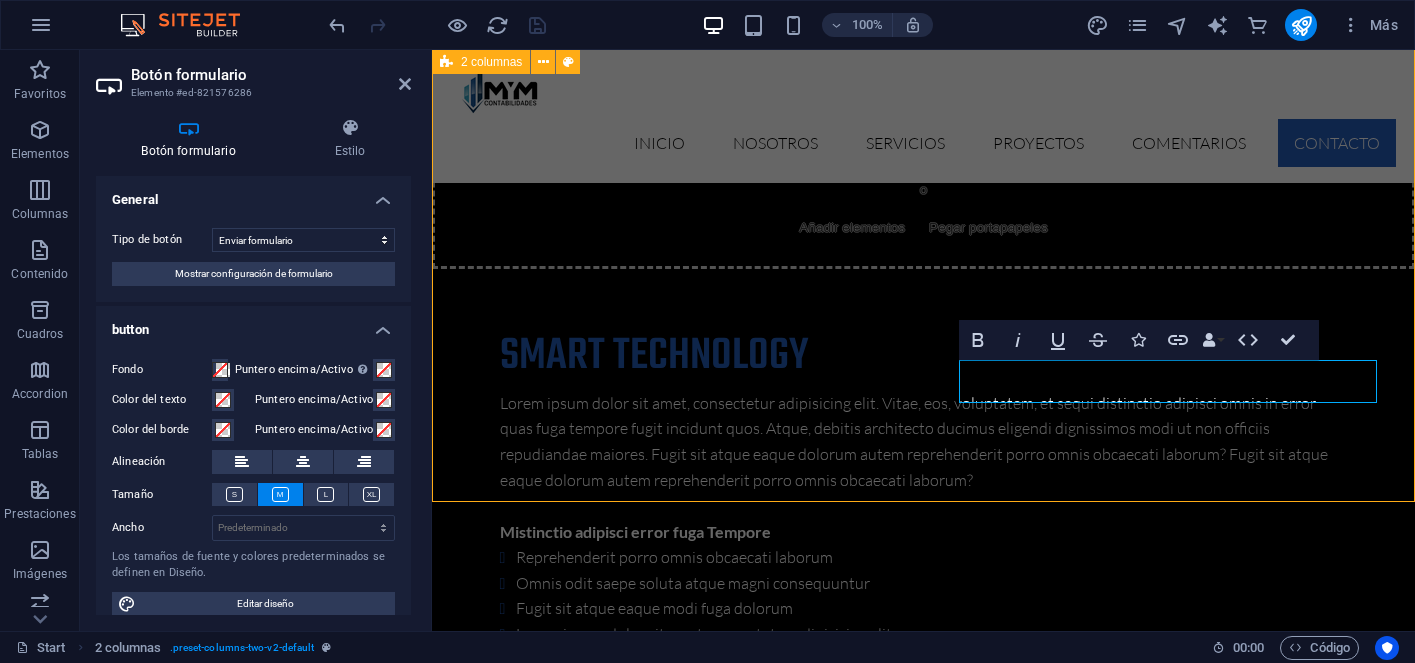scroll, scrollTop: 5999, scrollLeft: 0, axis: vertical 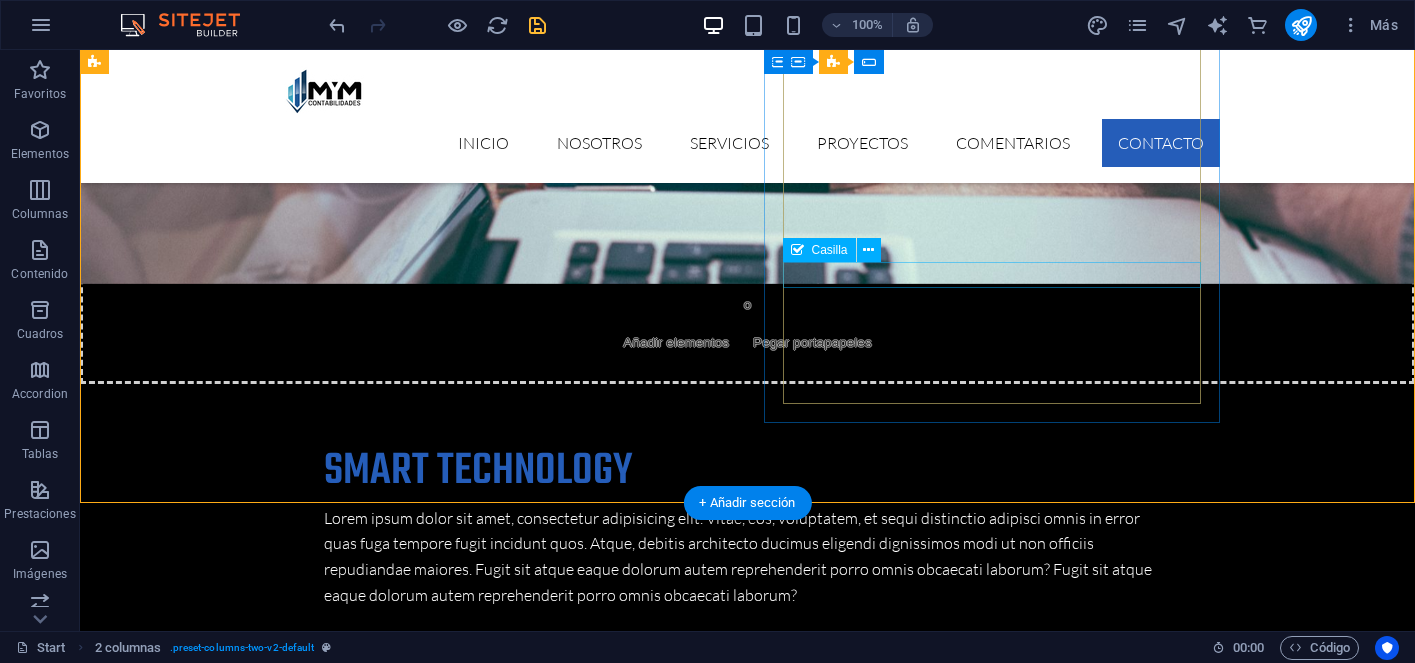 click on "I have read and understand the privacy policy." at bounding box center (324, 6058) 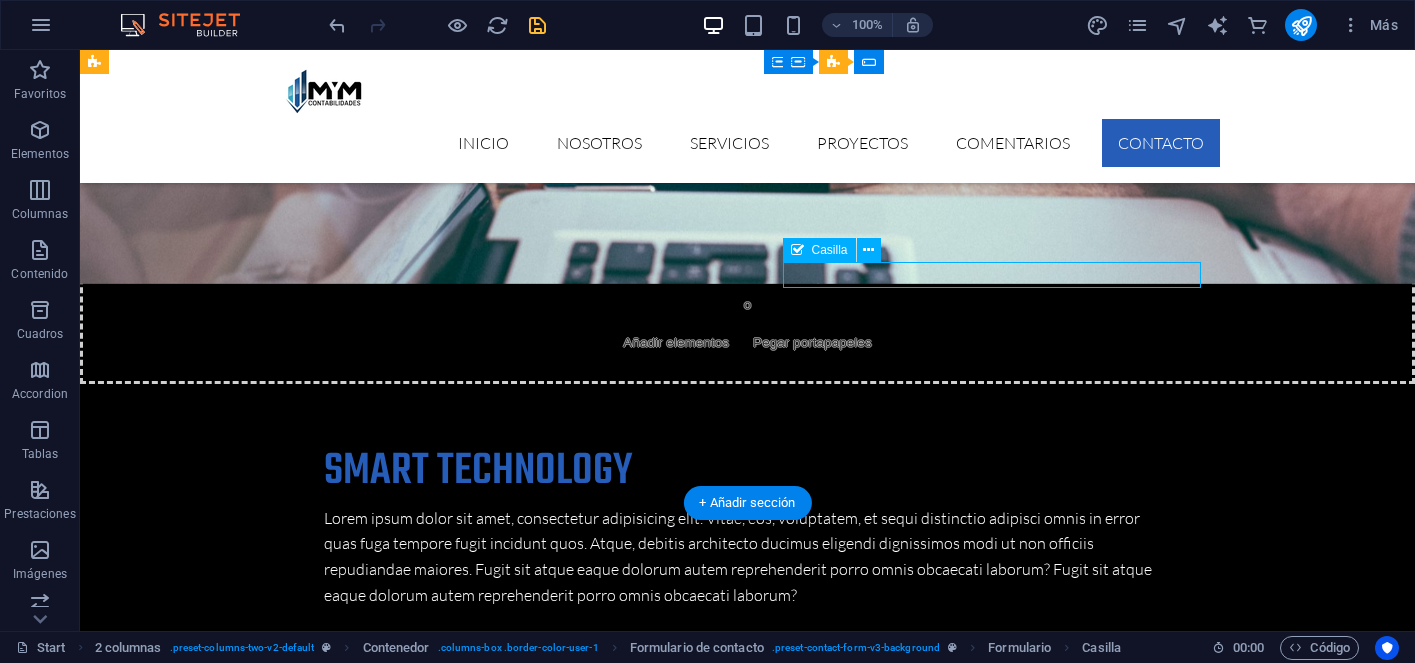 click on "I have read and understand the privacy policy." at bounding box center (324, 6058) 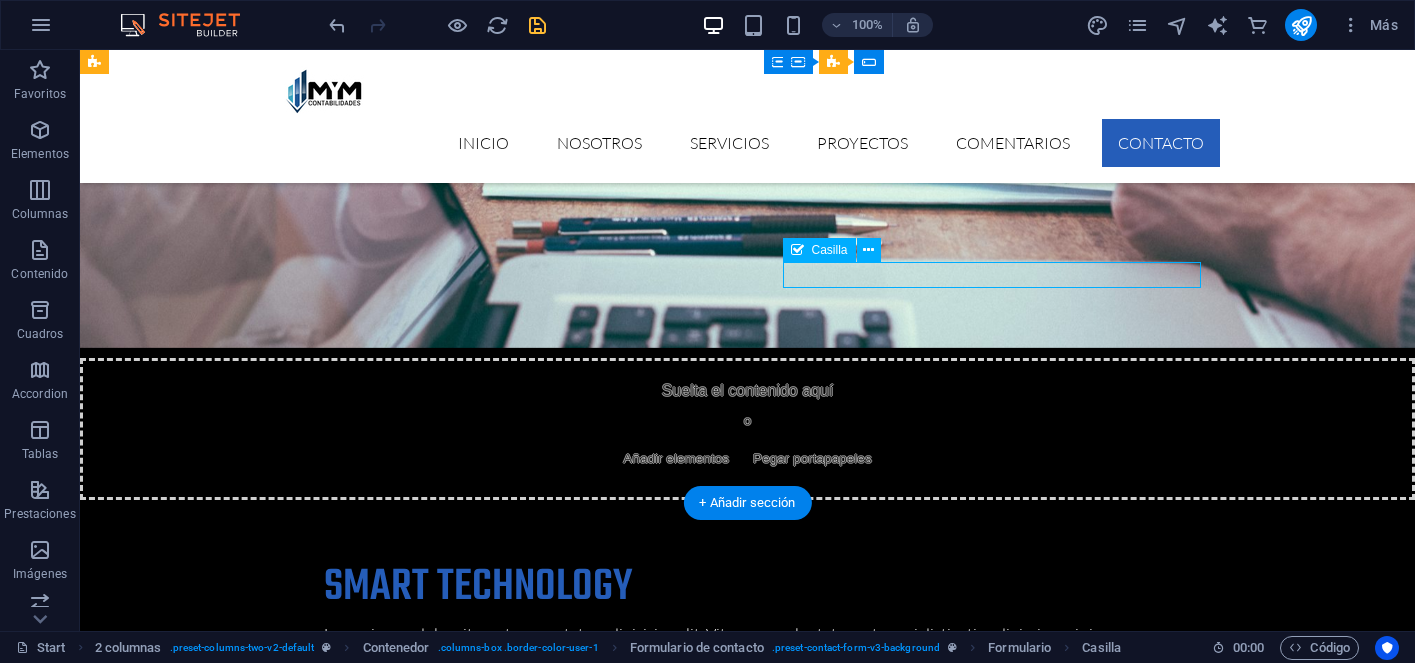 scroll, scrollTop: 6230, scrollLeft: 0, axis: vertical 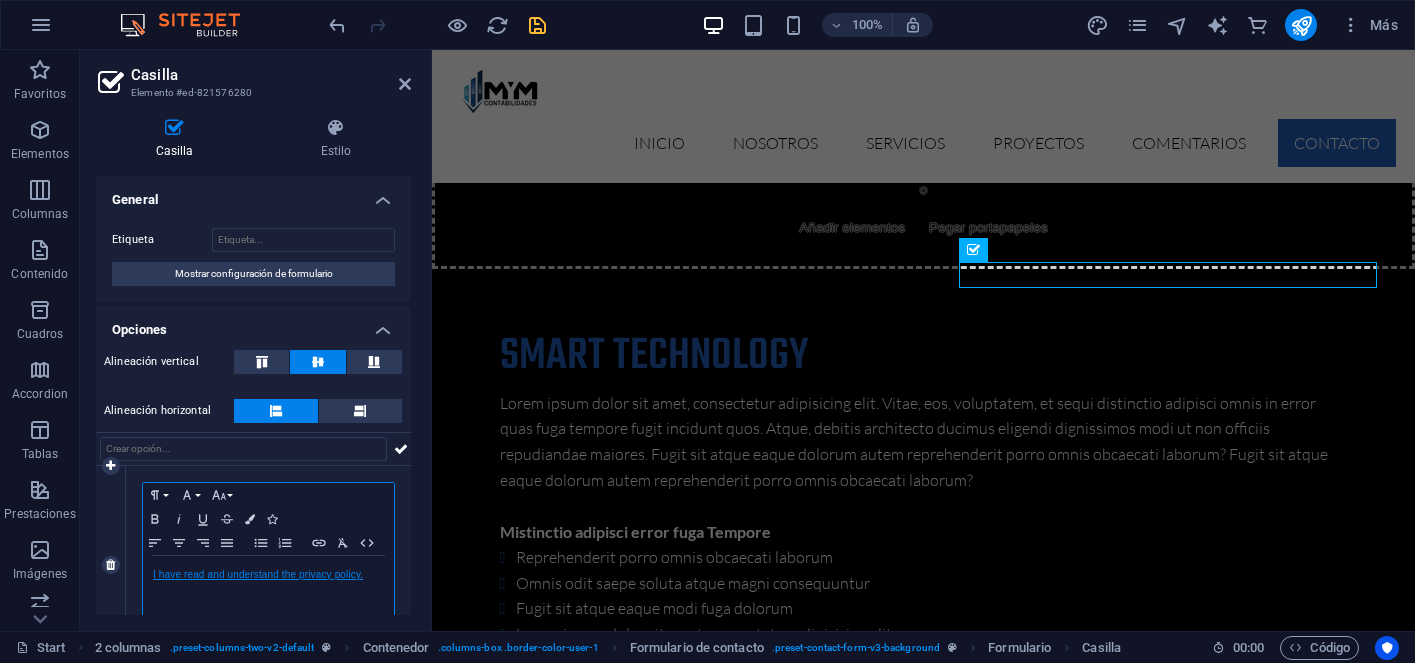 click on "I have read and understand the privacy po licy." at bounding box center [258, 574] 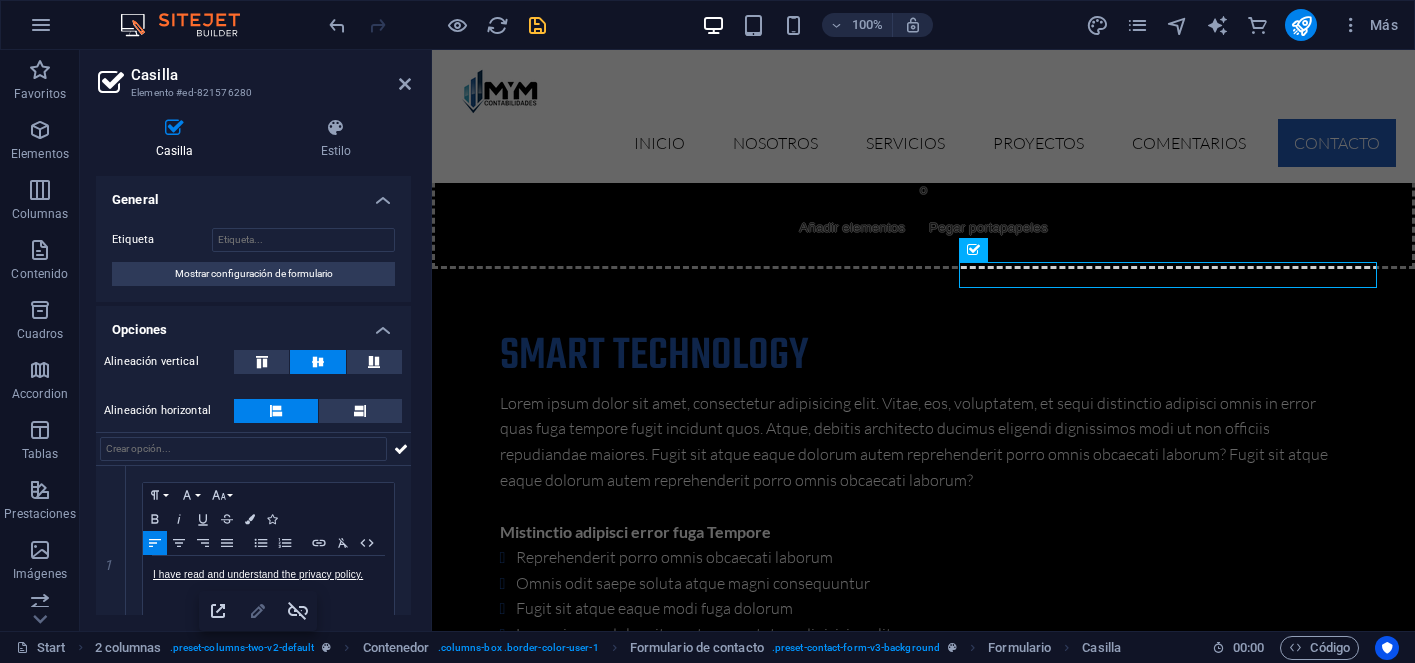 click 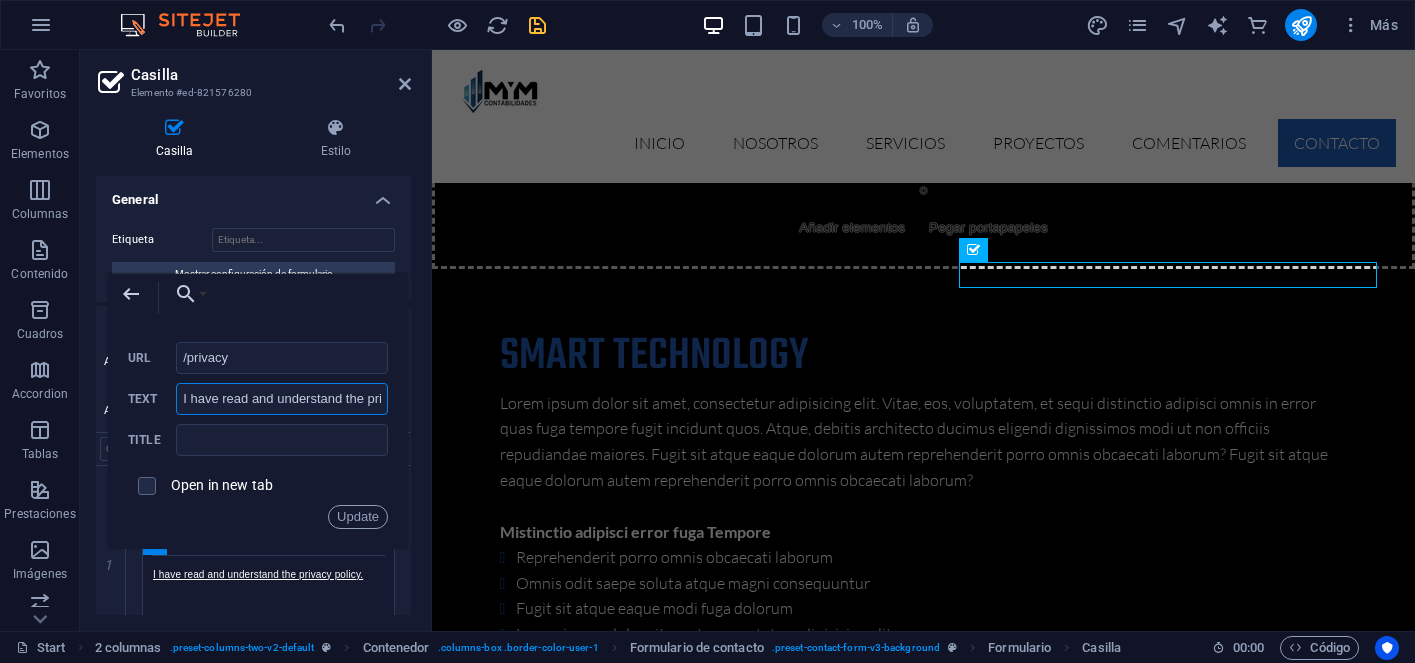 click on "I have read and understand the privacy policy." at bounding box center (282, 399) 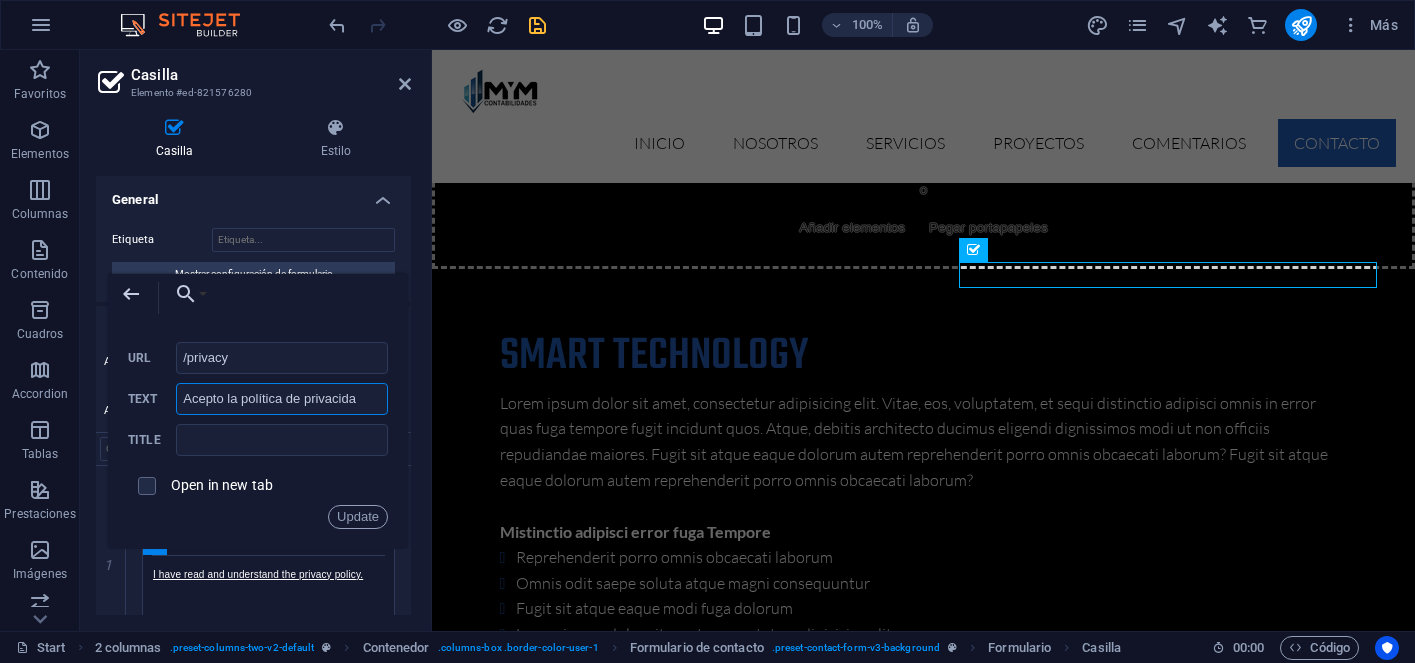 type on "Acepto la política de privacidad" 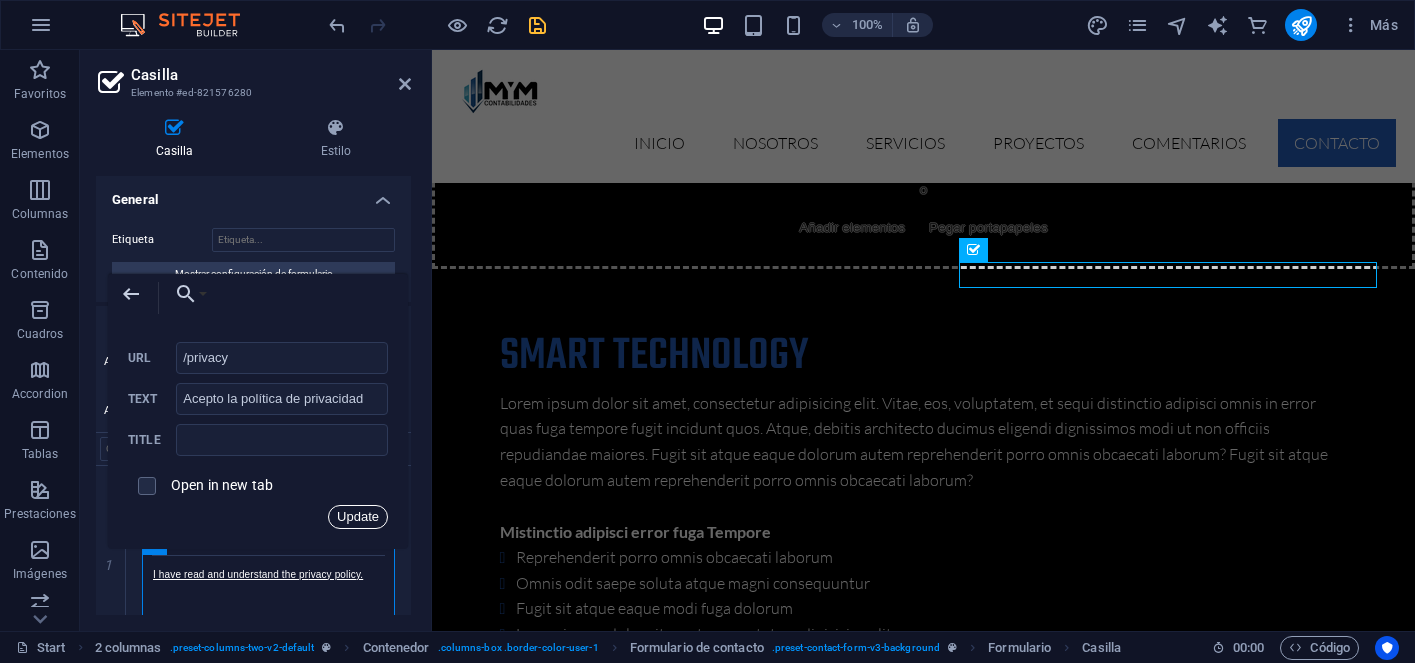 click on "Update" at bounding box center [358, 517] 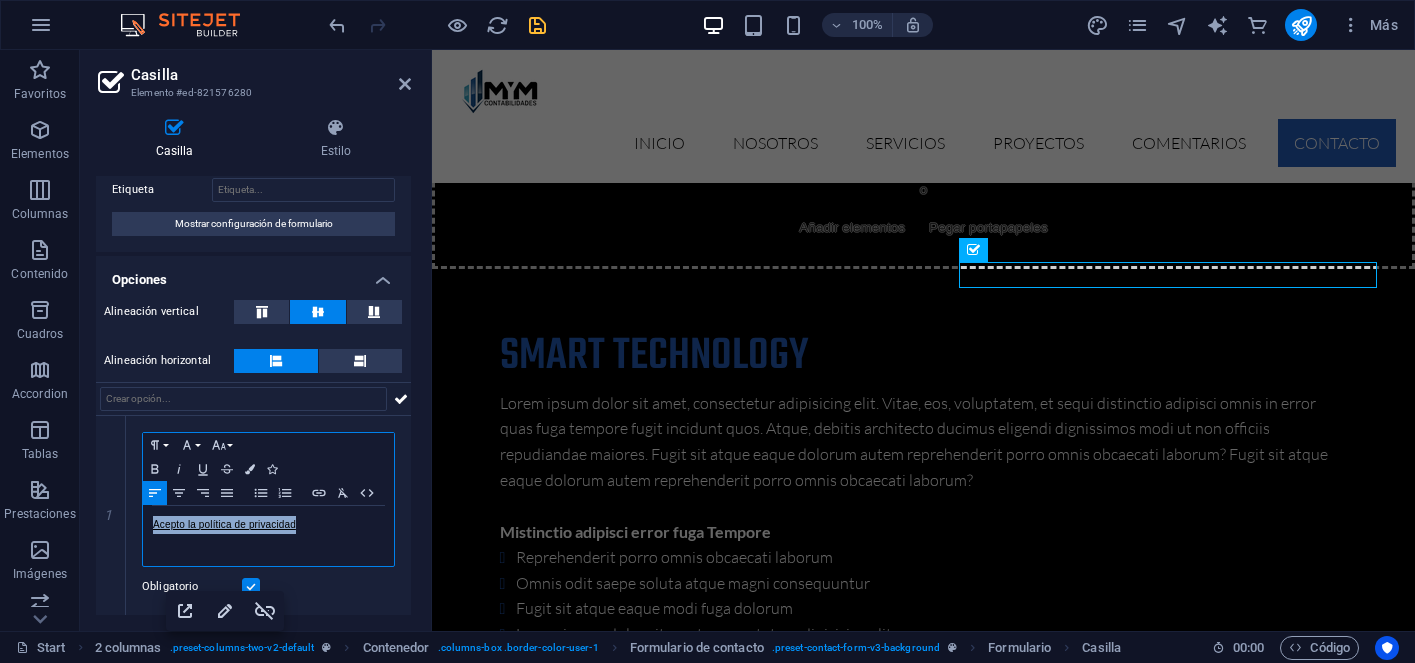 scroll, scrollTop: 49, scrollLeft: 0, axis: vertical 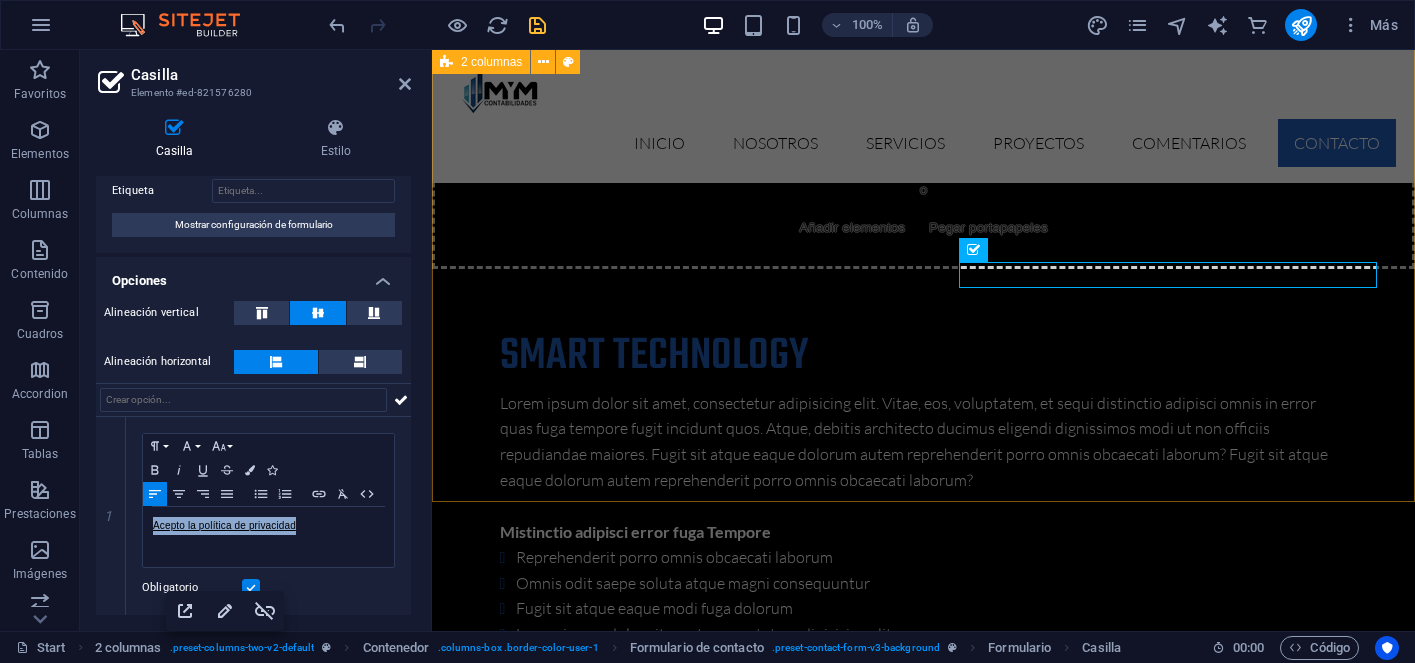 click on "CONTÁCTANOS RECIBE UNA ASESORÍA GRATIS Lorem ipsum dolor sit amet, consectetur adipisicing elit. Natus, dolores, at, nisi eligendi repellat voluptatem minima officia veritatis quasi animi porro laudantium dicta dolor voluptate non maiores ipsum reprehenderit odio fugiat reiciendis consectetur fuga pariatur libero accusantium quod minus odit debitis. Morrupti ipsum Perferendis Cumque quo adipisci vel vitae aliquid  Maiores ipsum porro  reprehenderit odio Corrupti perferendis voluptates Voluptatem non minima officia veritatis Adio fugiat reiciendis at consectetur   Acepto la política de privacidad ¿Ilegible? Cargar nuevo ENVIAR" at bounding box center (923, 5597) 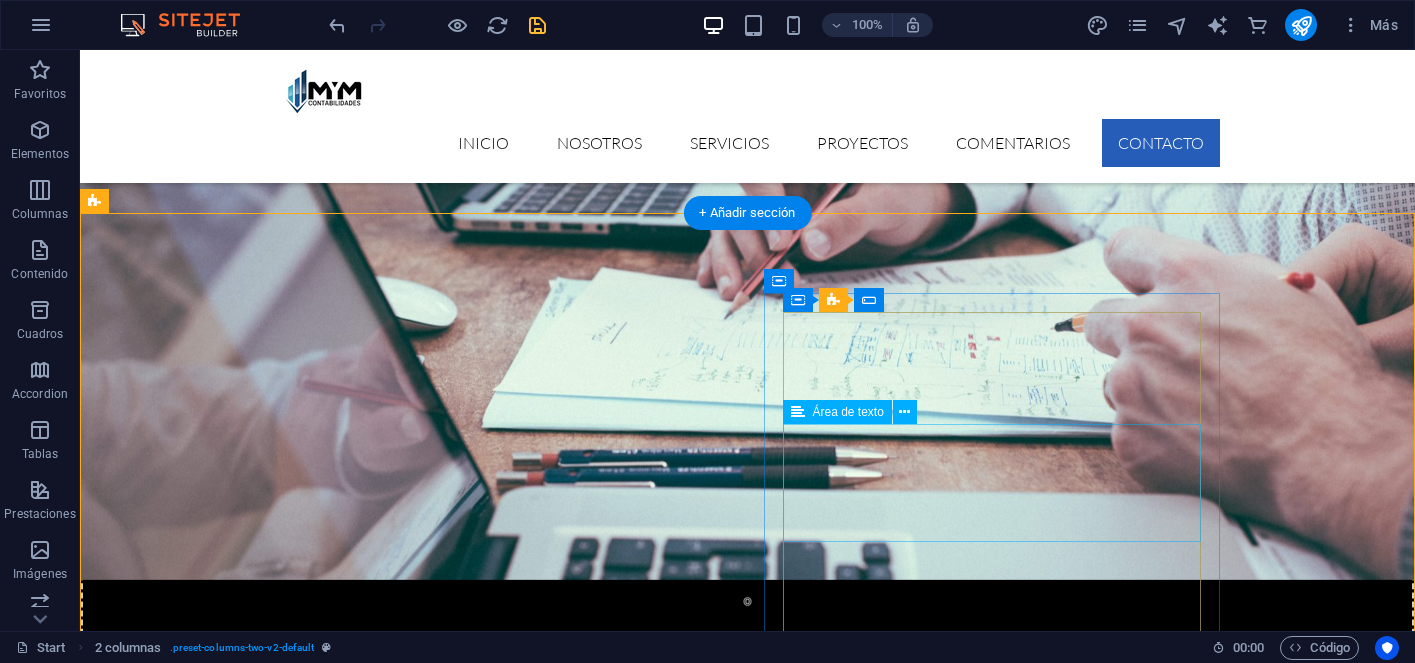 scroll, scrollTop: 5687, scrollLeft: 0, axis: vertical 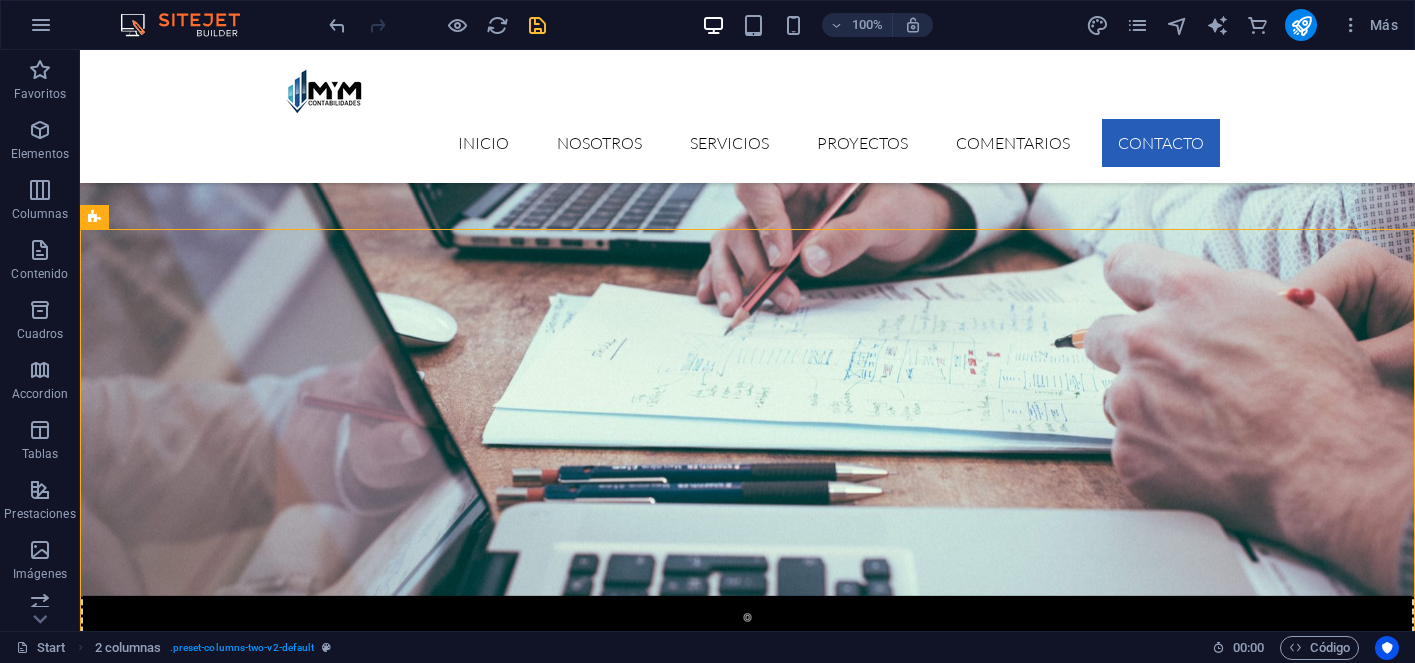 click at bounding box center (537, 25) 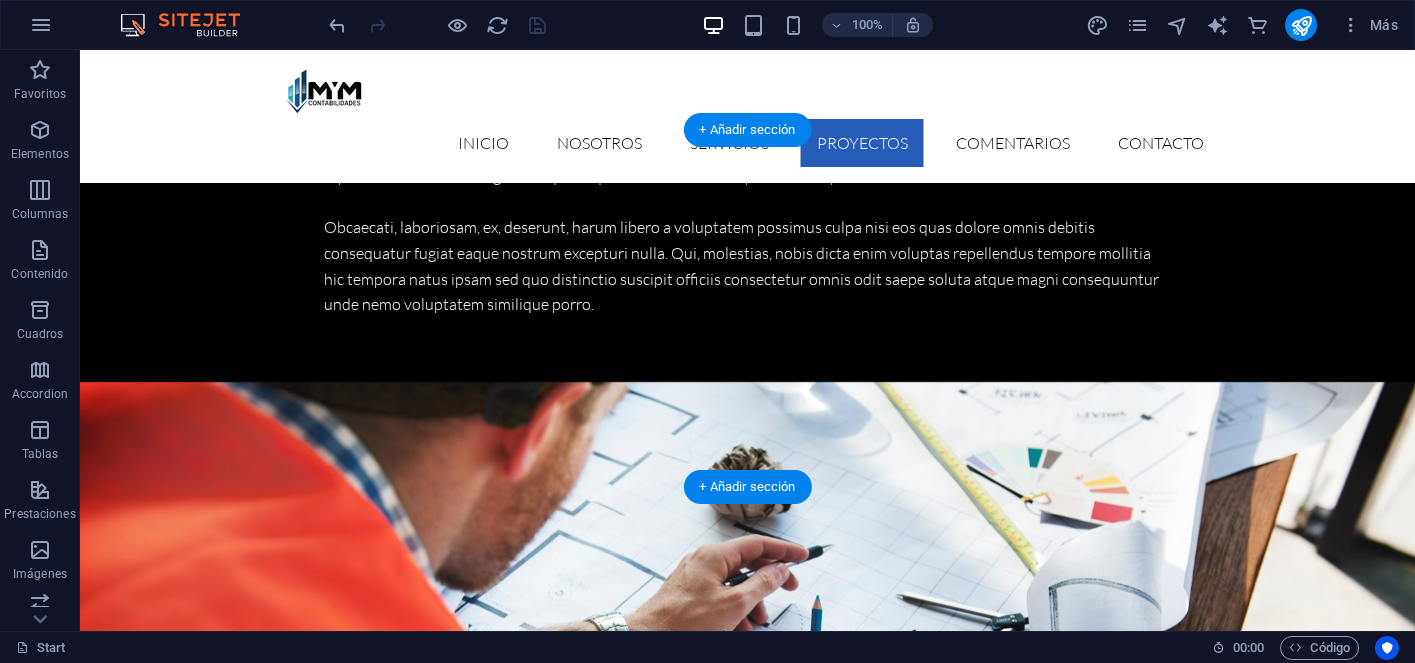 scroll, scrollTop: 4657, scrollLeft: 0, axis: vertical 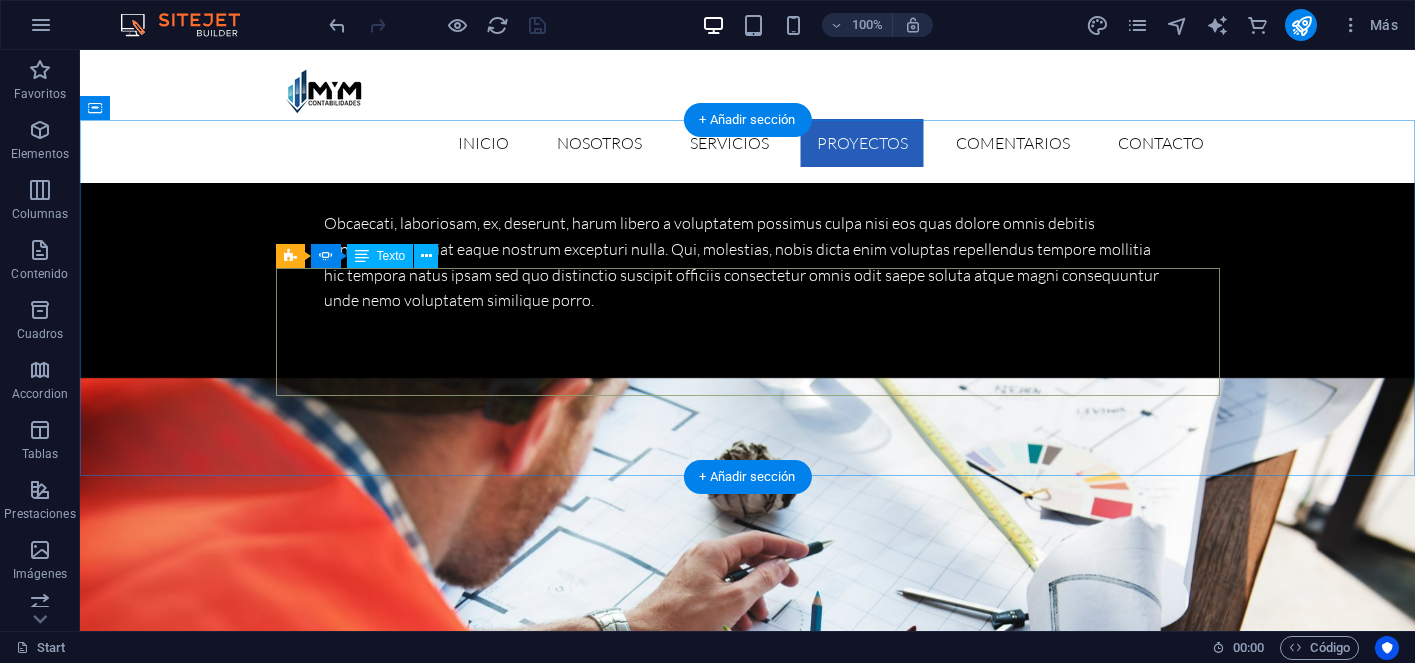 click on "Lorem Ipsum is simply dummy text of the printing and typesetting industry. Lorem Ipsum has been the industry's standard dummy text ever since the 1500s, when an unknown printer took a galley of type and scrambled it to make a type specimen book. It has survived not only five centuries, but also the leap into electronic typesetting. Jane Rodgers  - Wegener Engineers" at bounding box center (-196, 4900) 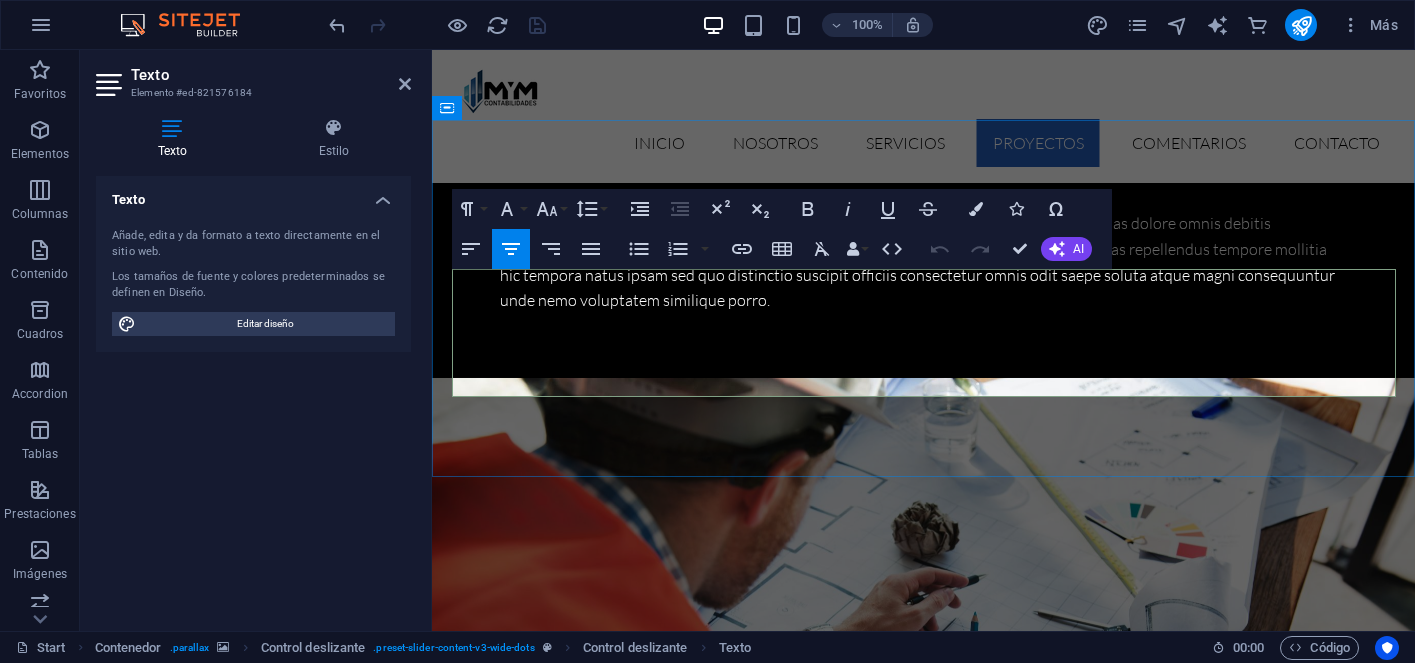 scroll, scrollTop: 4887, scrollLeft: 0, axis: vertical 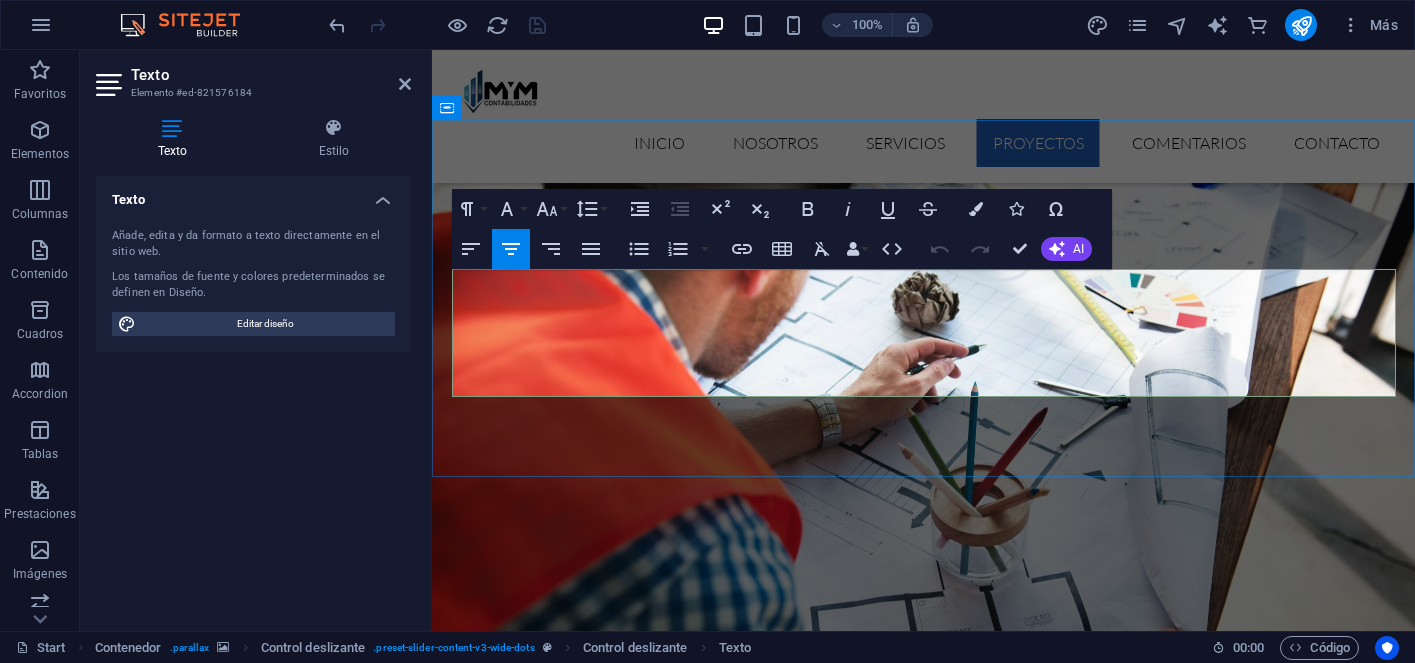 drag, startPoint x: 1123, startPoint y: 338, endPoint x: 457, endPoint y: 285, distance: 668.1055 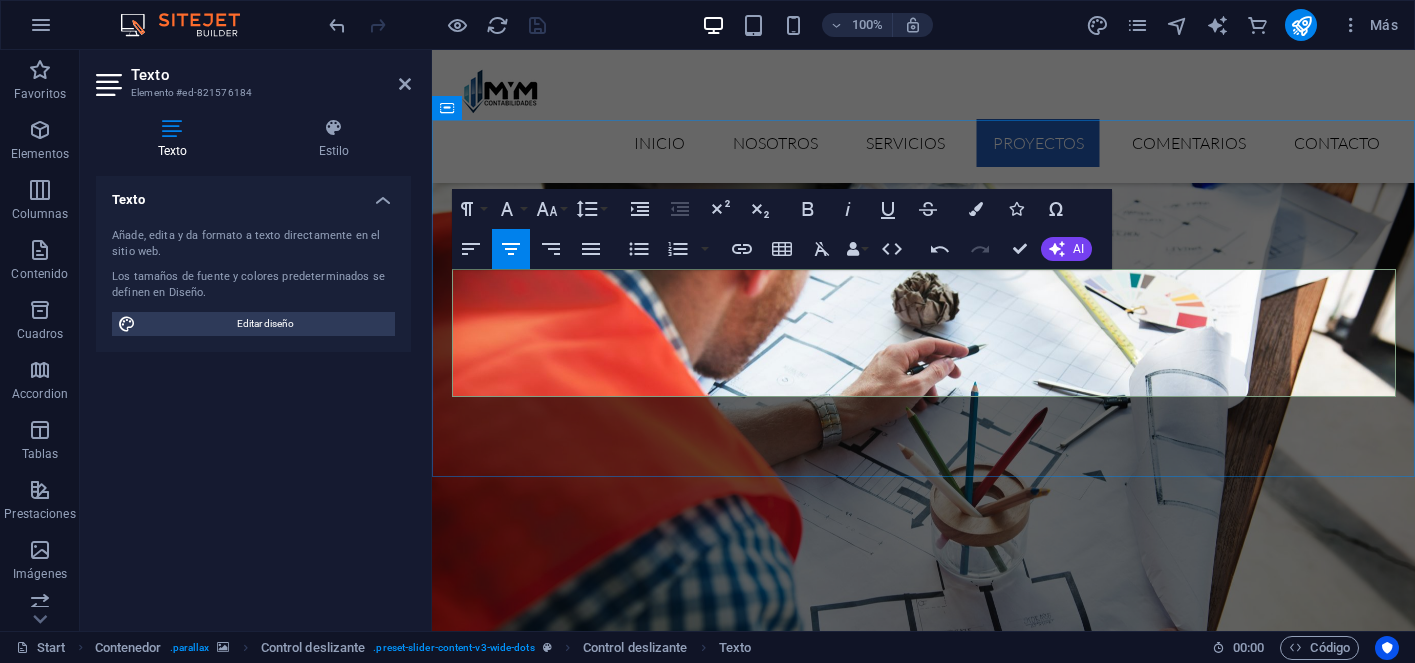 drag, startPoint x: 1069, startPoint y: 329, endPoint x: 455, endPoint y: 283, distance: 615.7207 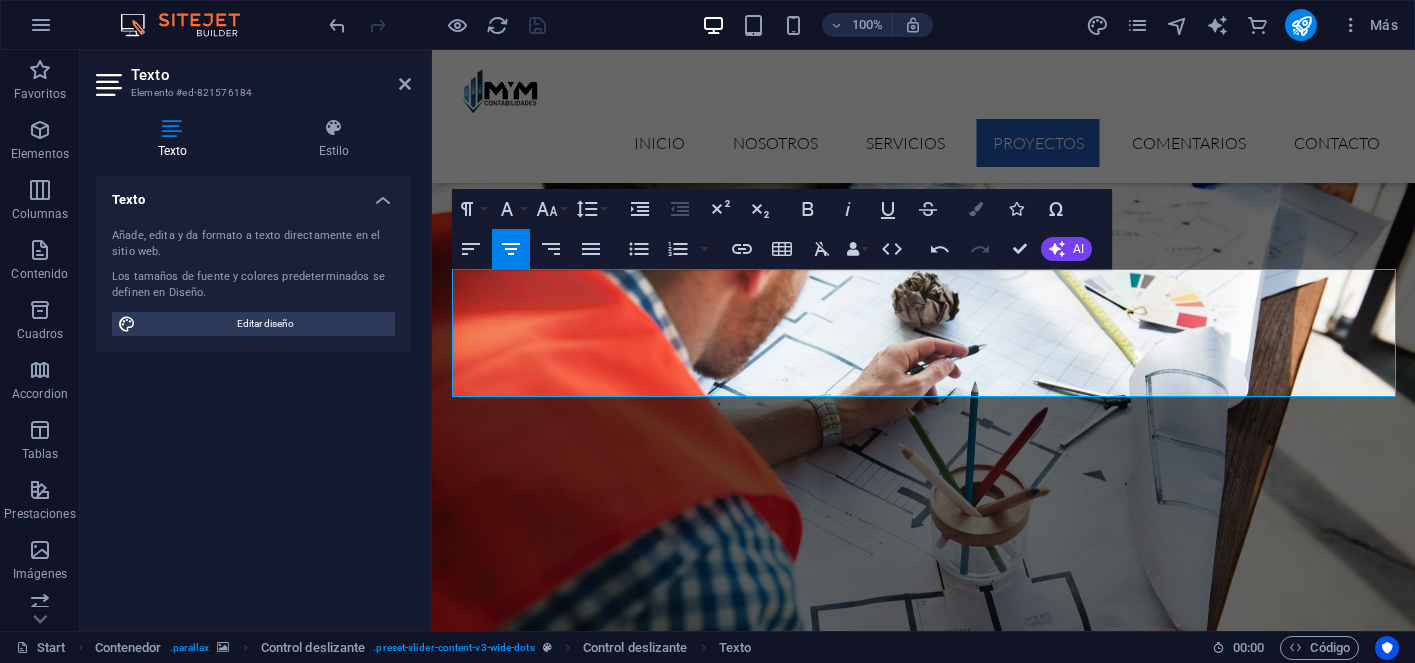 click on "Colors" at bounding box center [976, 209] 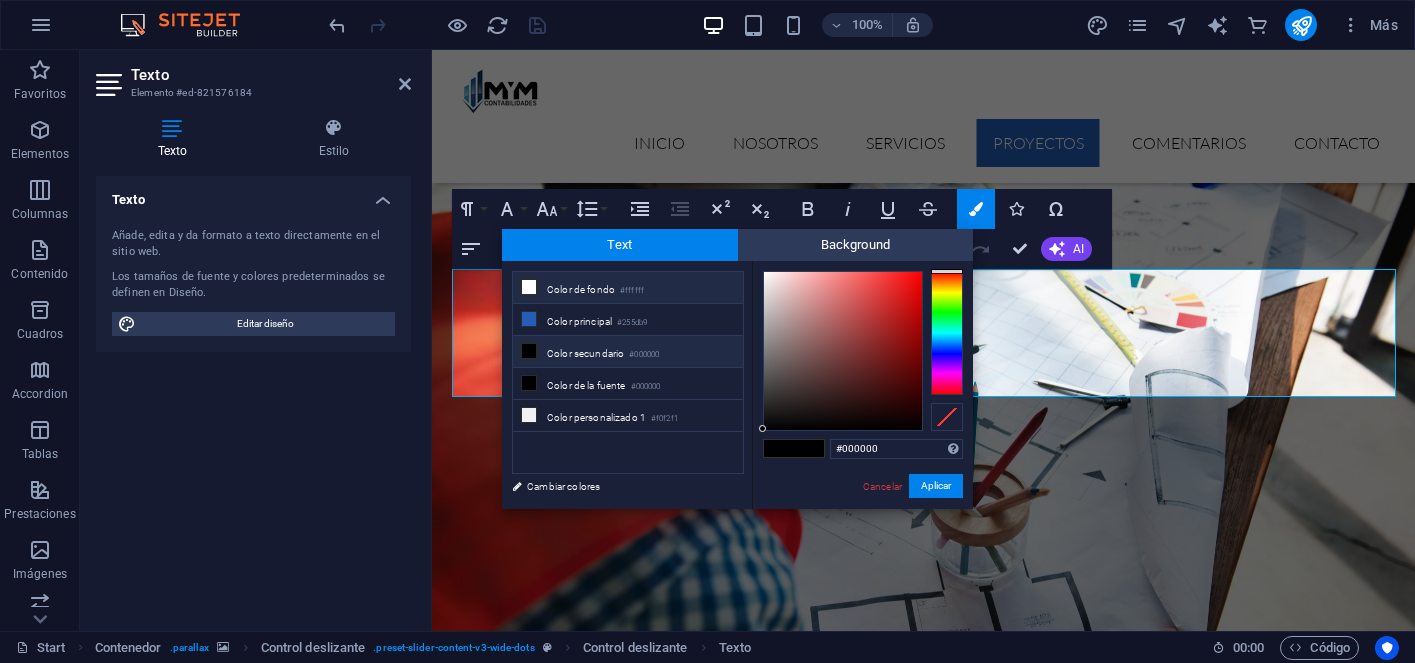 click on "Color de fondo
#ffffff" at bounding box center [628, 288] 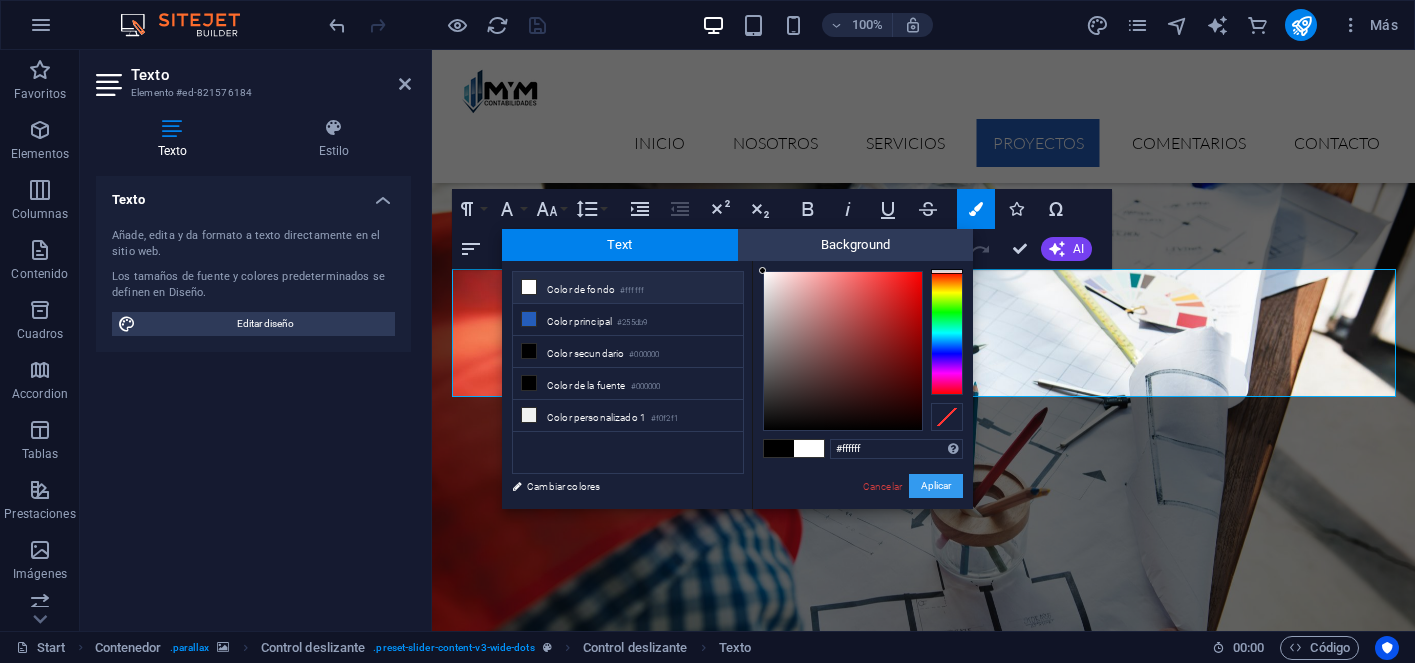 click on "Aplicar" at bounding box center (936, 486) 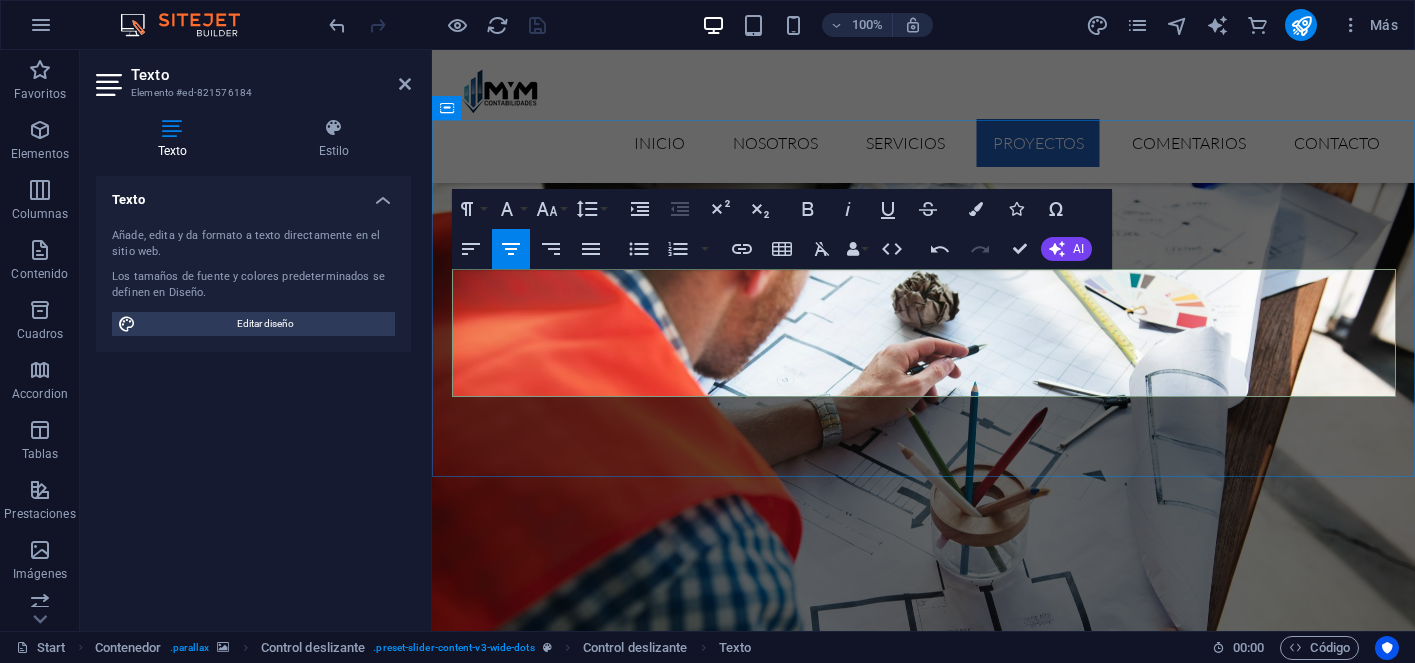 click on "Trabajar con MyM Contabilidades ha sido una excelente decisión para mi negocio. Siempre están disponibles para resolver dudas, entregan todo a tiempo y me han ayudado a mantener mis finanzas y tributos al día sin complicaciones. La asesoría es clara, confiable y muy profesional. ¡100% recomendados" at bounding box center (-20, 4760) 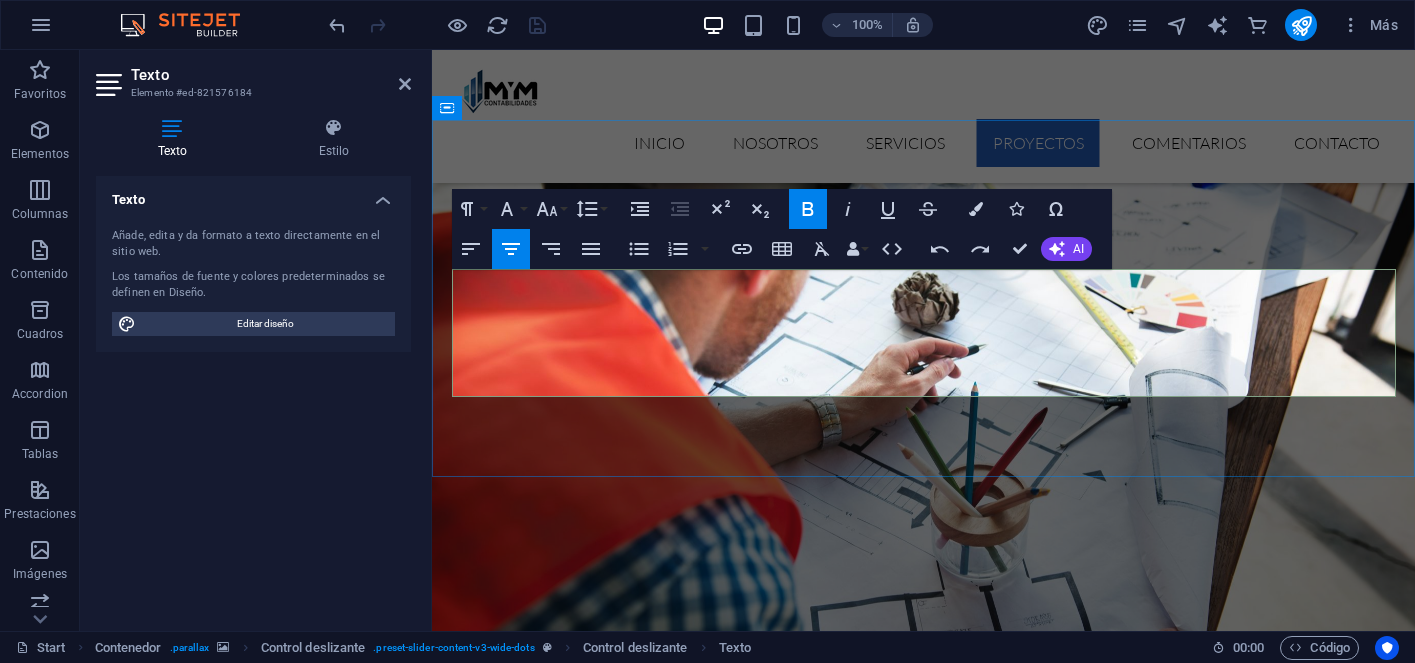 click on "- Wegener Engineers" at bounding box center (27, 4837) 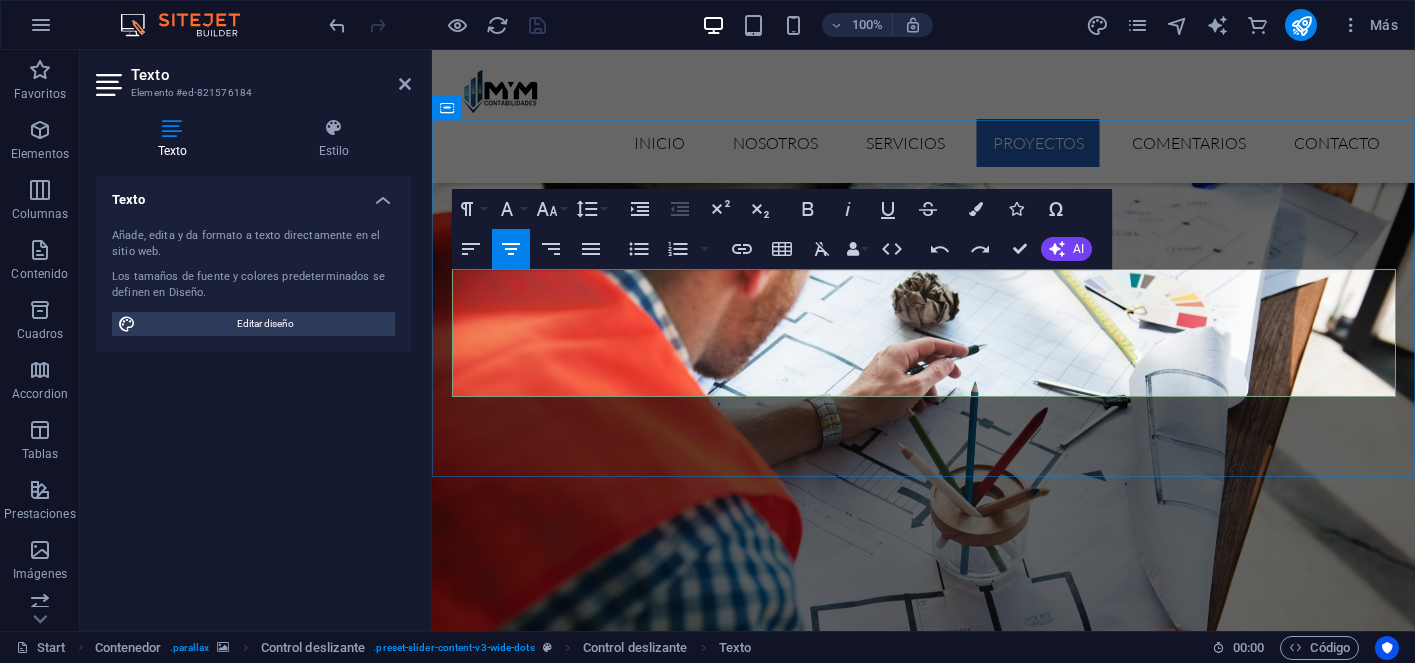 click on "Jane Rodgers" at bounding box center [-92, 4836] 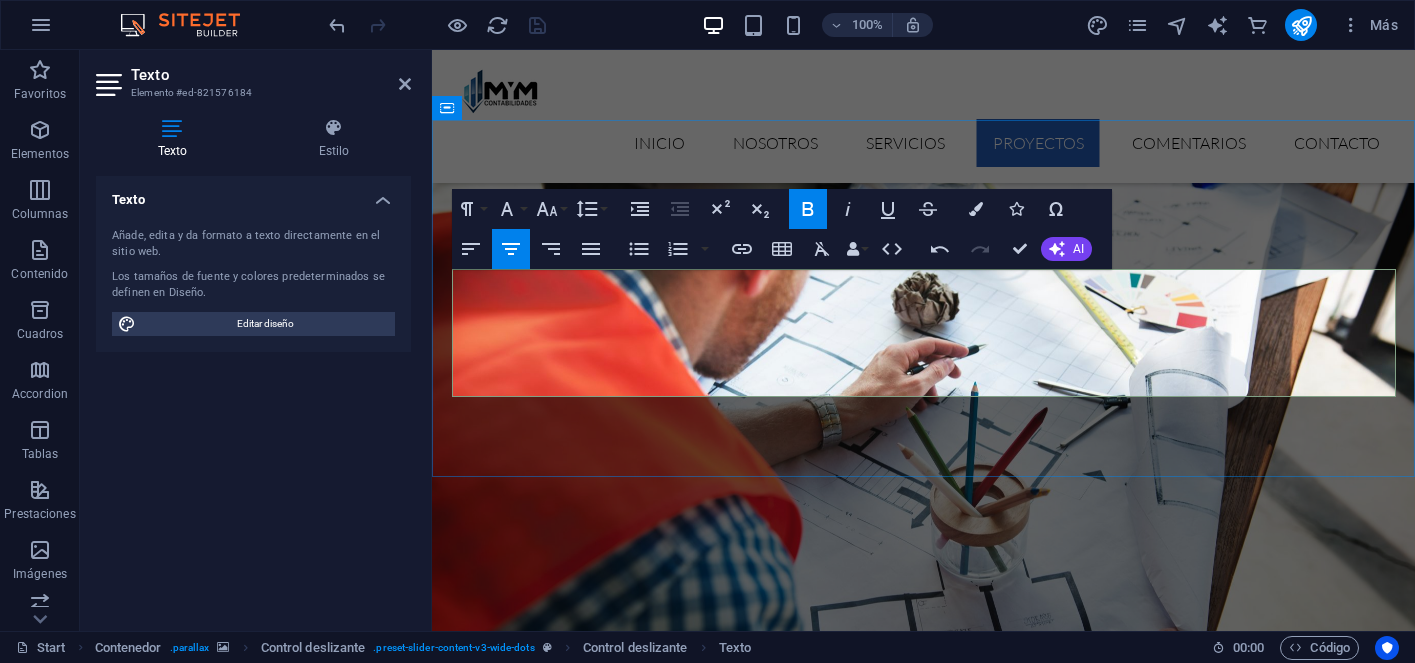 click on "Jane Cliente Satisfecho Rodgers" at bounding box center [-92, 4836] 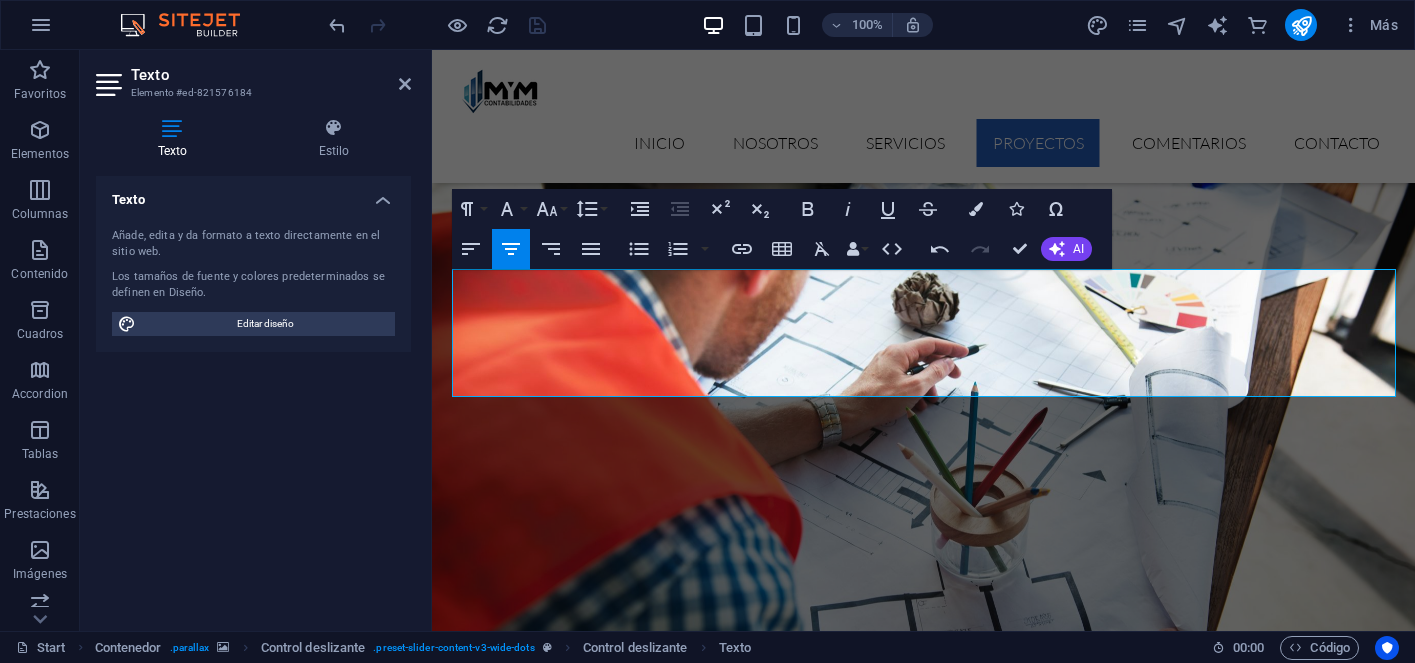 click at bounding box center [923, 5192] 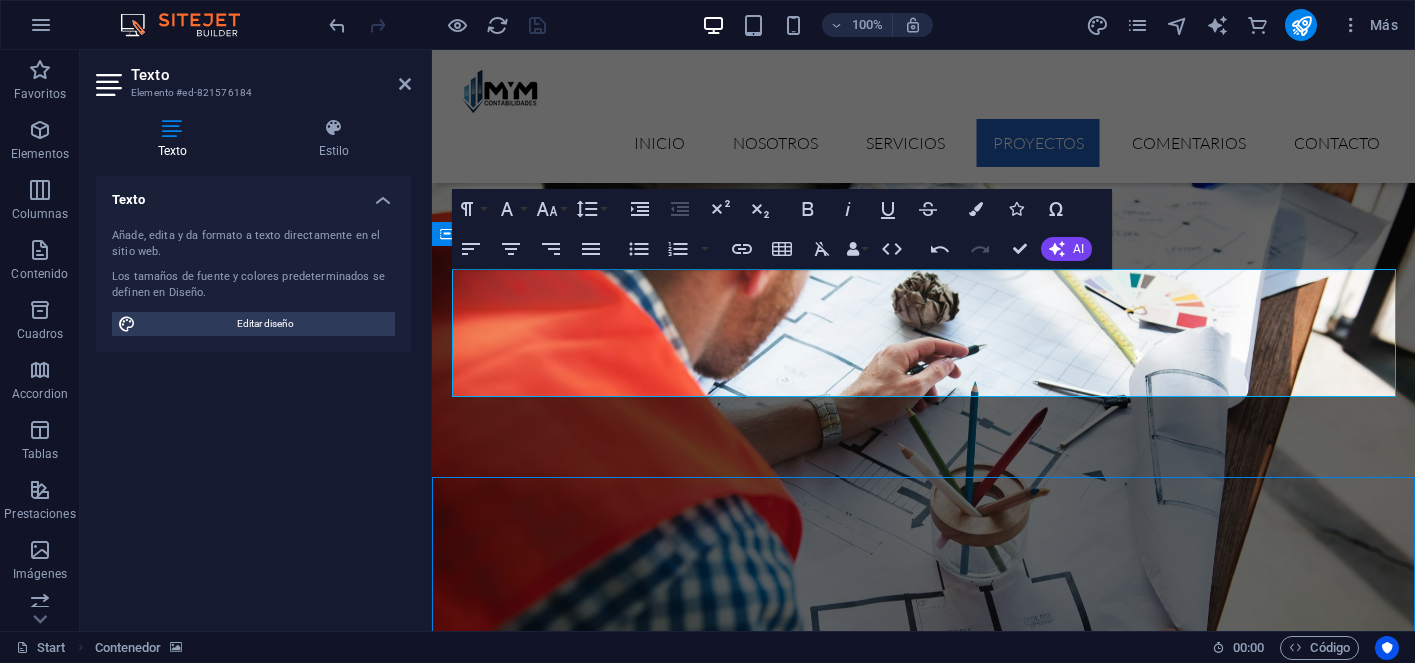 scroll, scrollTop: 4657, scrollLeft: 0, axis: vertical 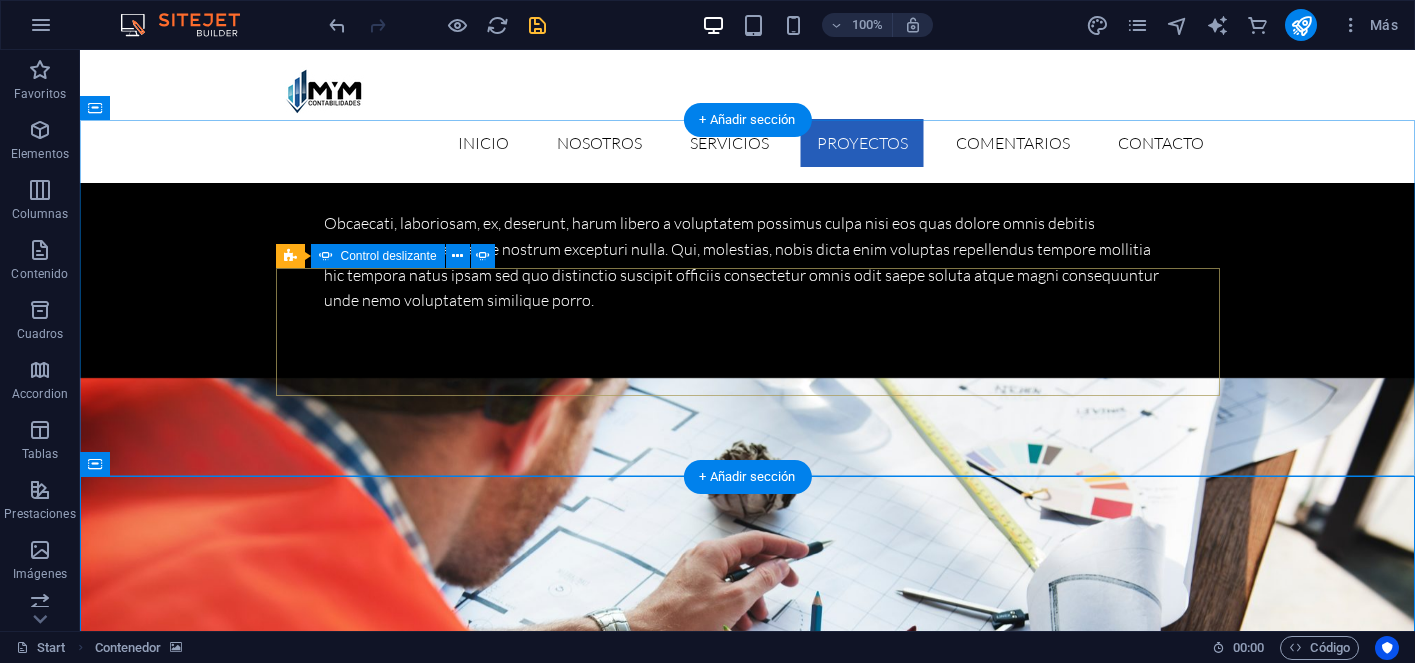 click on "2" at bounding box center [135, -4054] 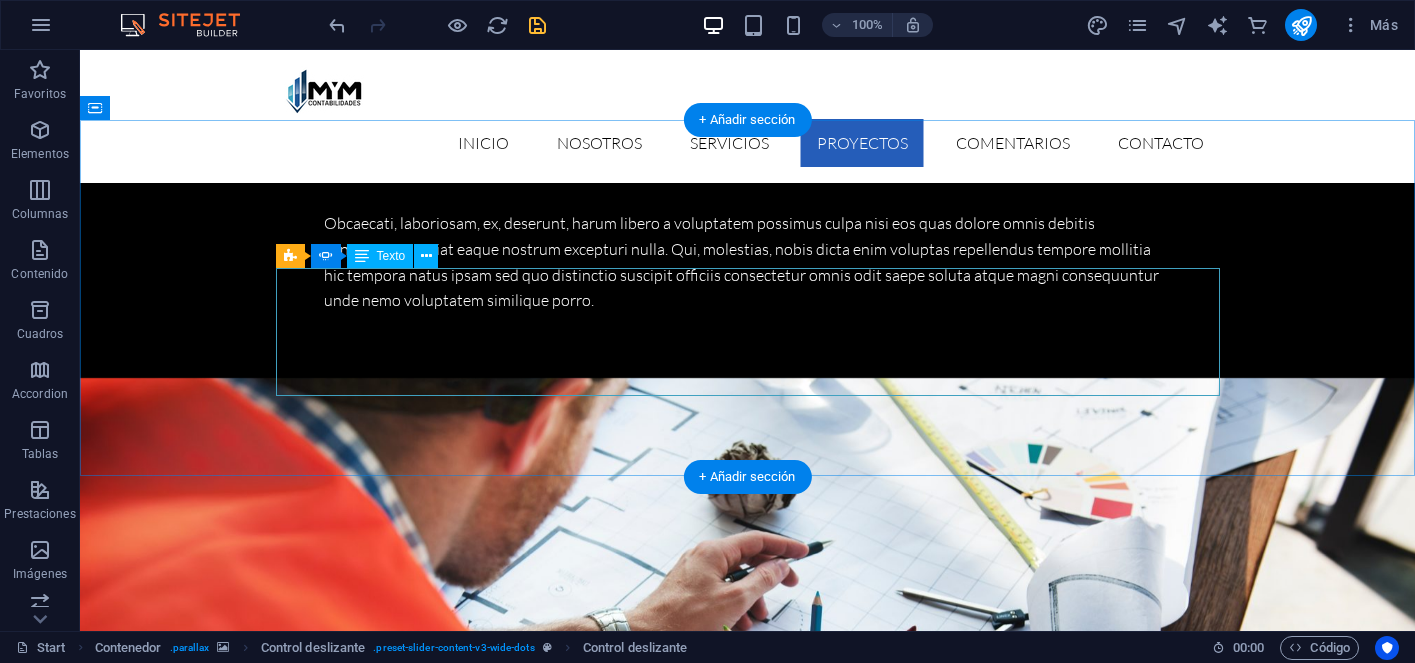 click on "Lorem Ipsum is simply dummy text of the printing and typesetting industry. Lorem Ipsum has been the industry's standard dummy text ever since the 1500s, when an unknown printer took a galley of type and scrambled it to make a type specimen book. It has survived not only five centuries, but also the leap into electronic typesetting. Dave Smith    - Wegener Engineers" at bounding box center (-1140, 5029) 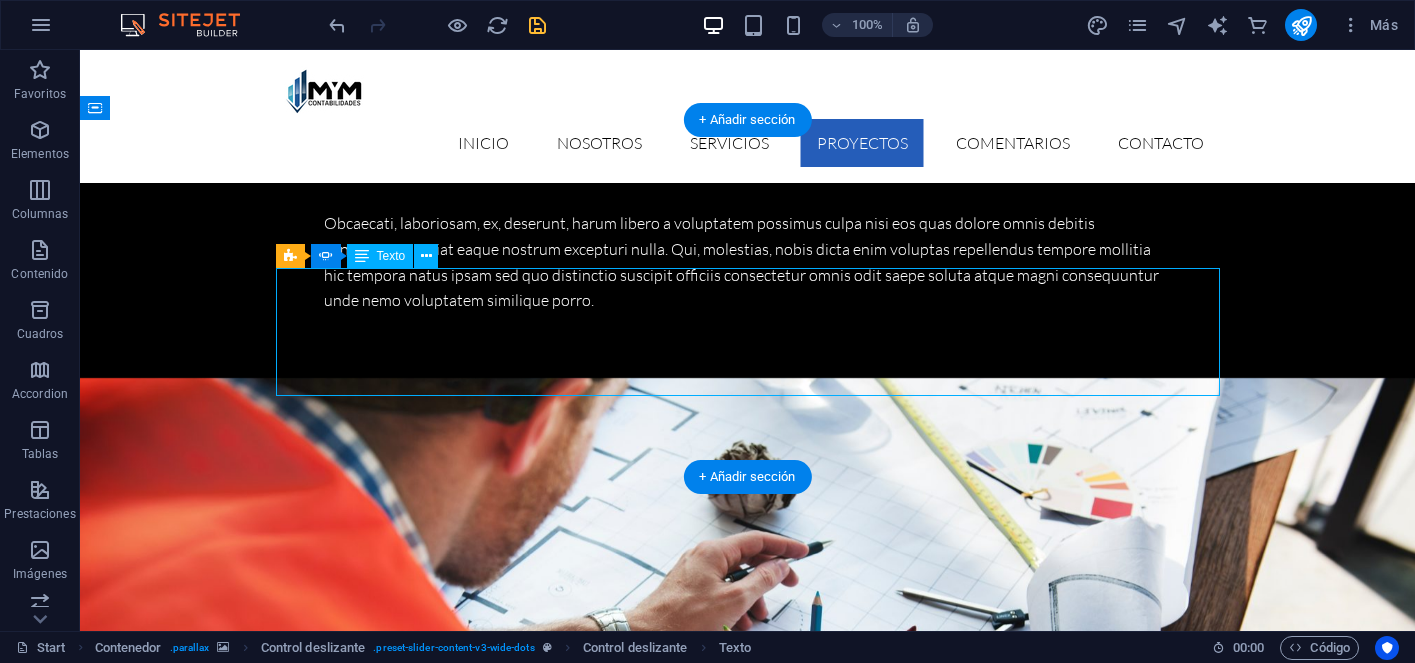 click on "Lorem Ipsum is simply dummy text of the printing and typesetting industry. Lorem Ipsum has been the industry's standard dummy text ever since the 1500s, when an unknown printer took a galley of type and scrambled it to make a type specimen book. It has survived not only five centuries, but also the leap into electronic typesetting. Dave Smith    - Wegener Engineers" at bounding box center (-1140, 5029) 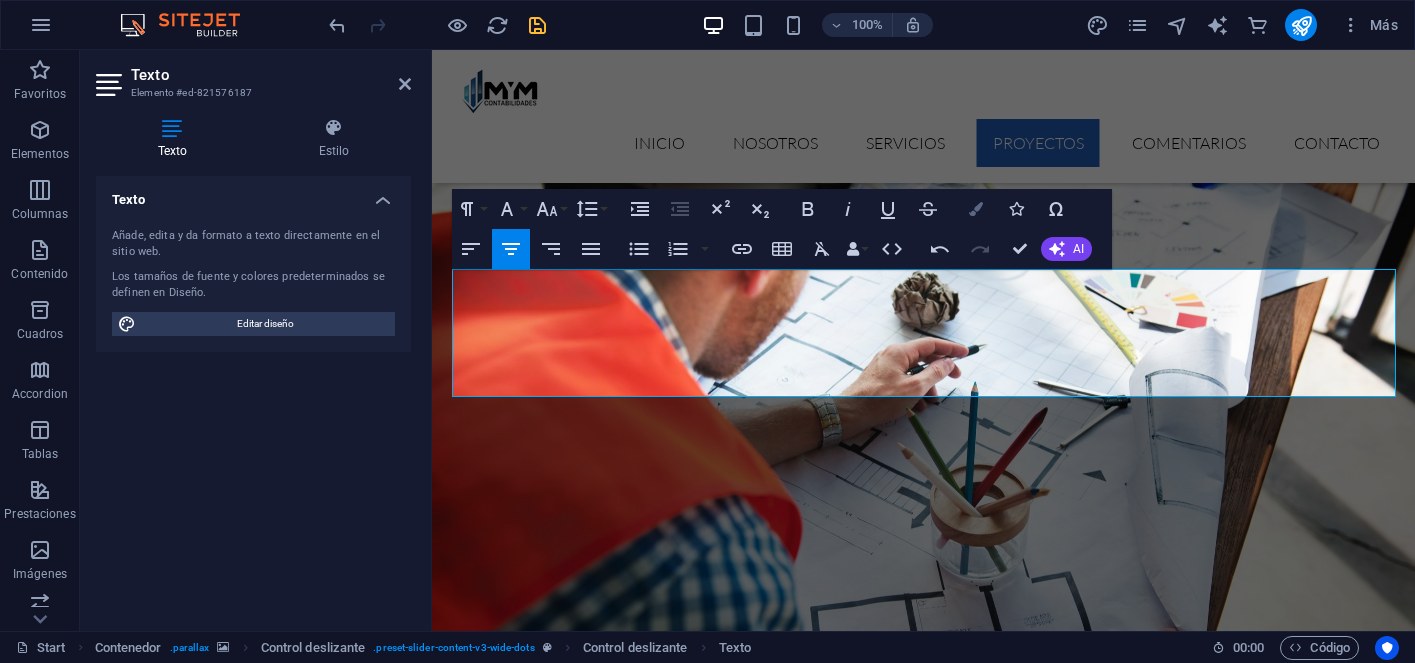 click at bounding box center [976, 209] 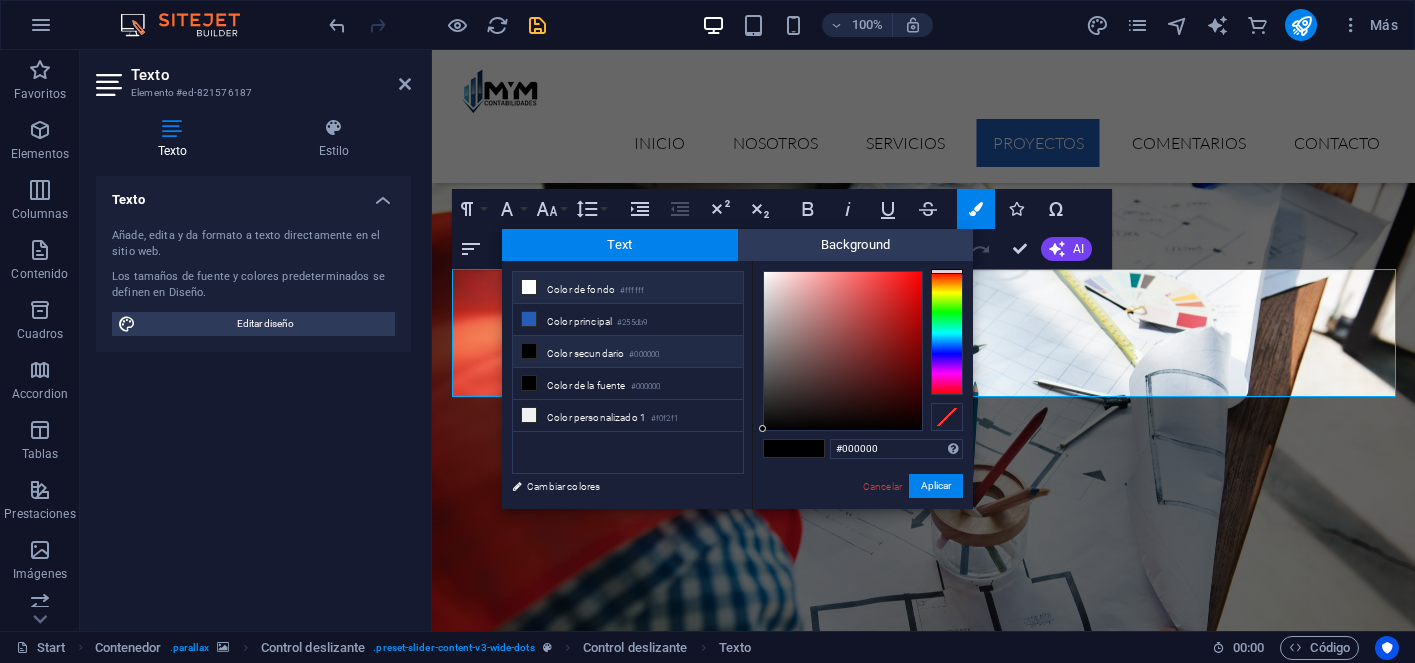 click on "Color de fondo
#ffffff" at bounding box center (628, 288) 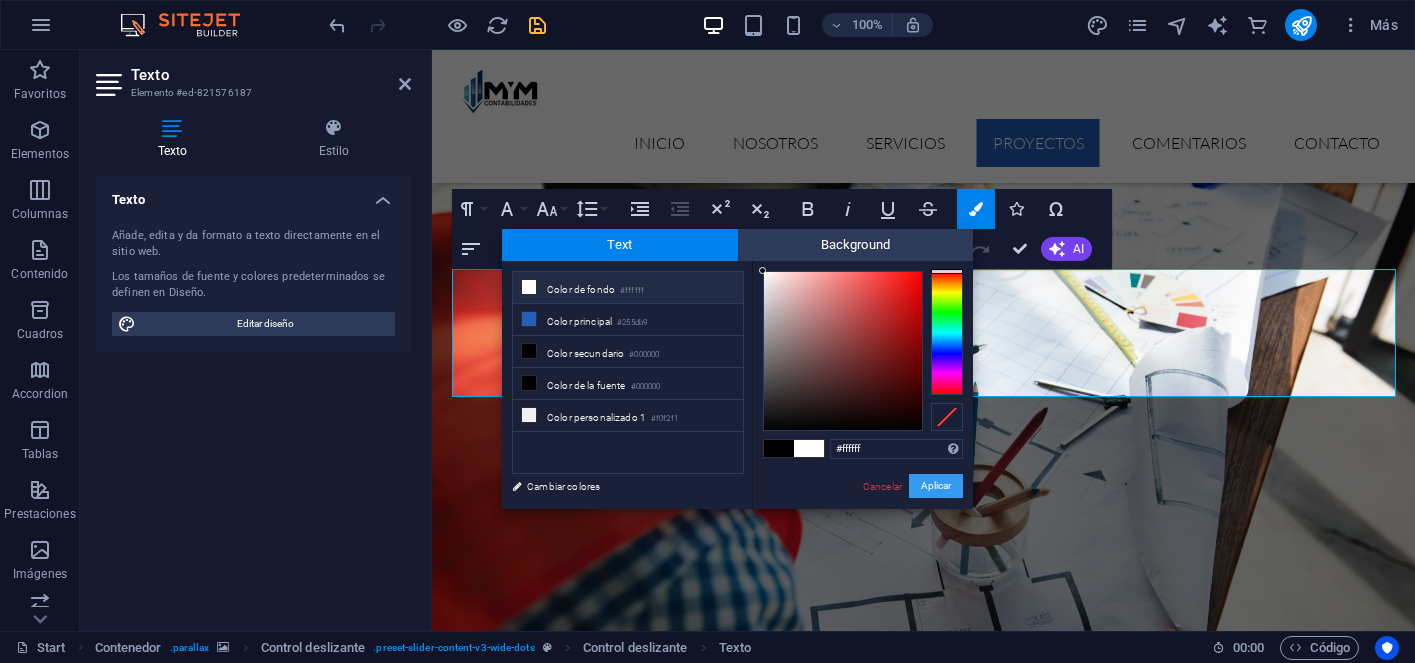 click on "Aplicar" at bounding box center [936, 486] 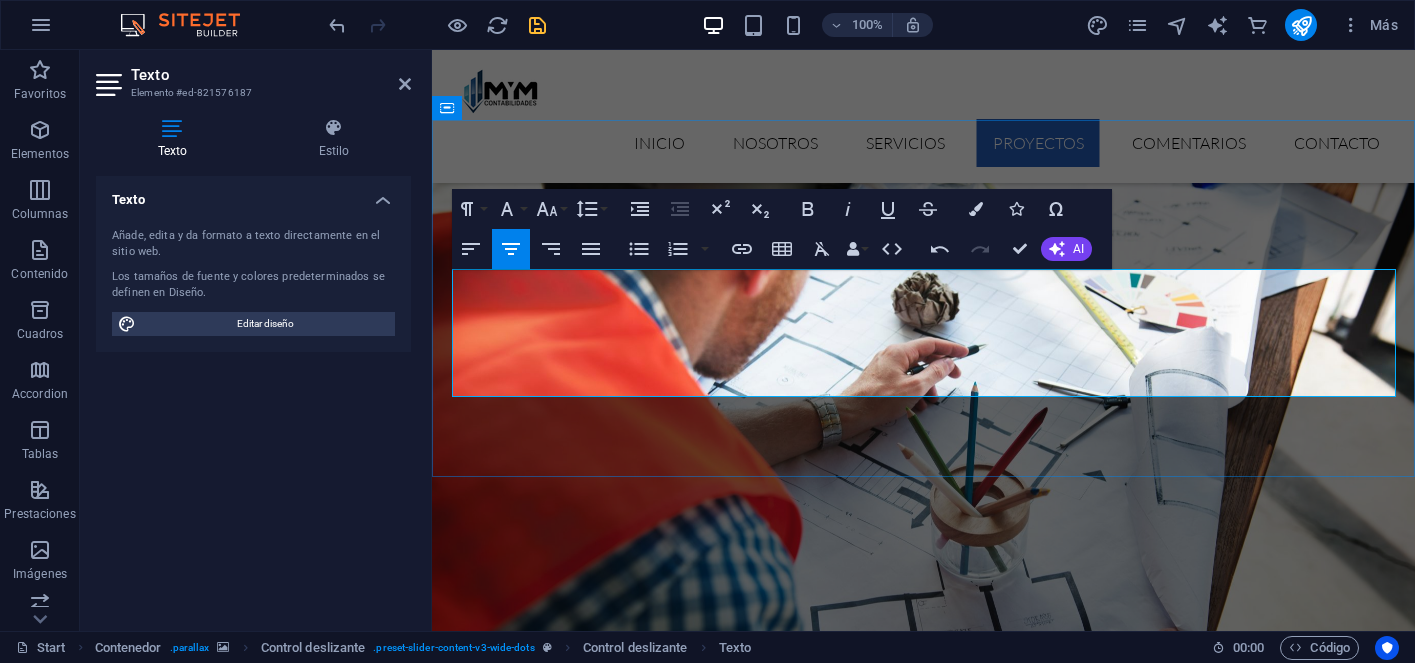 click on "Dave Smith" at bounding box center (-1037, 4965) 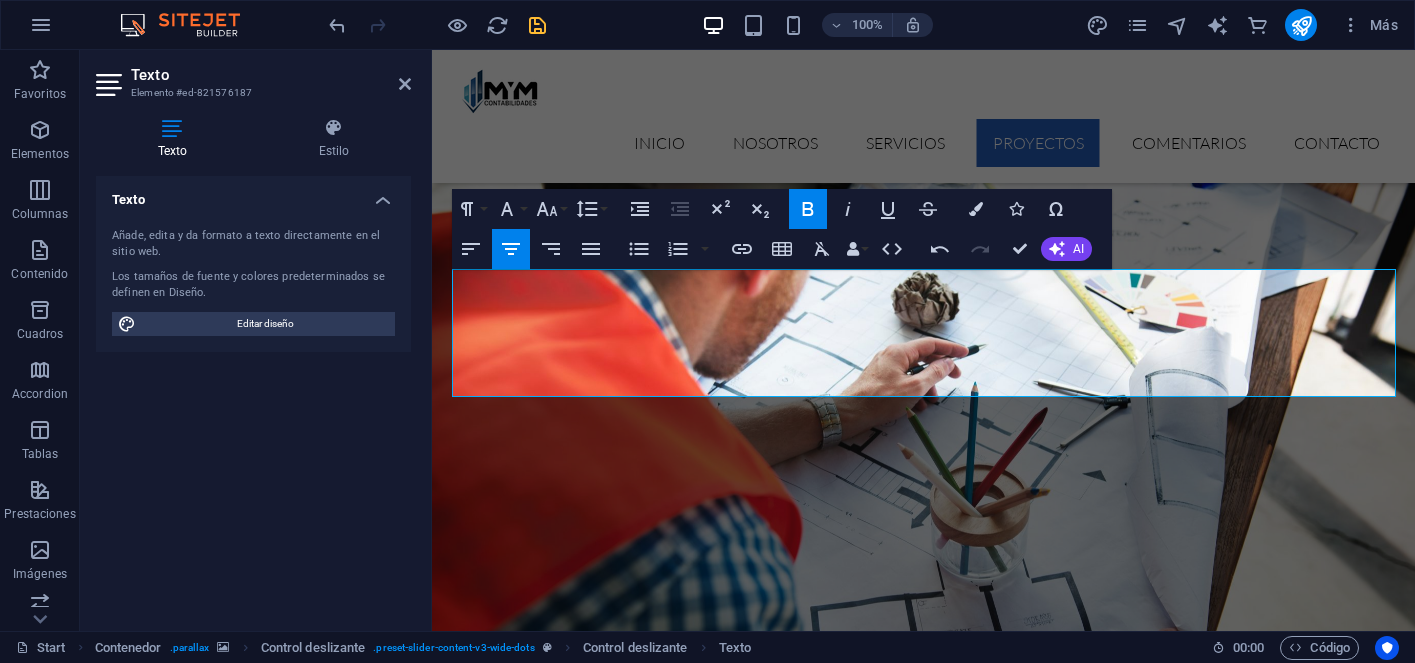 type 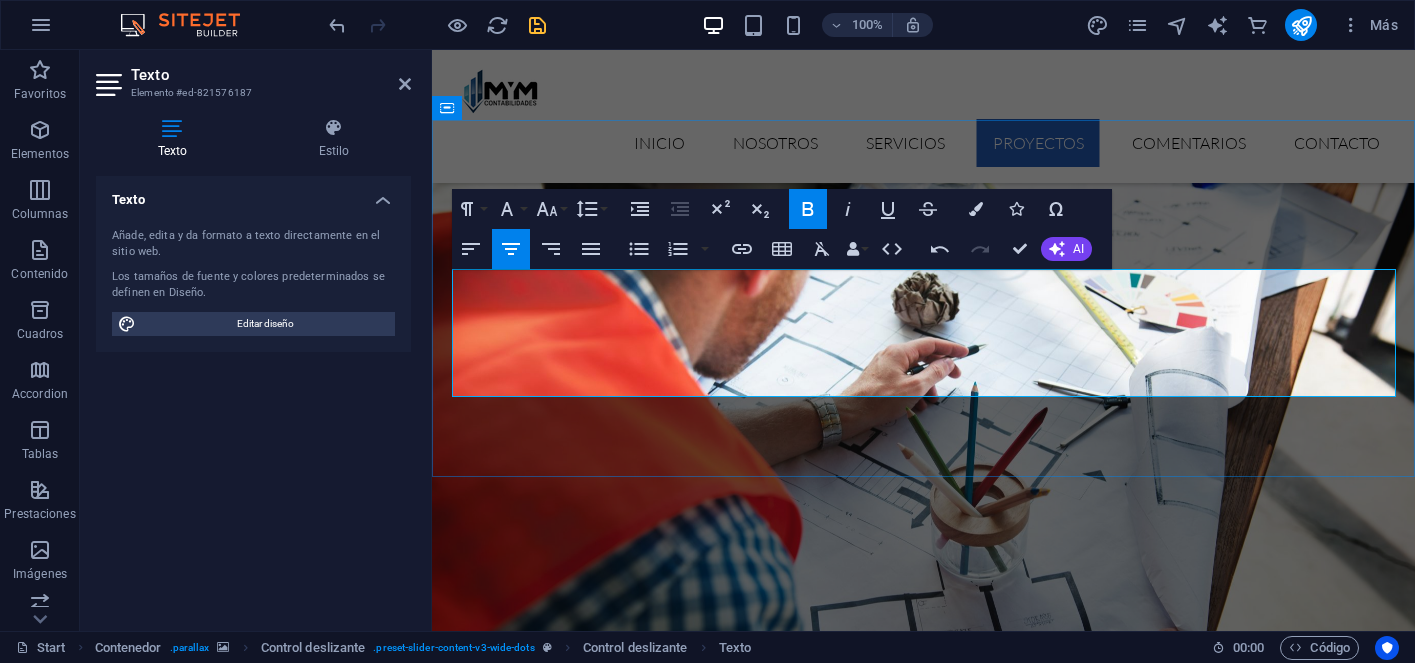 click on "- Wegener Engineers" at bounding box center (-898, 4966) 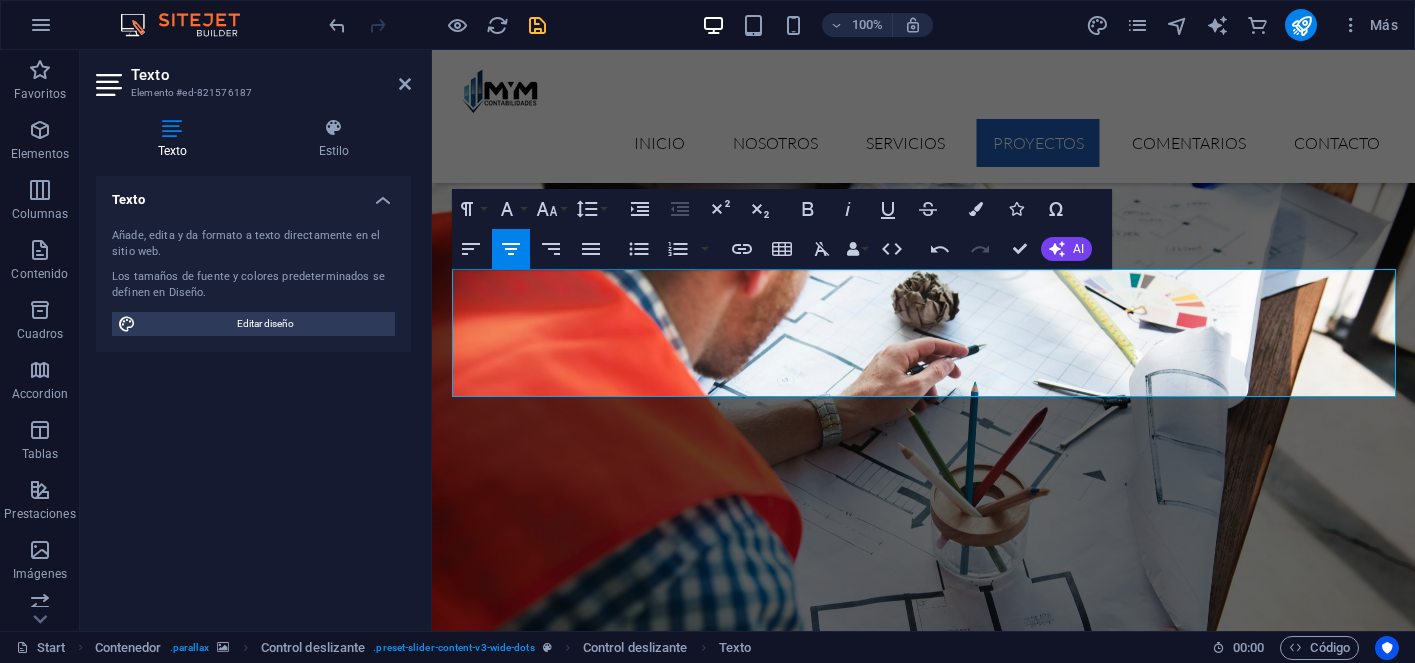 click at bounding box center (923, 5192) 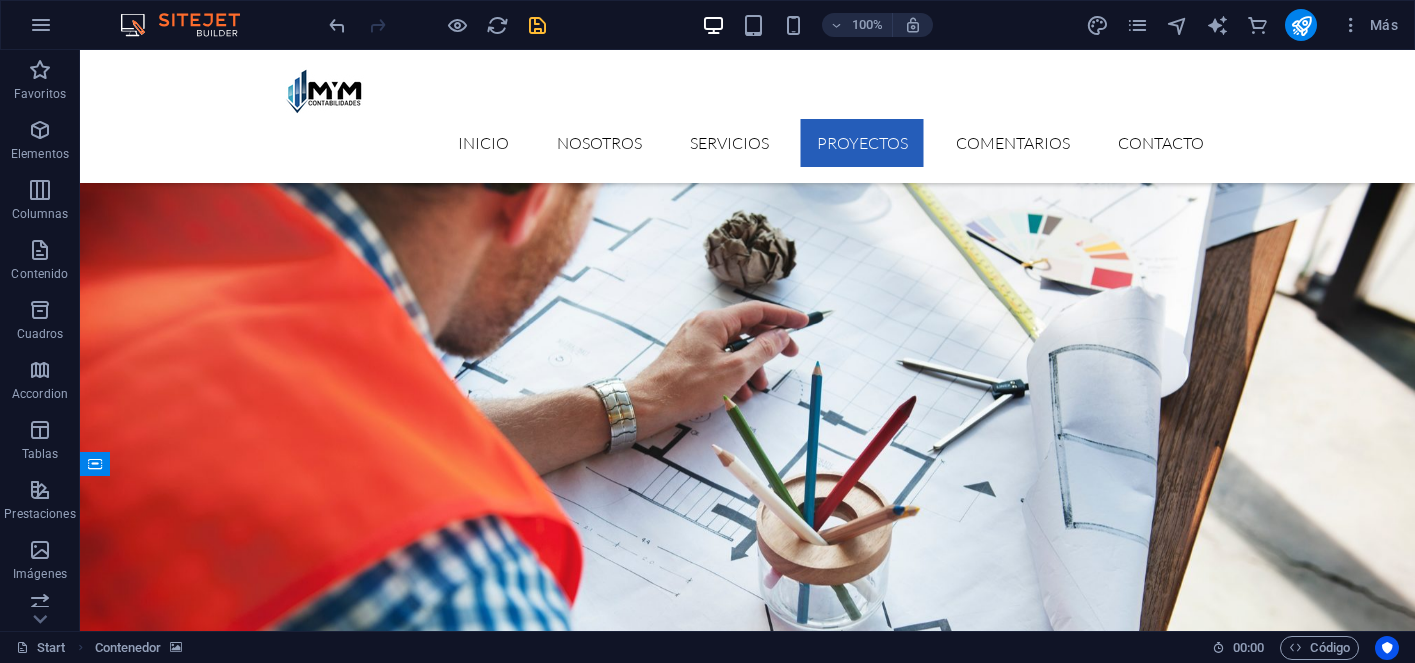 scroll, scrollTop: 4657, scrollLeft: 0, axis: vertical 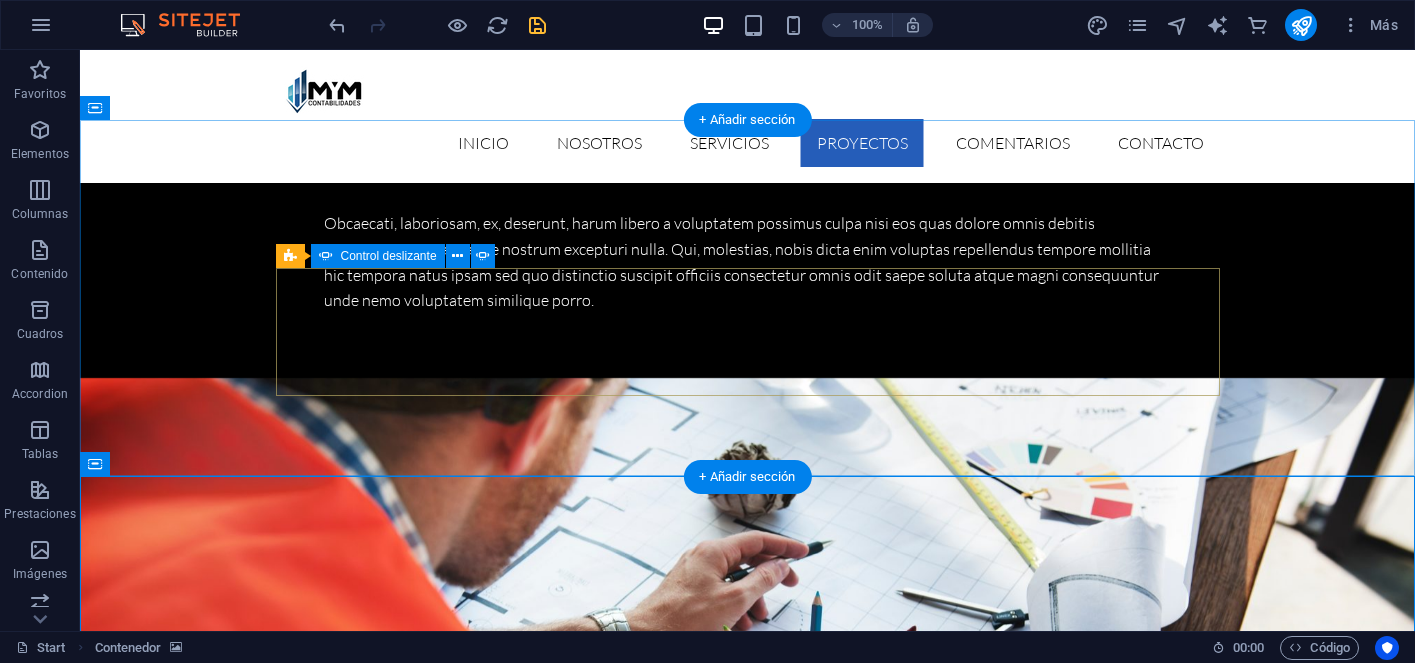 click on "3" at bounding box center (135, -4029) 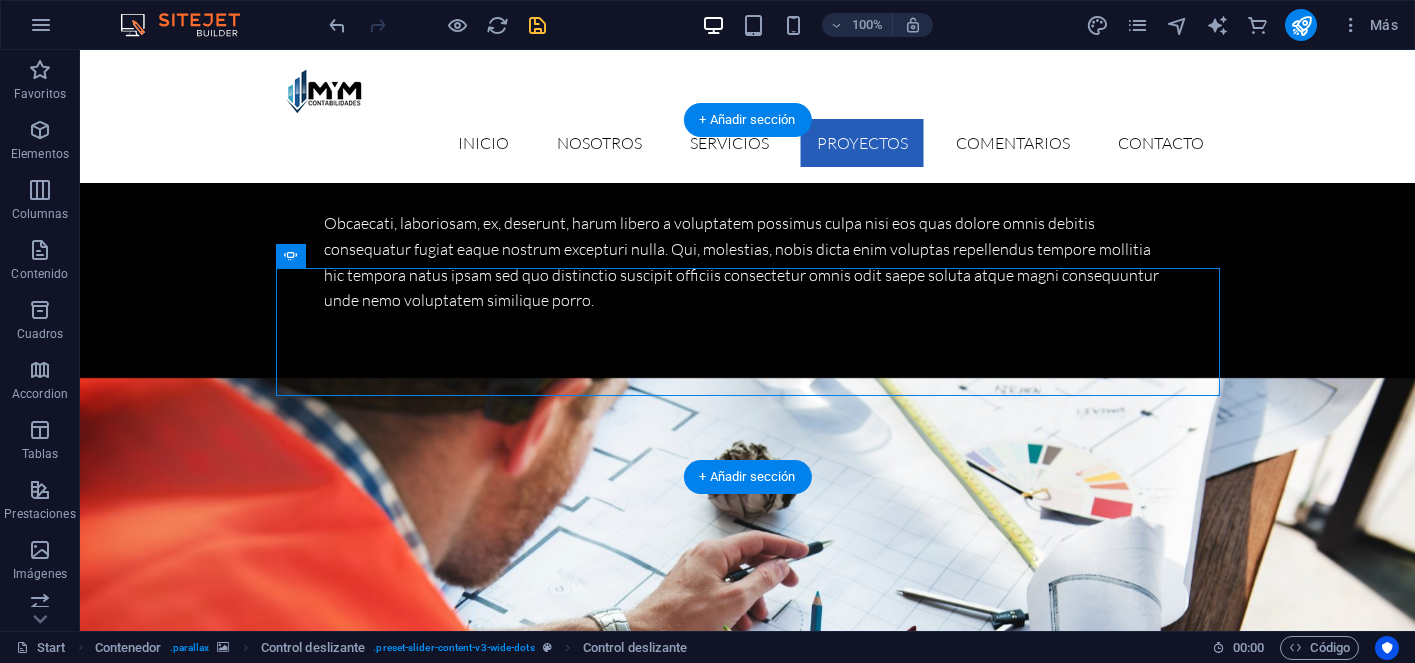 type 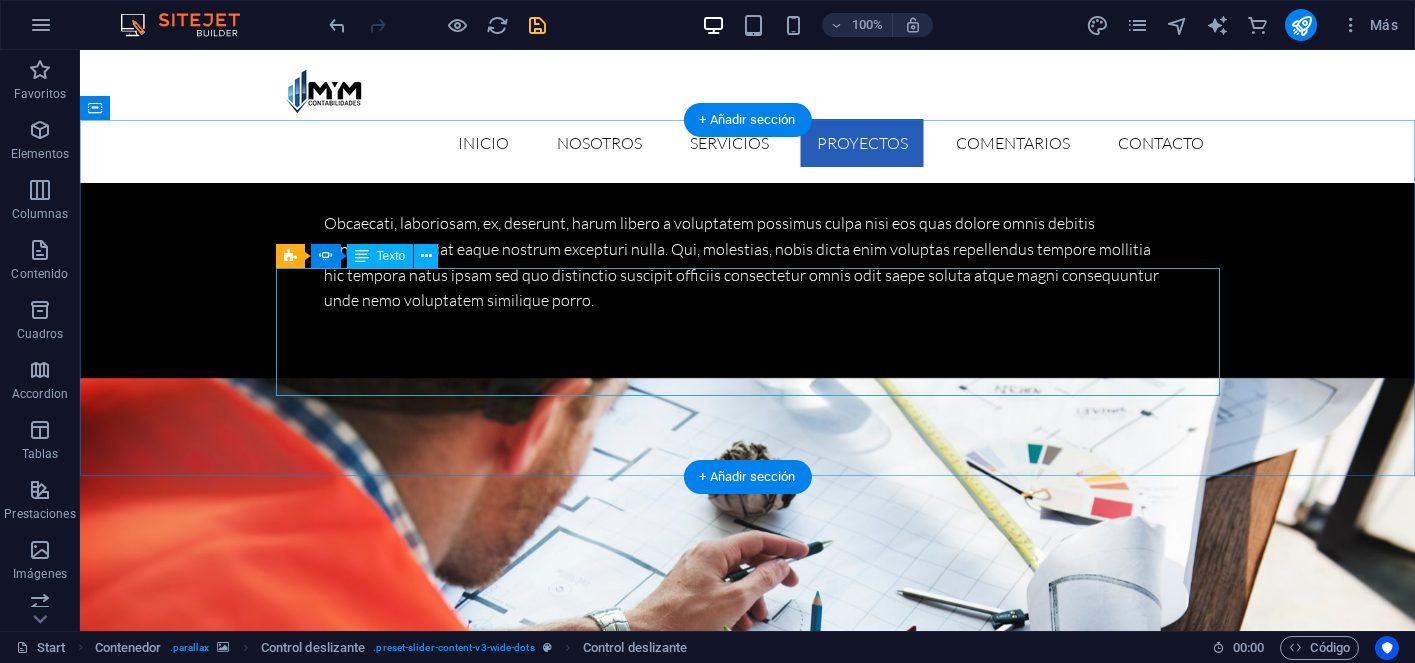 click on "Lorem Ipsum is simply dummy text of the printing and typesetting industry. Lorem Ipsum has been the industry's standard dummy text ever since the 1500s, when an unknown printer took a galley of type and scrambled it to make a type specimen book. It has survived not only five centuries, but also the leap into electronic typesetting. Ron Watson  - Wegener Engineers" at bounding box center [-2084, 5158] 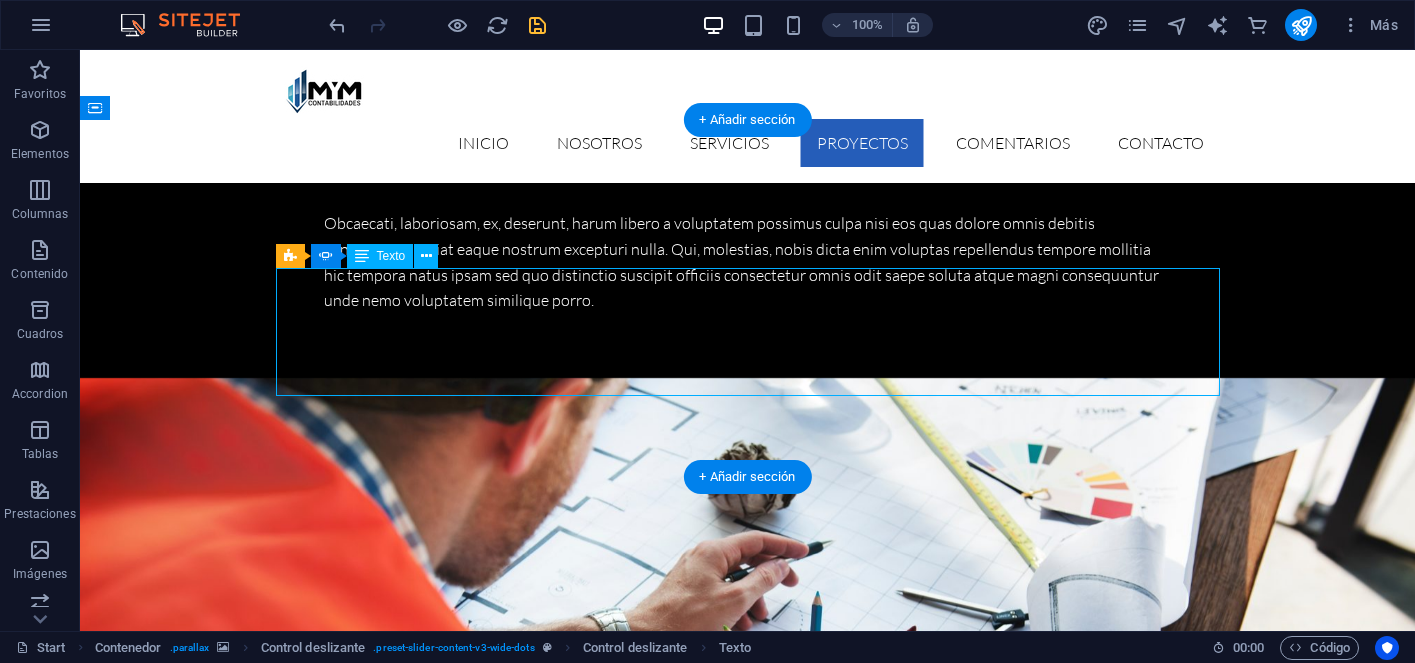 click on "Lorem Ipsum is simply dummy text of the printing and typesetting industry. Lorem Ipsum has been the industry's standard dummy text ever since the 1500s, when an unknown printer took a galley of type and scrambled it to make a type specimen book. It has survived not only five centuries, but also the leap into electronic typesetting. Ron Watson  - Wegener Engineers" at bounding box center (-2084, 5158) 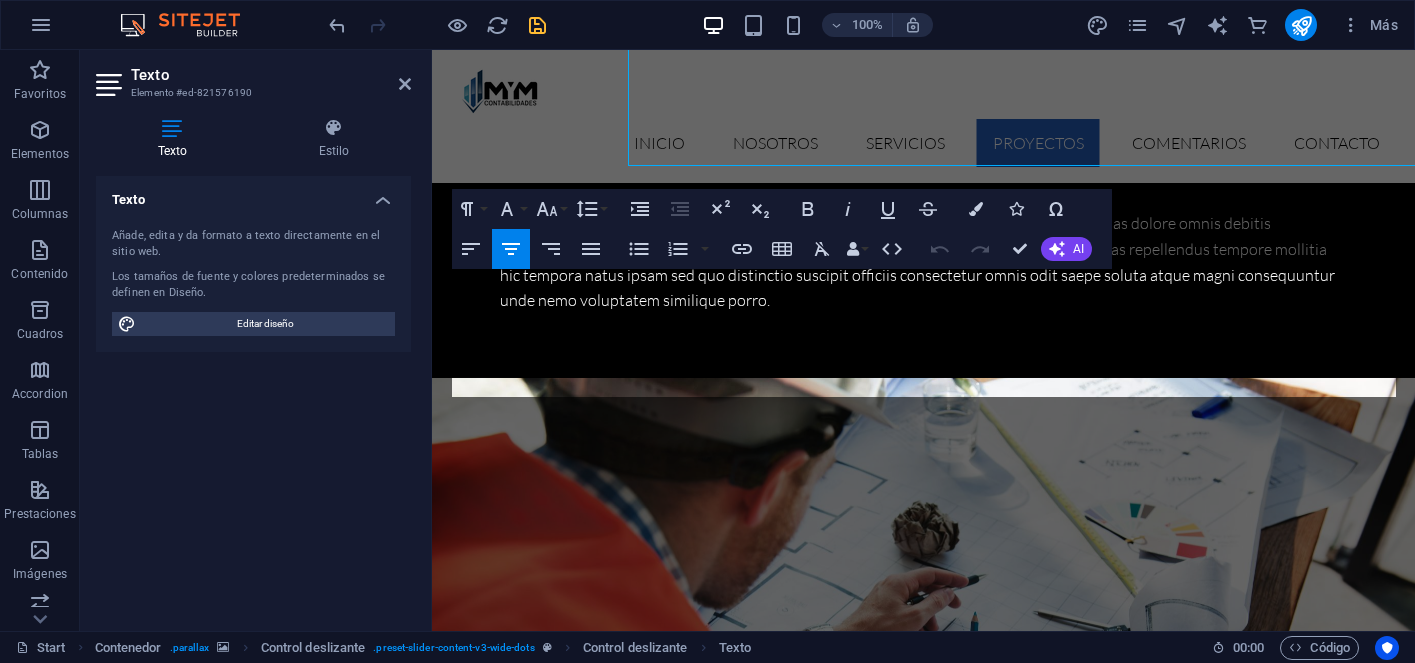 scroll, scrollTop: 4887, scrollLeft: 0, axis: vertical 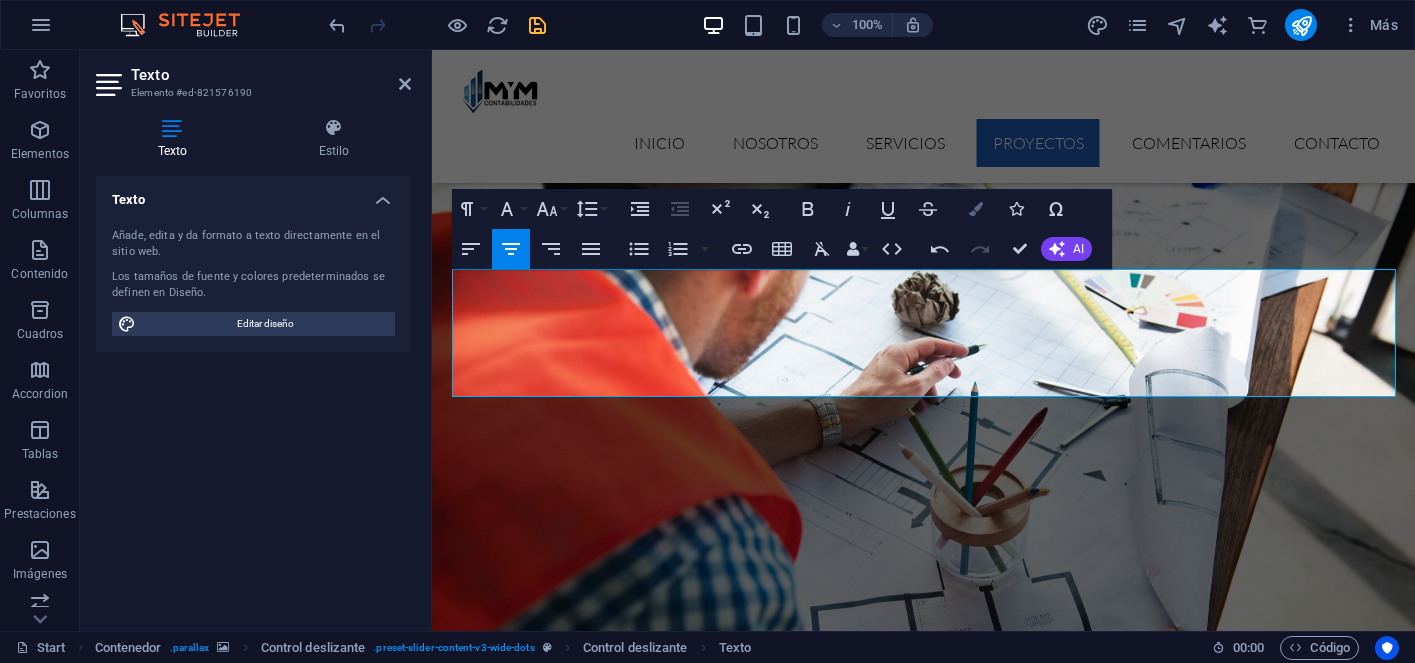 click at bounding box center [976, 209] 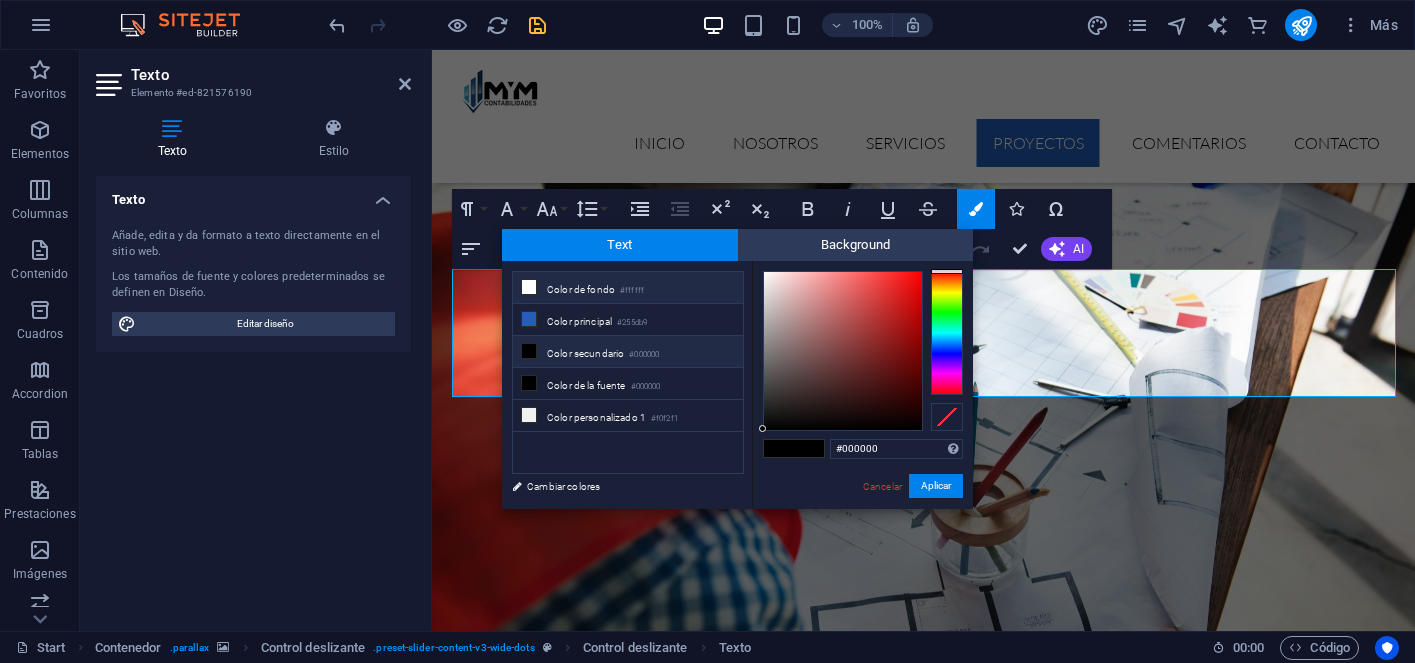 click on "Color de fondo
#ffffff" at bounding box center [628, 288] 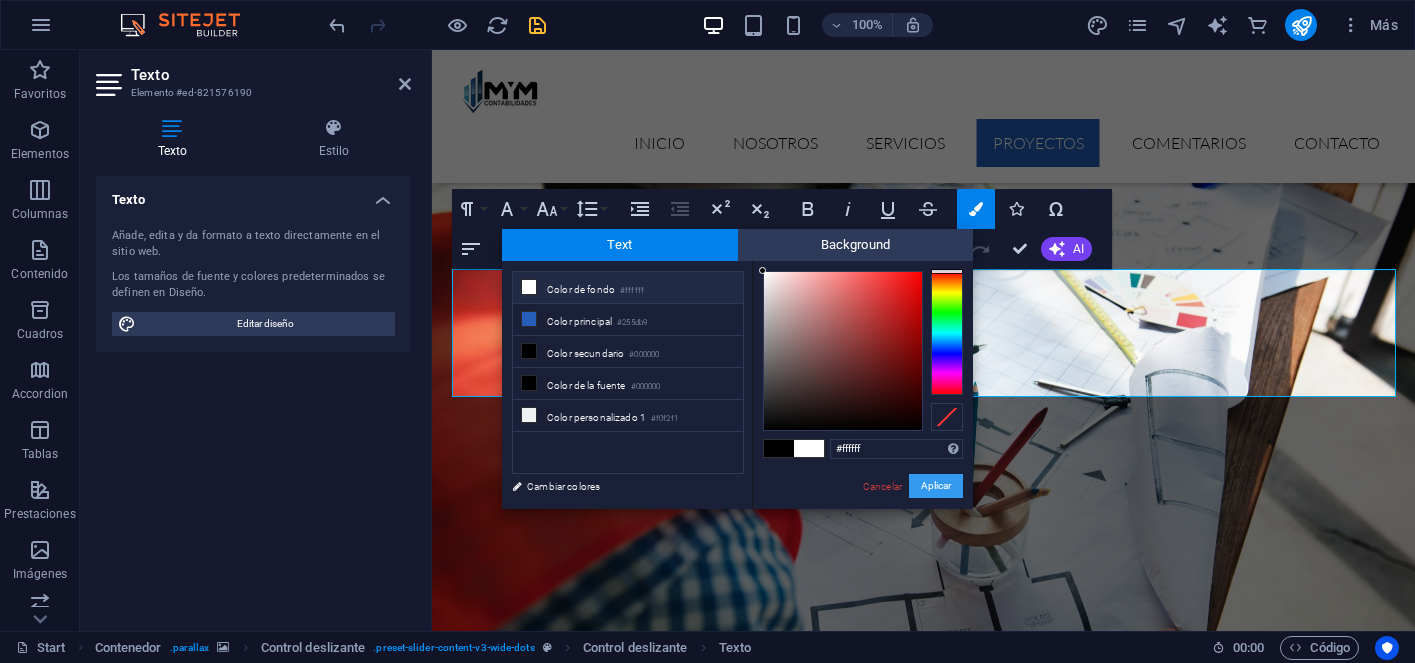 click on "Aplicar" at bounding box center (936, 486) 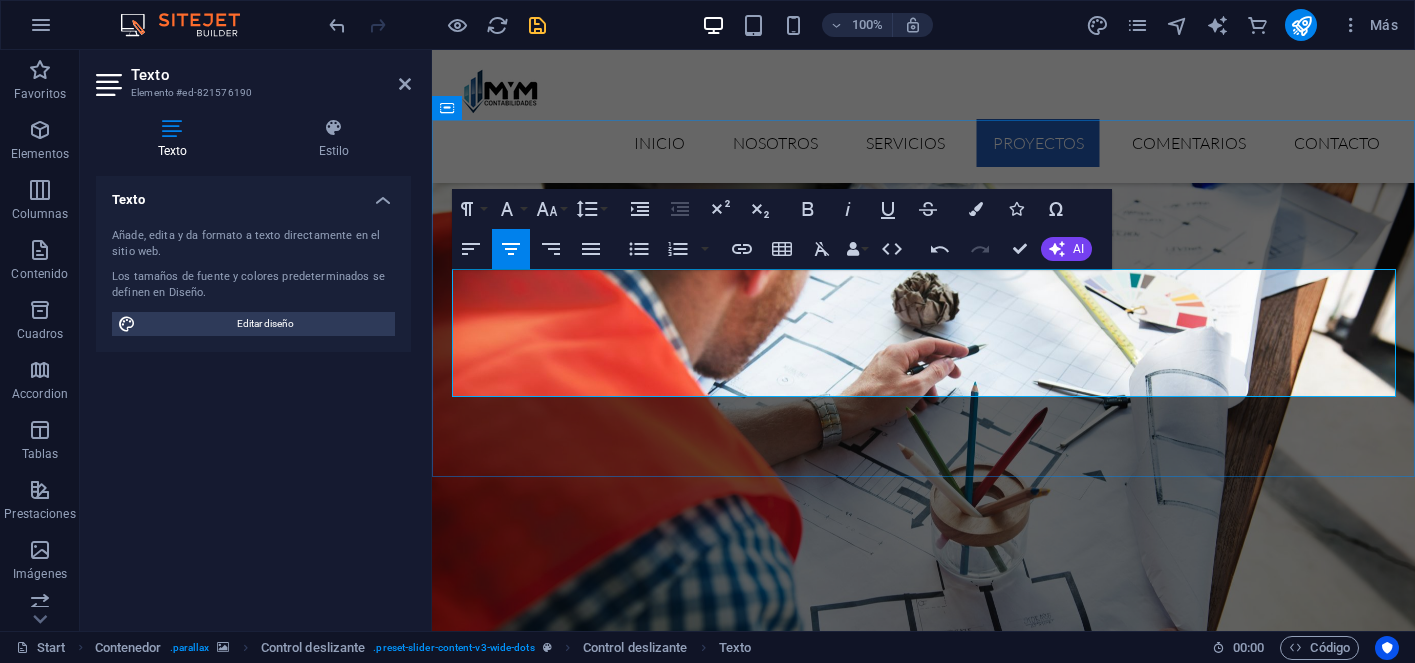 click at bounding box center [-1908, 5070] 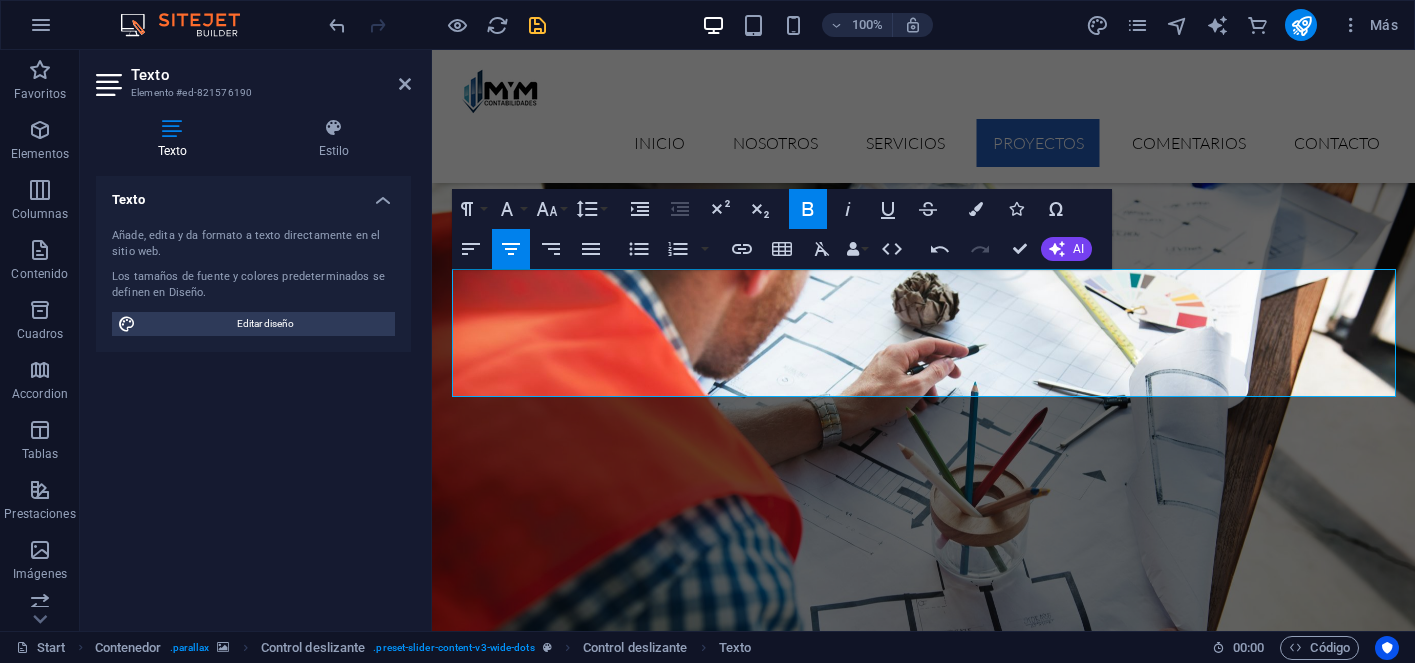 type 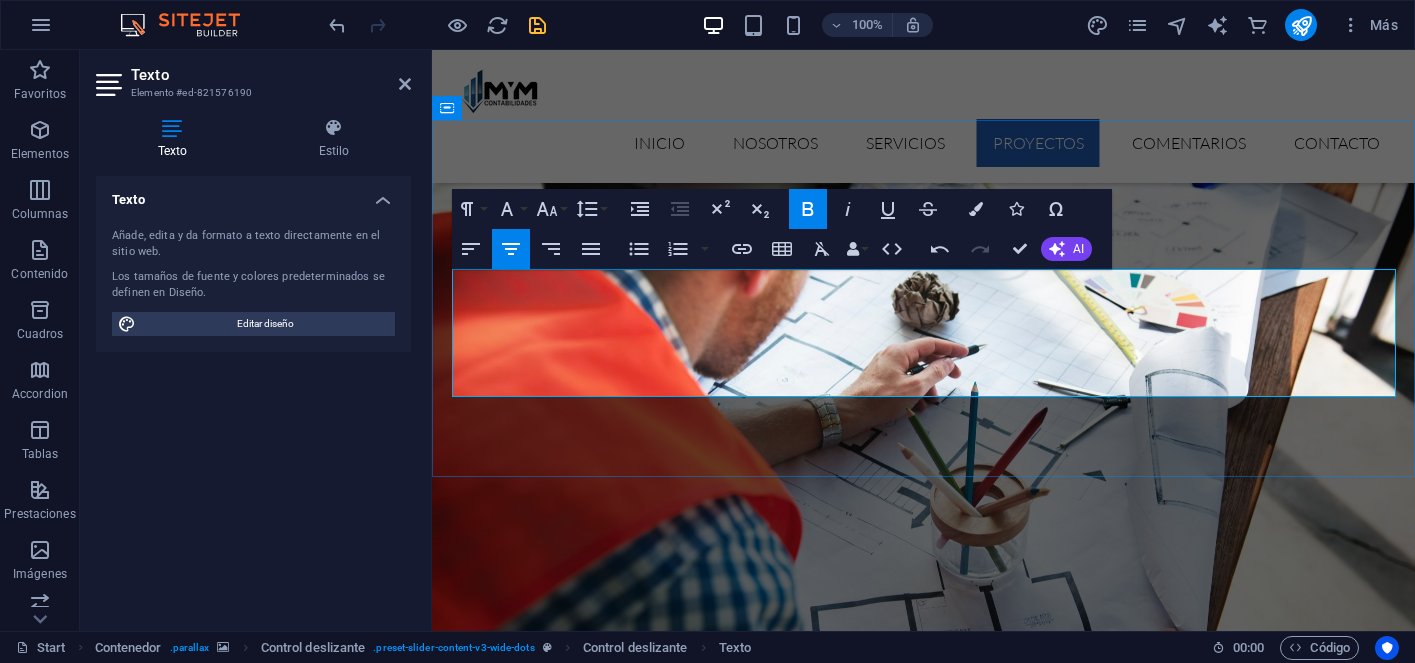 click on "- Wegener Engineers" at bounding box center [-1843, 5095] 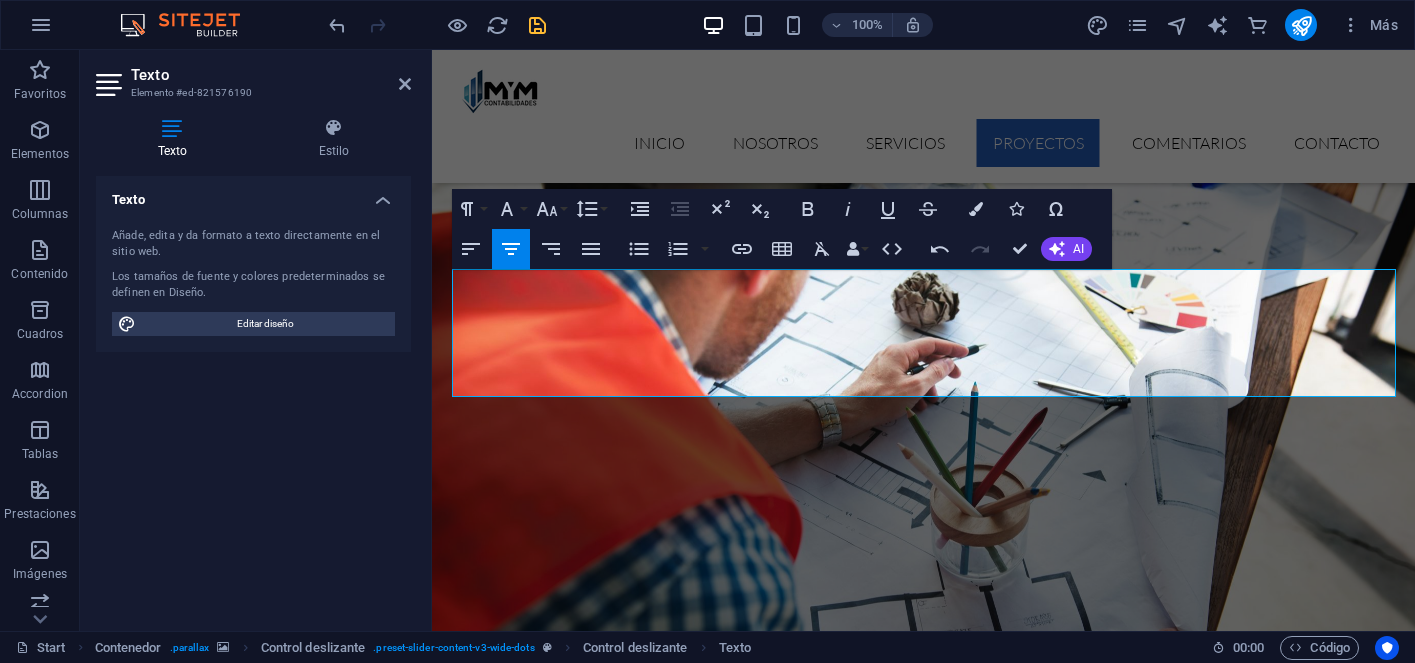 click at bounding box center (923, 5192) 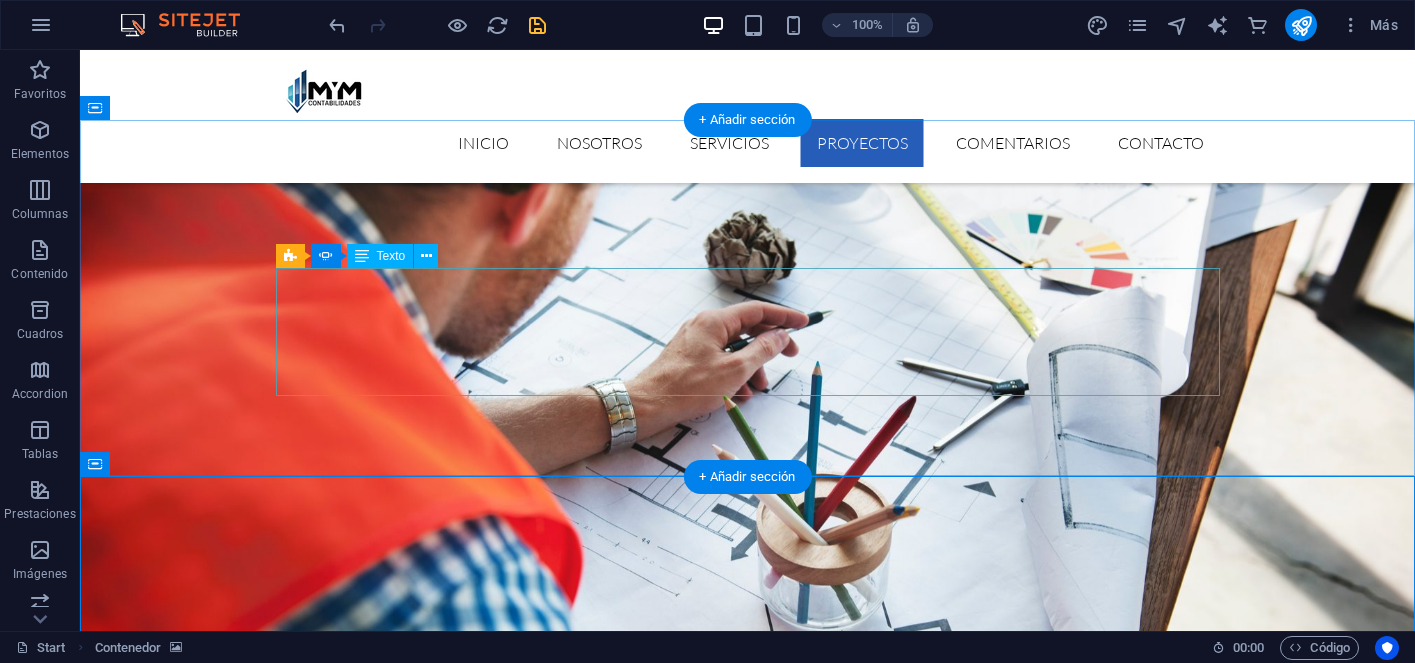 scroll, scrollTop: 4657, scrollLeft: 0, axis: vertical 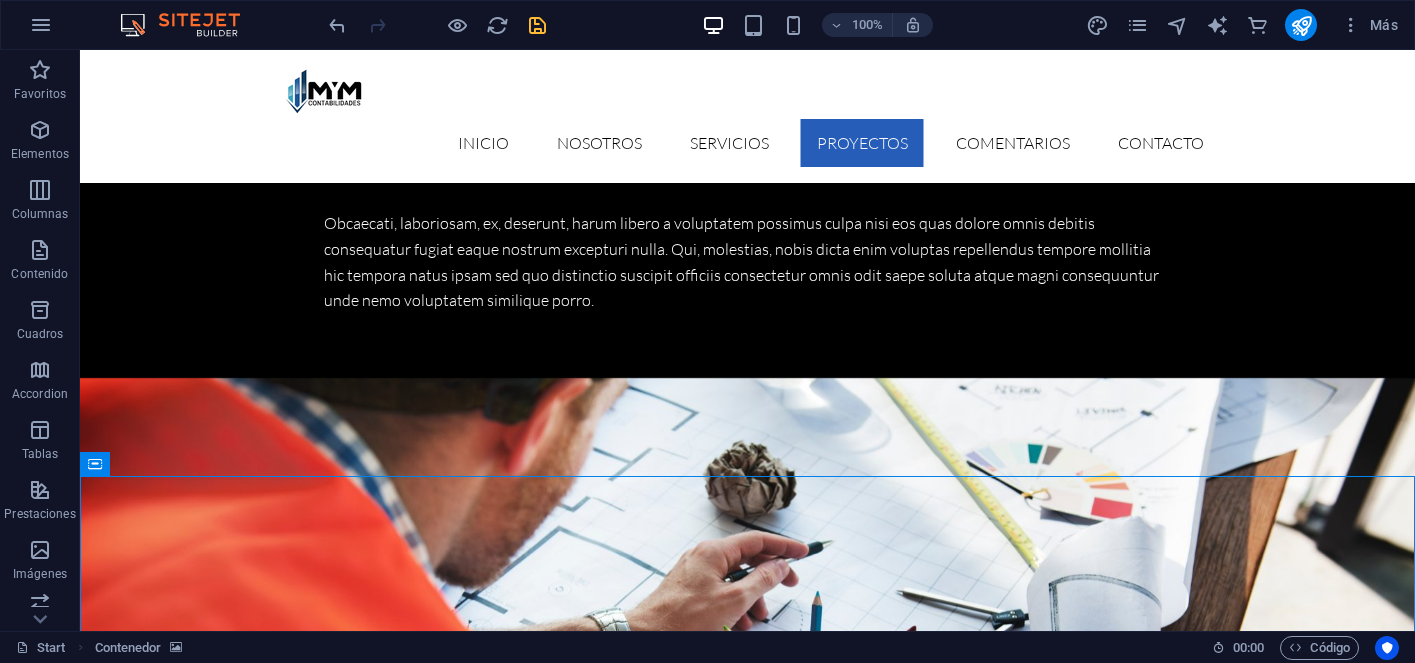 click at bounding box center (437, 25) 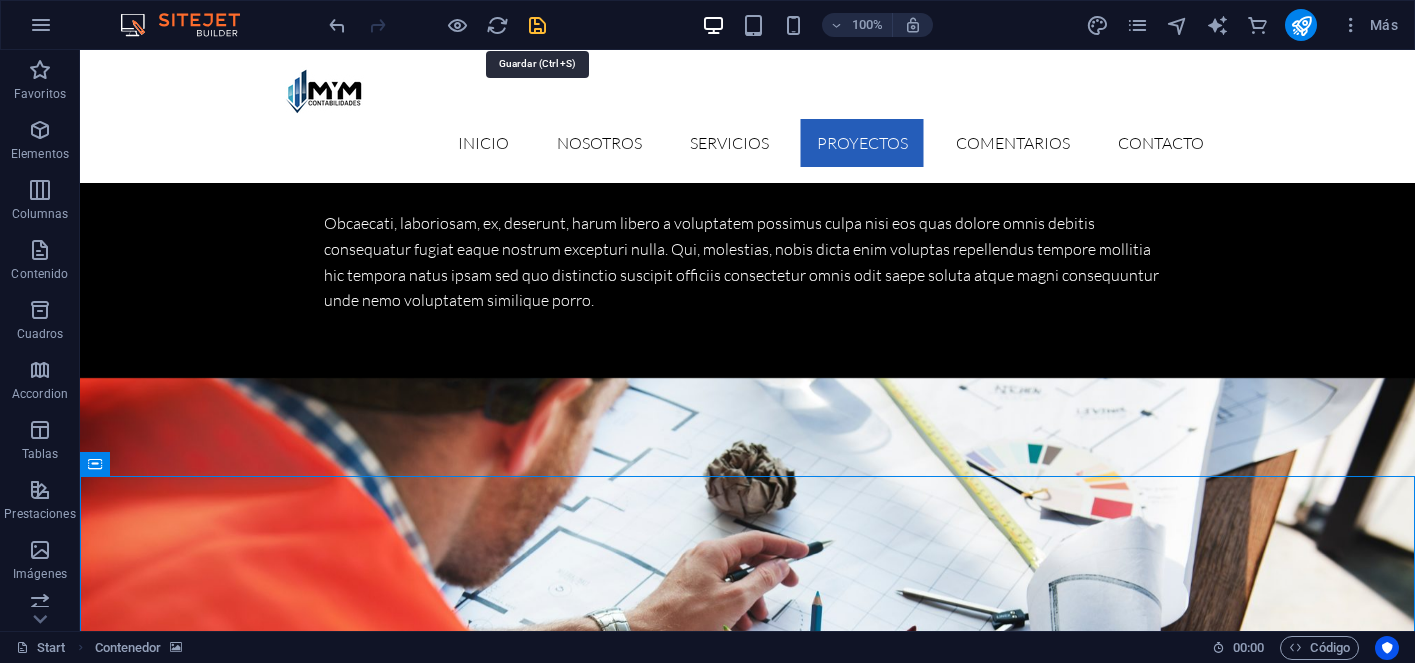 click at bounding box center [537, 25] 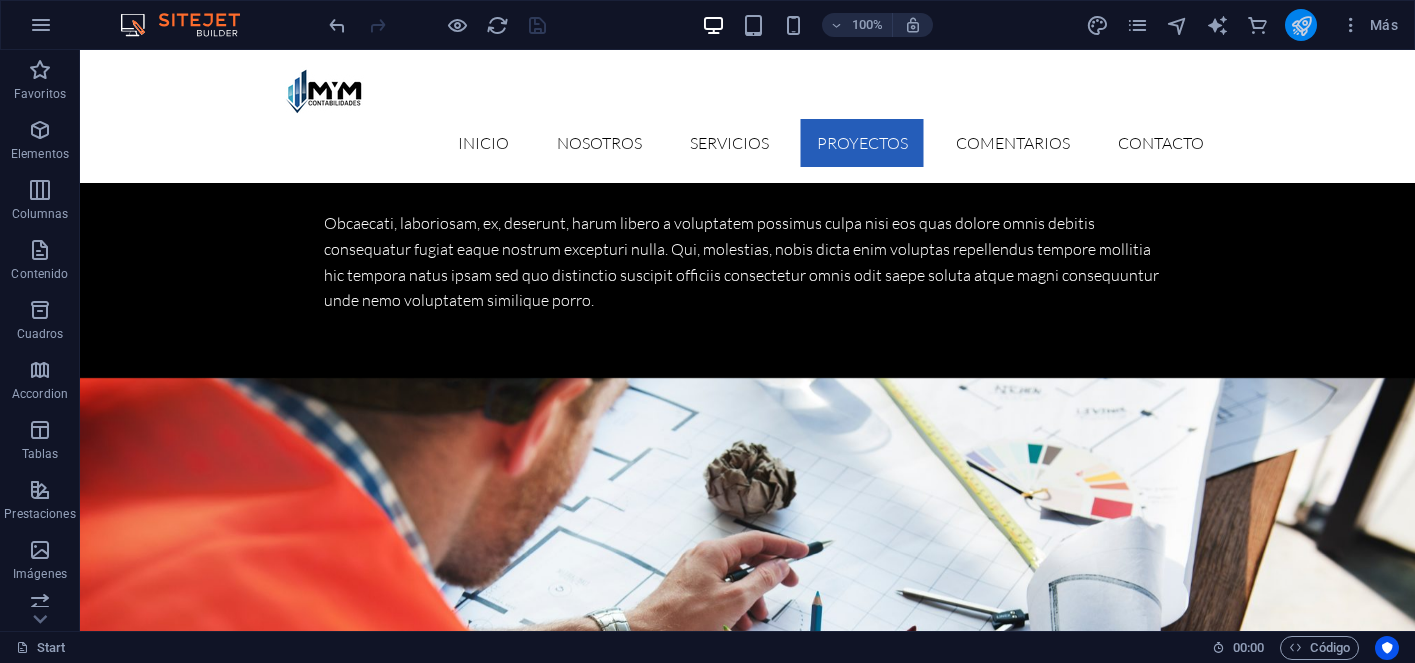 click at bounding box center (1301, 25) 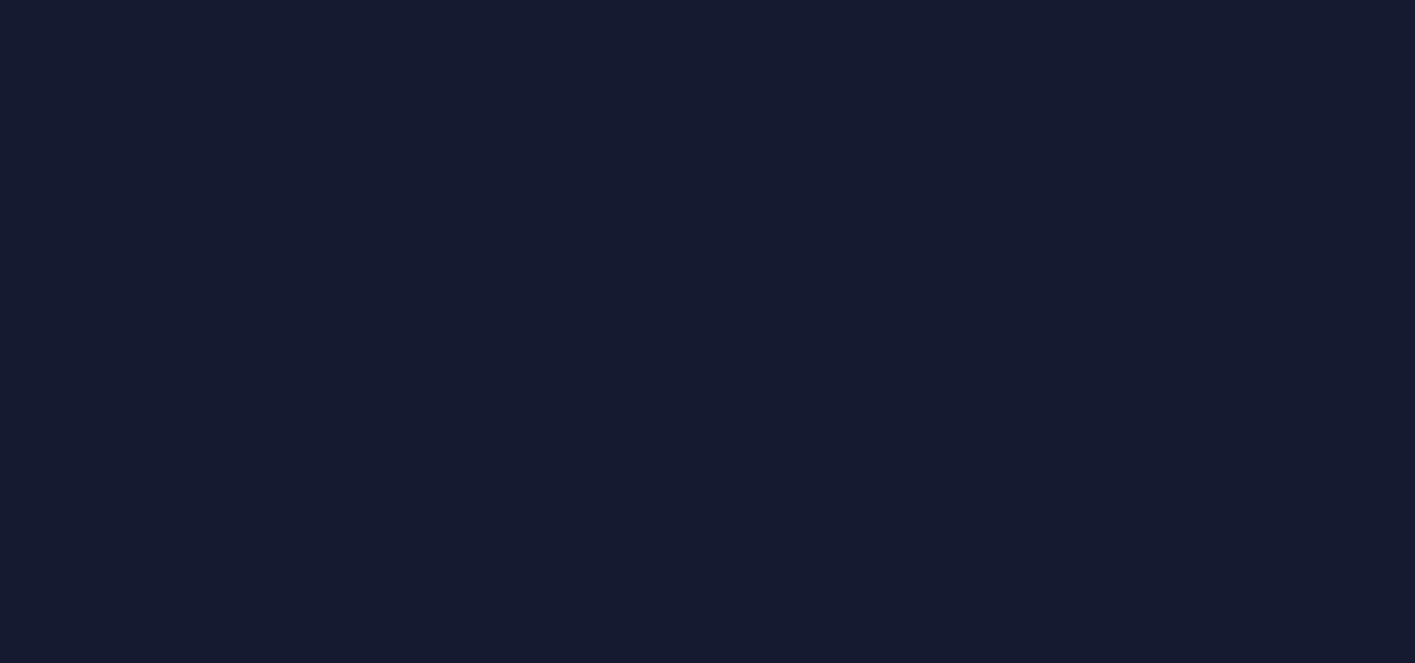 scroll, scrollTop: 0, scrollLeft: 0, axis: both 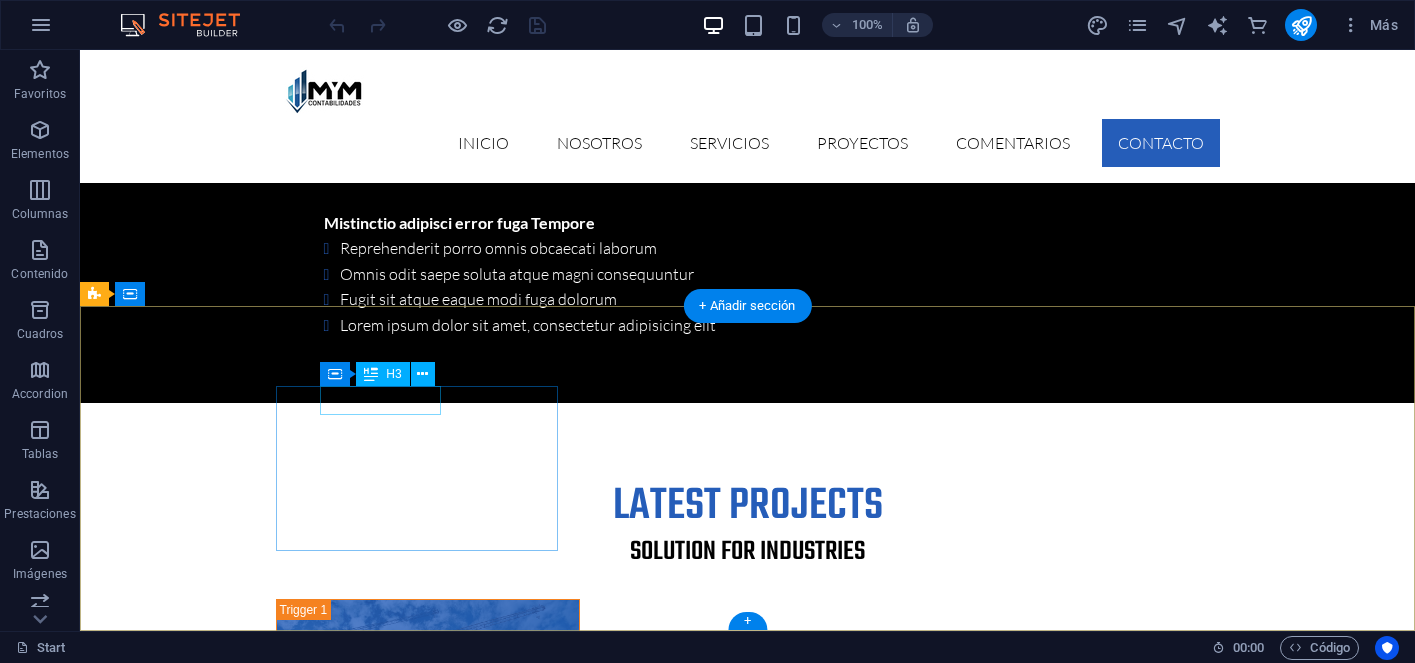 click on "Get in touch" at bounding box center (237, 6233) 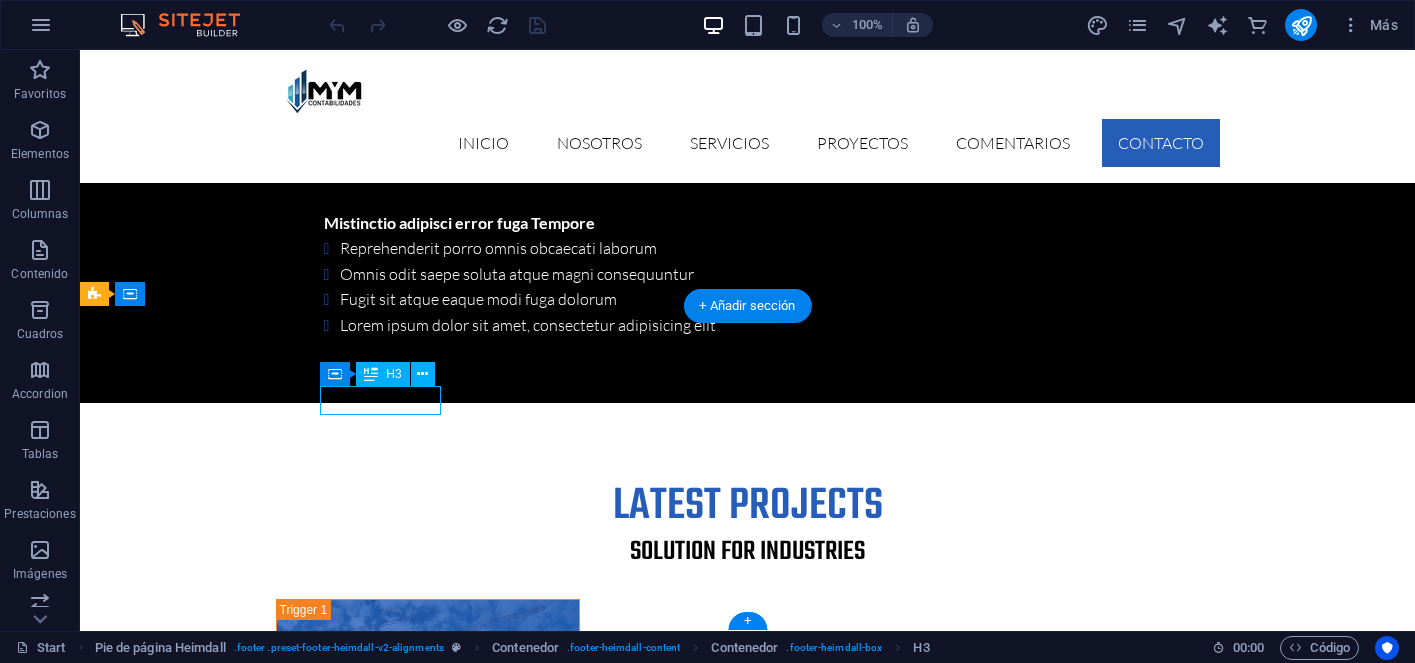 click on "Get in touch" at bounding box center [237, 6233] 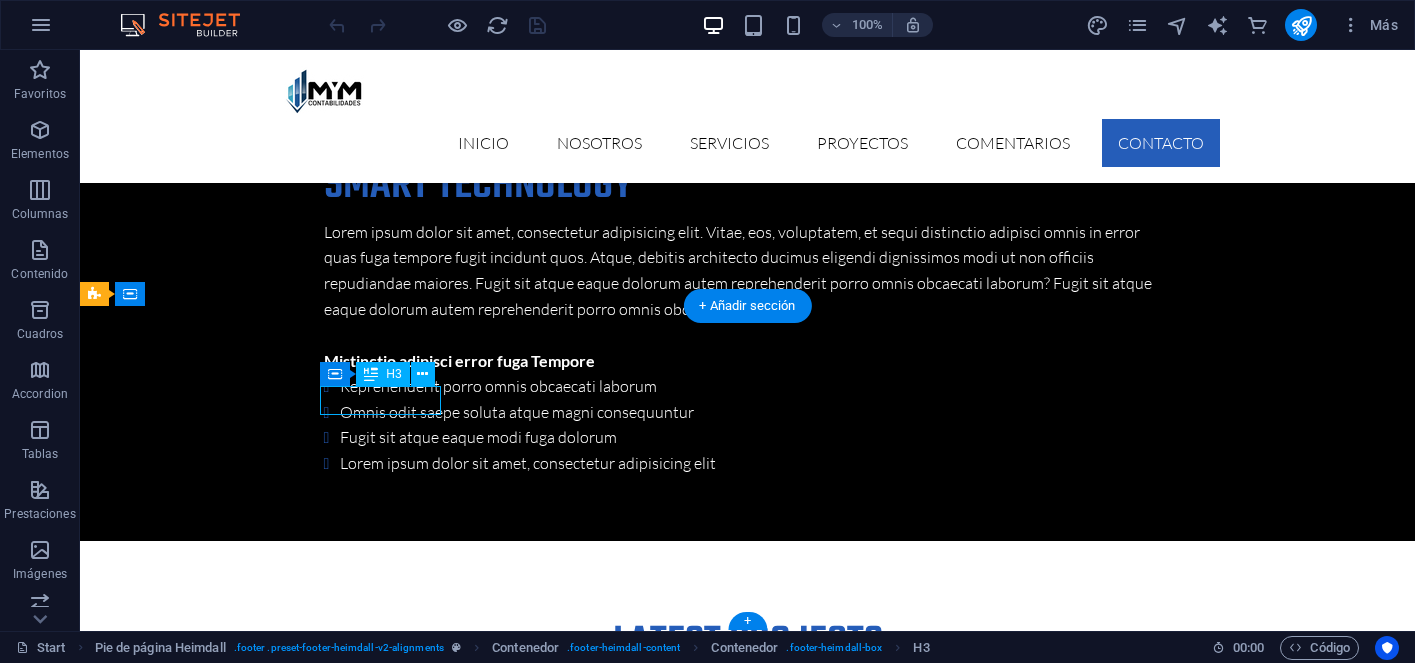 scroll, scrollTop: 6631, scrollLeft: 0, axis: vertical 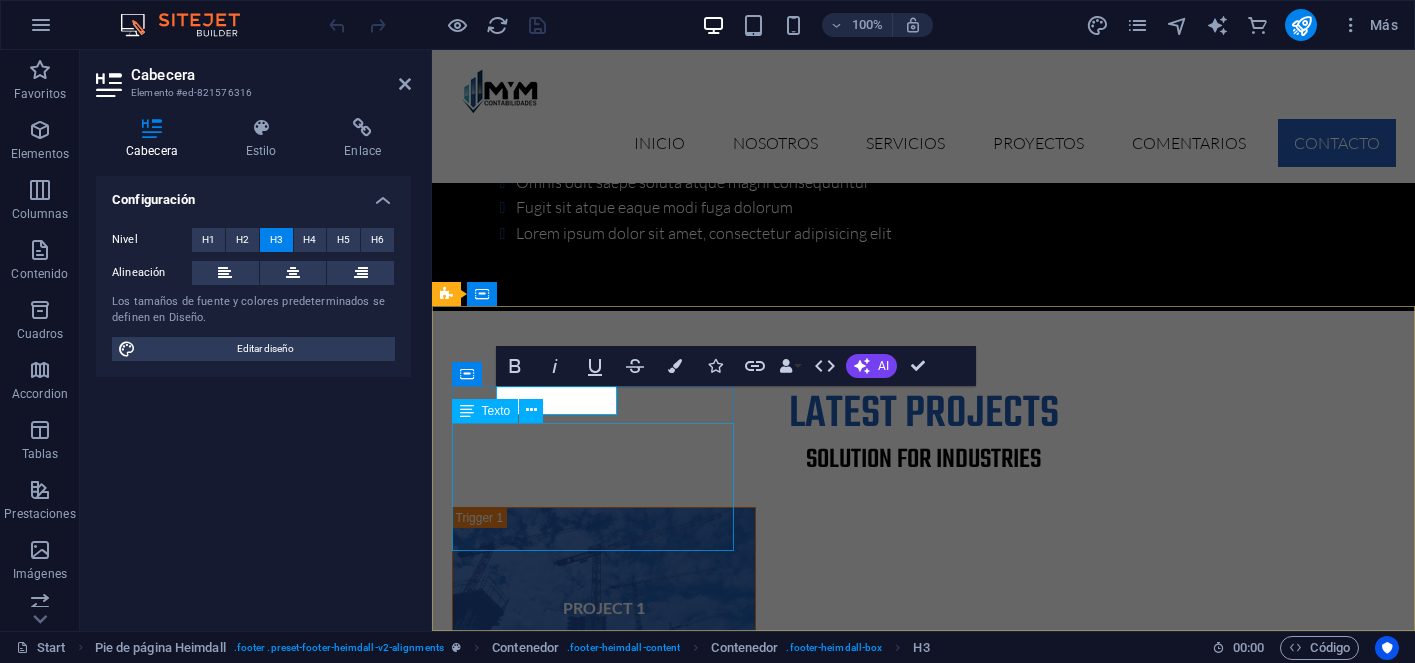 type 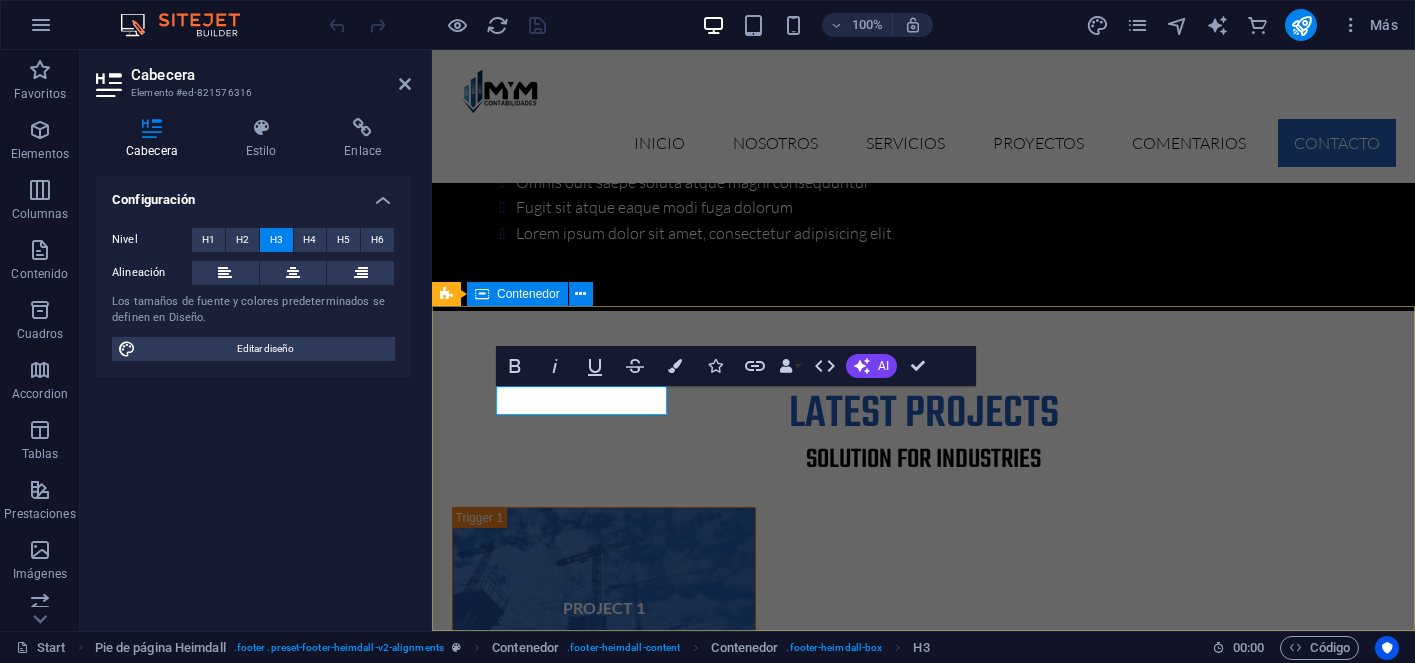 click on "MÁS INFORMACIÓN Nueva Amunategui 1405, oficina 202 Santiago   32765 Phone:  +56 9 8368 4385 Email:  info@mymcontabilidades.cl Legal Notice  |  Privacy Lorem ipsum dolor sit amet, consetur adipisicing elit. Natus, dores midimak at eligendi repellat voluptatem officia. Navigation About us Our Services Latest Projects Our FAQ´s Contact us" at bounding box center (923, 6396) 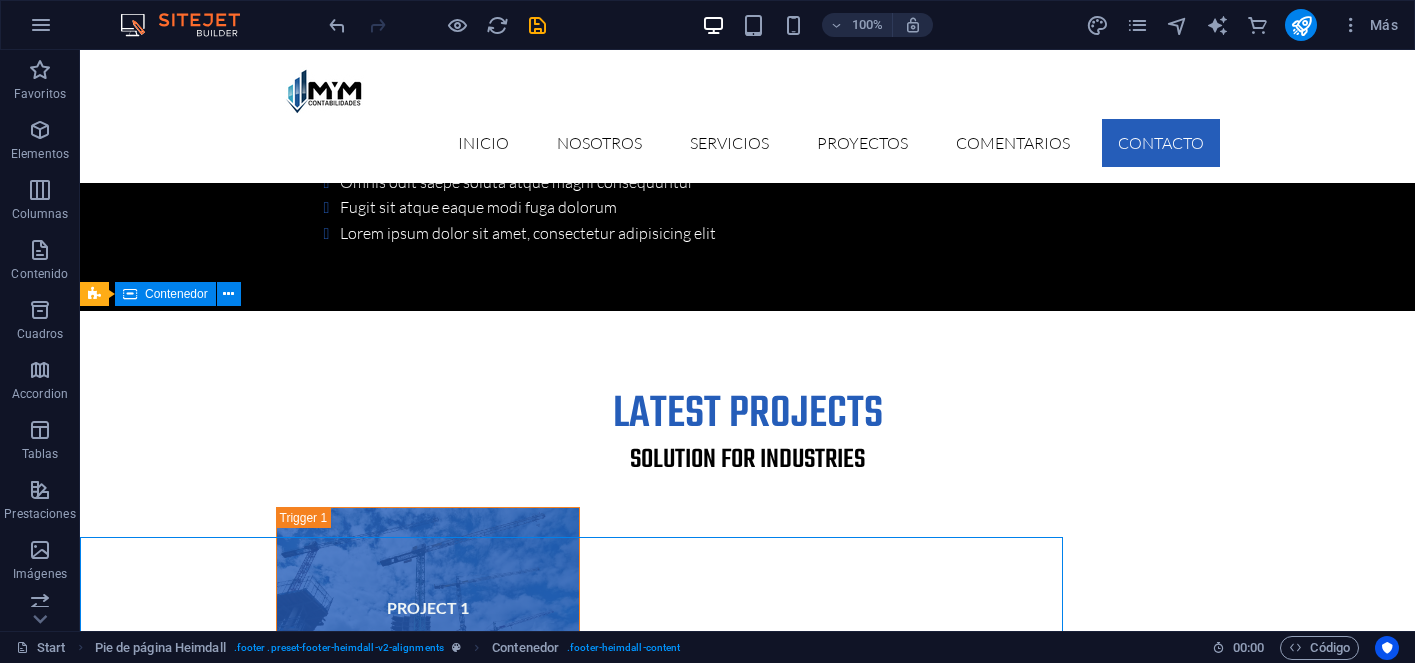 scroll, scrollTop: 6401, scrollLeft: 0, axis: vertical 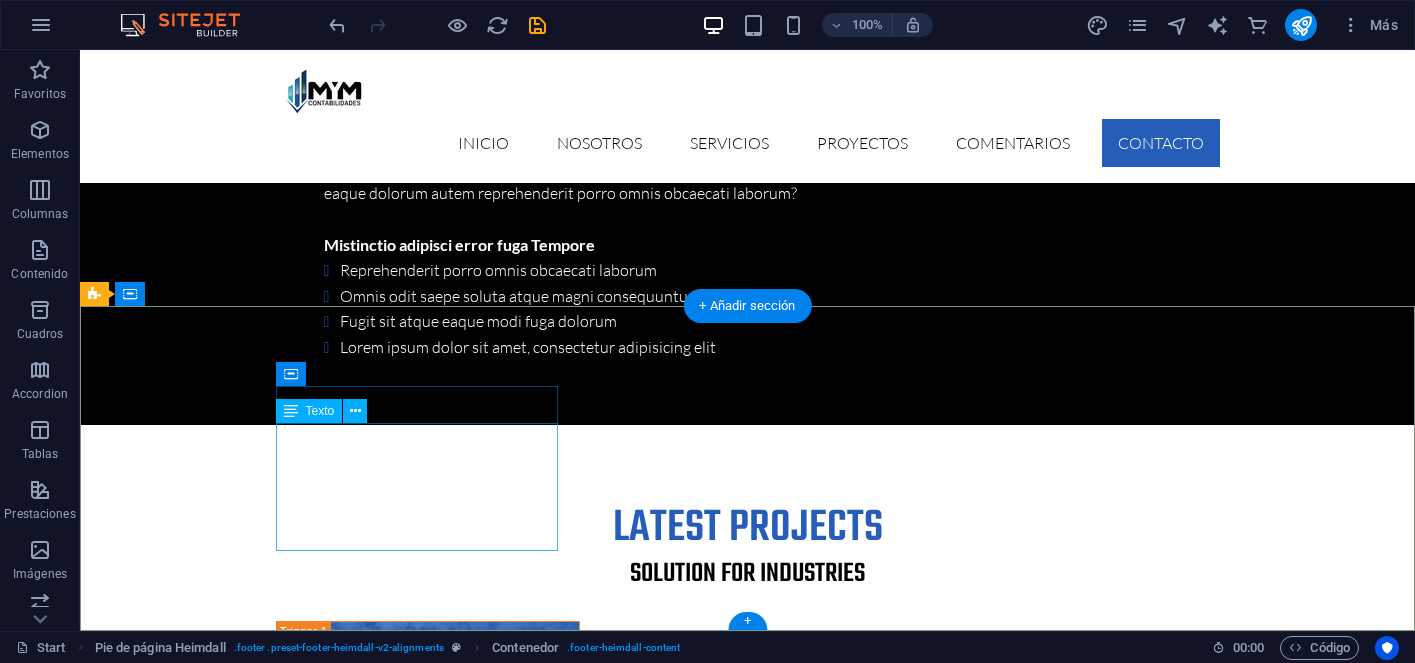 click on "Nueva Amunategui 1405, oficina 202 Santiago   32765 Phone:  +56 9 8368 4385 Email:  info@mymcontabilidades.cl Legal Notice  |  Privacy" at bounding box center [237, 6342] 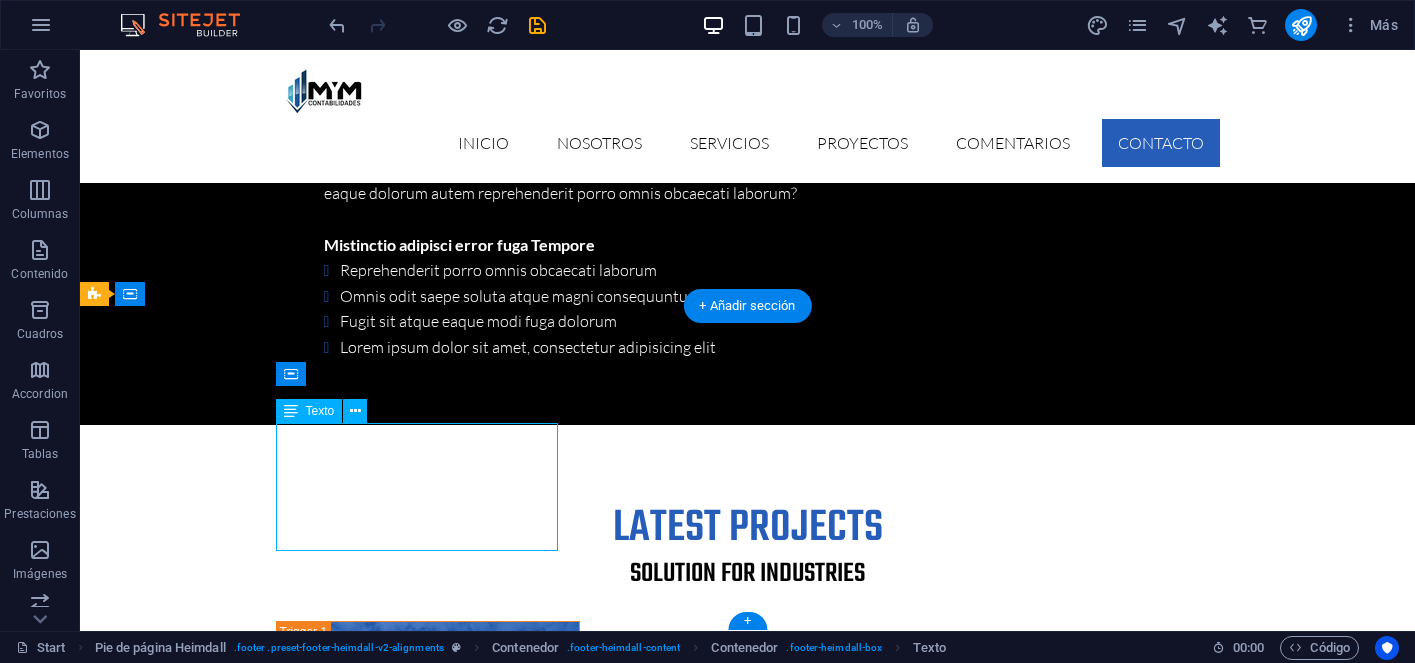 click on "Nueva Amunategui 1405, oficina 202 Santiago   32765 Phone:  +56 9 8368 4385 Email:  info@mymcontabilidades.cl Legal Notice  |  Privacy" at bounding box center [237, 6342] 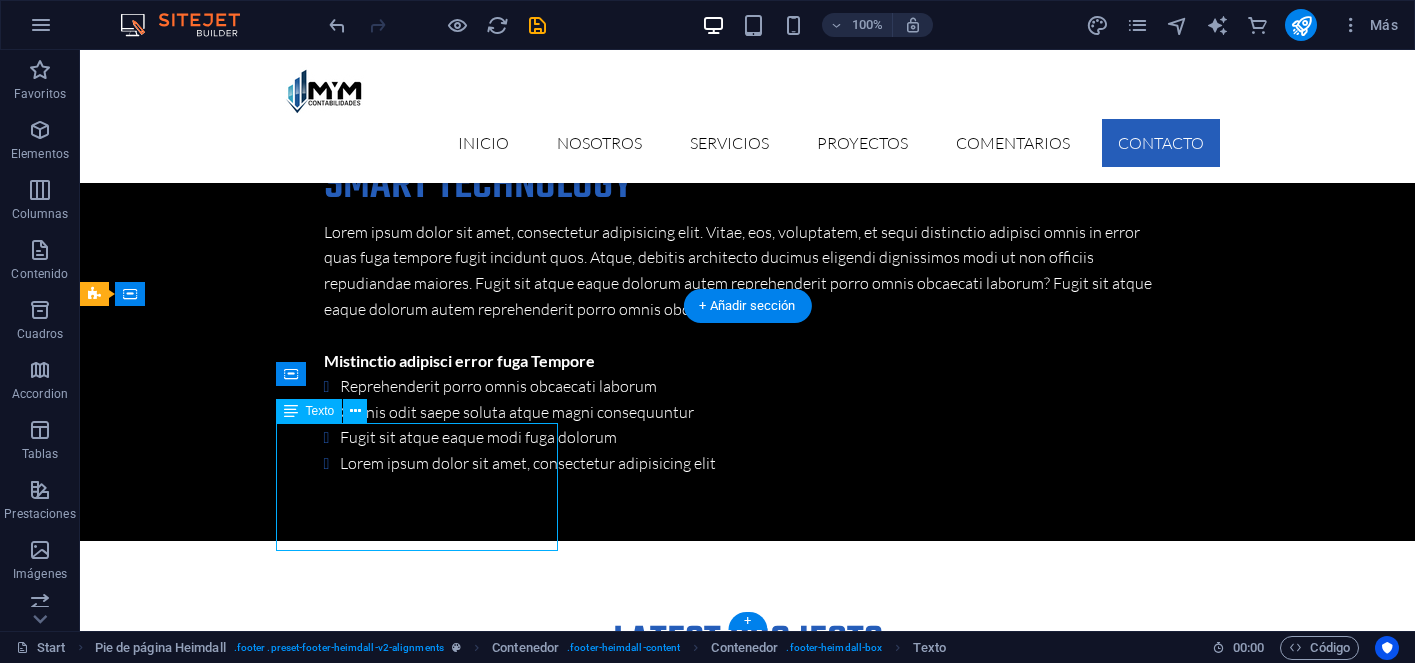 scroll, scrollTop: 6631, scrollLeft: 0, axis: vertical 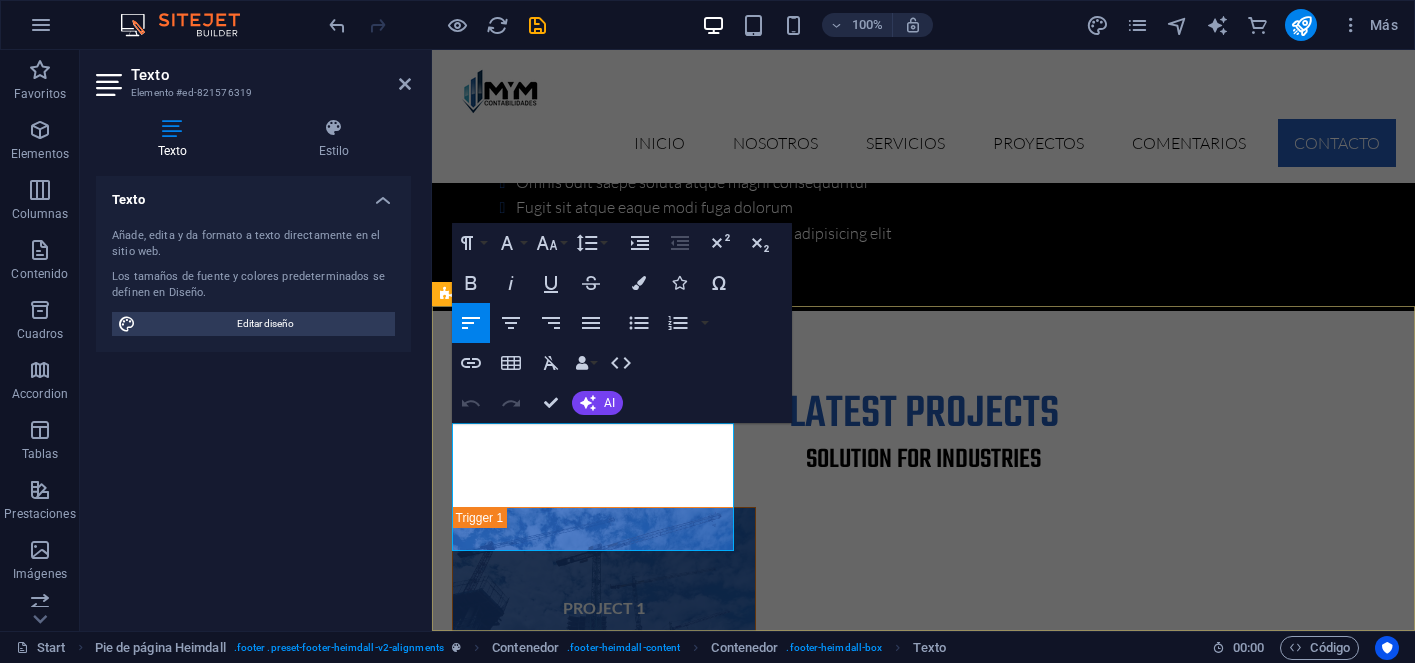 click on "Santiago   32765" at bounding box center (589, 6202) 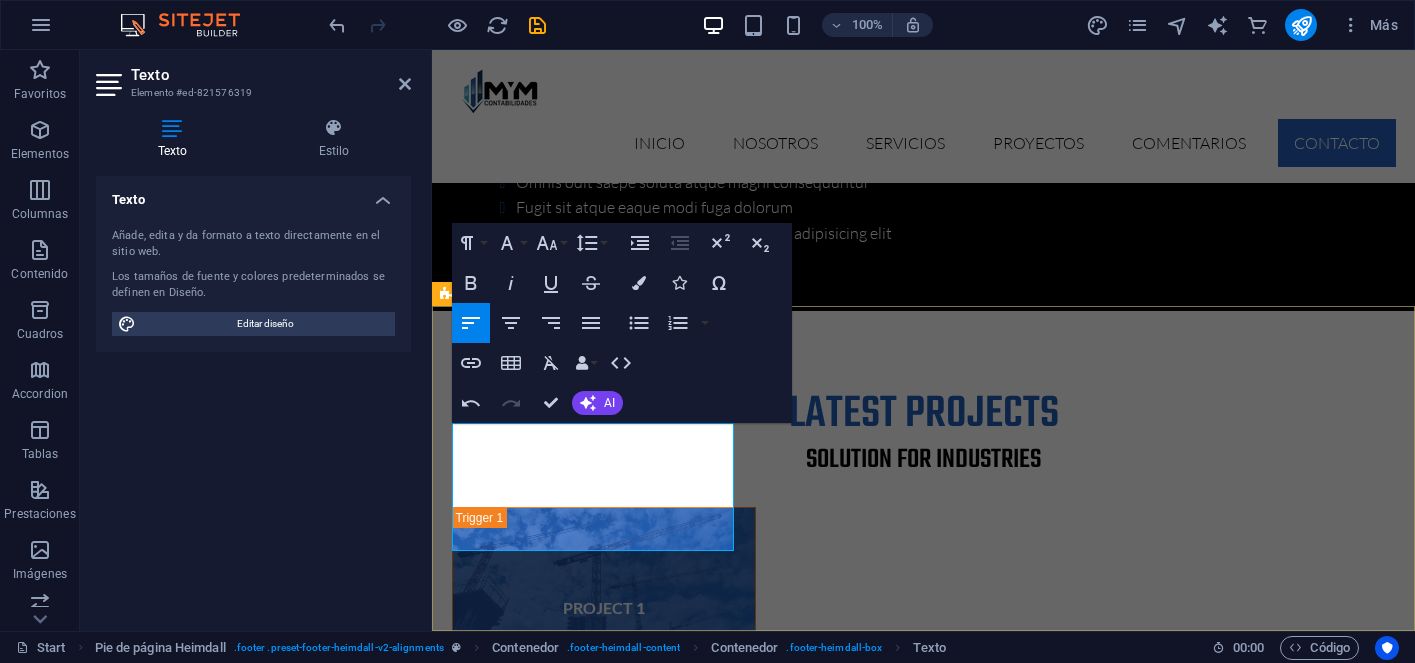 type 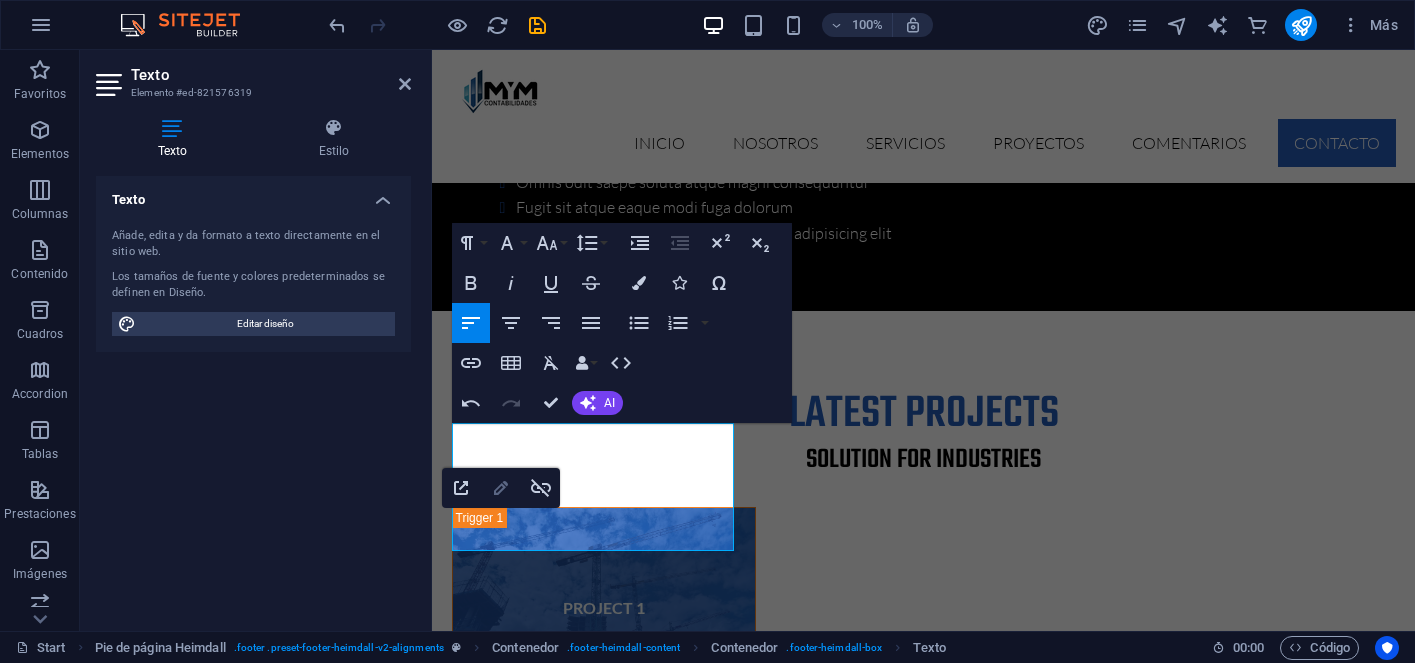 click 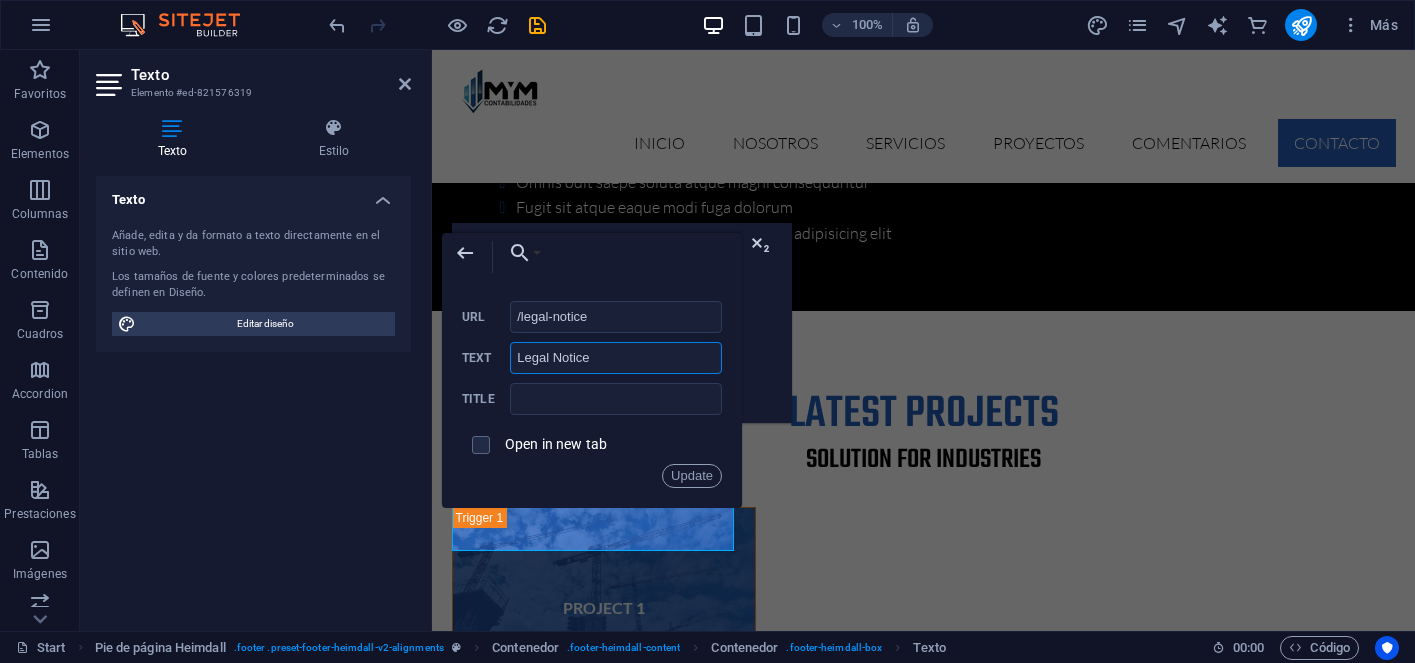 drag, startPoint x: 608, startPoint y: 351, endPoint x: 470, endPoint y: 345, distance: 138.13037 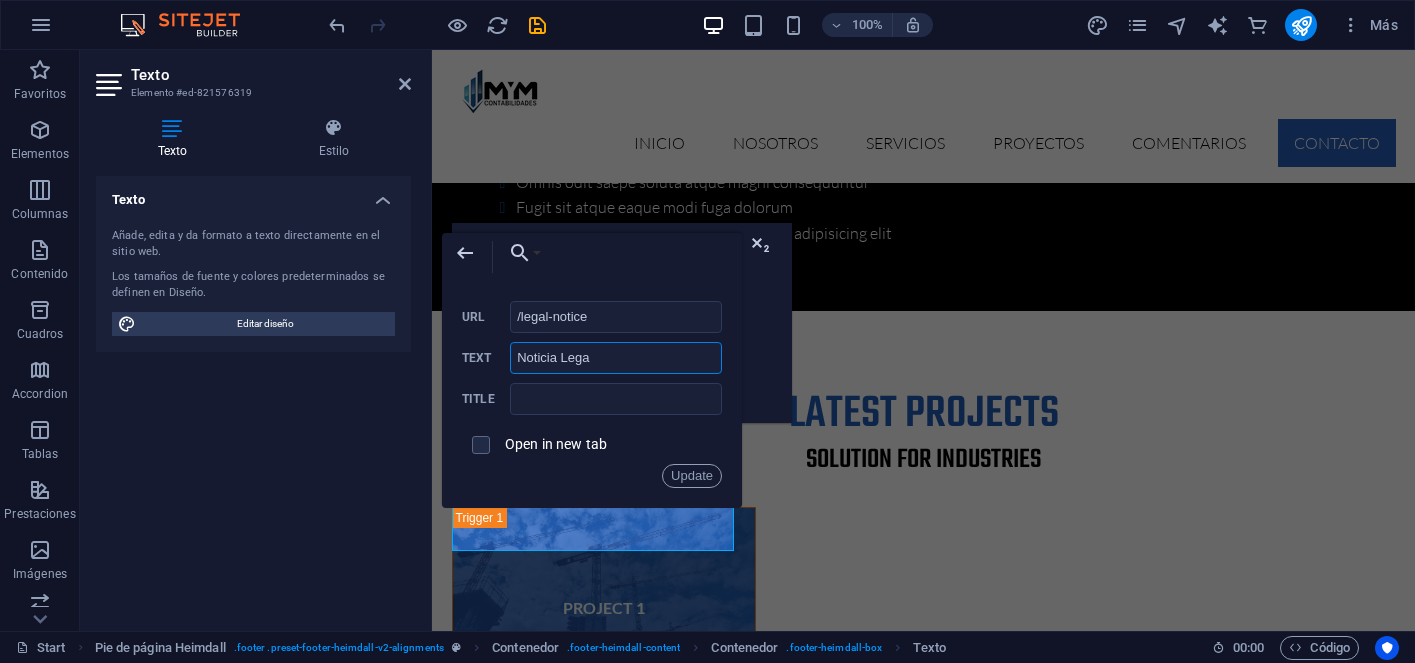 type on "Noticia Legal" 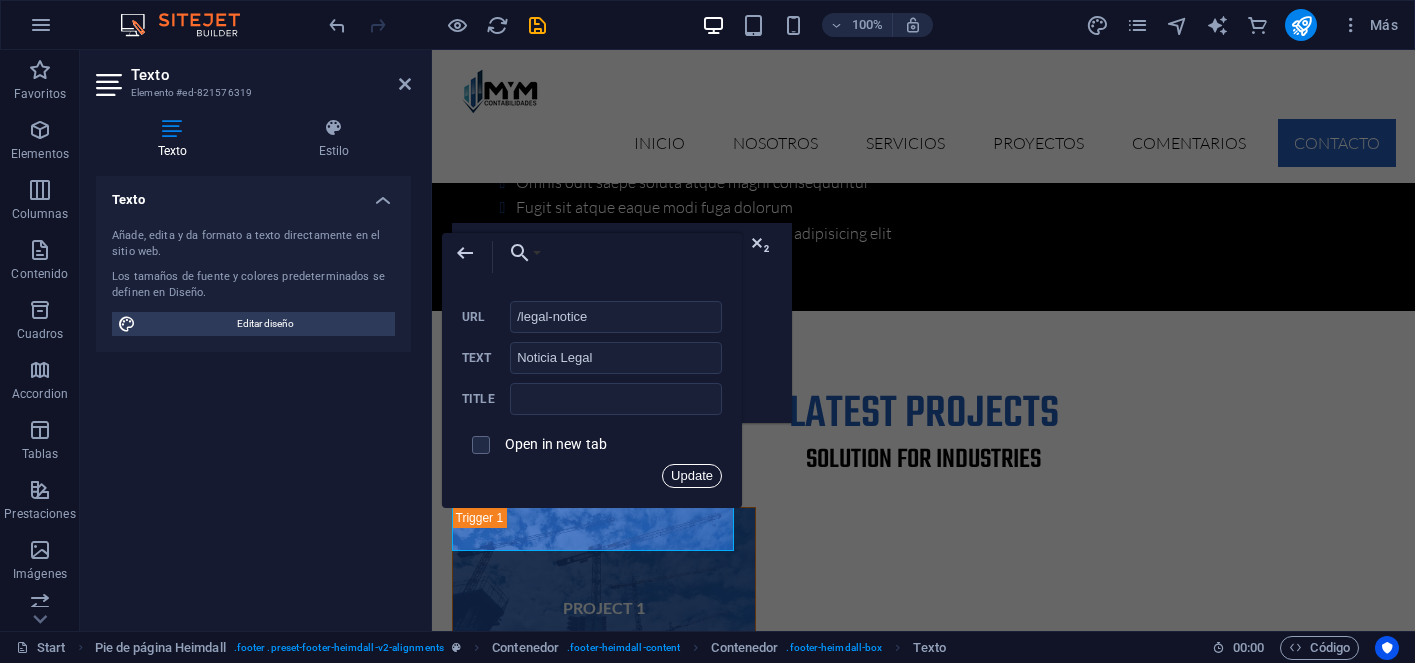 click on "Update" at bounding box center [692, 476] 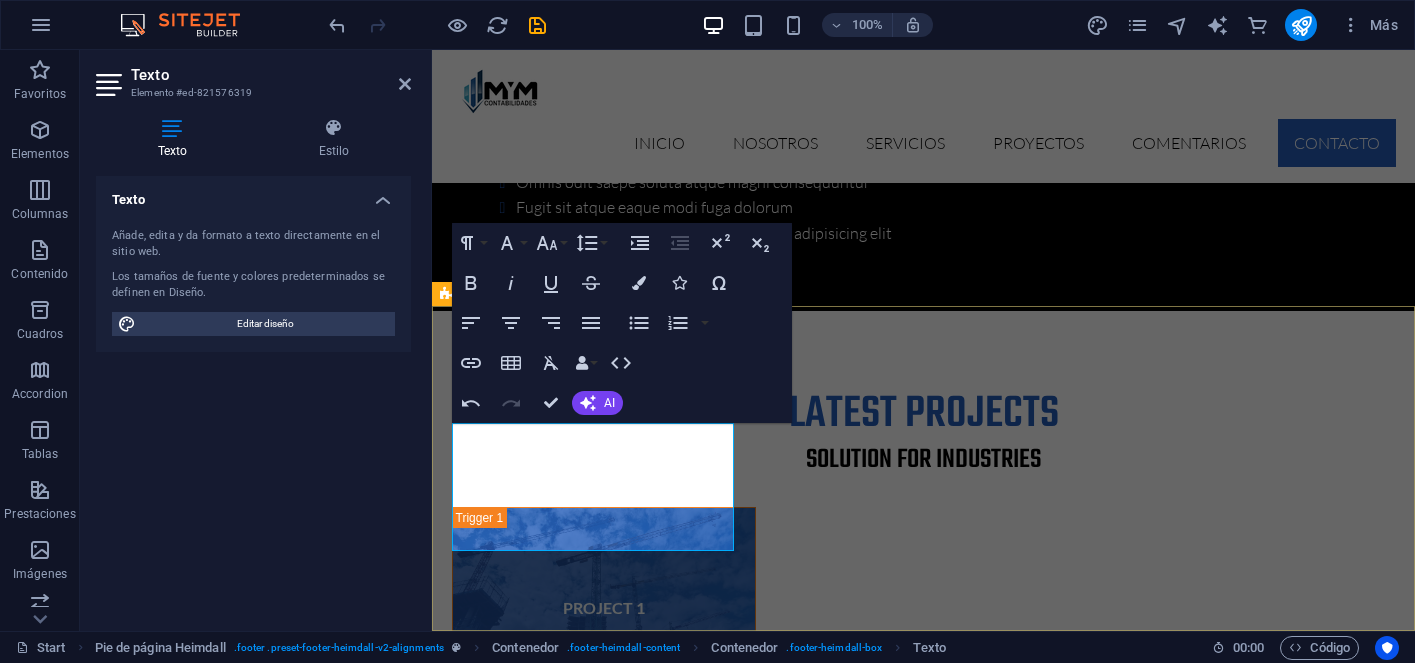 click on "Noticia Legal  |  Privacy" at bounding box center [589, 6279] 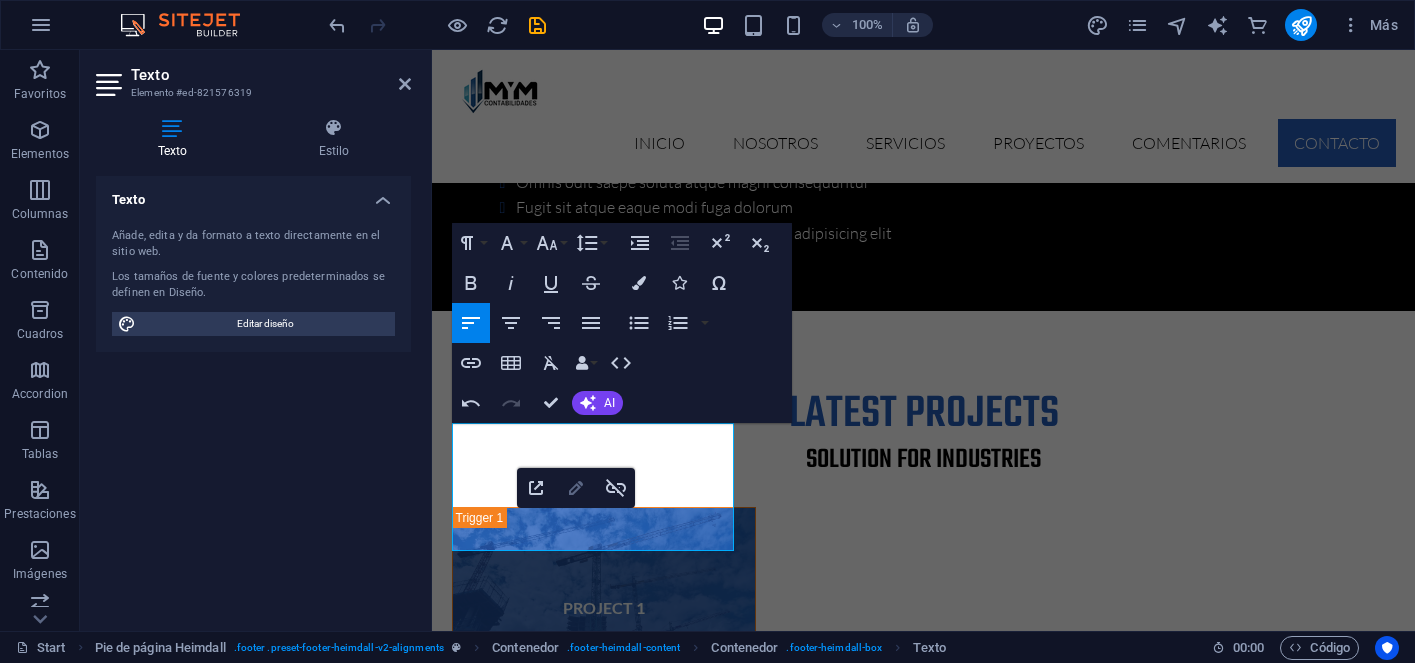 type on "/privacy" 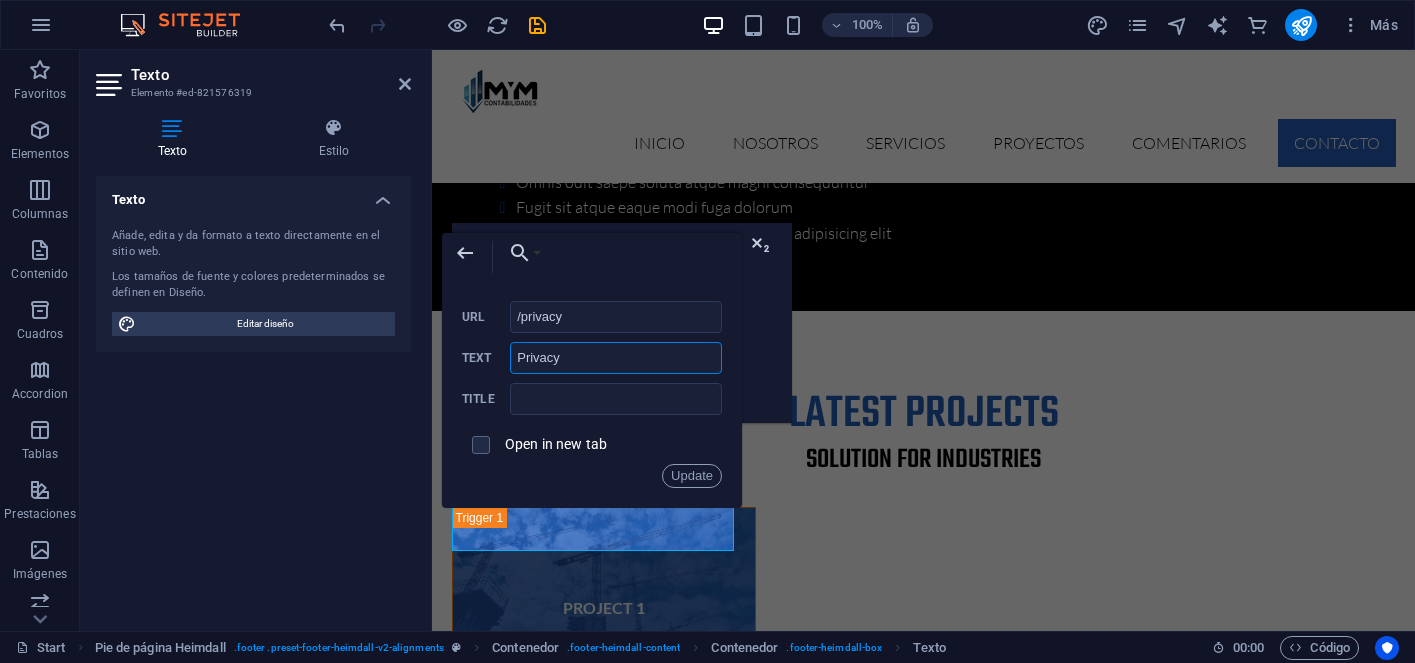 click on "Privacy" at bounding box center [616, 358] 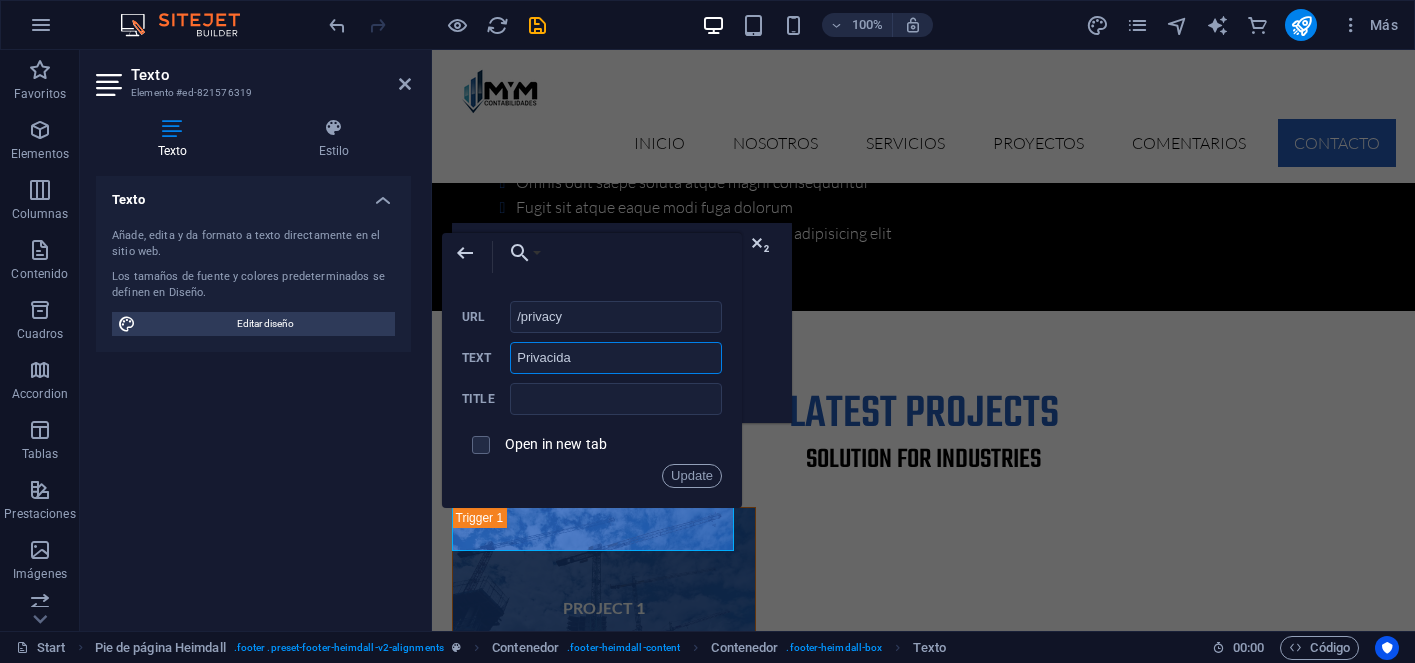 type on "Privacidad" 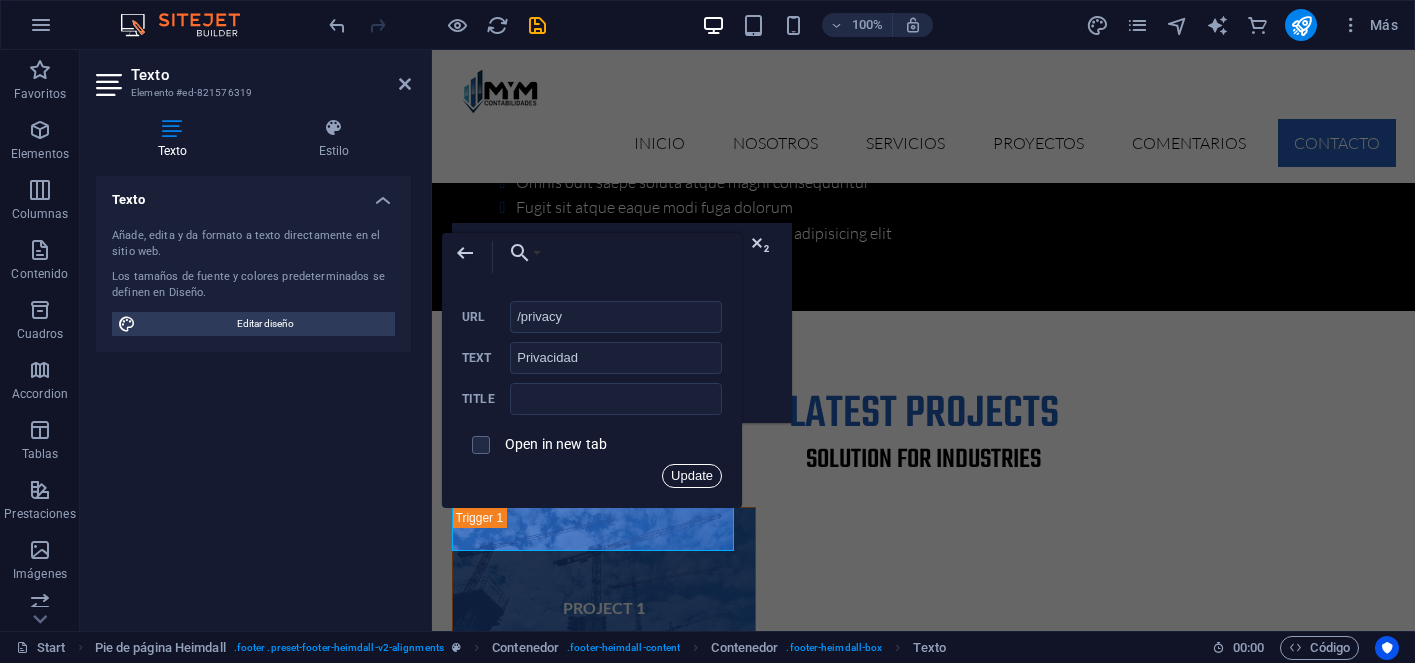 click on "Update" at bounding box center (692, 476) 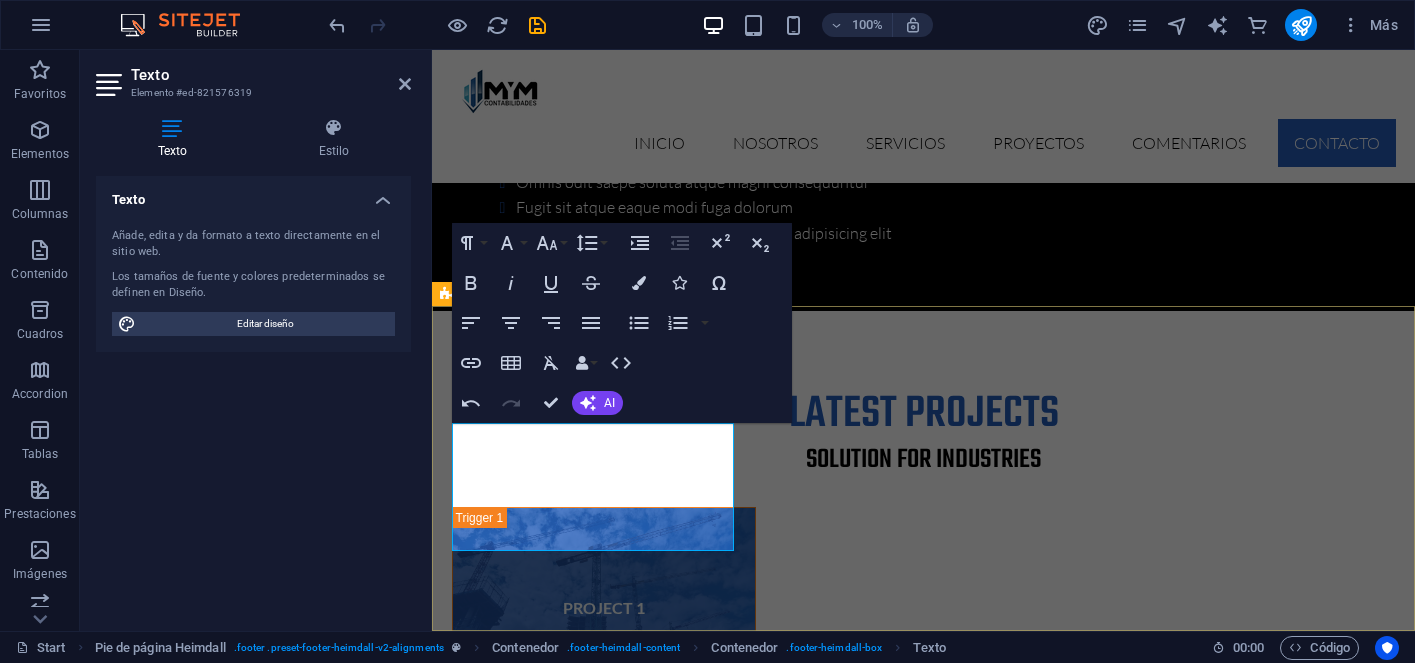click on "MÁS INFORMACIÓN Nueva Amunategui 1405, oficina 202 Santiago   Centro Fono:  +56 9 8368 4385 Email:  info@mymcontabilidades.cl Noticia Legal  |  Privacidad Lorem ipsum dolor sit amet, consetur adipisicing elit. Natus, dores midimak at eligendi repellat voluptatem officia. Navigation About us Our Services Latest Projects Our FAQ´s Contact us" at bounding box center [923, 6396] 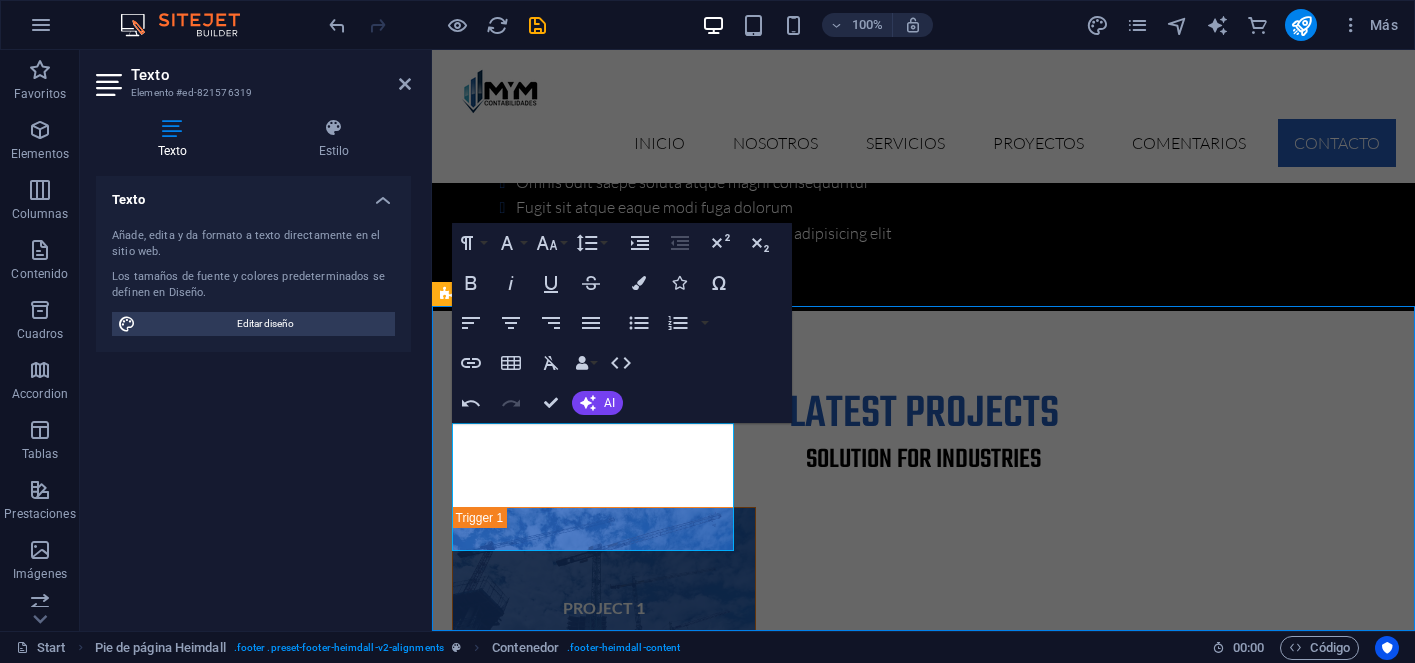 scroll, scrollTop: 6401, scrollLeft: 0, axis: vertical 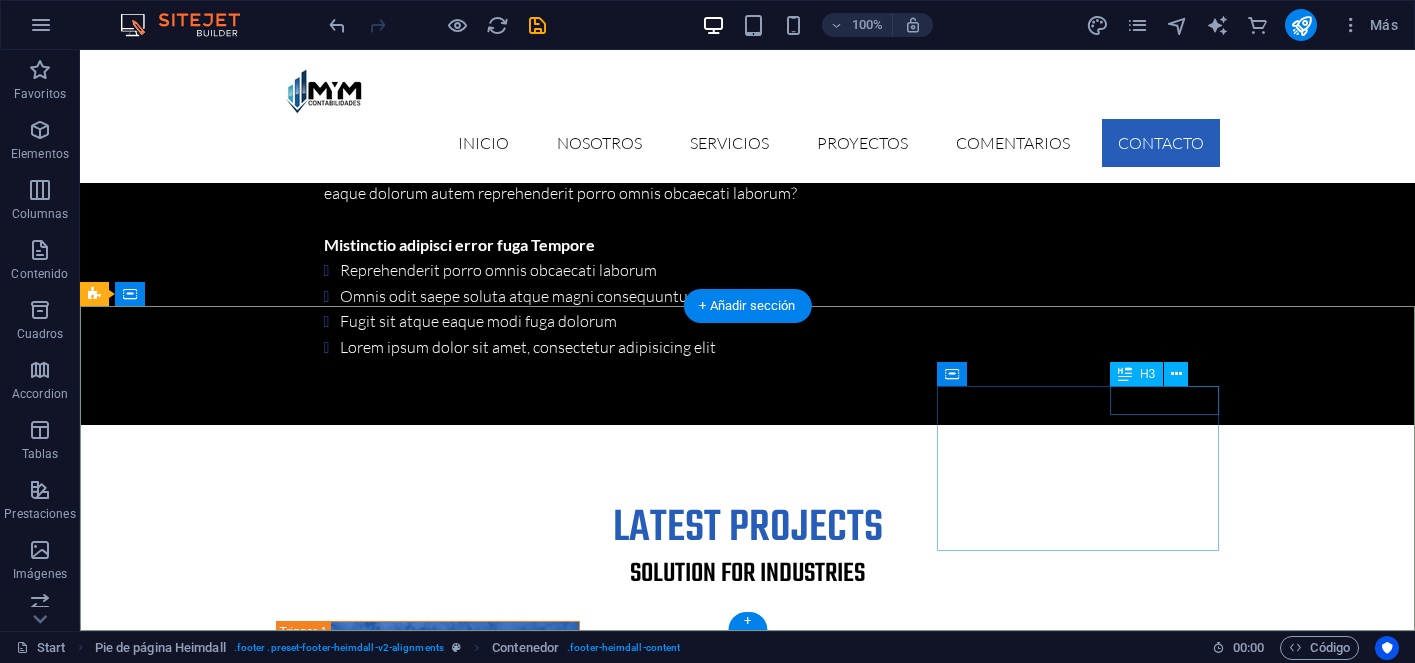 click on "Navigation" at bounding box center [237, 6658] 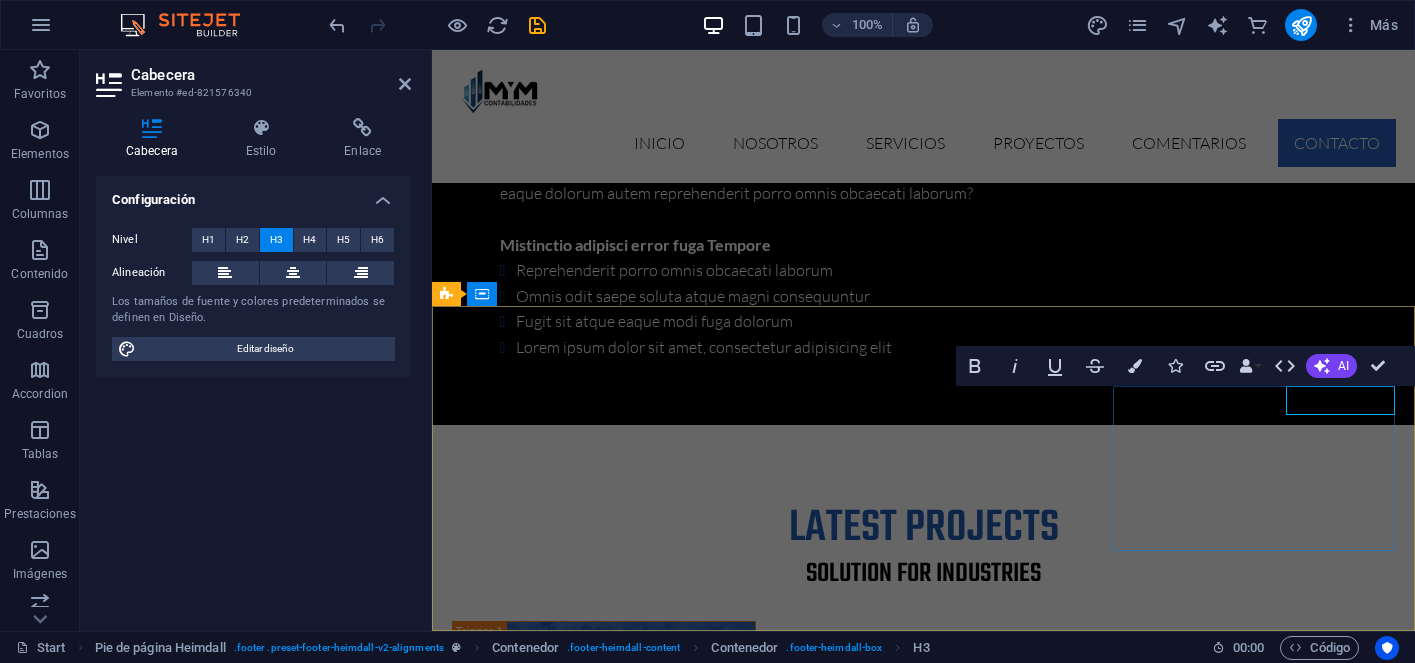 scroll, scrollTop: 6631, scrollLeft: 0, axis: vertical 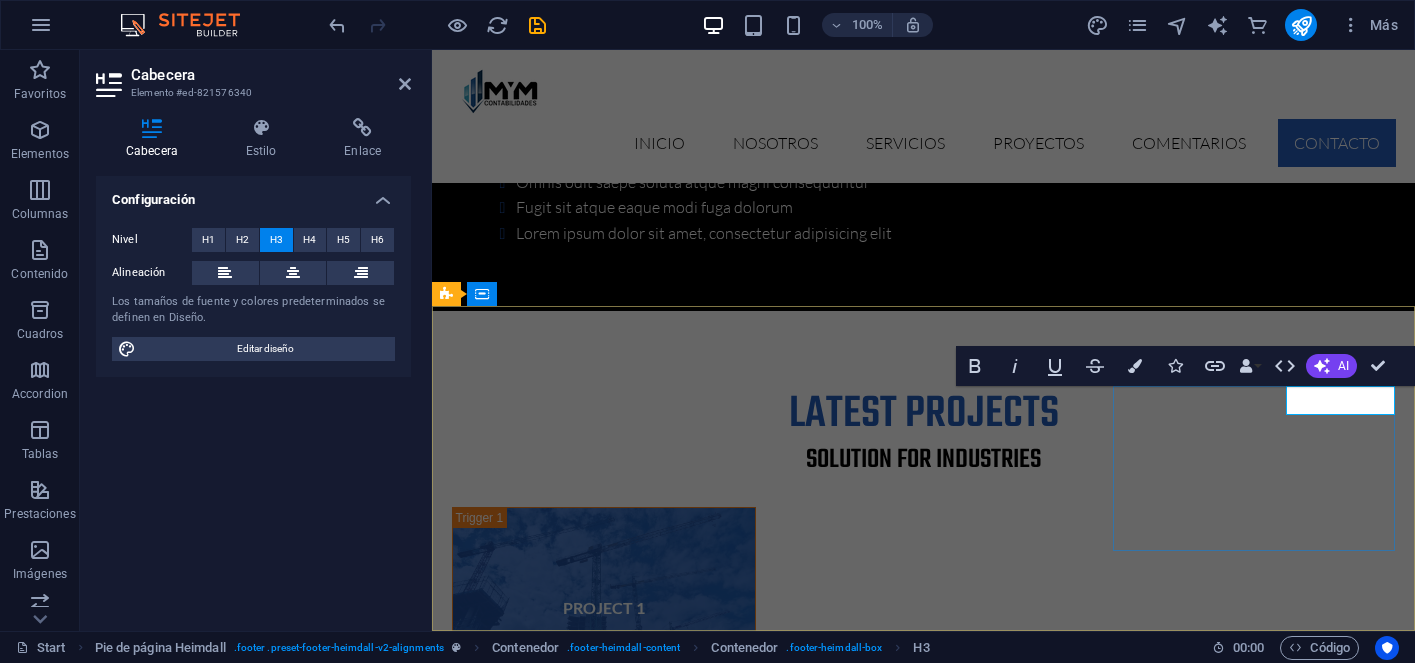 type 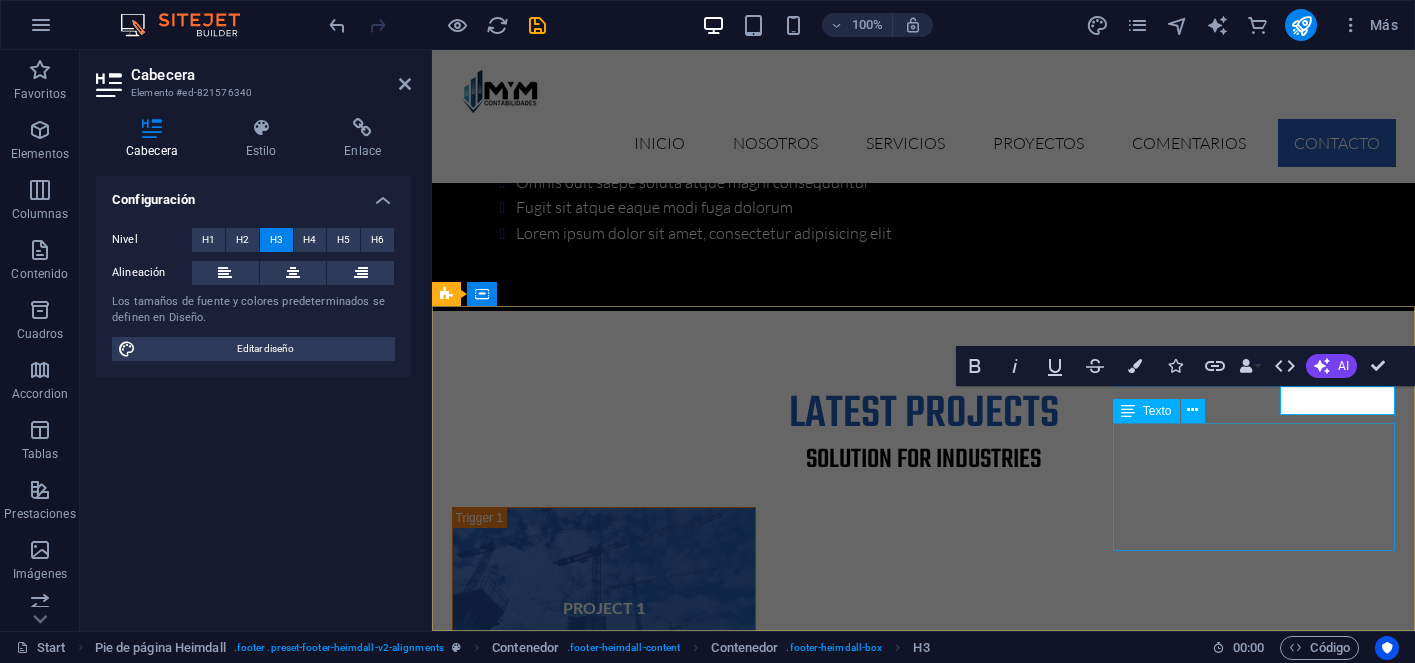 click on "About us Our Services Latest Projects Our FAQ´s Contact us" at bounding box center [589, 6631] 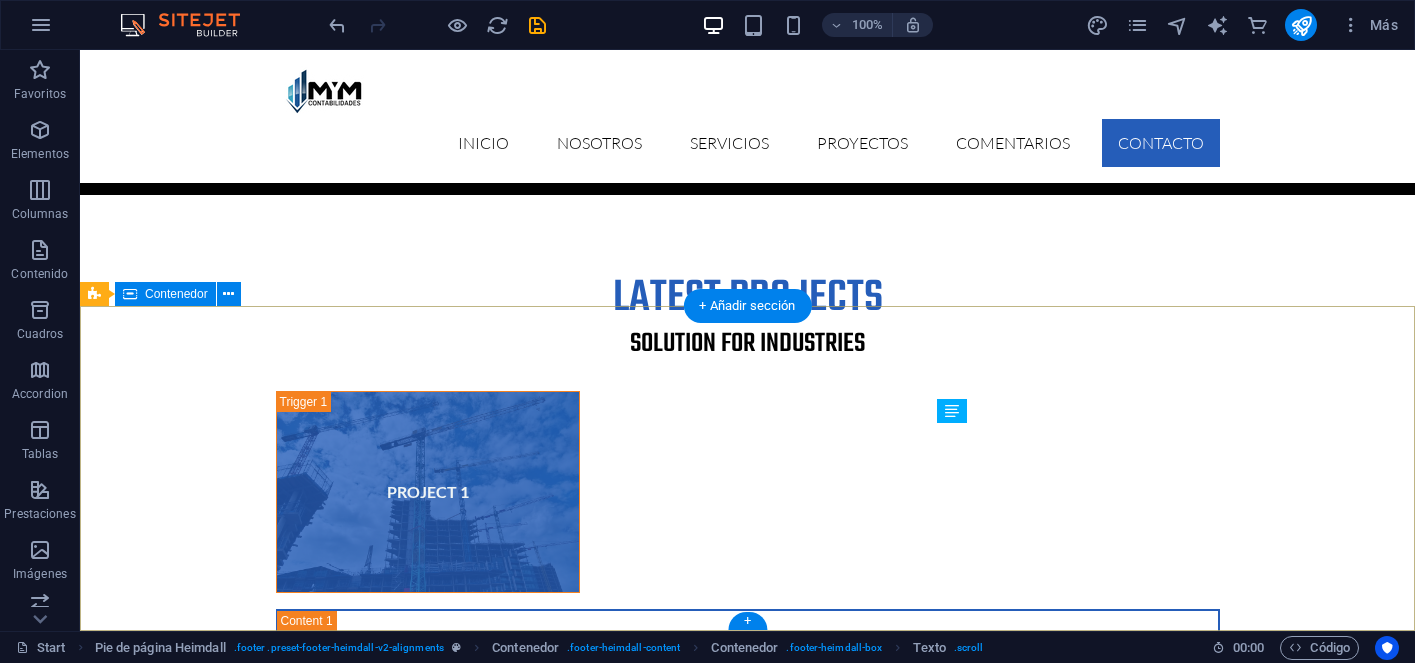 scroll, scrollTop: 6401, scrollLeft: 0, axis: vertical 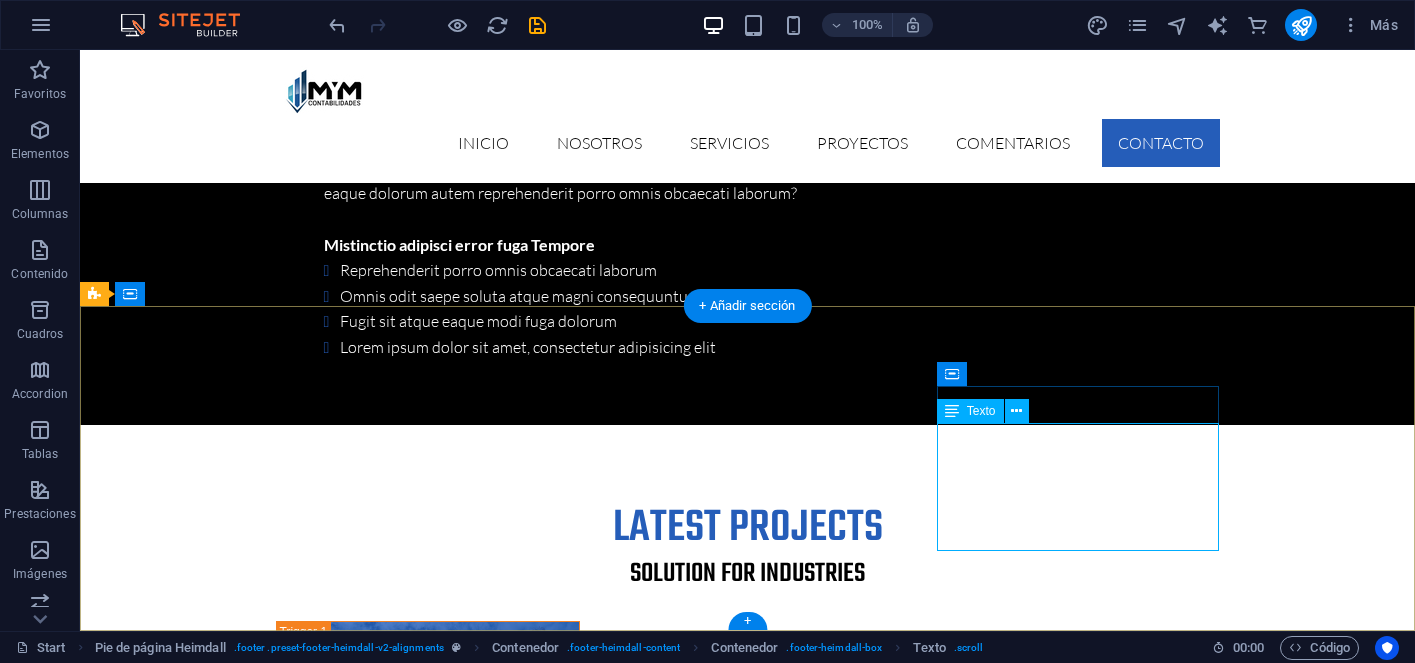 click on "About us Our Services Latest Projects Our FAQ´s Contact us" at bounding box center [237, 6745] 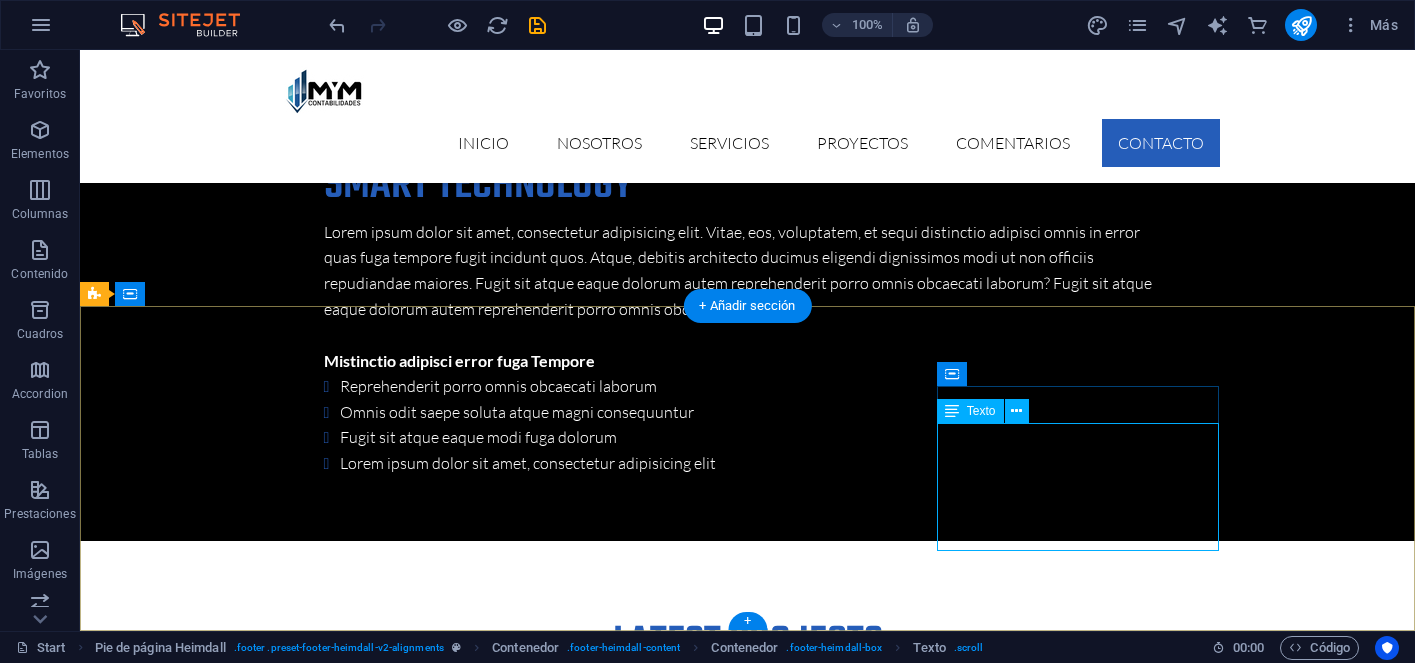 scroll, scrollTop: 6631, scrollLeft: 0, axis: vertical 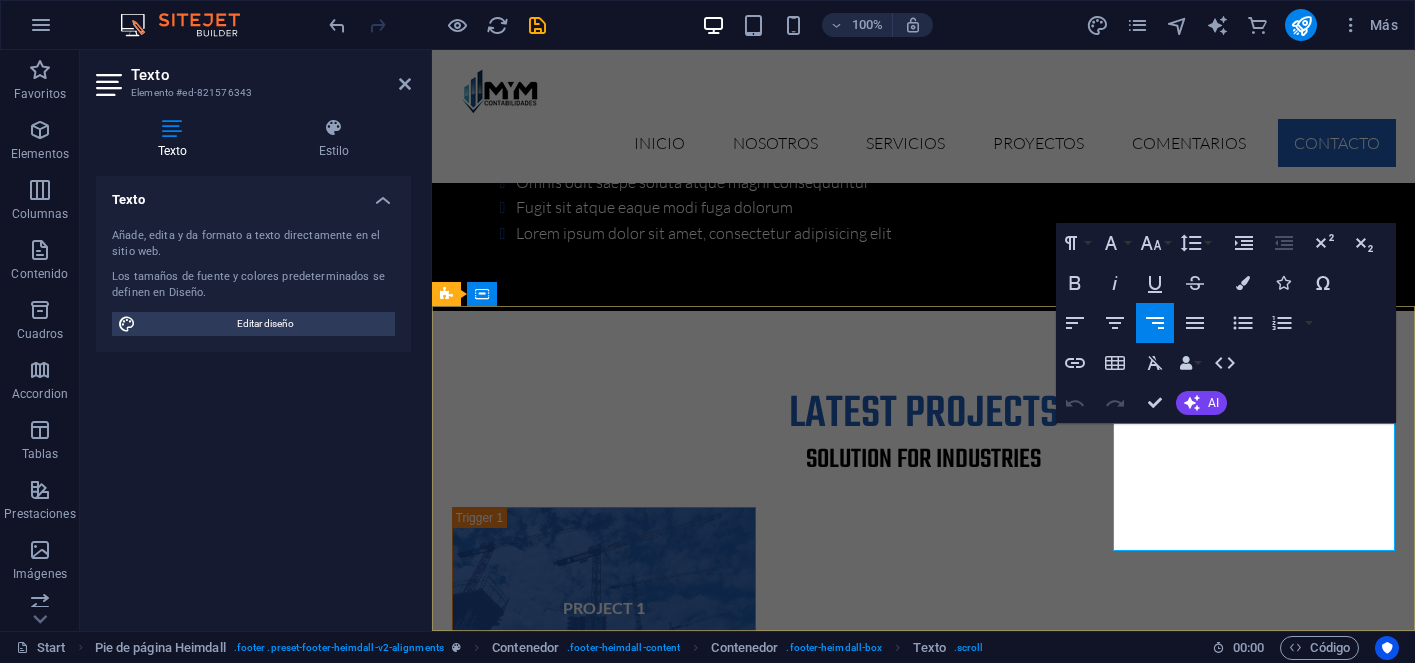 click on "About us" at bounding box center [700, 6579] 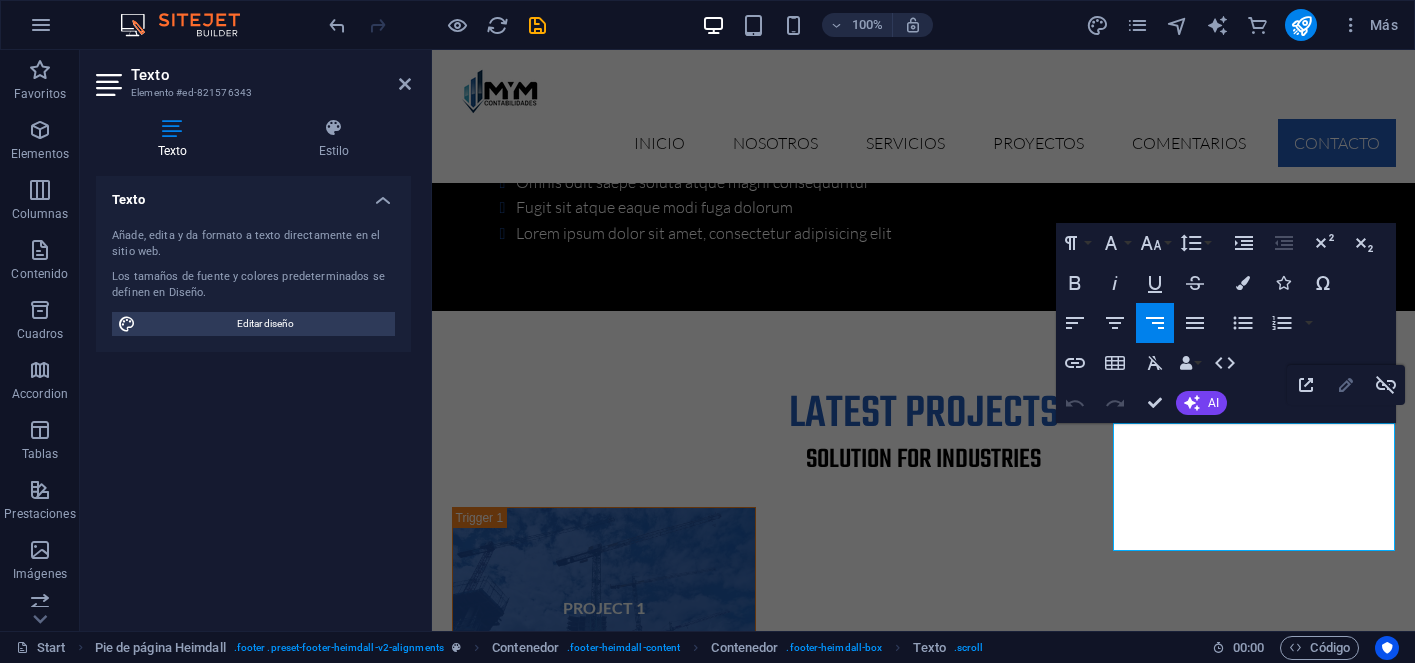 click 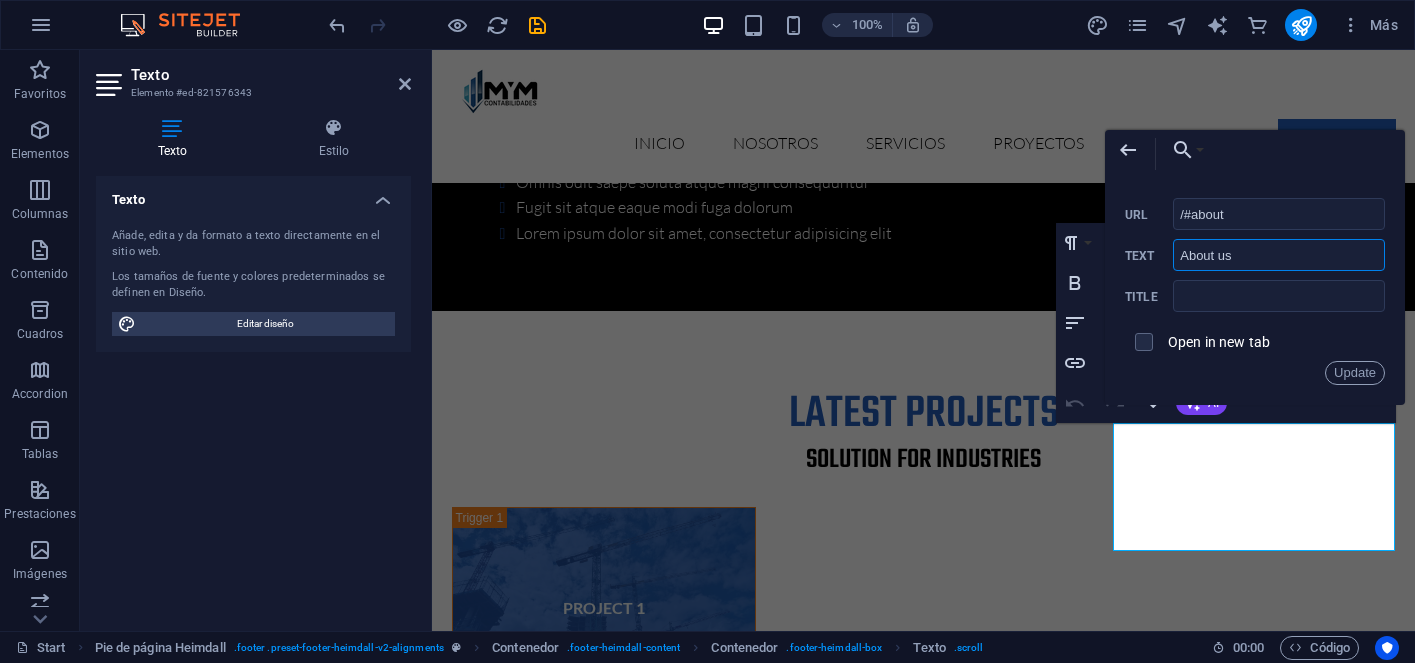 drag, startPoint x: 1261, startPoint y: 253, endPoint x: 1110, endPoint y: 249, distance: 151.05296 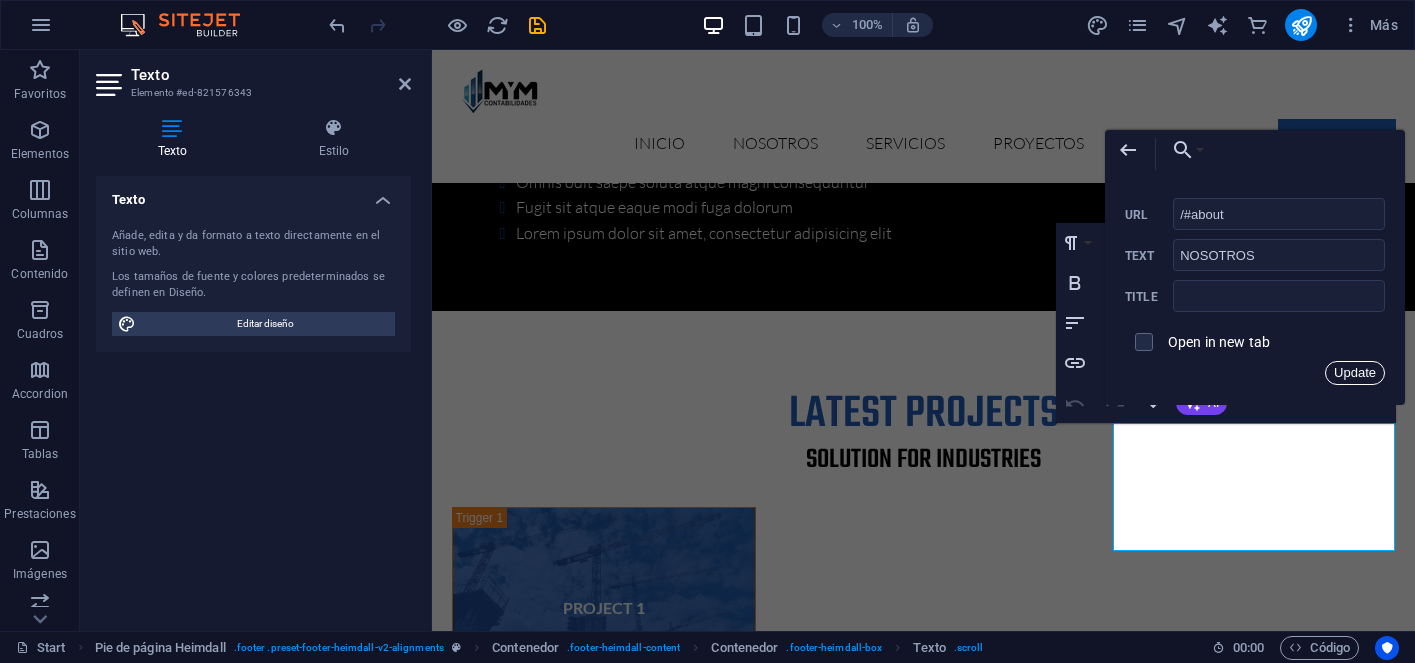 click on "Update" at bounding box center (1355, 373) 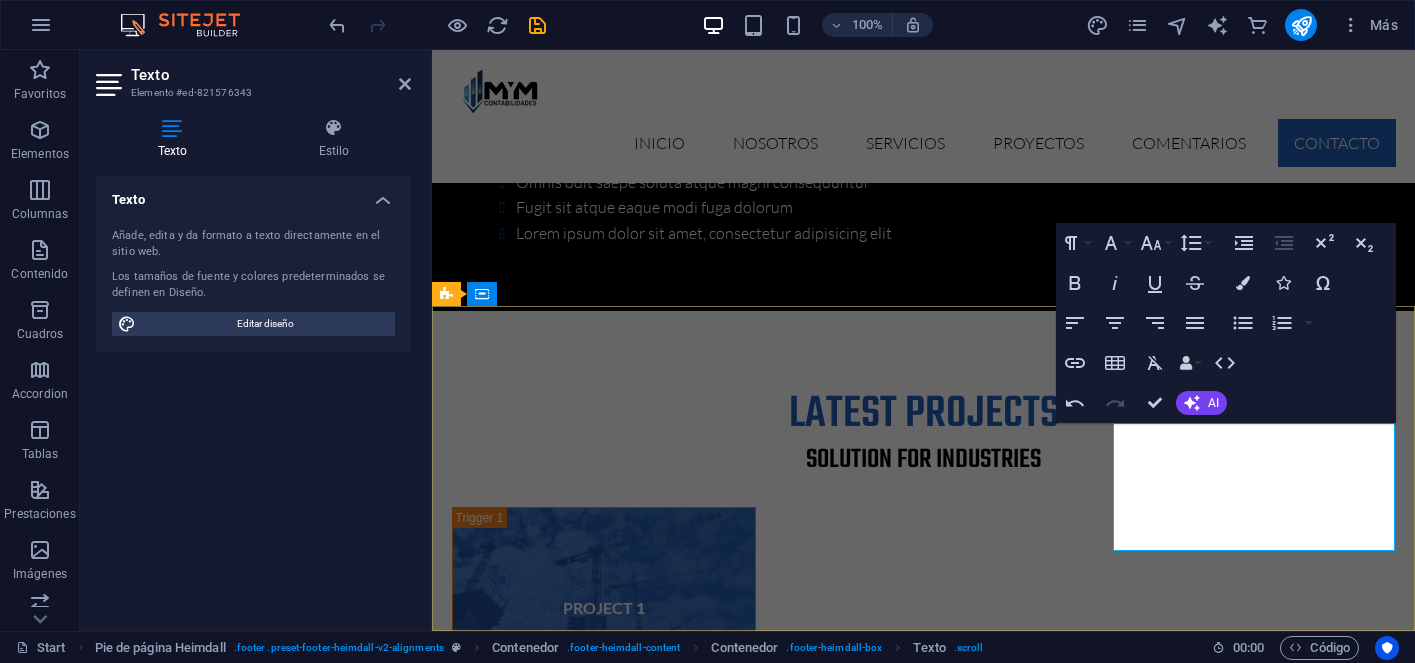 click on "NOSOTROS" at bounding box center (688, 6579) 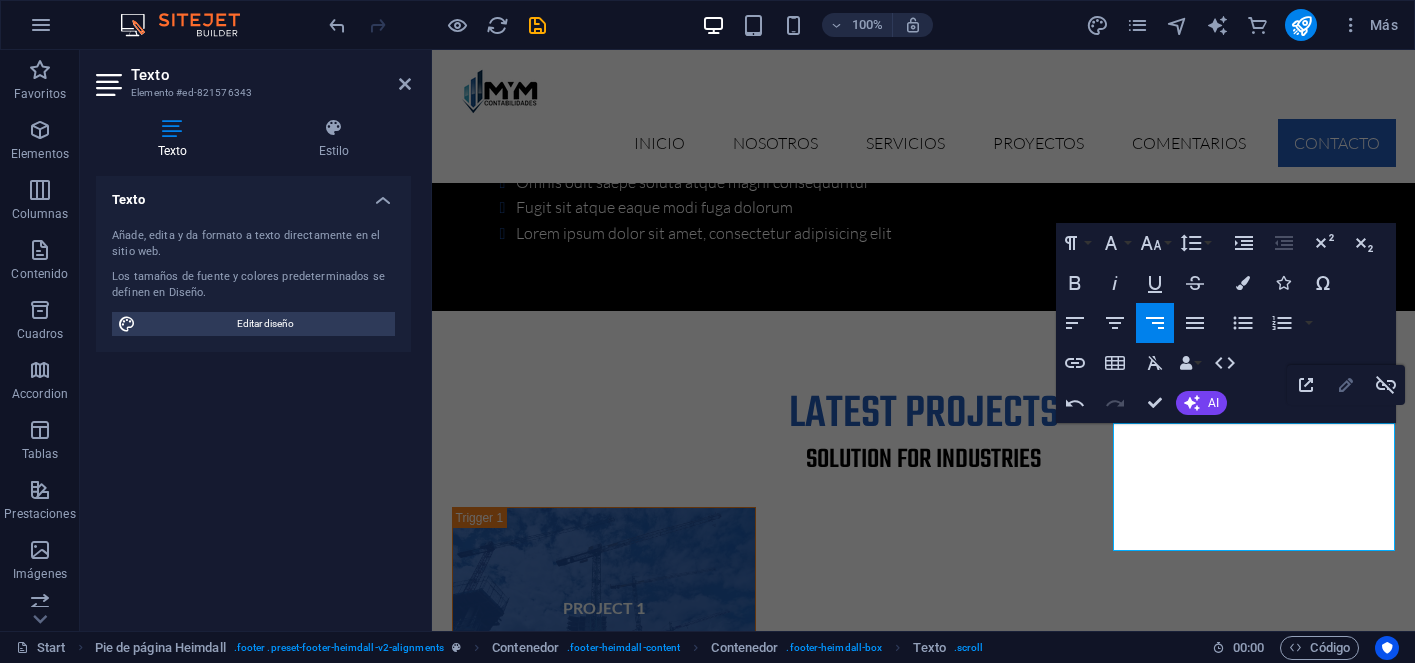 click 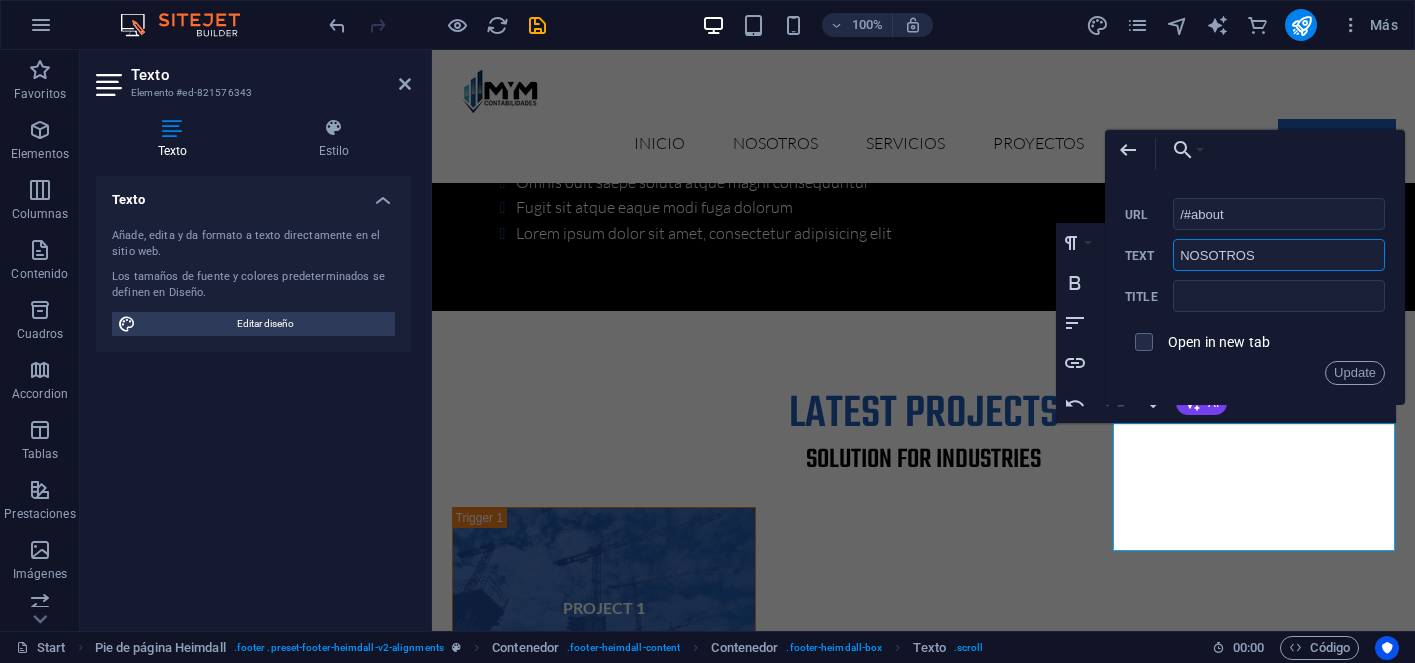 drag, startPoint x: 1262, startPoint y: 260, endPoint x: 1114, endPoint y: 266, distance: 148.12157 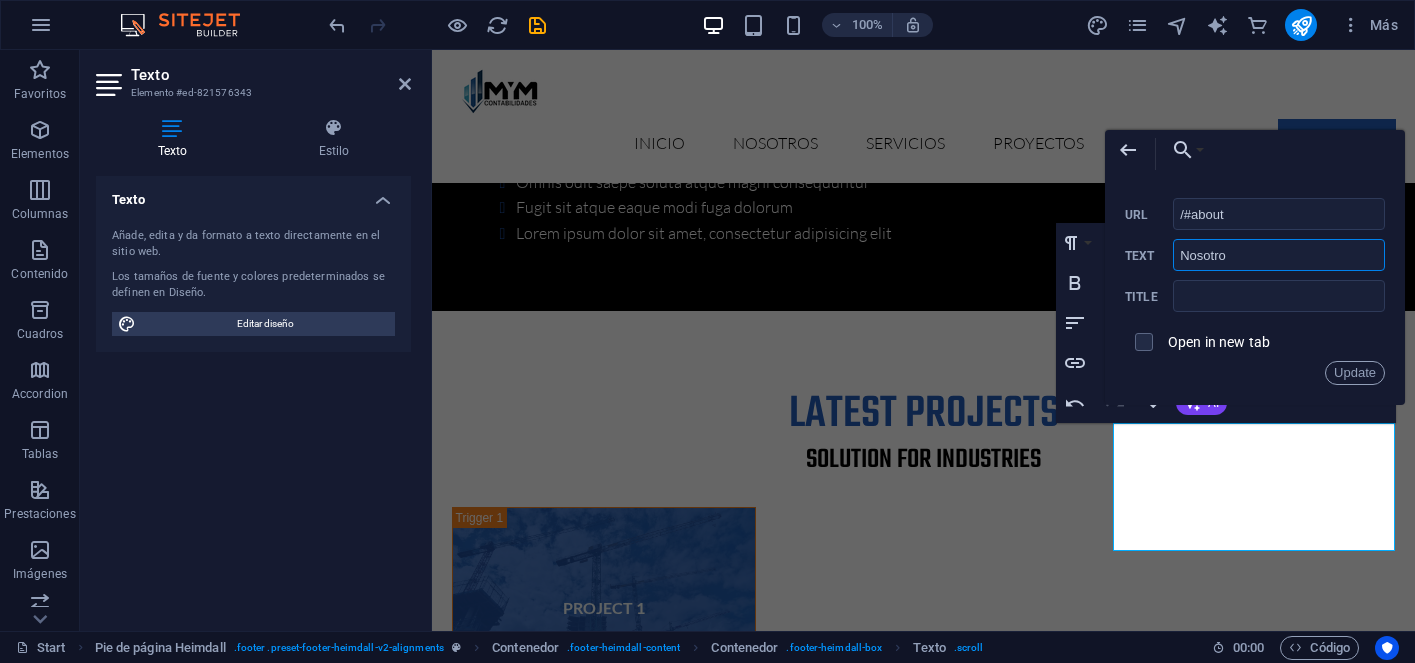 type on "Nosotros" 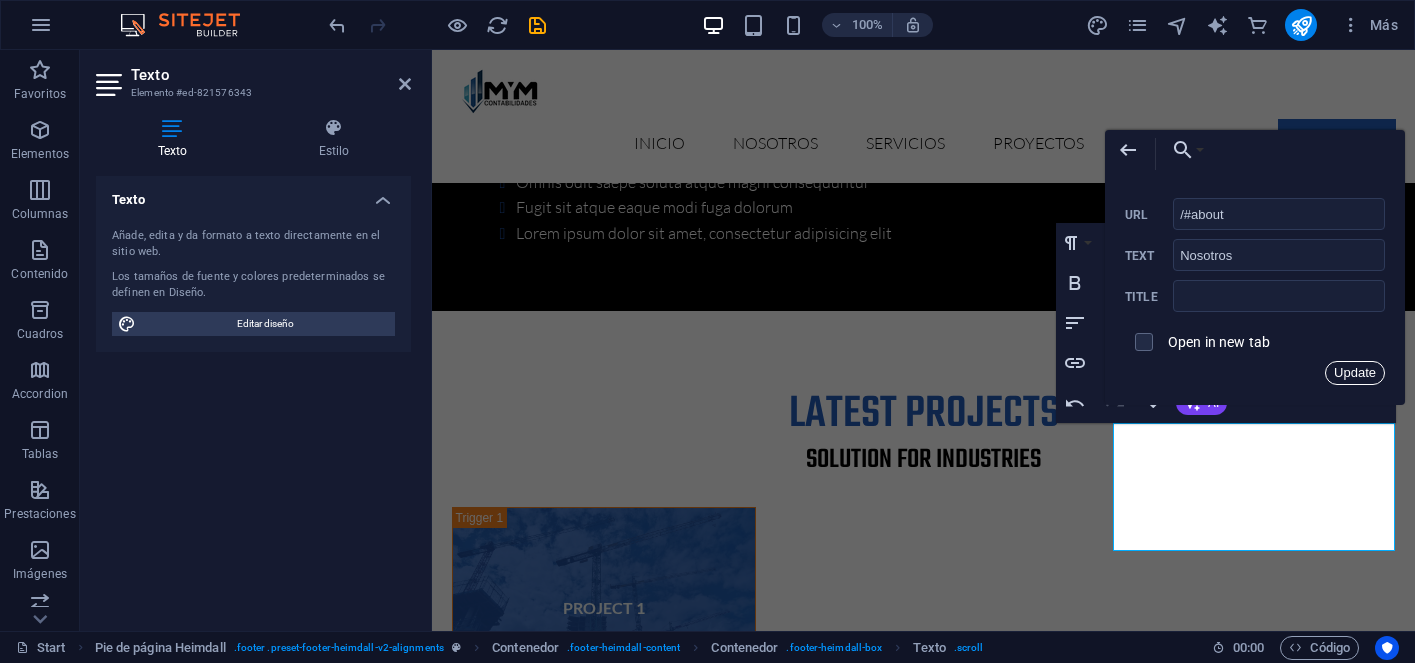 click on "Update" at bounding box center (1355, 373) 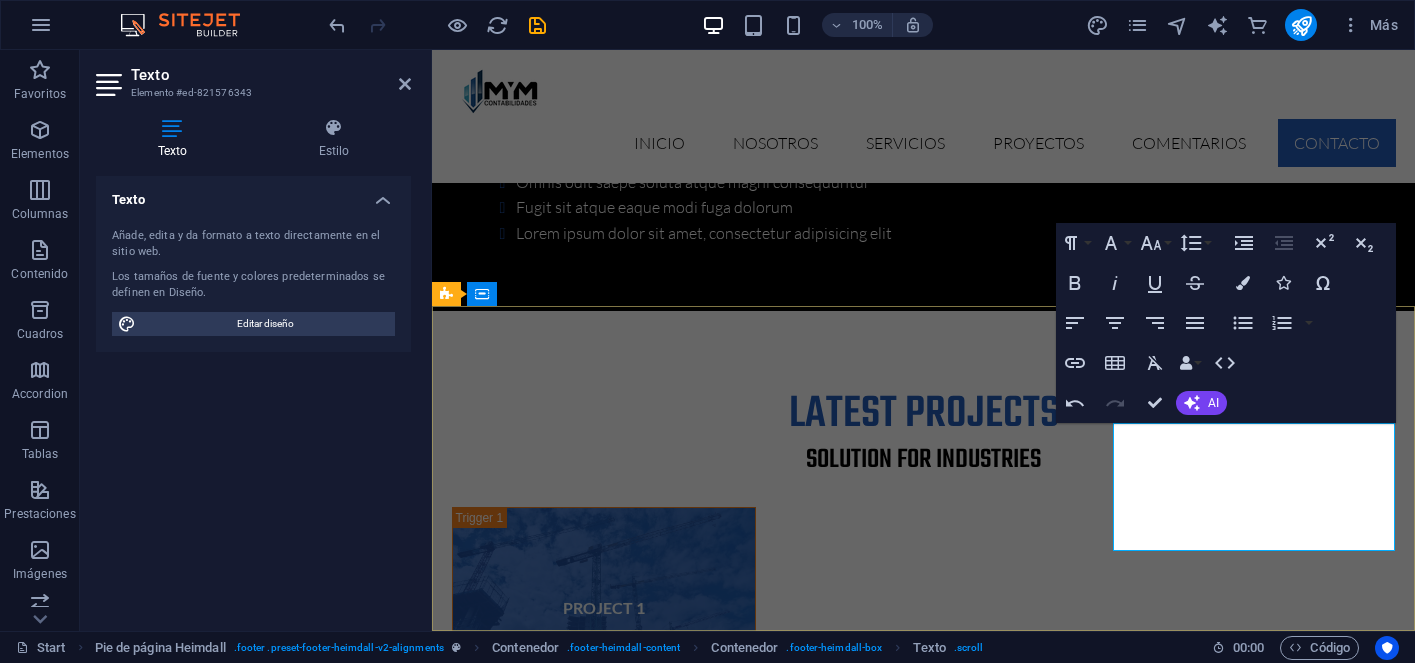click on "Our Services" at bounding box center [687, 6605] 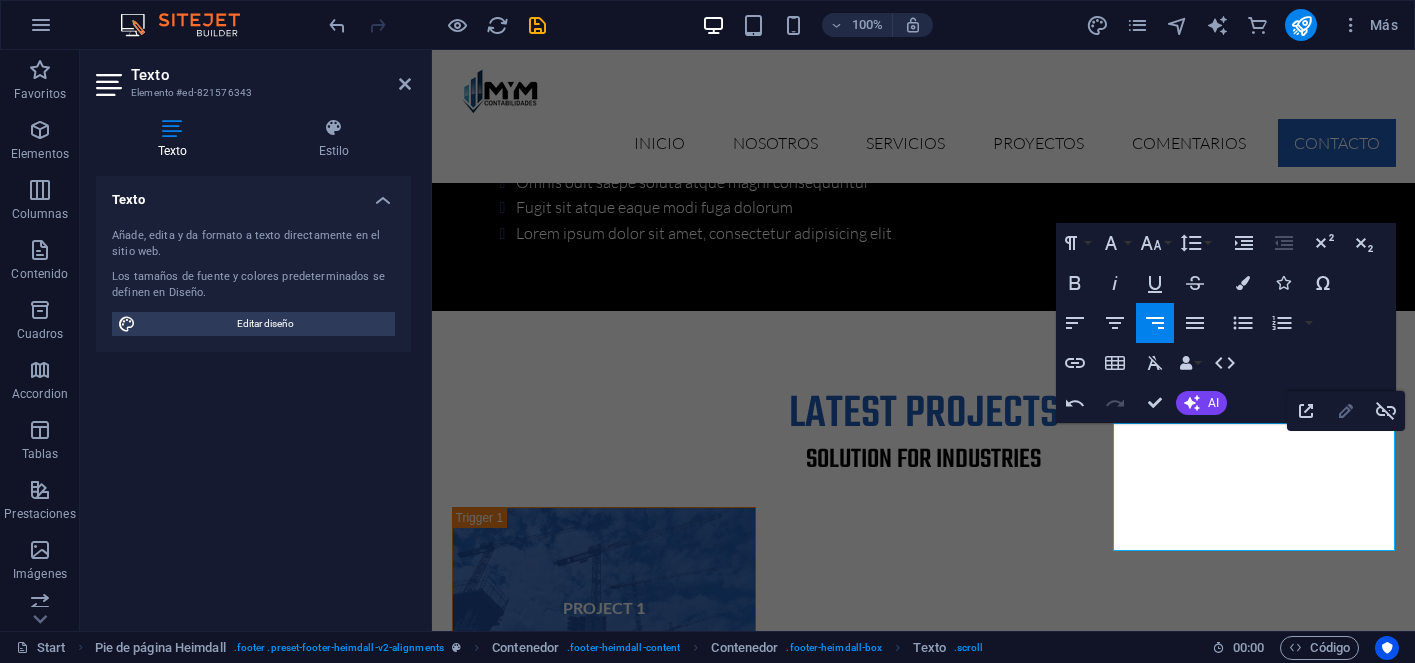 type on "/#services" 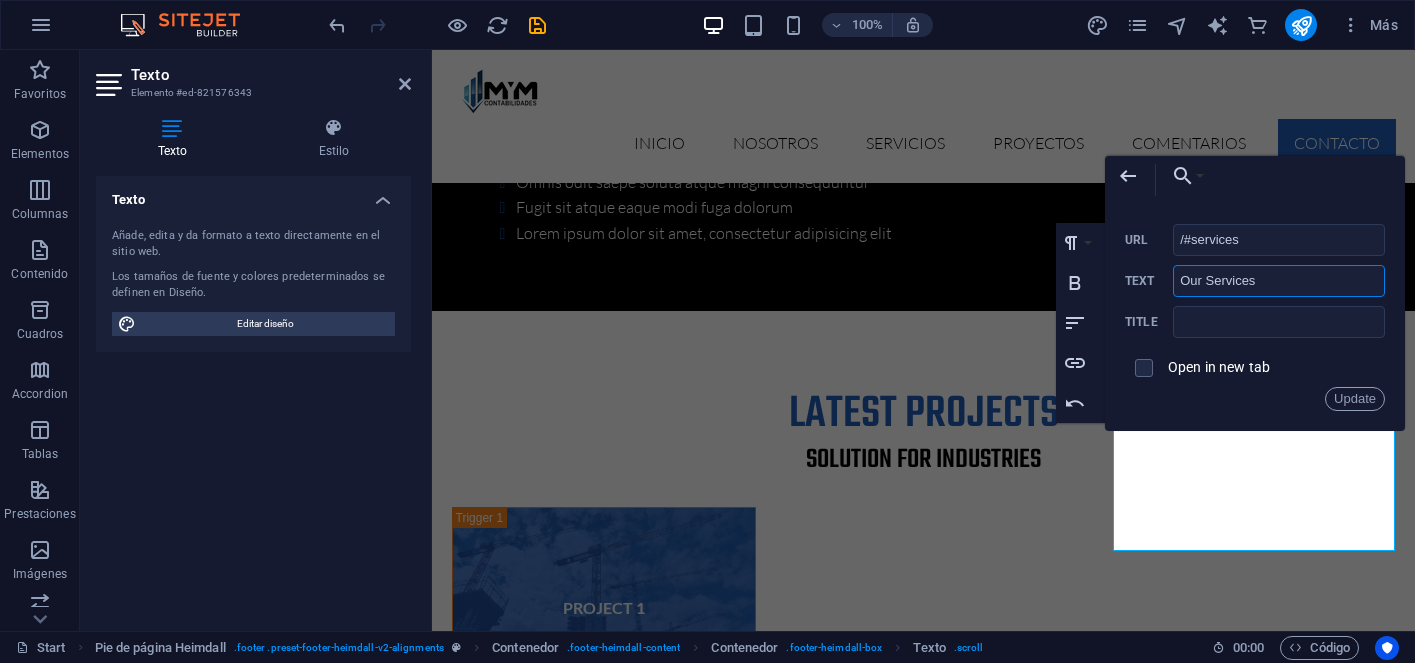 click on "Our Services" at bounding box center (1279, 281) 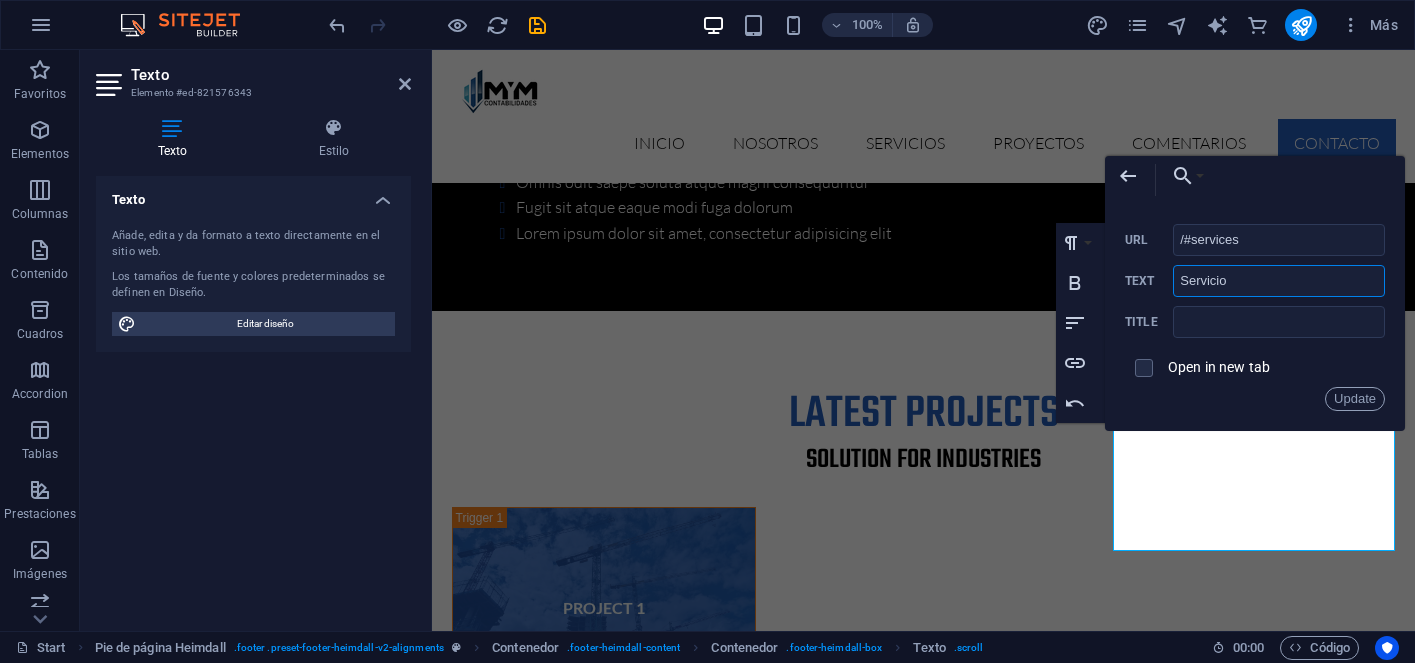 type on "Servicios" 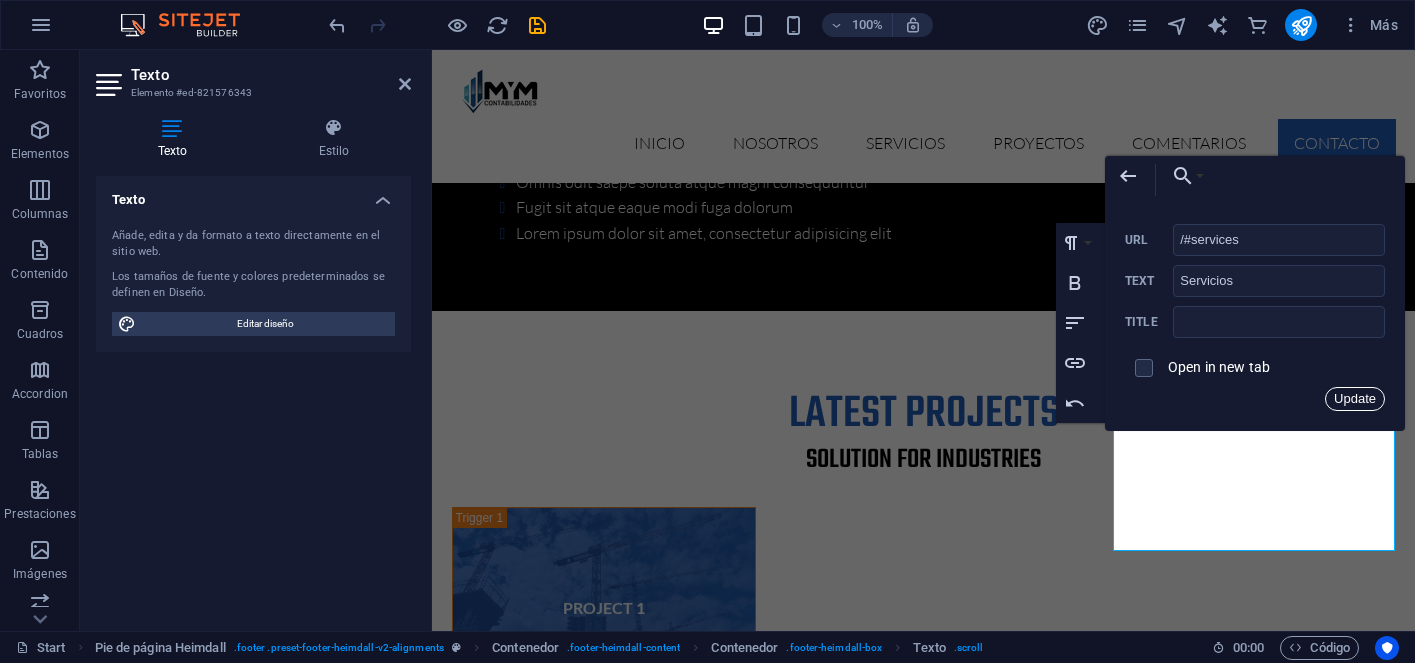 click on "Update" at bounding box center (1355, 399) 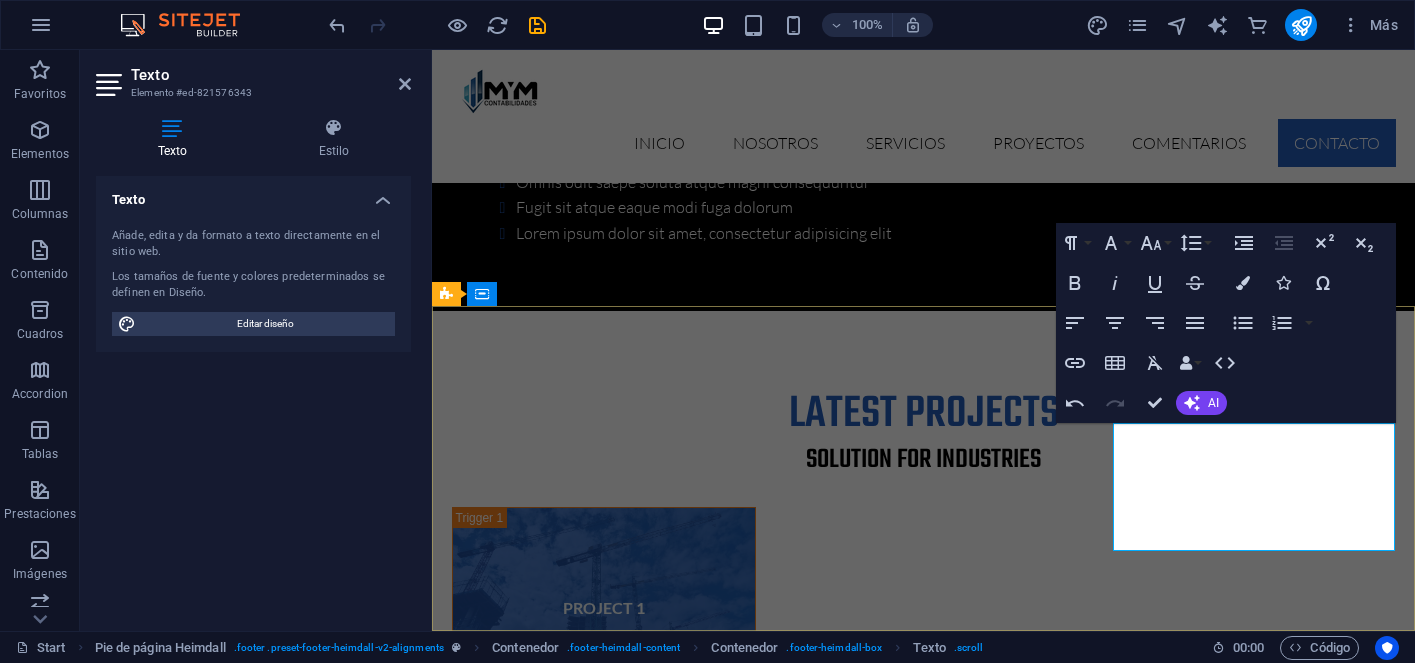 click on "Latest Projects" at bounding box center (679, 6630) 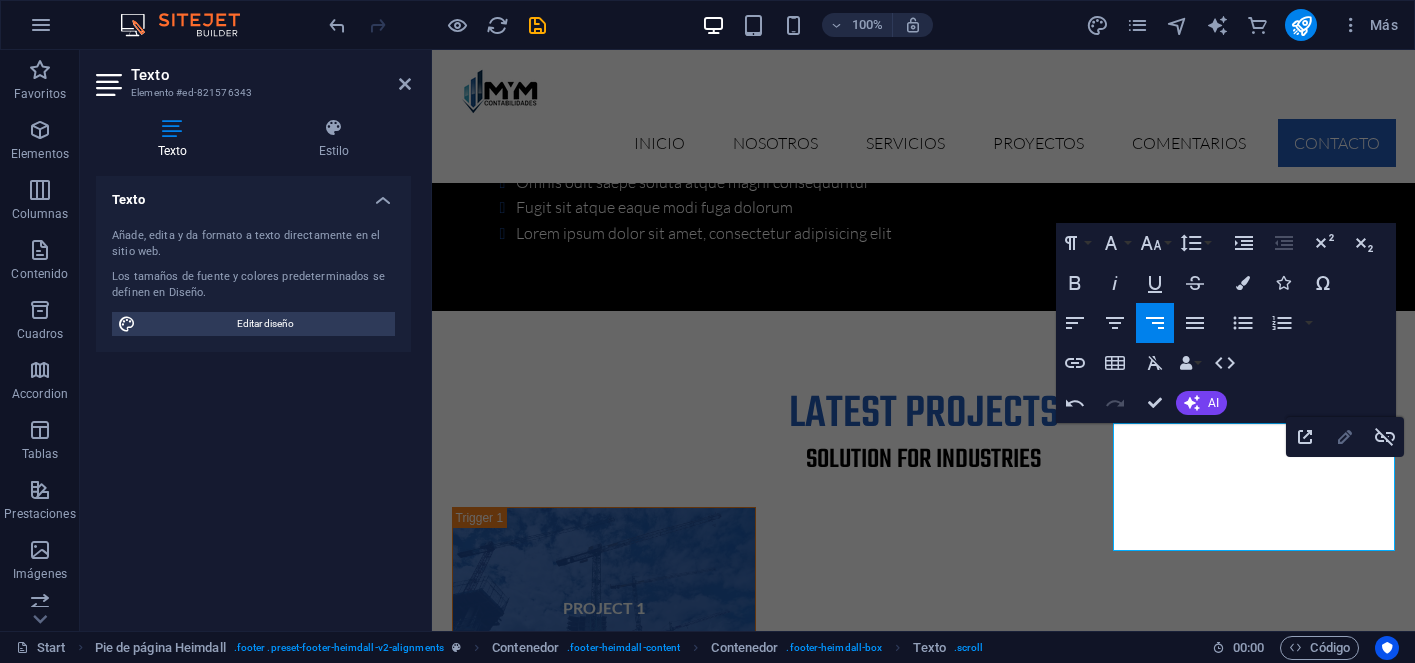 type on "/#projects" 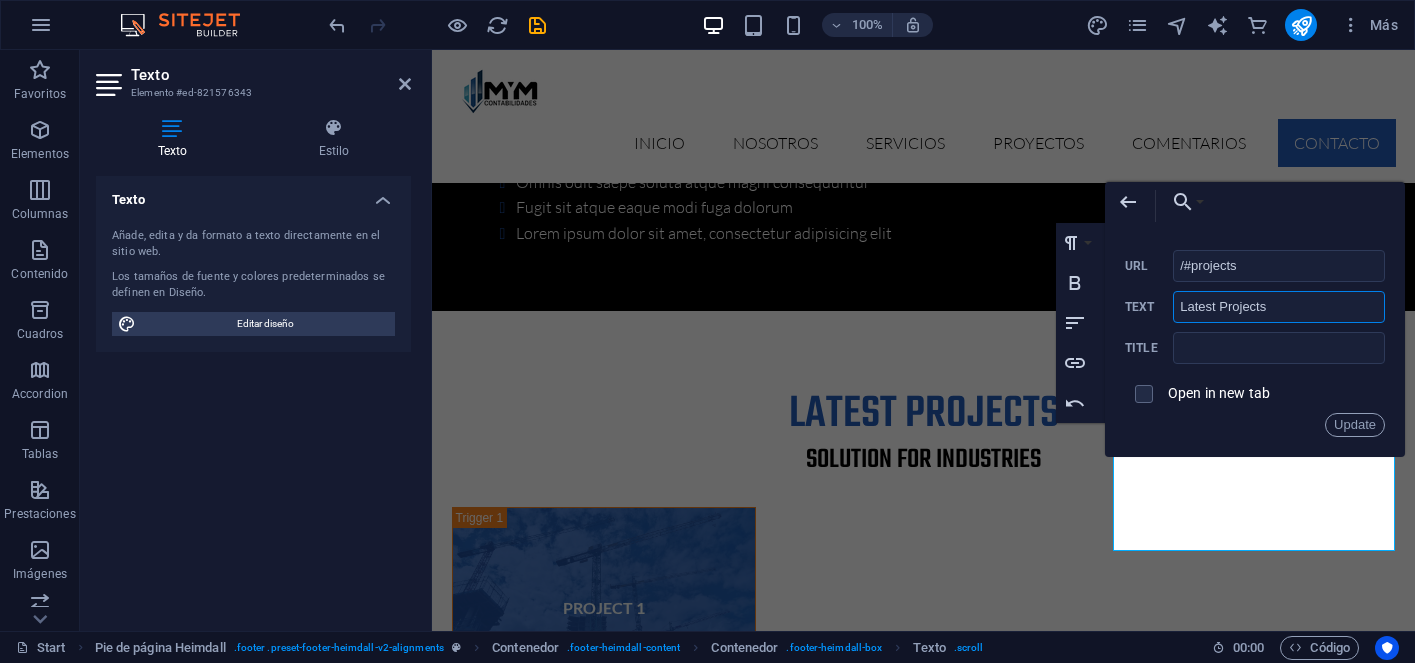 click on "Latest Projects" at bounding box center [1279, 307] 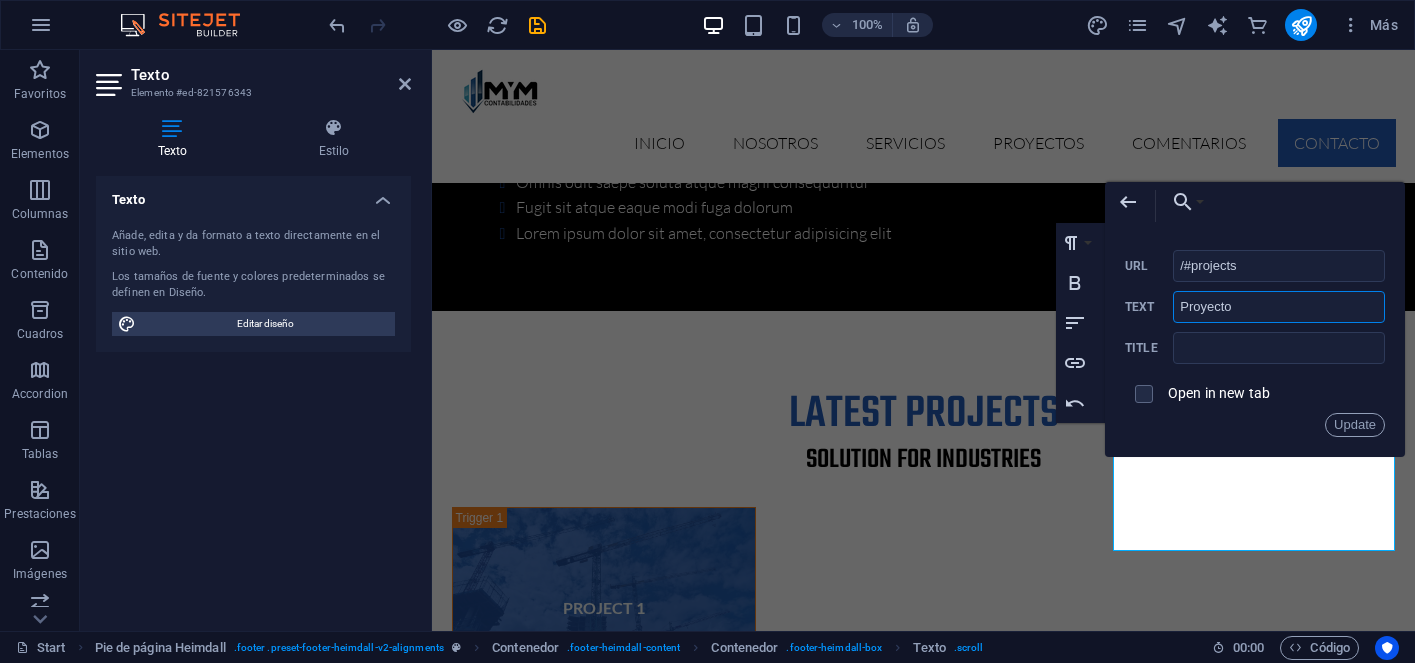 type on "Proyectos" 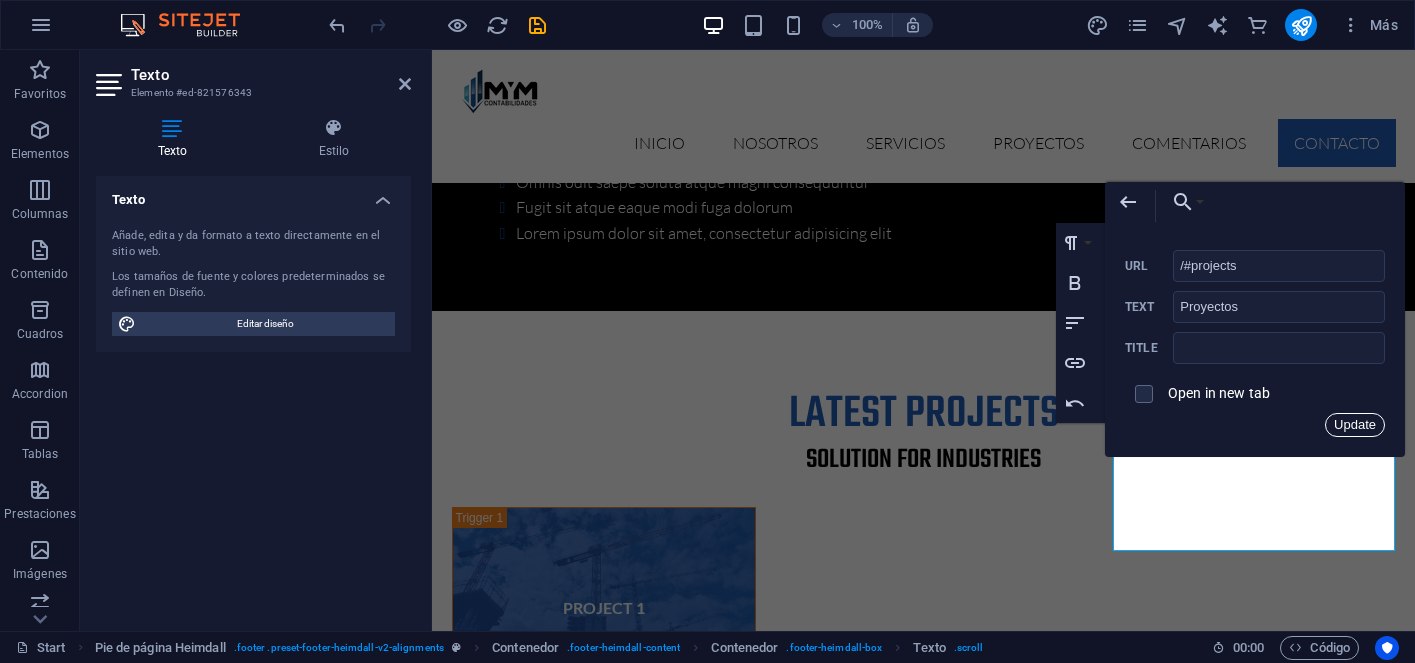 click on "Update" at bounding box center (1355, 425) 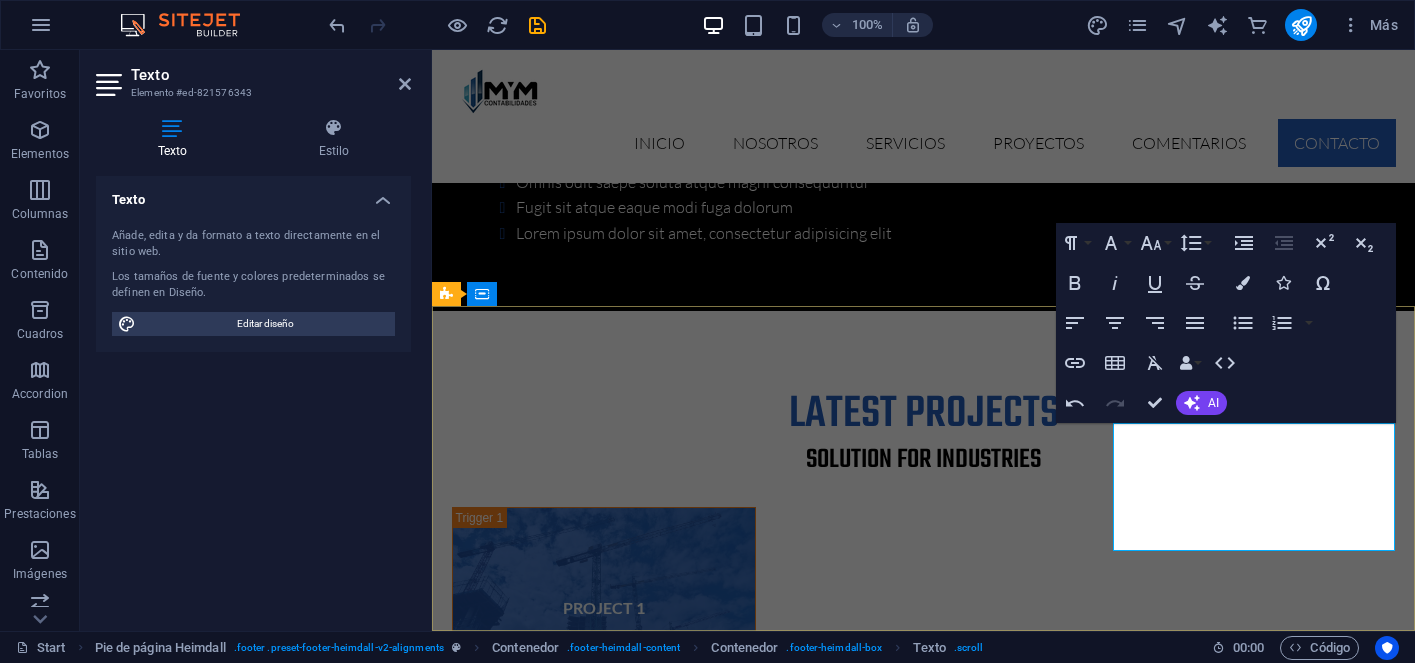 click on "Our FAQ´s" at bounding box center [694, 6656] 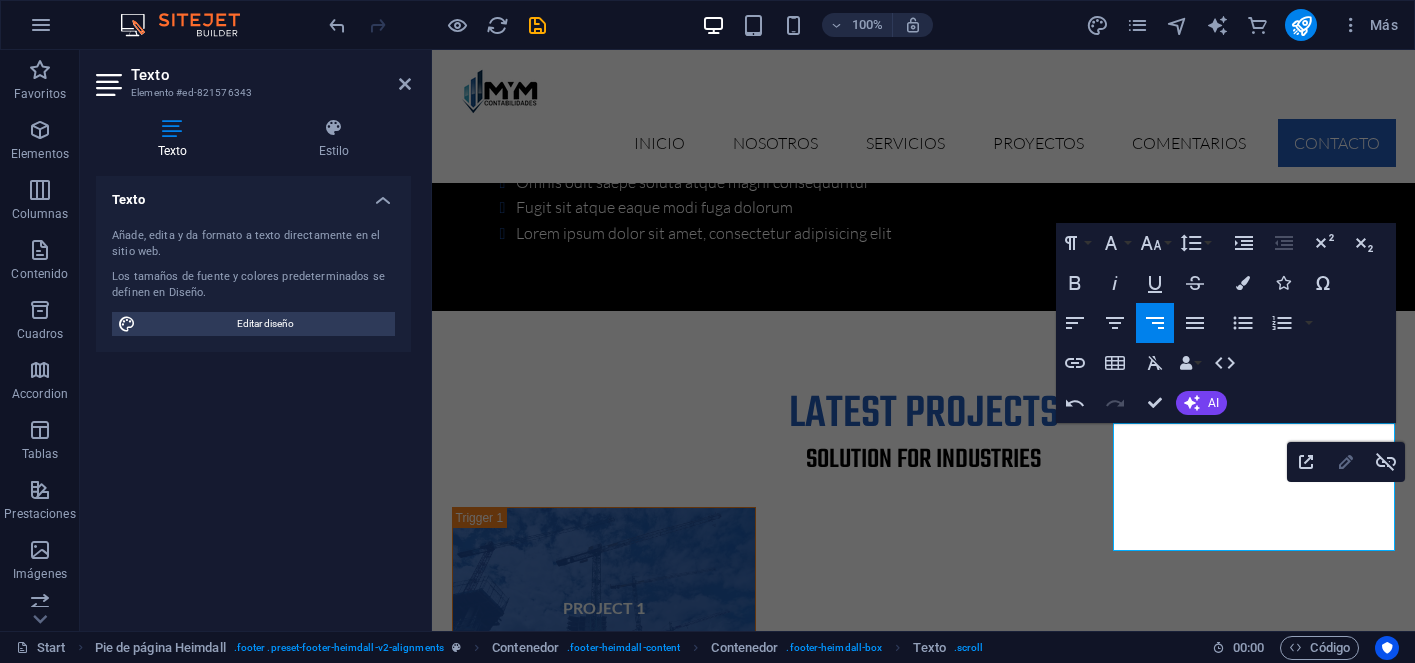 type on "/#faq" 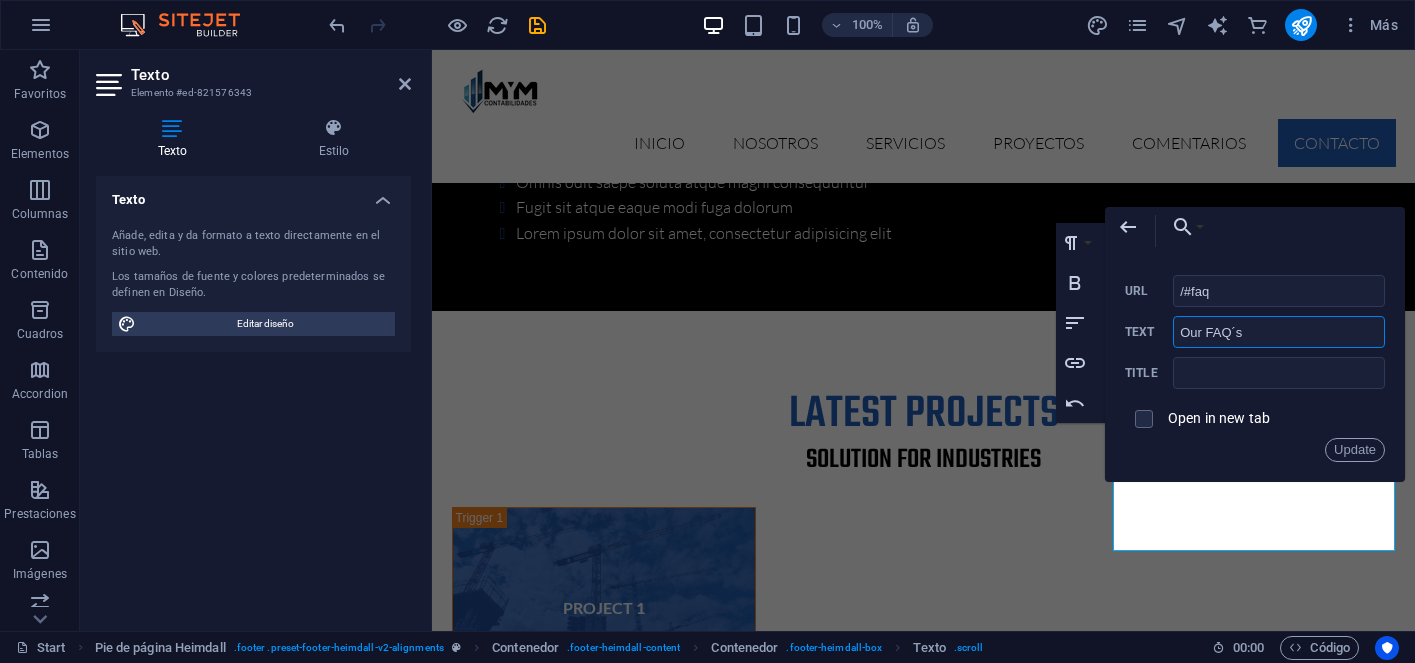 click on "Our FAQ´s" at bounding box center [1279, 332] 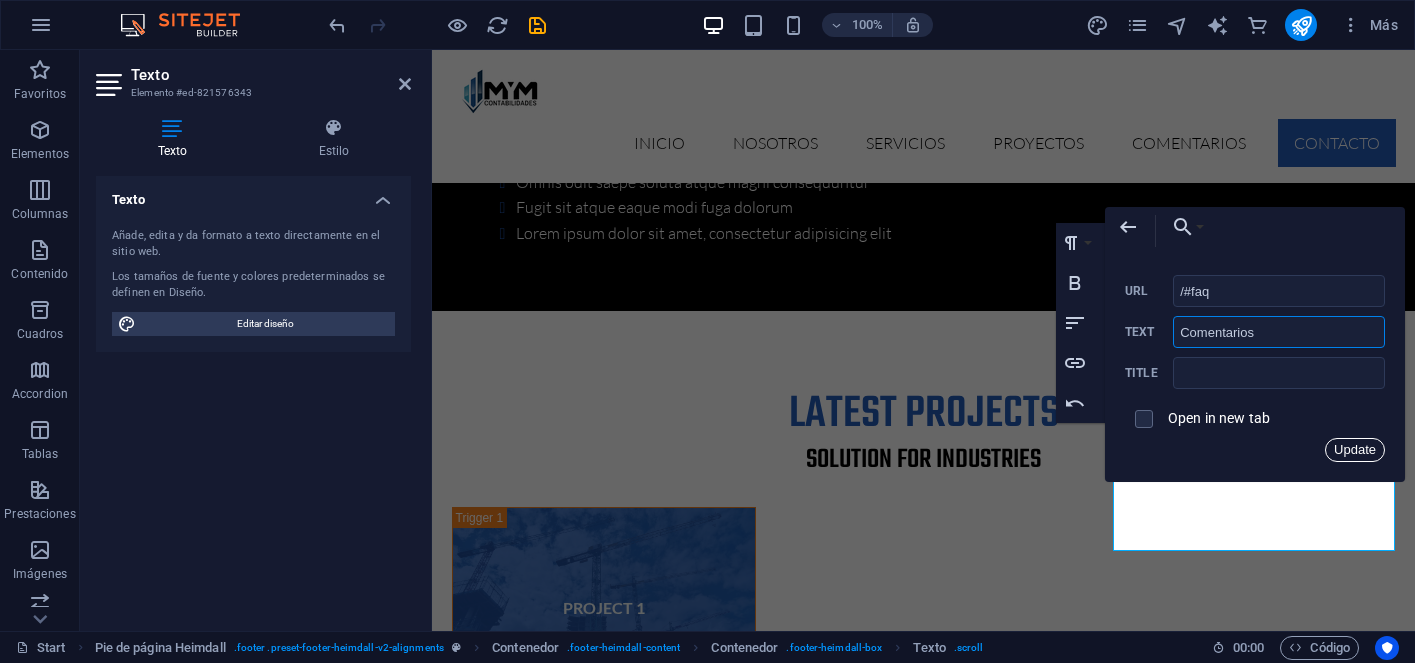 type on "Comentarios" 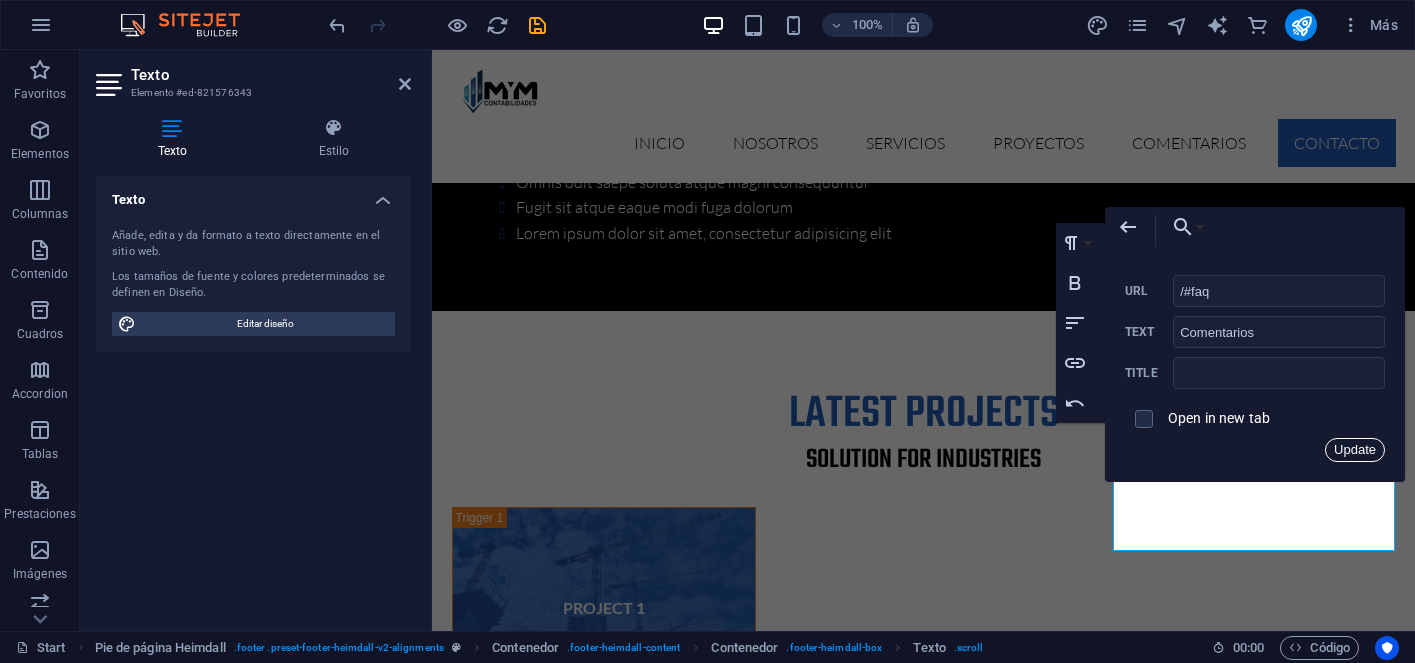 click on "Update" at bounding box center (1355, 450) 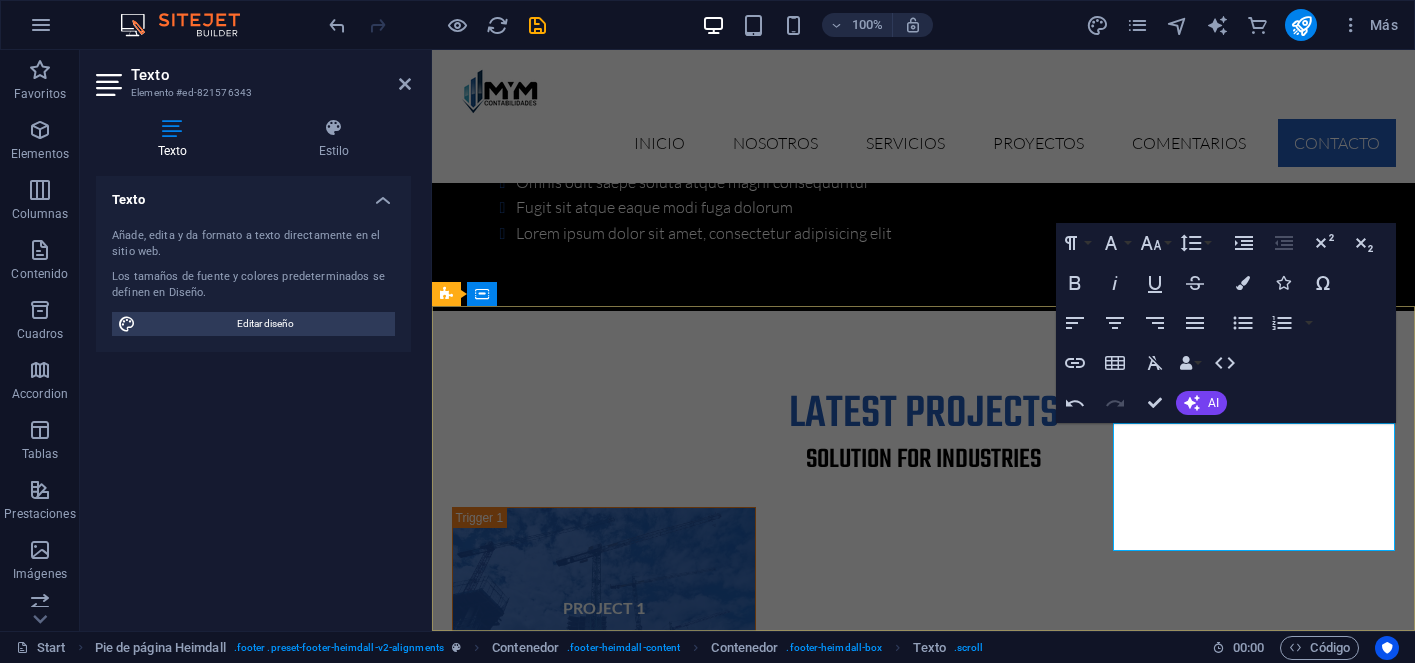 click on "Contact us" at bounding box center [693, 6681] 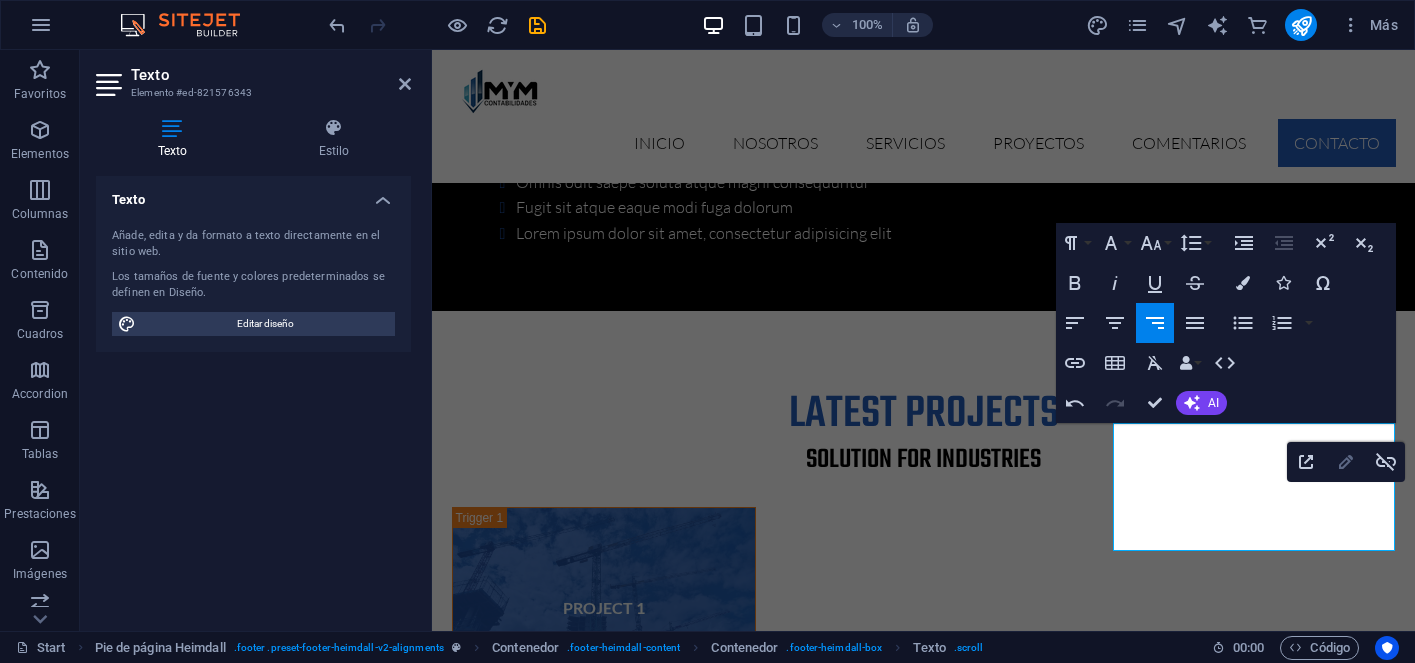 type on "/#contact" 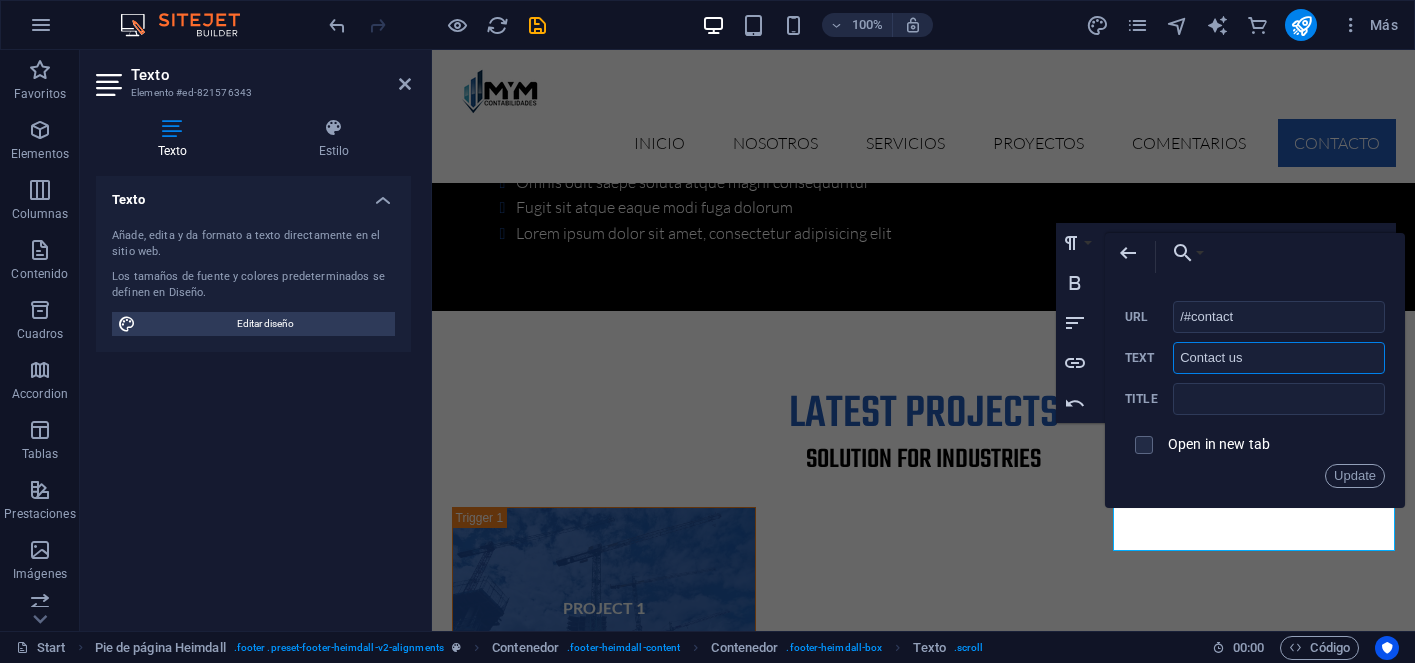 click on "Contact us" at bounding box center (1279, 358) 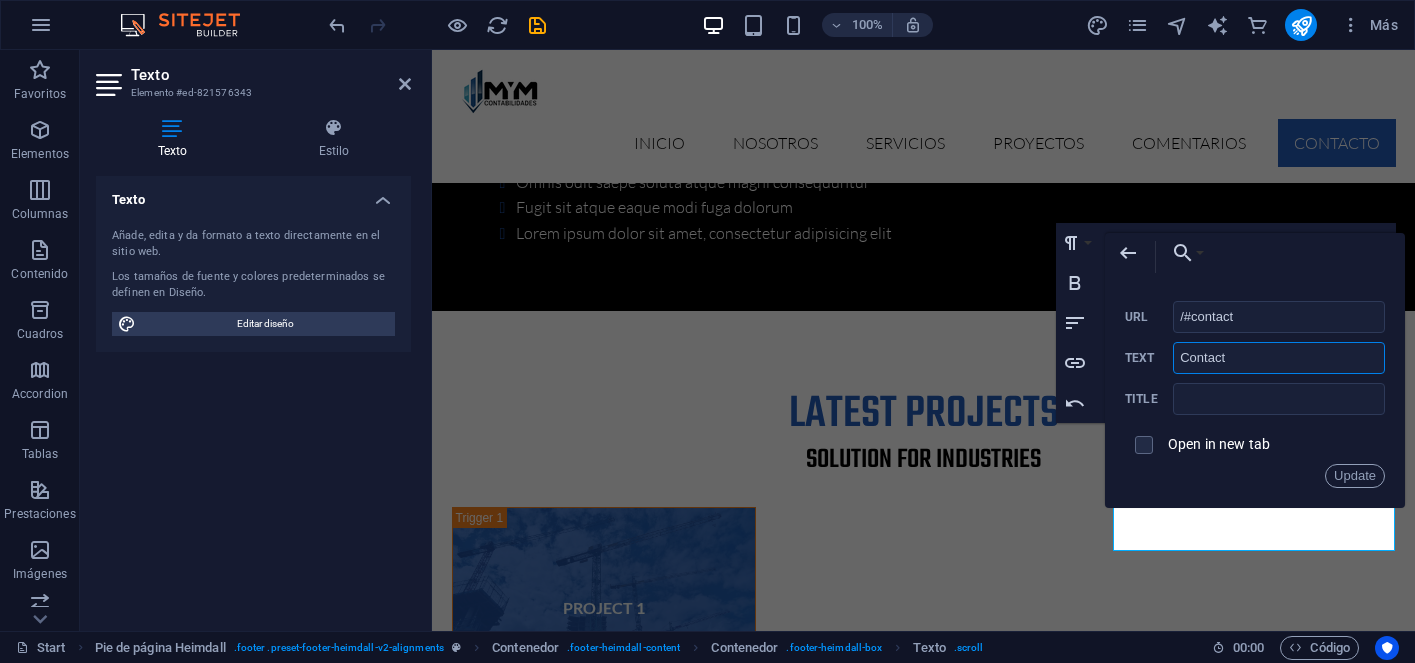 type on "Contacto" 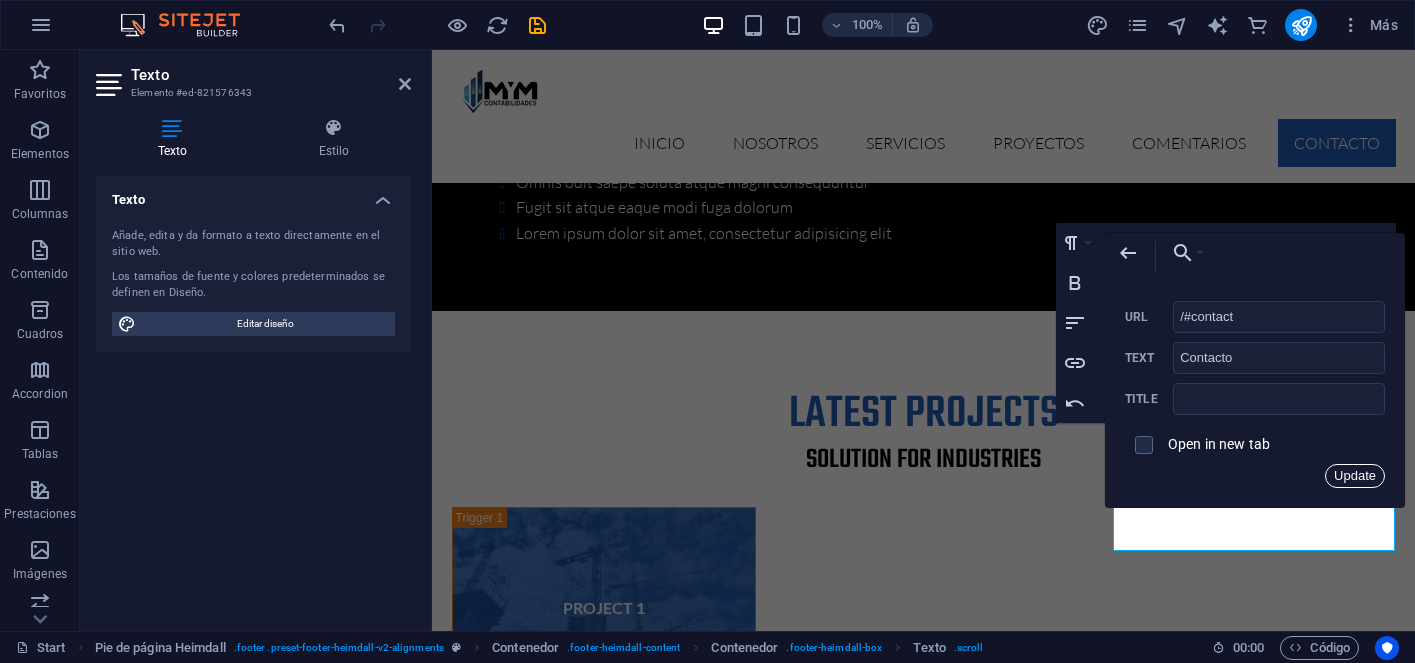 click on "Update" at bounding box center [1355, 476] 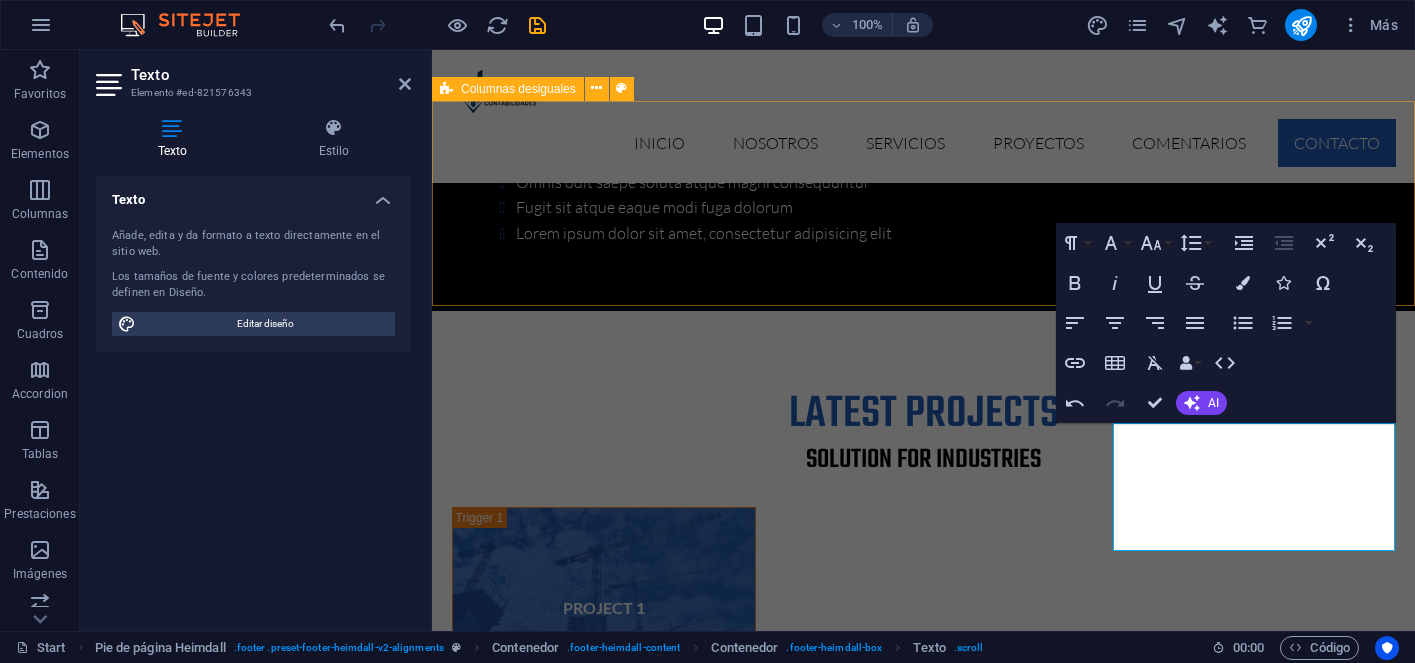 click on "Looking for a quality and affordable Services for your next project?   +56 9 8368 4385" at bounding box center [923, 5894] 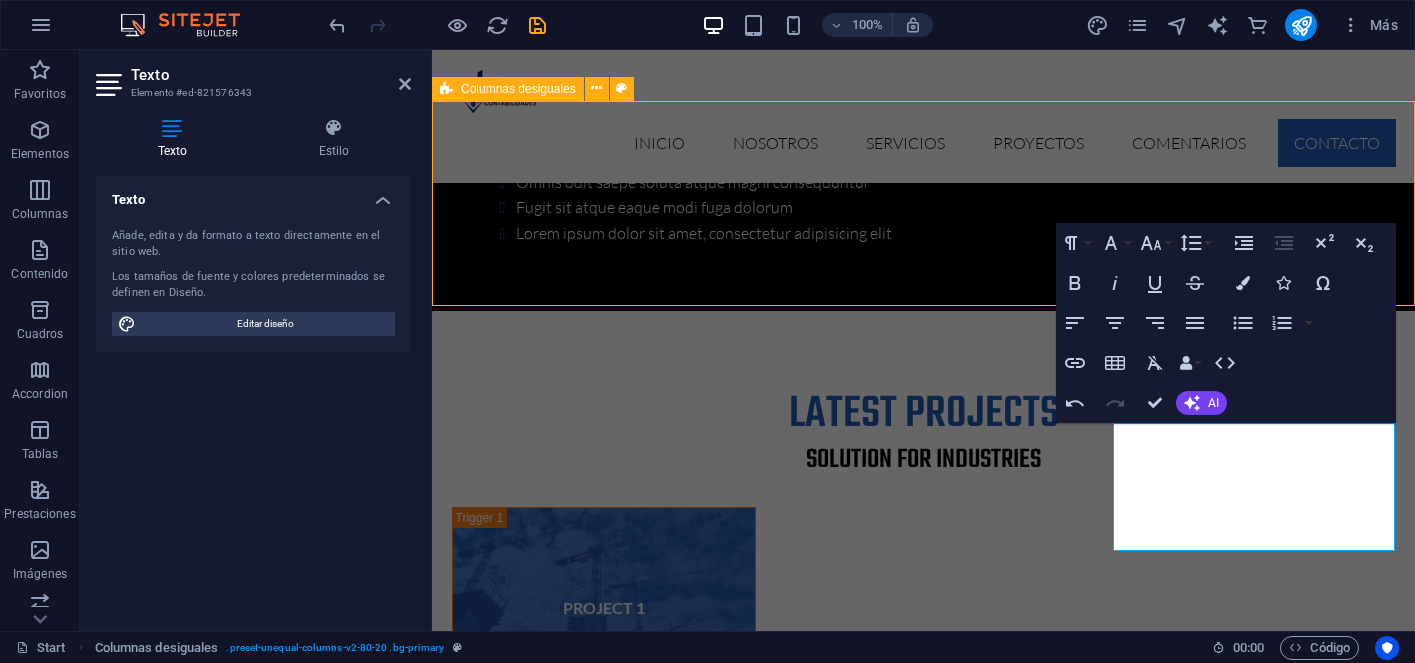 scroll, scrollTop: 6401, scrollLeft: 0, axis: vertical 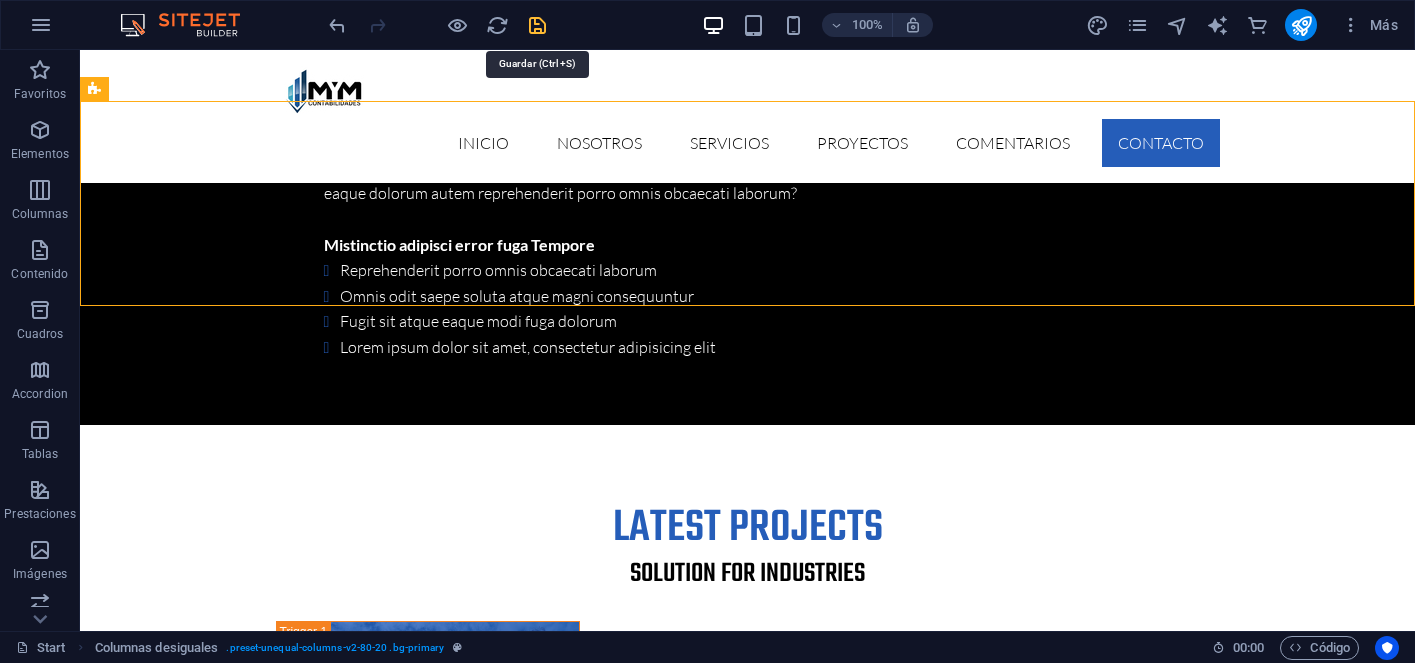 click at bounding box center (537, 25) 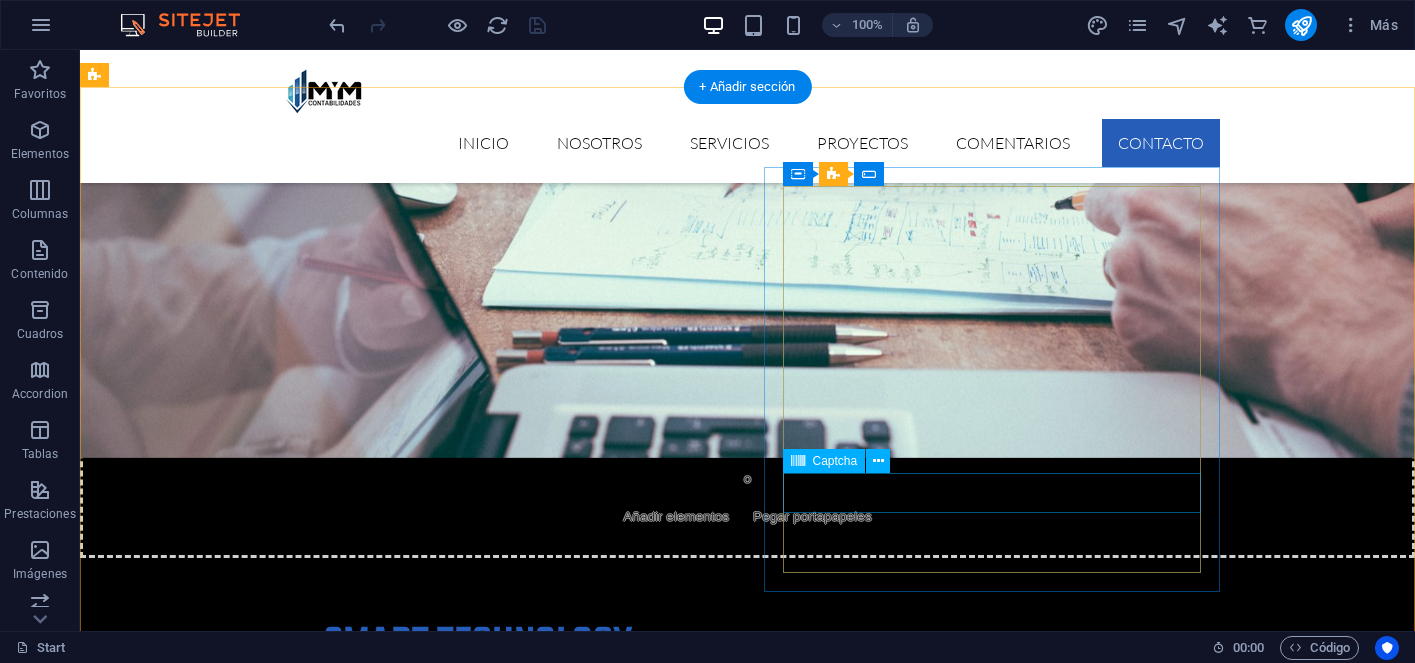 scroll, scrollTop: 5824, scrollLeft: 0, axis: vertical 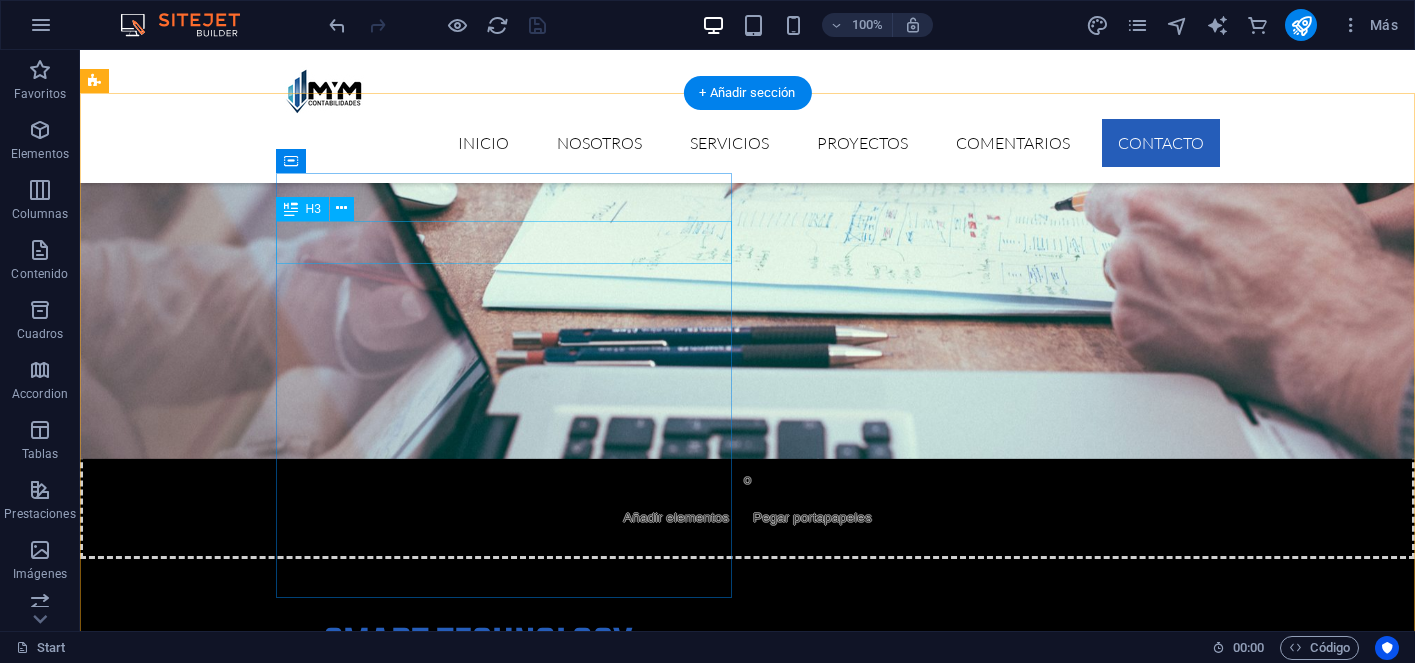 click on "RECIBE UNA ASESORÍA GRATIS" at bounding box center [324, 5462] 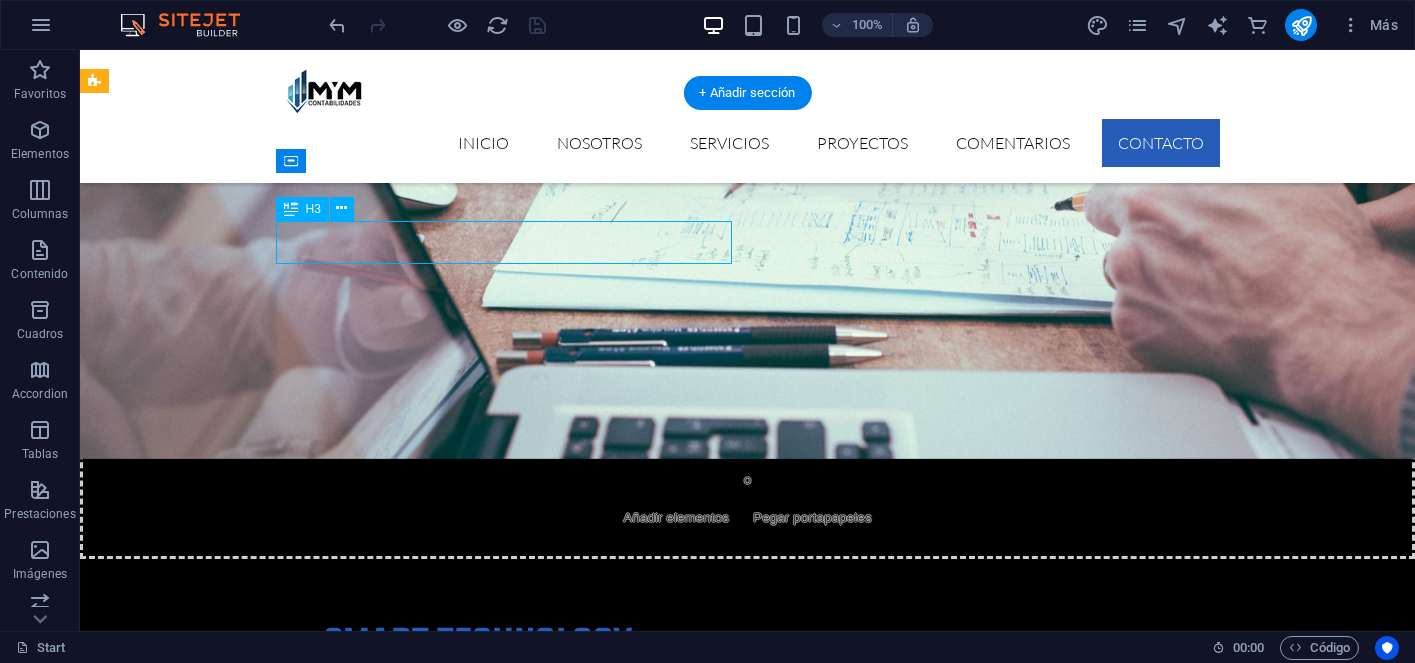 click on "RECIBE UNA ASESORÍA GRATIS" at bounding box center (324, 5462) 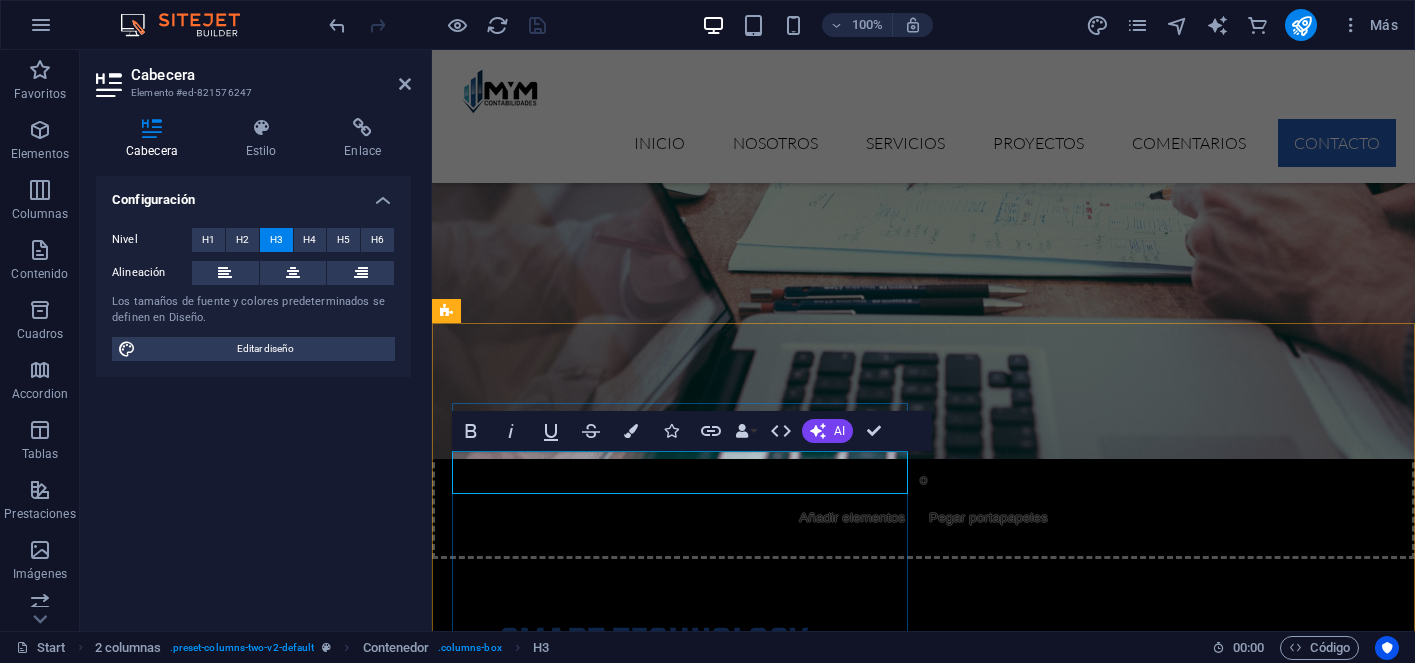 click on "RECIBE UNA ASESORÍA GRATIS" at bounding box center (676, 5462) 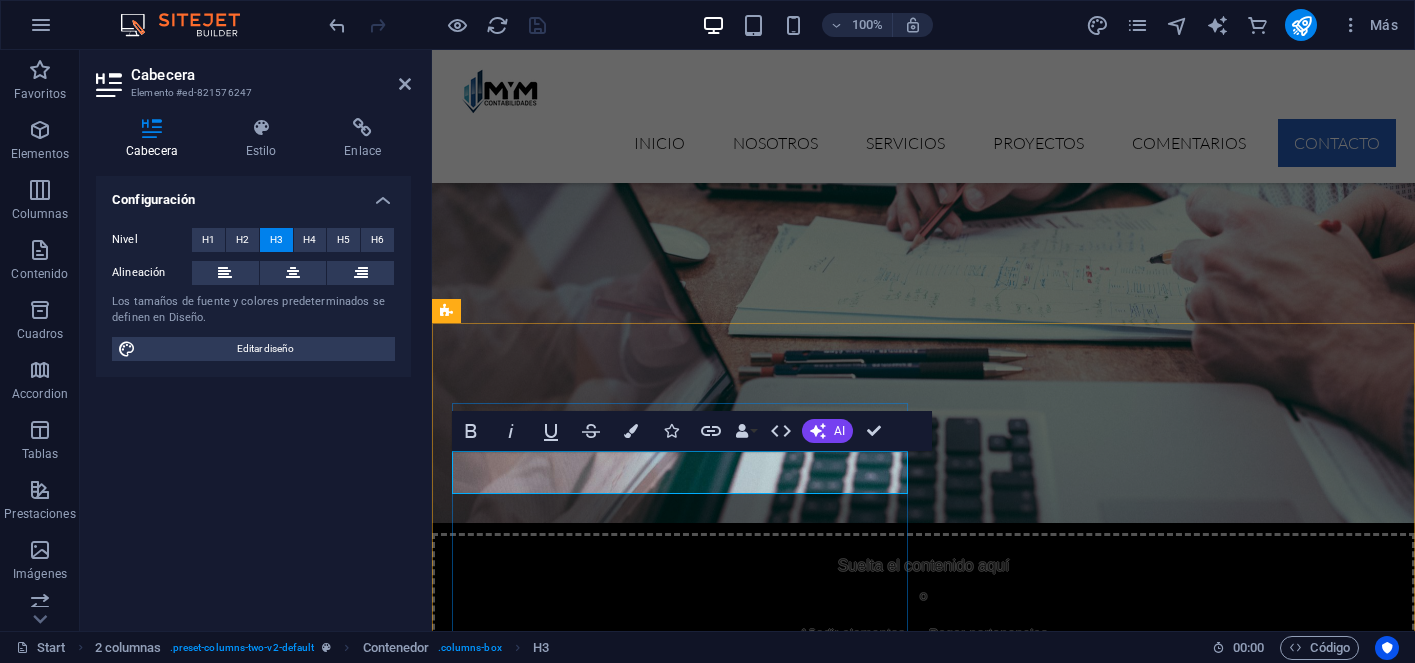 type 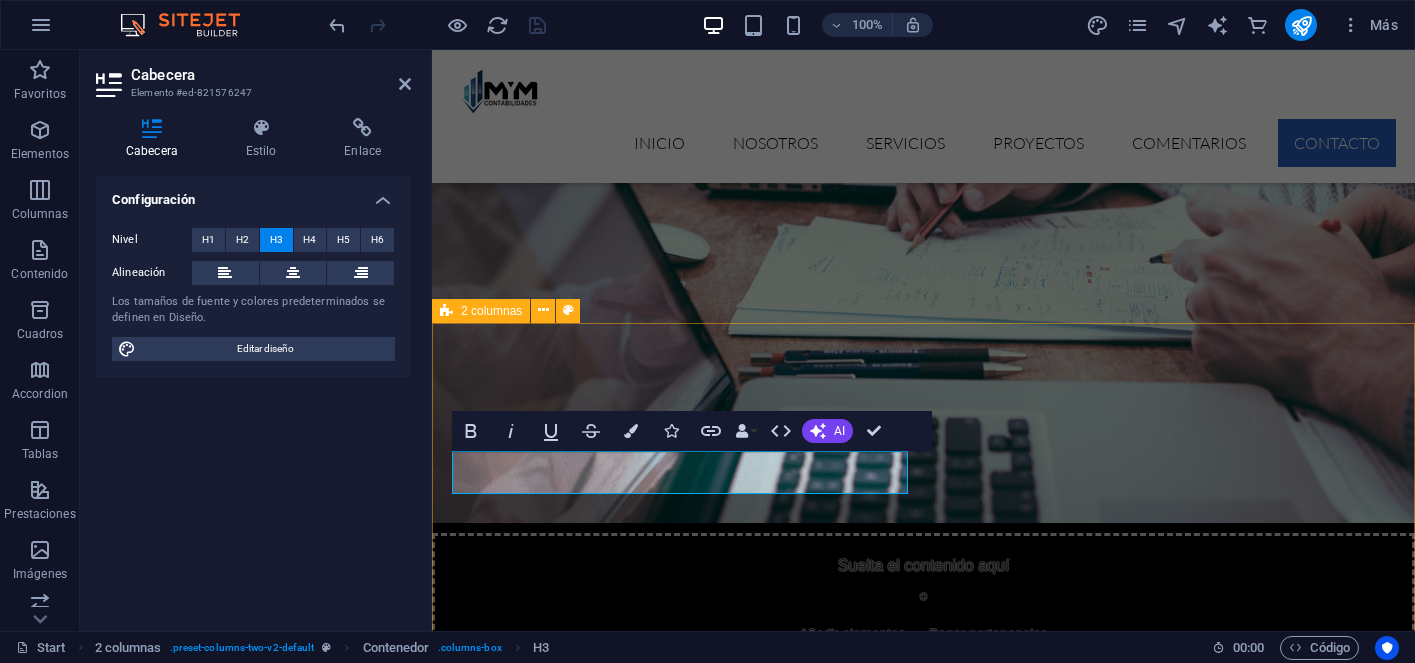 click on "CONTÁCTANOS PRIMERA ASESORÍA GRATIS Lorem ipsum dolor sit amet, consectetur adipisicing elit. Natus, dolores, at, nisi eligendi repellat voluptatem minima officia veritatis quasi animi porro laudantium dicta dolor voluptate non maiores ipsum reprehenderit odio fugiat reiciendis consectetur fuga pariatur libero accusantium quod minus odit debitis. Morrupti ipsum Perferendis Cumque quo adipisci vel vitae aliquid  Maiores ipsum porro  reprehenderit odio Corrupti perferendis voluptates Voluptatem non minima officia veritatis Adio fugiat reiciendis at consectetur   Acepto la política de privacidad ¿Ilegible? Cargar nuevo ENVIAR" at bounding box center (923, 6003) 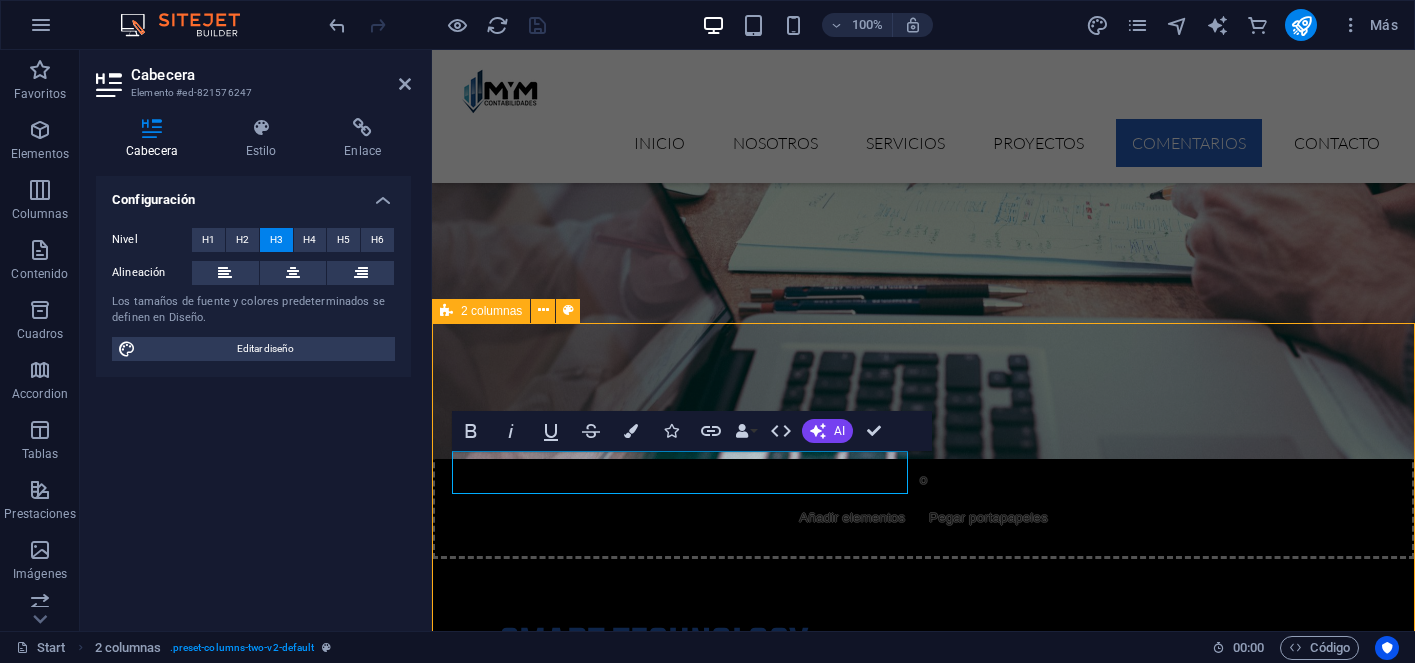scroll, scrollTop: 5593, scrollLeft: 0, axis: vertical 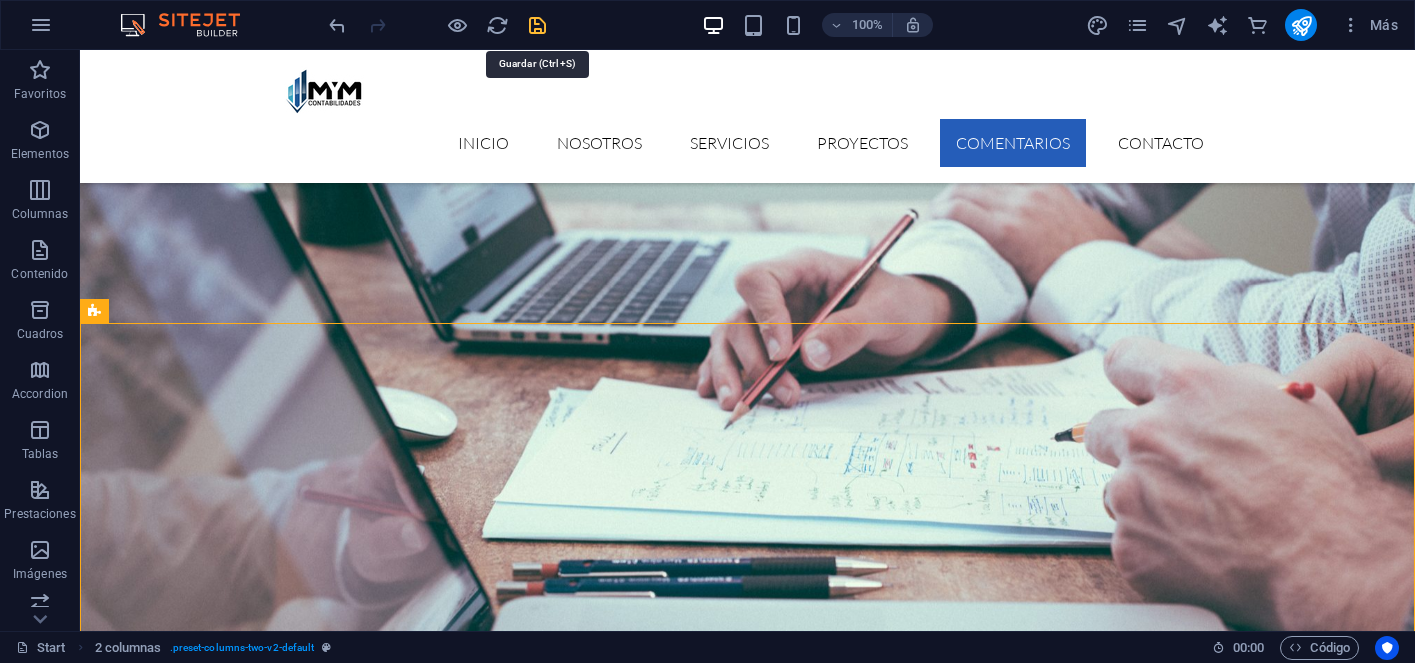 click at bounding box center (537, 25) 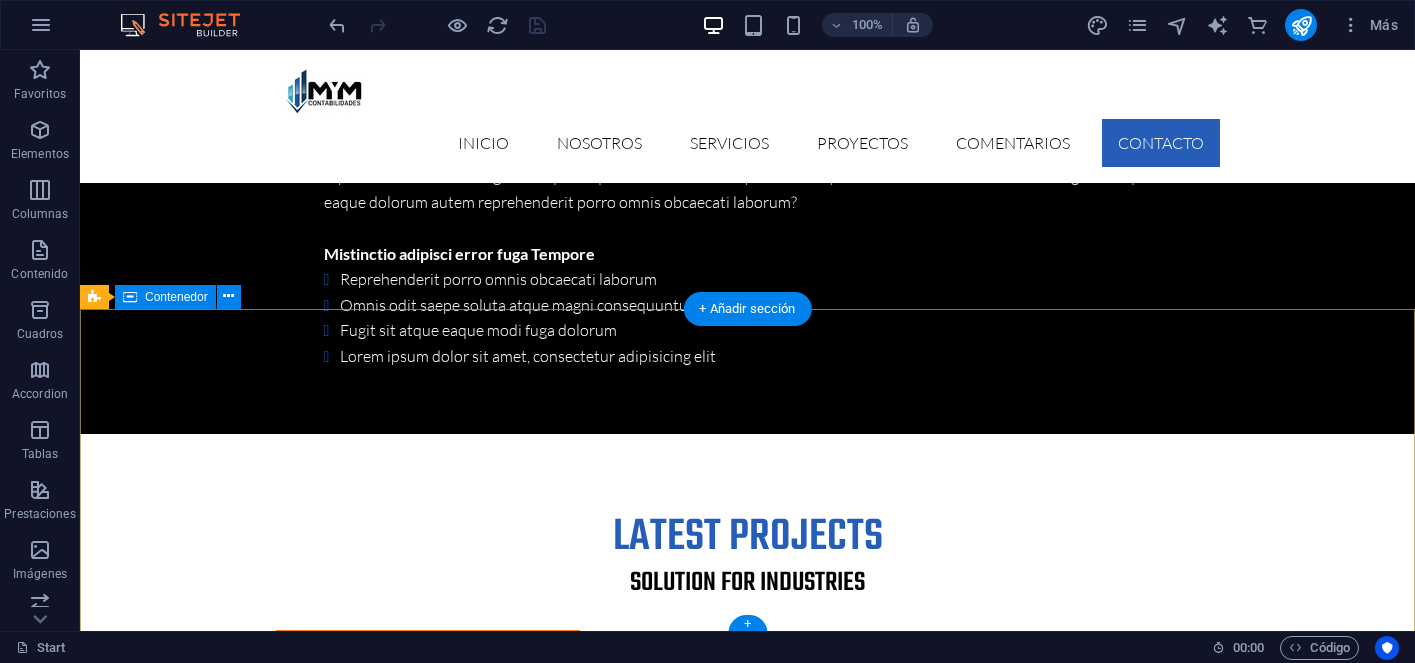 scroll, scrollTop: 6401, scrollLeft: 0, axis: vertical 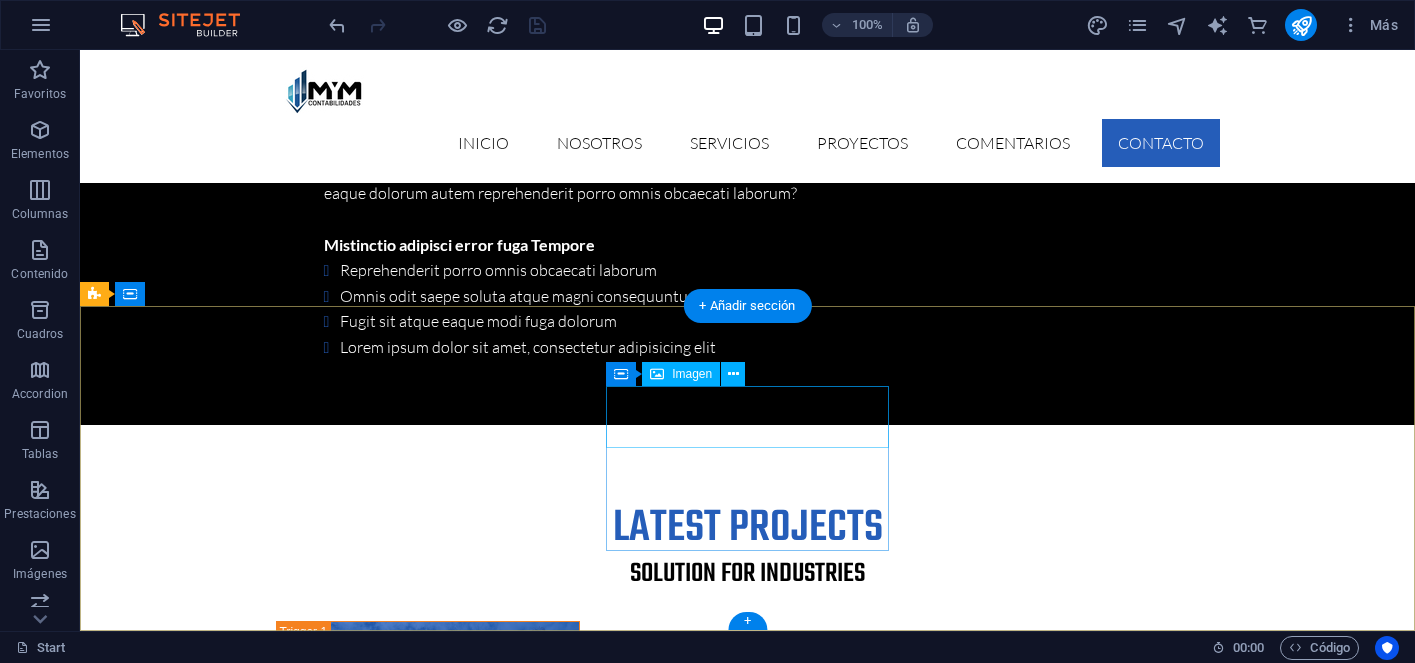 click at bounding box center (237, 6461) 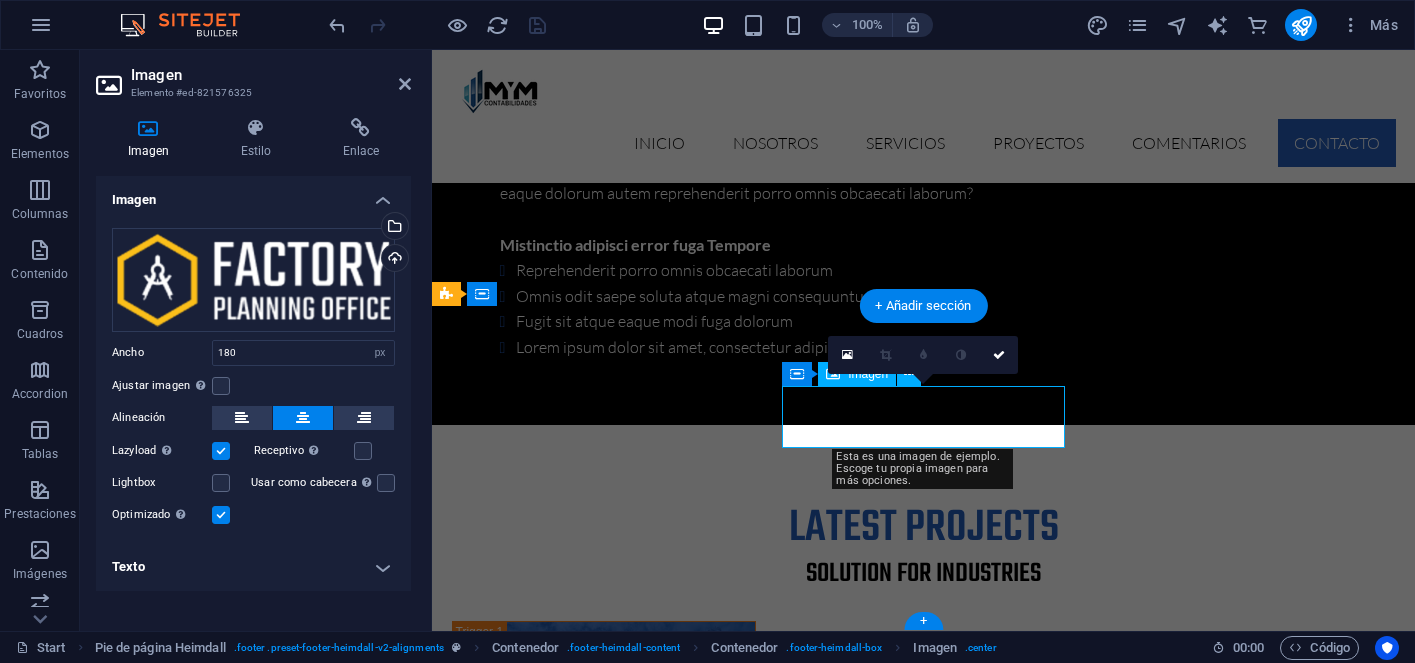 scroll, scrollTop: 6631, scrollLeft: 0, axis: vertical 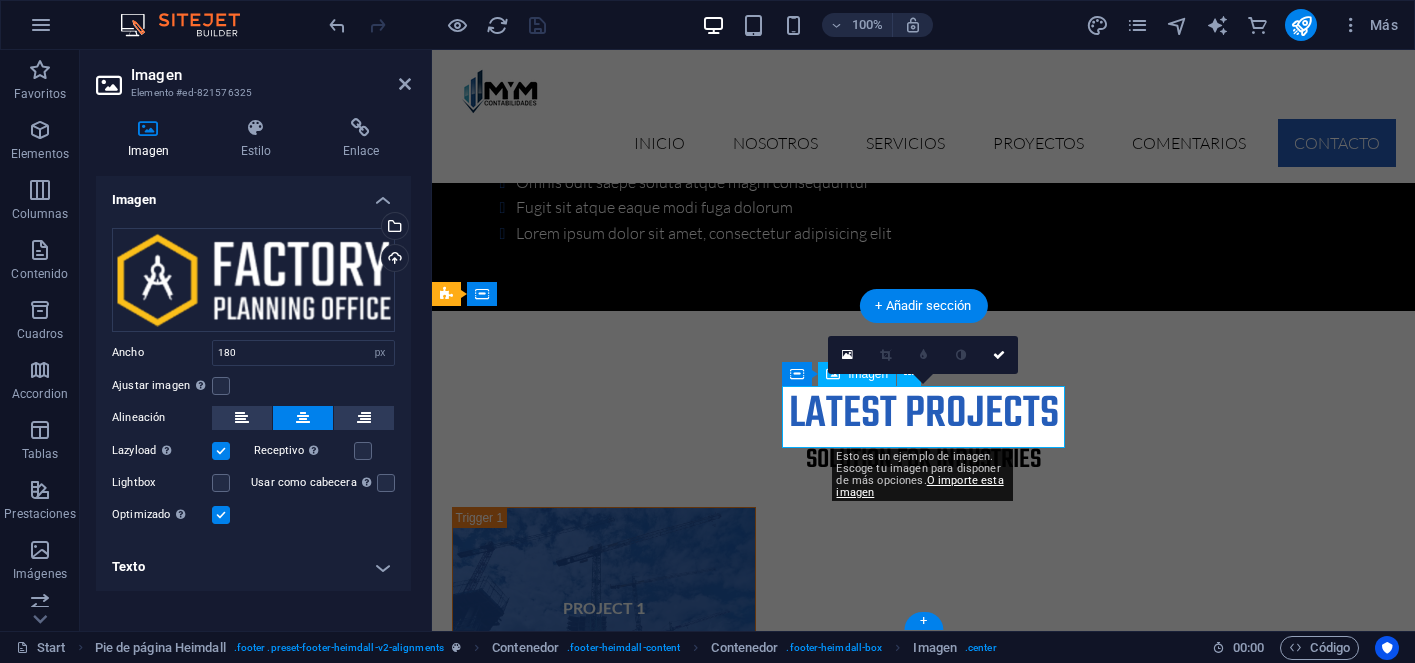 click at bounding box center [589, 6347] 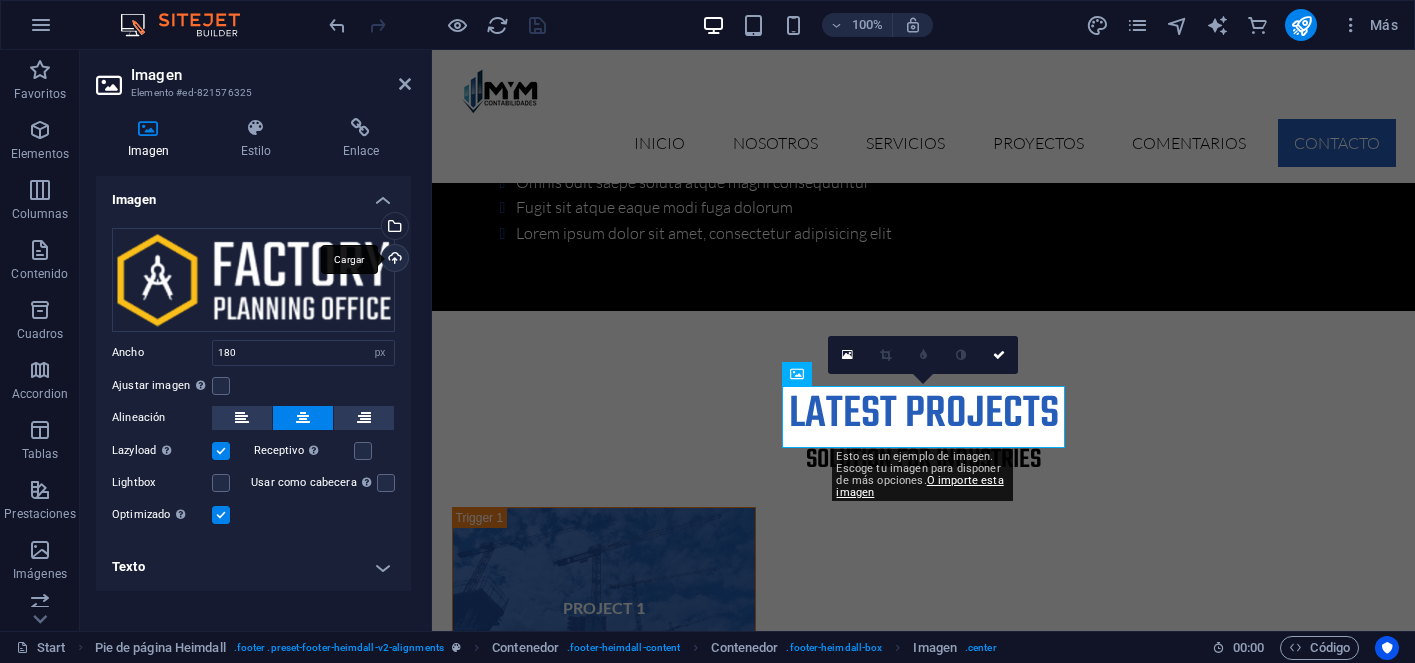 click on "Cargar" at bounding box center [393, 260] 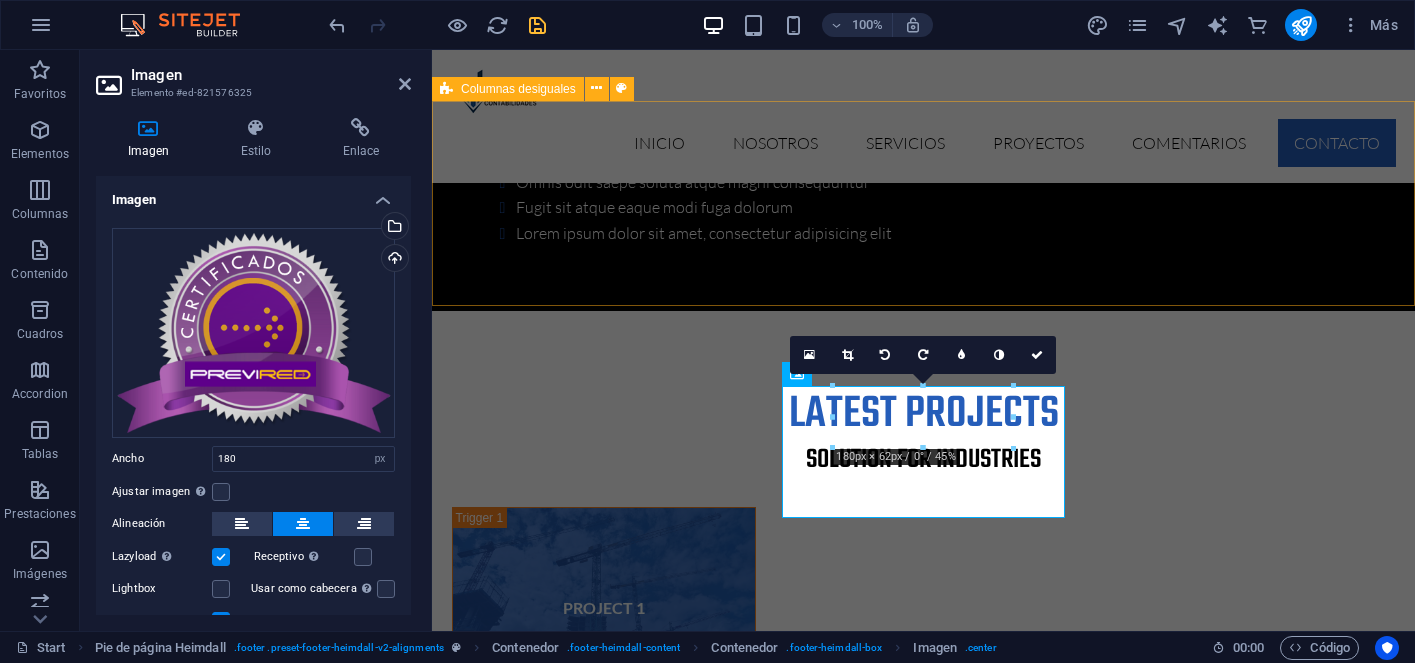 click on "Looking for a quality and affordable Services for your next project?   +56 9 8368 4385" at bounding box center [923, 5894] 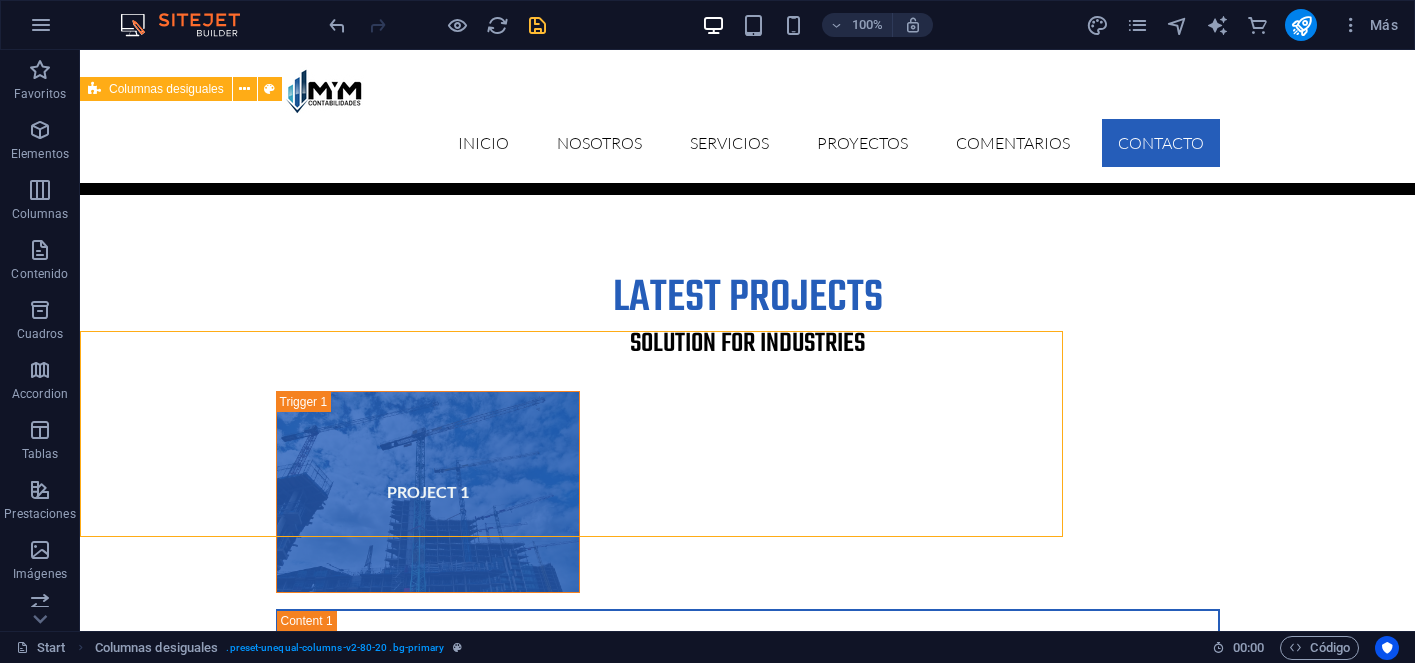 scroll, scrollTop: 6401, scrollLeft: 0, axis: vertical 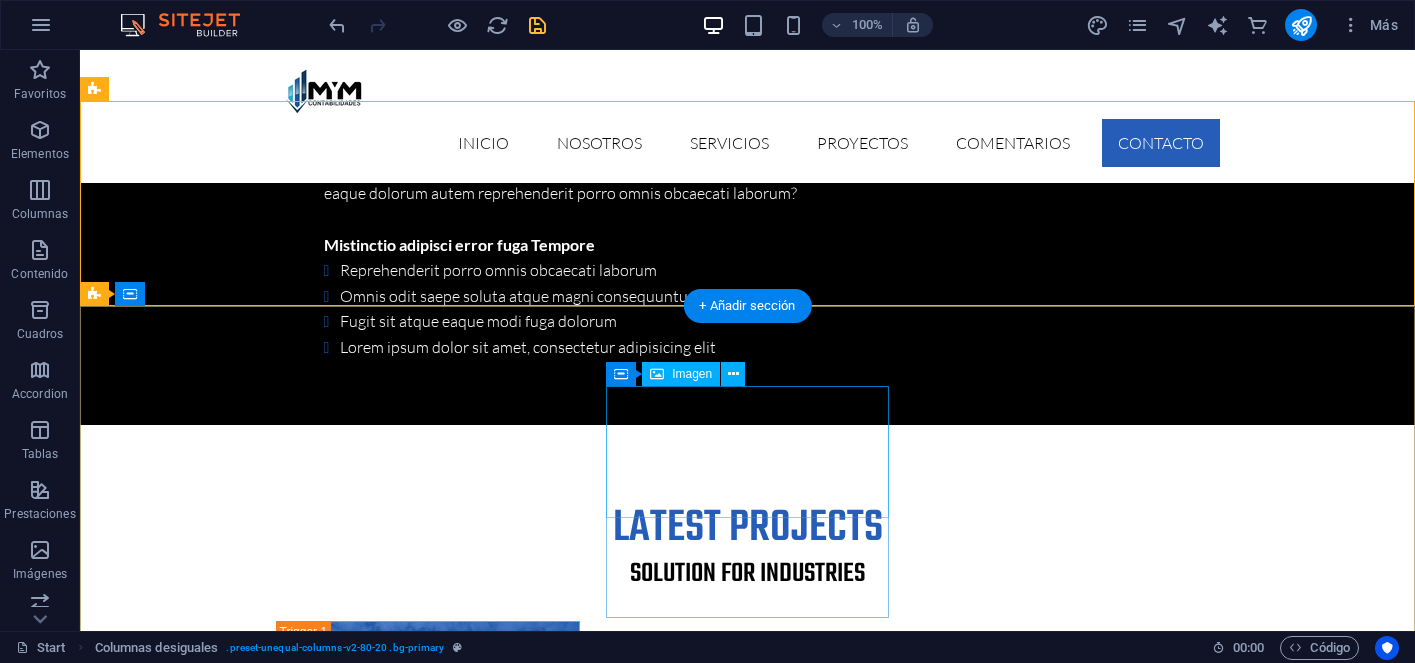 click at bounding box center (237, 6496) 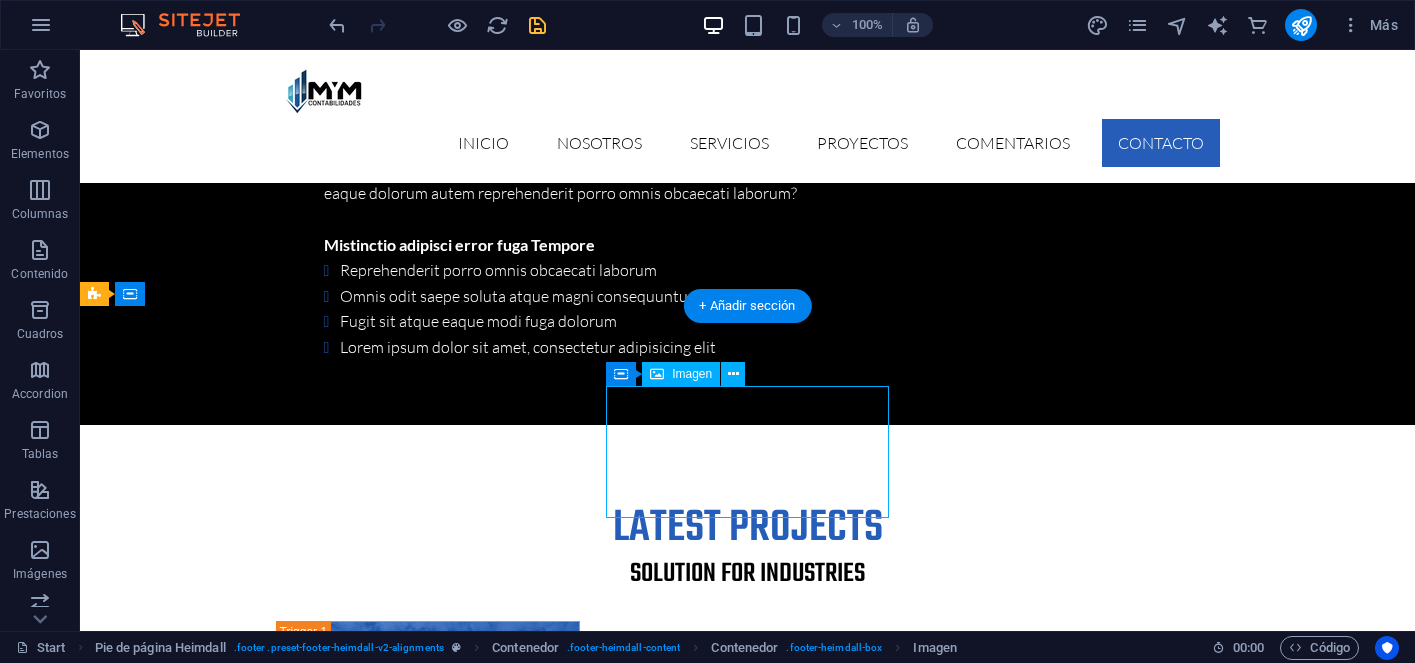 click at bounding box center [237, 6496] 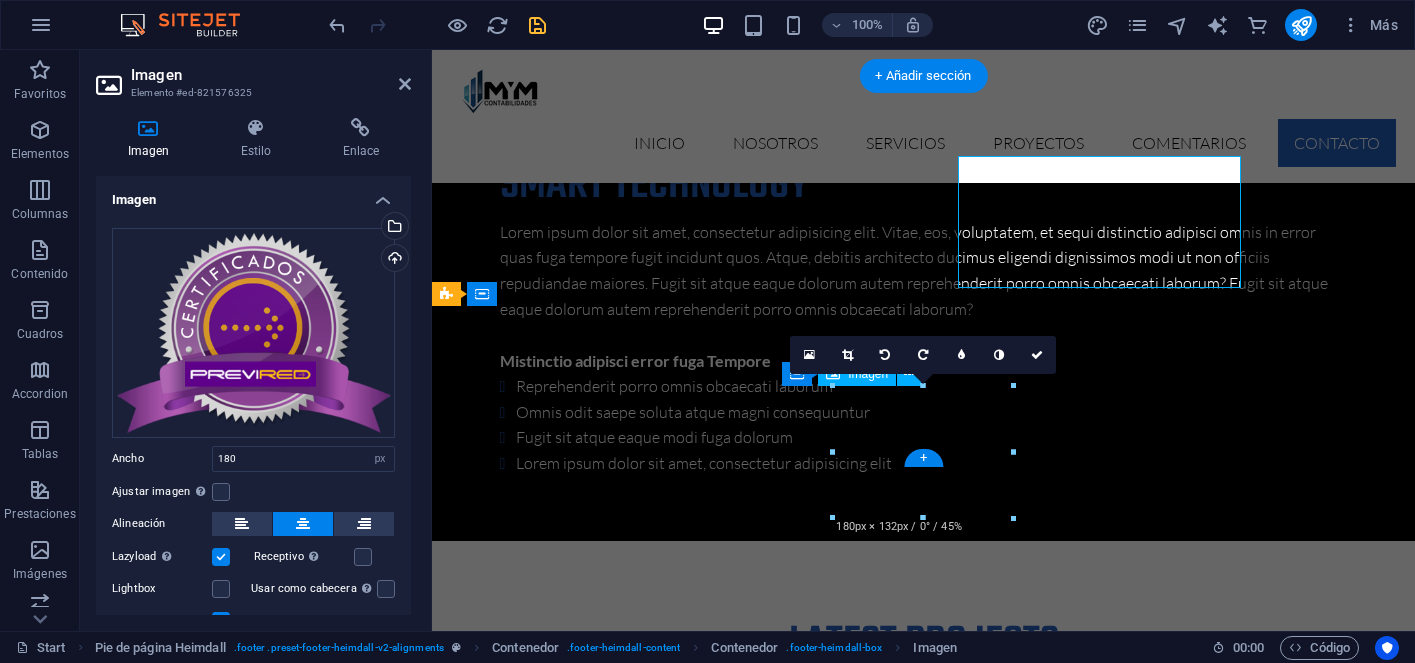 scroll, scrollTop: 6631, scrollLeft: 0, axis: vertical 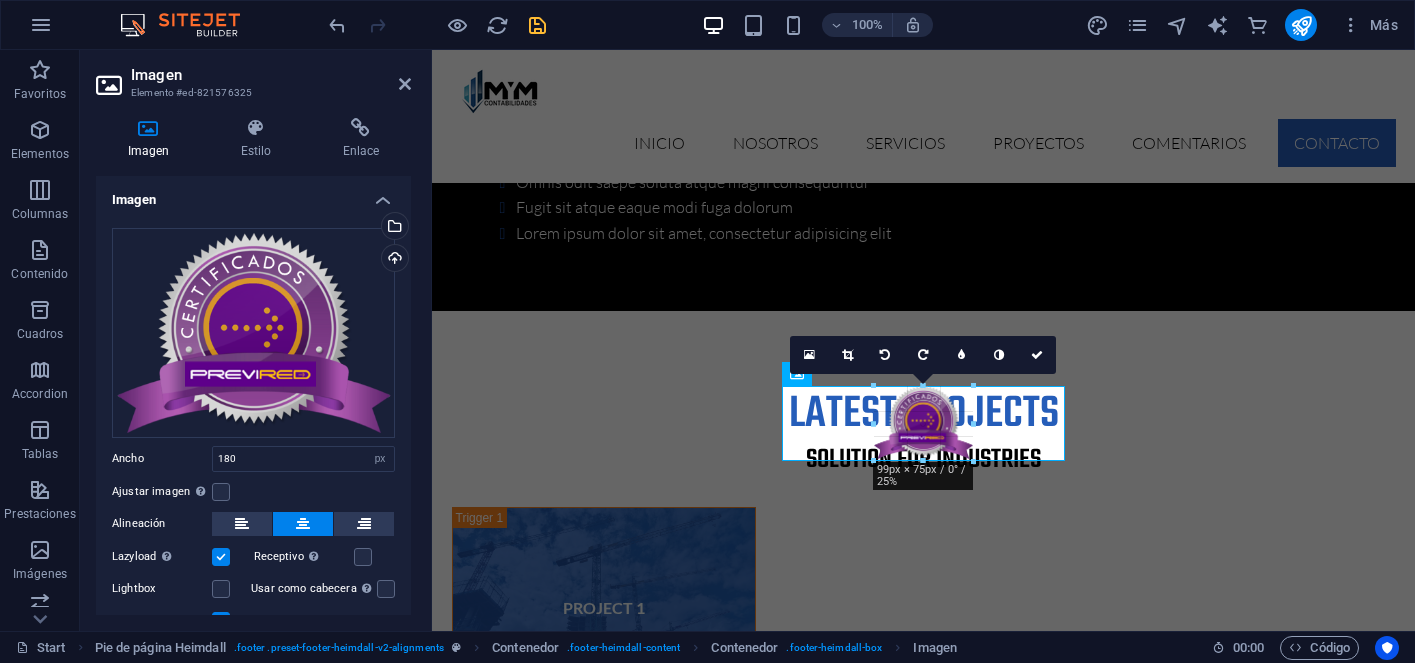 drag, startPoint x: 1012, startPoint y: 516, endPoint x: 934, endPoint y: 455, distance: 99.0202 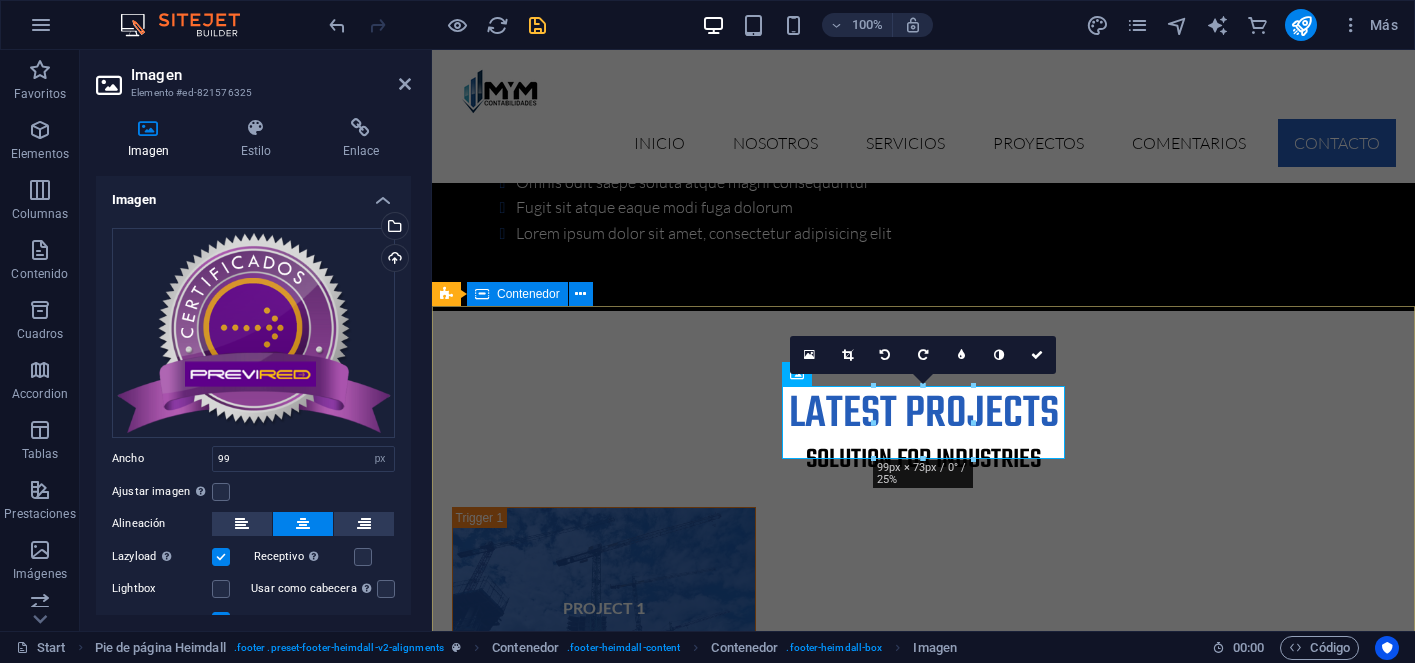click on "MÁS INFORMACIÓN Nueva Amunategui 1405, oficina 202 Santiago   Centro Fono:  +56 9 8368 4385 Email:  info@mymcontabilidades.cl Noticia Legal  |  Privacidad Lorem ipsum dolor sit amet, consetur adipisicing elit. Natus, dores midimak at eligendi repellat voluptatem officia. NAVEGACIÓN Nosotros Servicios Proyectos Comentarios Contacto" at bounding box center (923, 6402) 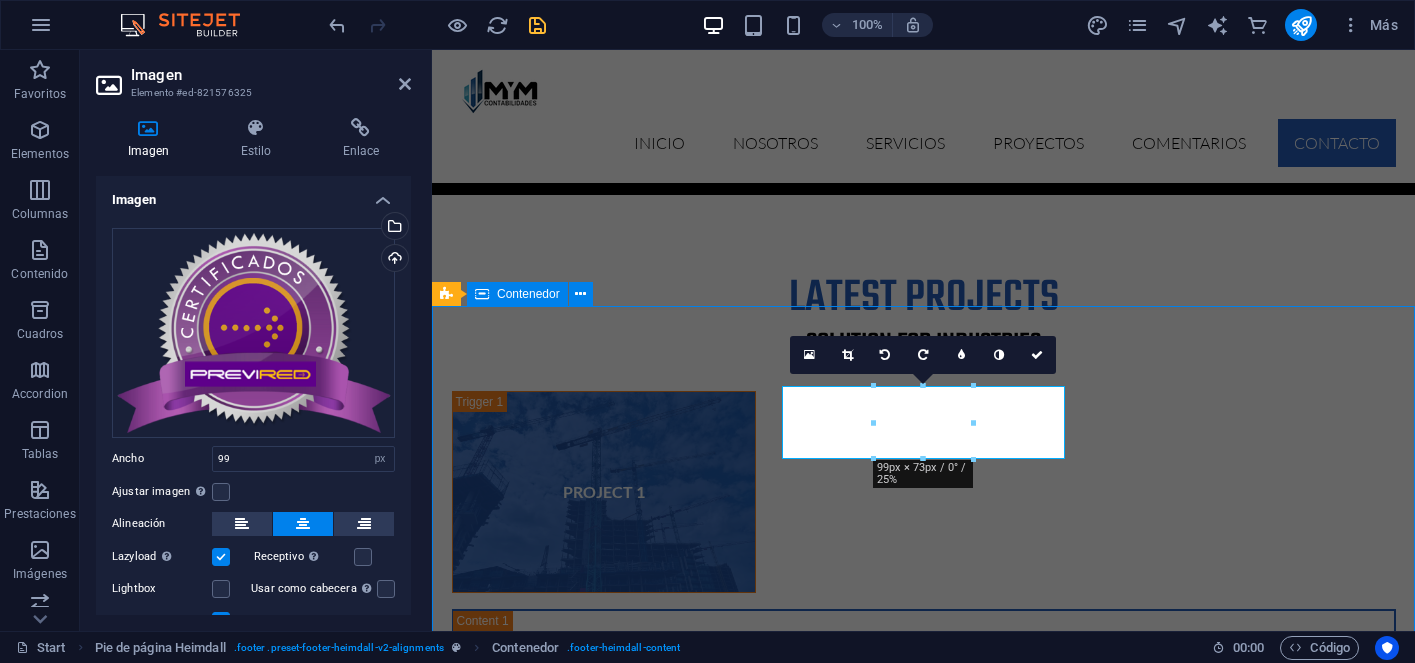 scroll, scrollTop: 6401, scrollLeft: 0, axis: vertical 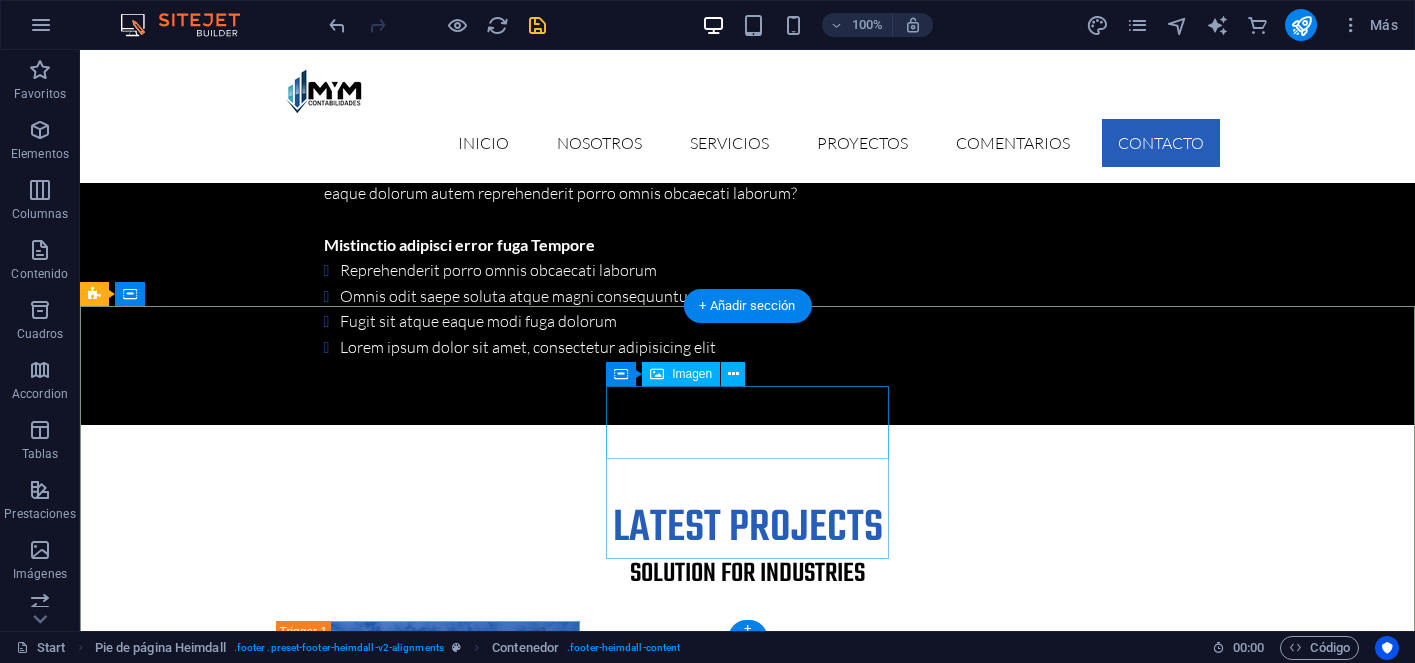 click at bounding box center [237, 6466] 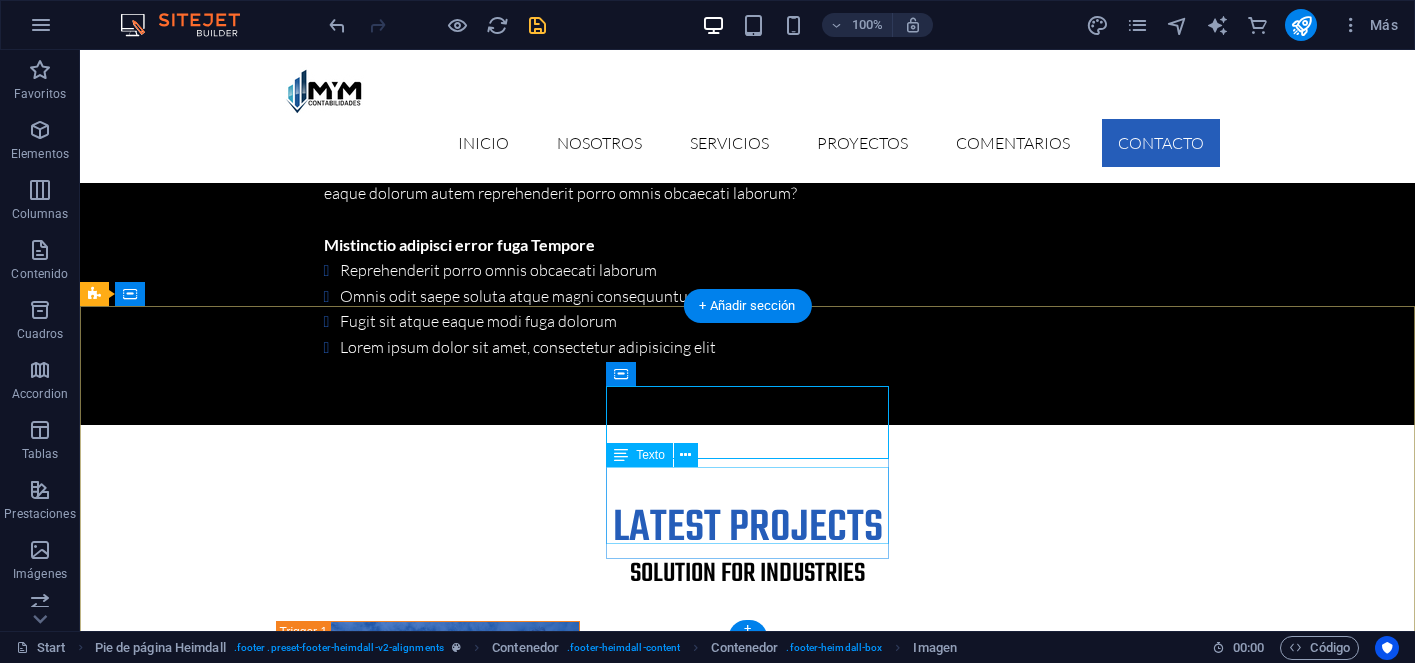 click on "Lorem ipsum dolor sit amet, consetur adipisicing elit. Natus, dores midimak at eligendi repellat voluptatem officia." at bounding box center [237, 6549] 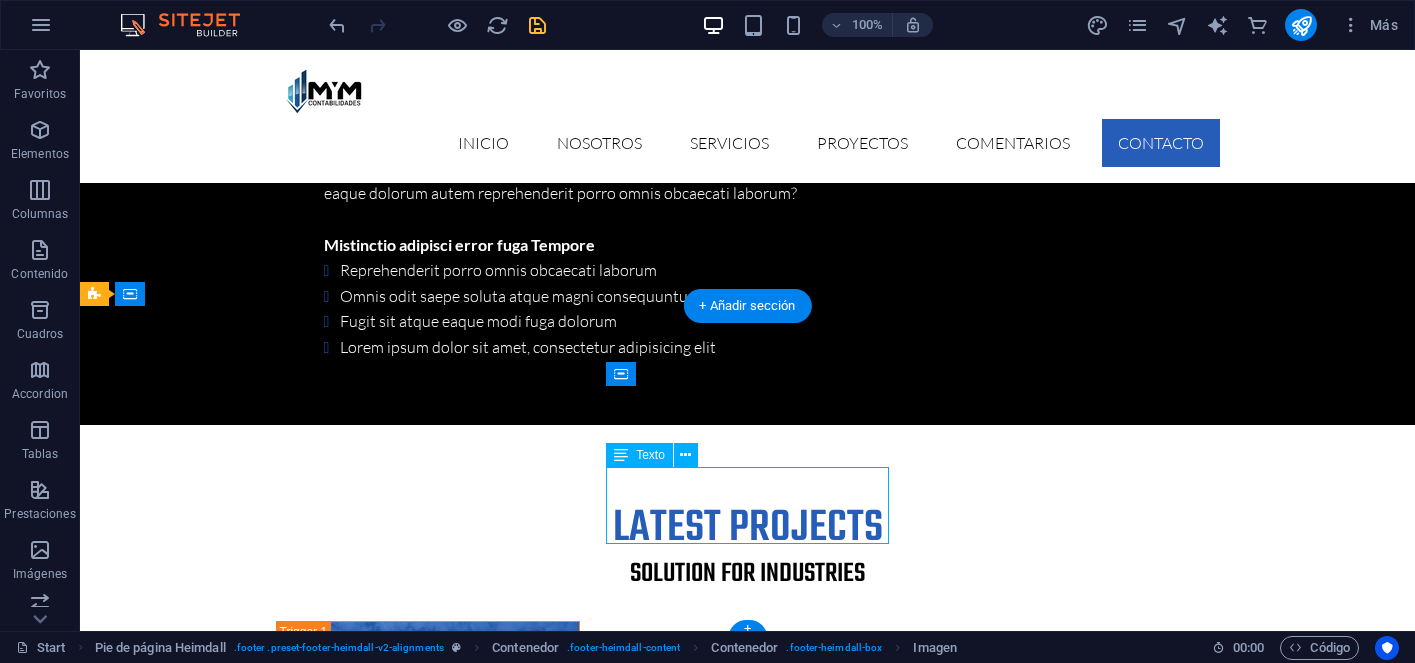 click on "Lorem ipsum dolor sit amet, consetur adipisicing elit. Natus, dores midimak at eligendi repellat voluptatem officia." at bounding box center [237, 6549] 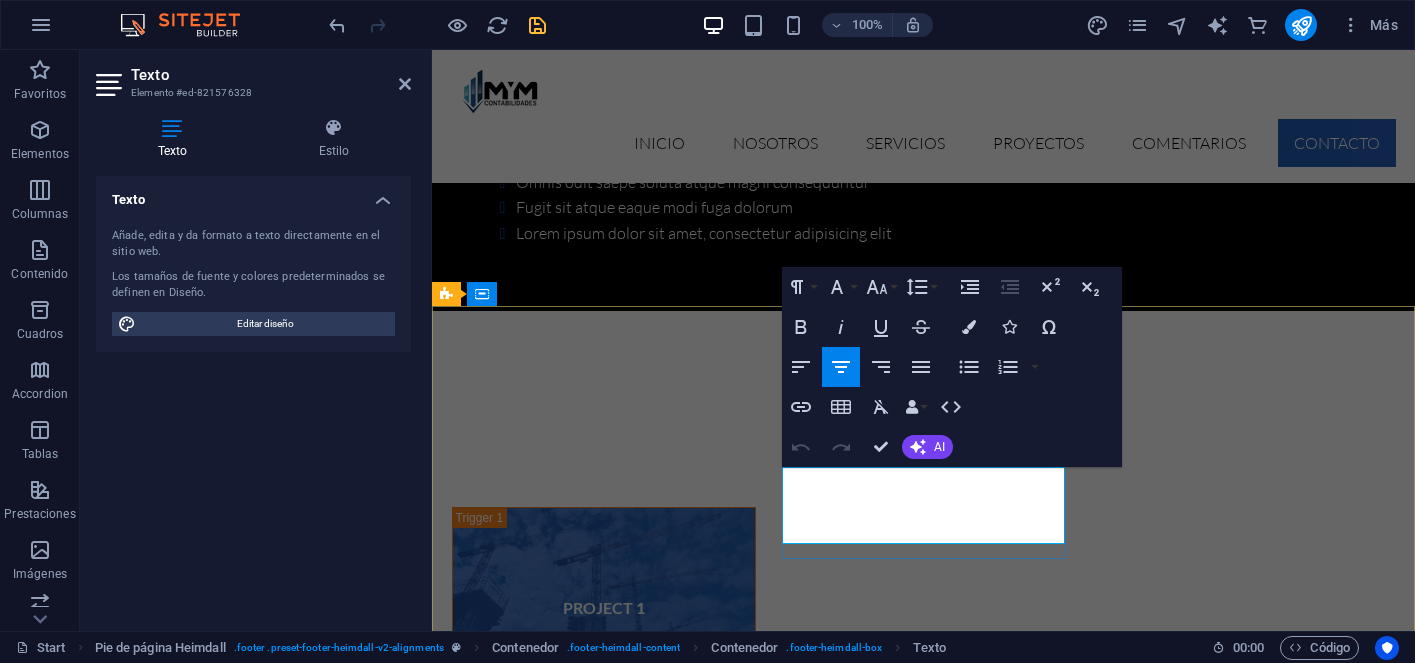 type 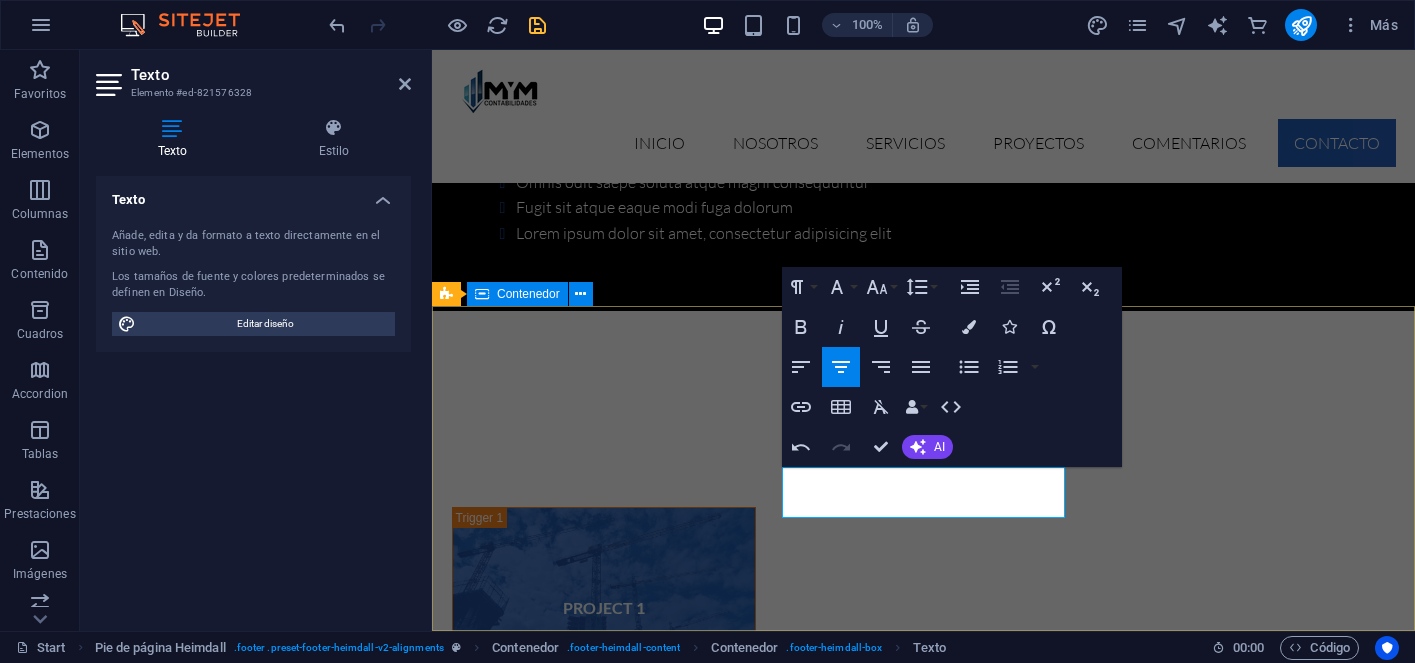 click on "MÁS INFORMACIÓN Nueva Amunategui 1405, oficina 202 Santiago   Centro Fono:  +56 9 8368 4385 Email:  info@mymcontabilidades.cl Noticia Legal  |  Privacidad Acreditaciones legales para el pago de las cotizaciones provisionales ante Previred. NAVEGACIÓN Nosotros Servicios Proyectos Comentarios Contacto" at bounding box center (923, 6389) 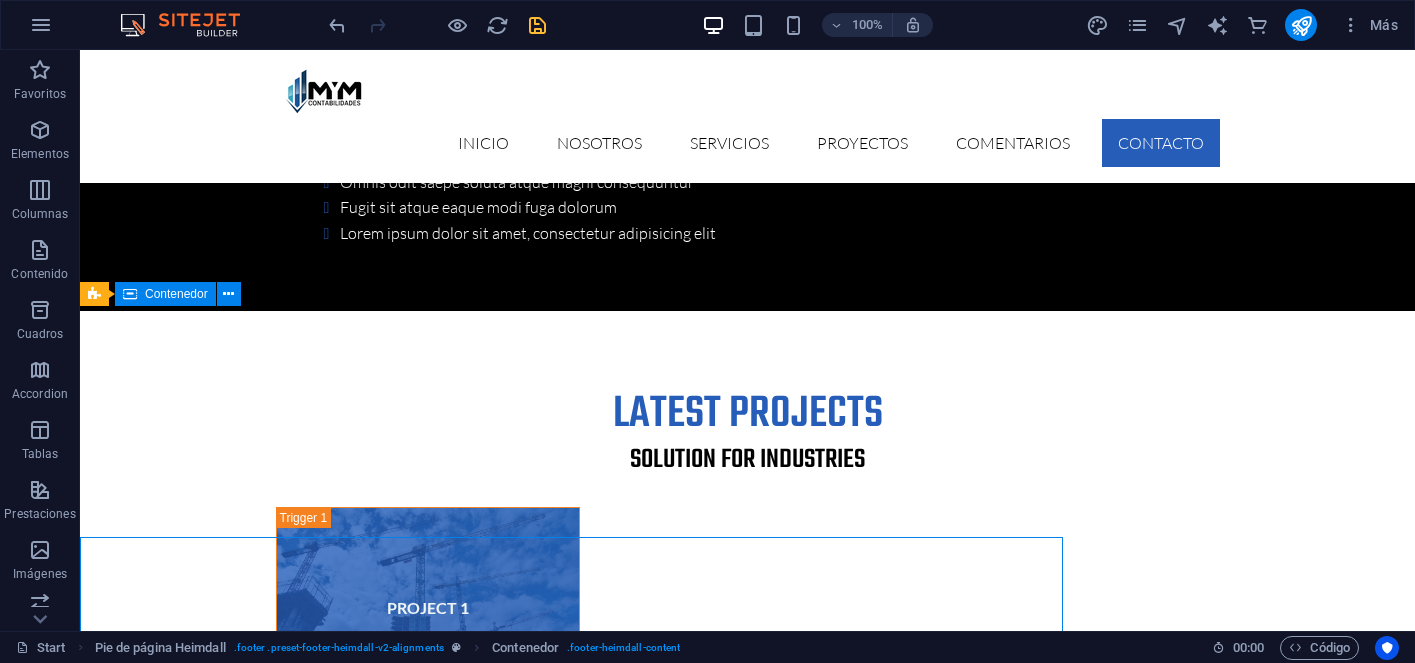 scroll, scrollTop: 6401, scrollLeft: 0, axis: vertical 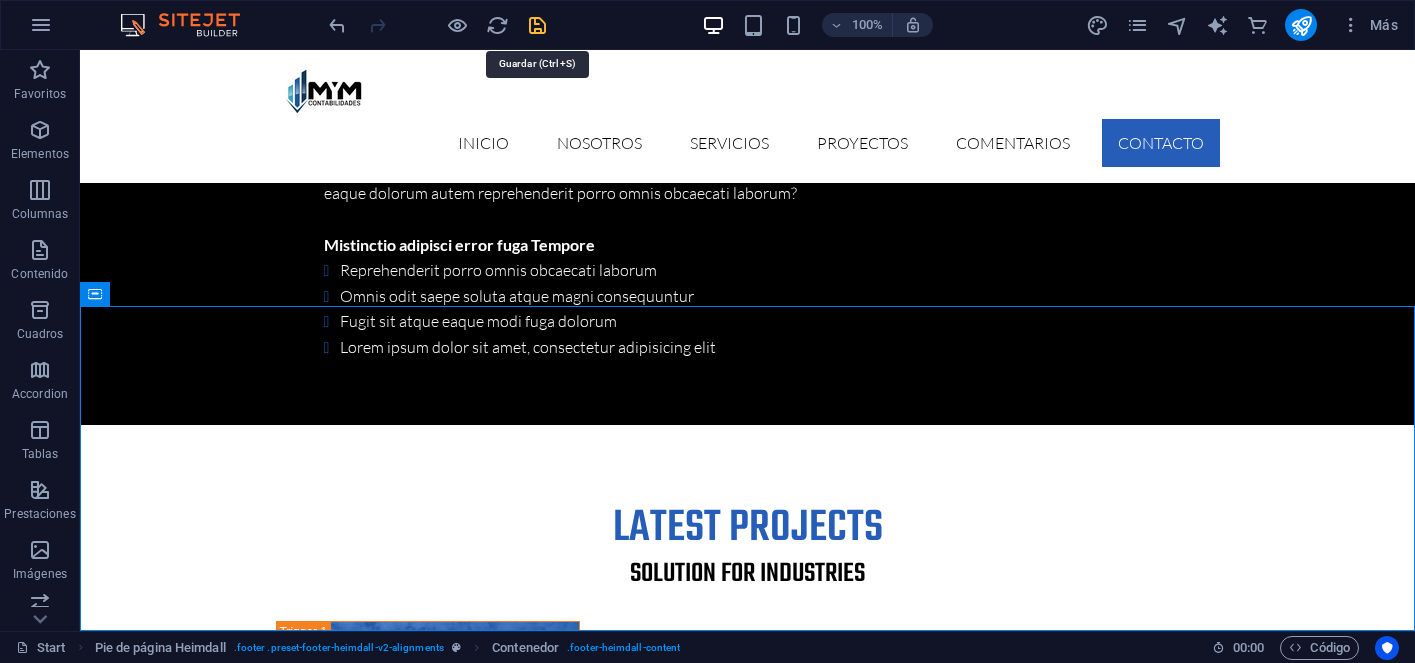 click at bounding box center (537, 25) 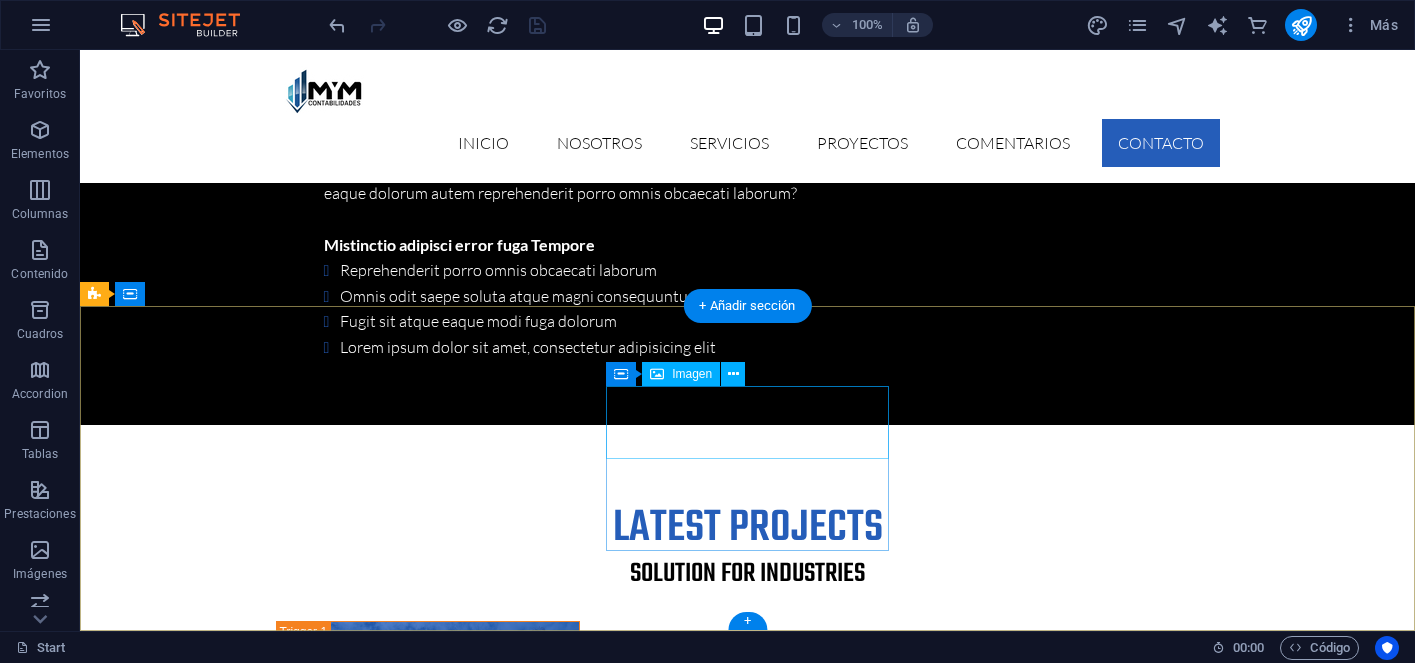 click at bounding box center [237, 6466] 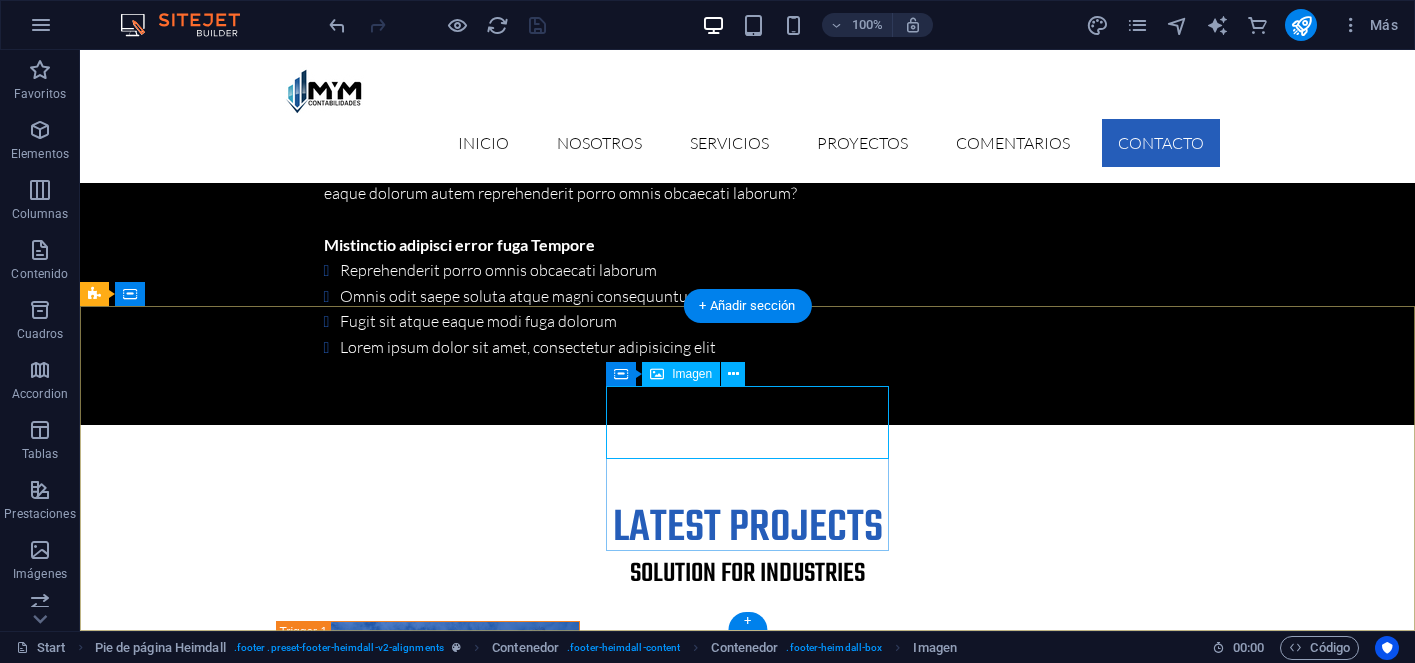 click at bounding box center (237, 6466) 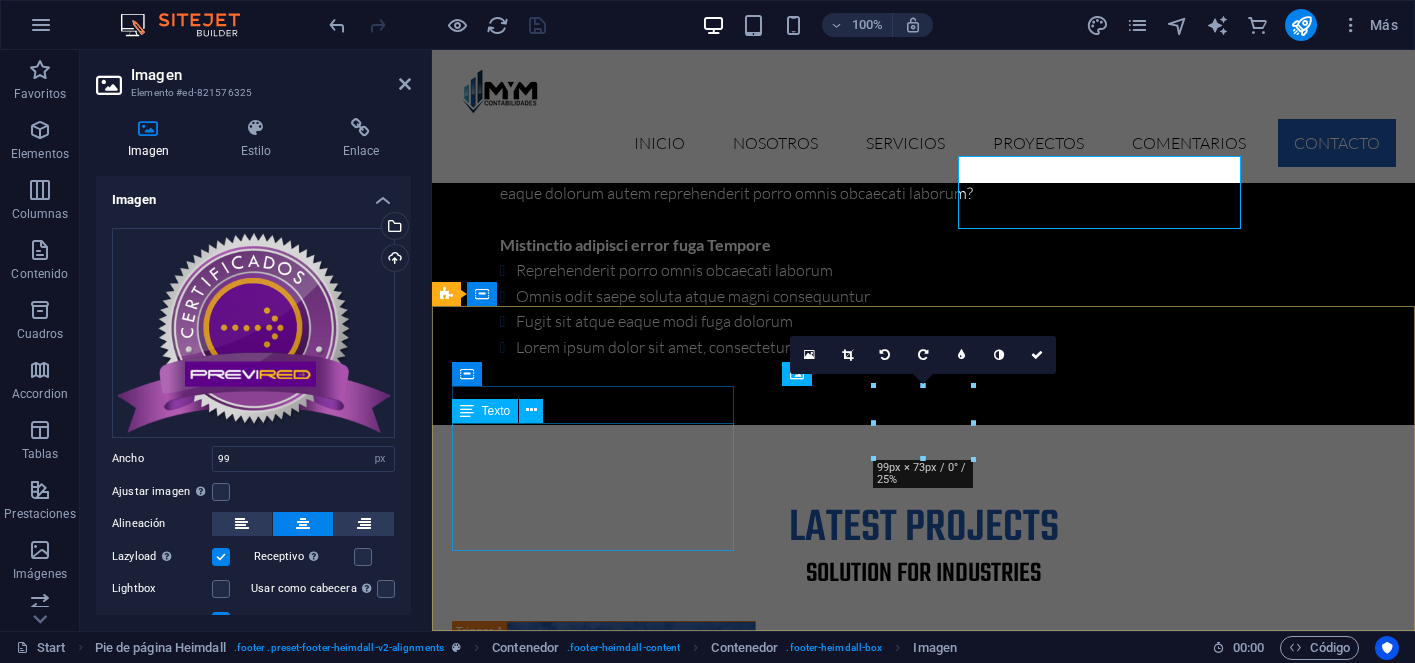 scroll, scrollTop: 6631, scrollLeft: 0, axis: vertical 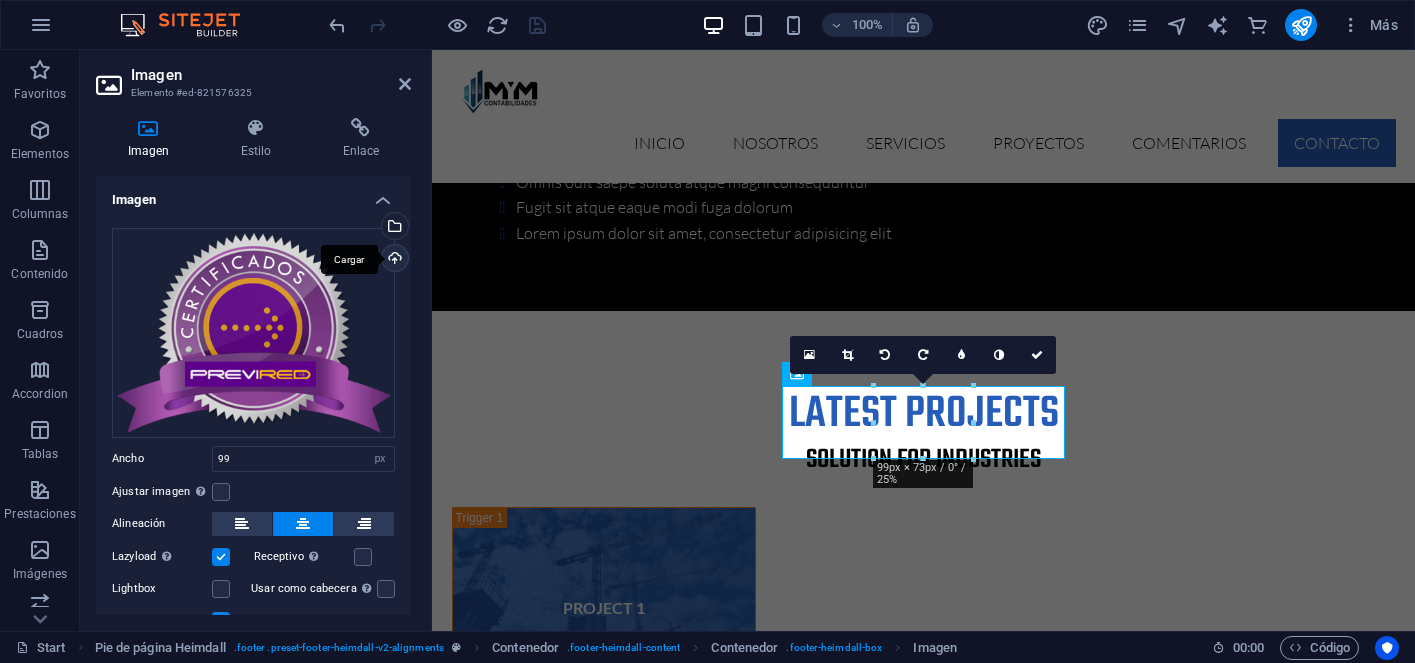 click on "Cargar" at bounding box center [393, 260] 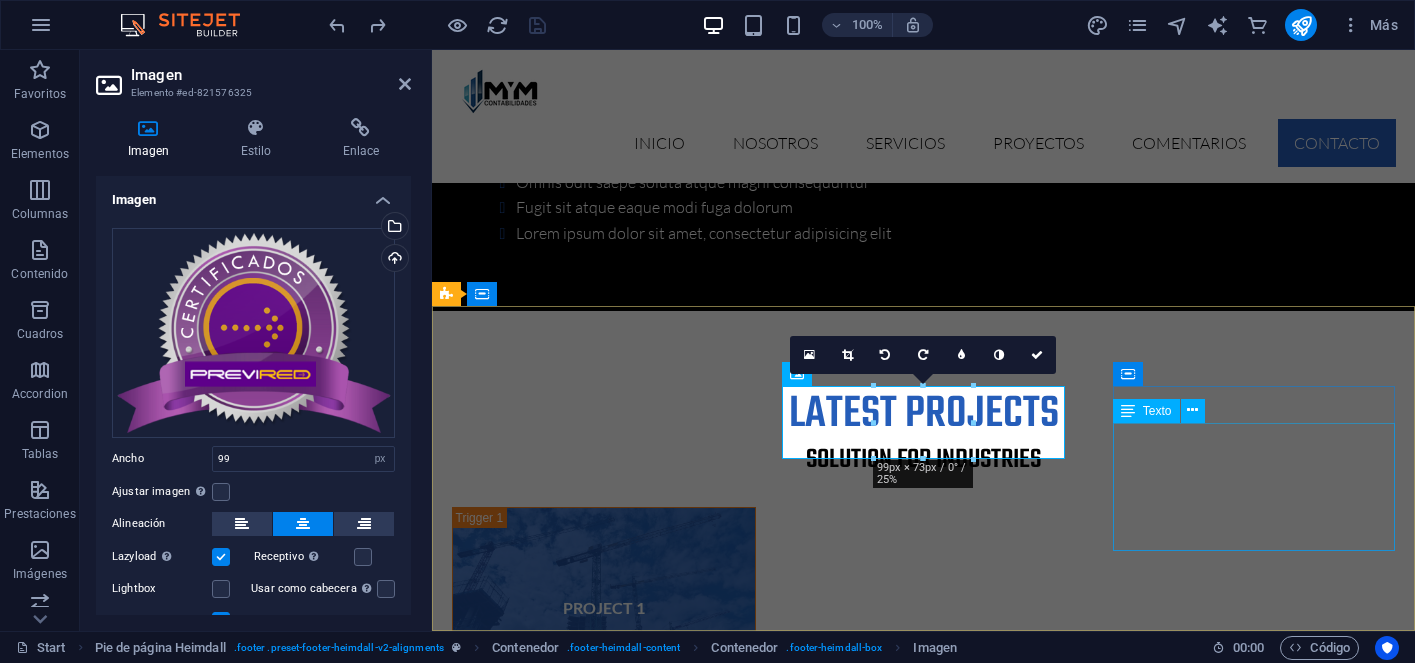 click on "Nosotros Servicios Proyectos Comentarios Contacto" at bounding box center [589, 6616] 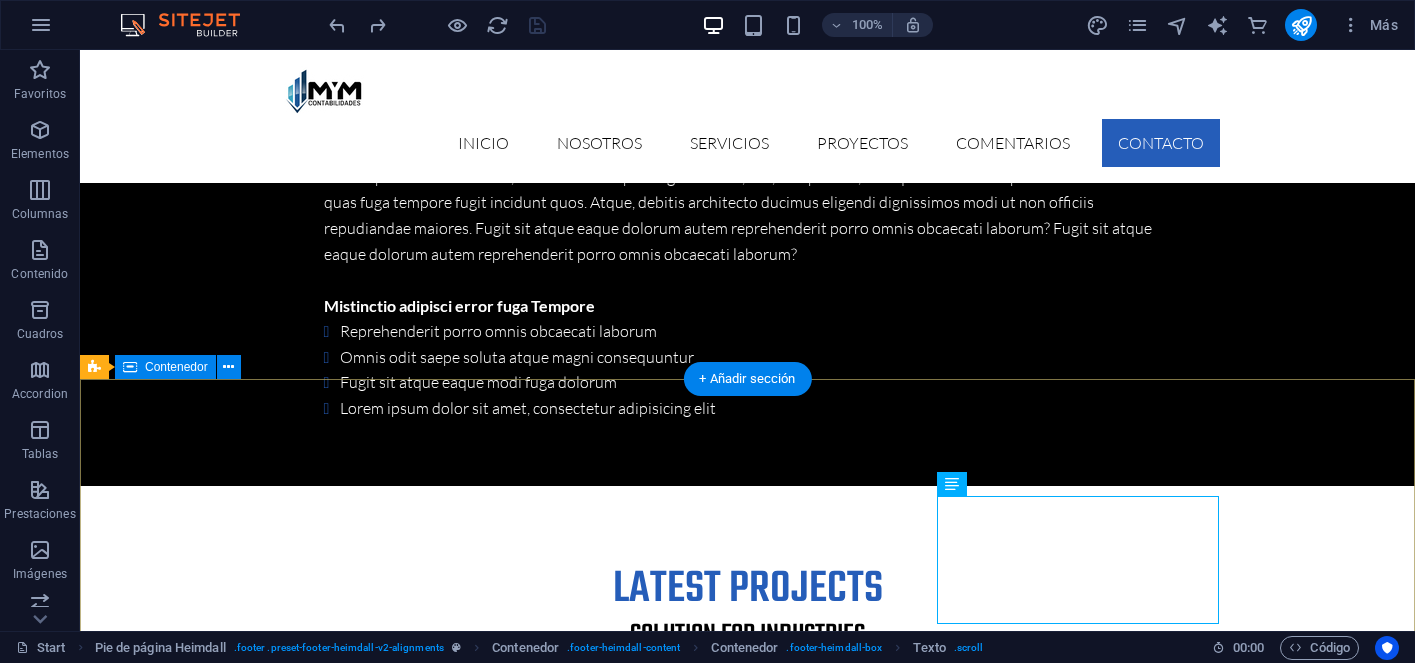 scroll, scrollTop: 6319, scrollLeft: 0, axis: vertical 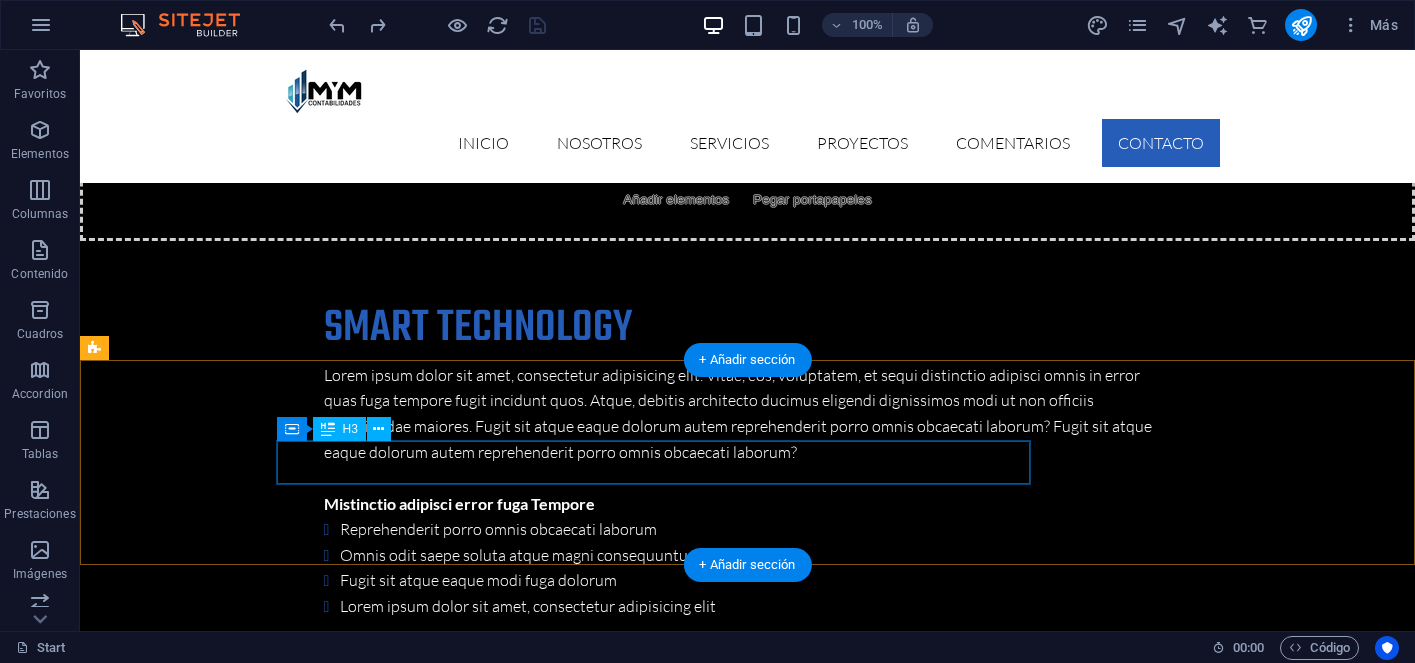 click on "Looking for a quality and affordable Services for your next project?" at bounding box center [568, 6246] 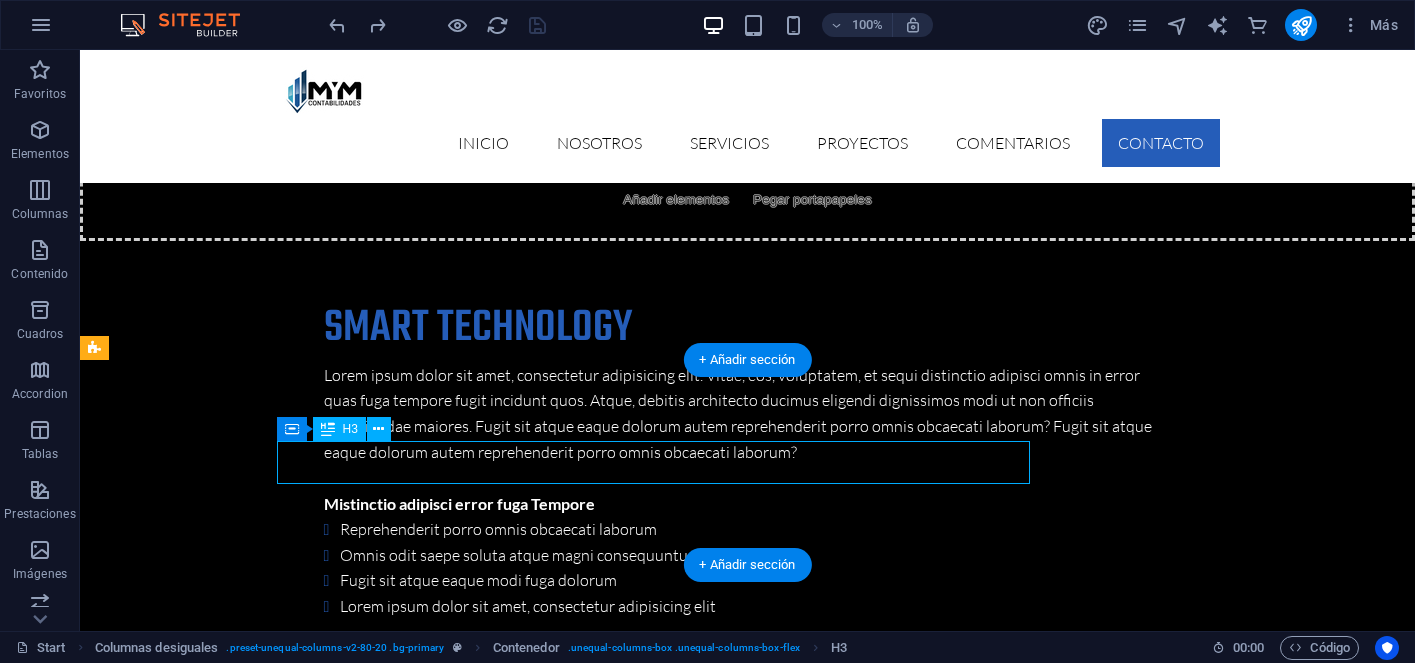 click on "Looking for a quality and affordable Services for your next project?" at bounding box center [568, 6246] 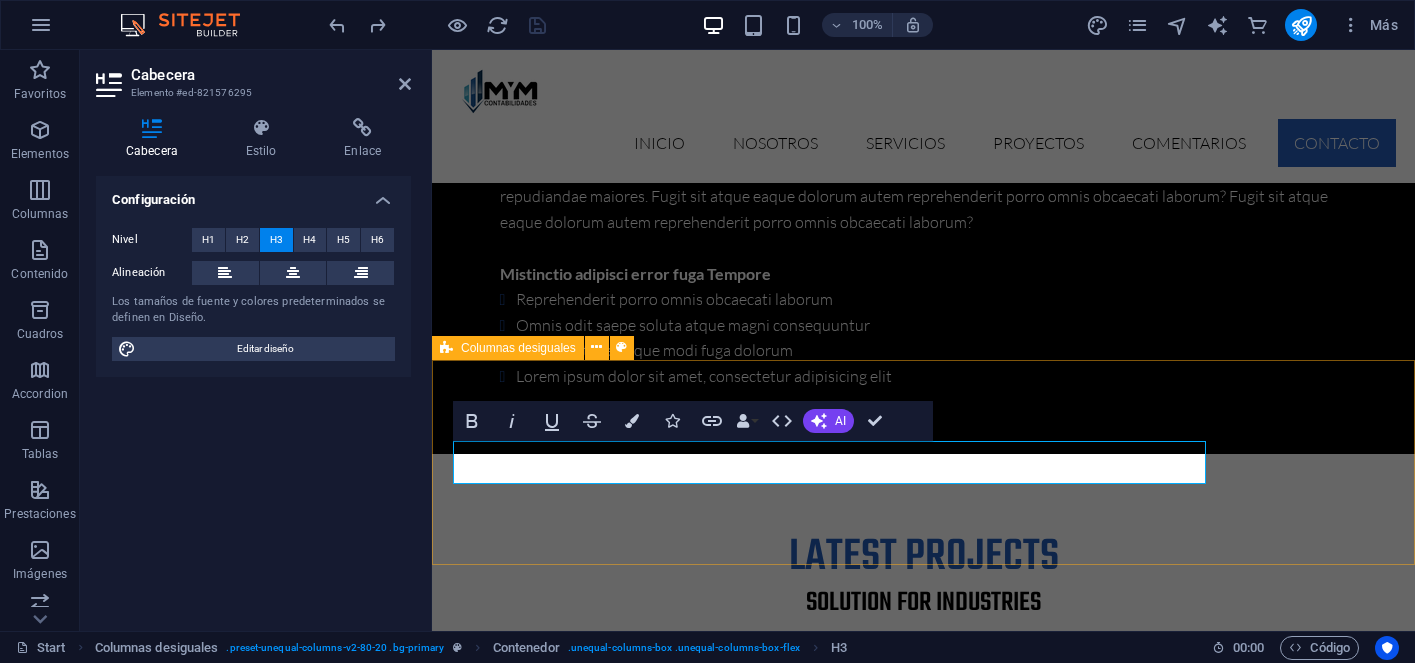 type 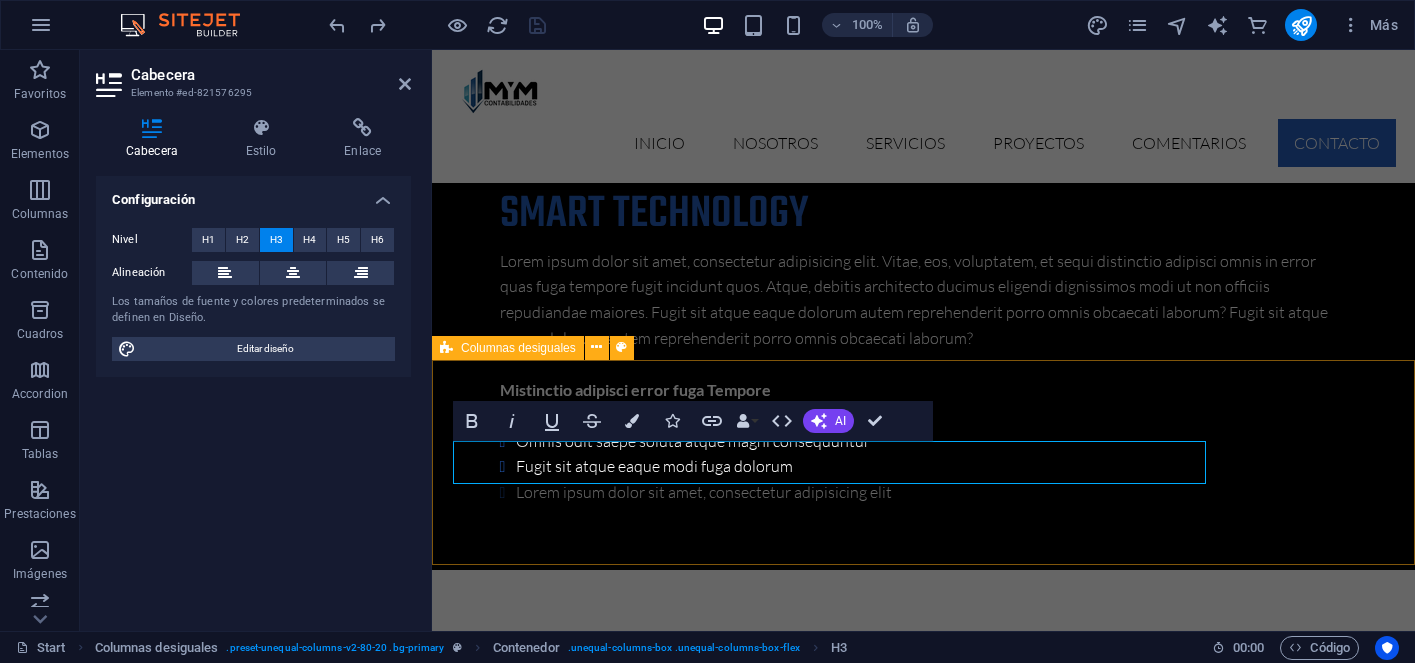 click on "ÚNETE A NUESTRA RED DE CLIENTES Y RECIBE BENEFICIOS PREFERENCIALES   +56 9 8368 4385" at bounding box center [923, 6153] 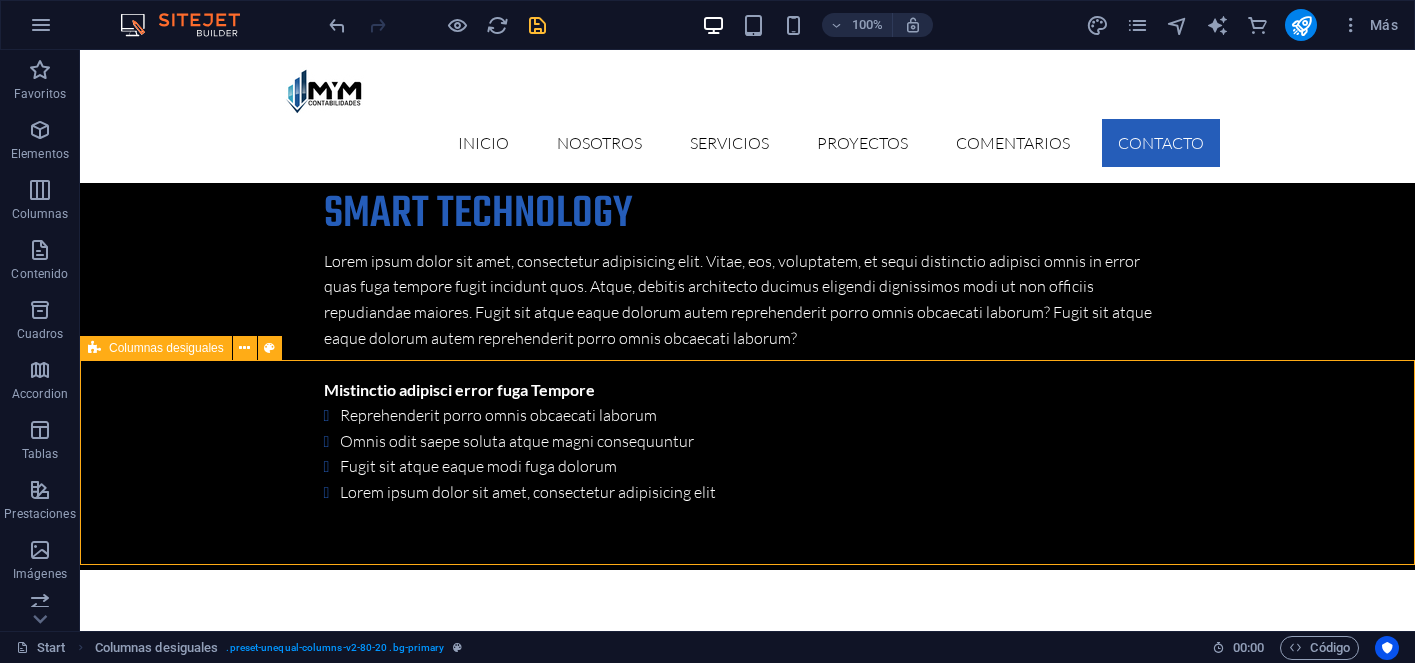scroll, scrollTop: 6142, scrollLeft: 0, axis: vertical 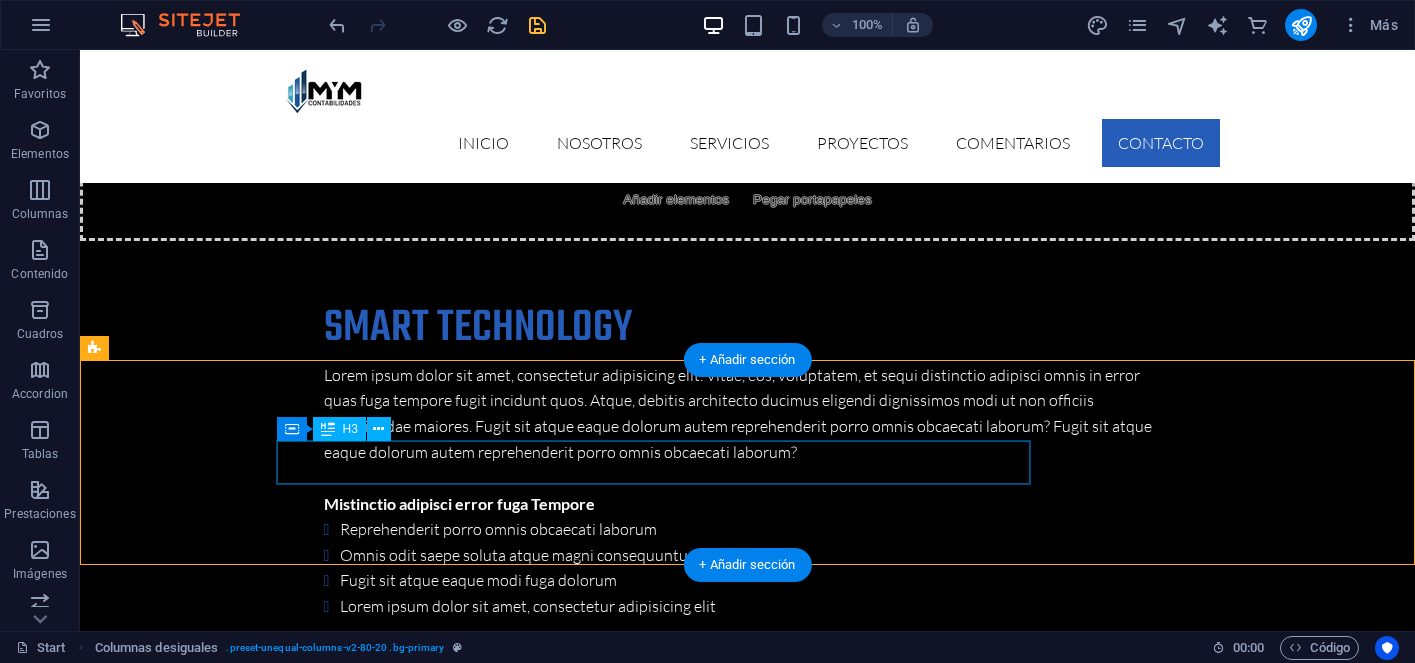 click on "ÚNETE A NUESTRA RED DE CLIENTES Y RECIBE BENEFICIOS PREFERENCIALES" at bounding box center [568, 6246] 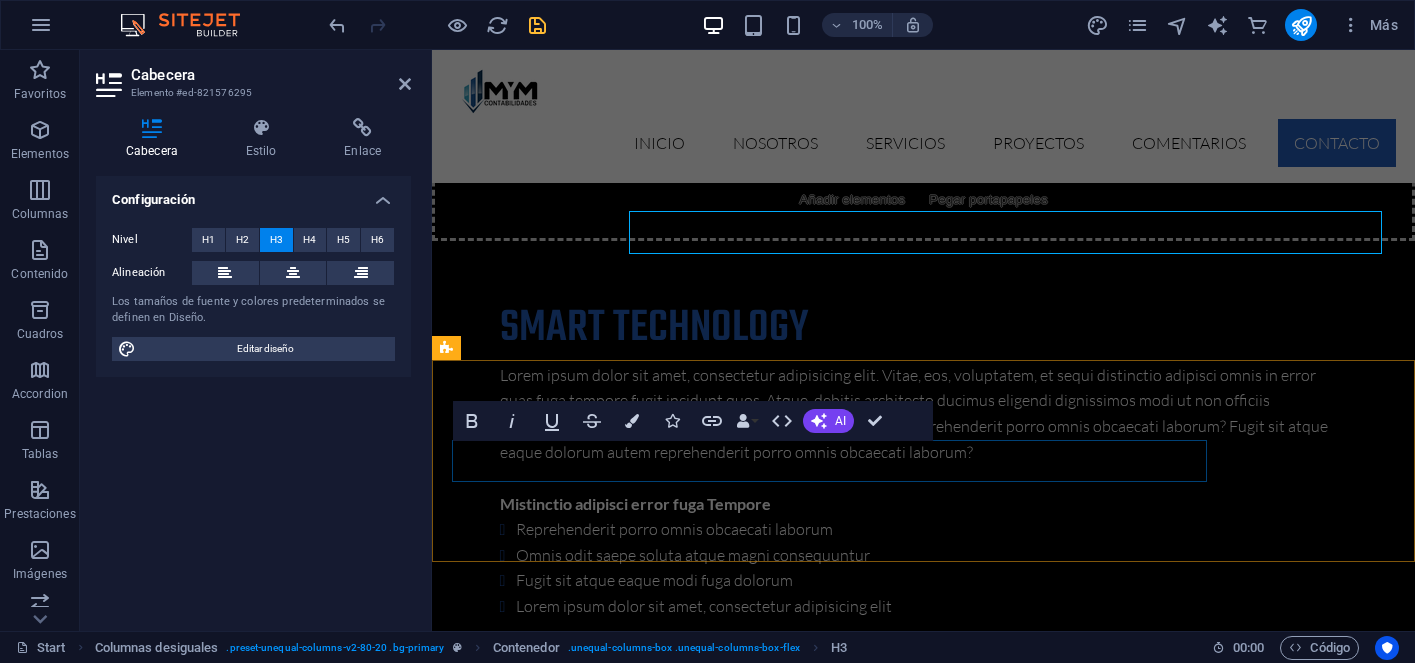 scroll, scrollTop: 6372, scrollLeft: 0, axis: vertical 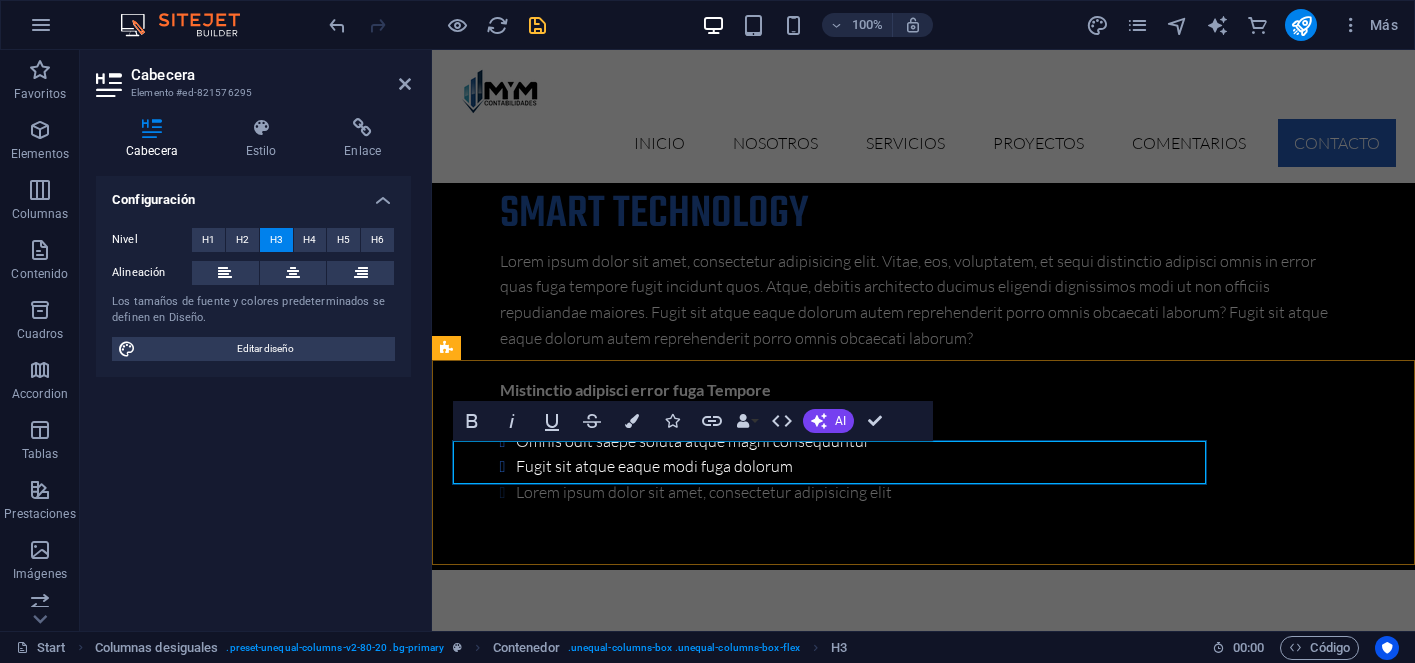 click on "ÚNETE A NUESTRA RED DE CLIENTES Y RECIBE BENEFICIOS PREFERENCIALES" at bounding box center (920, 6132) 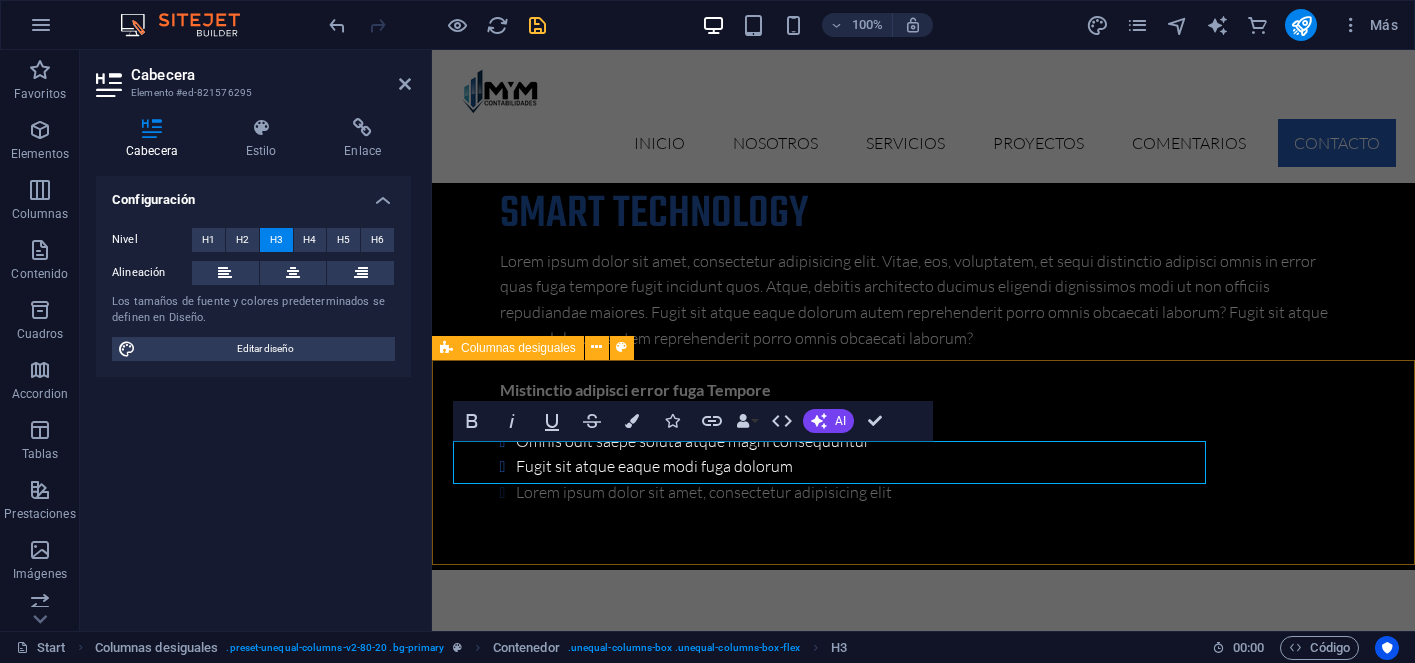 click on "ÚNETE A NUESTRA RED DE CLIENTES Y RECIBE BENEFICIOS PREFERENCIALES...   +56 9 8368 4385" at bounding box center (923, 6153) 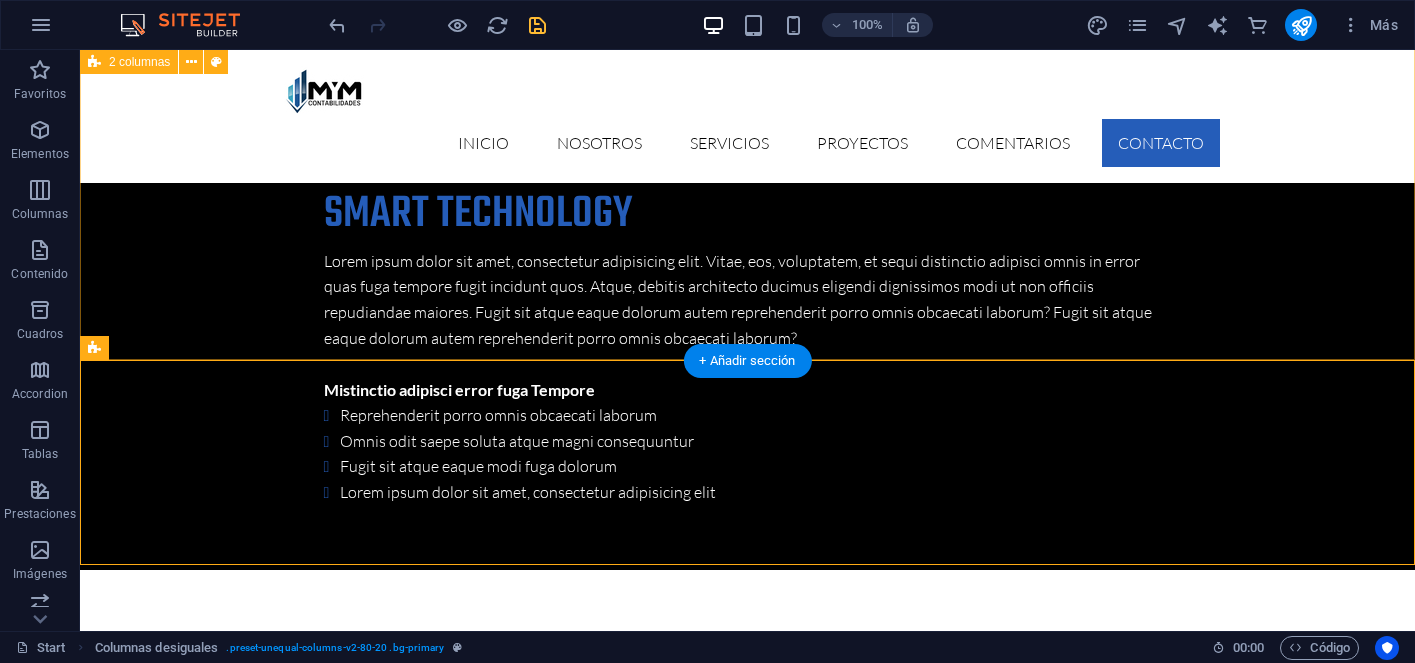scroll, scrollTop: 6142, scrollLeft: 0, axis: vertical 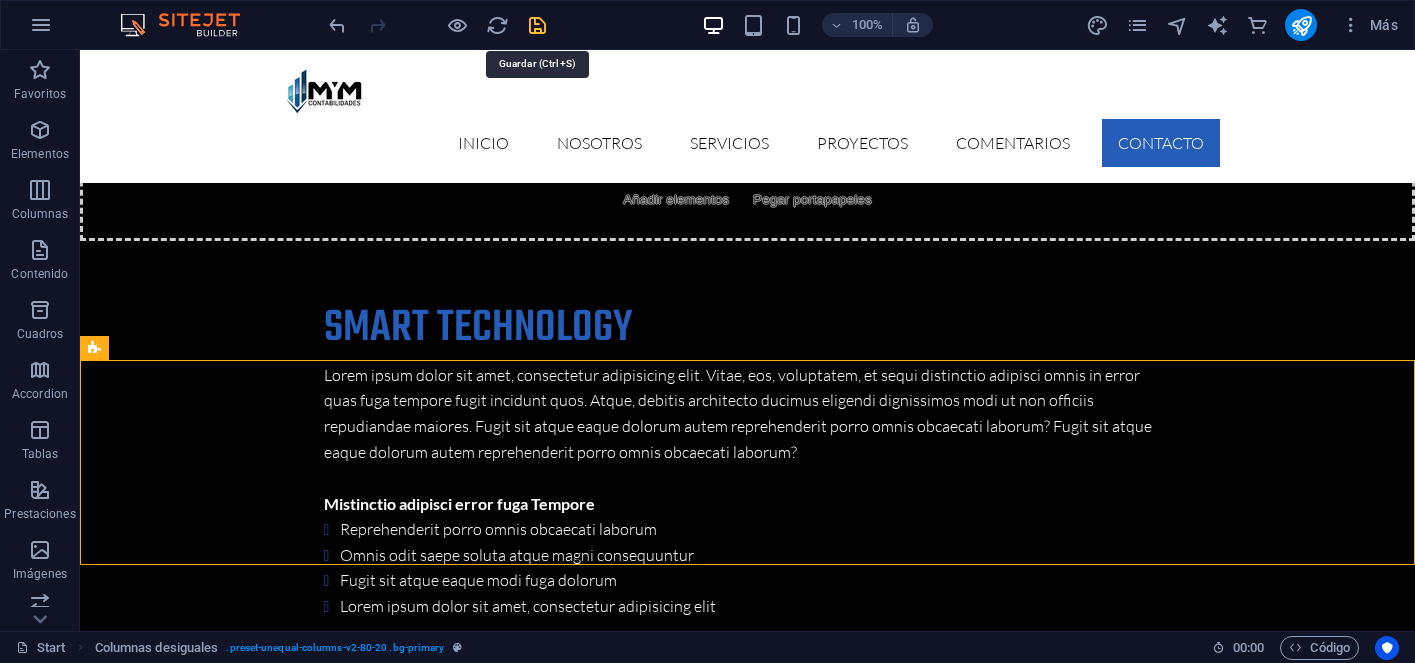 click at bounding box center (537, 25) 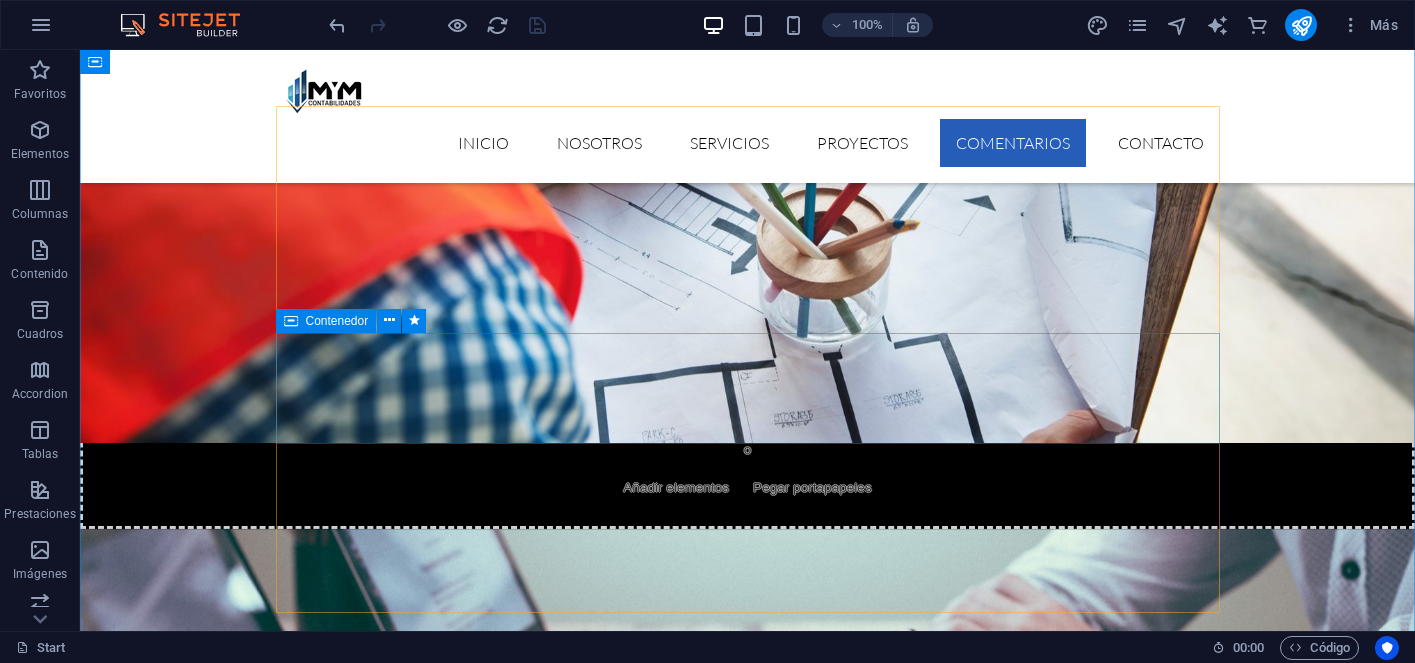 scroll, scrollTop: 5006, scrollLeft: 0, axis: vertical 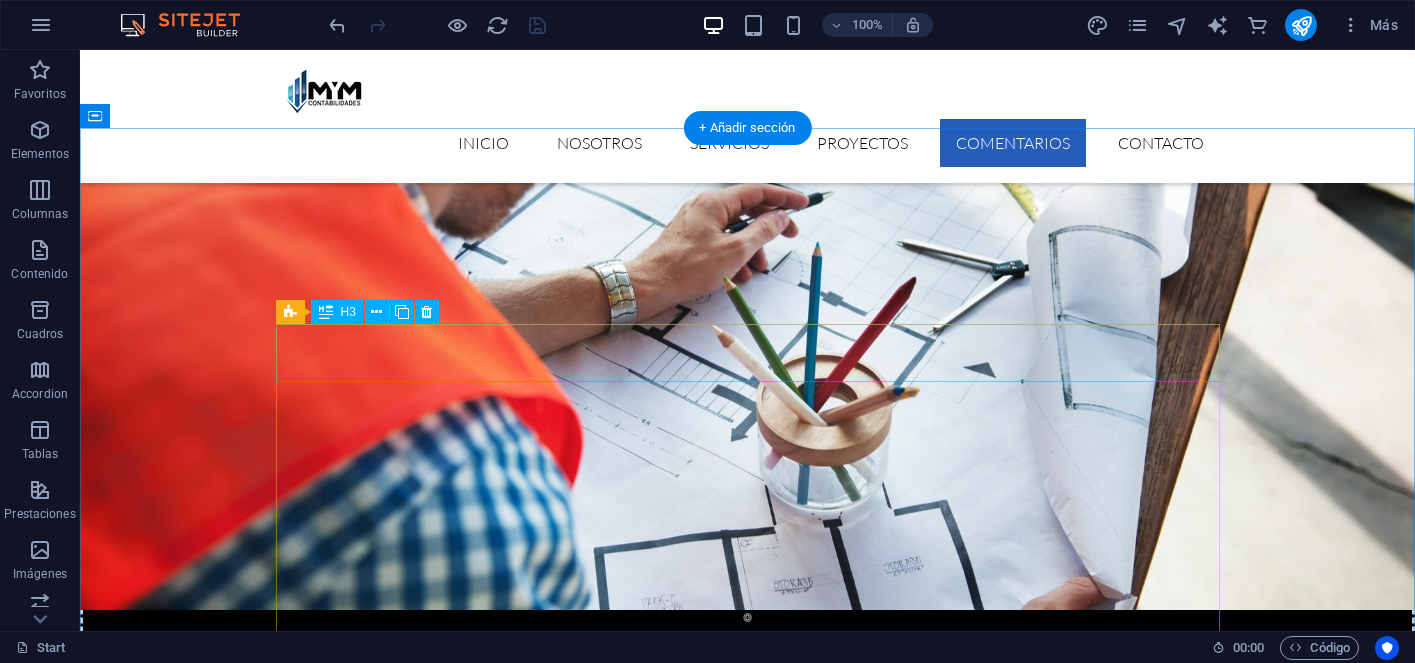 click on "Stet clita kasd gubergren no sea takimata?" at bounding box center [748, 5574] 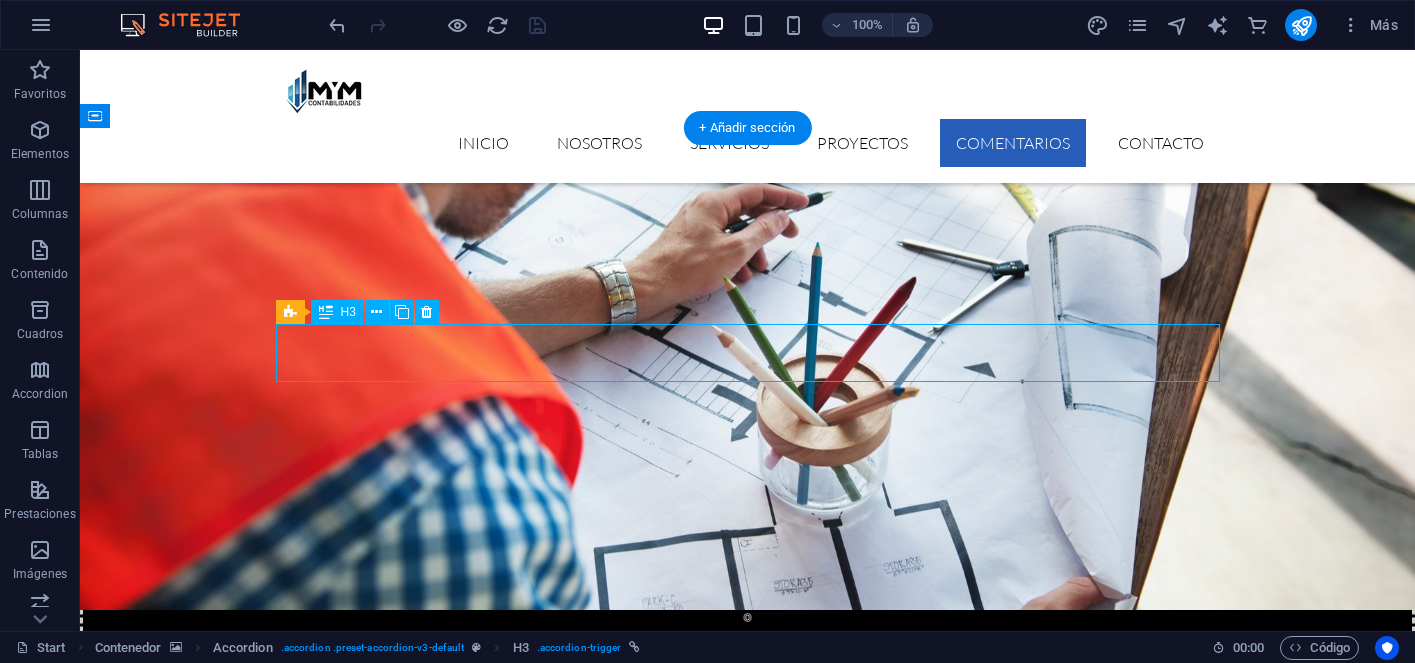 click on "Stet clita kasd gubergren no sea takimata?" at bounding box center (748, 5574) 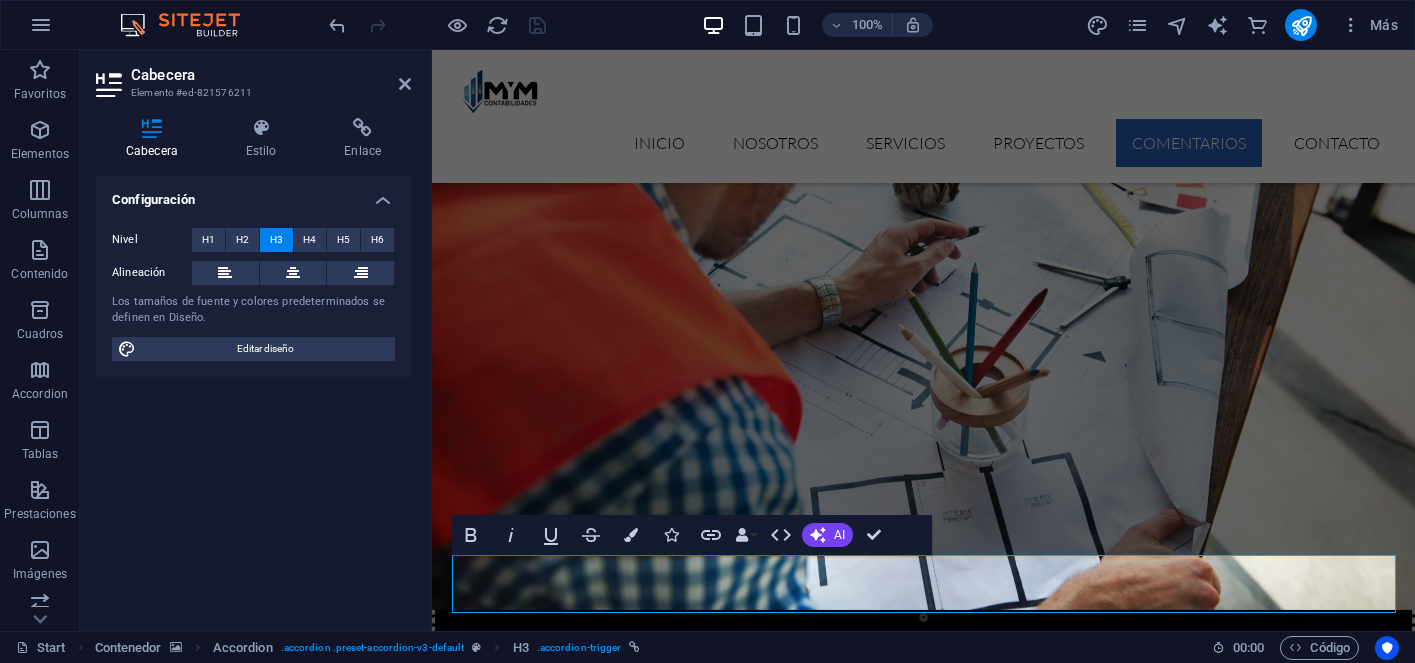 type 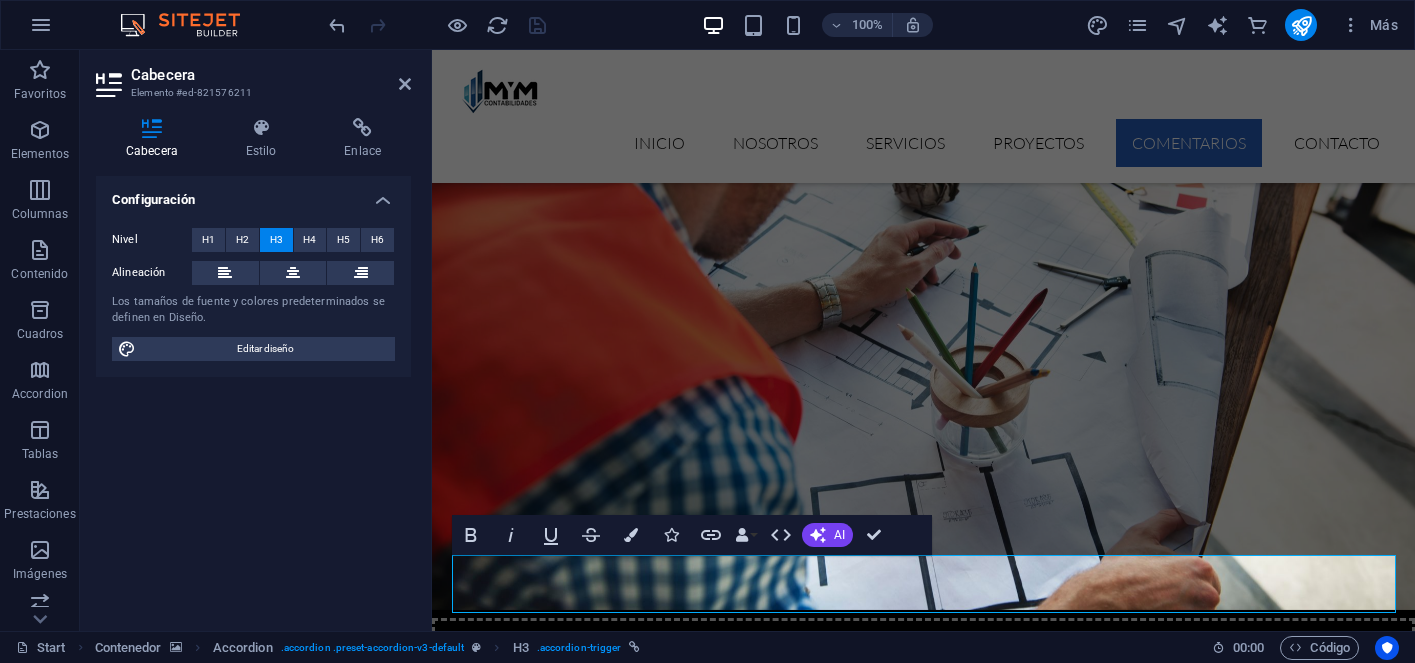 click at bounding box center (923, 5073) 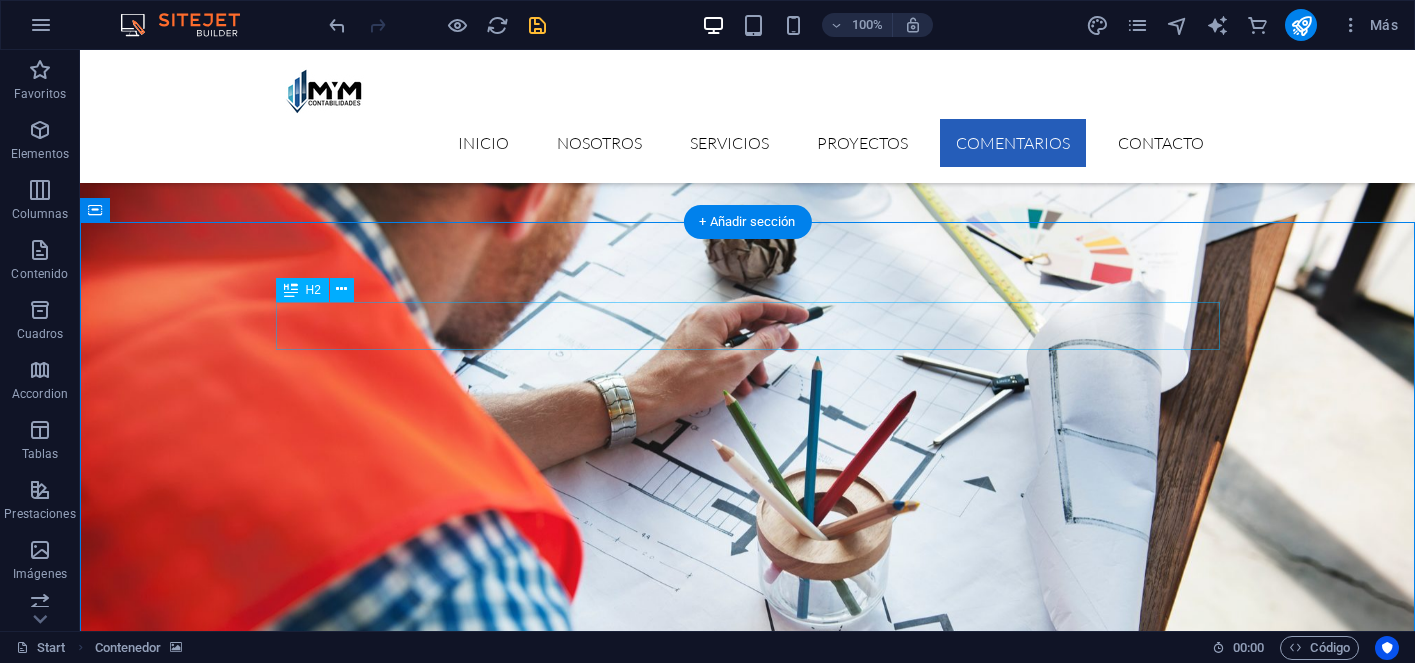 scroll, scrollTop: 4880, scrollLeft: 0, axis: vertical 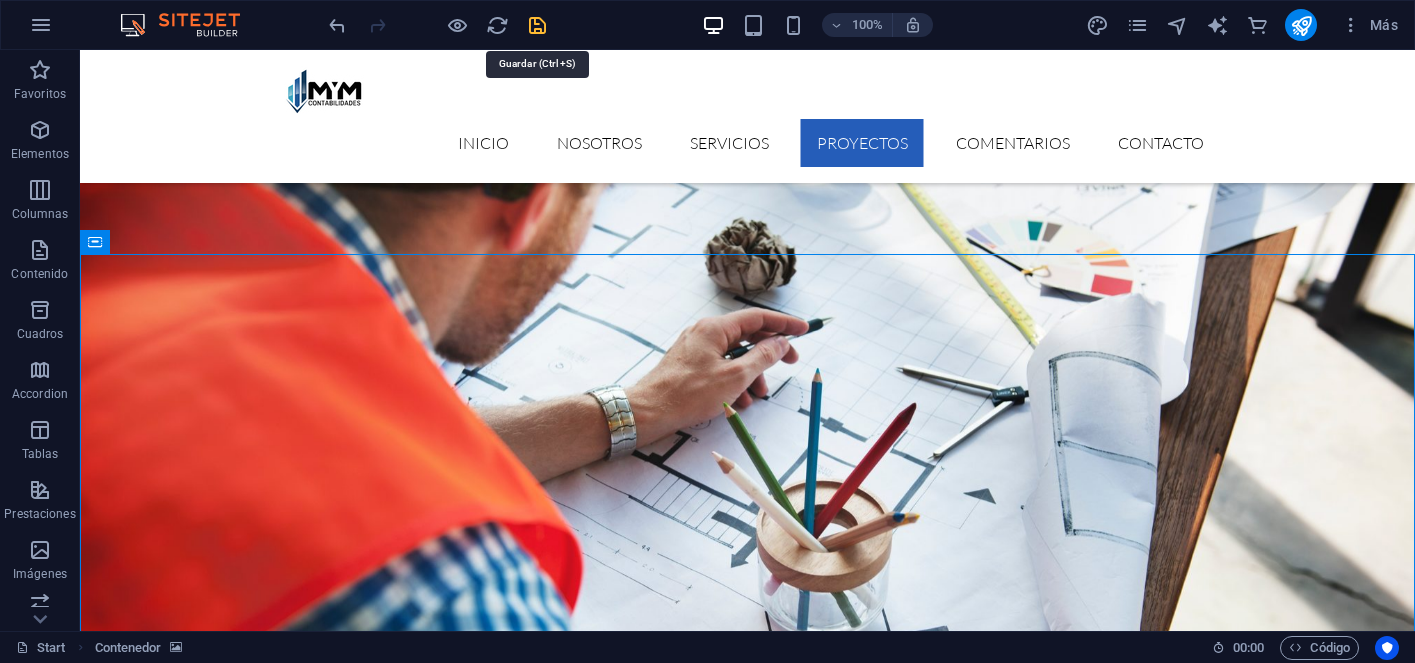 click at bounding box center [537, 25] 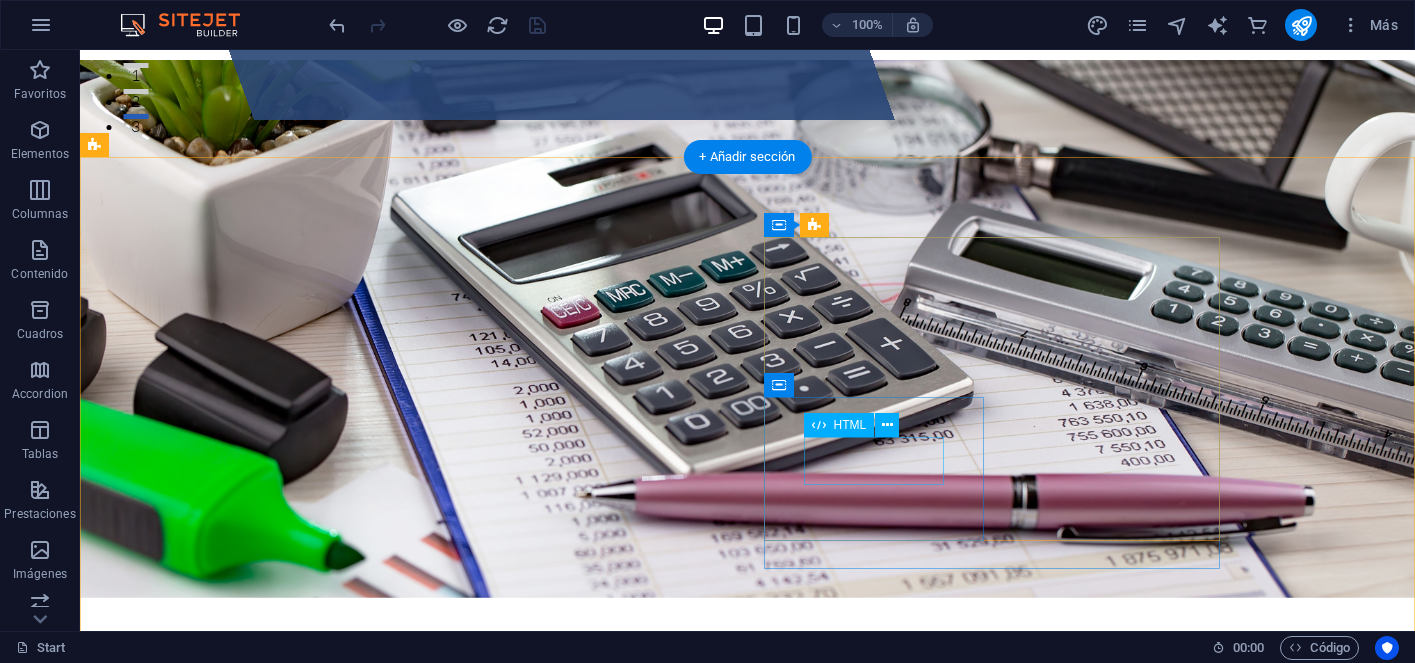 scroll, scrollTop: 513, scrollLeft: 0, axis: vertical 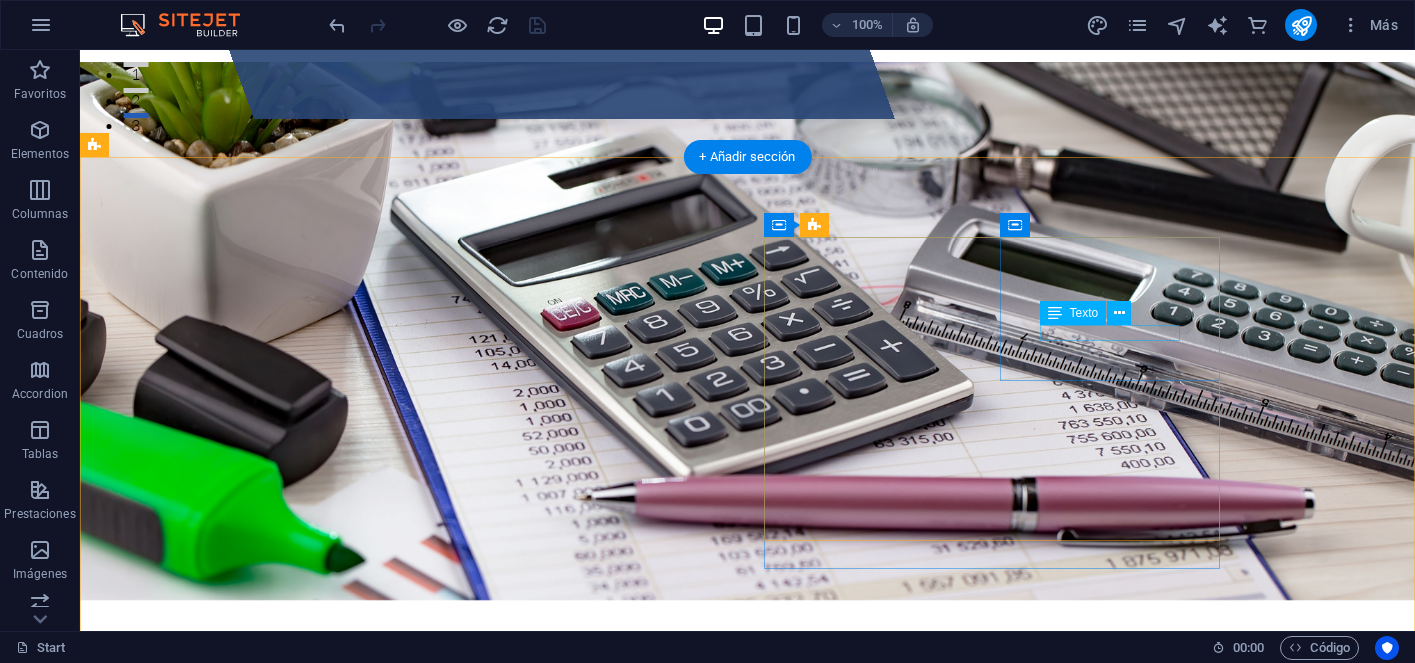 click on "Customers" at bounding box center (206, 1977) 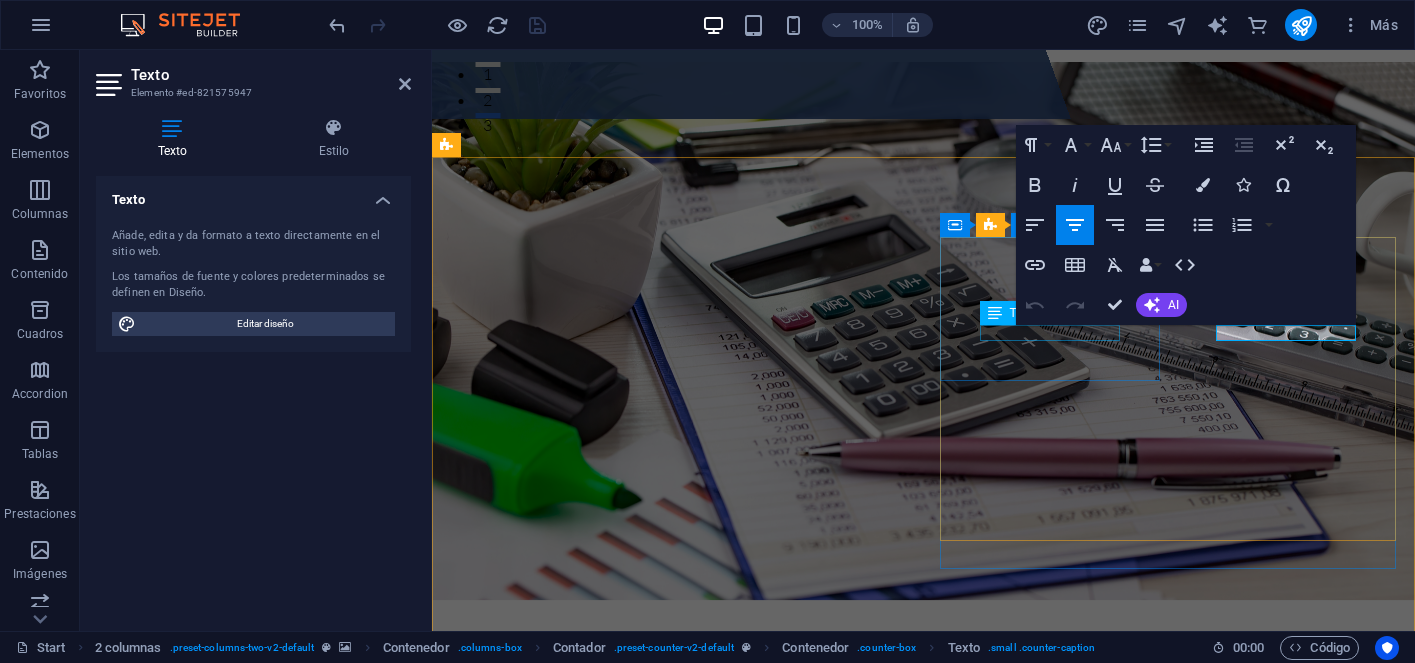 type 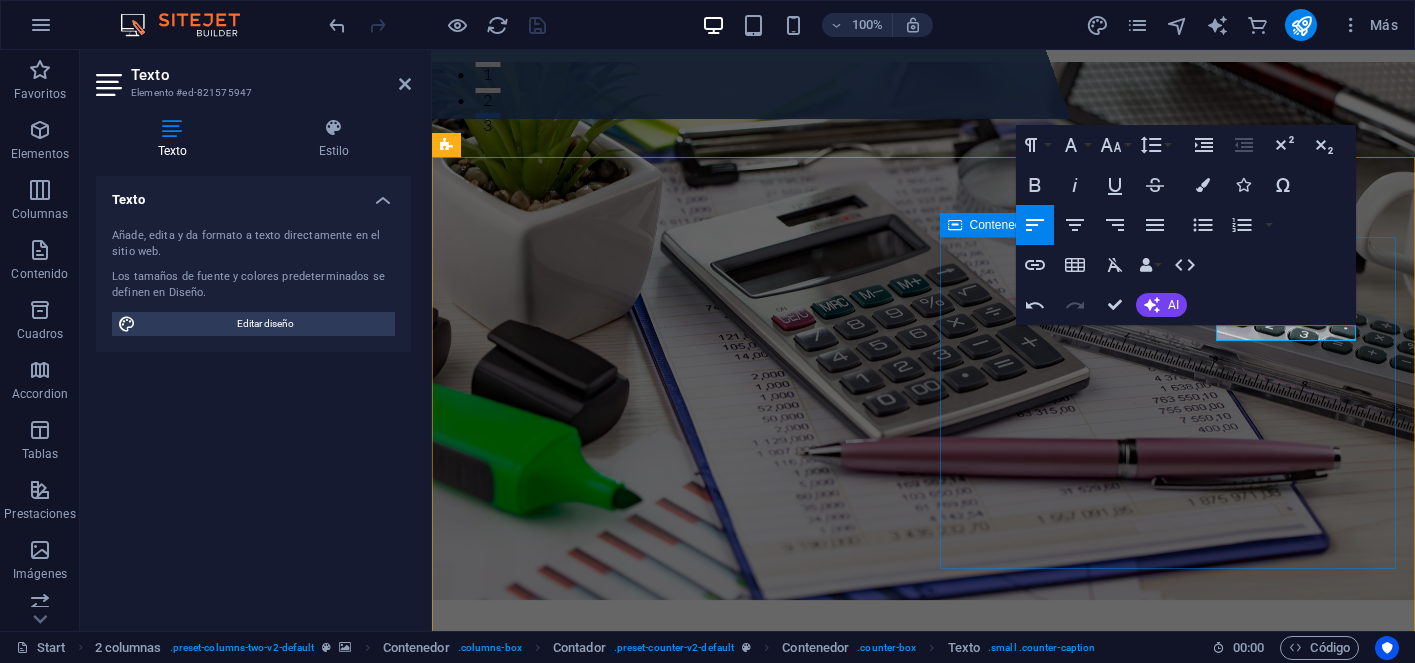 click on "78 Projects 52 CLIENTES SATISFECHOS 14 Engineers 26 Partners" at bounding box center (676, 2029) 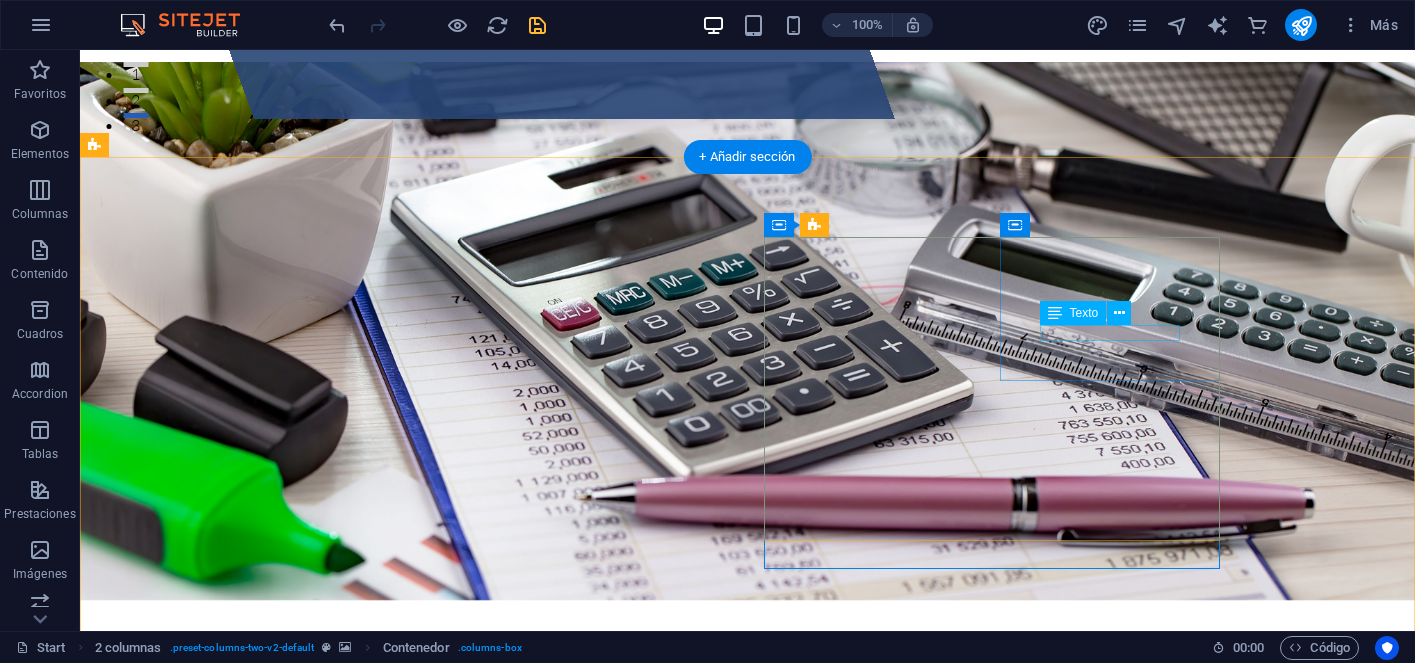 click on "CLIENTES SATISFECHOS" at bounding box center (206, 1977) 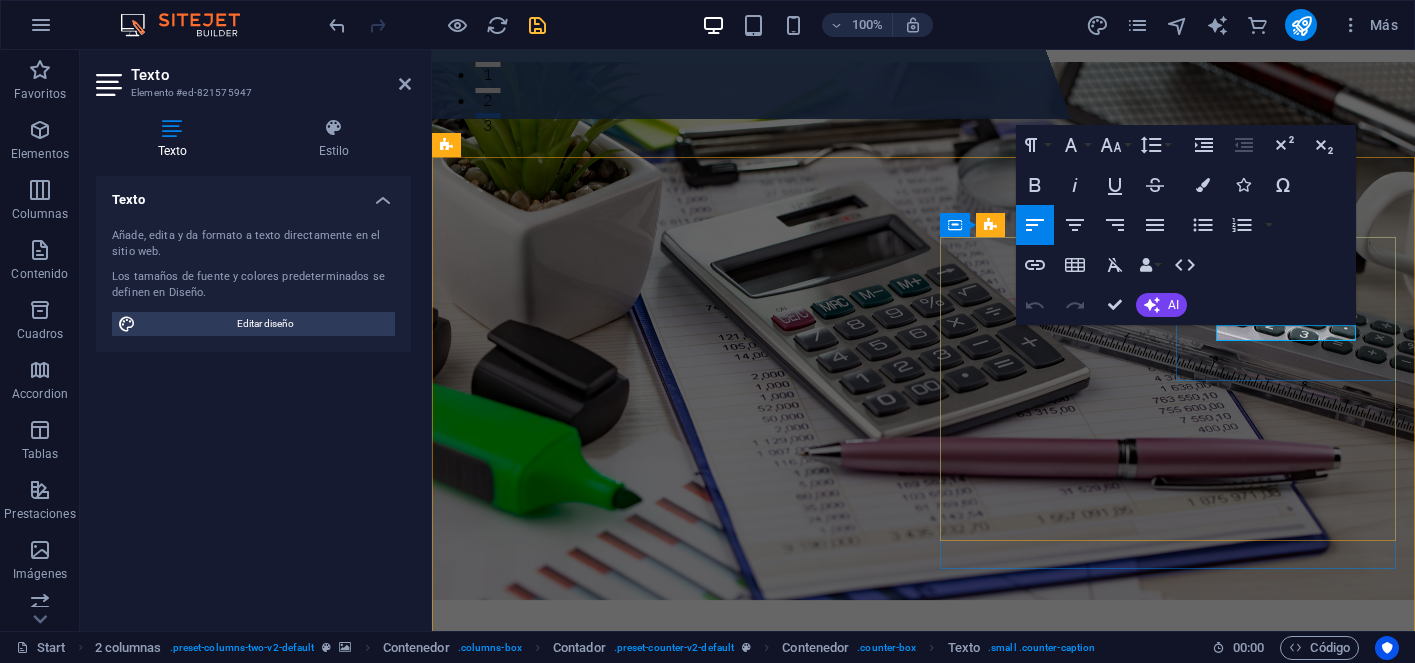 click on "CLIENTES SATISFECHOS" at bounding box center [558, 1977] 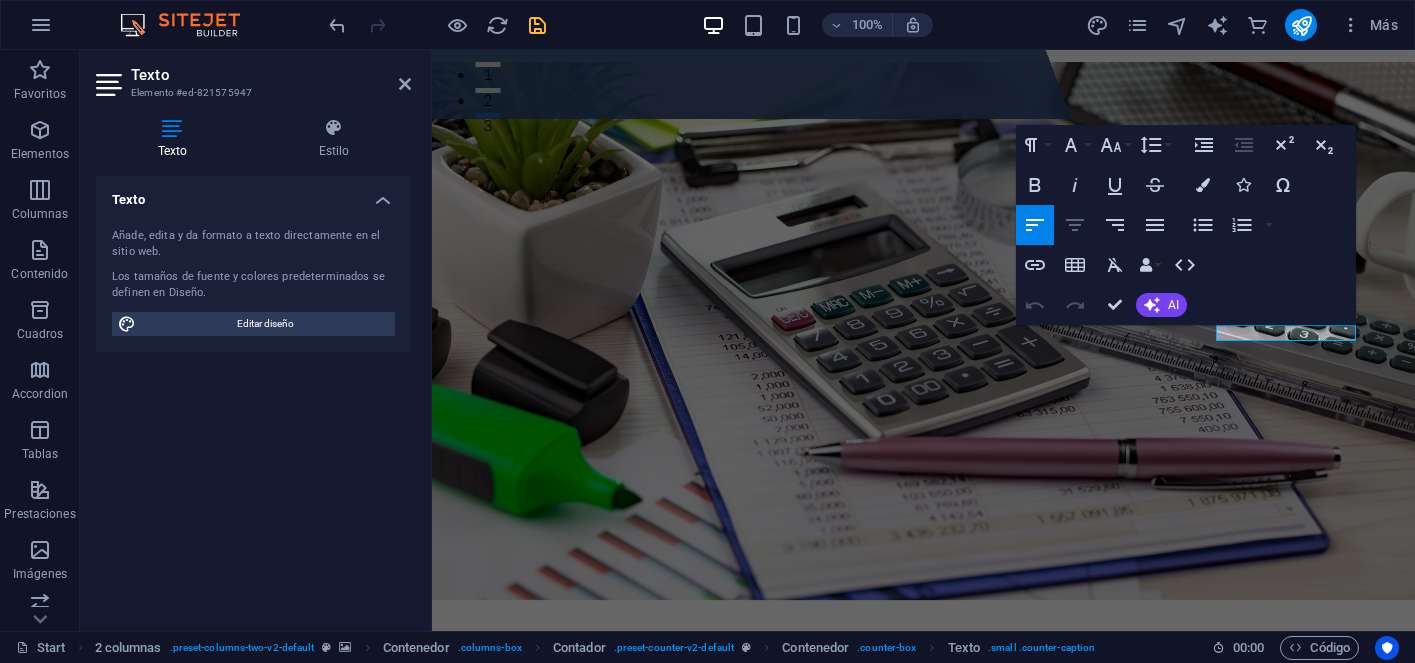 click 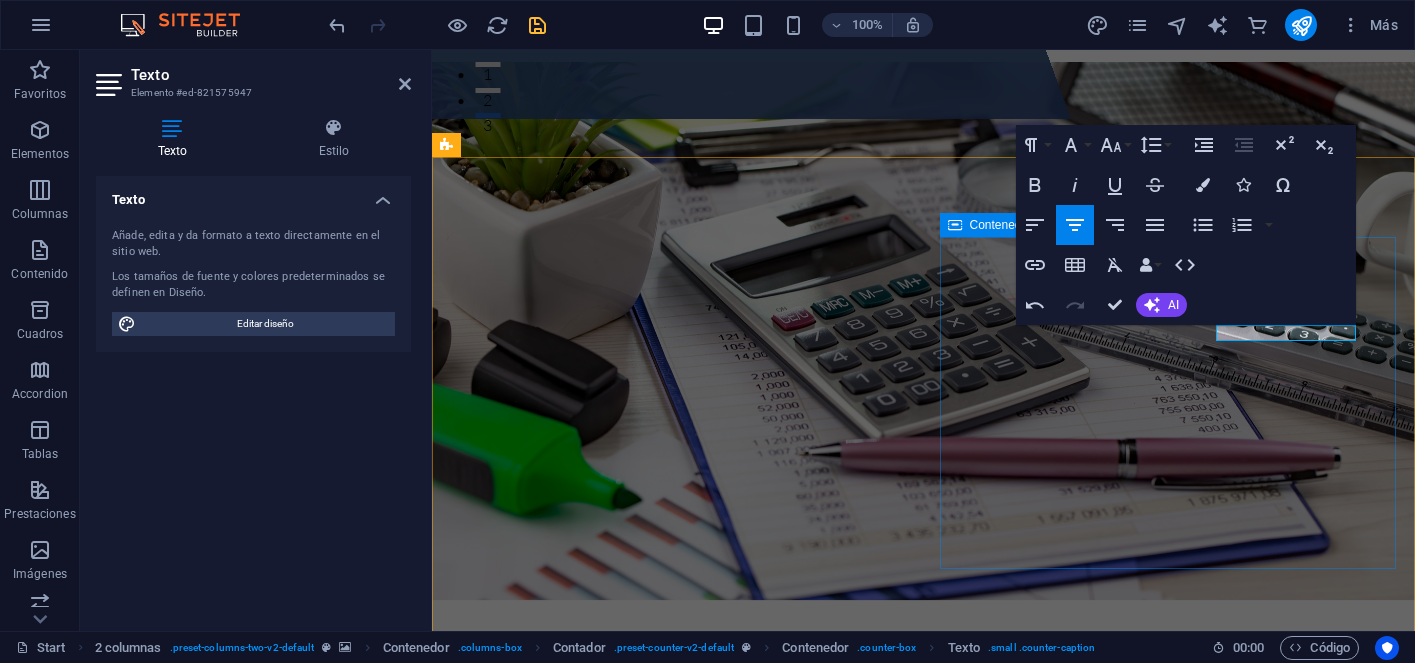 click on "78 Projects 52 CLIENTES SATISFECHOS 14 Engineers 26 Partners" at bounding box center [676, 2029] 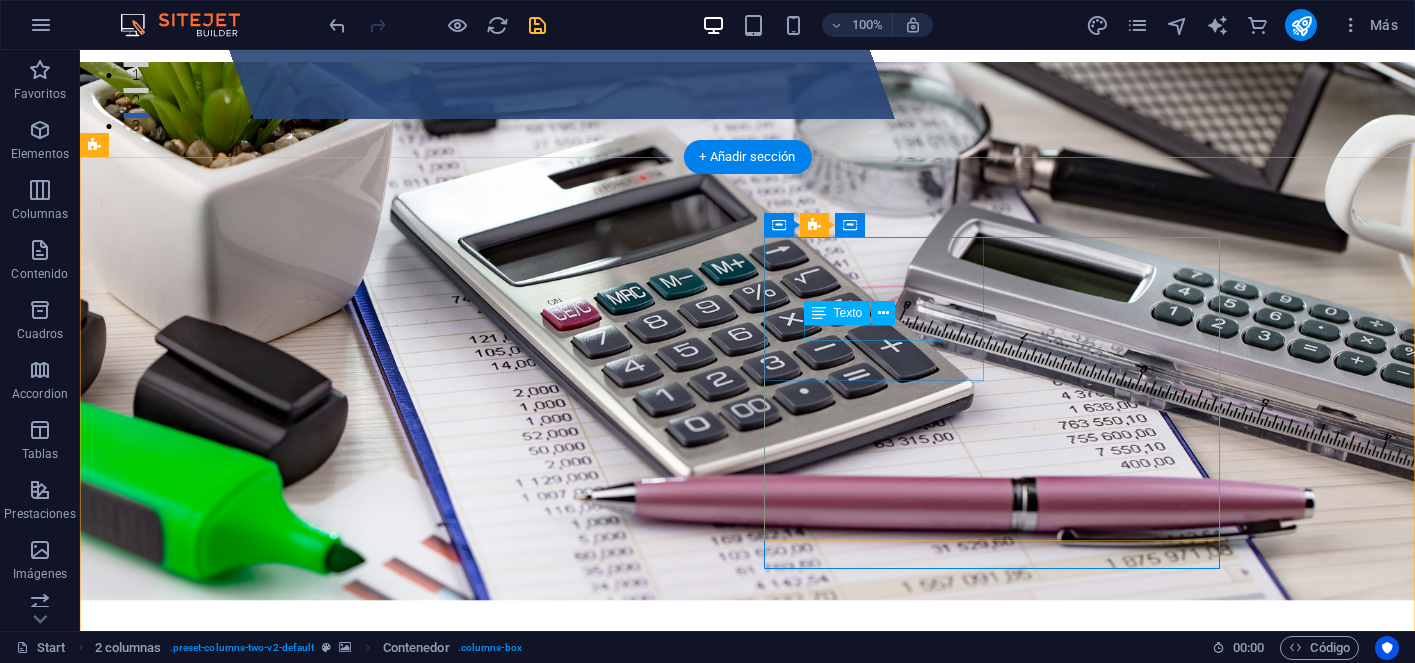 click on "Projects" at bounding box center [206, 1825] 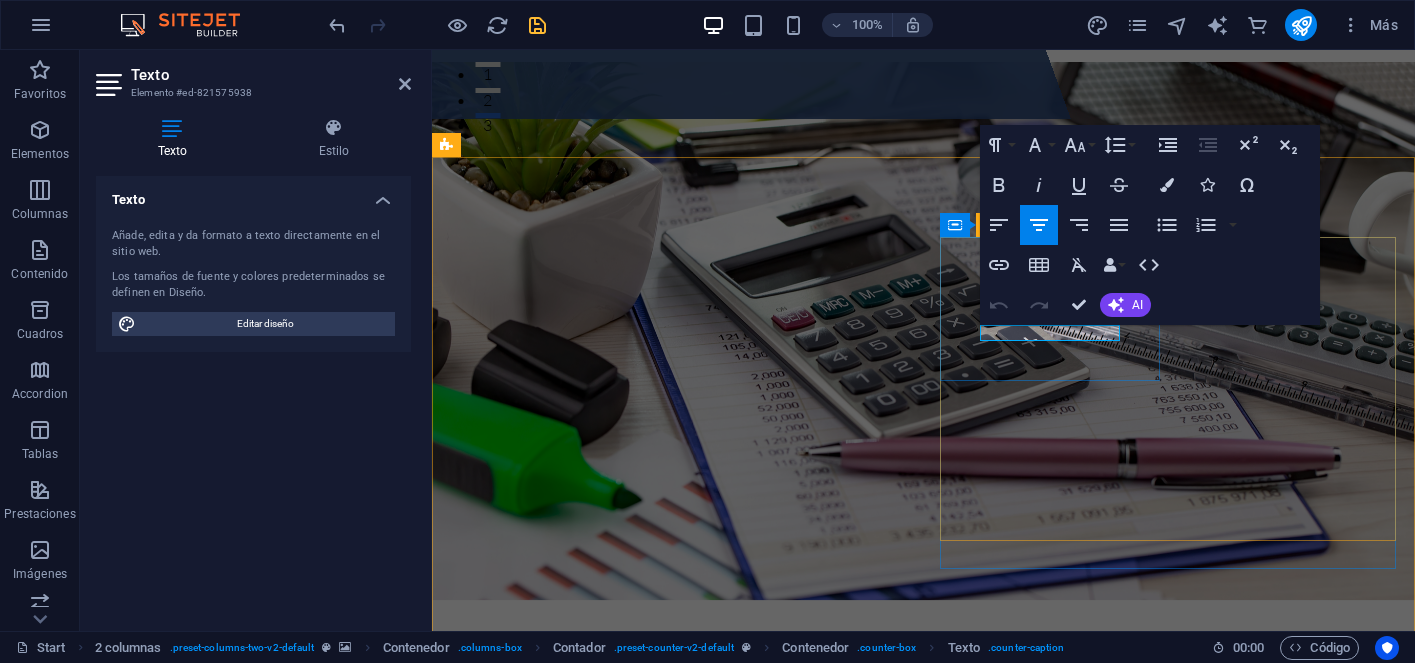 click on "Projects" at bounding box center [558, 1825] 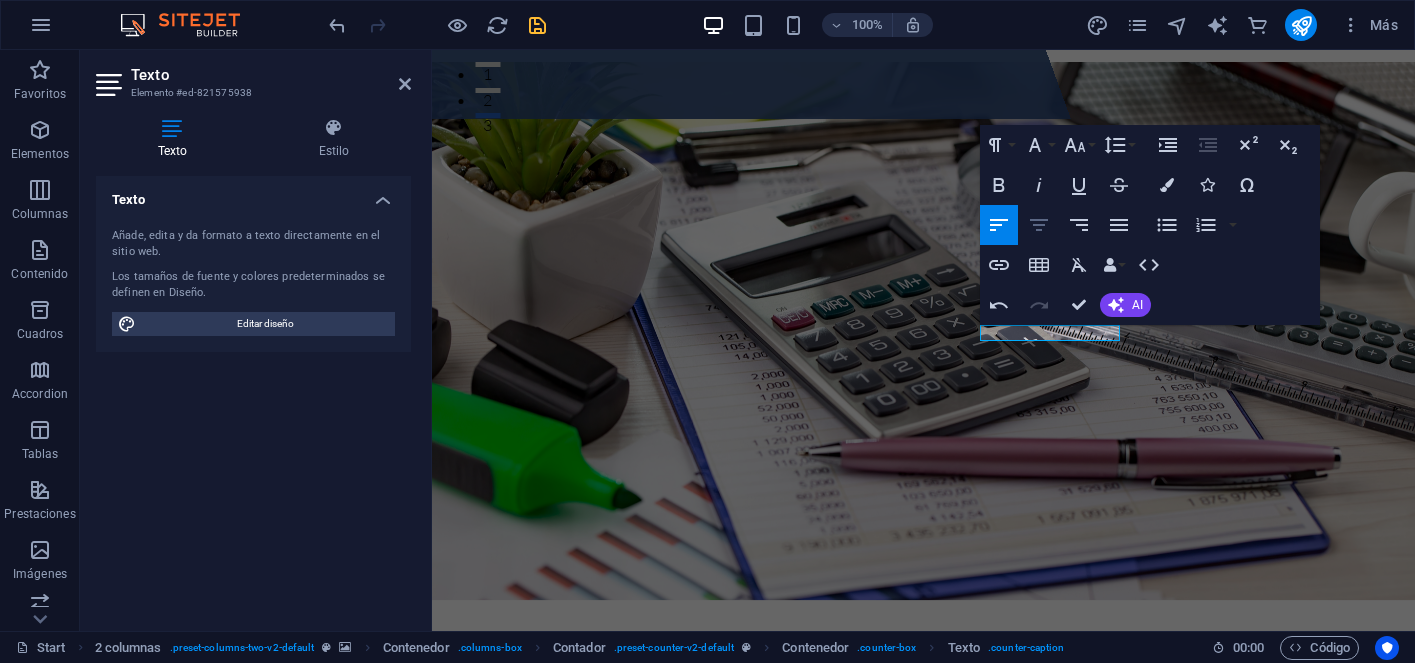 click 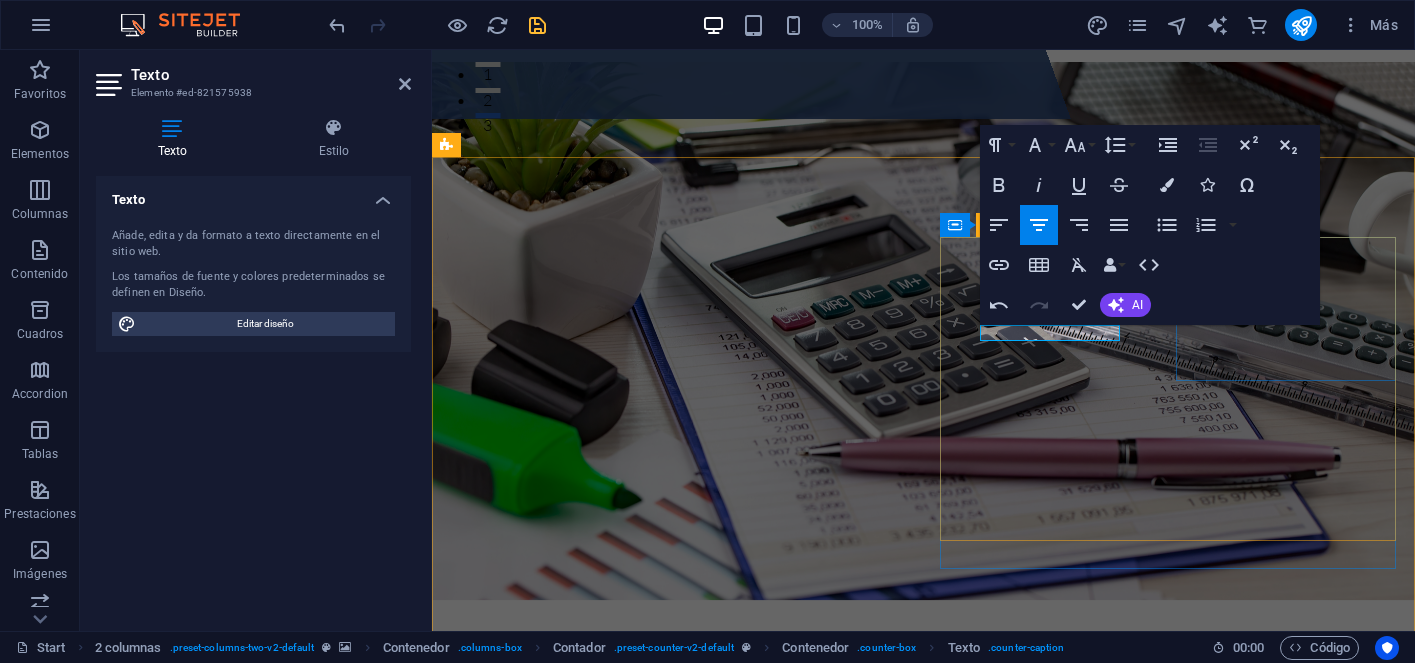 click on "52 CLIENTES SATISFECHOS" at bounding box center (558, 1953) 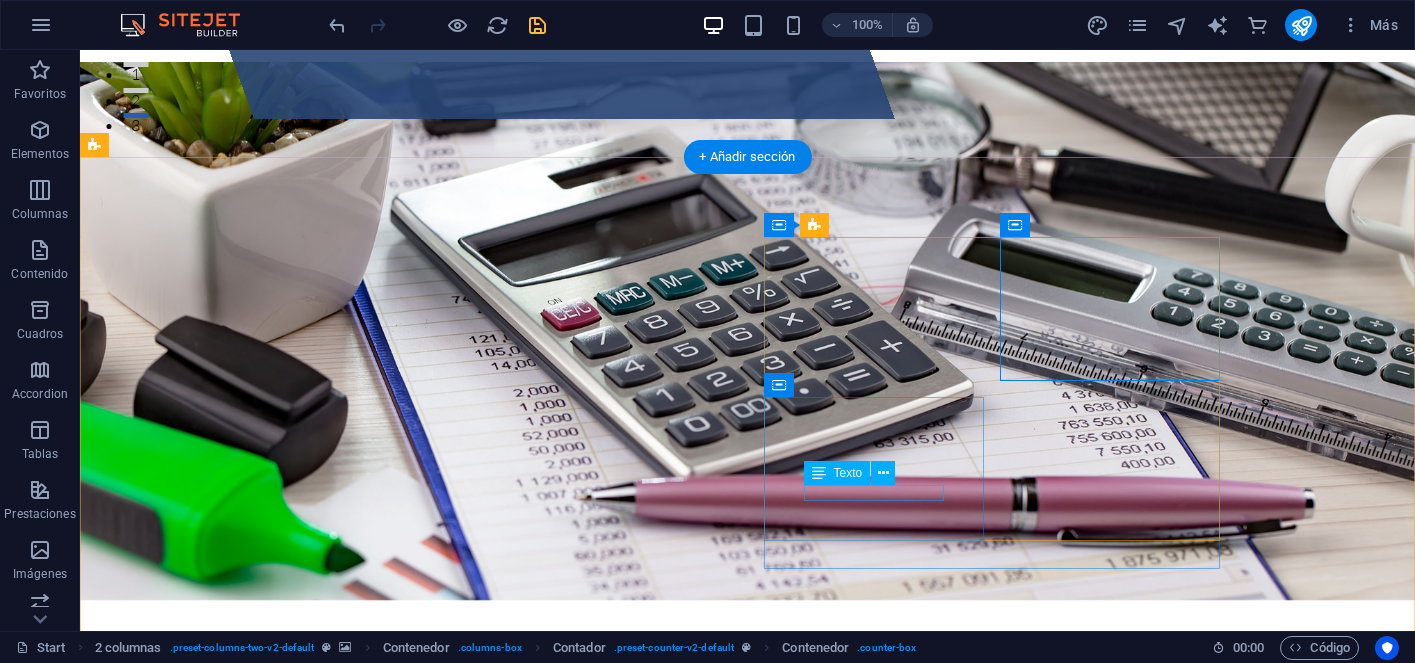 click on "Engineers" at bounding box center (206, 2129) 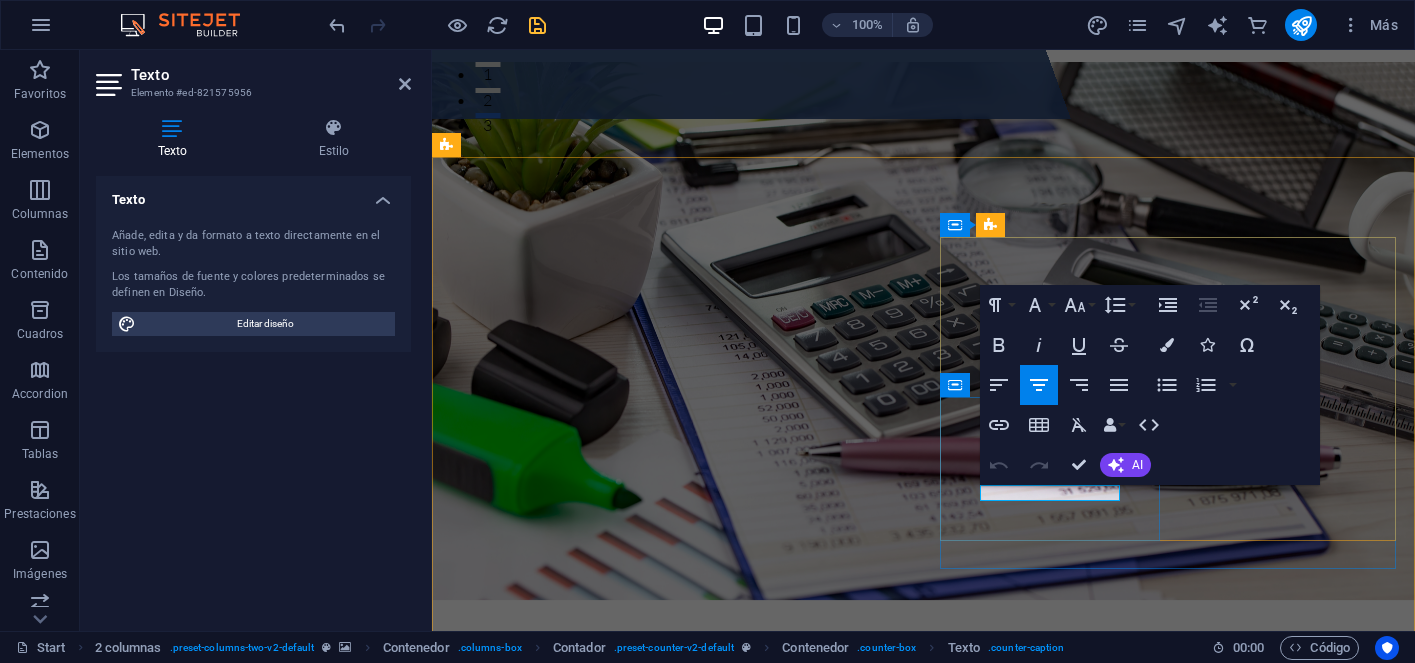 click on "Engineers" at bounding box center (558, 2129) 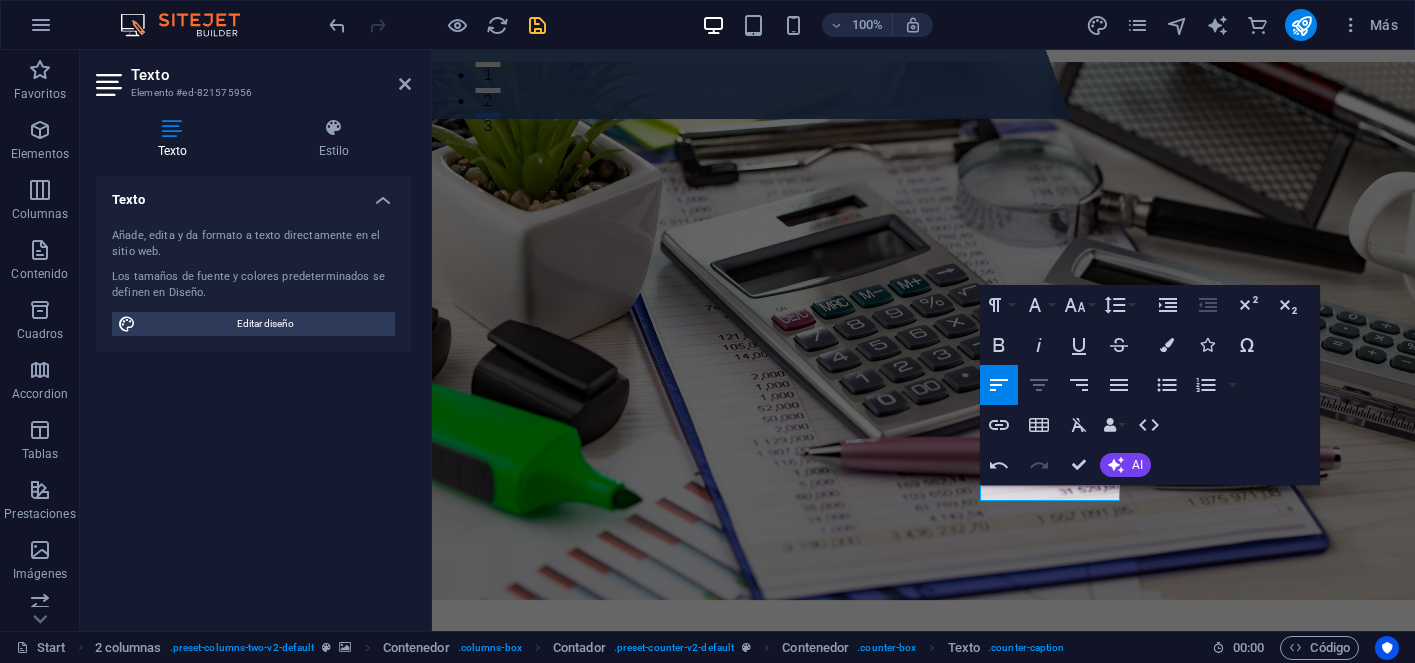 click 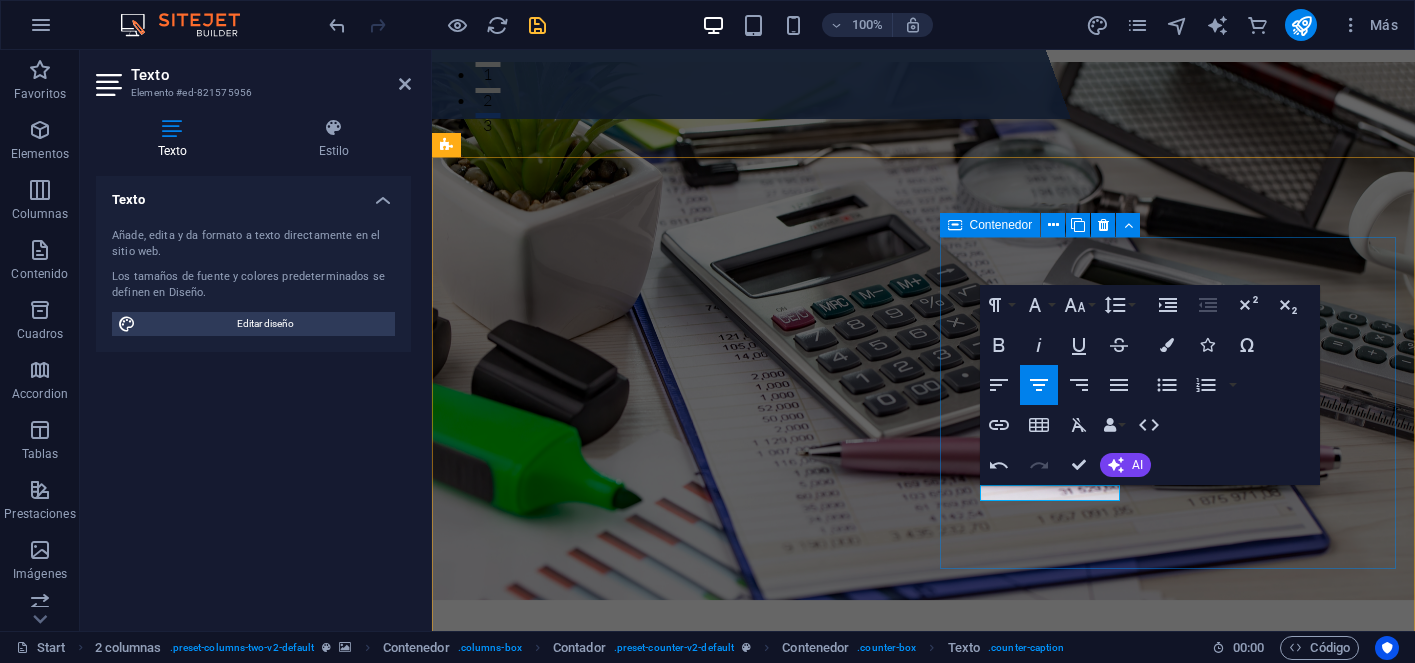 click on "78 PROYECTOS EJECUTADOS 52 CLIENTES SATISFECHOS 14 AÑOS EN EL RUBRO 26 Partners" at bounding box center (676, 2029) 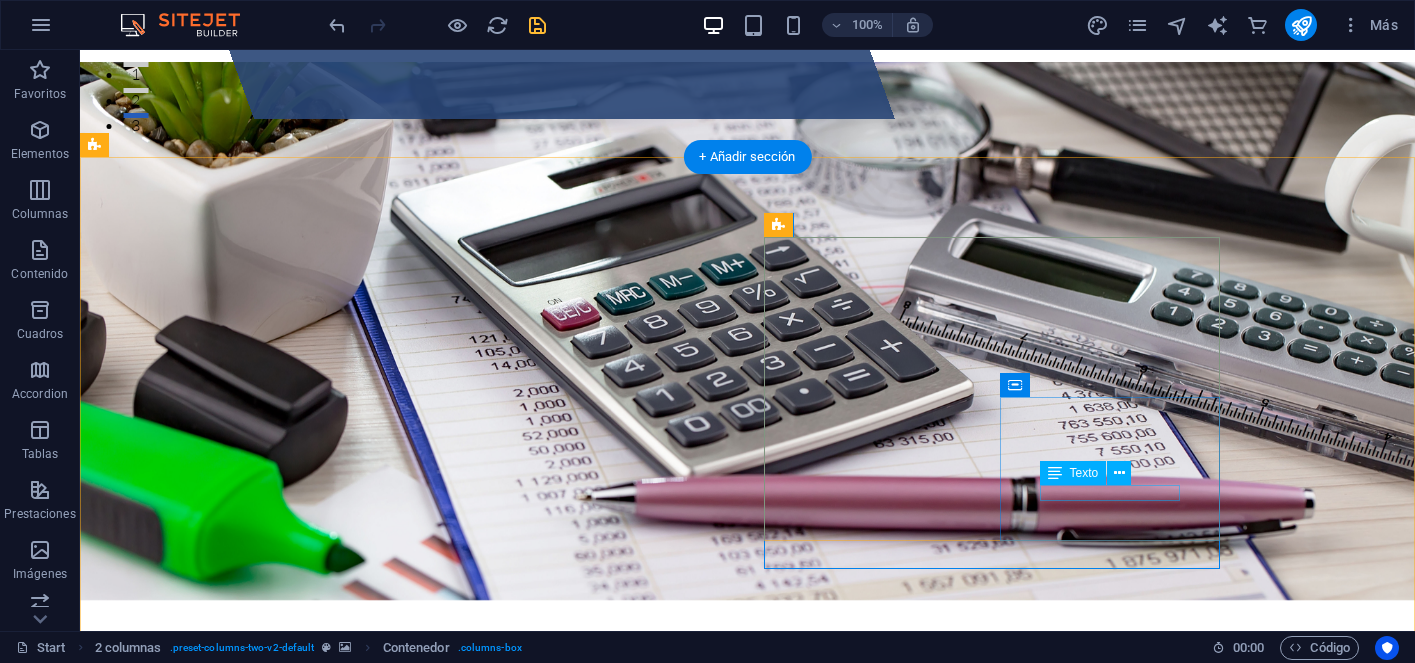 click on "Partners" at bounding box center [206, 2281] 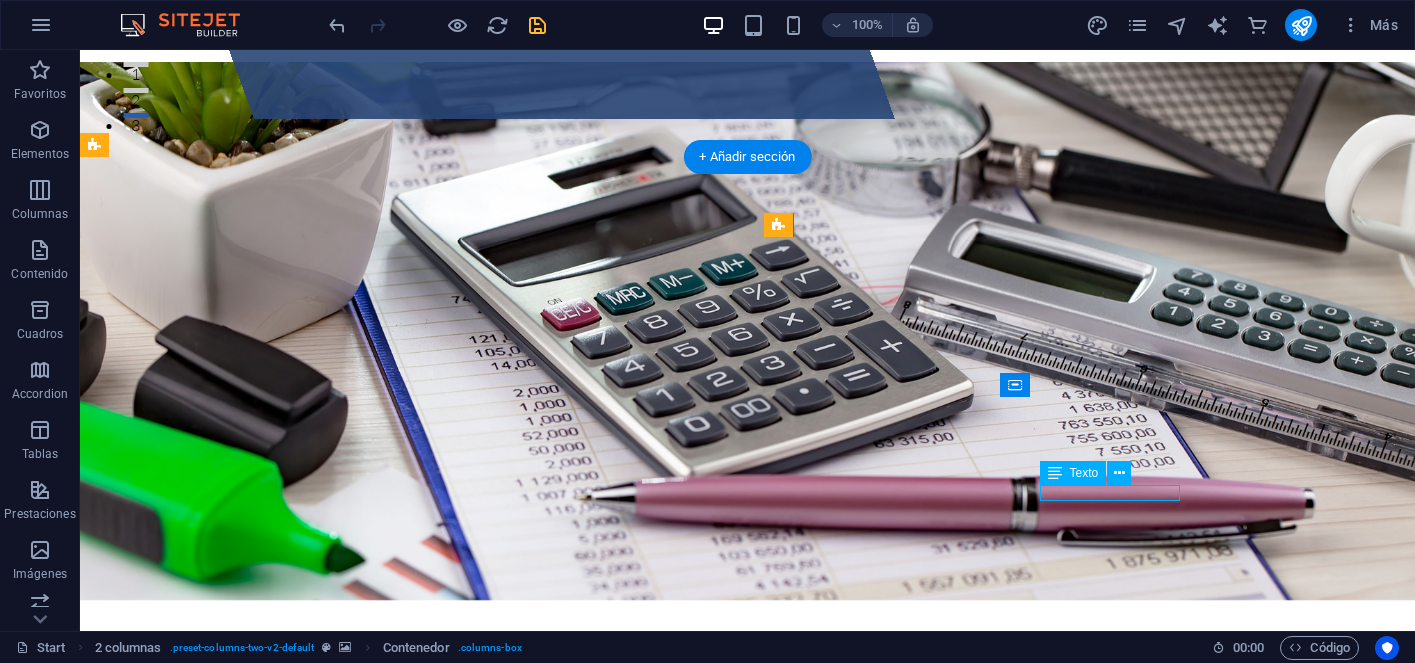 click on "Partners" at bounding box center [206, 2281] 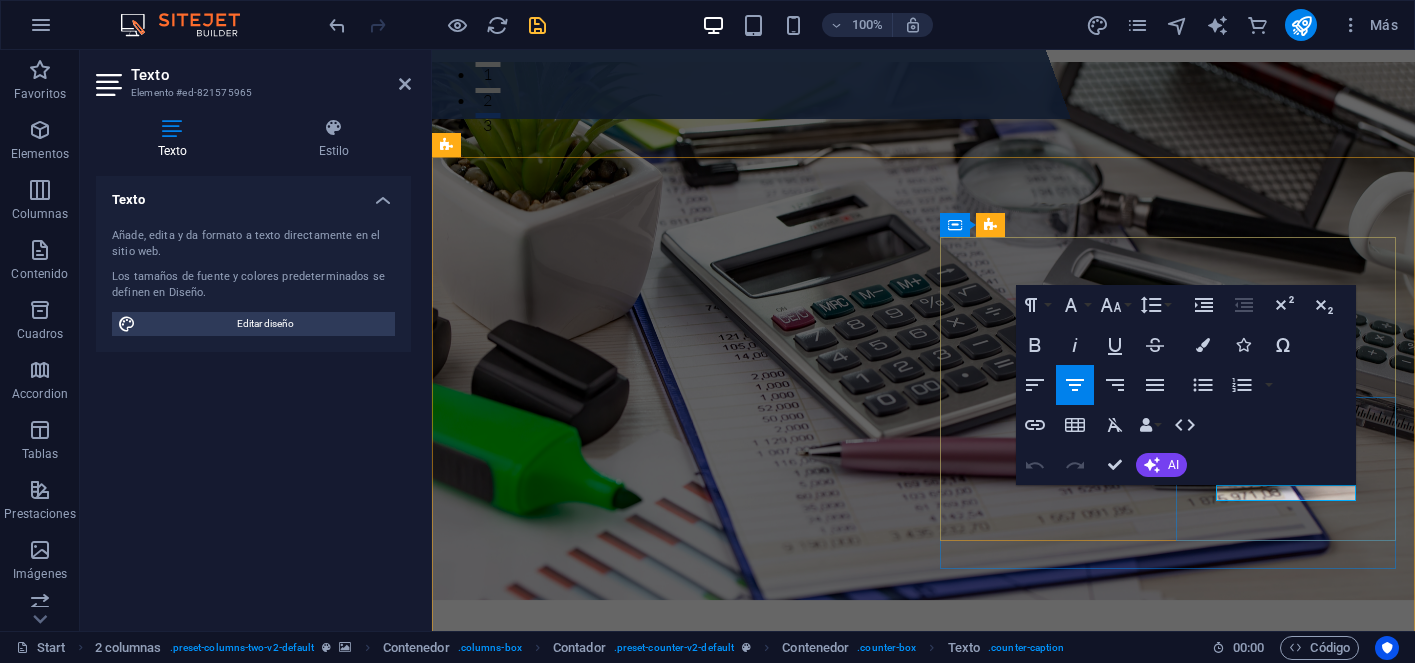 click on "Partners" at bounding box center (558, 2281) 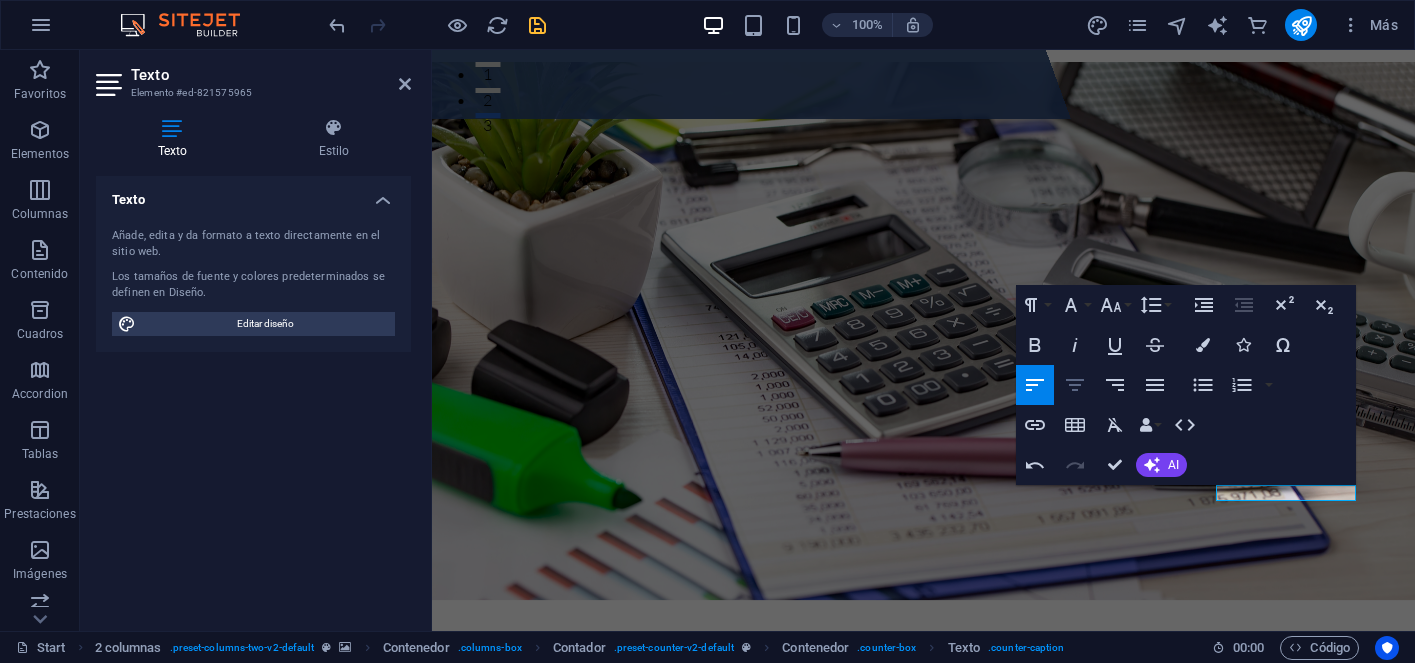 click 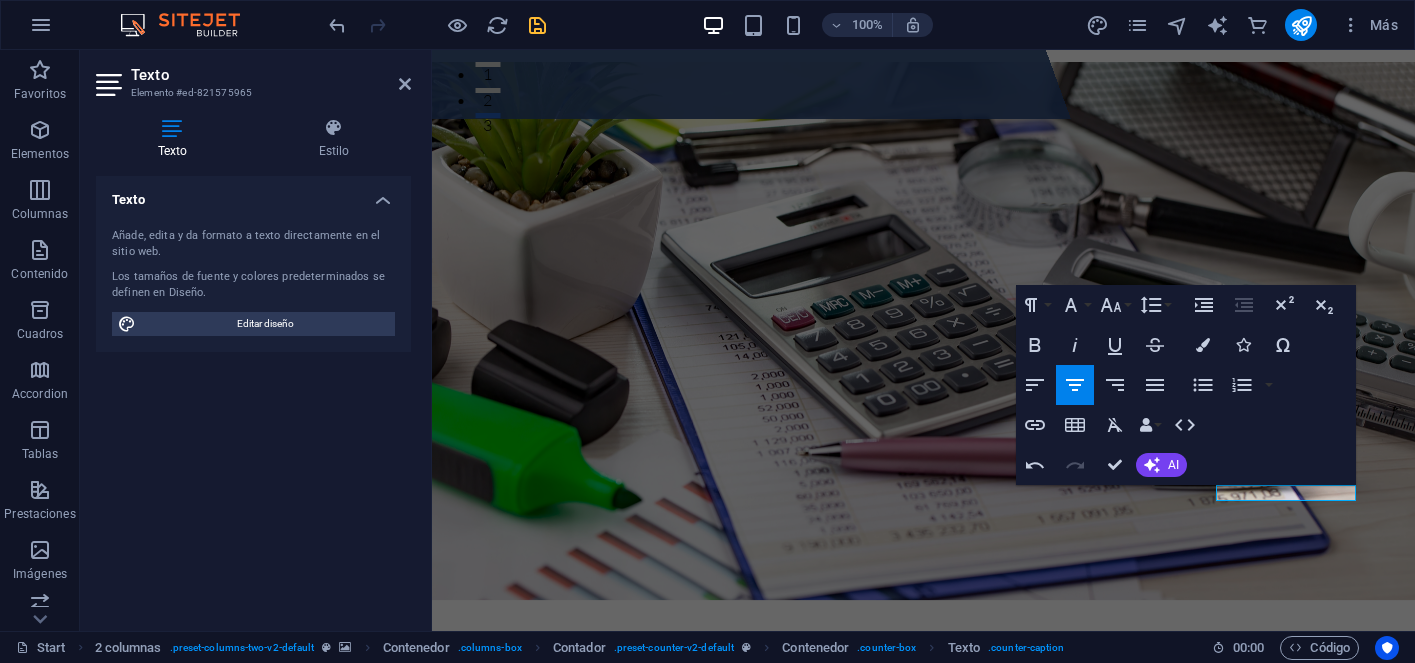 click at bounding box center (923, 1055) 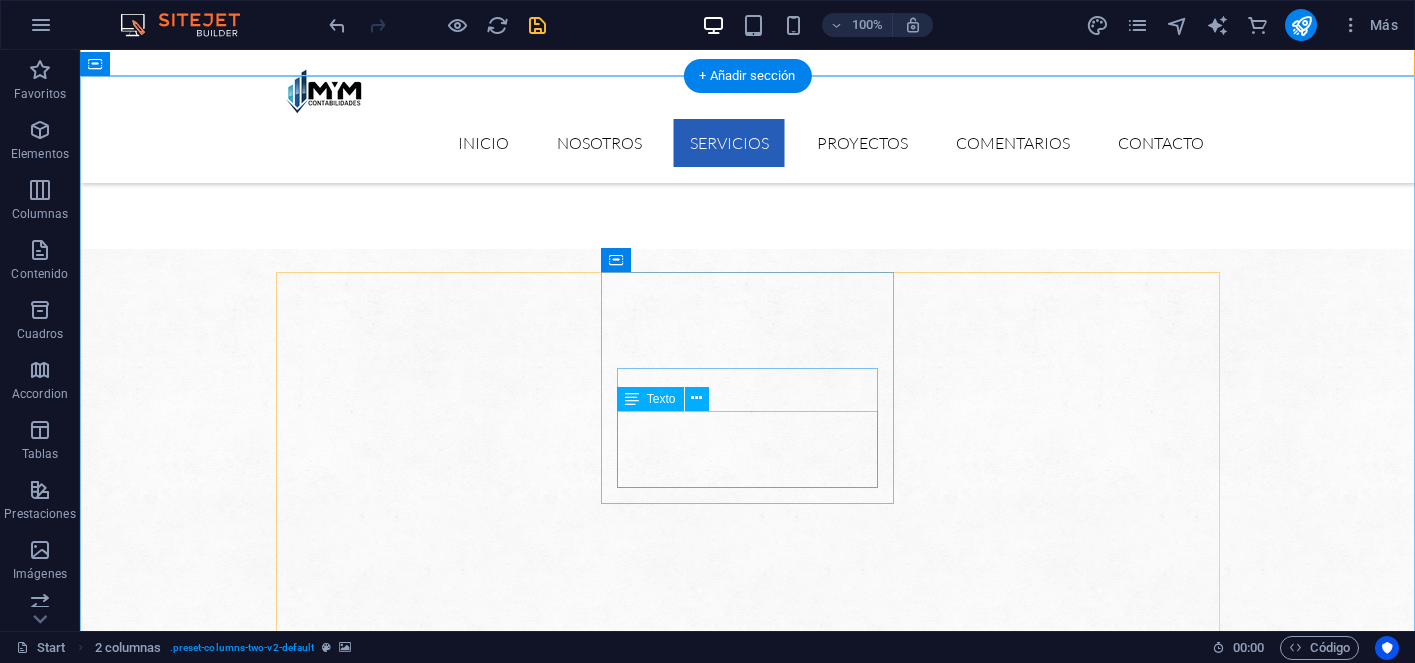 scroll, scrollTop: 1051, scrollLeft: 0, axis: vertical 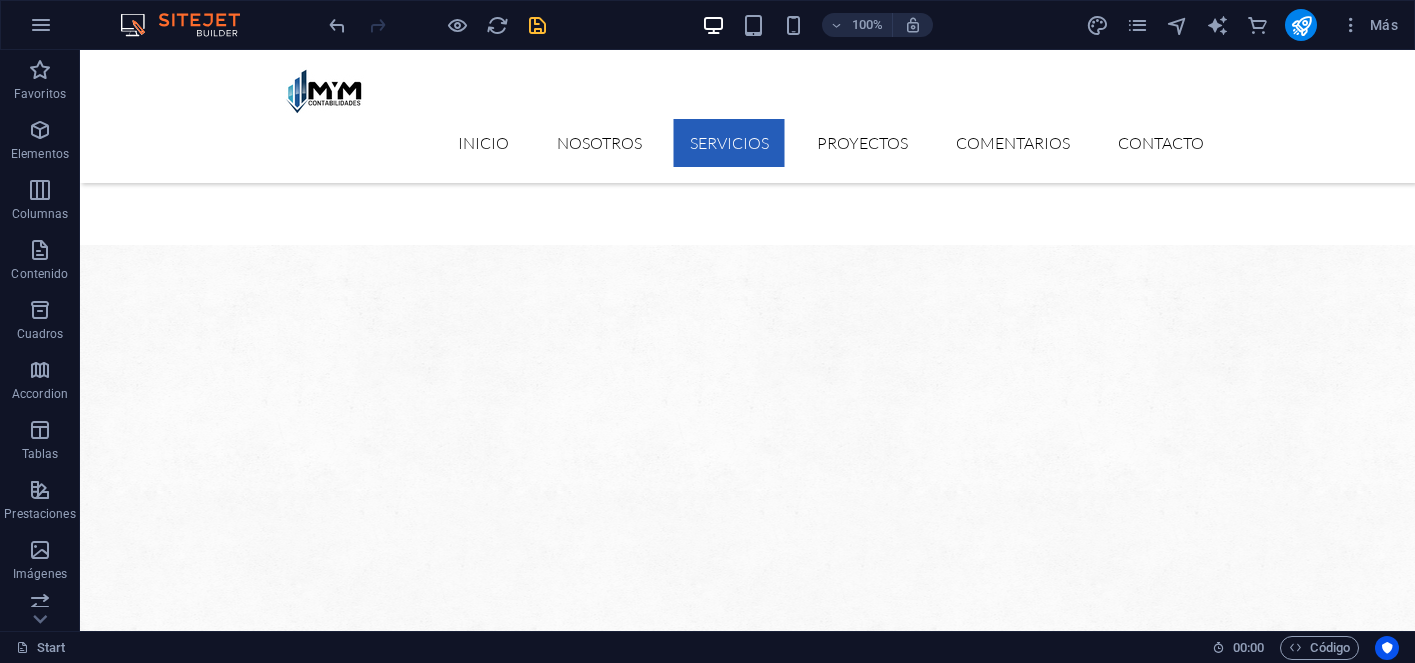 click at bounding box center (437, 25) 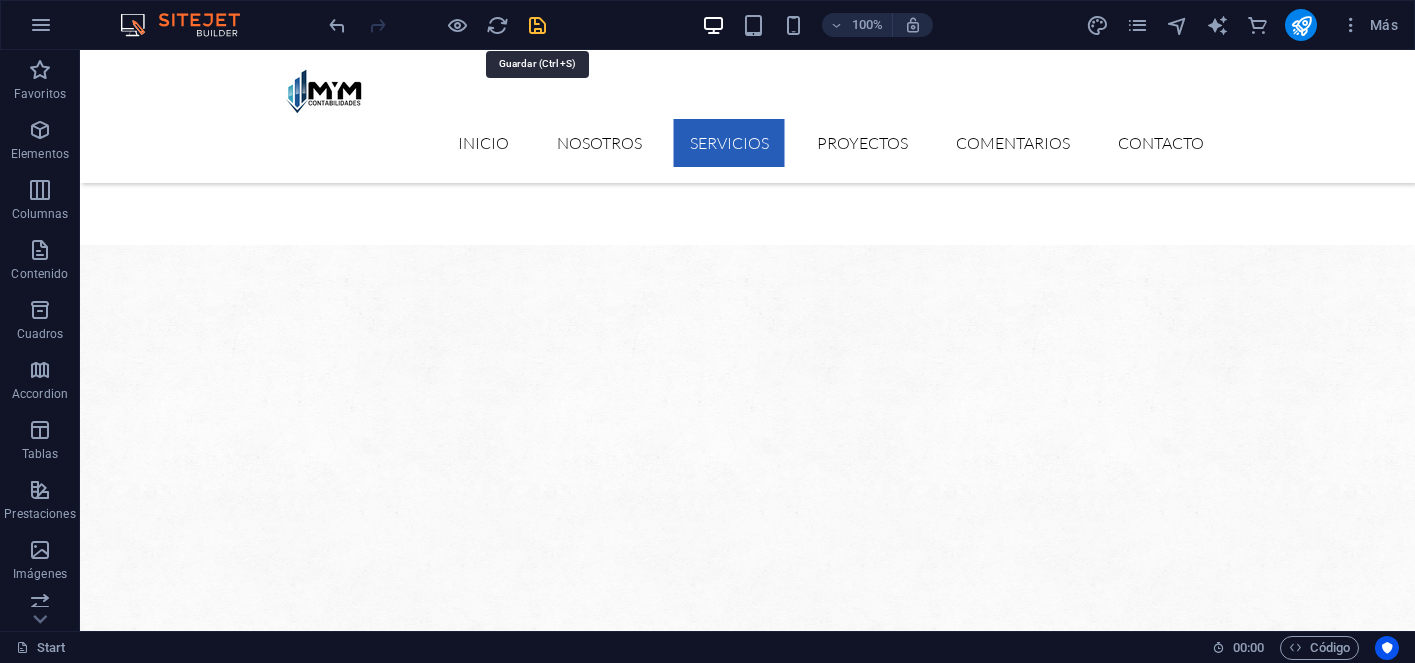 click at bounding box center (537, 25) 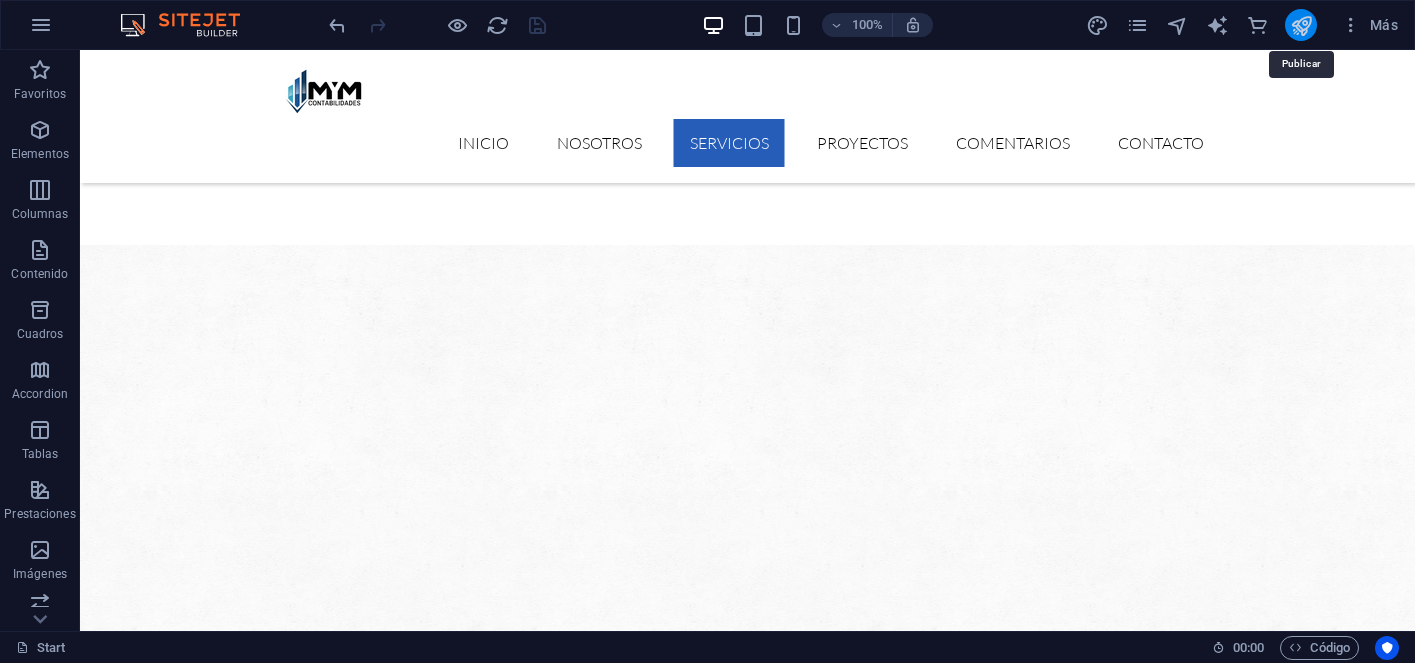 click at bounding box center [1301, 25] 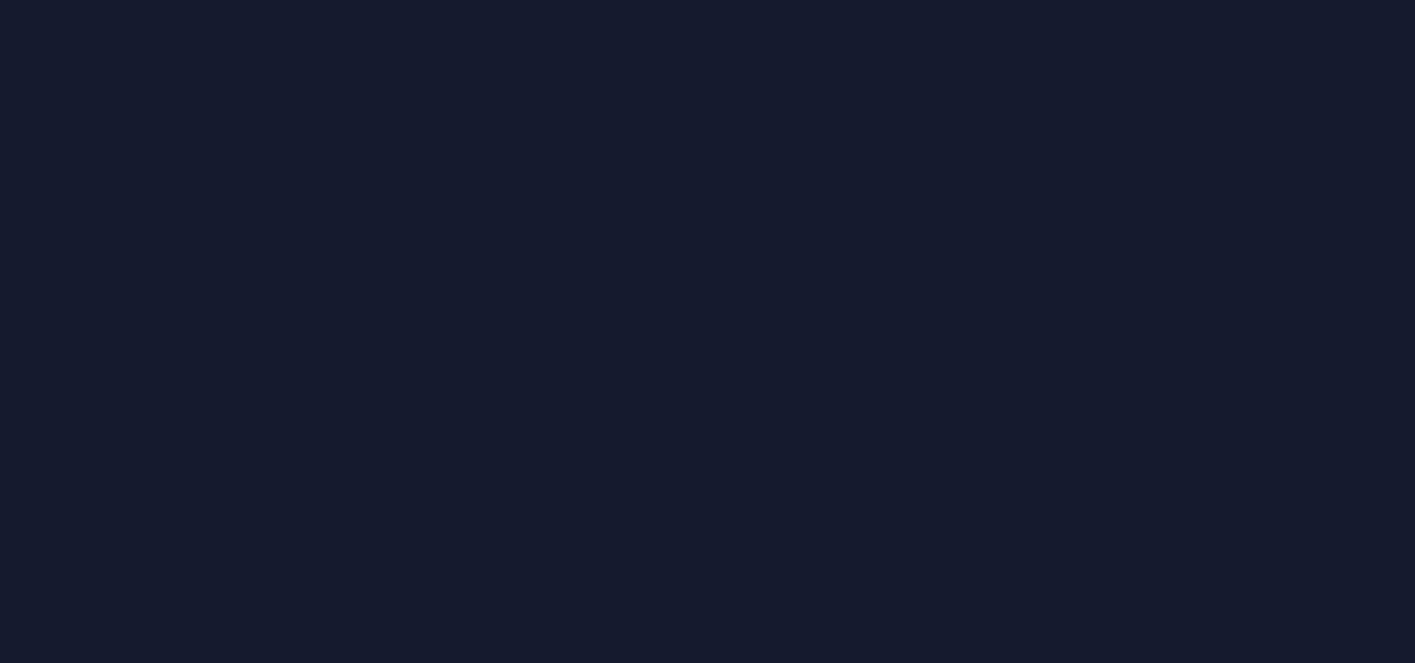 scroll, scrollTop: 0, scrollLeft: 0, axis: both 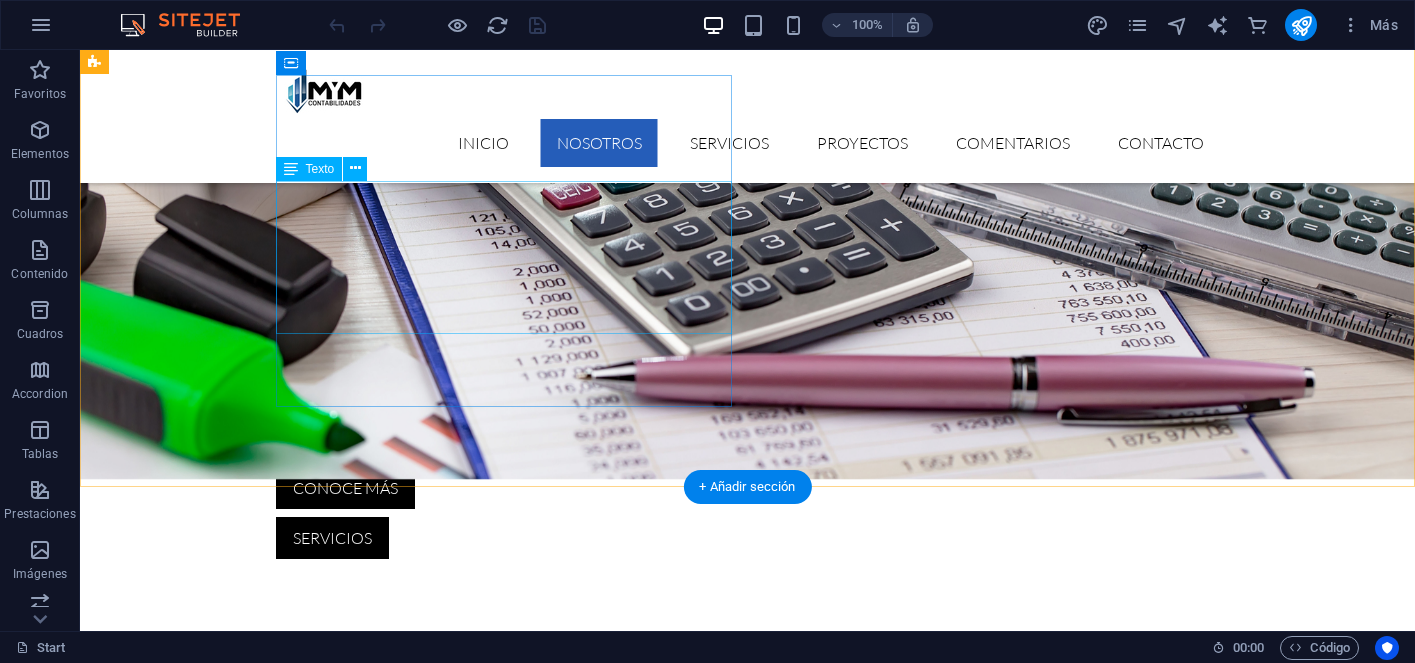 click on "Lorem ipsum dolor sit amet, consectetur adipisicing elit. Quas aut quidem numquam! Molestias nisi odio itaque eaque vitae dolorem ipsum a, exercitationem la officiis, esse ut fuga doloribus voluptas magnam quasi quo atque dolorum. Lorem ipsum dolor sit amet, consectetur adipisicing elit. Quas aut quidem numquam! Molestias nisi odio itaque eaque vitae dolorem ipsum." at bounding box center (324, 1394) 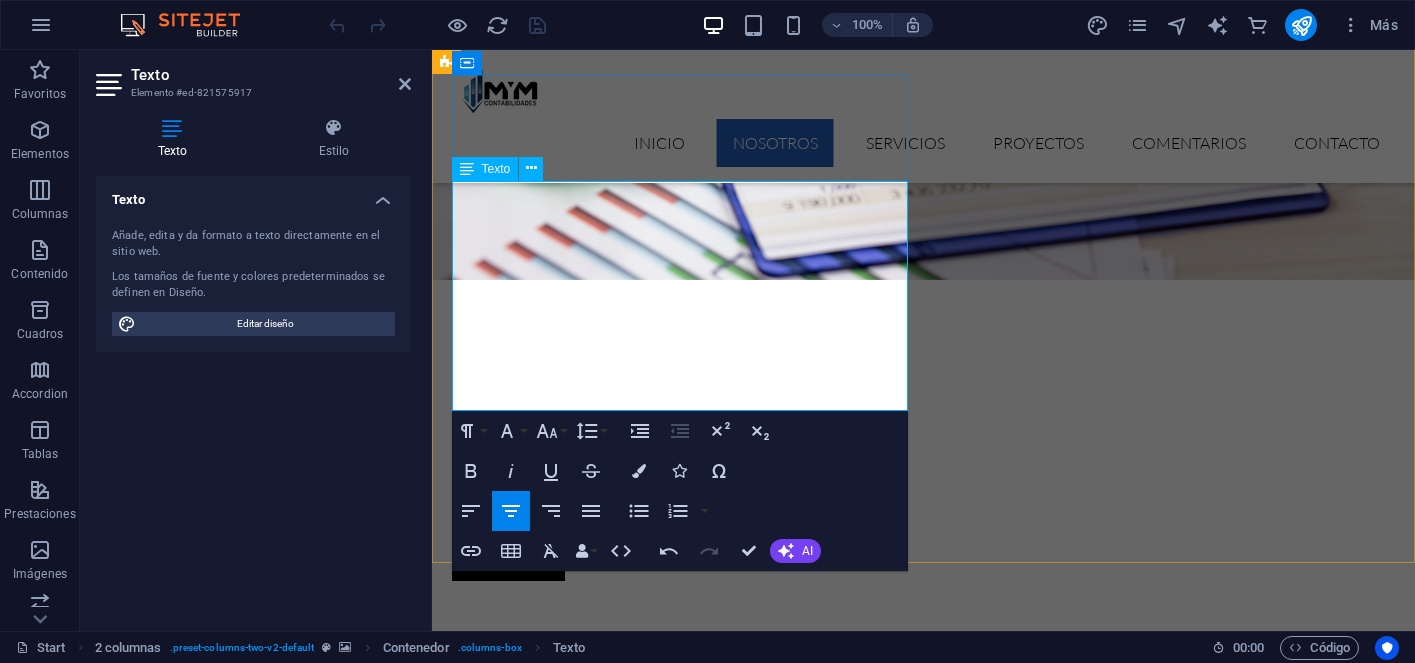 click on "entendemos que cada negocio tiene sus propios desafíos, por eso trabajamos de forma cercana y personalizada con cada cliente. Nos especializamos en entregar un servicio contable claro, ordenado y sin tecnicismos innecesarios, para que puedas enfocarte en hacer crecer tu empresa mientras nosotros nos encargamos de la parte financiera y tributaria. Con experiencia, compromiso y una atención realmente humana, nos hemos convertido en el respaldo contable de emprendedores, profesionales y pymes que valoran la confianza y la transparencia." at bounding box center (676, 1531) 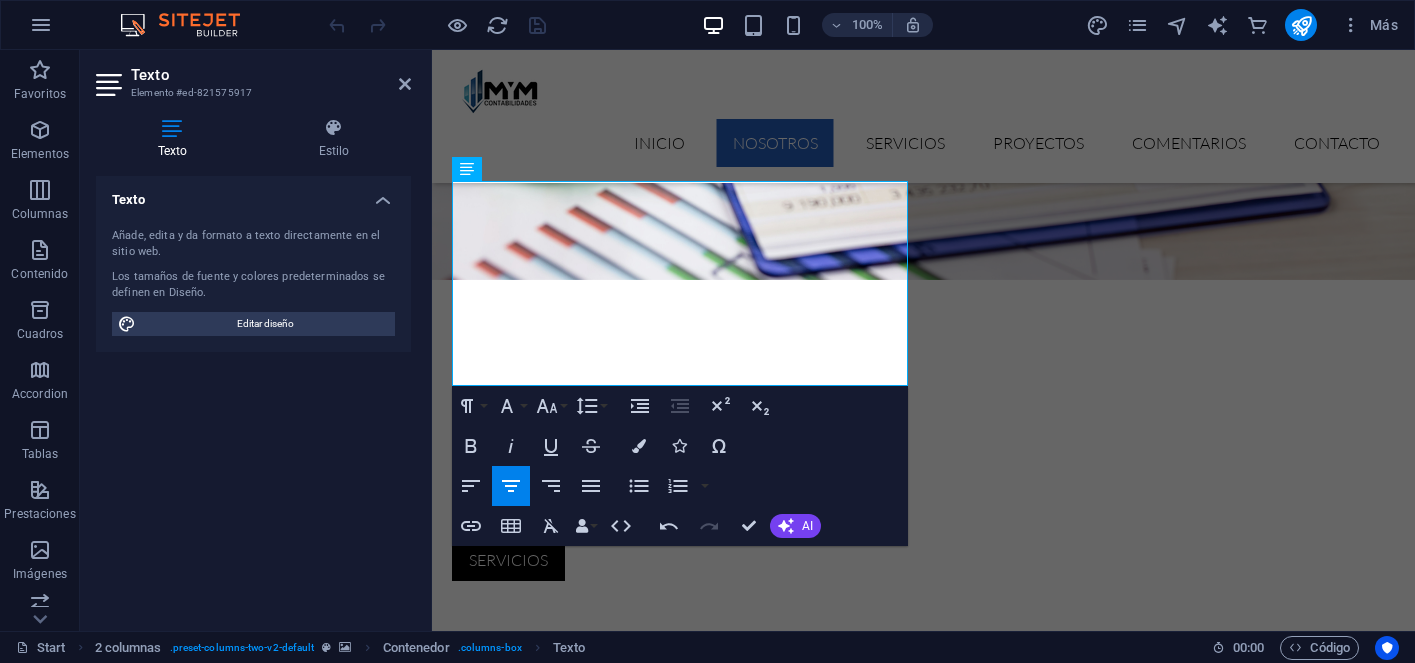 click at bounding box center [923, 932] 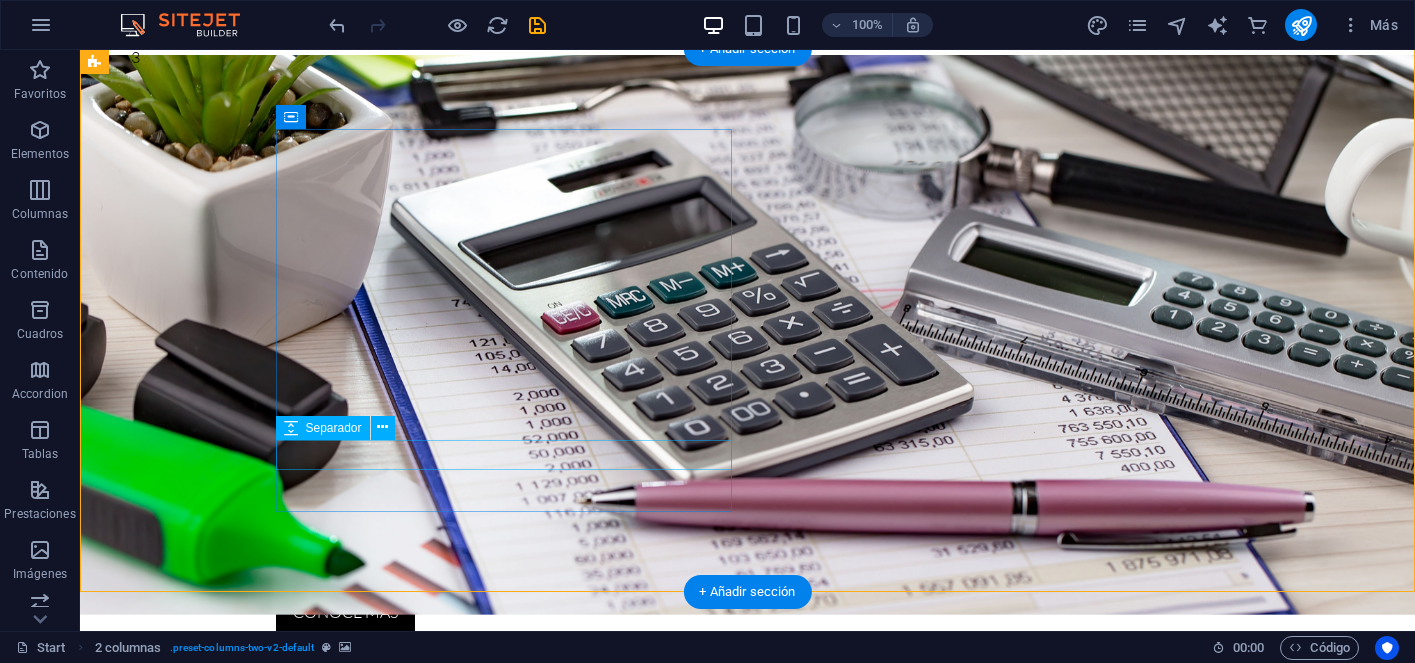 scroll, scrollTop: 394, scrollLeft: 0, axis: vertical 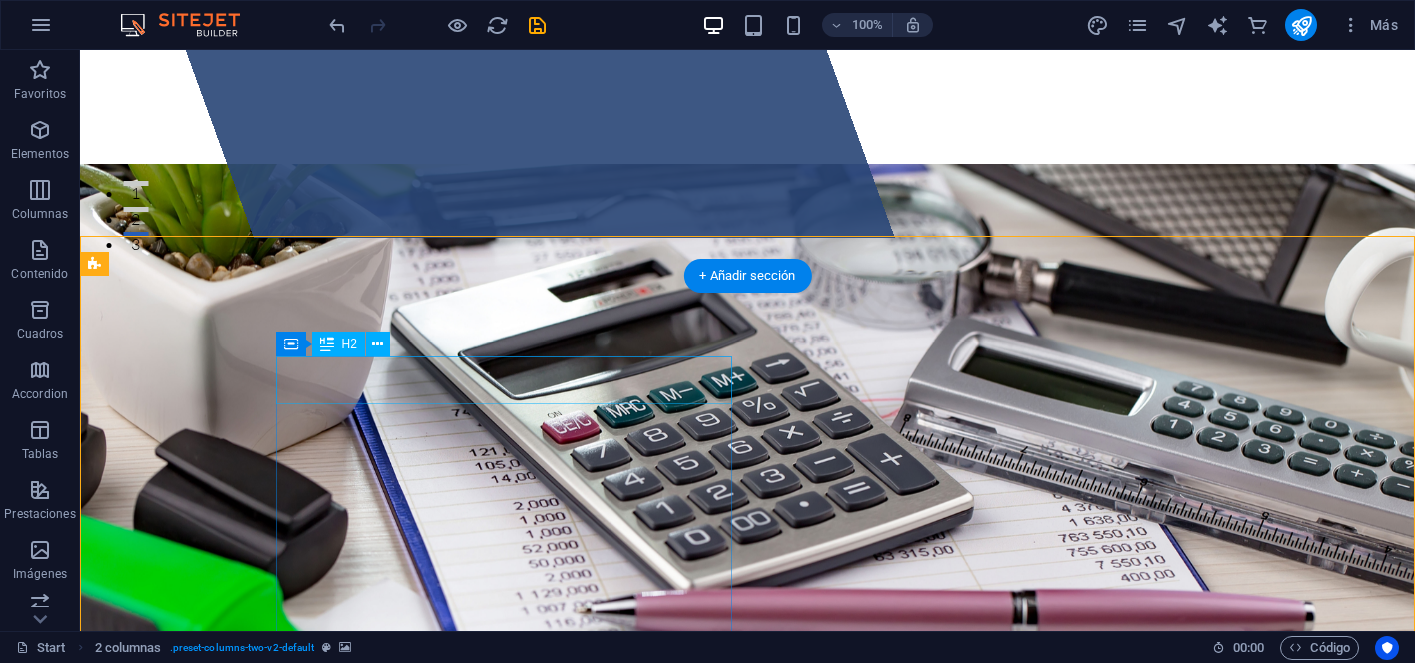 click on "About  MyM Contabilidades" at bounding box center [324, 1597] 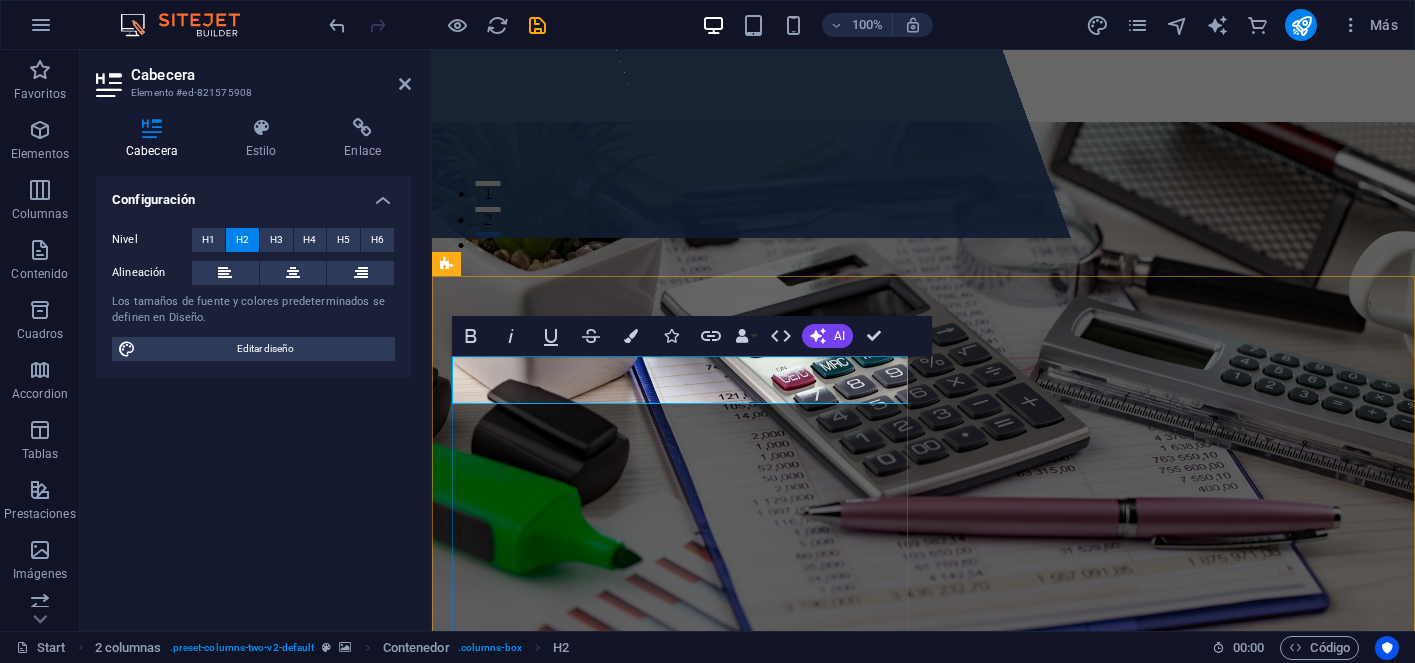 type 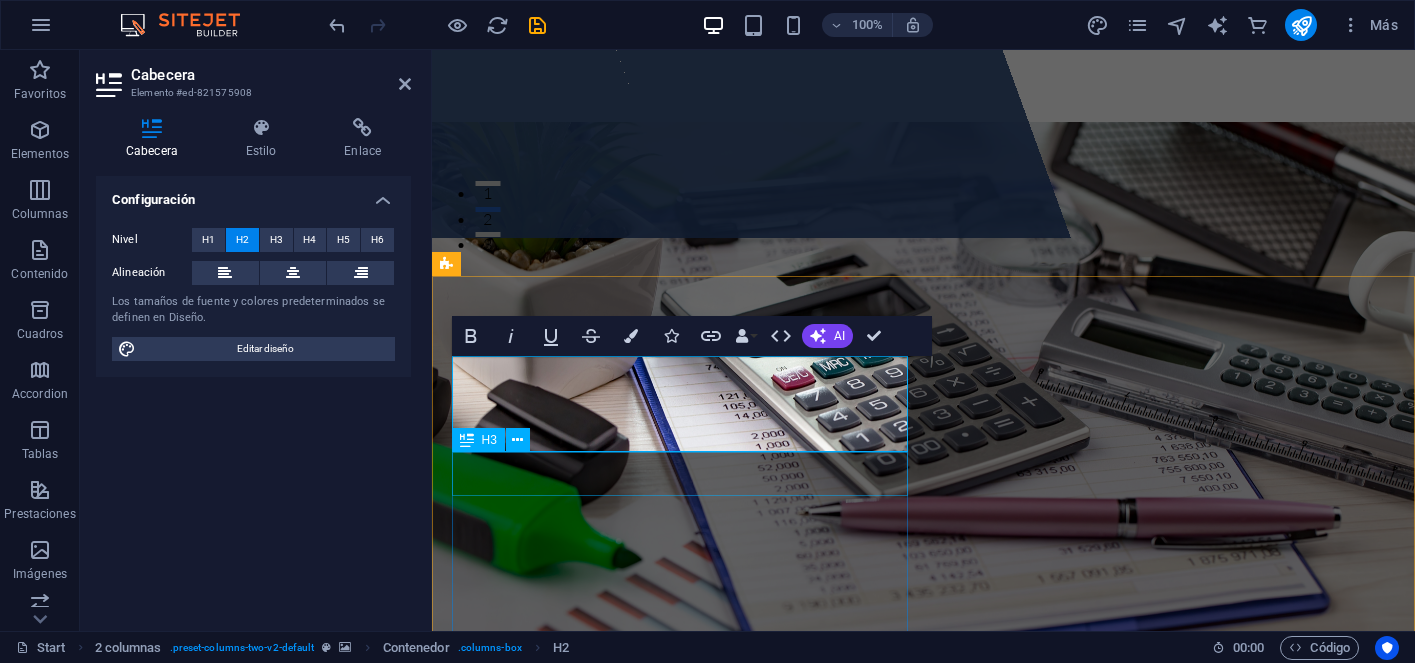 click on "Solution for Industries" at bounding box center (676, 1716) 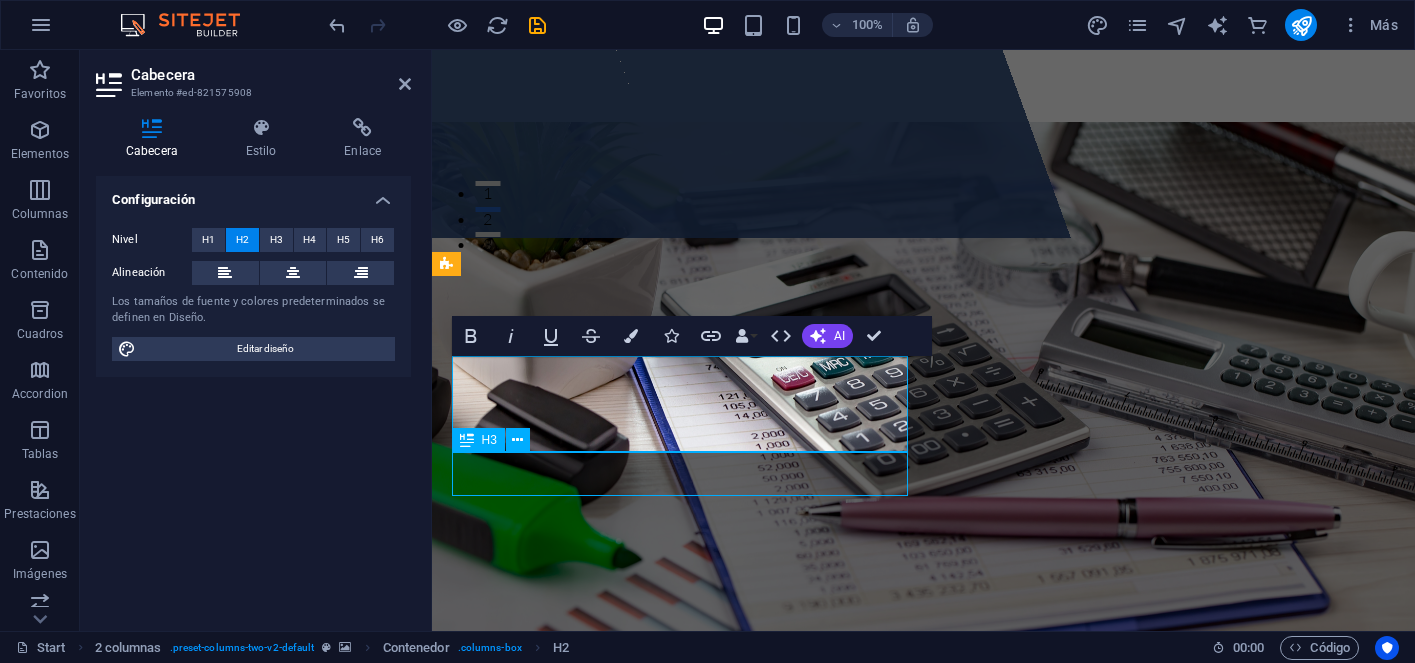 click on "Solution for Industries" at bounding box center (676, 1716) 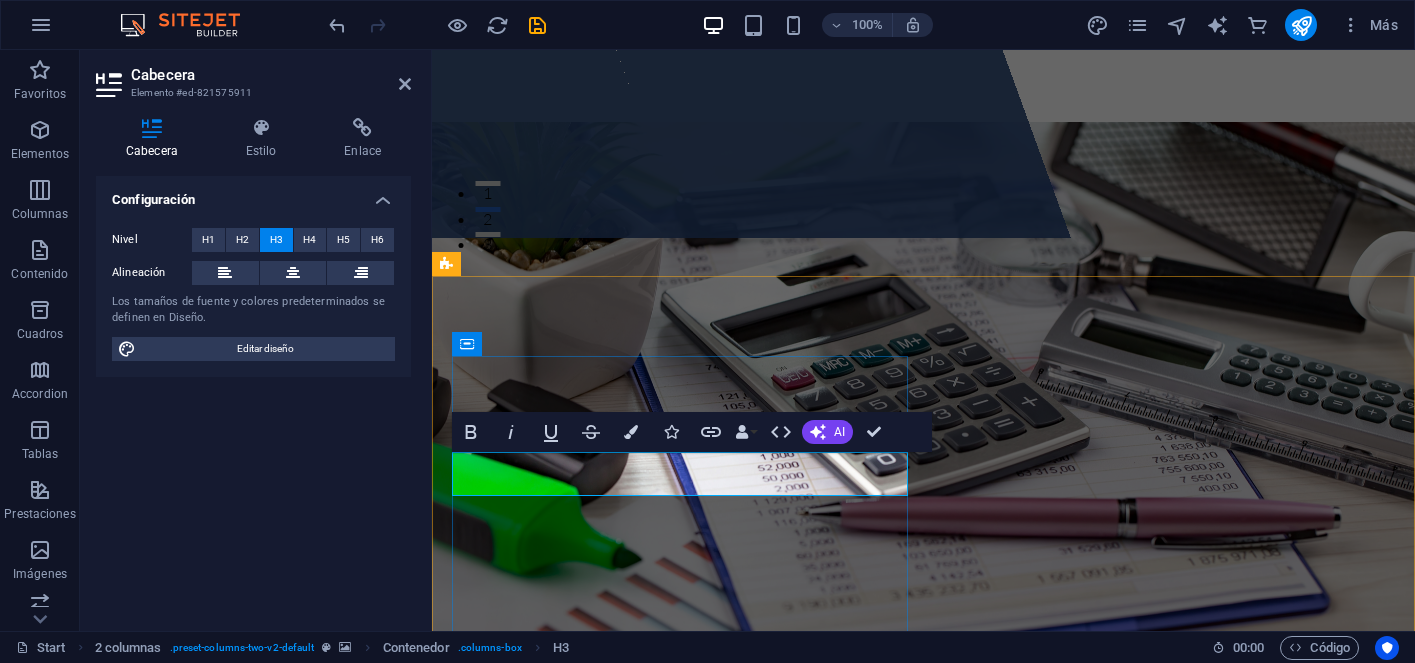 type 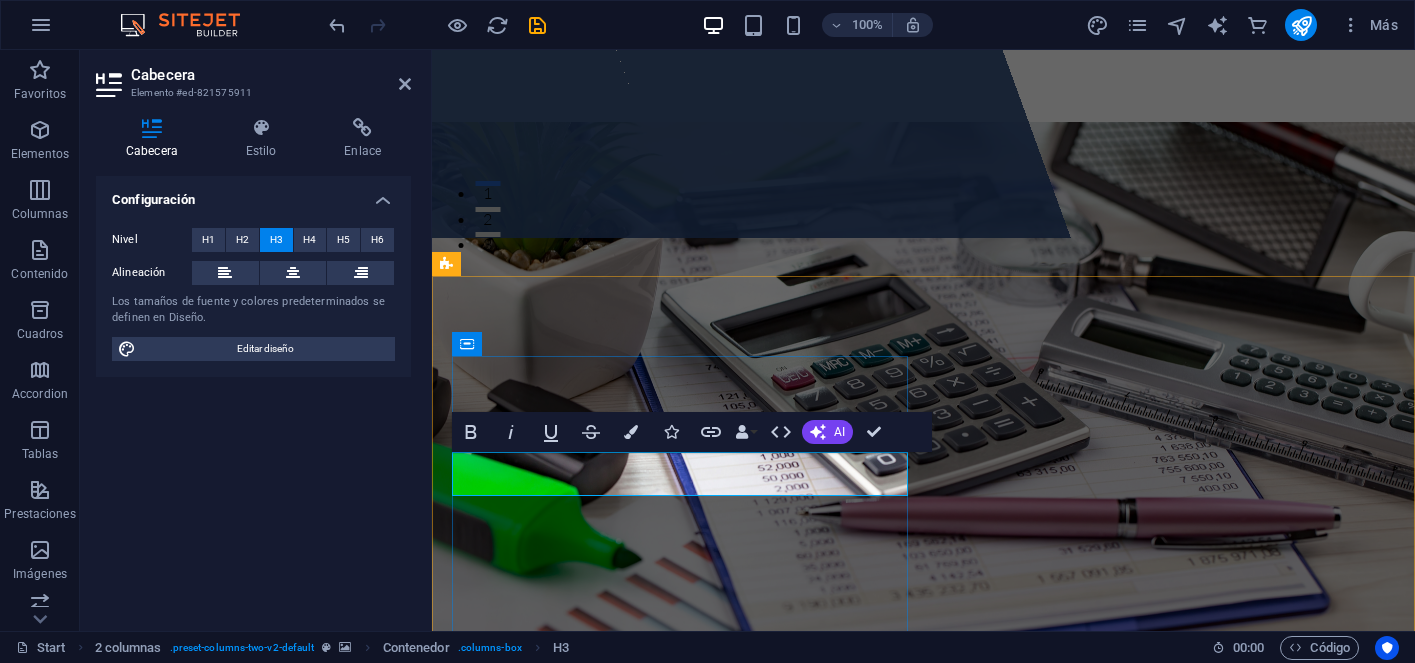 click on "ATENCIÓN PERSONALIZADA" at bounding box center [676, 1716] 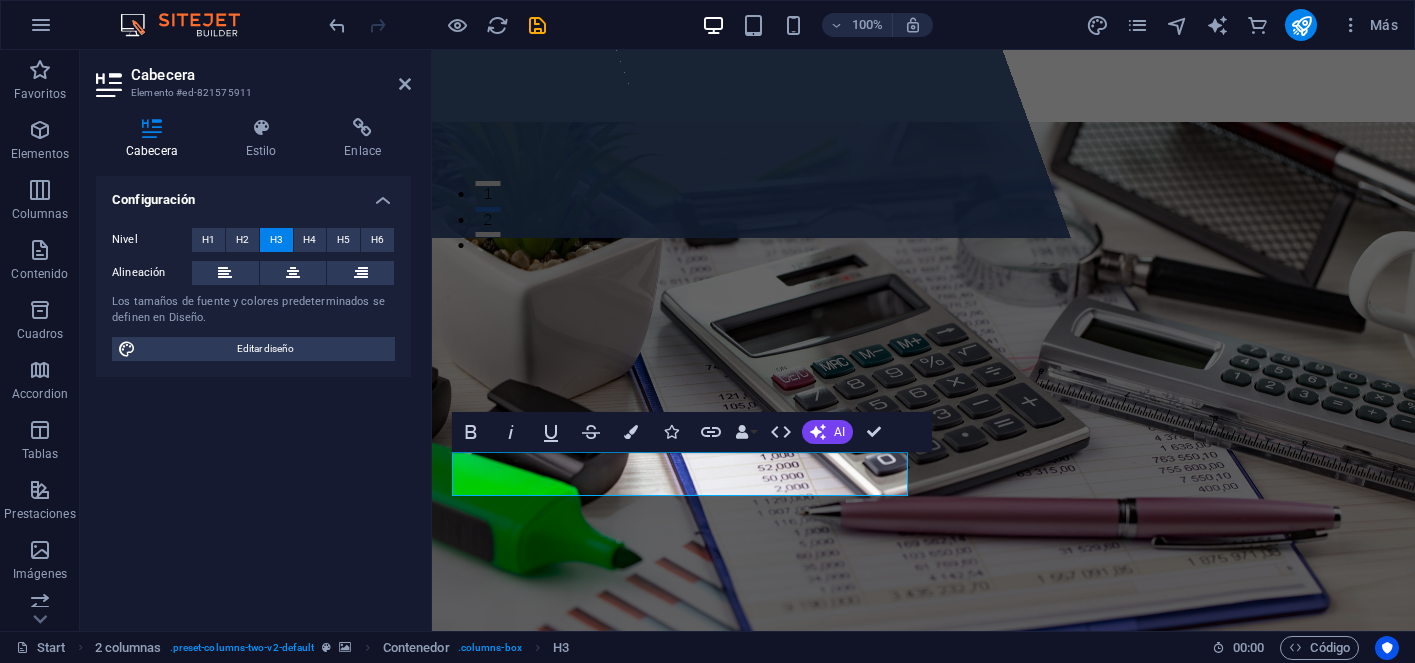 click at bounding box center [923, 1223] 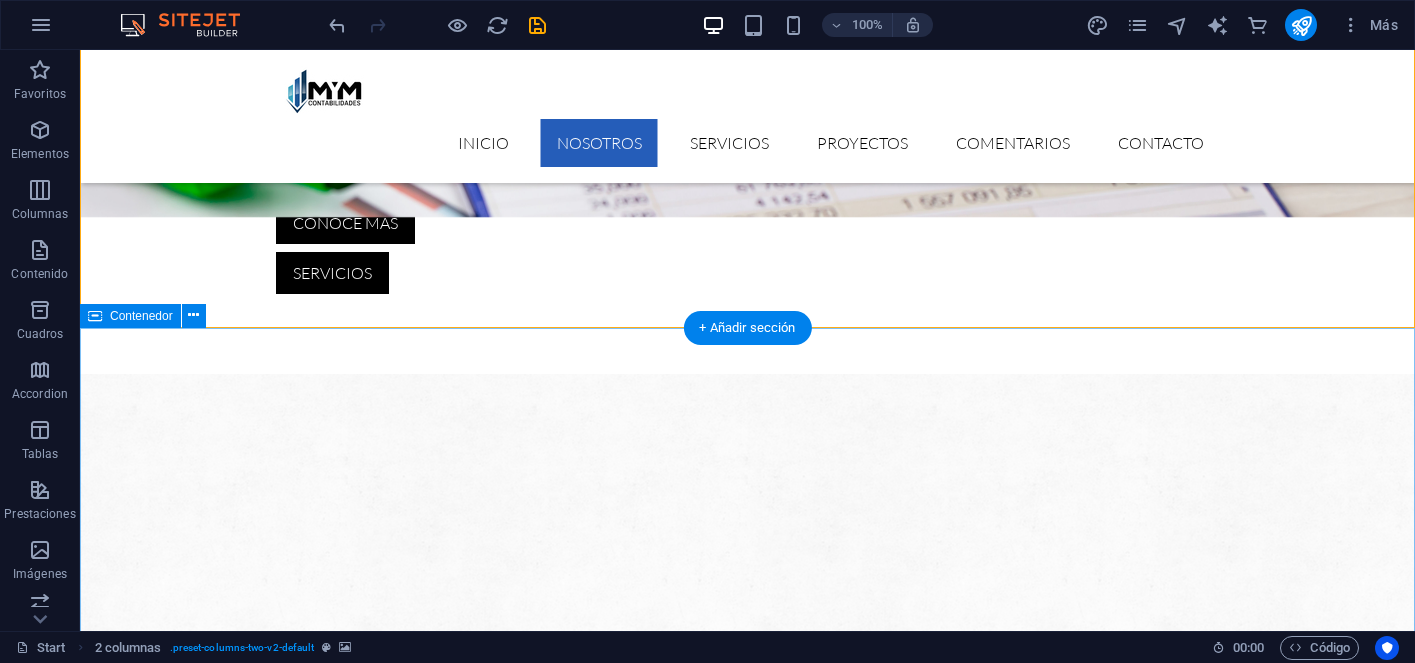 scroll, scrollTop: 929, scrollLeft: 0, axis: vertical 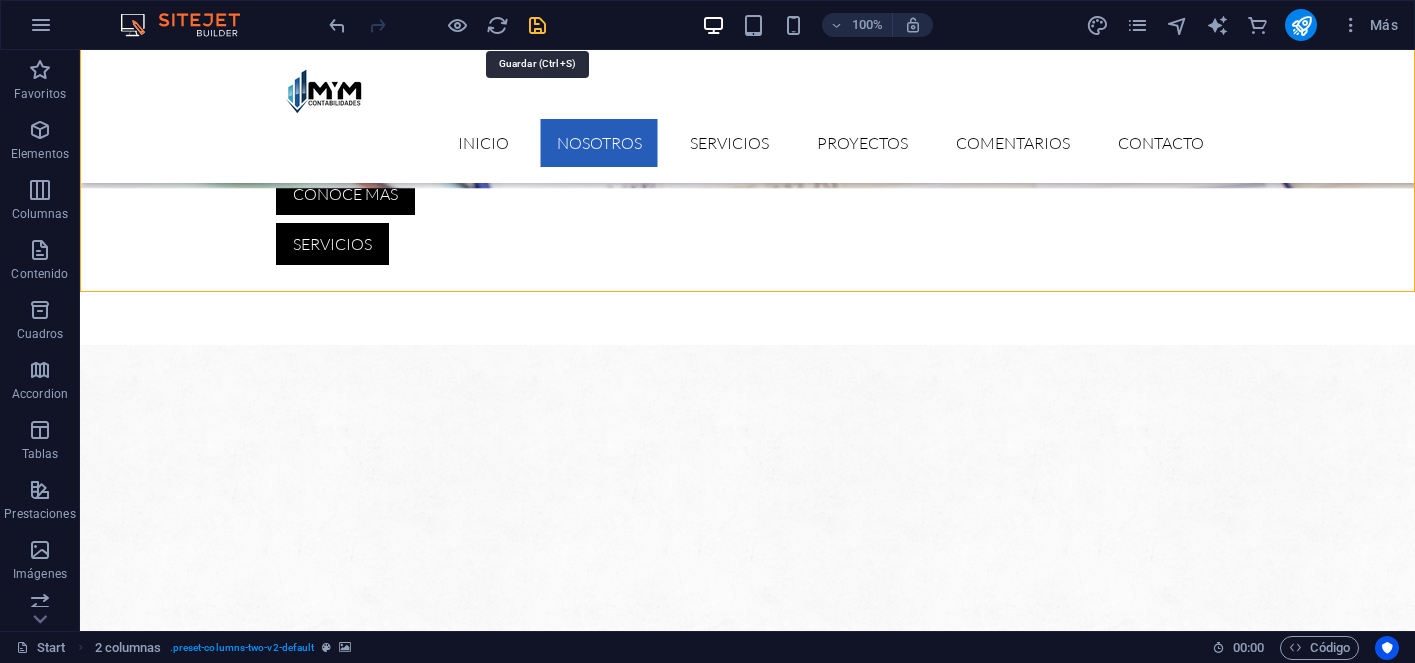 click at bounding box center (537, 25) 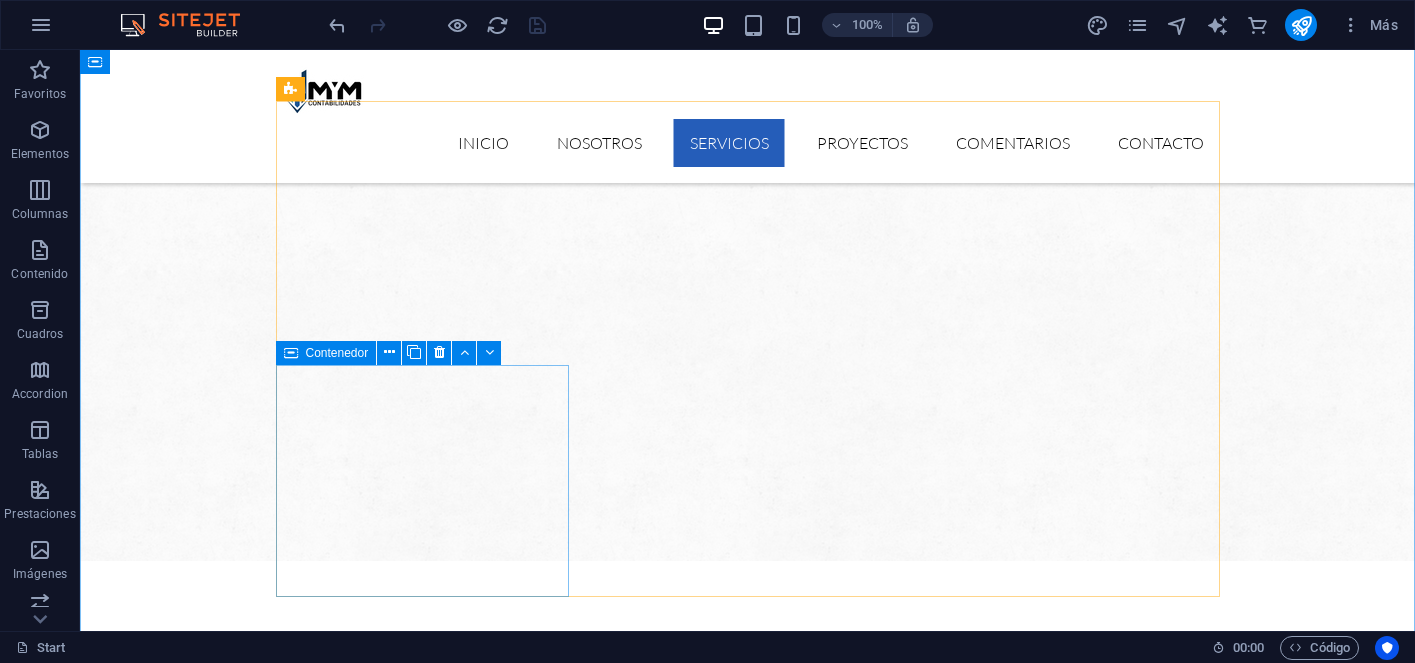 scroll, scrollTop: 1169, scrollLeft: 0, axis: vertical 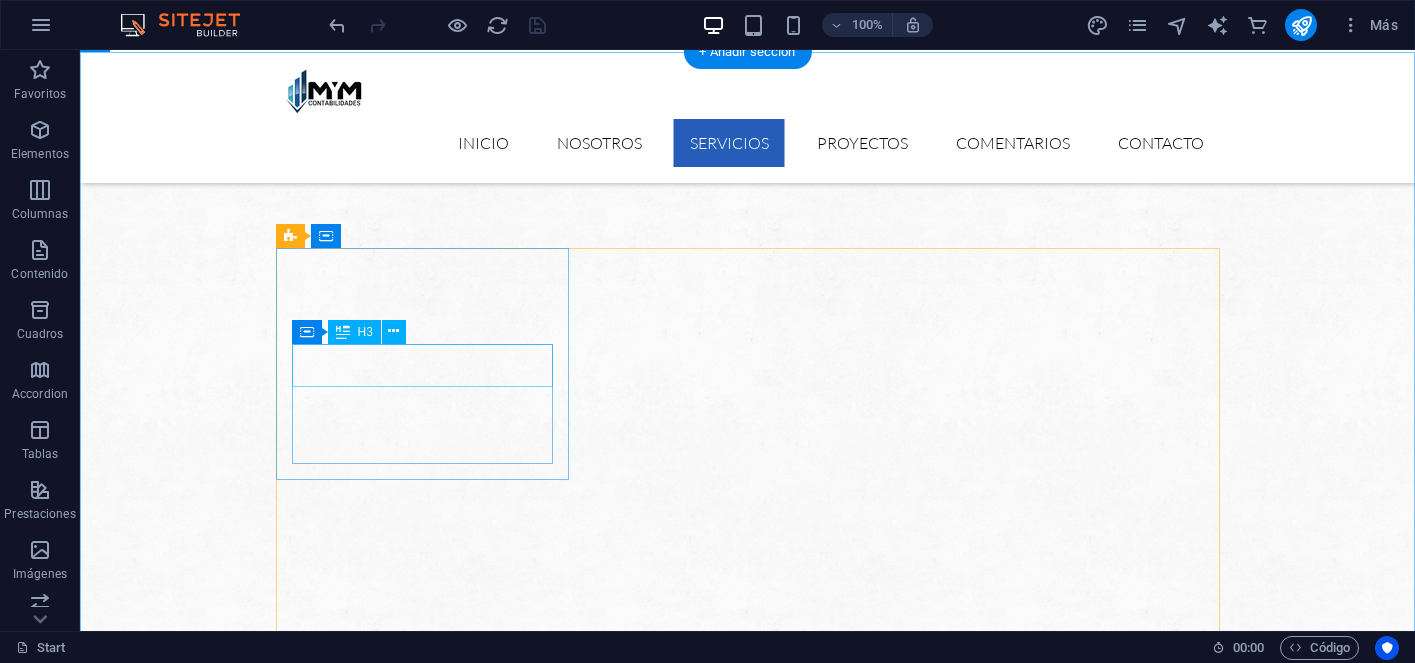 click on "Construction" at bounding box center (422, 2238) 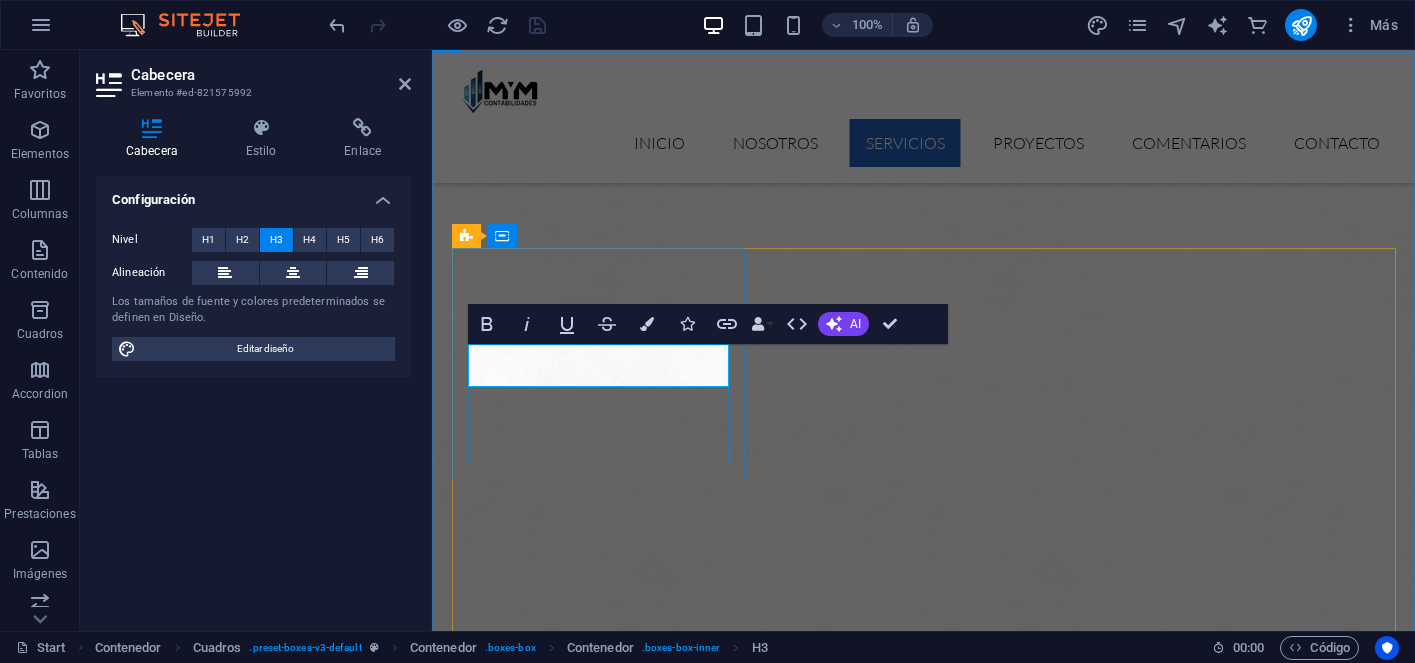 type 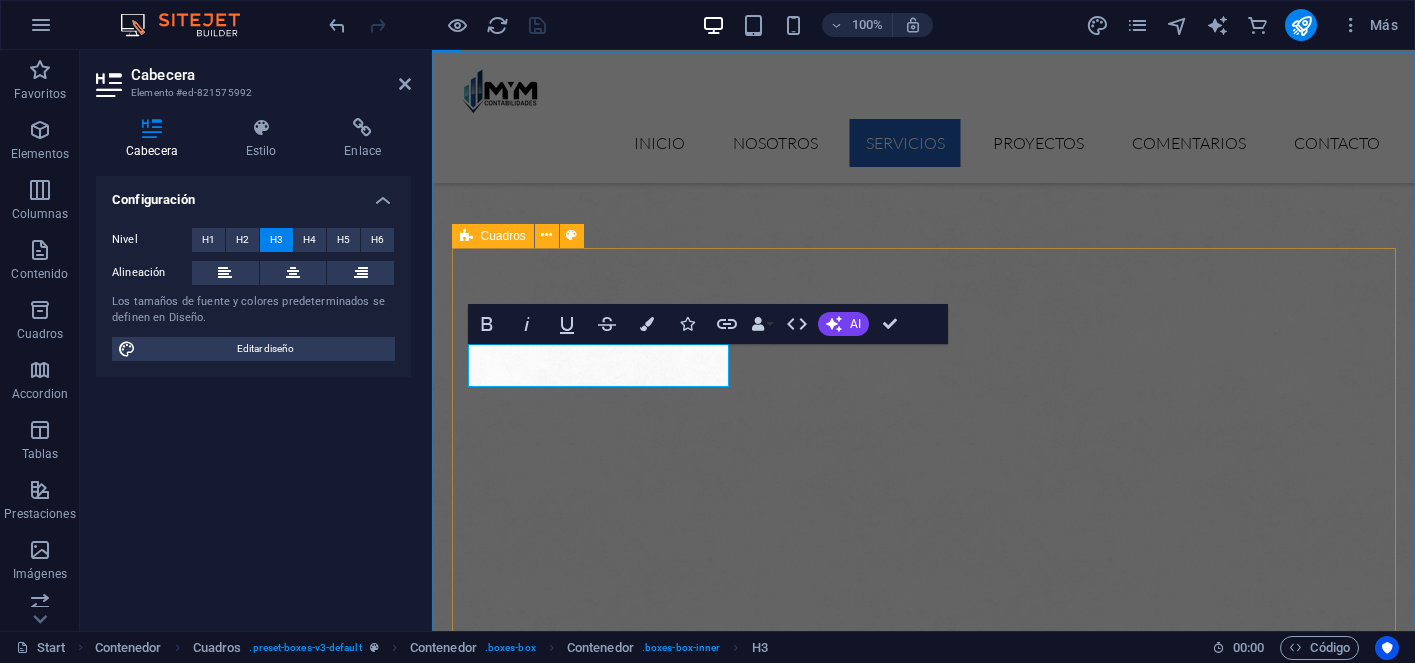 click on "CONTABILIDAD GENERAL Lorem ipsum dolor sit amet, consectetur adipisicing elit. Veritatis, dolorem! Manufacturing Lorem ipsum dolor sit amet, consectetur adipisicing elit. Veritatis, dolorem! Engineering Lorem ipsum dolor sit amet, consectetur adipisicing elit. Veritatis, dolorem! Oil Industry Lorem ipsum dolor sit amet, consectetur adipisicing elit. Veritatis, dolorem! Car Industry Lorem ipsum dolor sit amet, consectetur adipisicing elit. Veritatis, dolorem! House Building Lorem ipsum dolor sit amet, consectetur adipisicing elit. Veritatis, dolorem!" at bounding box center [924, 2857] 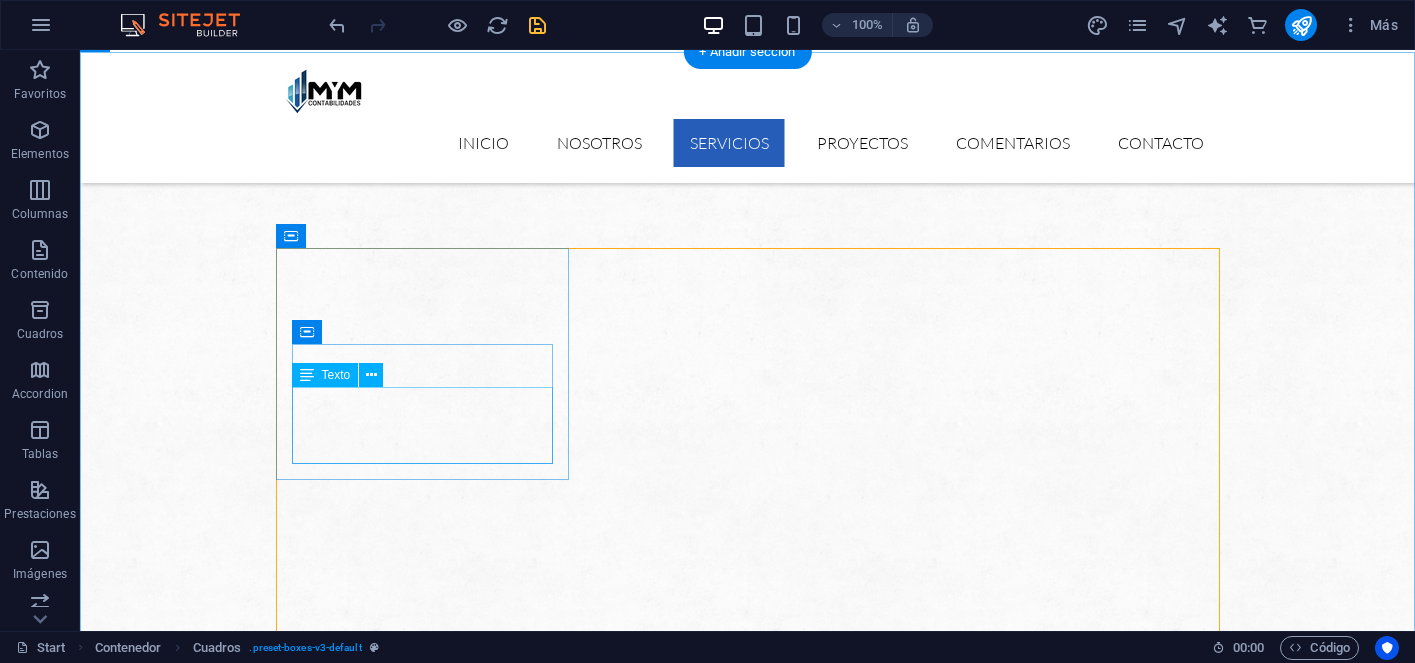 click on "Lorem ipsum dolor sit amet, consectetur adipisicing elit. Veritatis, dolorem!" at bounding box center (422, 2299) 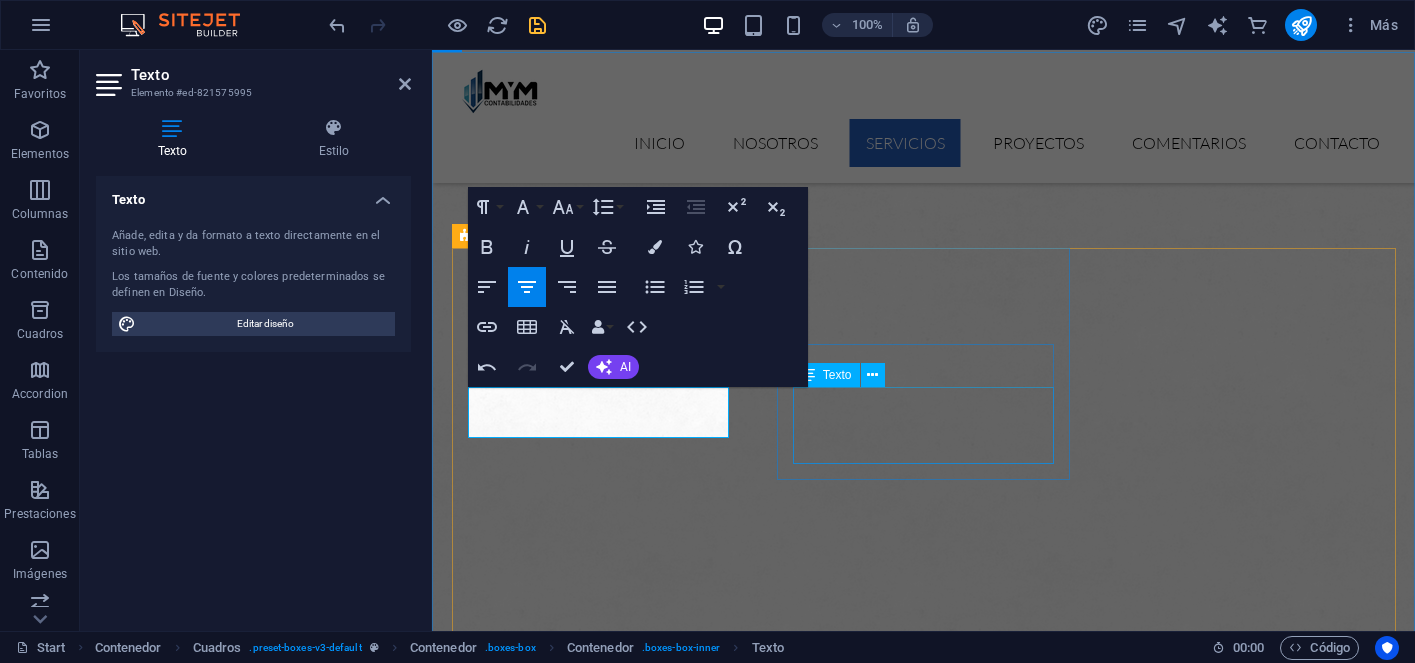 click on "Lorem ipsum dolor sit amet, consectetur adipisicing elit. Veritatis, dolorem!" at bounding box center (598, 2521) 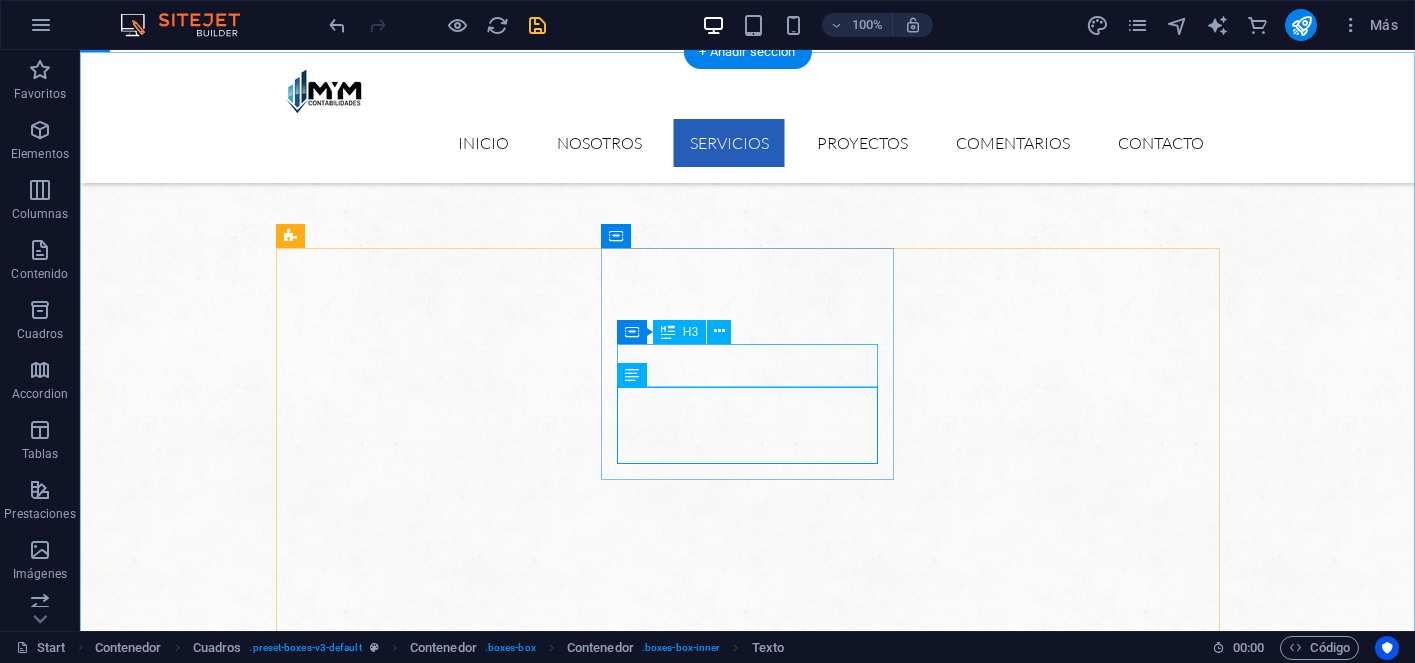 click on "Manufacturing" at bounding box center [422, 2461] 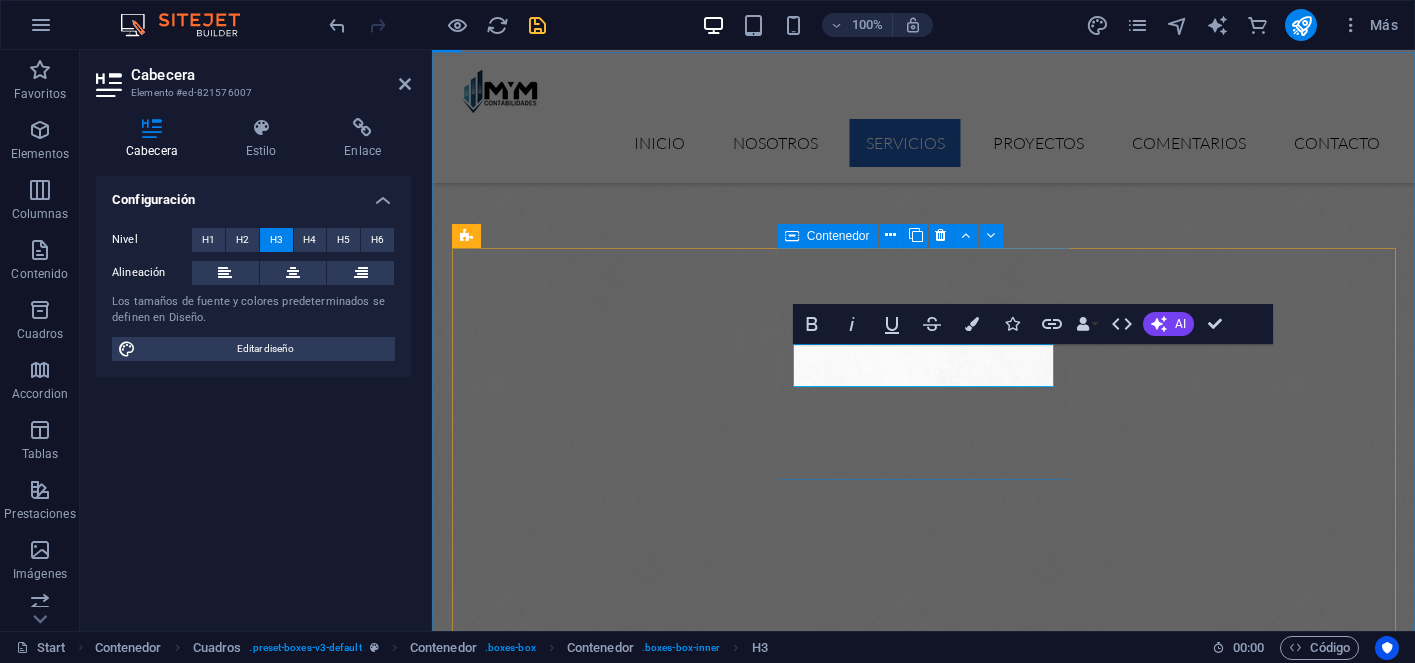 type 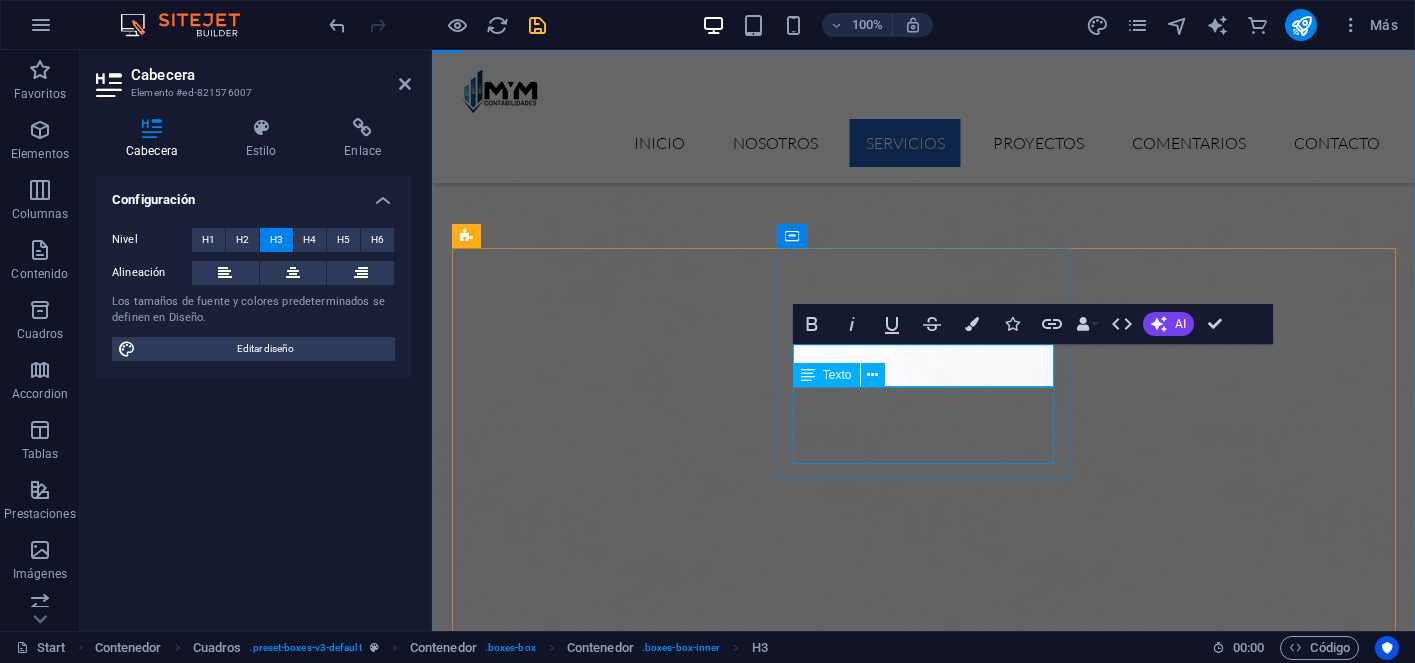 click on "Lorem ipsum dolor sit amet, consectetur adipisicing elit. Veritatis, dolorem!" at bounding box center (598, 2521) 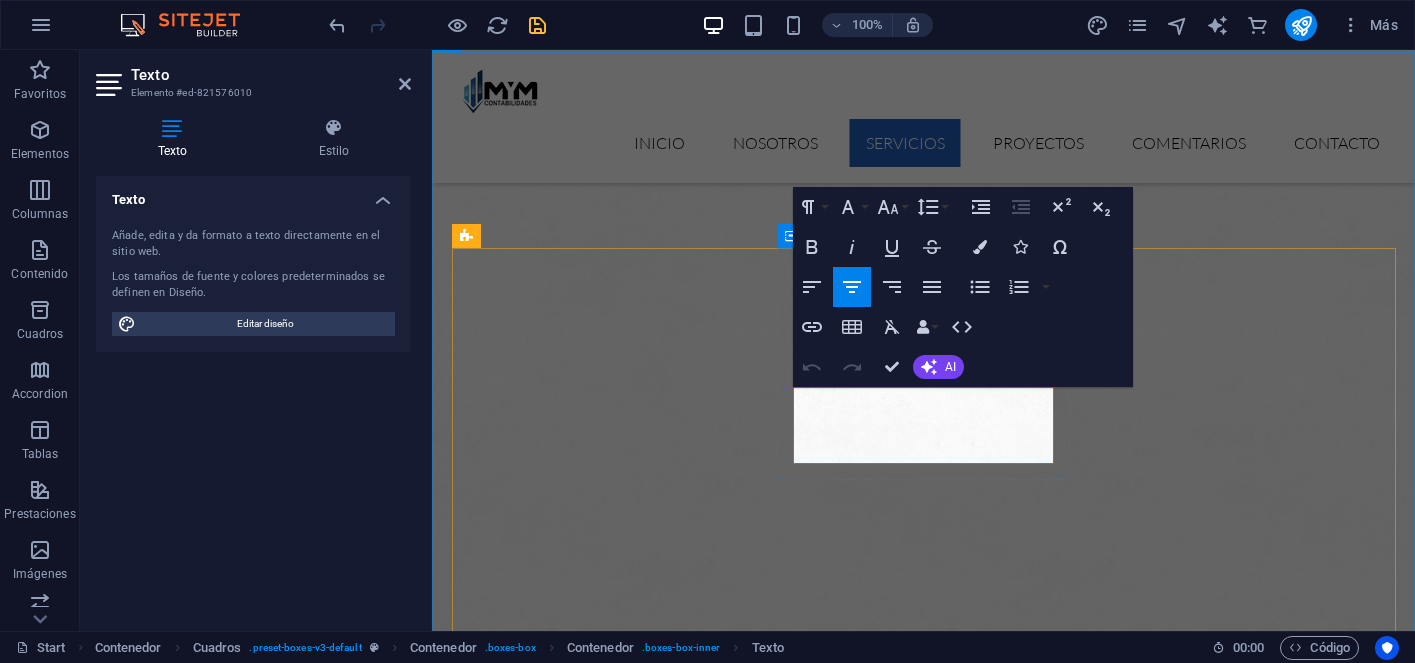 click on "Lorem ipsum dolor sit amet, consectetur adipisicing elit. Veritatis, dolorem!" at bounding box center [598, 2521] 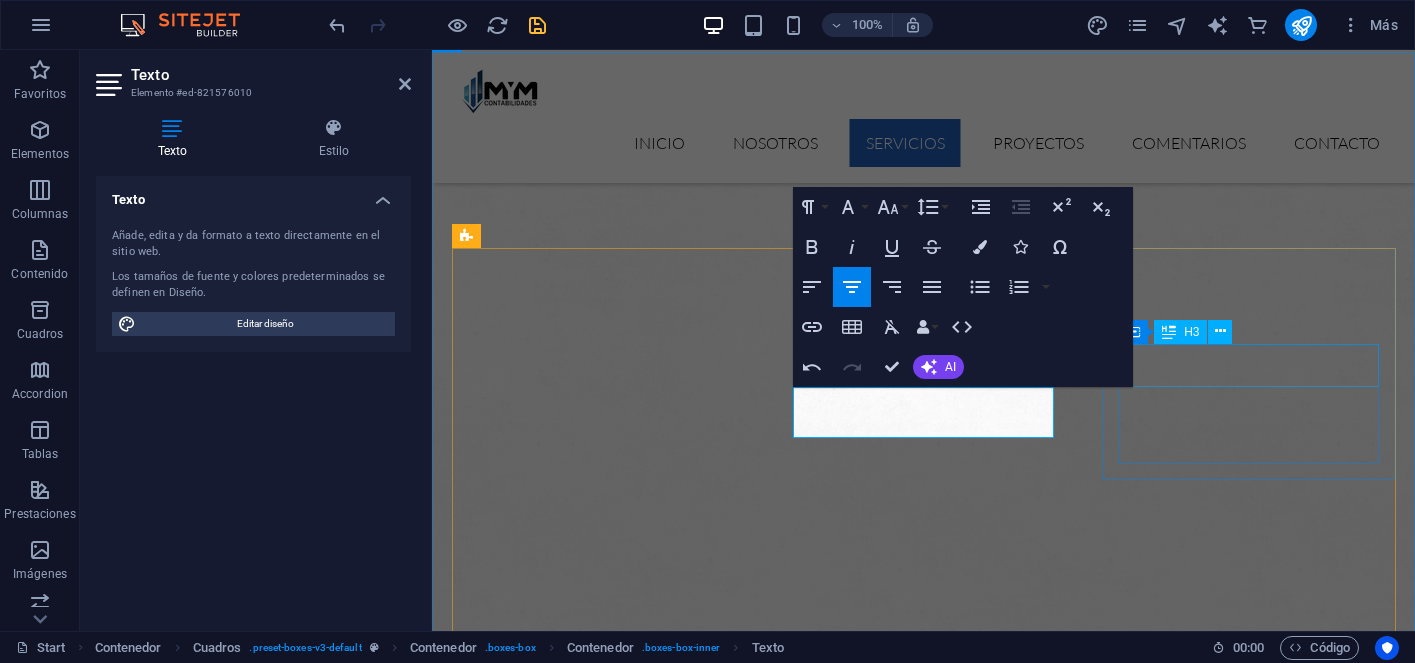 click on "Engineering" at bounding box center [598, 2683] 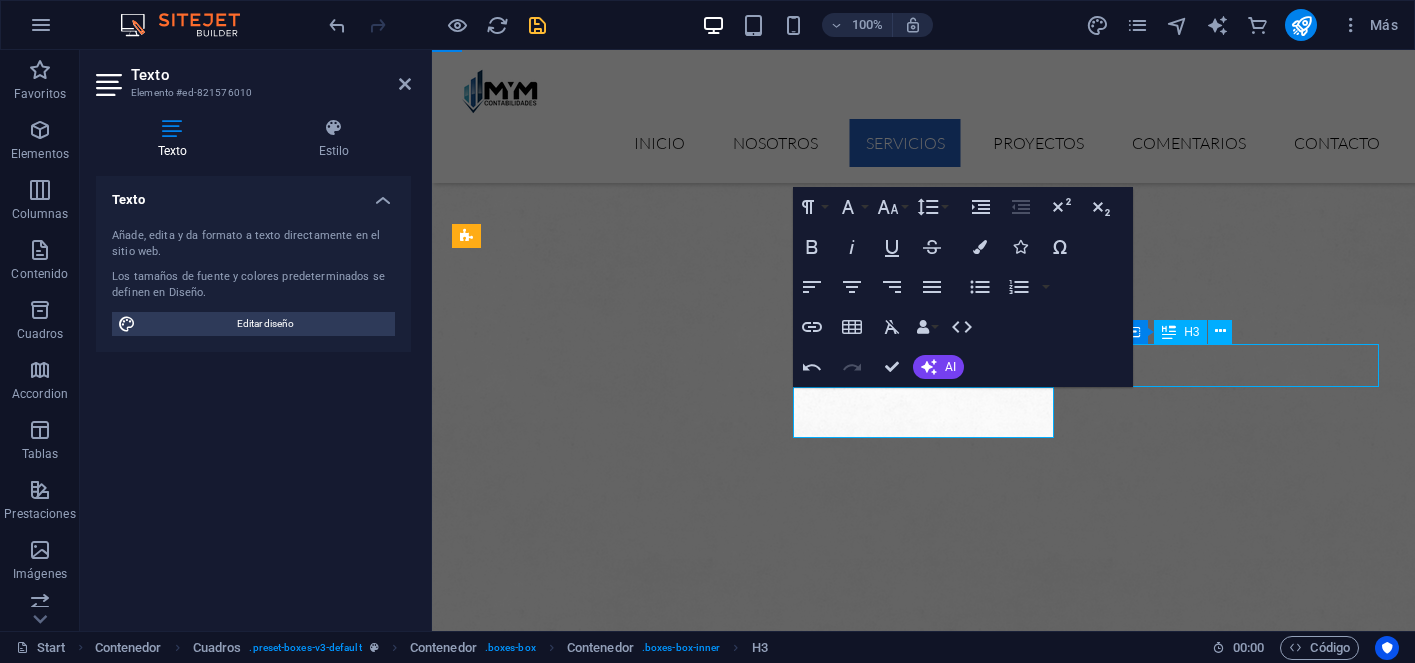 click on "Engineering" at bounding box center (598, 2683) 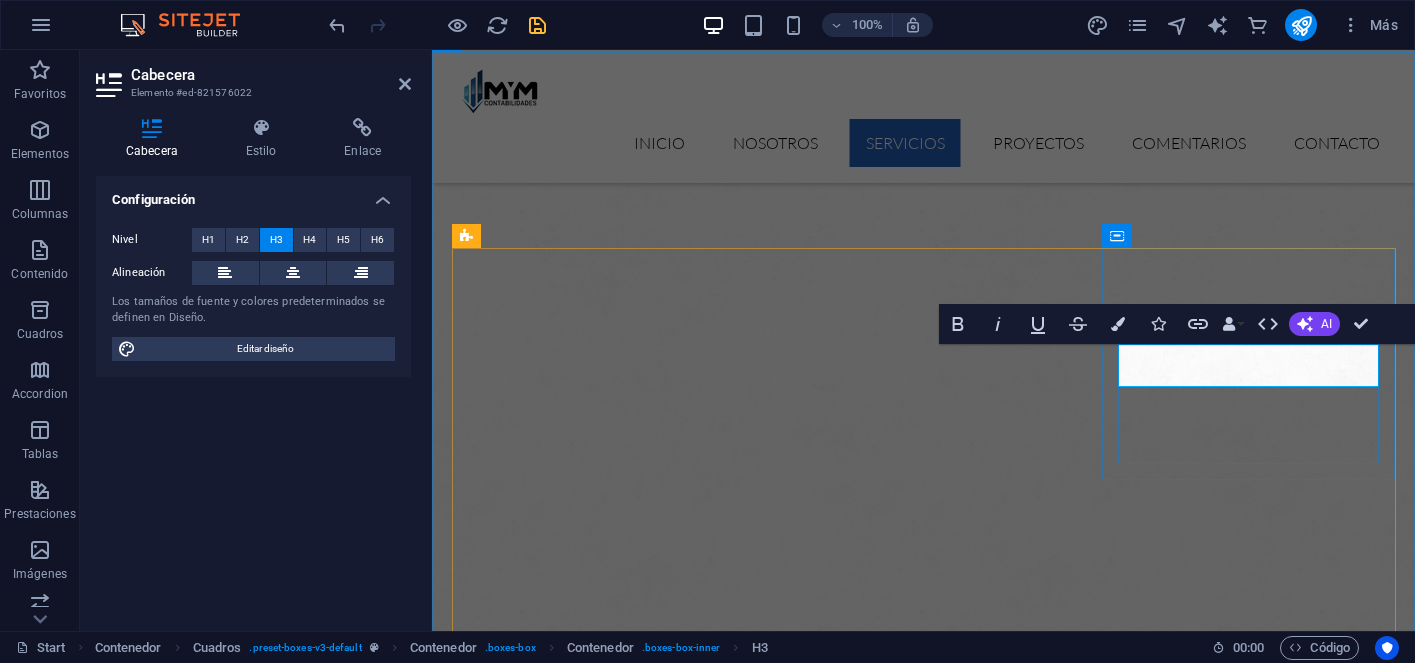 type 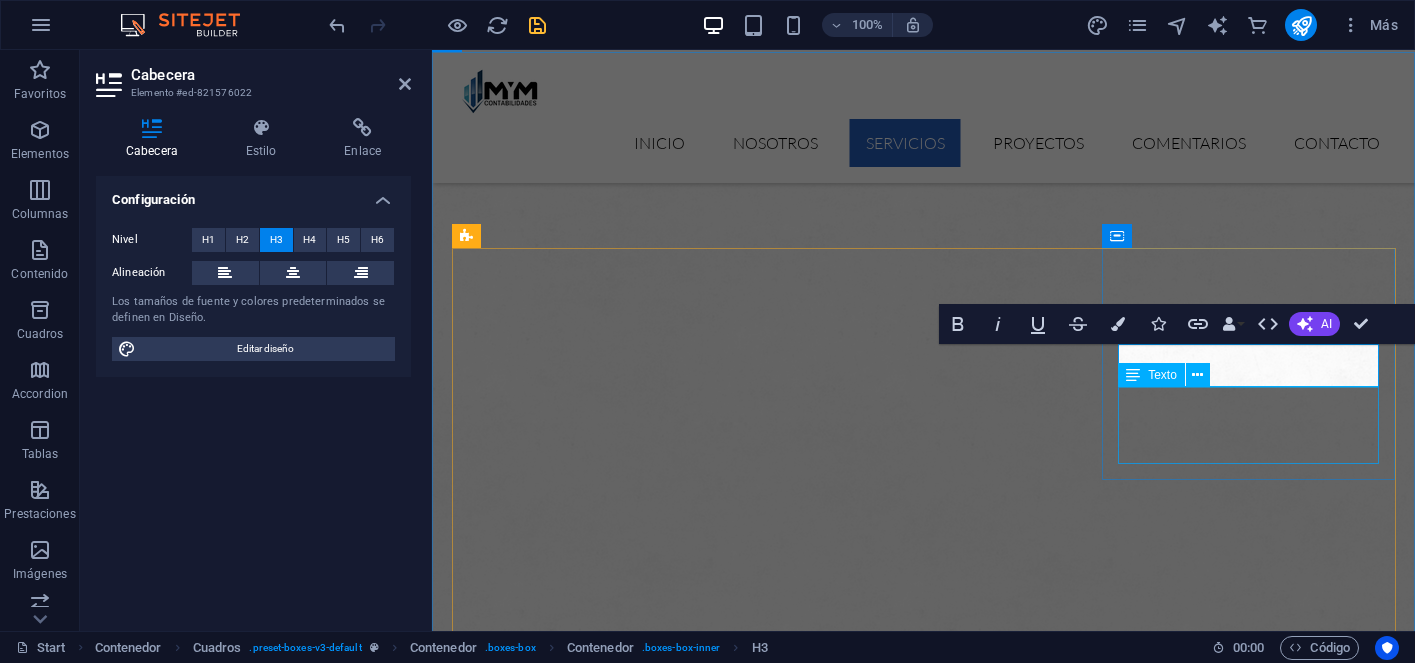 click on "Lorem ipsum dolor sit amet, consectetur adipisicing elit. Veritatis, dolorem!" at bounding box center (598, 2743) 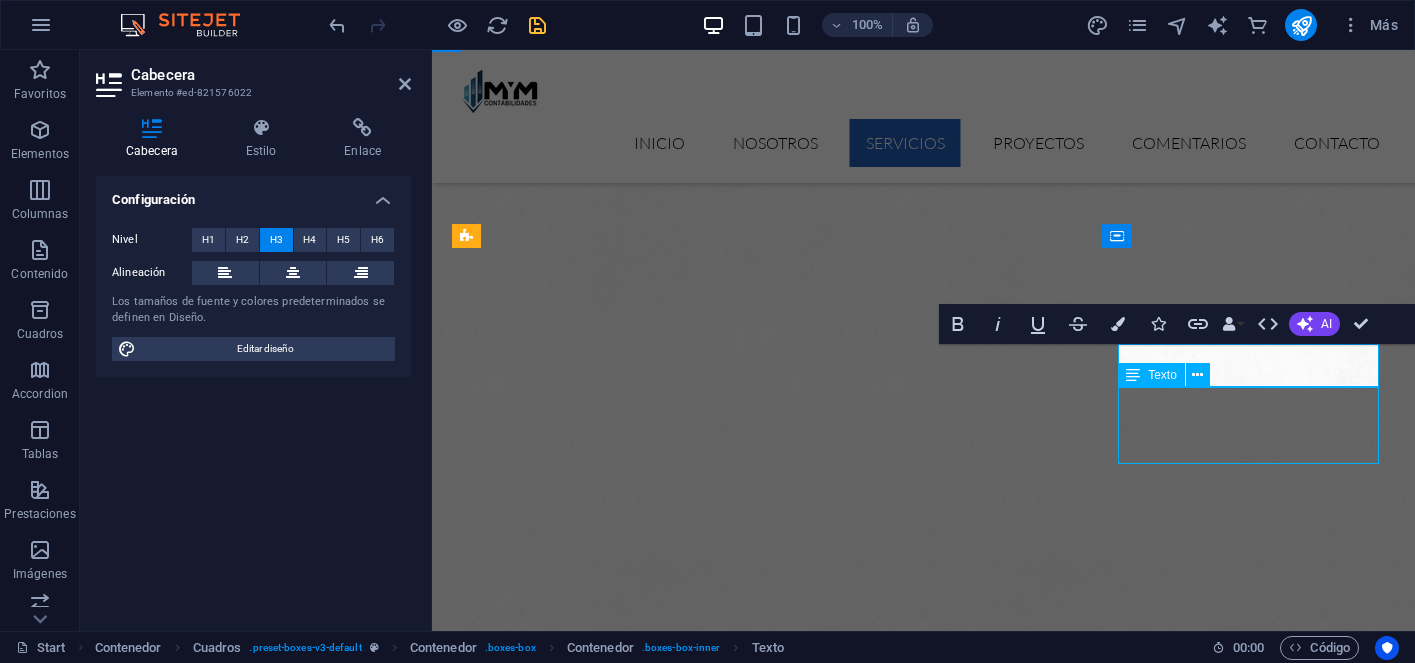 click on "Lorem ipsum dolor sit amet, consectetur adipisicing elit. Veritatis, dolorem!" at bounding box center [598, 2743] 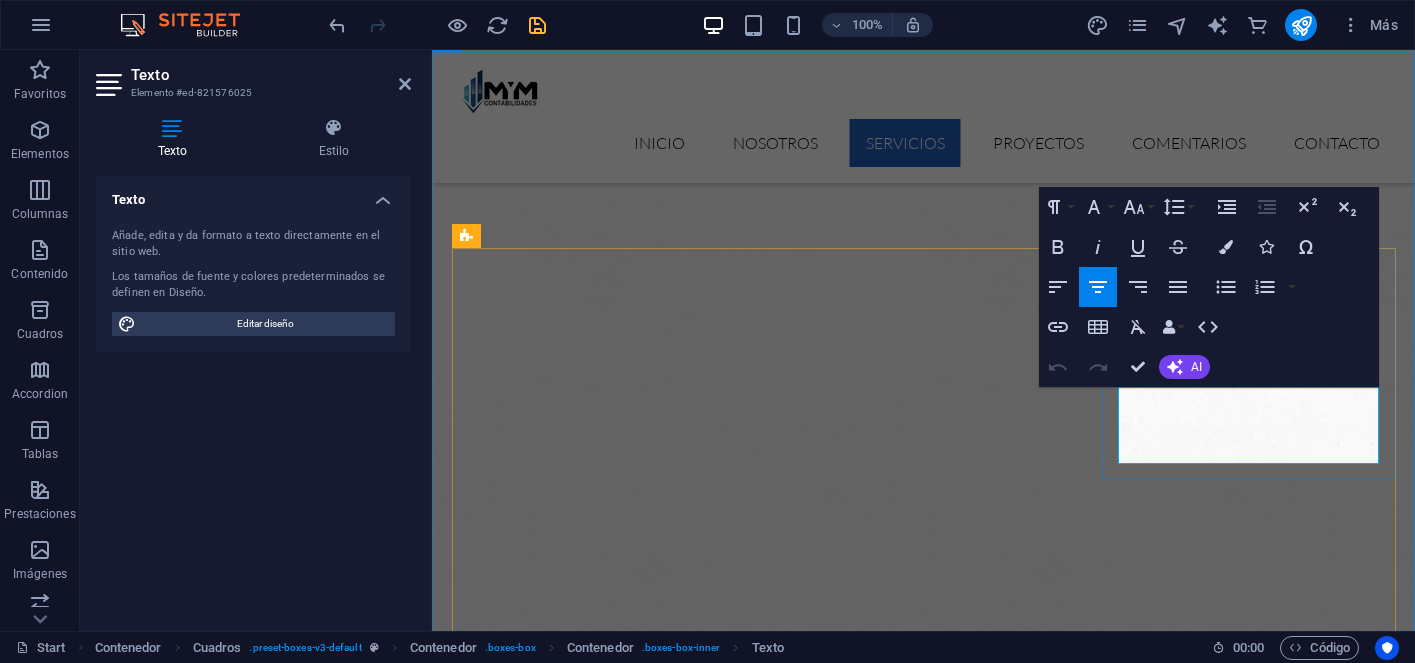 click on "Lorem ipsum dolor sit amet, consectetur adipisicing elit. Veritatis, dolorem!" at bounding box center [598, 2743] 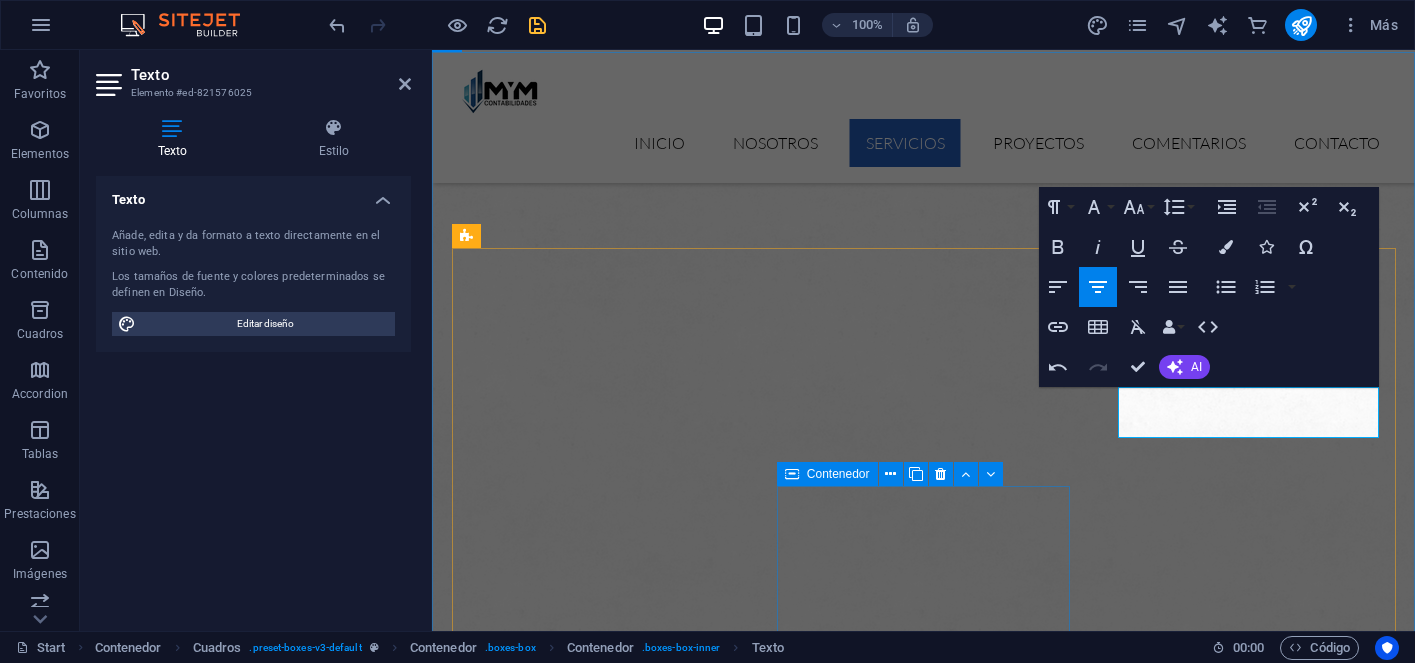 click on "Car Industry Lorem ipsum dolor sit amet, consectetur adipisicing elit. Veritatis, dolorem!" at bounding box center [598, 3152] 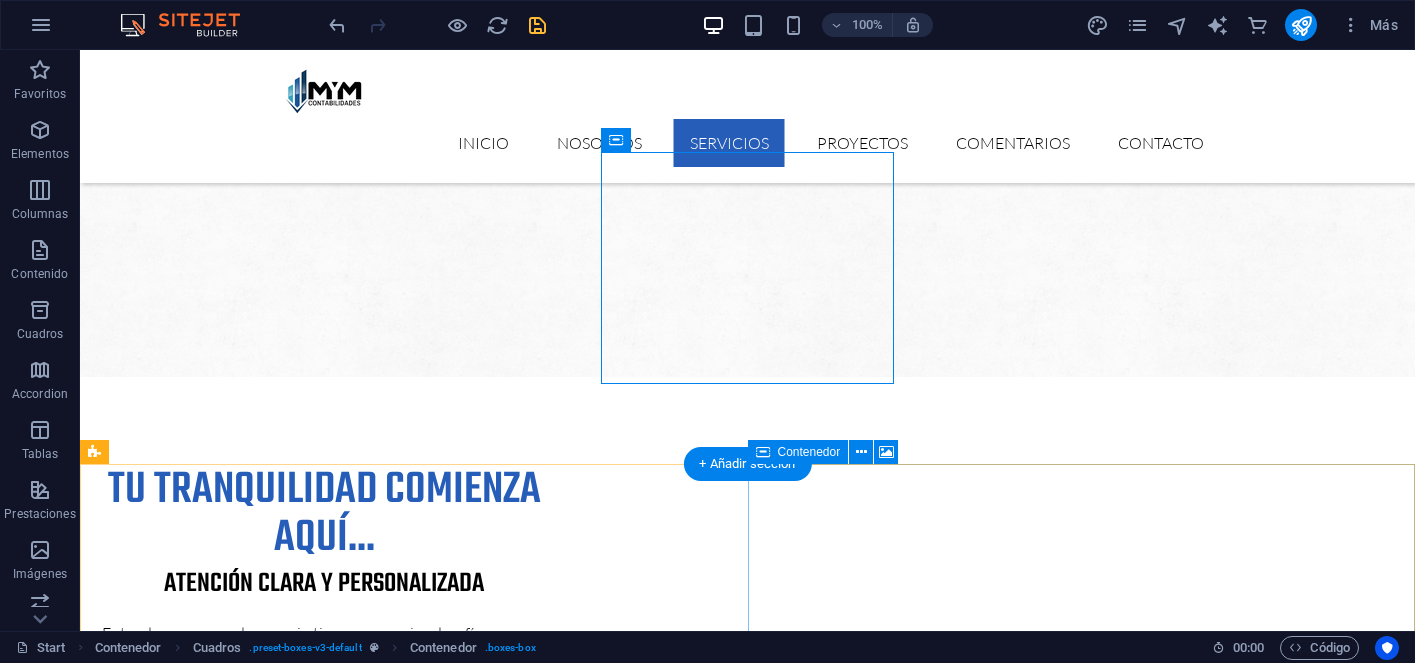 scroll, scrollTop: 1506, scrollLeft: 0, axis: vertical 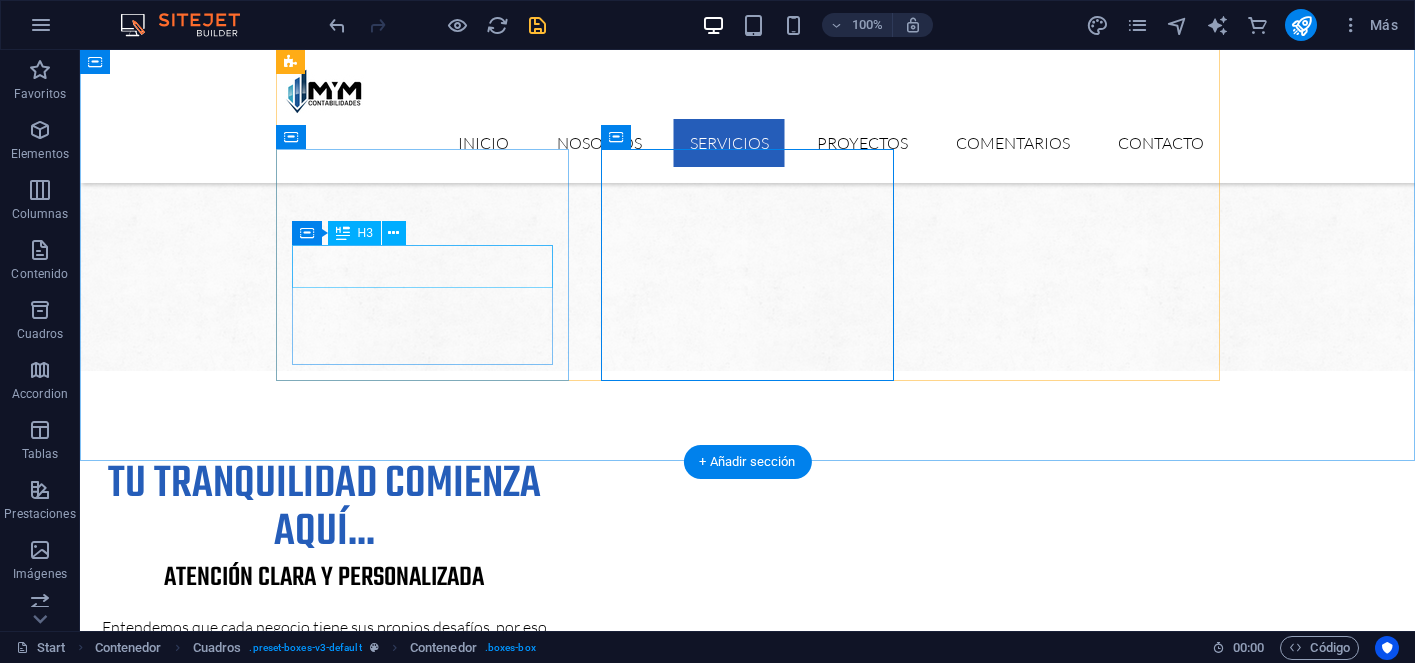 click on "Oil Industry" at bounding box center [422, 2568] 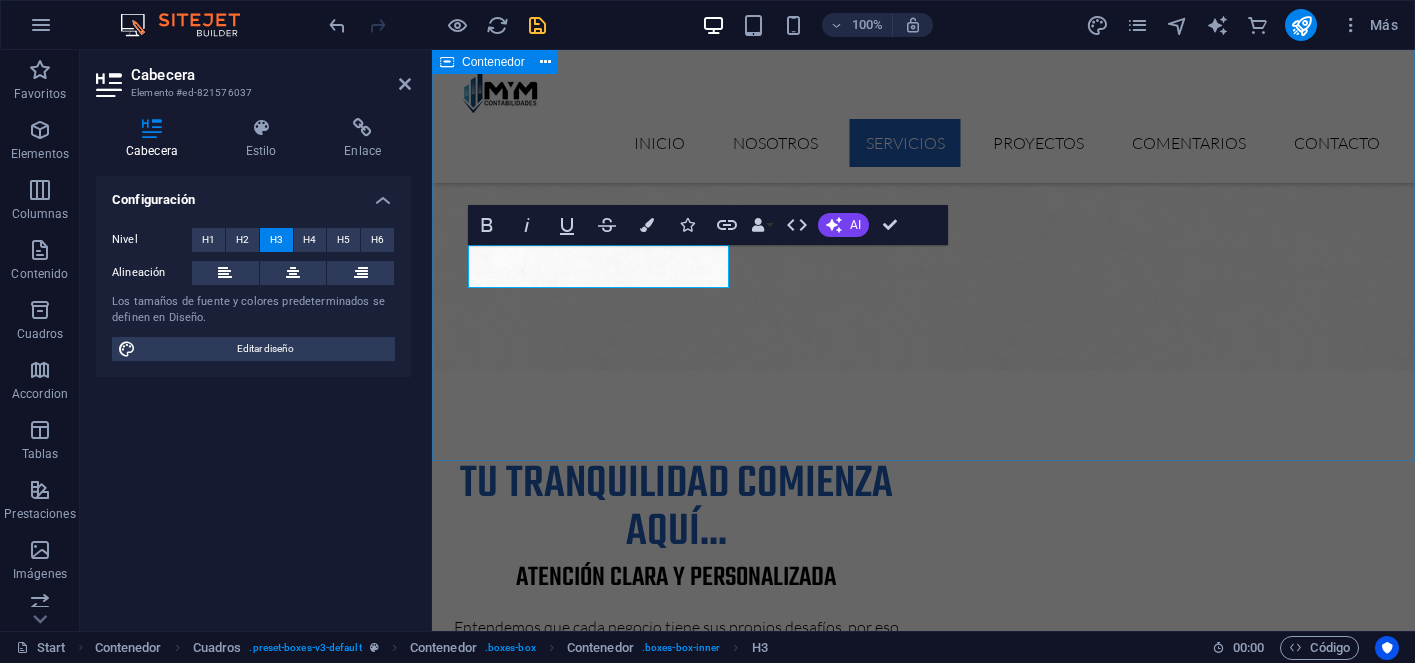 type 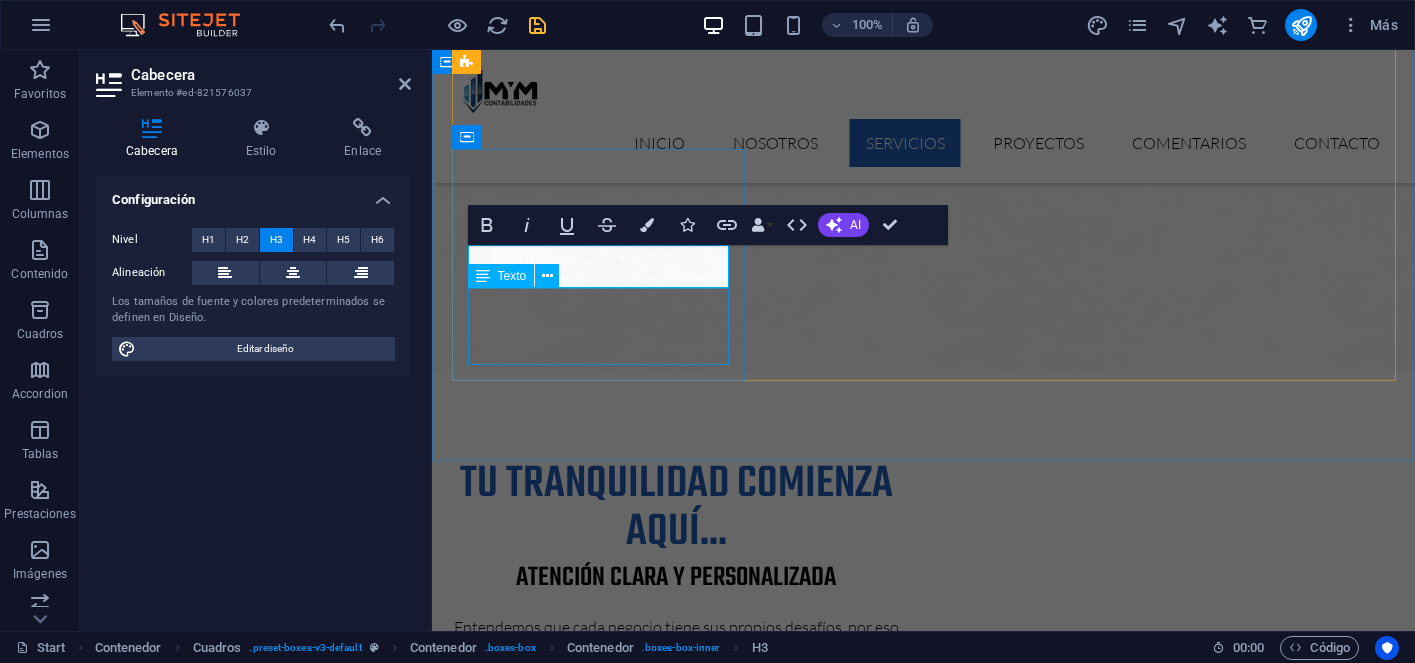 click on "Lorem ipsum dolor sit amet, consectetur adipisicing elit. Veritatis, dolorem!" at bounding box center (598, 2629) 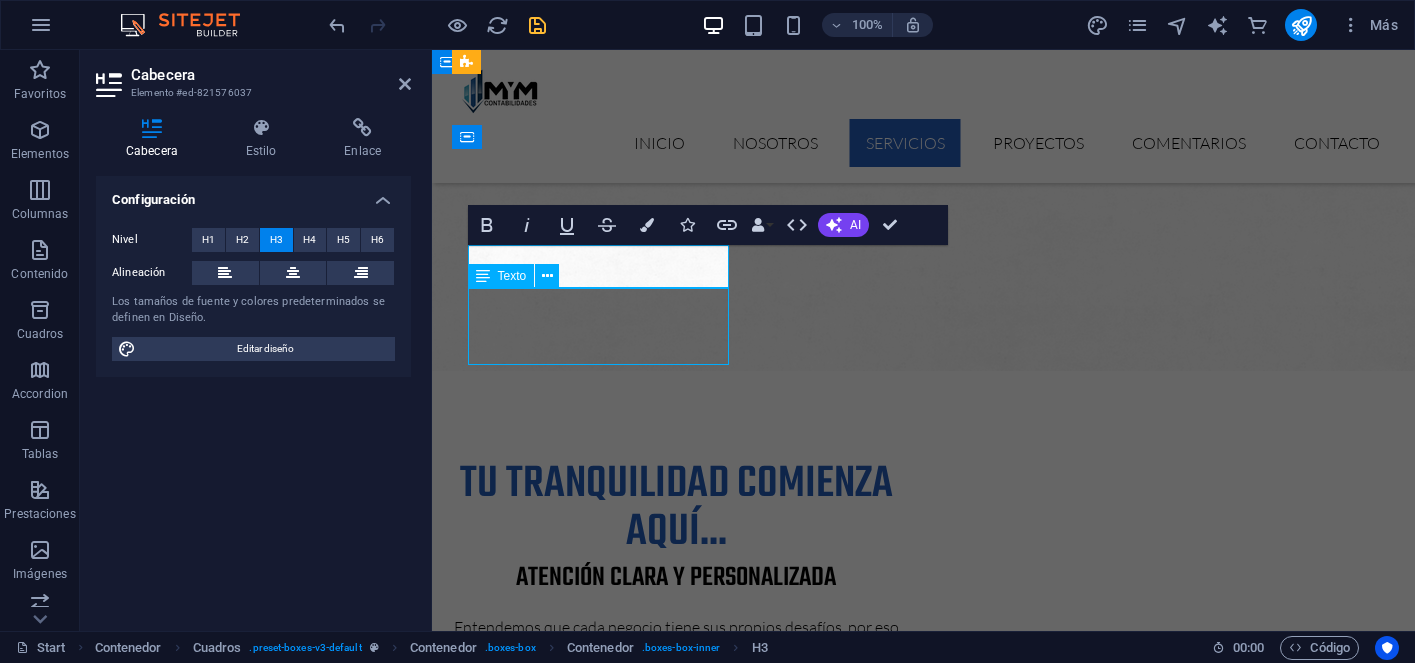 click on "Lorem ipsum dolor sit amet, consectetur adipisicing elit. Veritatis, dolorem!" at bounding box center (598, 2629) 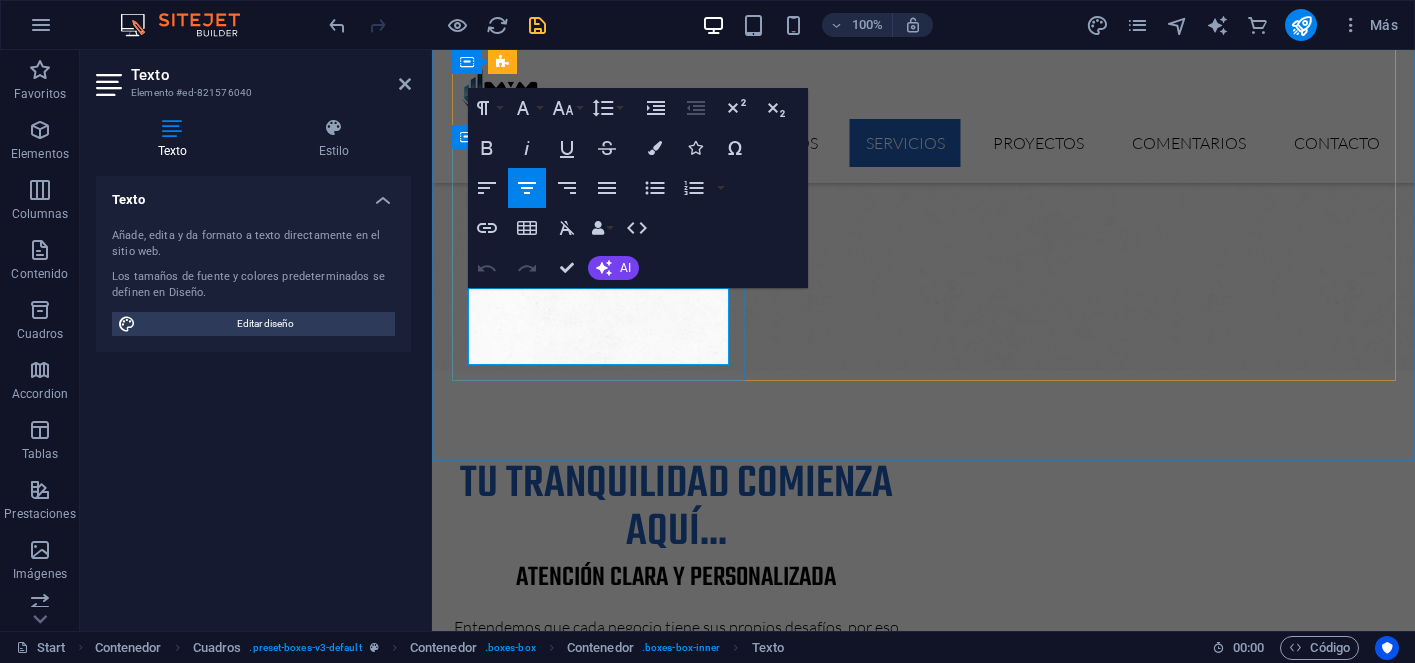 click on "Lorem ipsum dolor sit amet, consectetur adipisicing elit. Veritatis, dolorem!" at bounding box center (598, 2629) 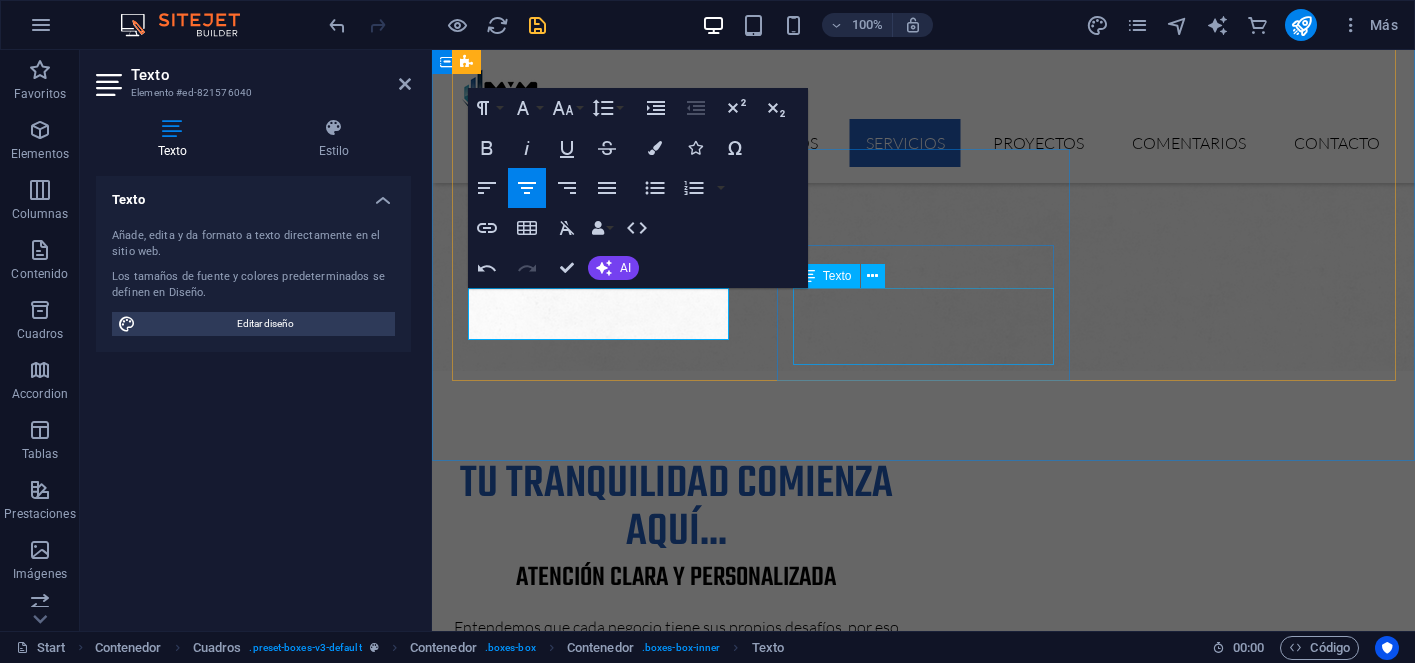 click on "Lorem ipsum dolor sit amet, consectetur adipisicing elit. Veritatis, dolorem!" at bounding box center [598, 2851] 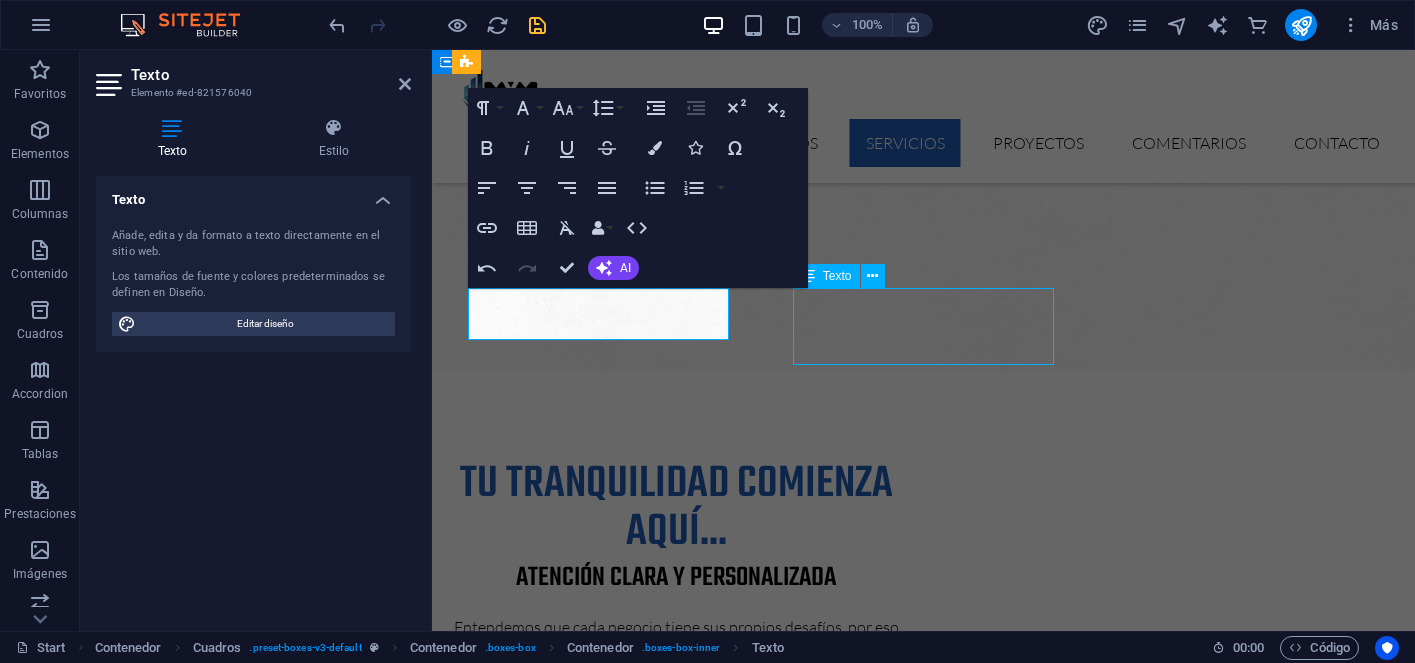 click on "Lorem ipsum dolor sit amet, consectetur adipisicing elit. Veritatis, dolorem!" at bounding box center [598, 2851] 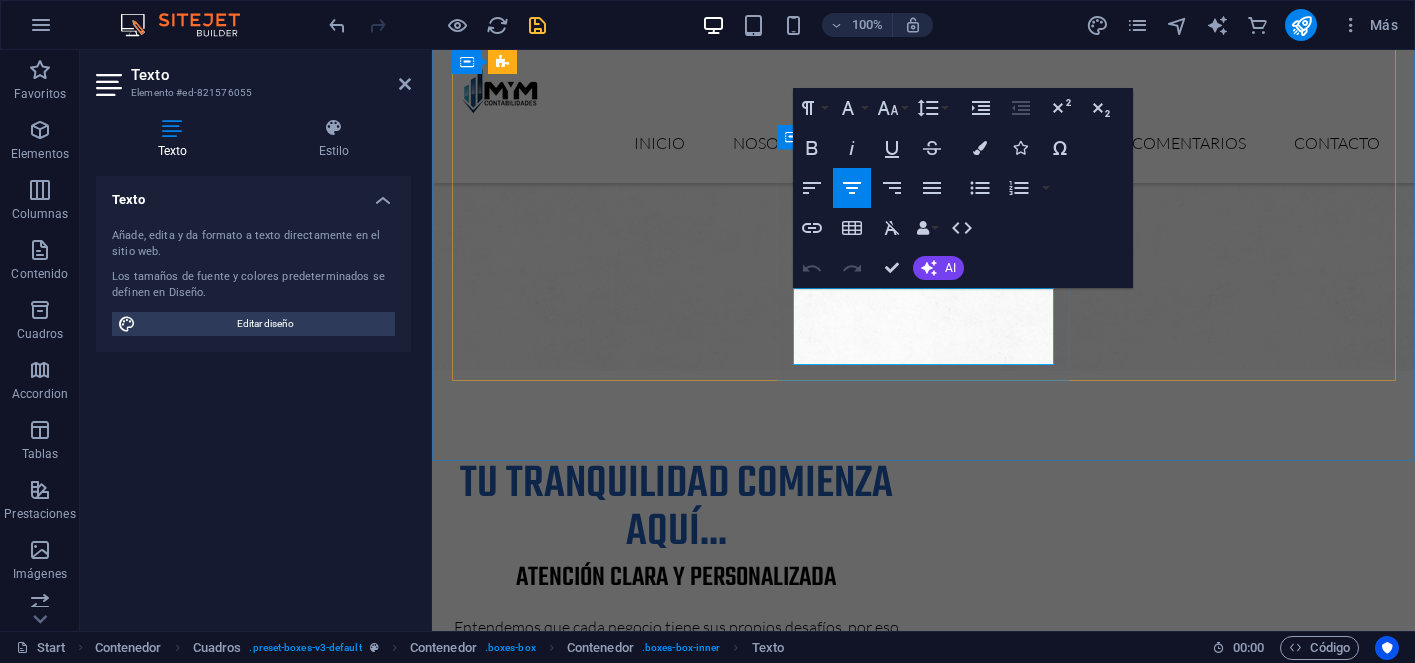 click on "Lorem ipsum dolor sit amet, consectetur adipisicing elit. Veritatis, dolorem!" at bounding box center [598, 2851] 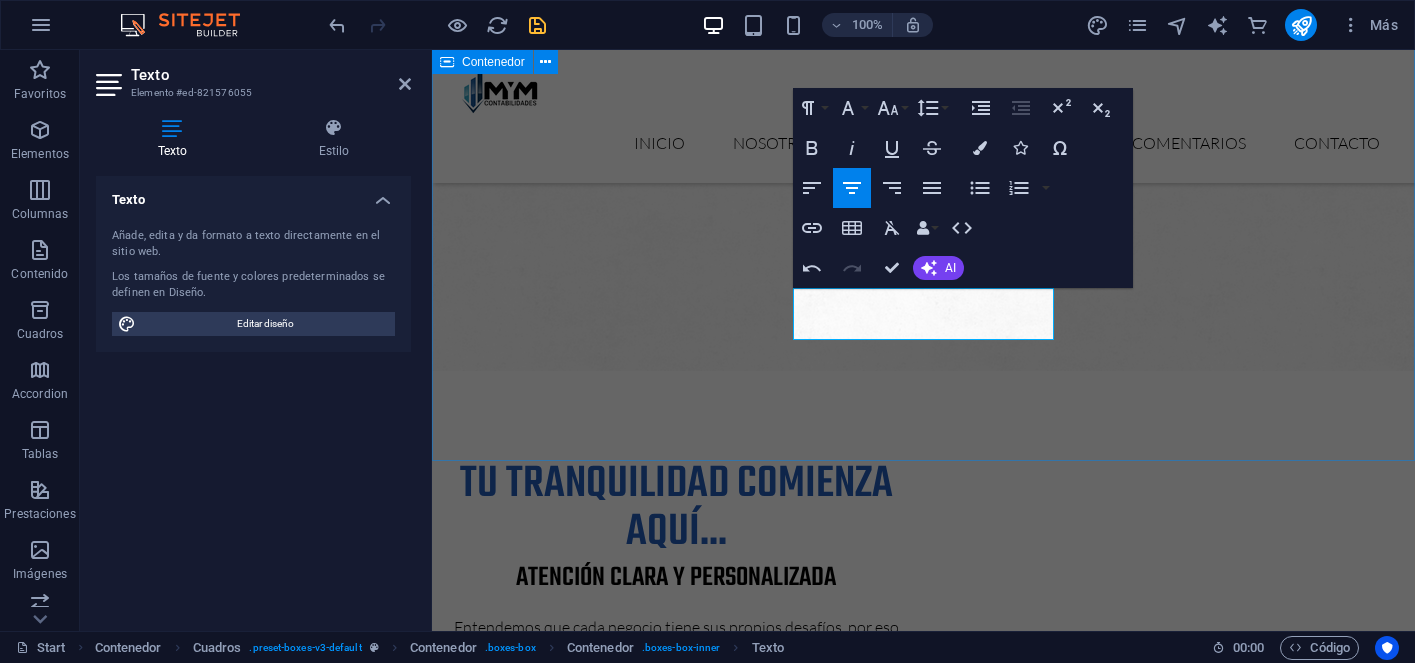 click on "NUESTROS SERVICIOS SOLUCIONES INTEGRALES Y CONFIABLES CONTABILIDAD GENERAL Llevamos el control contable de tu empresa con precisión y orden. ASESORÍA TRIBUTARIA Te guiamos en cada obligación fiscal para evitar errores y multas. PLANIFICACIÓN TRIBUTARIA Optimizamos tus impuestos con estrategias legales y efectivas. FACTURACIÓN ELECTRÓNICA Configuramos y gestionamos tu sistema de facturación ante el SII. Car Industry Calculamos sueldos, finiquitos y elaboramos contratos según la ley. House Building Lorem ipsum dolor sit amet, consectetur adipisicing elit. Veritatis, dolorem!" at bounding box center [923, 2398] 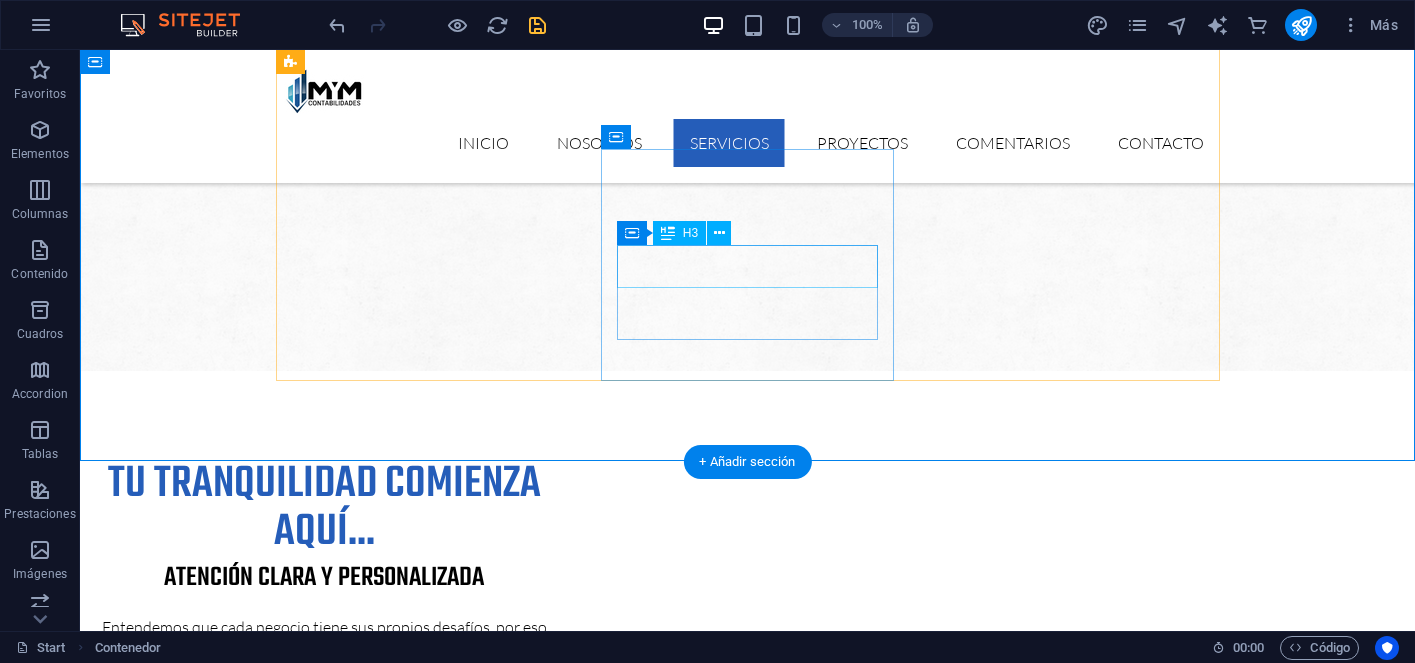 click on "Car Industry" at bounding box center (422, 2791) 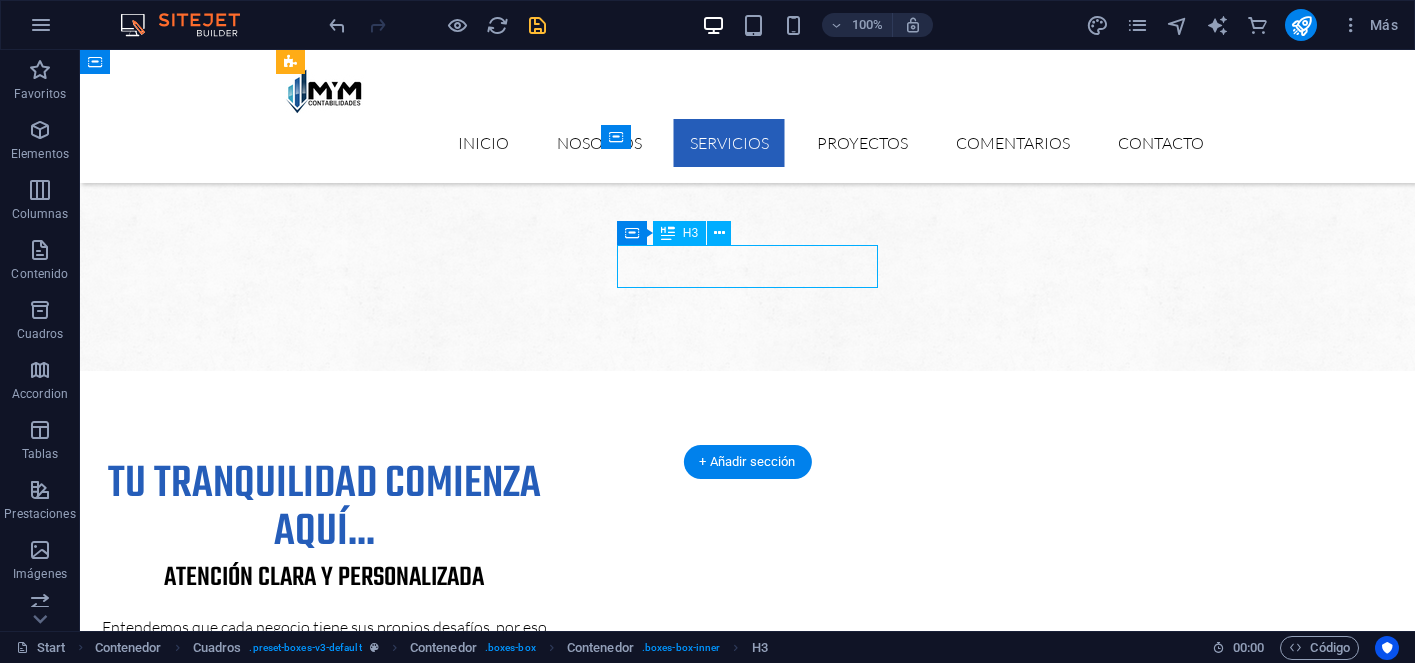 click on "Car Industry" at bounding box center [422, 2791] 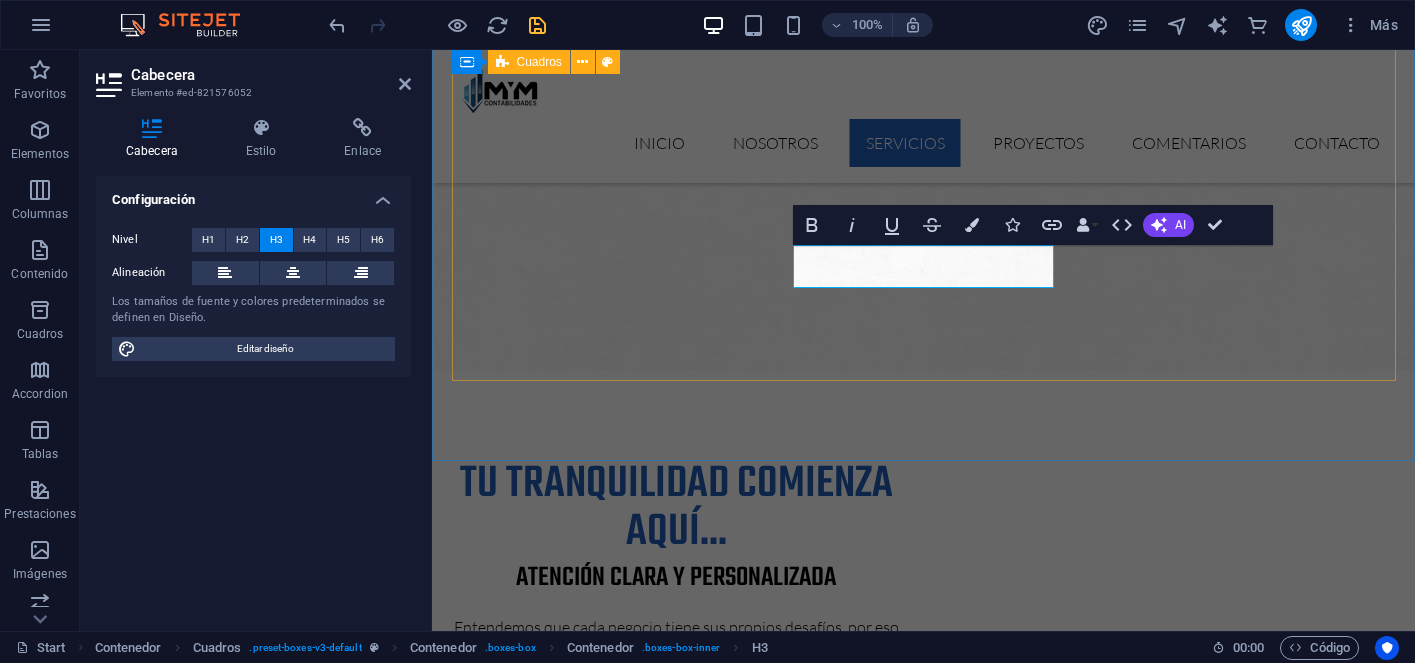 type 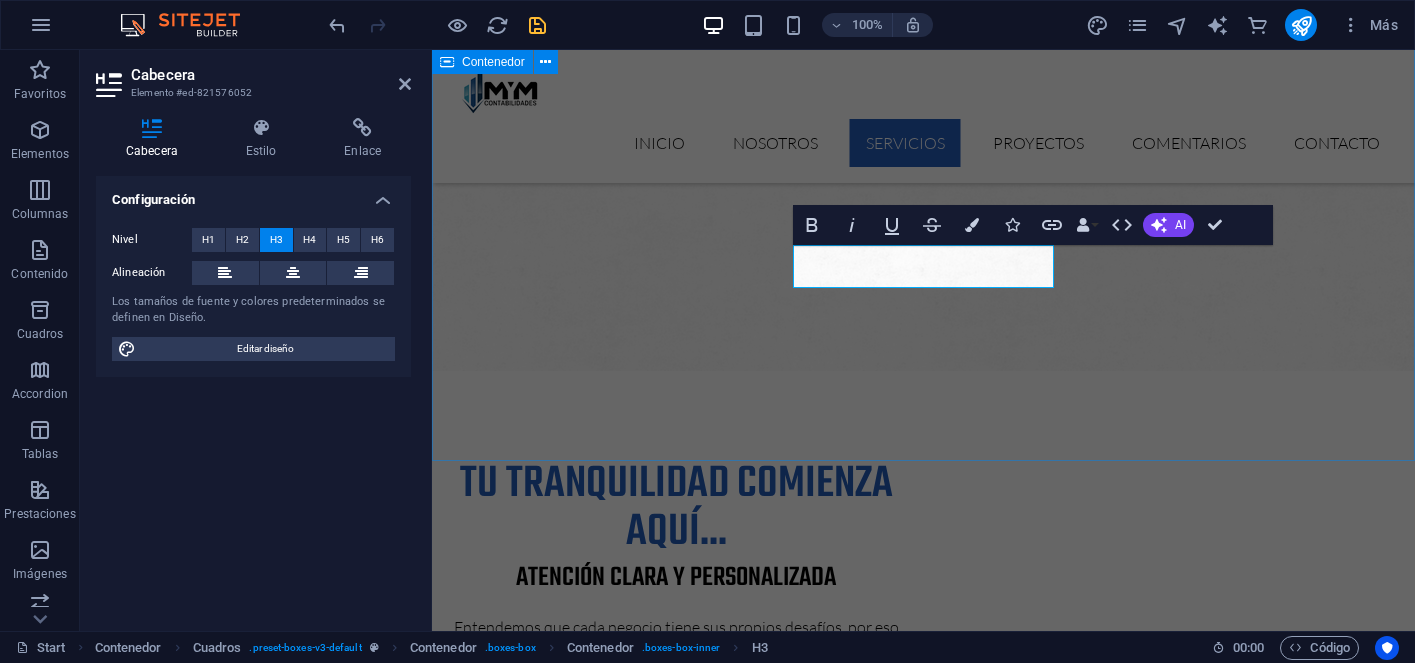 click on "NUESTROS SERVICIOS SOLUCIONES INTEGRALES Y CONFIABLES CONTABILIDAD GENERAL Llevamos el control contable de tu empresa con precisión y orden. ASESORÍA TRIBUTARIA Te guiamos en cada obligación fiscal para evitar errores y multas. PLANIFICACIÓN TRIBUTARIA Optimizamos tus impuestos con estrategias legales y efectivas. FACTURACIÓN ELECTRÓNICA Configuramos y gestionamos tu sistema de facturación ante el SII. REMUNERACIONES Calculamos sueldos, finiquitos y elaboramos contratos según la ley. House Building Lorem ipsum dolor sit amet, consectetur adipisicing elit. Veritatis, dolorem!" at bounding box center [923, 2398] 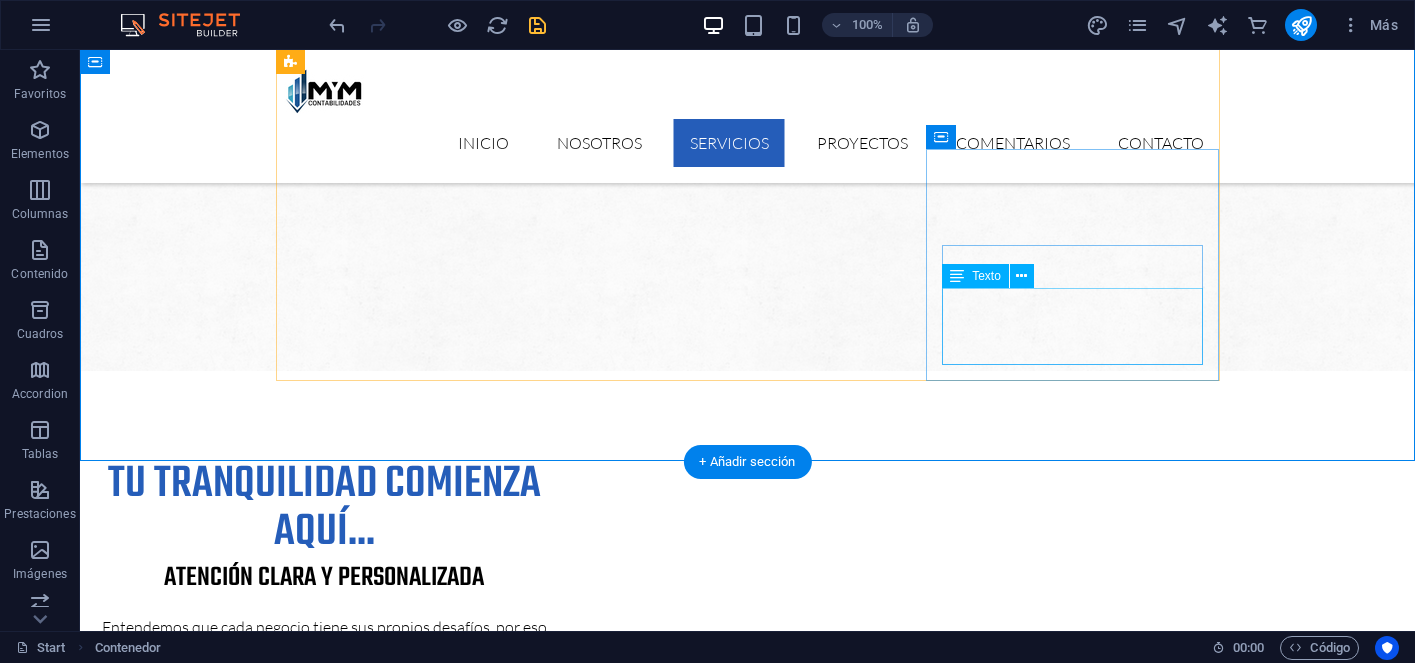 click on "Lorem ipsum dolor sit amet, consectetur adipisicing elit. Veritatis, dolorem!" at bounding box center [422, 3073] 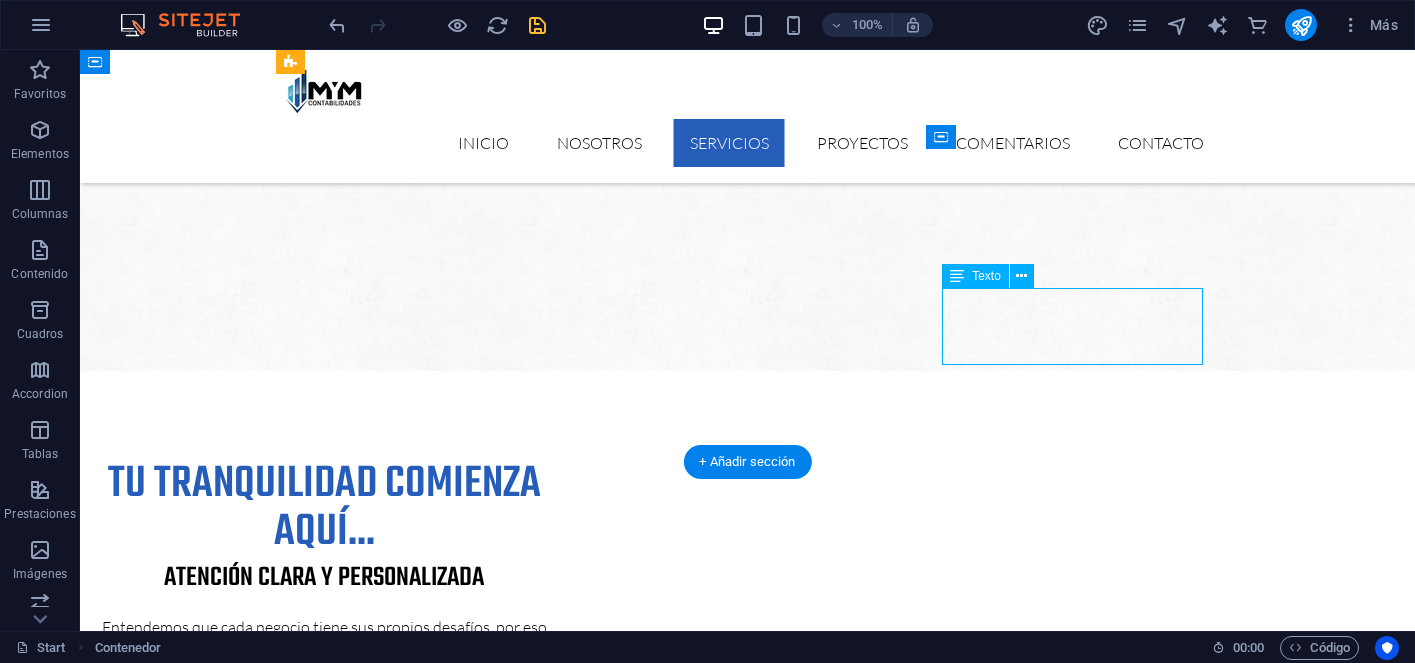 click on "Lorem ipsum dolor sit amet, consectetur adipisicing elit. Veritatis, dolorem!" at bounding box center [422, 3073] 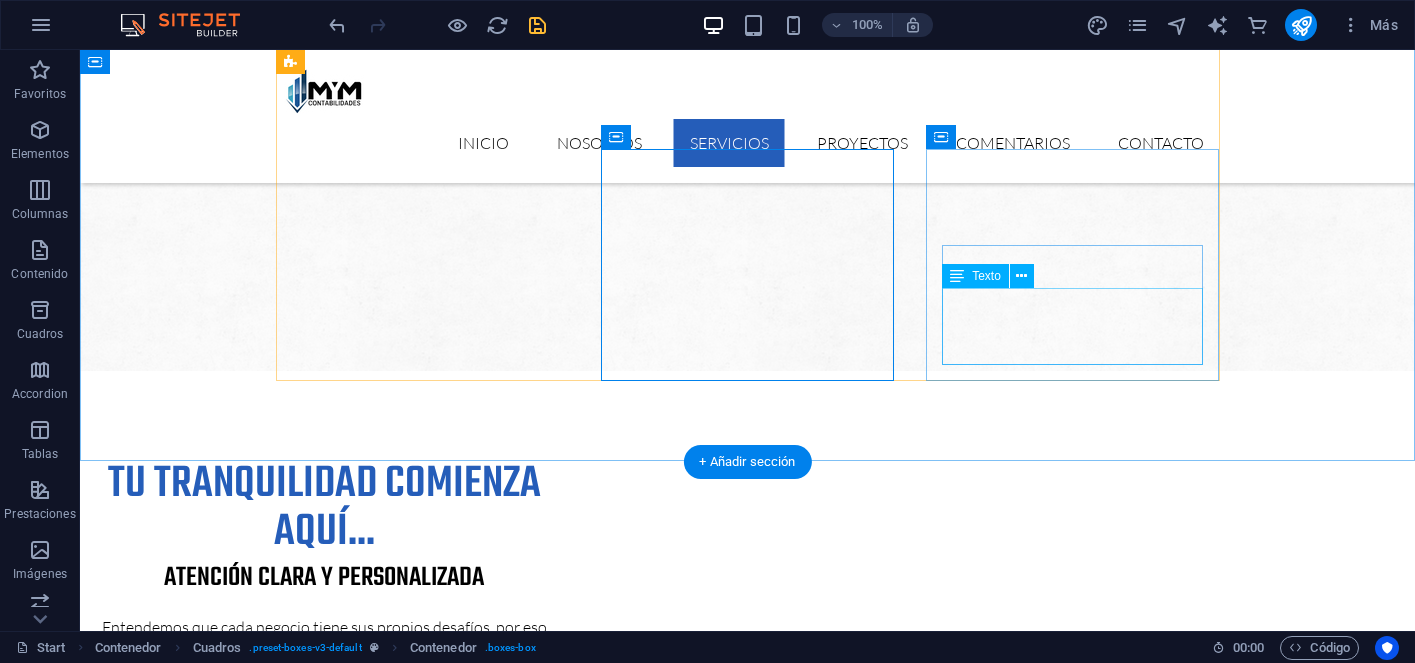 click on "Lorem ipsum dolor sit amet, consectetur adipisicing elit. Veritatis, dolorem!" at bounding box center [422, 3073] 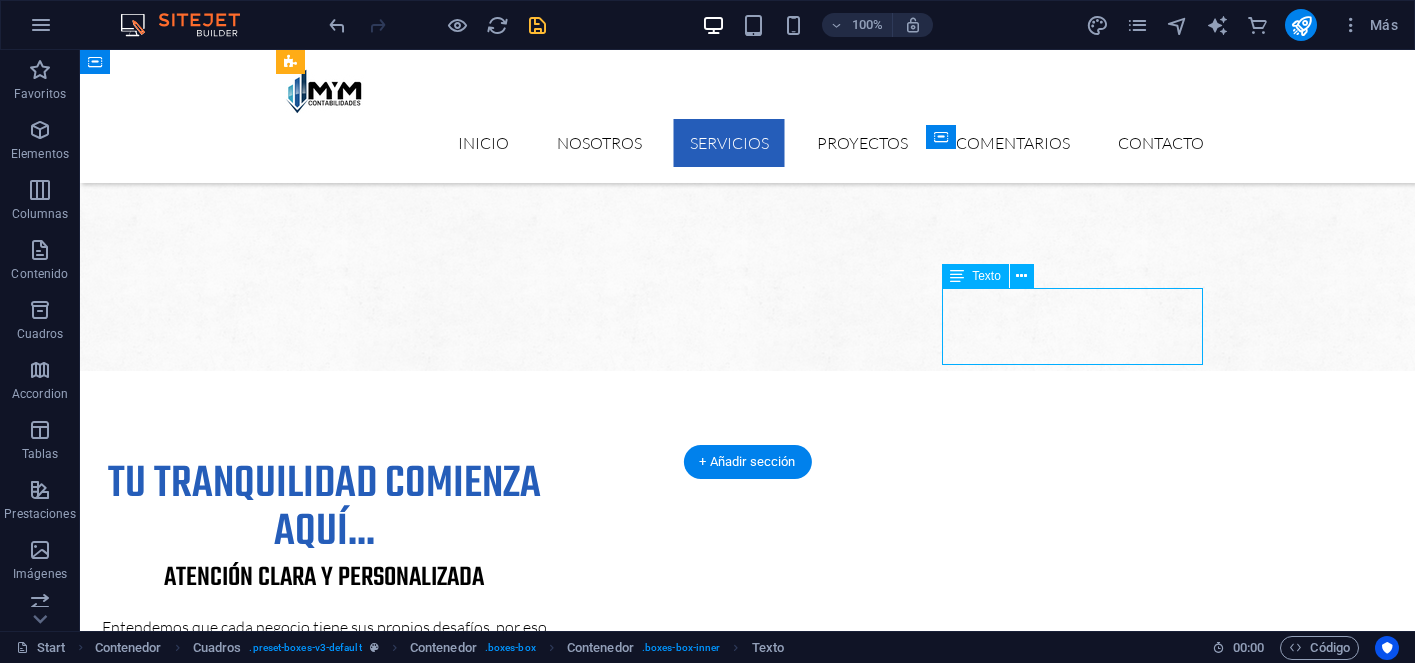 click on "Lorem ipsum dolor sit amet, consectetur adipisicing elit. Veritatis, dolorem!" at bounding box center (422, 3073) 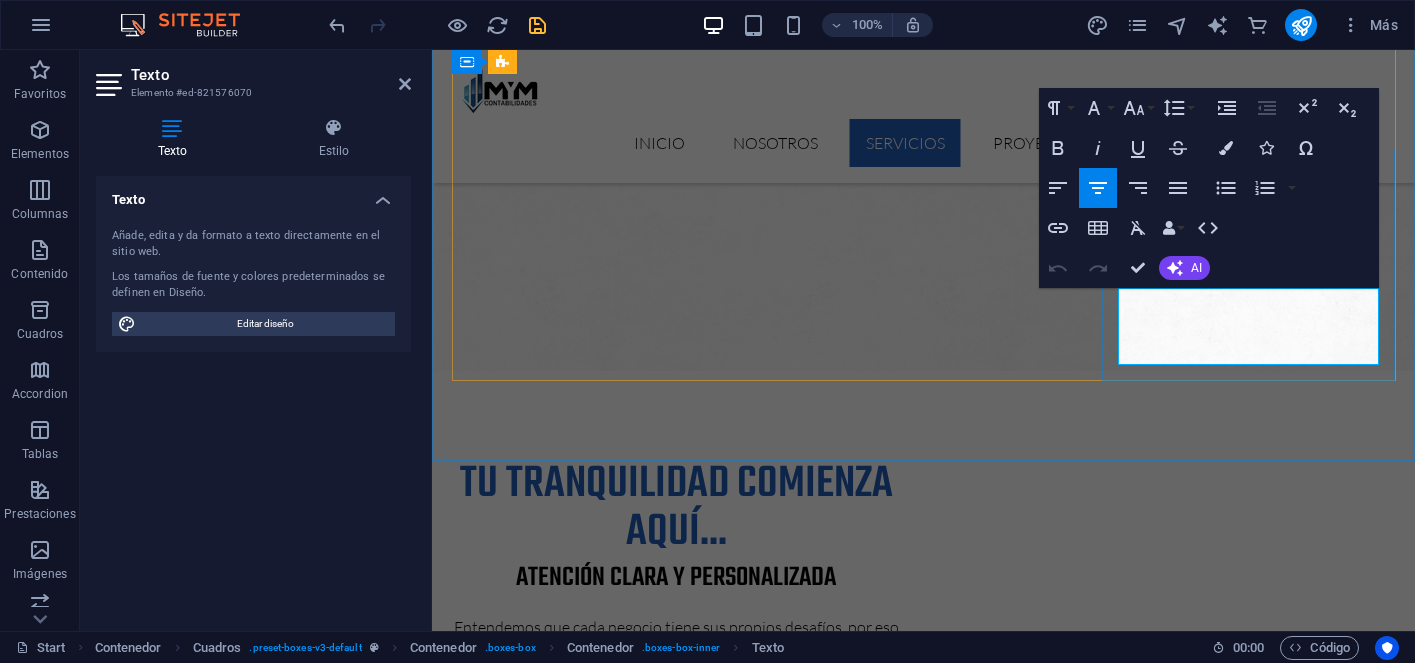 click on "Lorem ipsum dolor sit amet, consectetur adipisicing elit. Veritatis, dolorem!" at bounding box center [598, 3073] 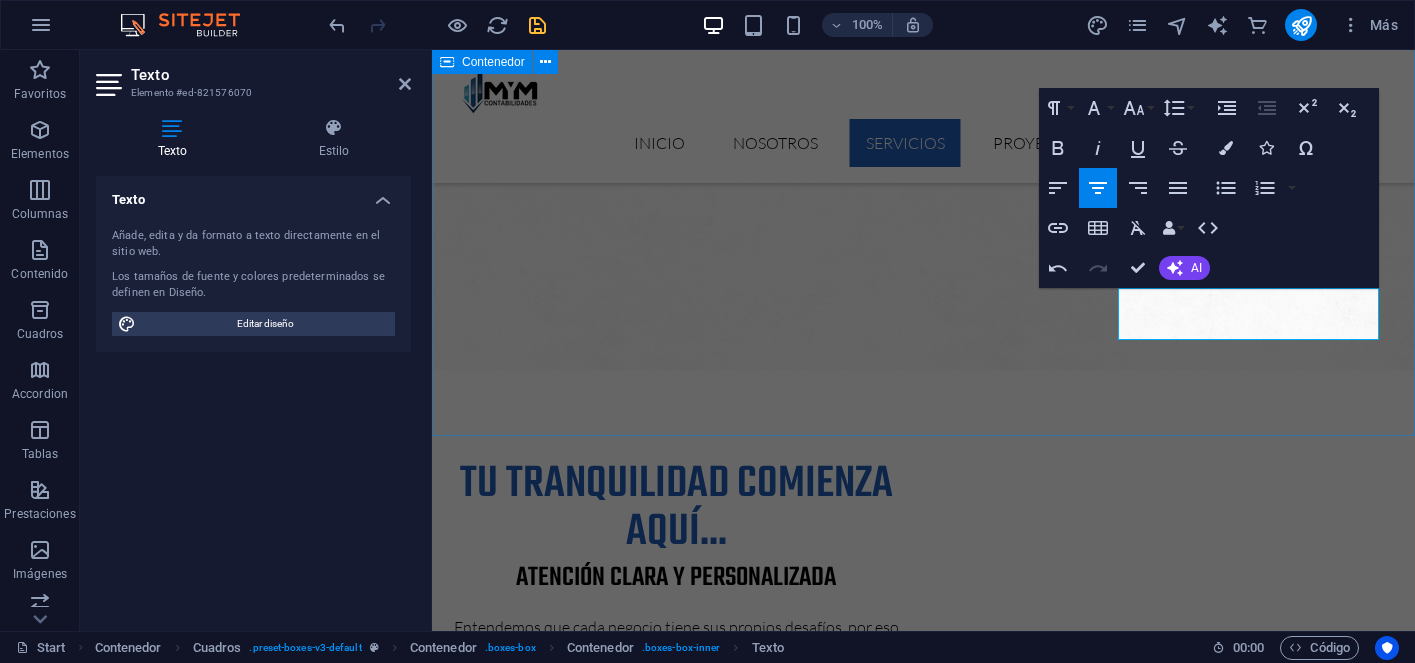 click on "NUESTROS SERVICIOS SOLUCIONES INTEGRALES Y CONFIABLES CONTABILIDAD GENERAL Llevamos el control contable de tu empresa con precisión y orden. ASESORÍA TRIBUTARIA Te guiamos en cada obligación fiscal para evitar errores y multas. PLANIFICACIÓN TRIBUTARIA Optimizamos tus impuestos con estrategias legales y efectivas. FACTURACIÓN ELECTRÓNICA Configuramos y gestionamos tu sistema de facturación ante el SII. REMUNERACIONES Calculamos sueldos, finiquitos y elaboramos contratos según la ley. House Building Presentamos tus F29 y F22 en tiempo y forma, sin complicaciones." at bounding box center [923, 2385] 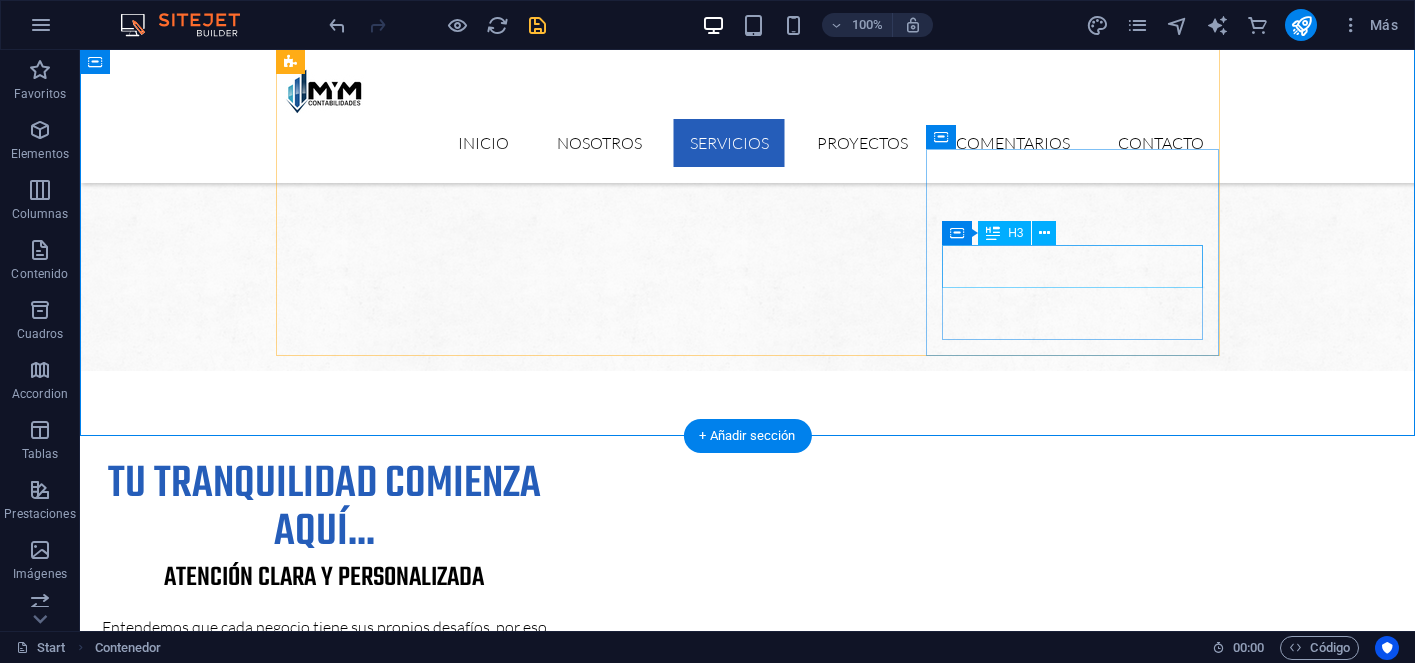 click on "House Building" at bounding box center [422, 3013] 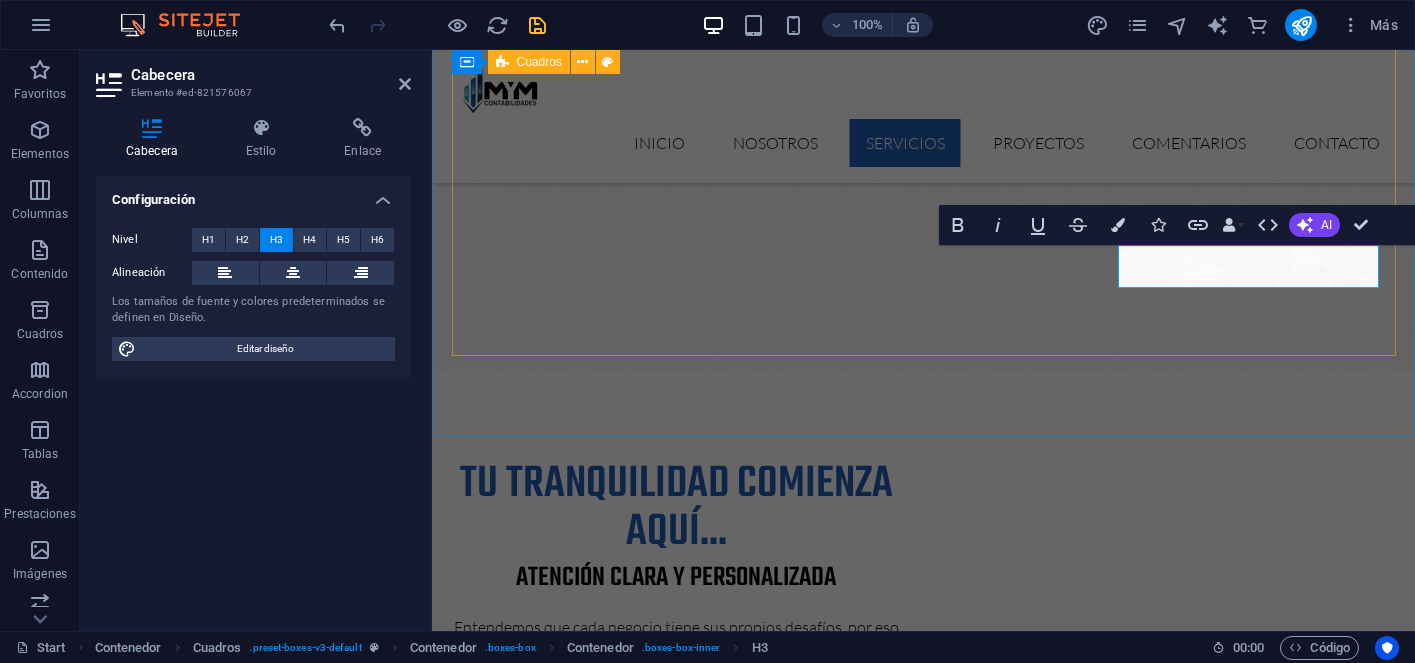 type 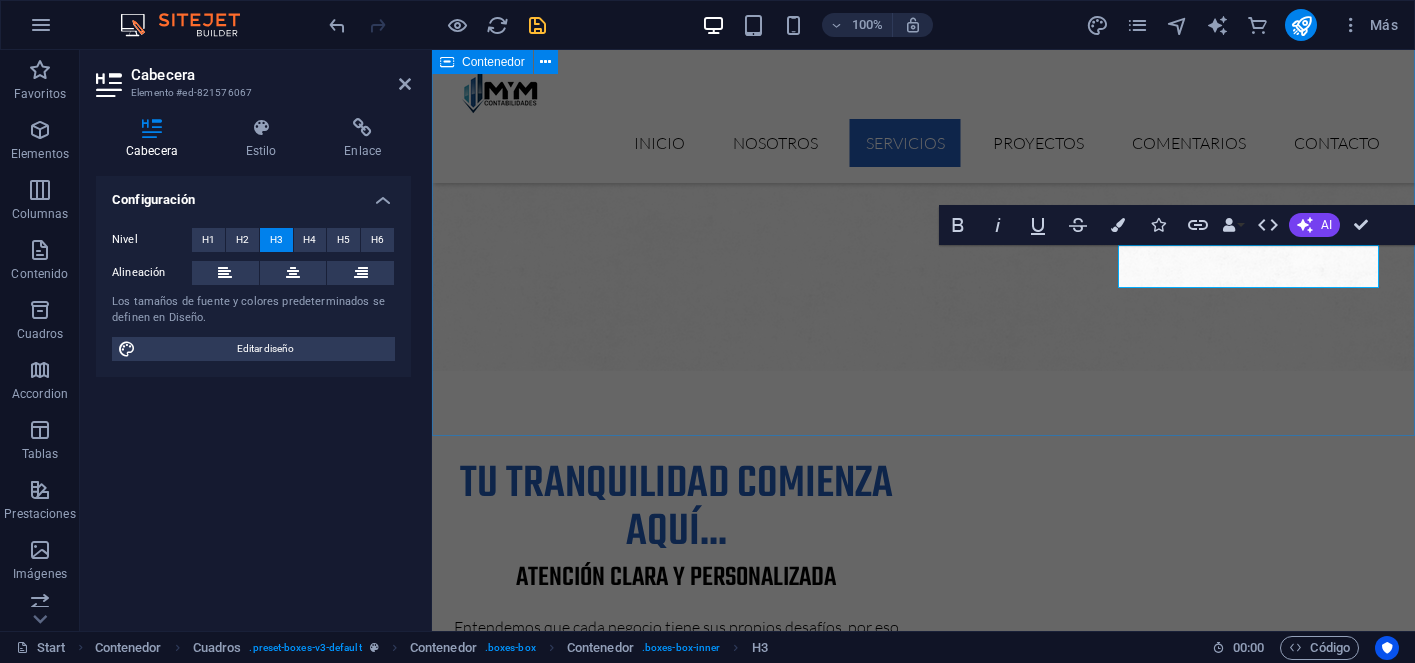 click on "NUESTROS SERVICIOS SOLUCIONES INTEGRALES Y CONFIABLES CONTABILIDAD GENERAL Llevamos el control contable de tu empresa con precisión y orden. ASESORÍA TRIBUTARIA Te guiamos en cada obligación fiscal para evitar errores y multas. PLANIFICACIÓN TRIBUTARIA Optimizamos tus impuestos con estrategias legales y efectivas. FACTURACIÓN ELECTRÓNICA Configuramos y gestionamos tu sistema de facturación ante el SII. REMUNERACIONES Calculamos sueldos, finiquitos y elaboramos contratos según la ley. DECLARACIONES Y RENTA Presentamos tus F29 y F22 en tiempo y forma, sin complicaciones." at bounding box center (923, 2385) 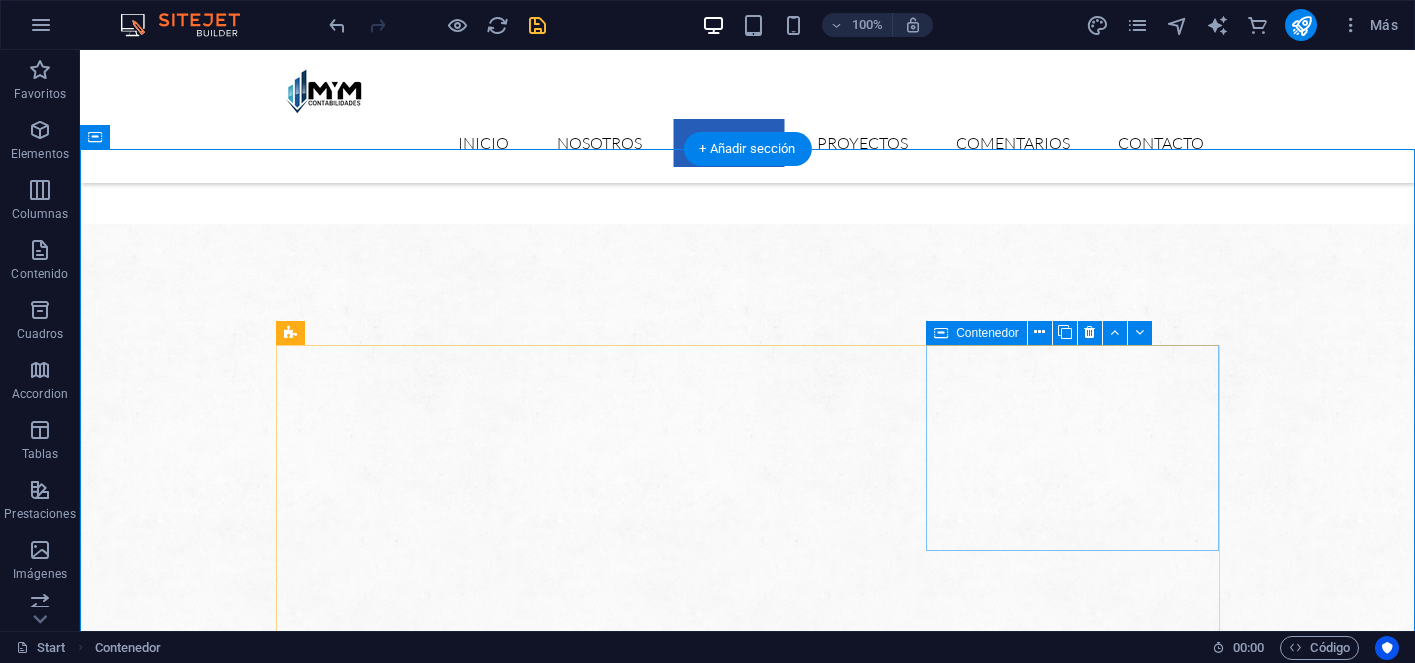 scroll, scrollTop: 1099, scrollLeft: 0, axis: vertical 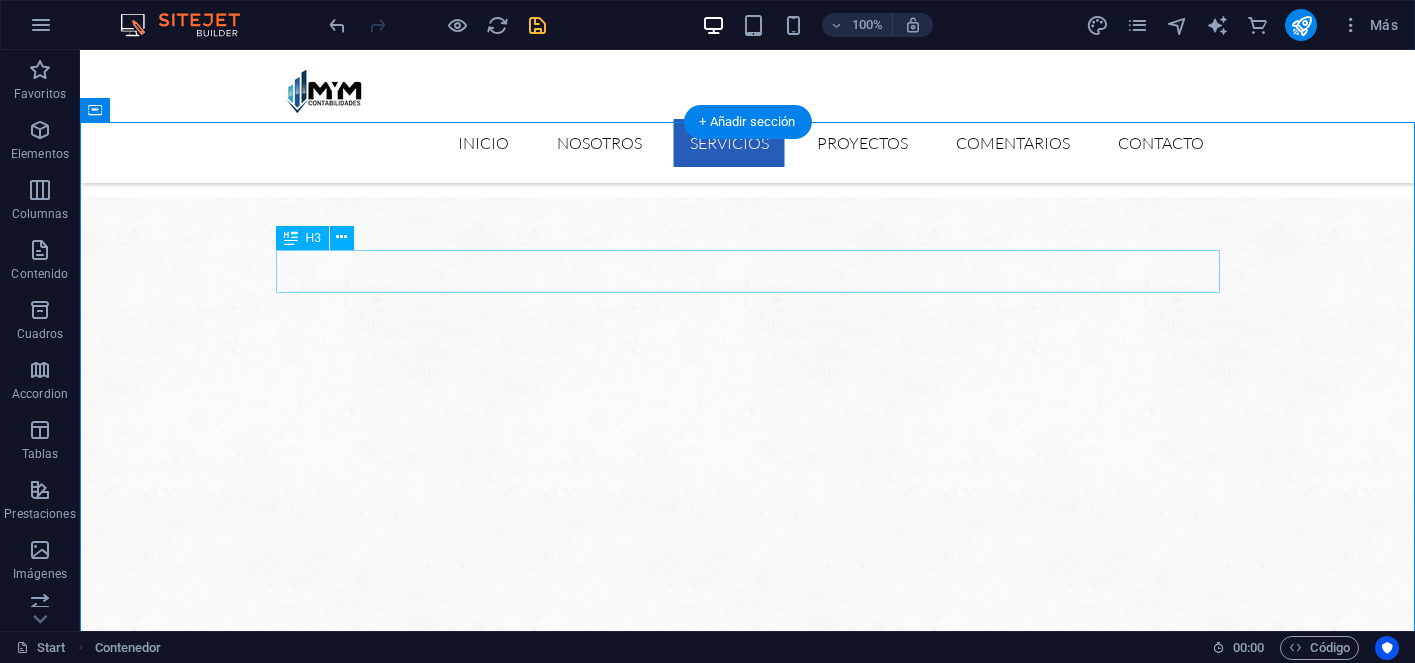 click on "SOLUCIONES INTEGRALES Y CONFIABLES" at bounding box center (748, 2144) 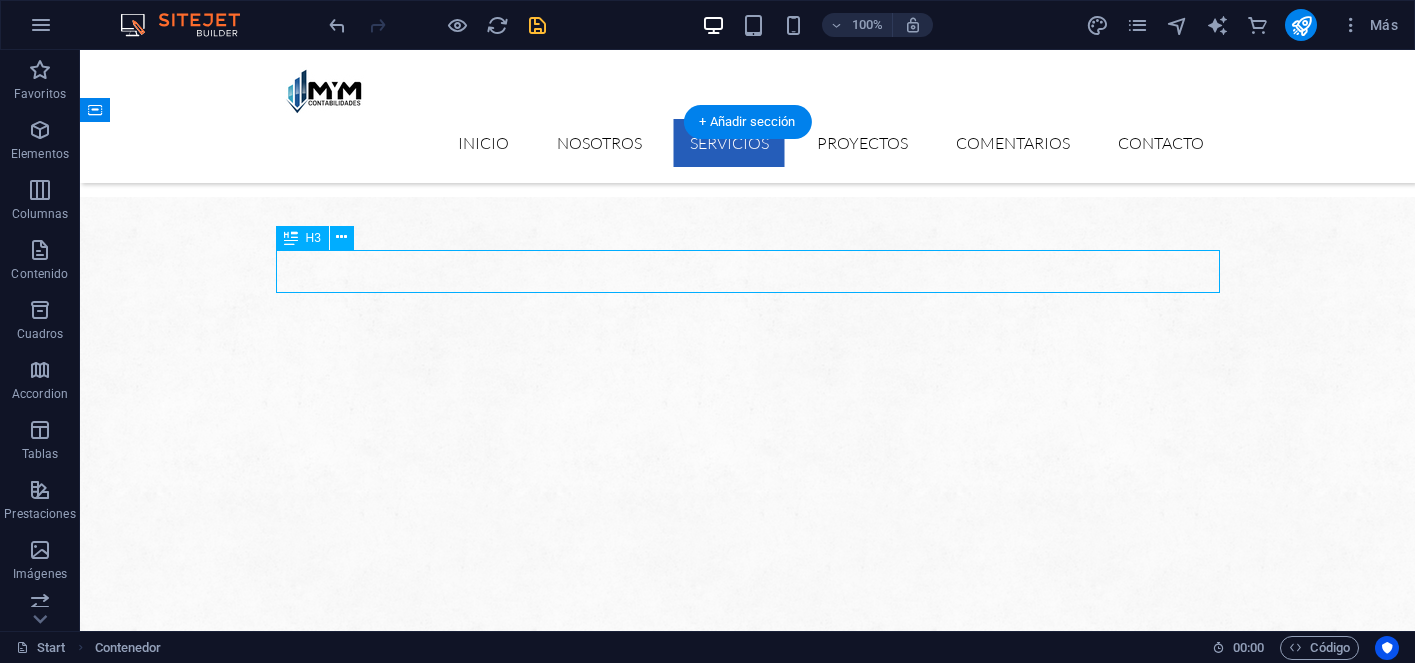 click on "SOLUCIONES INTEGRALES Y CONFIABLES" at bounding box center [748, 2144] 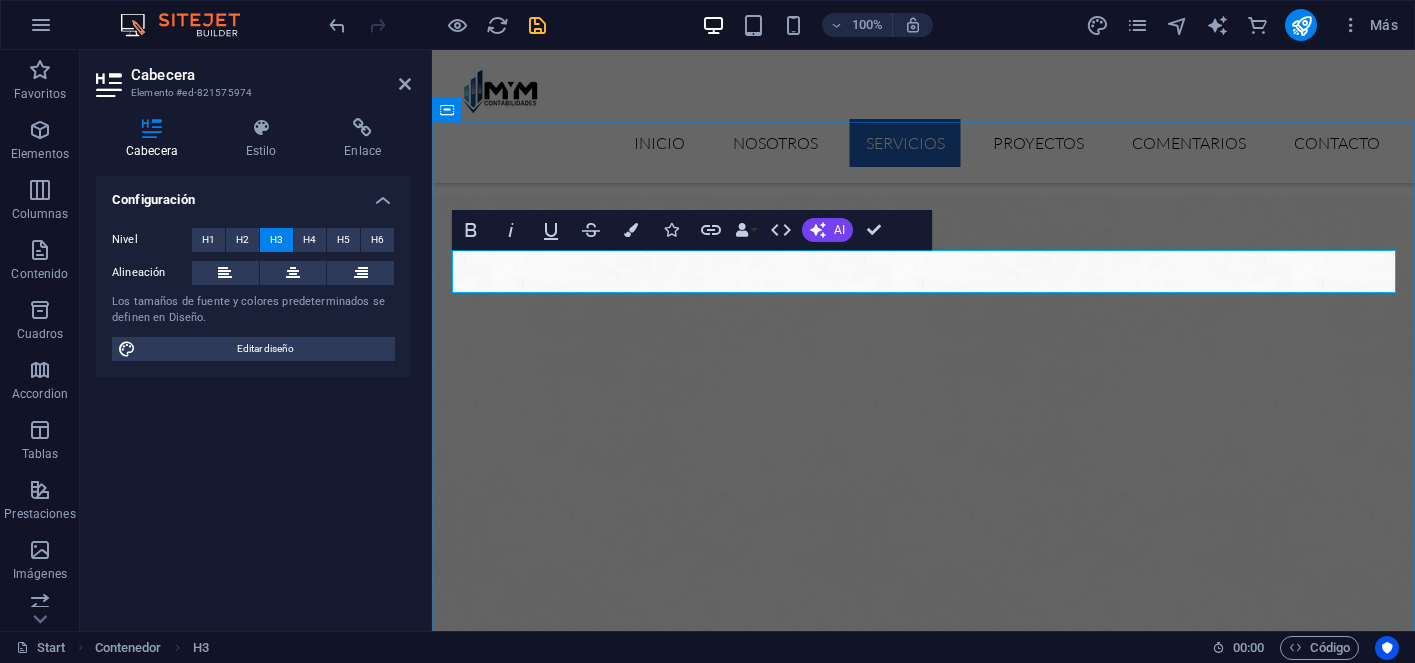 click on "SOLUCIONES INTEGRALES Y CONFIABLES" at bounding box center [924, 2144] 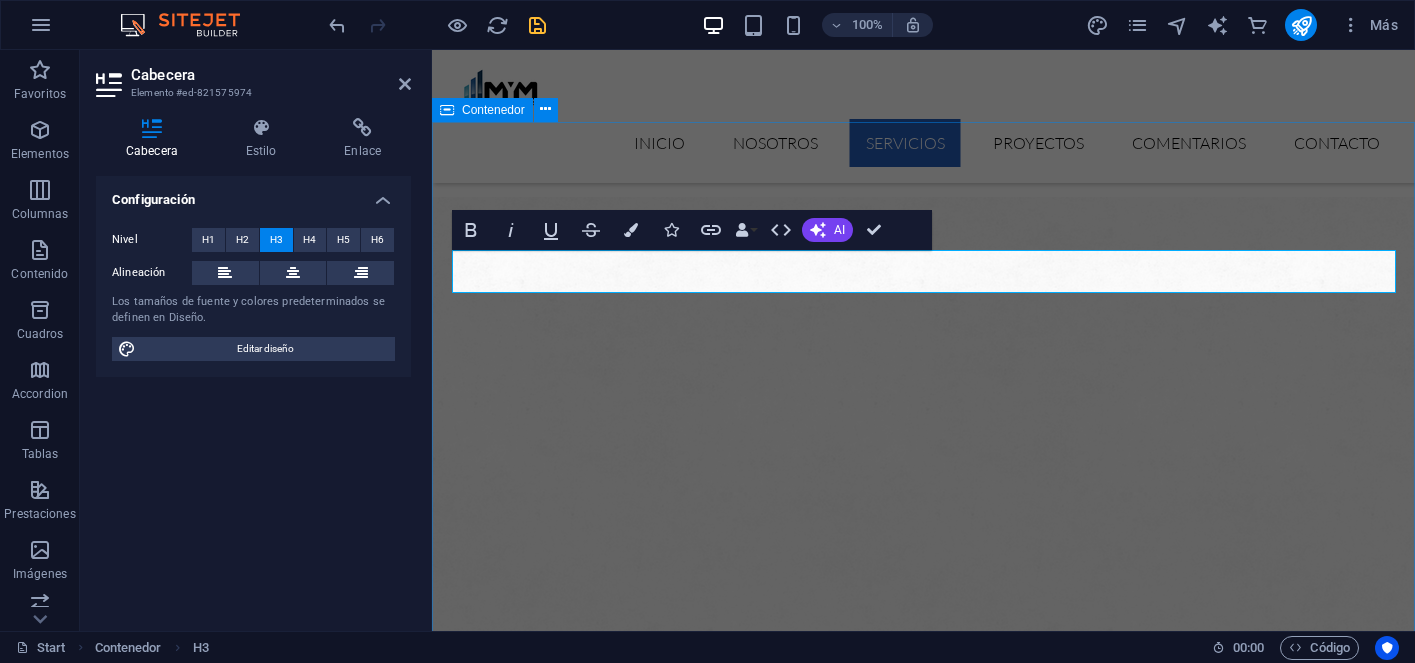 click on "NUESTROS SERVICIOS SOLUCIONES INTEGRALES Y CONFIABLES PARA TODOS... CONTABILIDAD GENERAL Llevamos el control contable de tu empresa con precisión y orden. ASESORÍA TRIBUTARIA Te guiamos en cada obligación fiscal para evitar errores y multas. PLANIFICACIÓN TRIBUTARIA Optimizamos tus impuestos con estrategias legales y efectivas. FACTURACIÓN ELECTRÓNICA Configuramos y gestionamos tu sistema de facturación ante el SII. REMUNERACIONES Calculamos sueldos, finiquitos y elaboramos contratos según la ley. DECLARACIONES Y RENTA Presentamos tus F29 y F22 en tiempo y forma, sin complicaciones." at bounding box center (923, 2792) 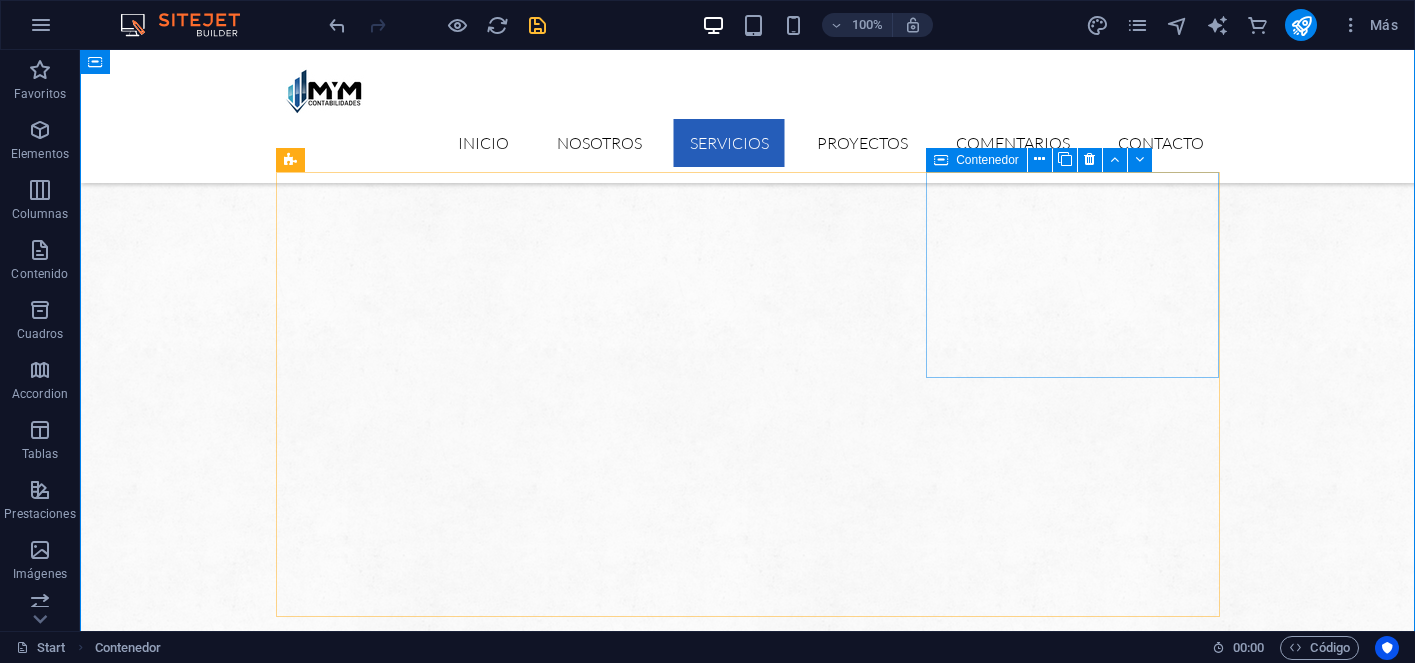 scroll, scrollTop: 1245, scrollLeft: 0, axis: vertical 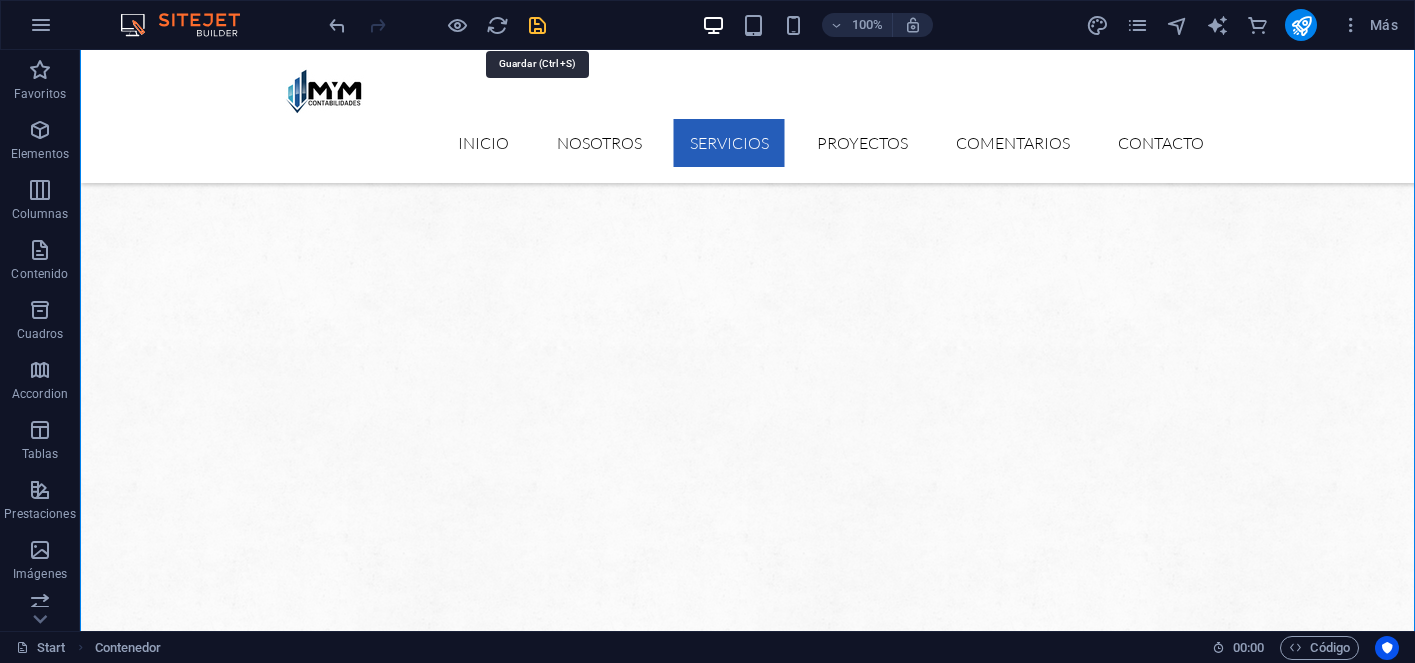 click at bounding box center (537, 25) 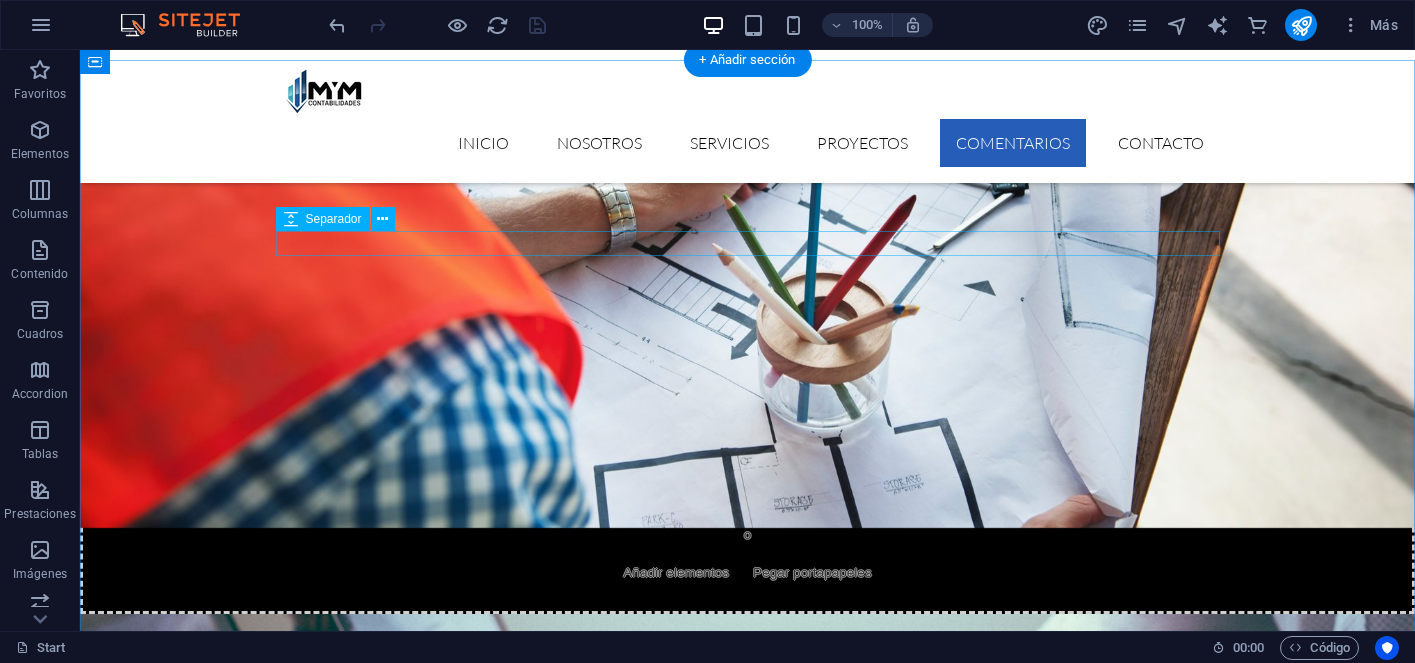 scroll, scrollTop: 5113, scrollLeft: 0, axis: vertical 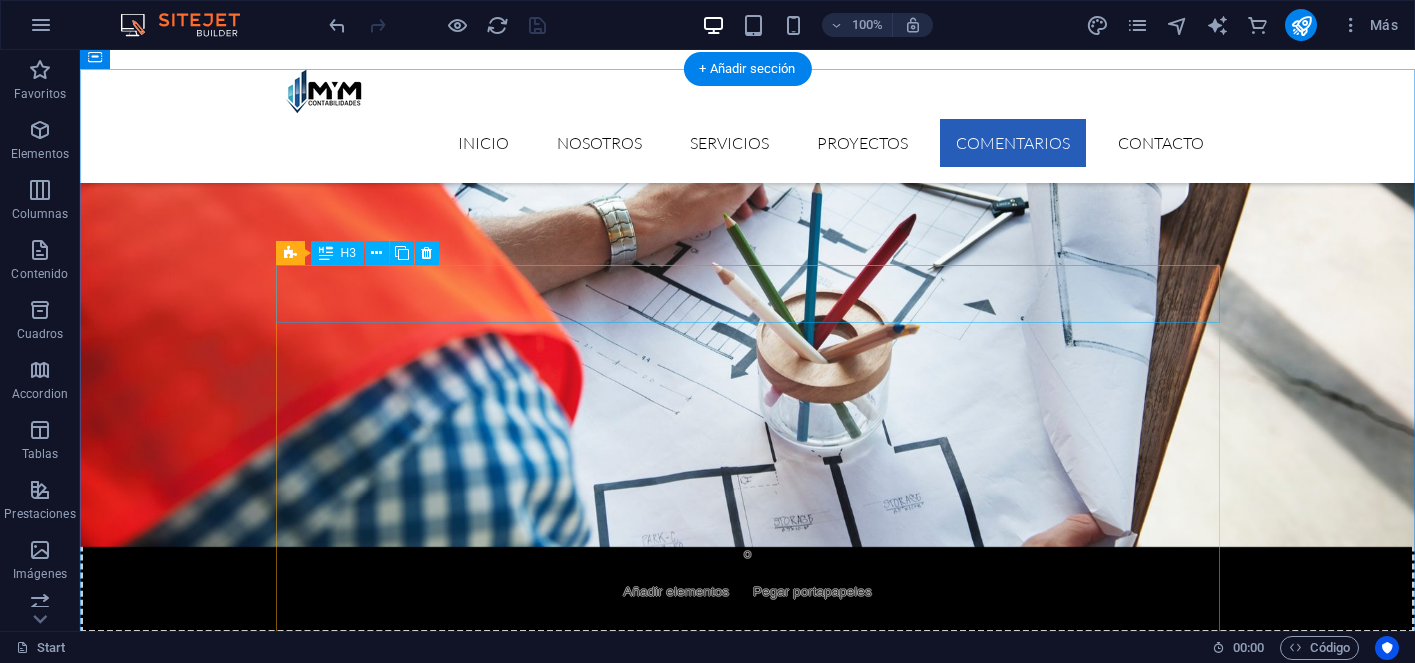 click on "NUESTRA MISIÓN" at bounding box center (748, 5512) 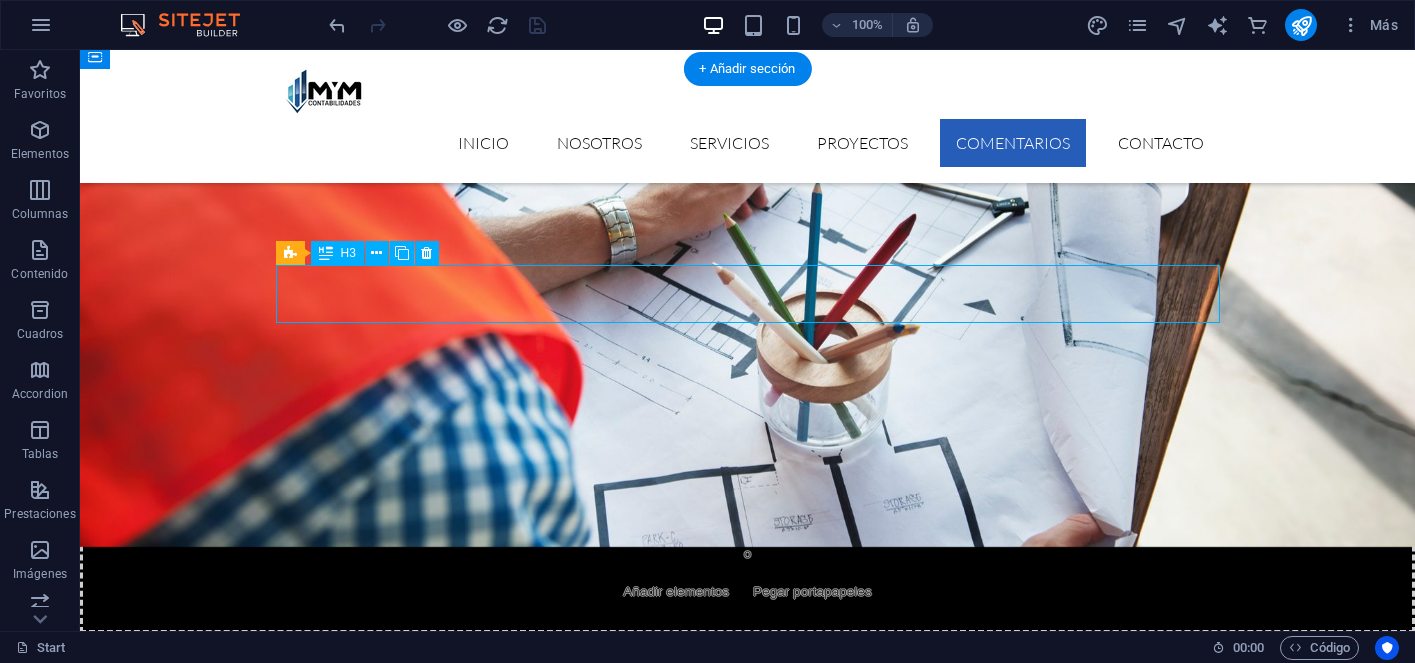 click on "NUESTRA MISIÓN" at bounding box center [748, 5512] 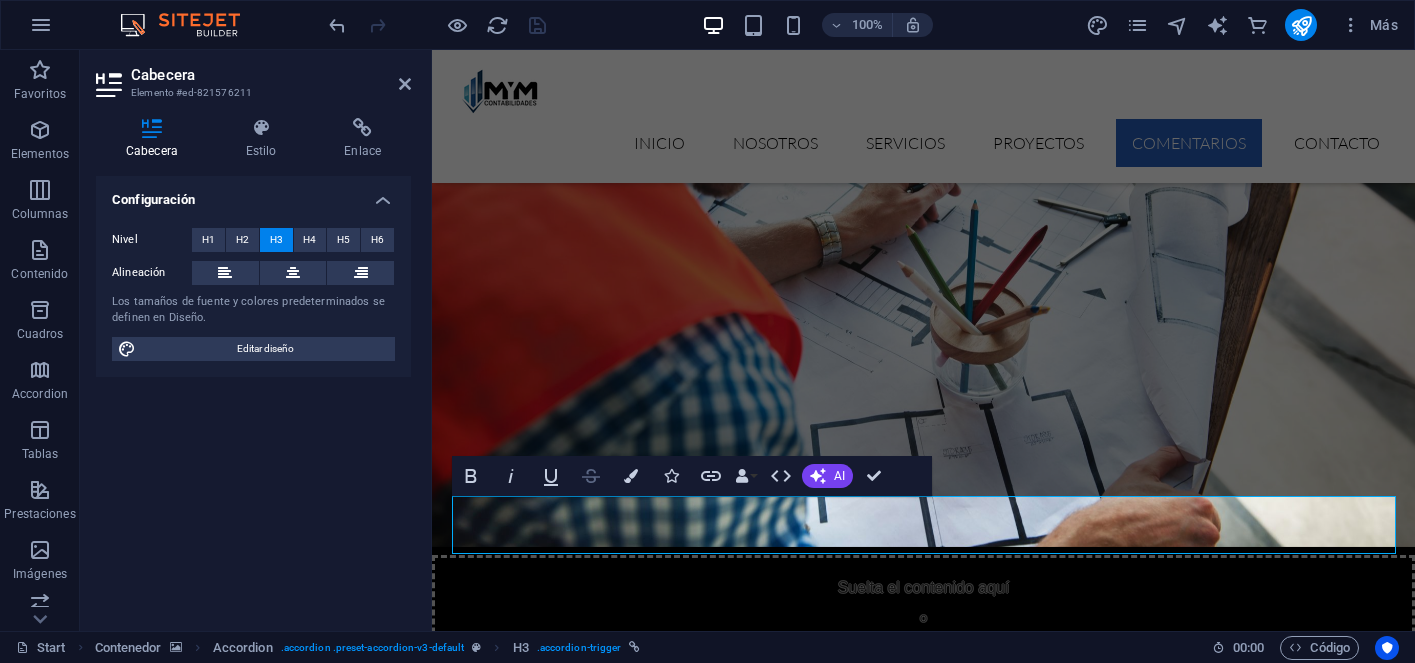 type 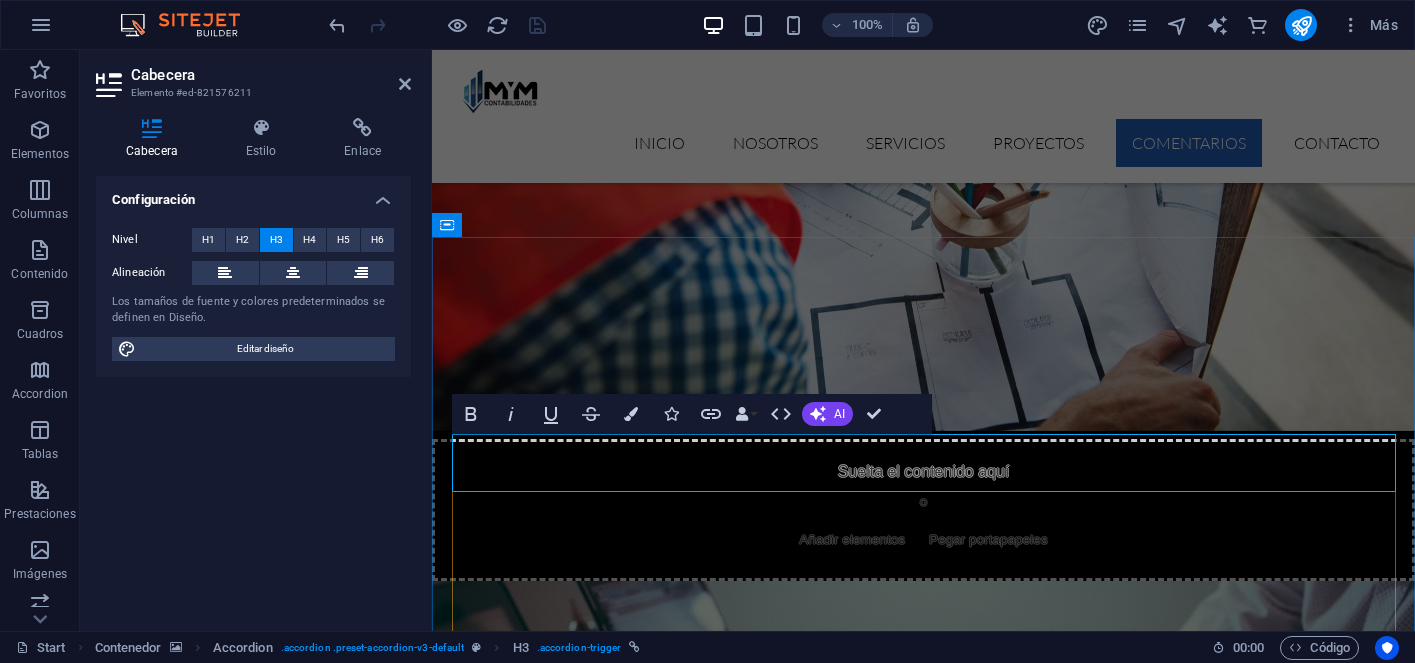 scroll, scrollTop: 5325, scrollLeft: 0, axis: vertical 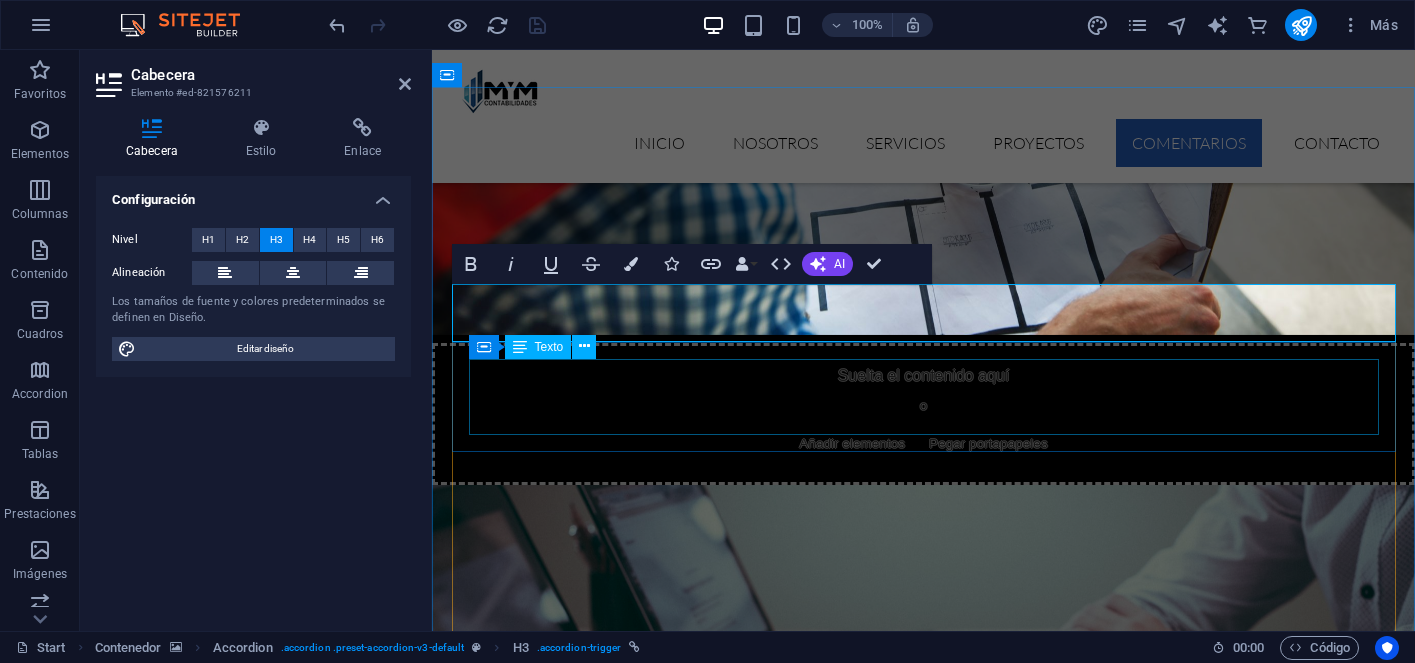 click on "Lorem ipsum dolor sit amet, consectetur adipisicing elit. Maiores ipsum repellat minus nihil. Labore, delectus, nam dignissimos ea repudiandae minima voluptatum magni pariatur possimus quia accusamus harum facilis corporis animi nisi. Enim, pariatur, impedit quia repellat harum ipsam laboriosam voluptas dicta illum nisi obcaecati reprehenderit quis placeat recusandae tenetur aperiam." at bounding box center (924, 5500) 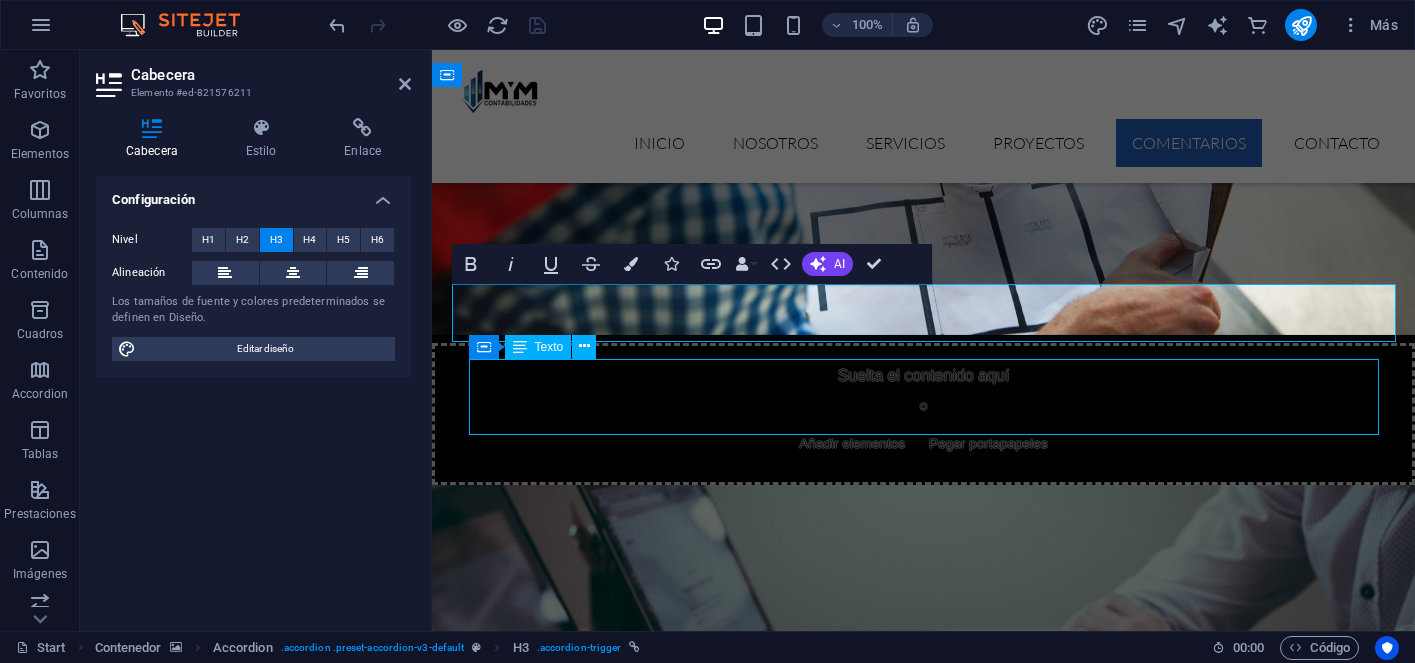 click on "Lorem ipsum dolor sit amet, consectetur adipisicing elit. Maiores ipsum repellat minus nihil. Labore, delectus, nam dignissimos ea repudiandae minima voluptatum magni pariatur possimus quia accusamus harum facilis corporis animi nisi. Enim, pariatur, impedit quia repellat harum ipsam laboriosam voluptas dicta illum nisi obcaecati reprehenderit quis placeat recusandae tenetur aperiam." at bounding box center (924, 5500) 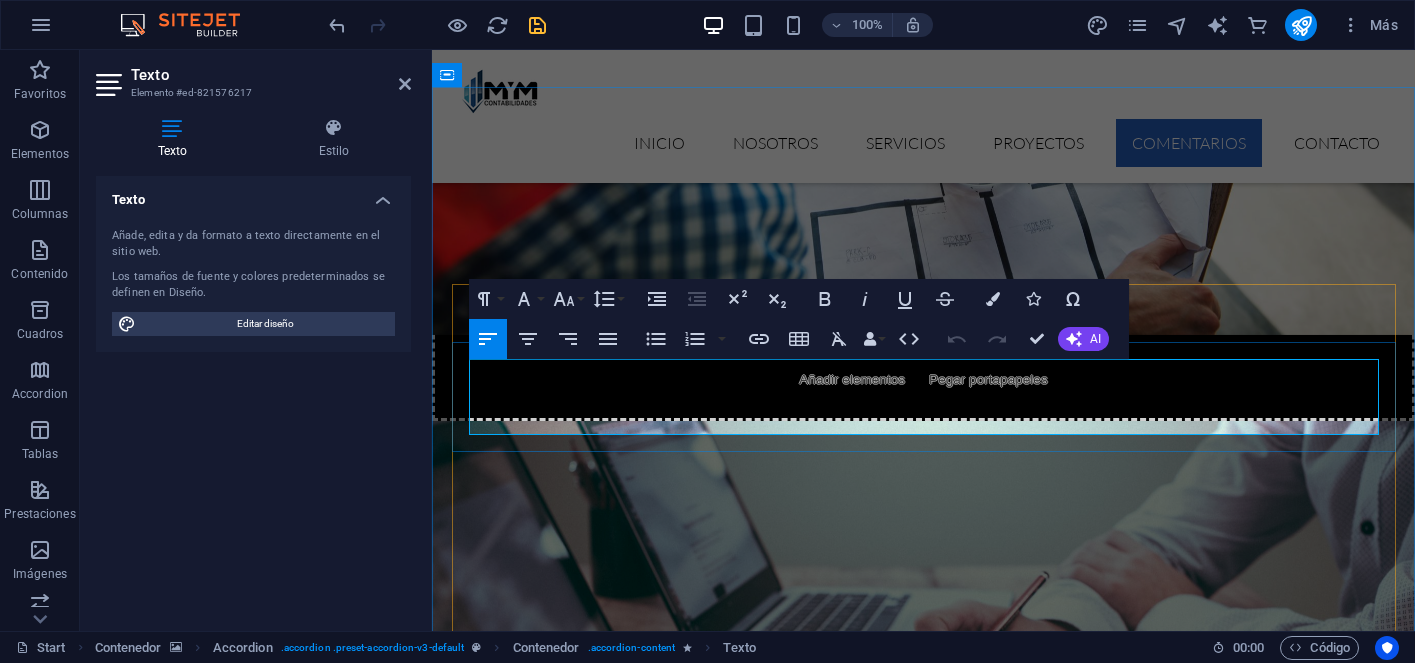 click on "Lorem ipsum dolor sit amet, consectetur adipisicing elit. Maiores ipsum repellat minus nihil. Labore, delectus, nam dignissimos ea repudiandae minima voluptatum magni pariatur possimus quia accusamus harum facilis corporis animi nisi. Enim, pariatur, impedit quia repellat harum ipsam laboriosam voluptas dicta illum nisi obcaecati reprehenderit quis placeat recusandae tenetur aperiam." at bounding box center (924, 5384) 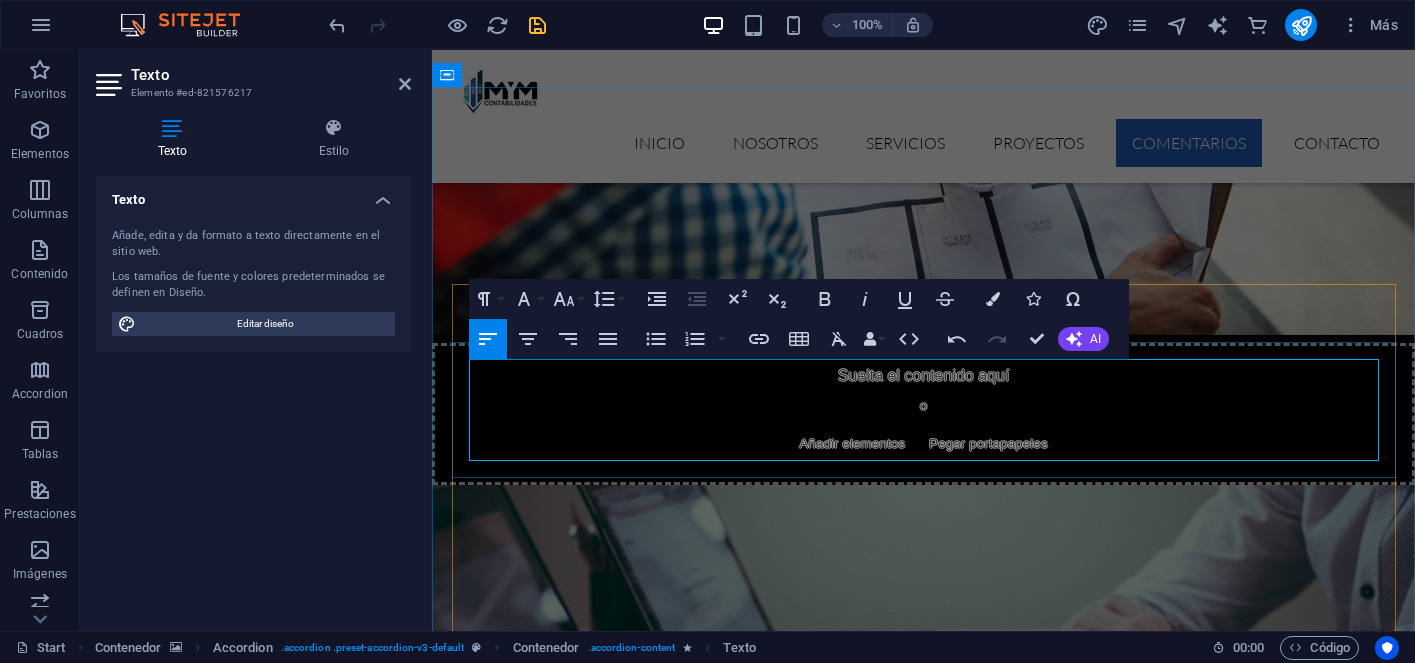 click on "combinamos cercanía, experiencia y responsabilidad para brindarte un servicio contable confiable y adaptado a tu realidad. Nos enfocamos en resolver, simplificar y acompañarte en cada proceso, desde lo más básico hasta lo más complejo. Nos diferenciamos por nuestra atención personalizada, respuestas claras y compromiso real con cada cliente, porque sabemos que detrás de cada empresa hay un sueño que merece ser bien gestionado." at bounding box center (924, 5538) 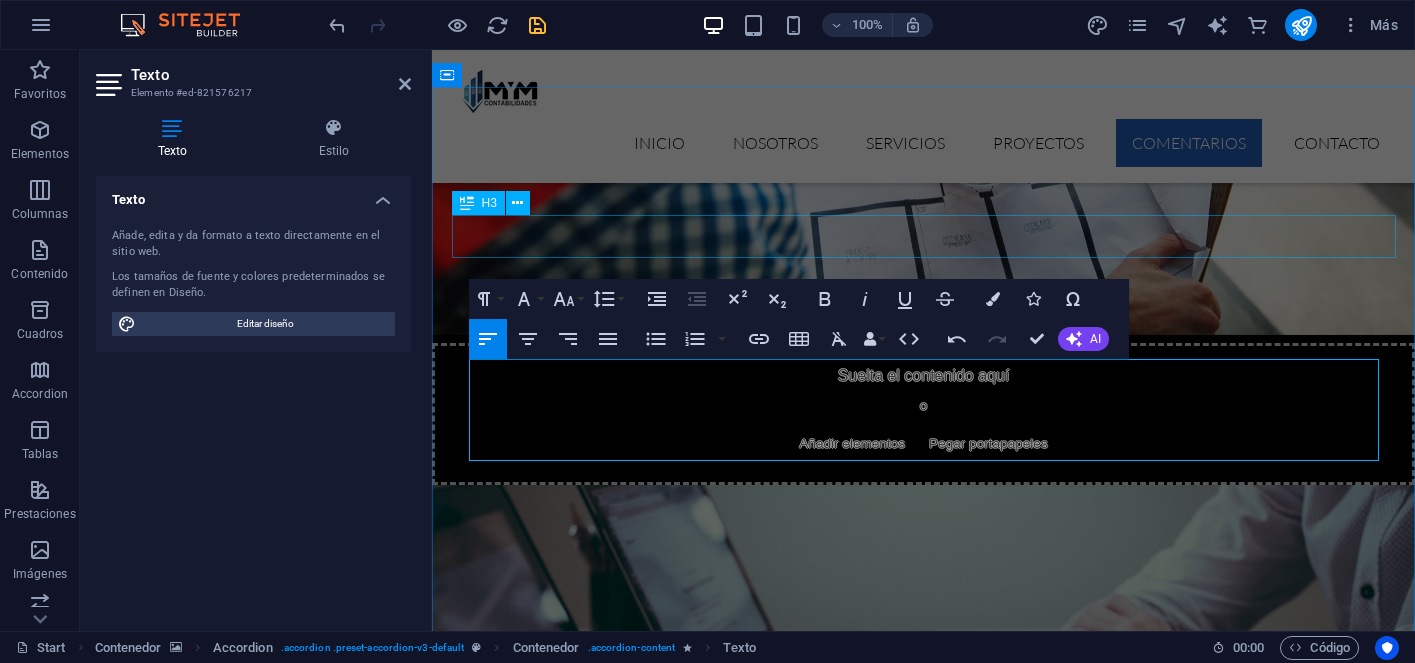 click on "Solution for Industries" at bounding box center [924, 5364] 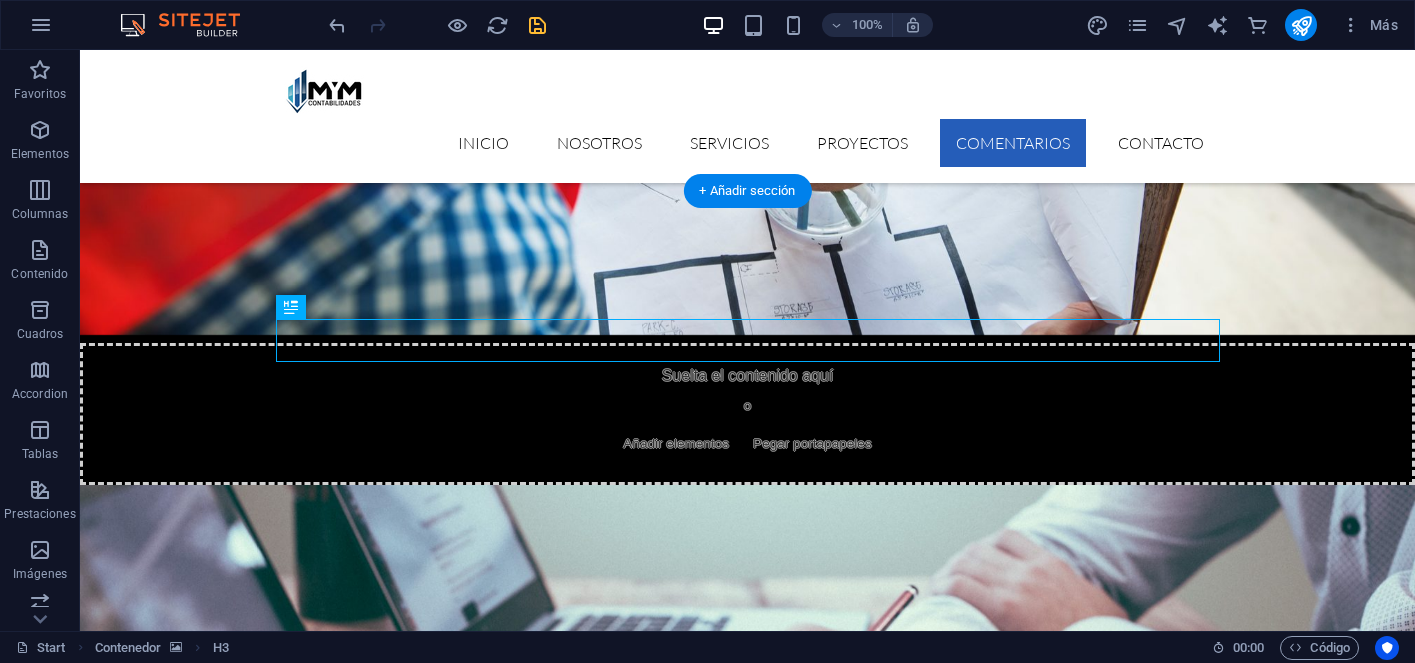 scroll, scrollTop: 4991, scrollLeft: 0, axis: vertical 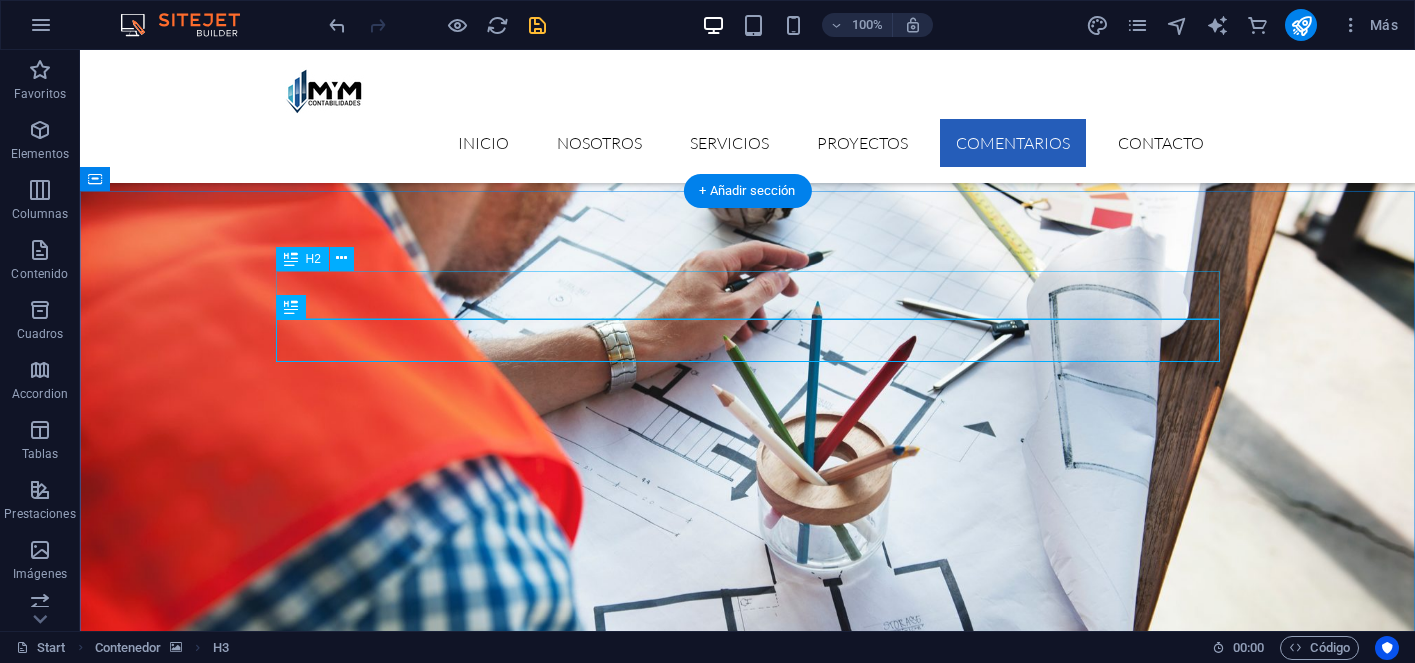 click on "MyM Contabilidades  FAQ" at bounding box center (748, 5537) 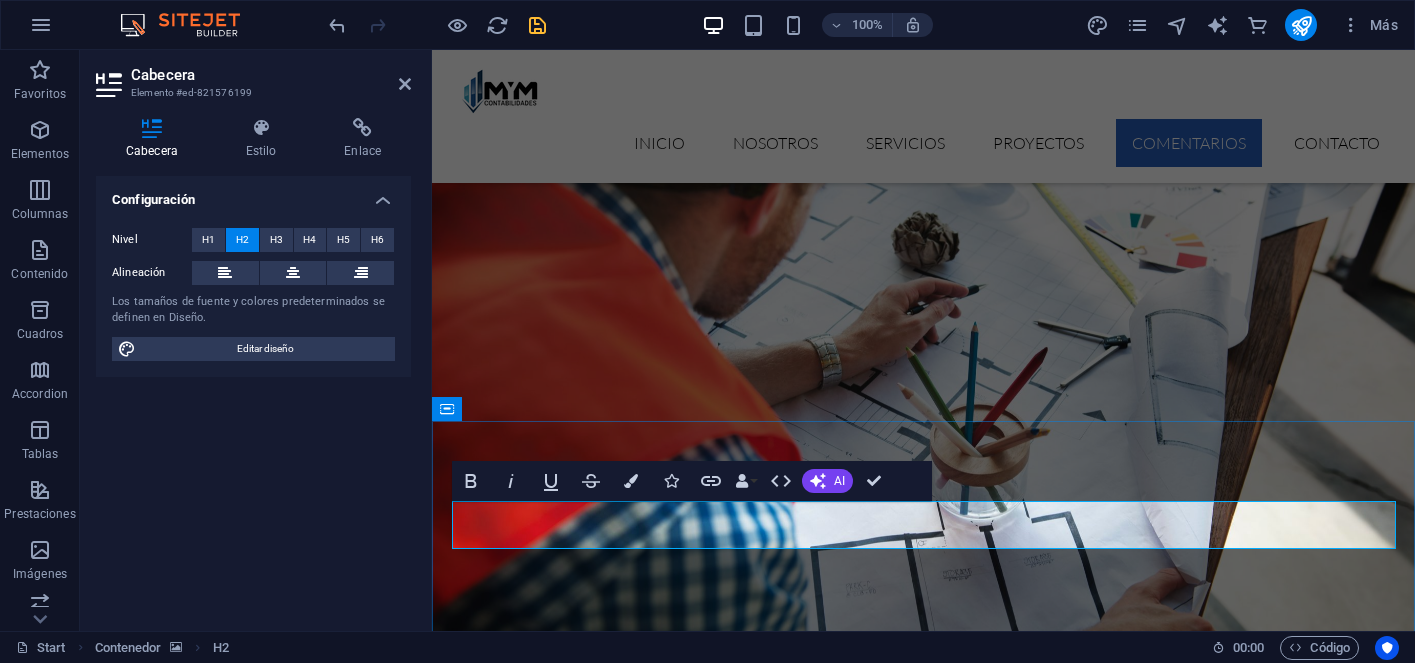 click on "​" at bounding box center [924, 5653] 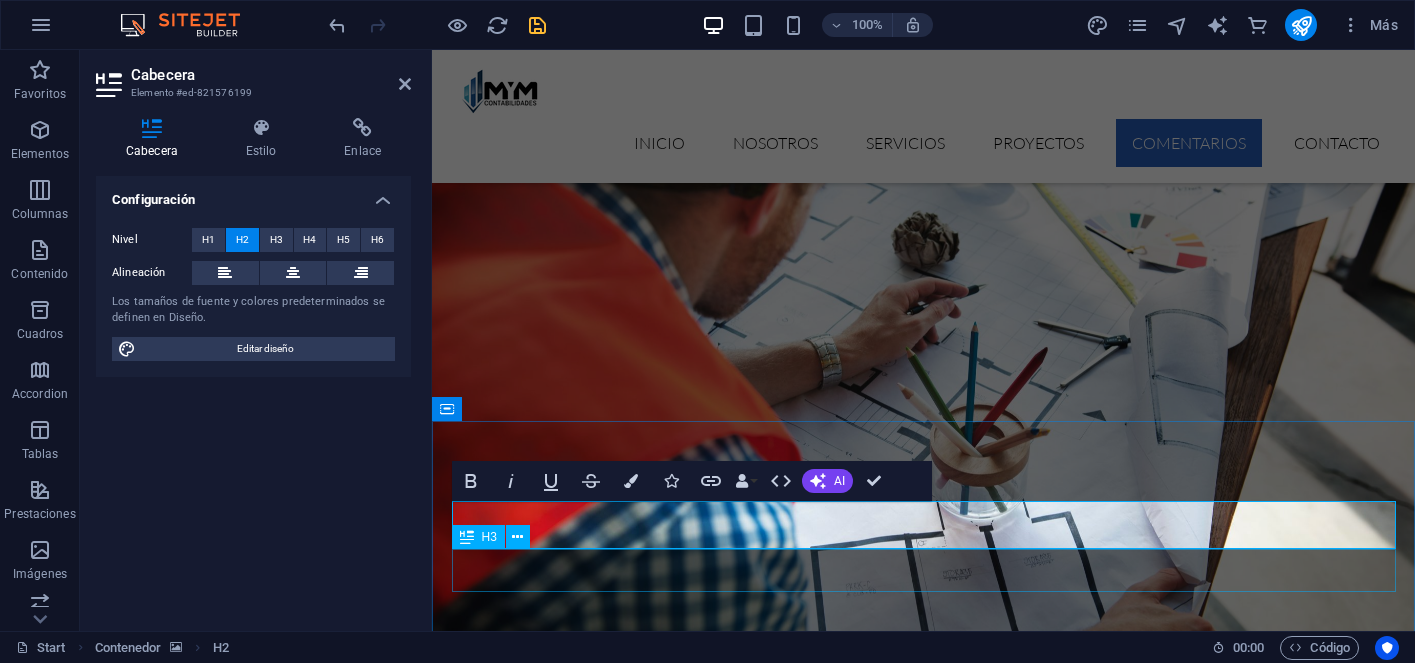 click on "Solution for Industries" at bounding box center (924, 5698) 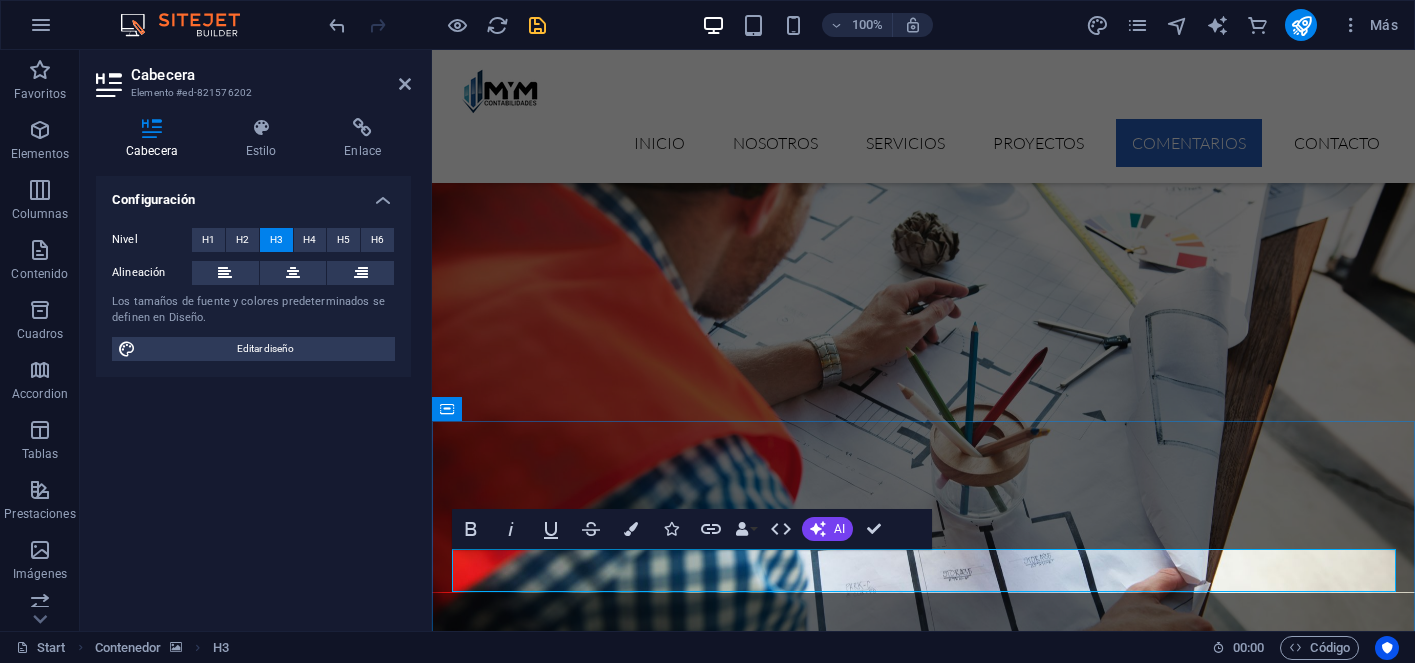 type 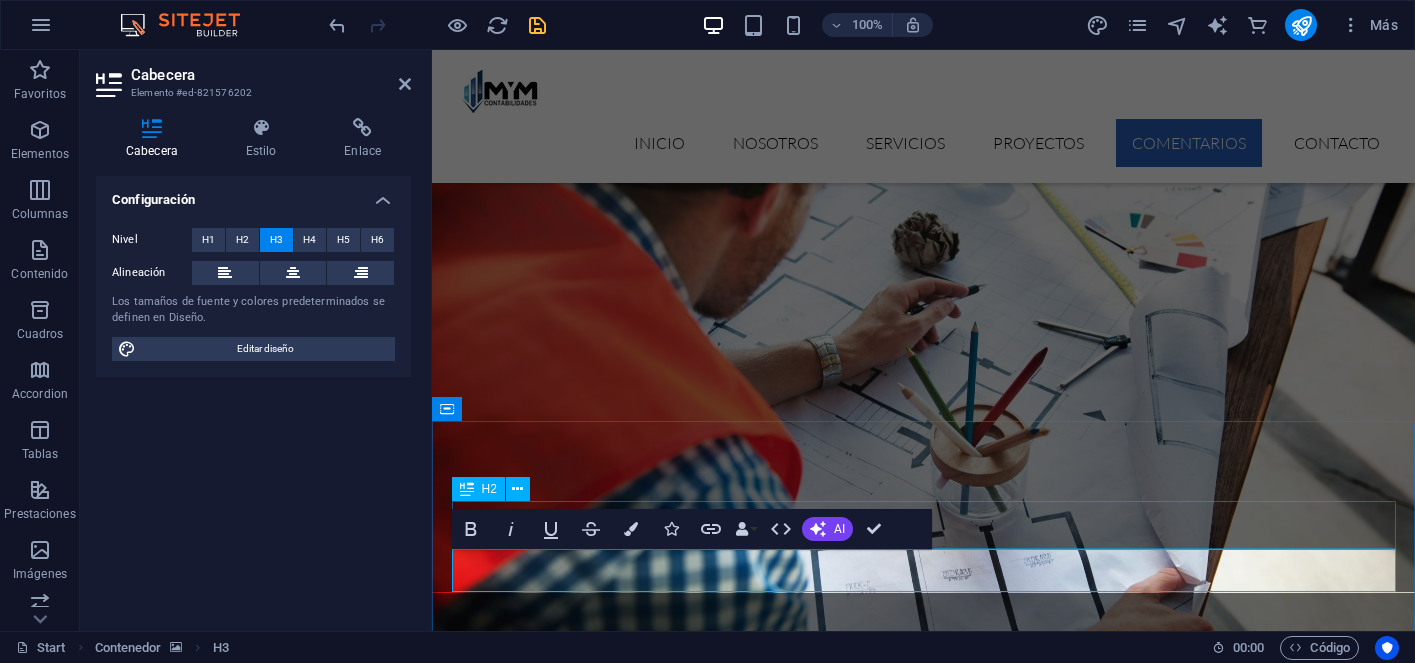 click on "PROFESIONALISMO Y SERIEDAD" at bounding box center [924, 5653] 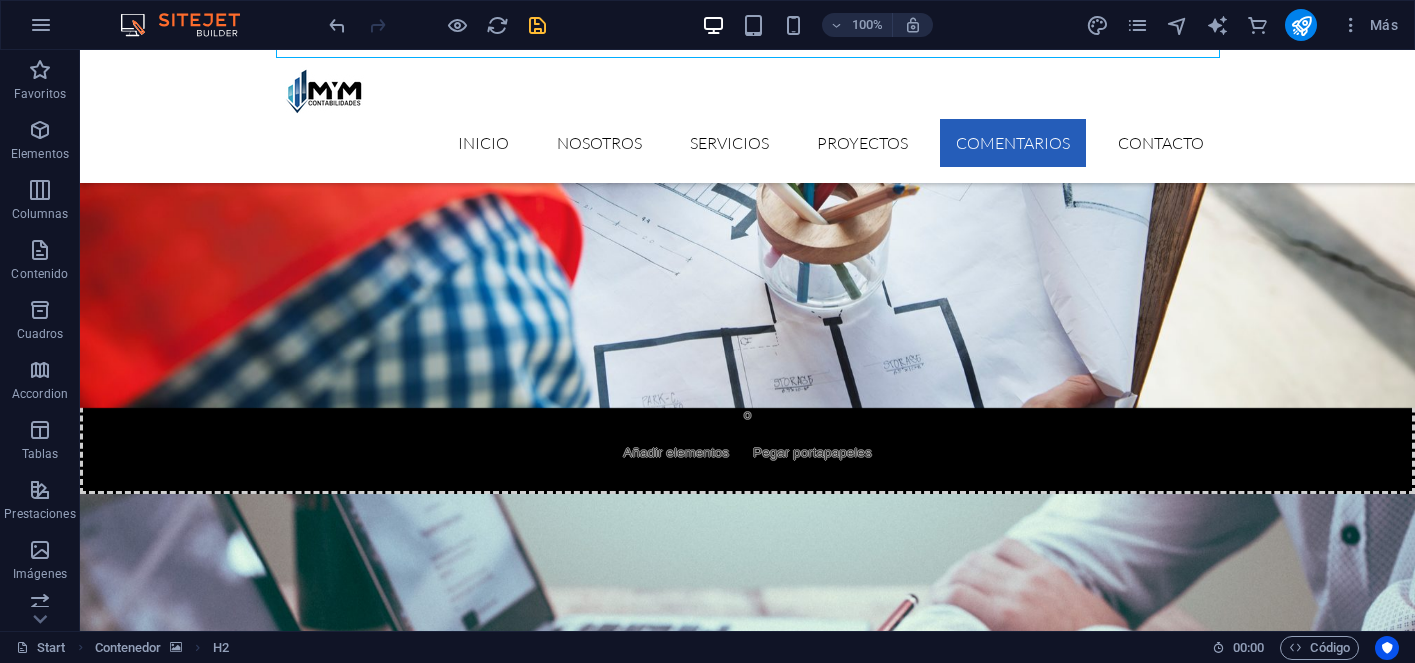 scroll, scrollTop: 5259, scrollLeft: 0, axis: vertical 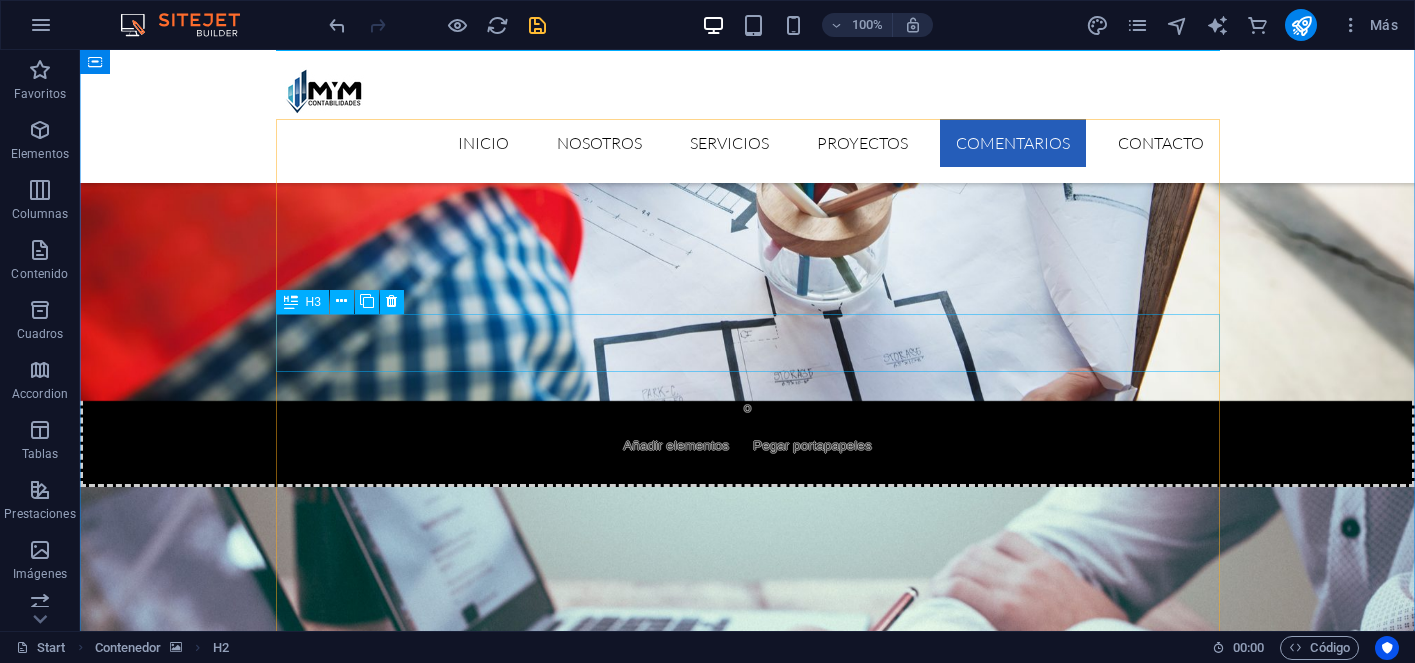 click on "Lorem ipsum dolor sit amet consetetur sadipscing?" at bounding box center [748, 5585] 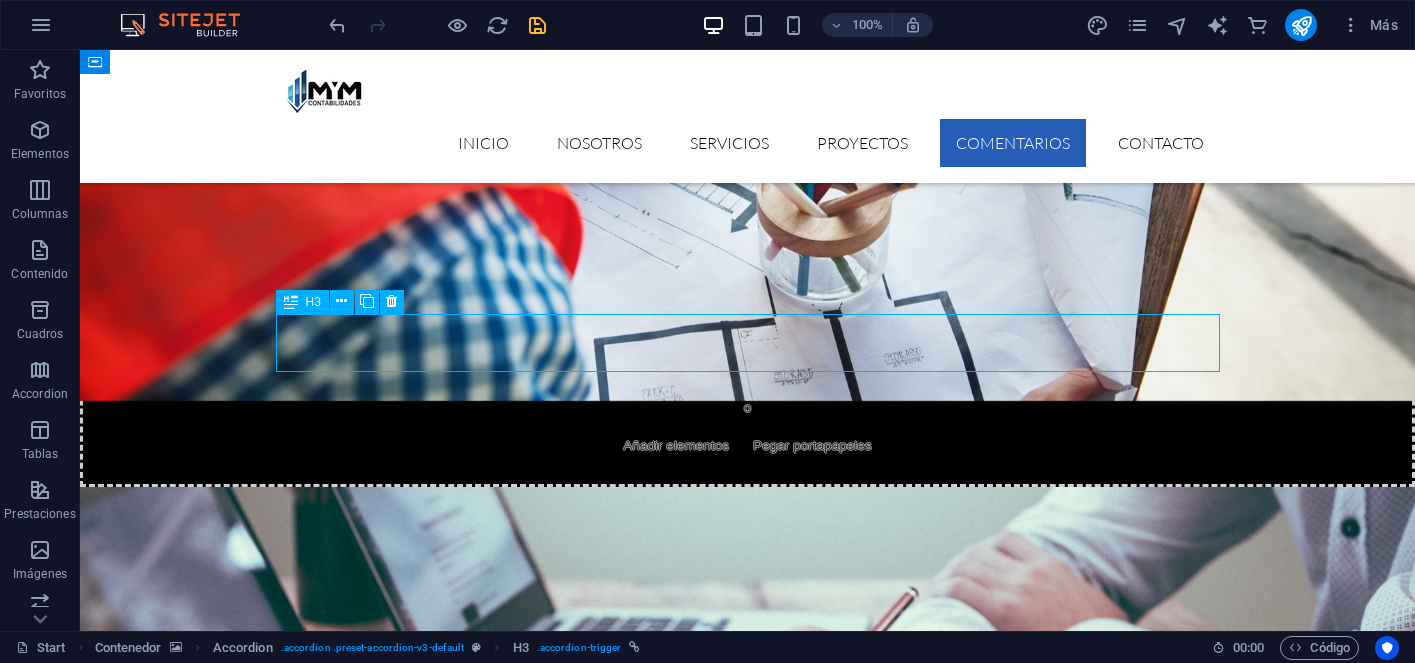click on "Lorem ipsum dolor sit amet consetetur sadipscing?" at bounding box center [748, 5585] 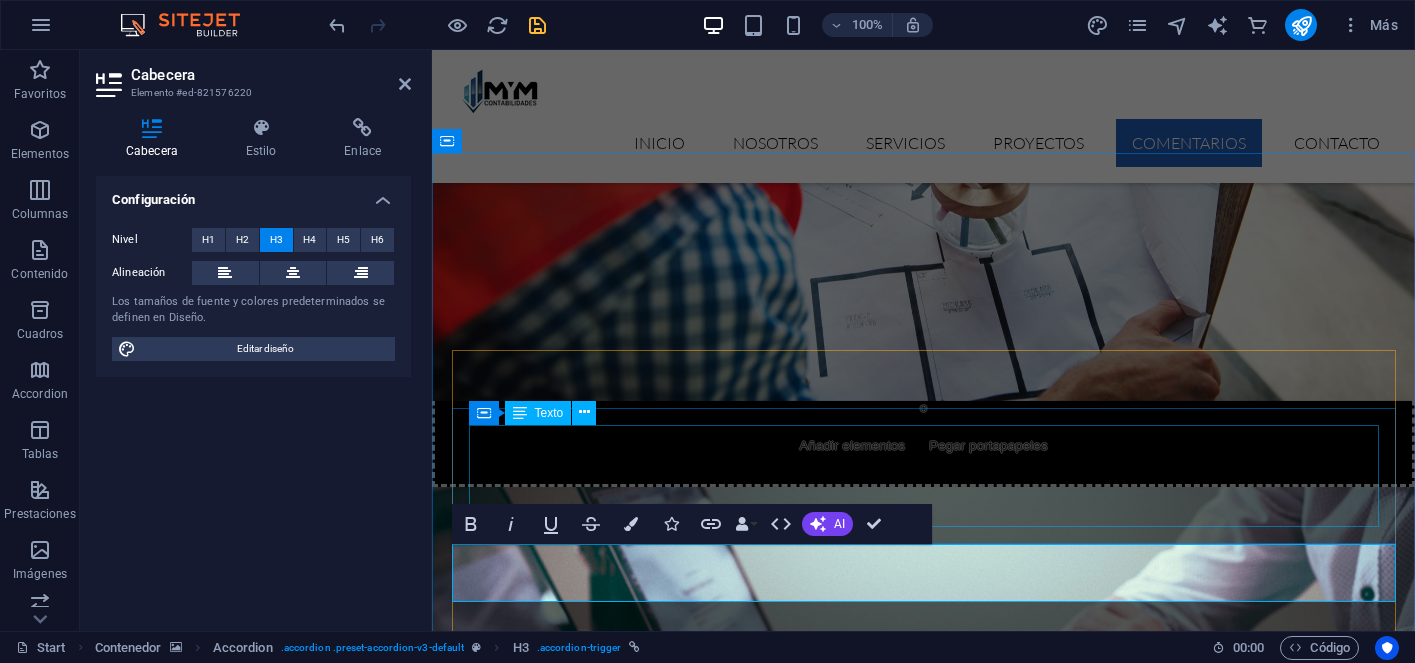 type 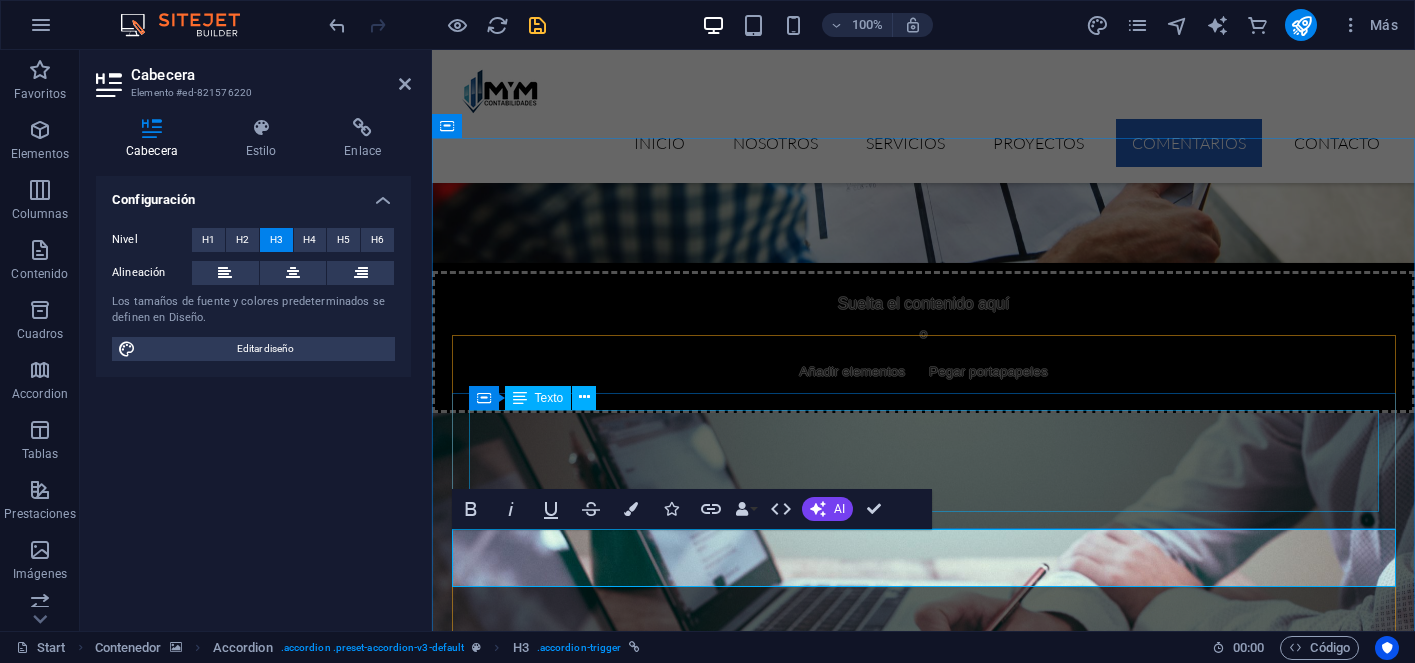 scroll, scrollTop: 5540, scrollLeft: 0, axis: vertical 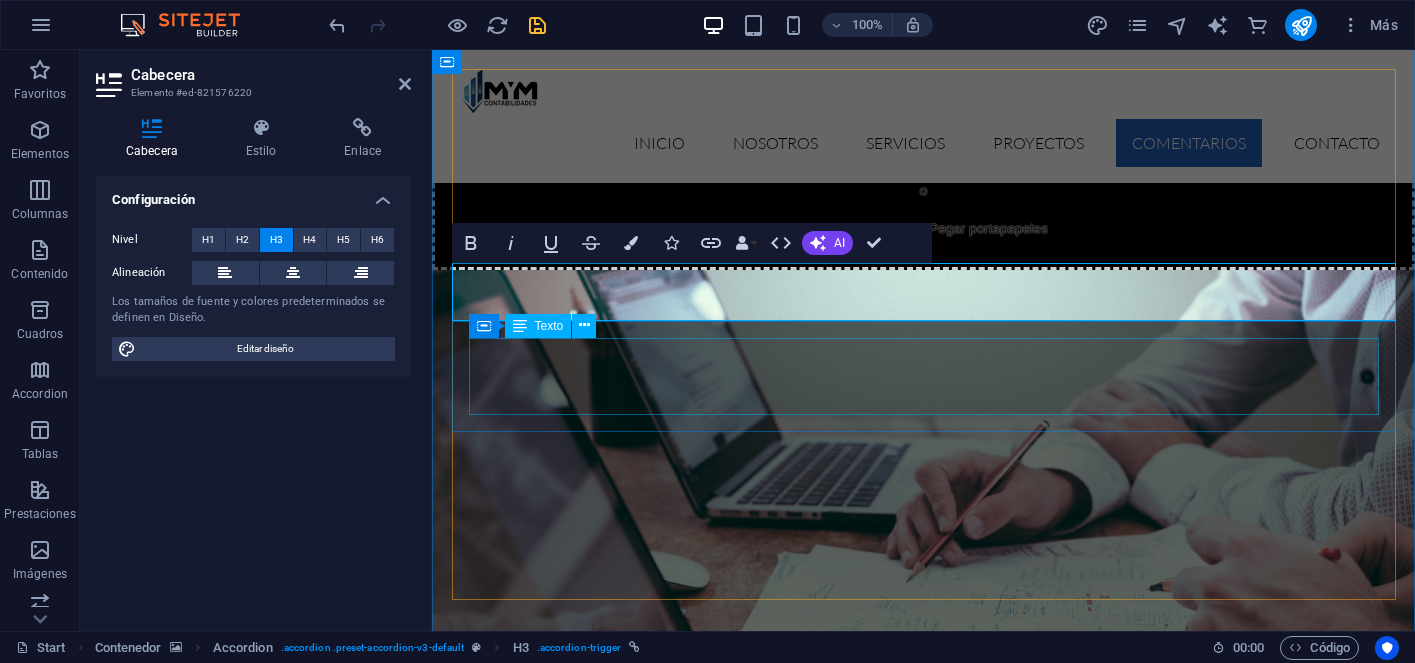 click on "Lorem ipsum dolor sit amet, consectetur adipisicing elit. Maiores ipsum repellat minus nihil. Labore, delectus, nam dignissimos ea repudiandae minima voluptatum magni pariatur possimus quia accusamus harum facilis corporis animi nisi. Enim, pariatur, impedit quia repellat harum ipsam laboriosam voluptas dicta illum nisi obcaecati reprehenderit quis placeat recusandae tenetur aperiam." at bounding box center [924, 5504] 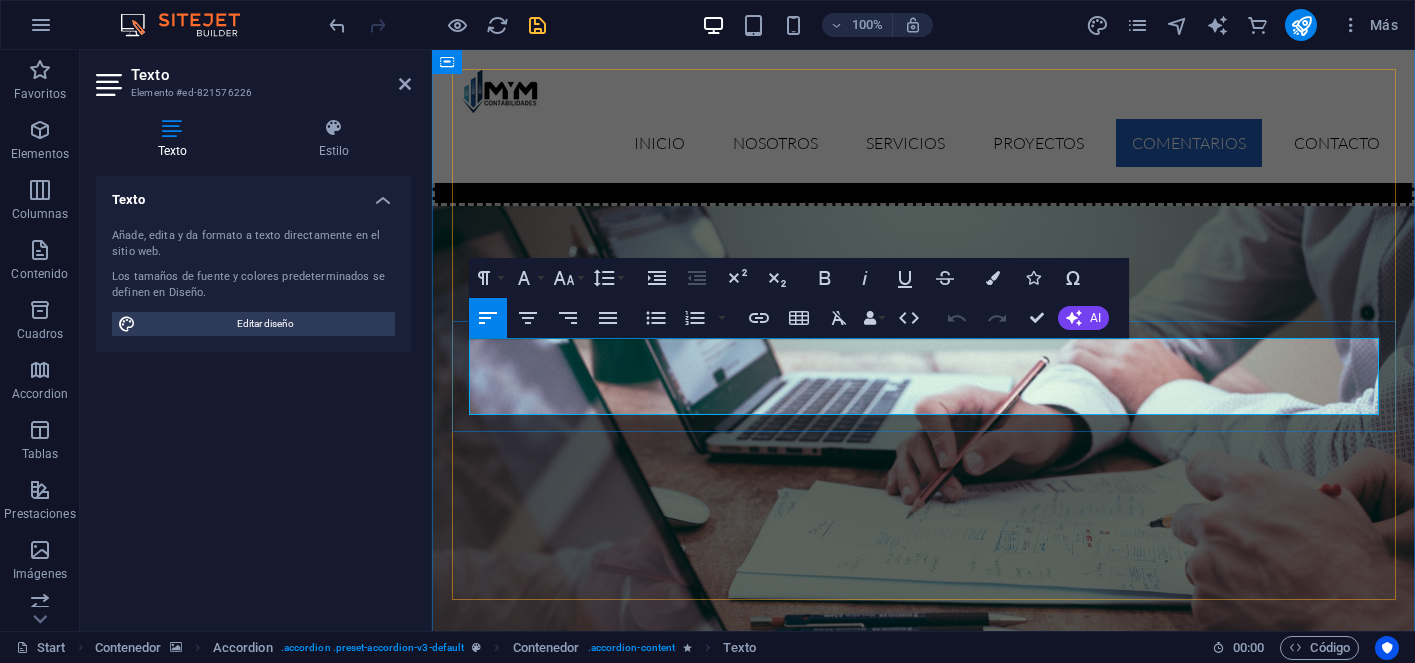 click on "Lorem ipsum dolor sit amet, consectetur adipisicing elit. Maiores ipsum repellat minus nihil. Labore, delectus, nam dignissimos ea repudiandae minima voluptatum magni pariatur possimus quia accusamus harum facilis corporis animi nisi. Enim, pariatur, impedit quia repellat harum ipsam laboriosam voluptas dicta illum nisi obcaecati reprehenderit quis placeat recusandae tenetur aperiam." at bounding box center (924, 5388) 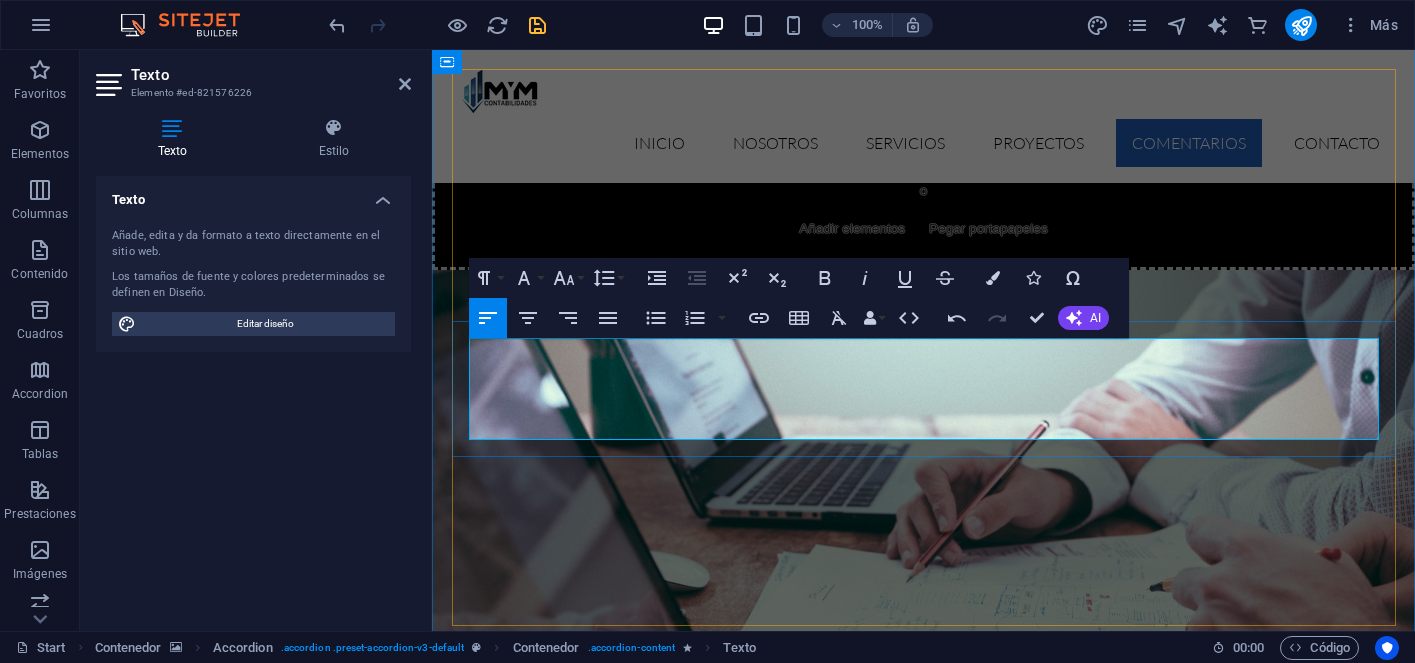 click on "valoramos tu tiempo y entendemos la importancia de cumplir con los plazos tributarios y administrativos. Por eso, trabajamos con calendarios claros y procesos organizados que nos permiten entregar informes, declaraciones y documentación dentro de los tiempos establecidos por ley. Nos comprometemos a mantener una comunicación fluida, recordatorios oportunos y entregas puntuales, para que tú puedas enfocarte en tu negocio con total tranquilidad." at bounding box center [924, 5543] 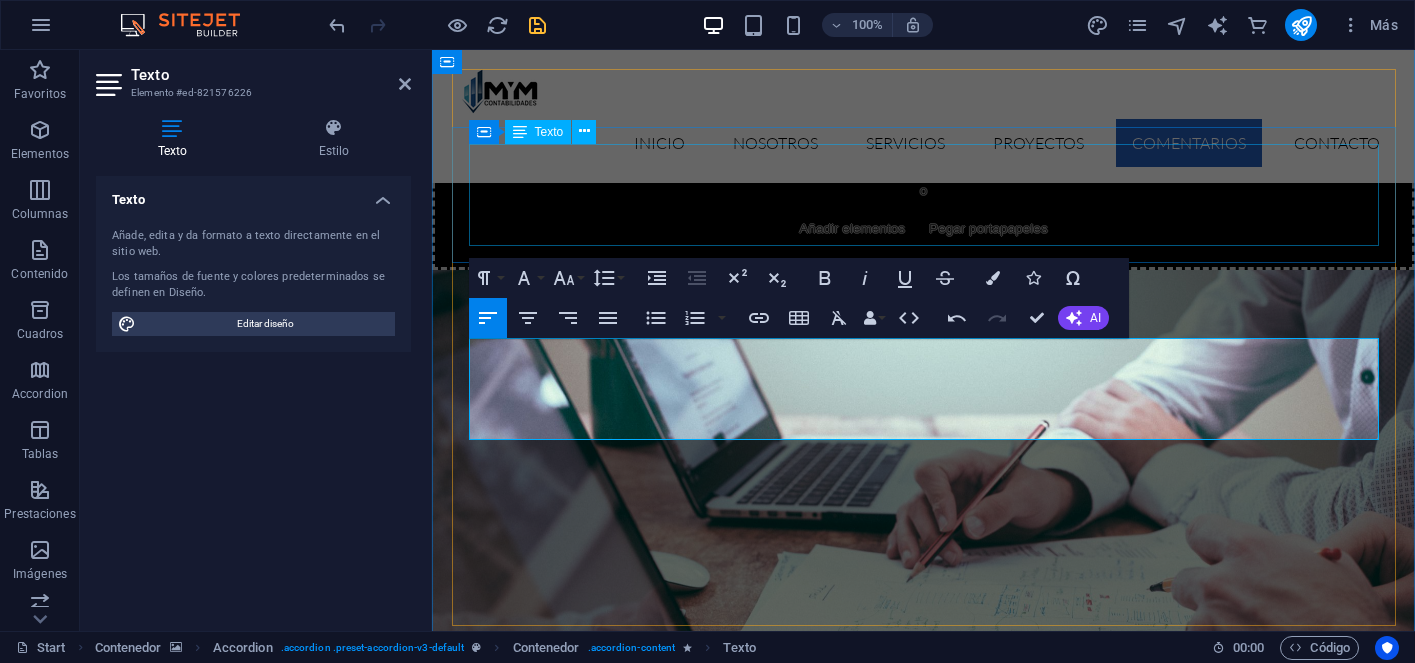 click on "Combinamos cercanía, experiencia y responsabilidad para brindarte un servicio contable confiable y adaptado a tu realidad. Nos enfocamos en resolver, simplificar y acompañarte en cada proceso, desde lo más básico hasta lo más complejo. Nos diferenciamos por nuestra atención personalizada, respuestas claras y compromiso real con cada cliente, porque sabemos que detrás de cada empresa hay un sueño que merece ser bien gestionado." at bounding box center (924, 5349) 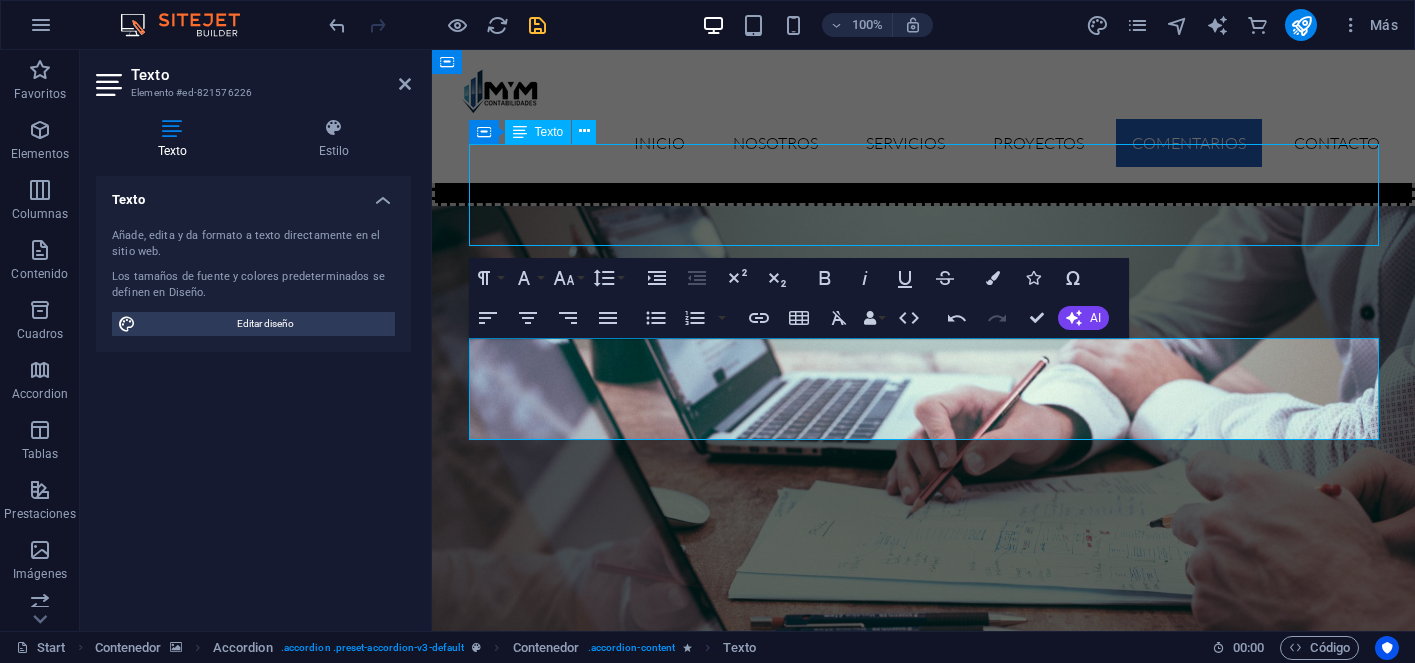 scroll, scrollTop: 5163, scrollLeft: 0, axis: vertical 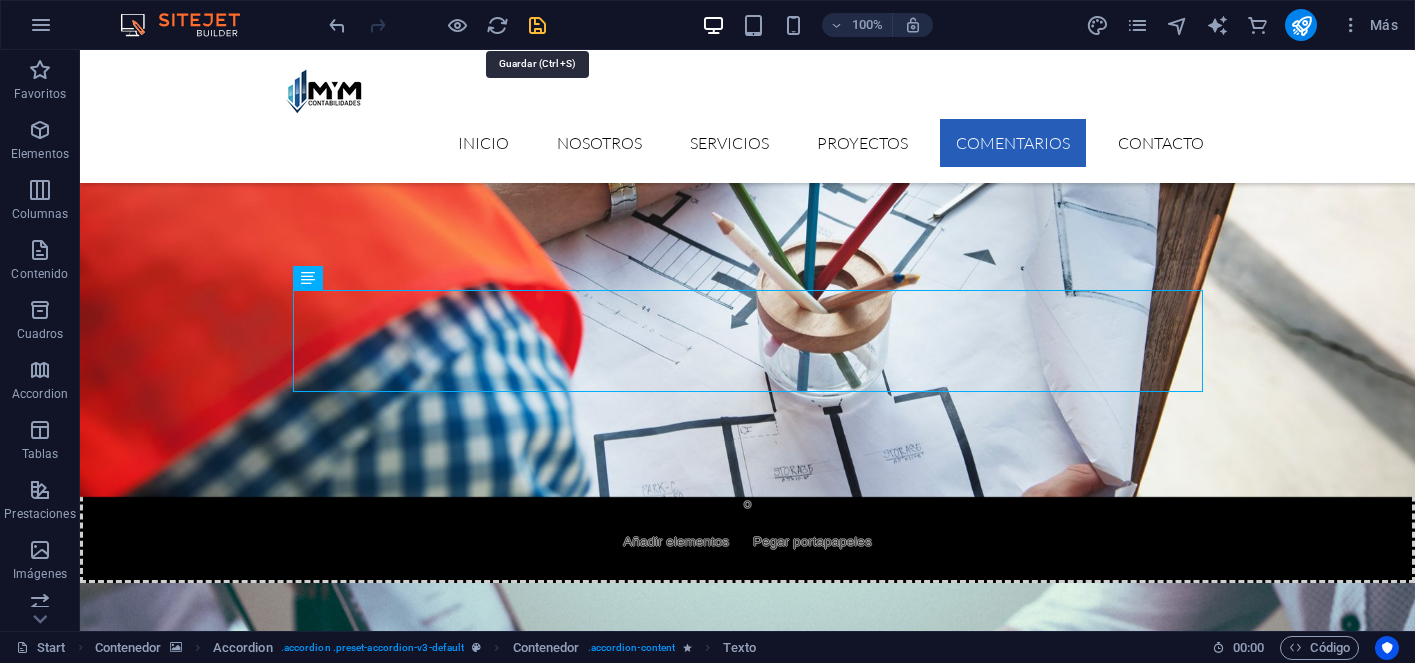 click at bounding box center [537, 25] 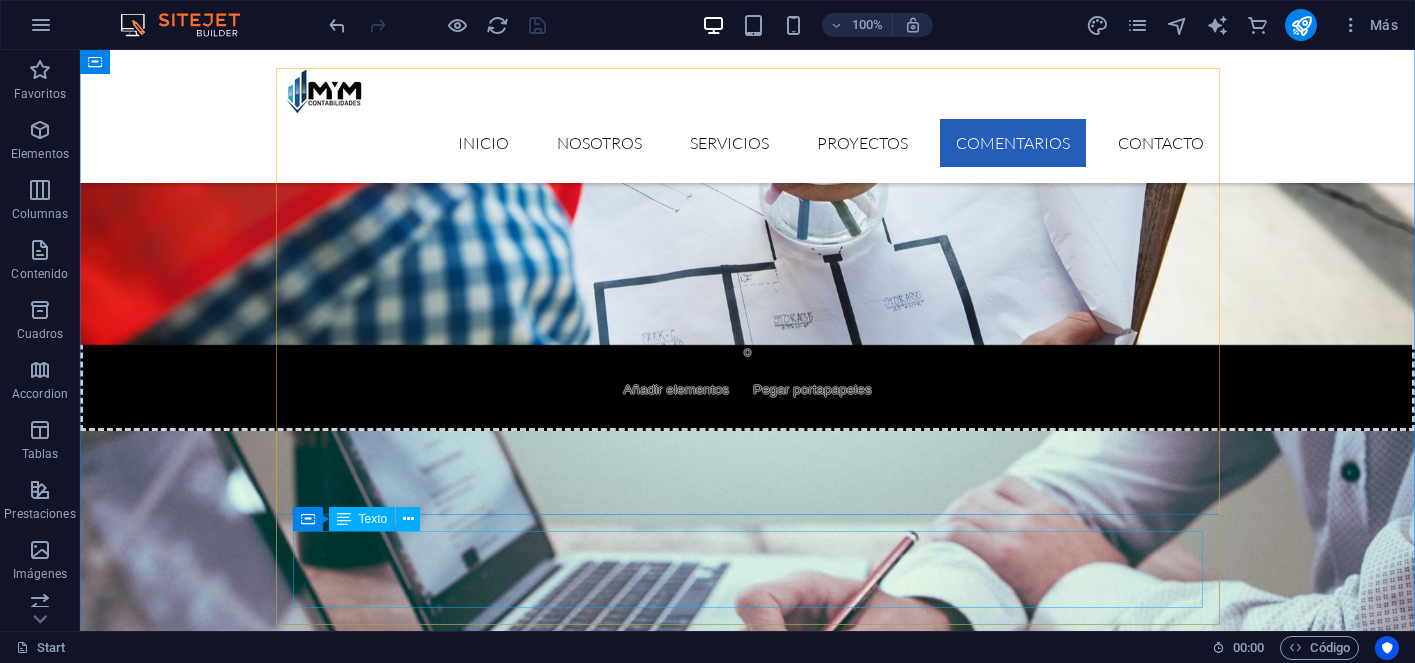 scroll, scrollTop: 5317, scrollLeft: 0, axis: vertical 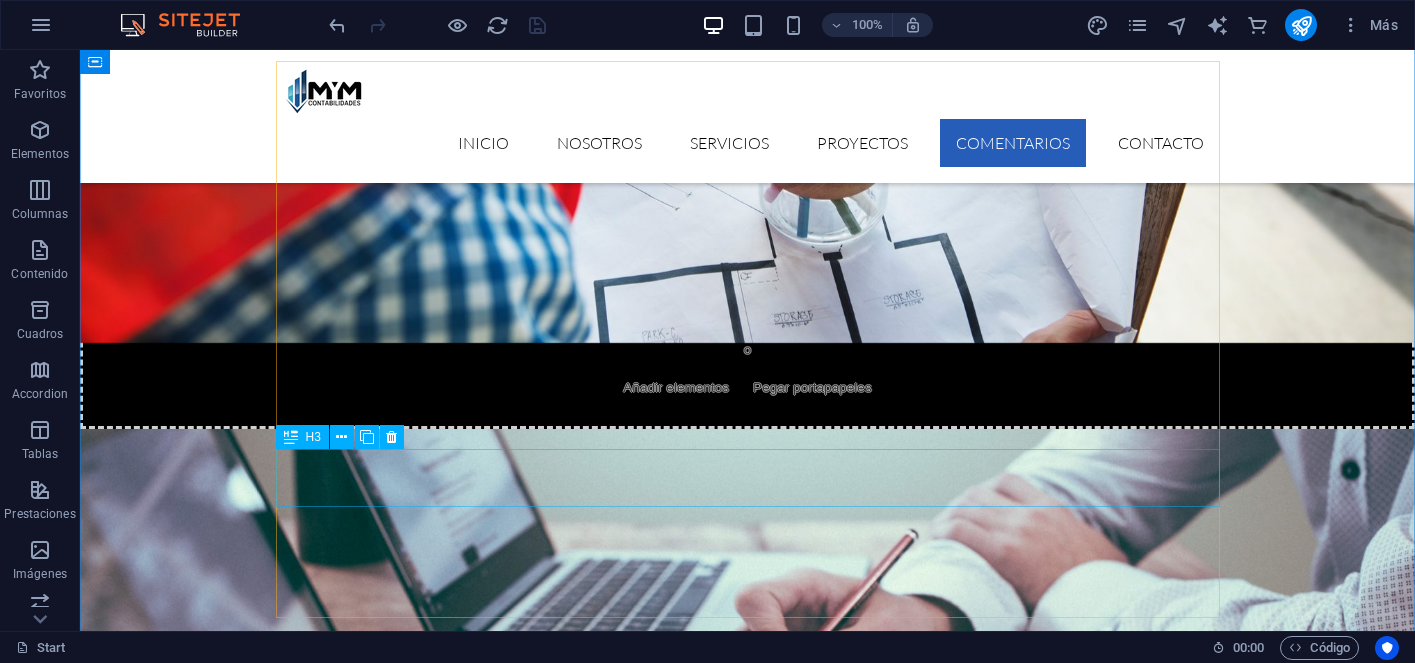 click on "At vero eos et accusam et justo?" at bounding box center [748, 5747] 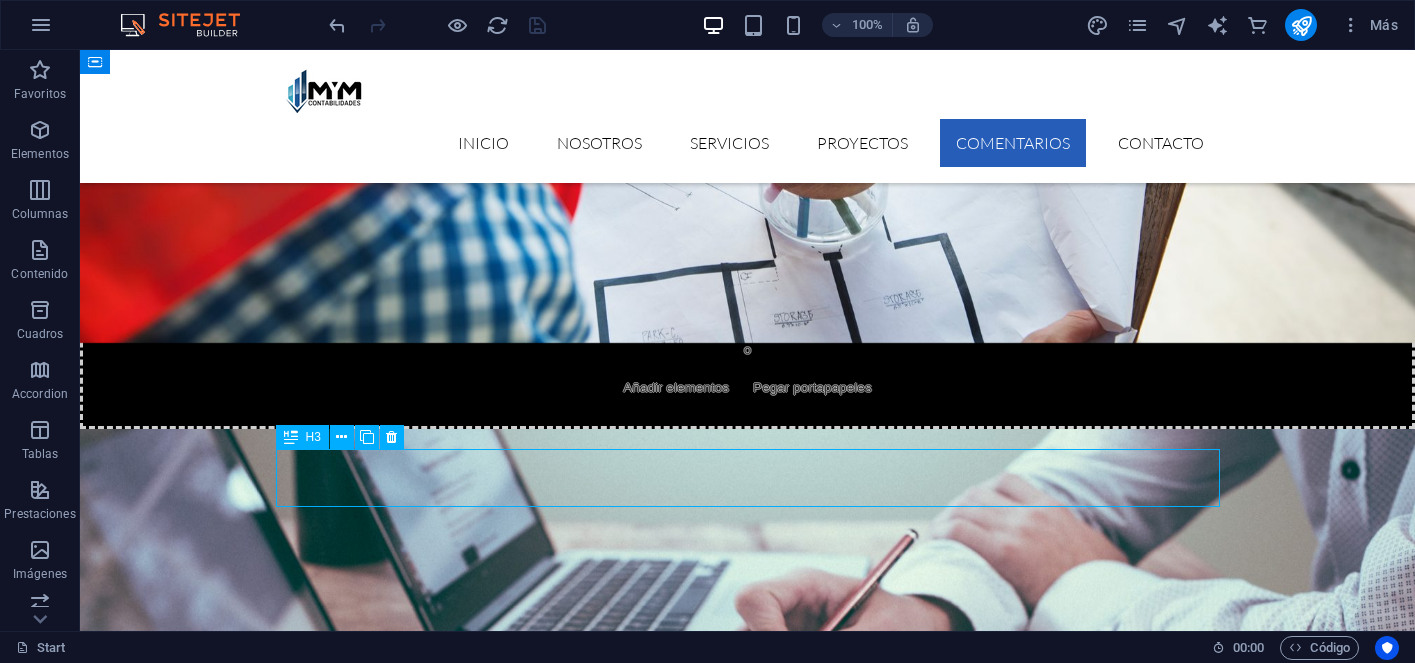 click on "At vero eos et accusam et justo?" at bounding box center [748, 5747] 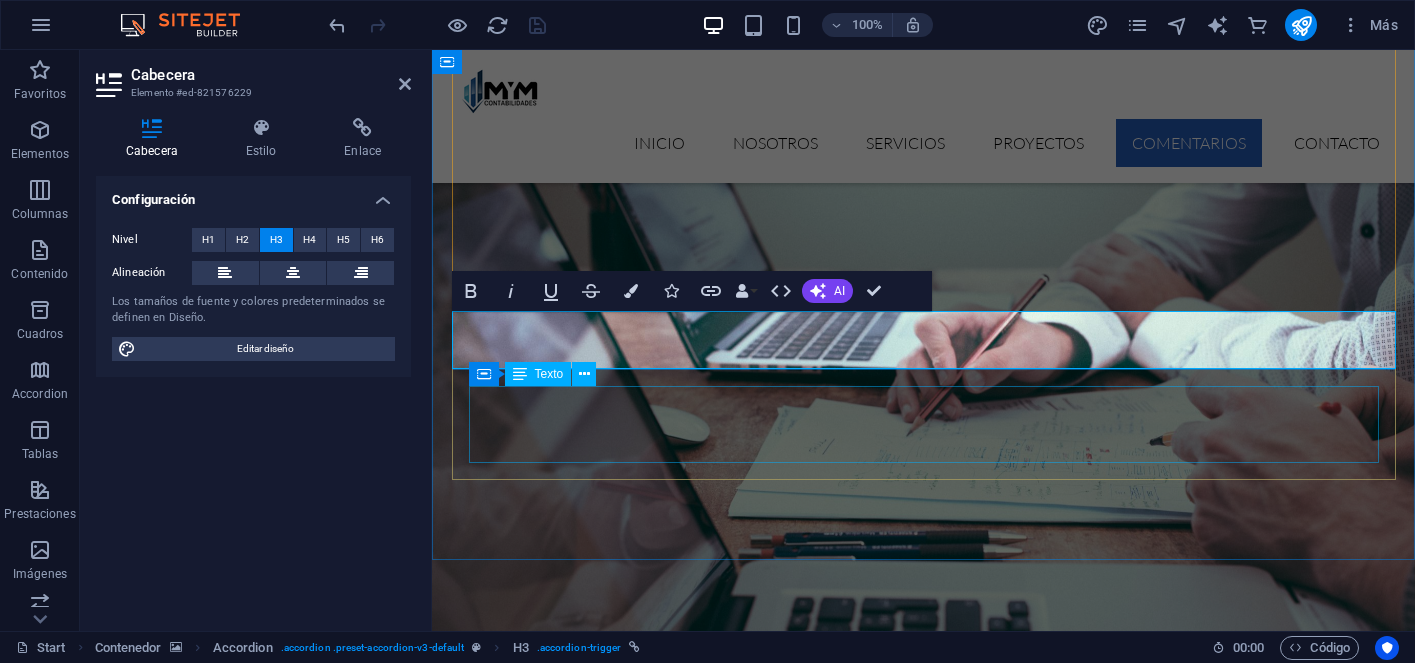 type 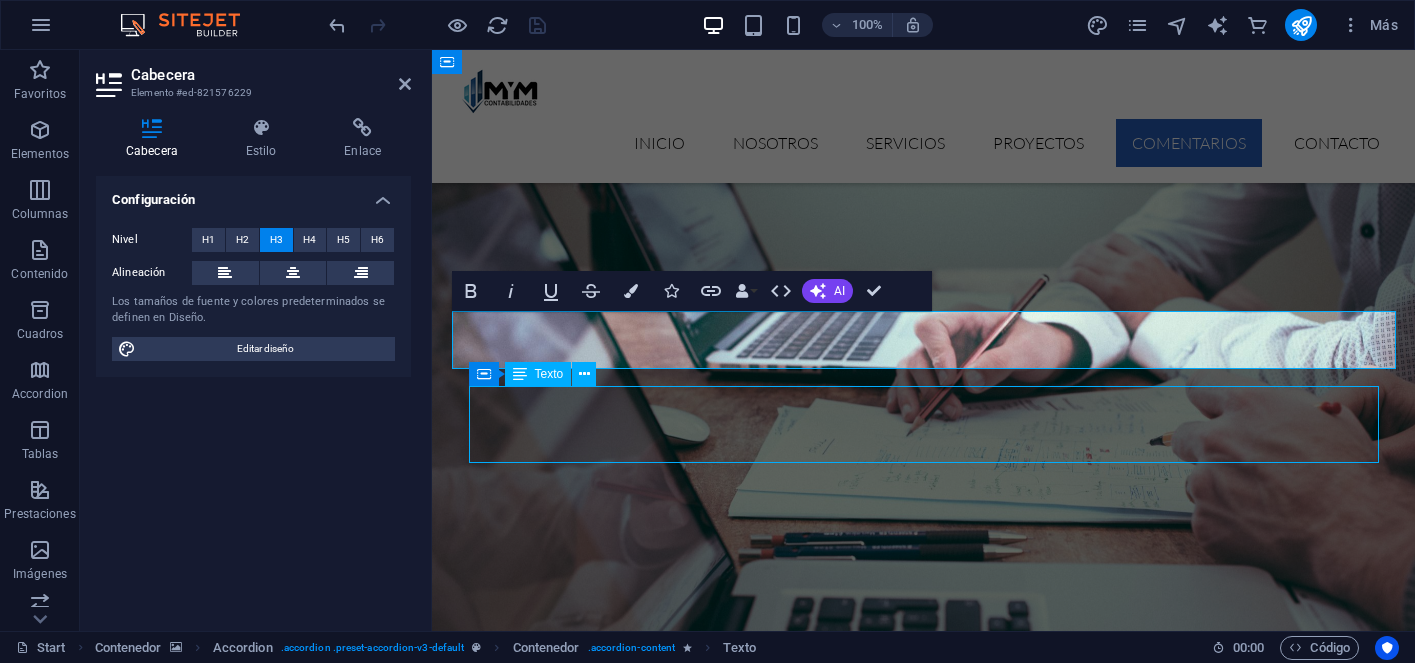 click on "Lorem ipsum dolor sit amet, consectetur adipisicing elit. Maiores ipsum repellat minus nihil. Labore, delectus, nam dignissimos ea repudiandae minima voluptatum magni pariatur possimus quia accusamus harum facilis corporis animi nisi. Enim, pariatur, impedit quia repellat harum ipsam laboriosam voluptas dicta illum nisi obcaecati reprehenderit quis placeat recusandae tenetur aperiam." at bounding box center (924, 5578) 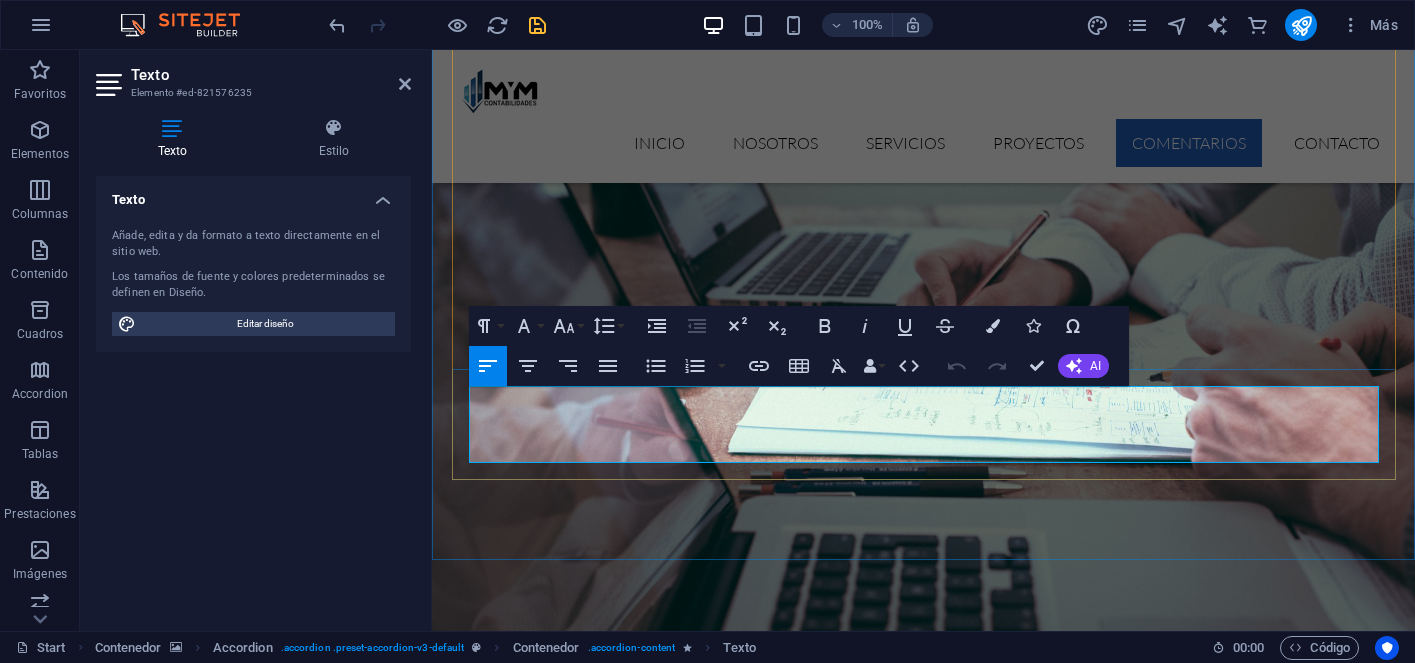 click on "Lorem ipsum dolor sit amet, consectetur adipisicing elit. Maiores ipsum repellat minus nihil. Labore, delectus, nam dignissimos ea repudiandae minima voluptatum magni pariatur possimus quia accusamus harum facilis corporis animi nisi. Enim, pariatur, impedit quia repellat harum ipsam laboriosam voluptas dicta illum nisi obcaecati reprehenderit quis placeat recusandae tenetur aperiam." at bounding box center (924, 5462) 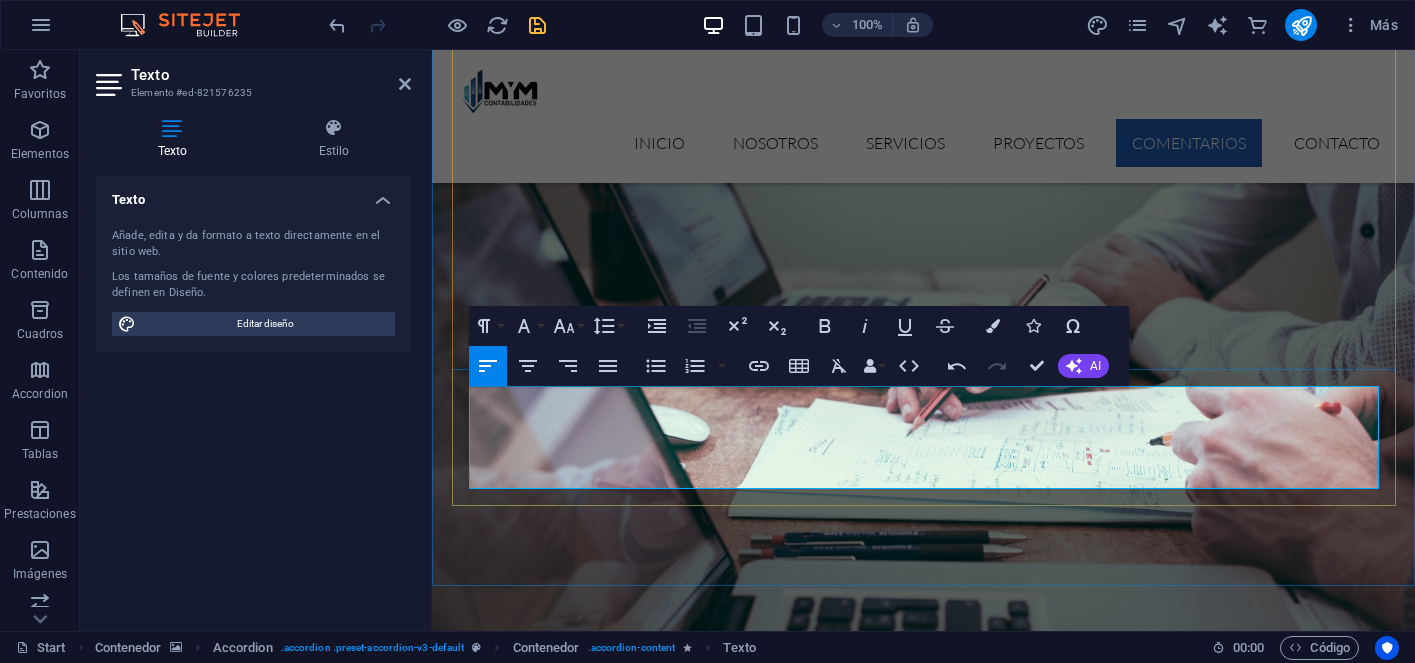 click on "trabajamos con total compromiso hacia el cumplimiento normativo y la confianza de nuestros clientes. Garantizamos que cada proceso, cálculo y declaración se realiza con rigurosidad, utilizando herramientas actualizadas y conforme a la normativa vigente del SII y la legislación laboral chilena. Respaldamos nuestro trabajo con seriedad y responsabilidad, porque entendemos que una buena contabilidad no solo ordena, también protege tu negocio." at bounding box center (924, 5616) 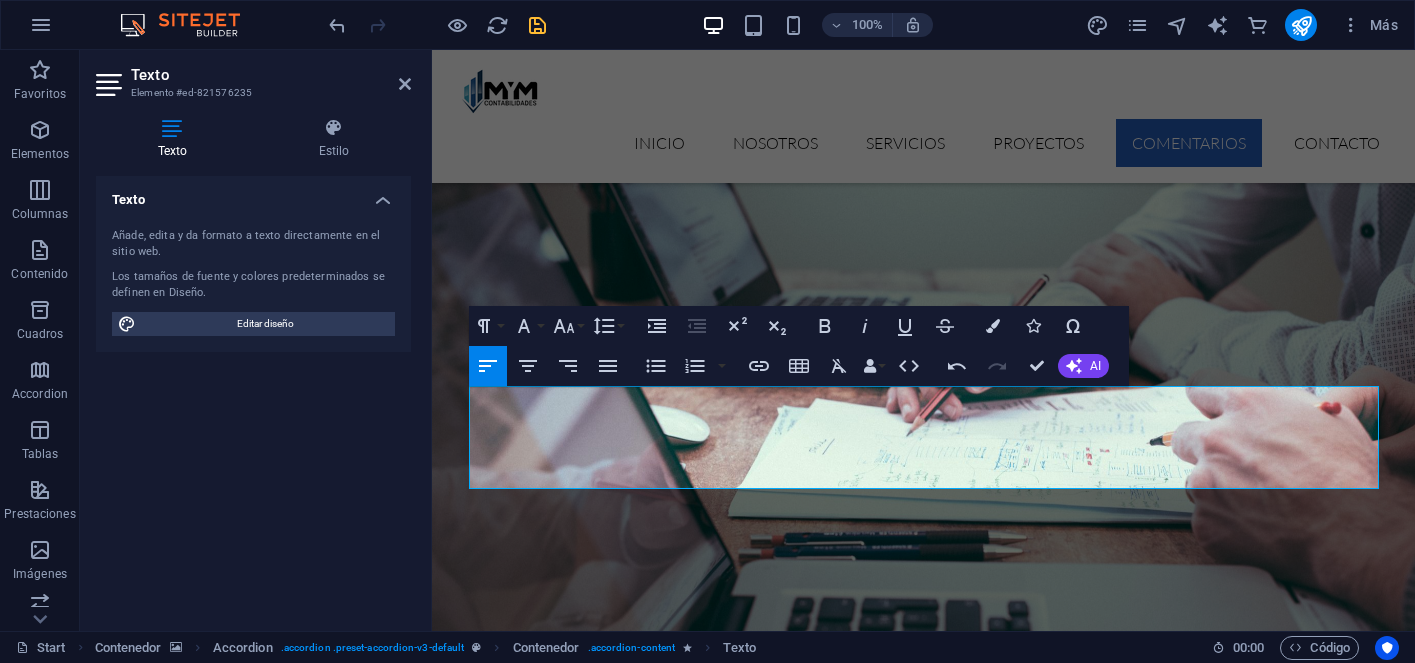 click at bounding box center (923, 4475) 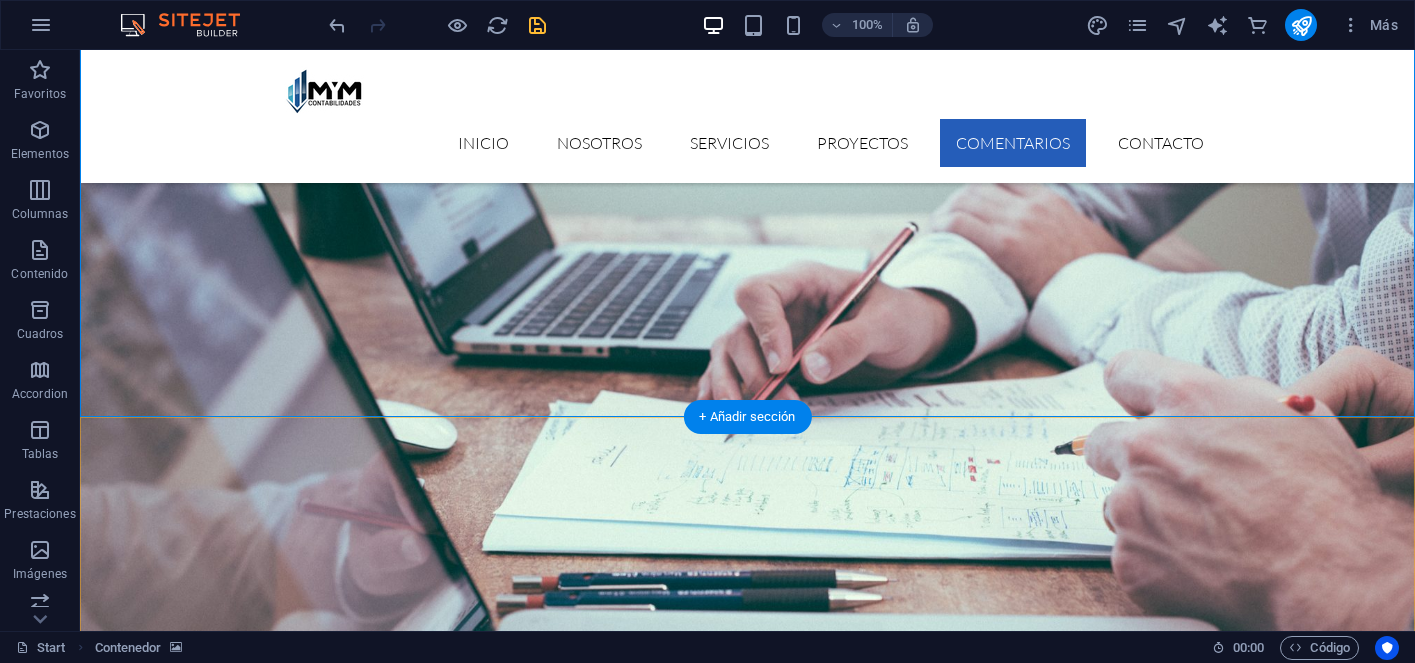 scroll, scrollTop: 5523, scrollLeft: 0, axis: vertical 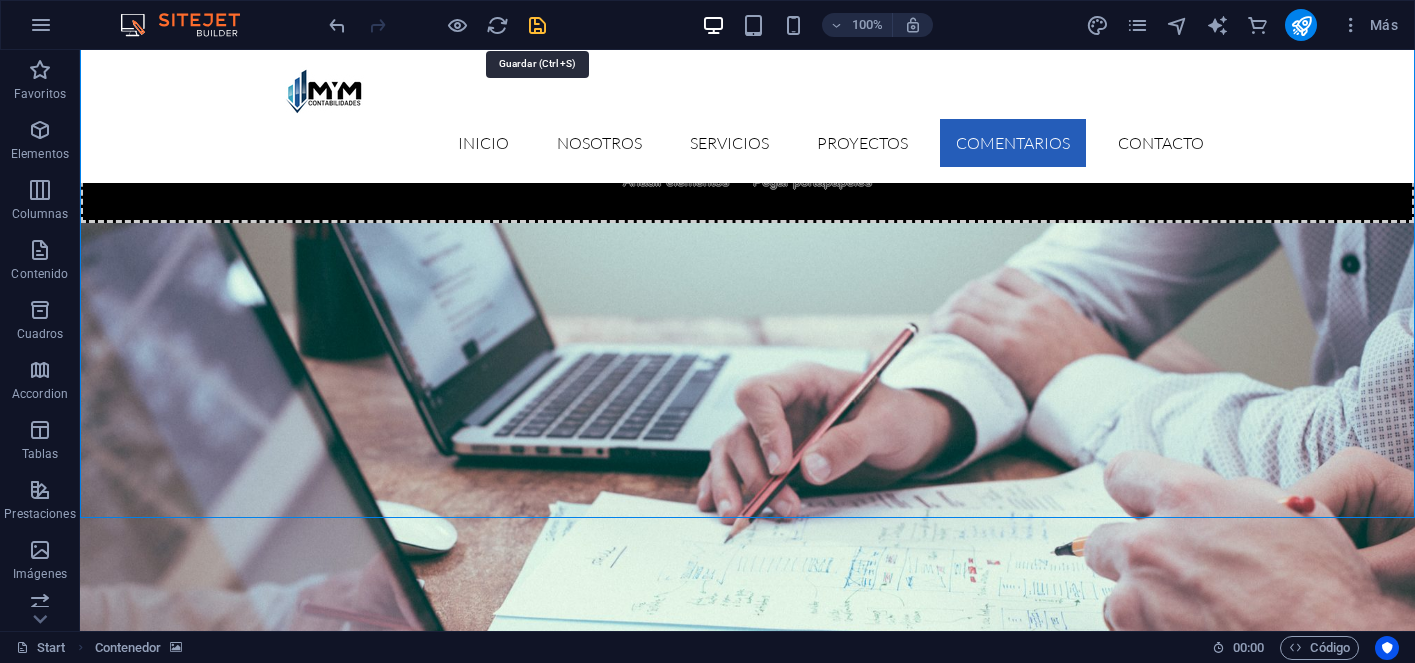 click at bounding box center (537, 25) 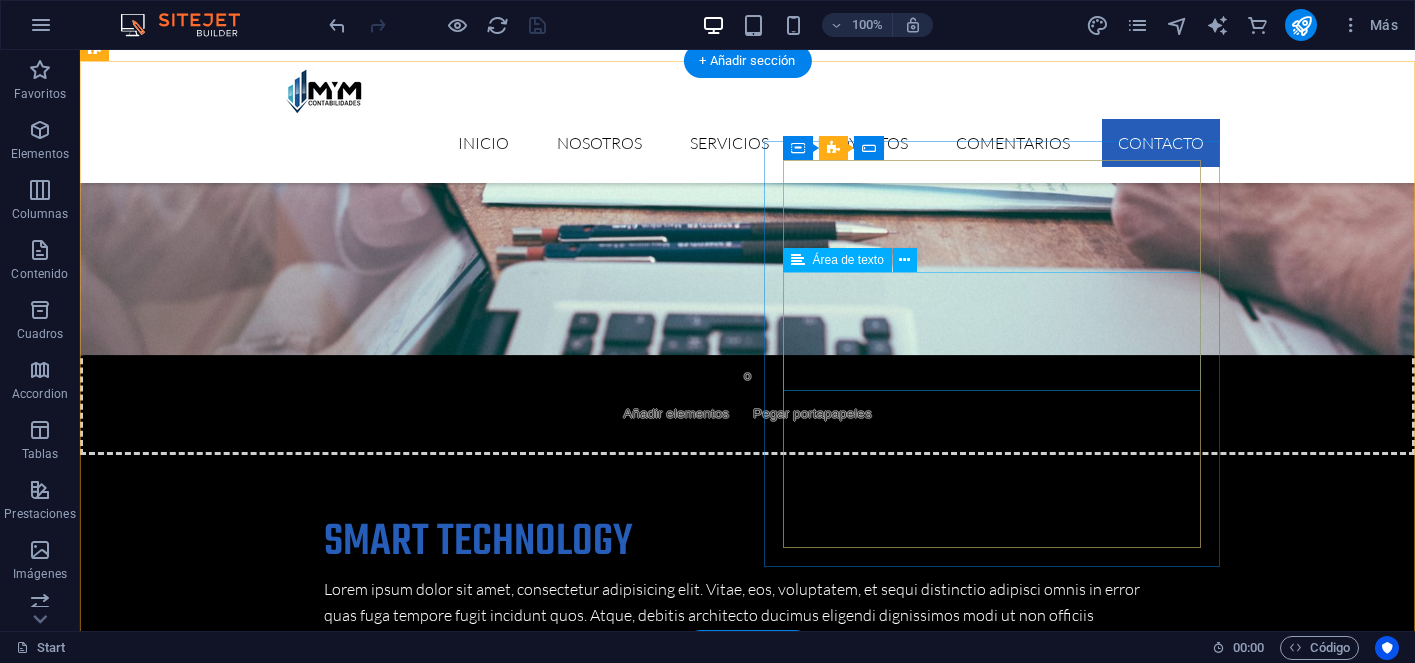 scroll, scrollTop: 5971, scrollLeft: 0, axis: vertical 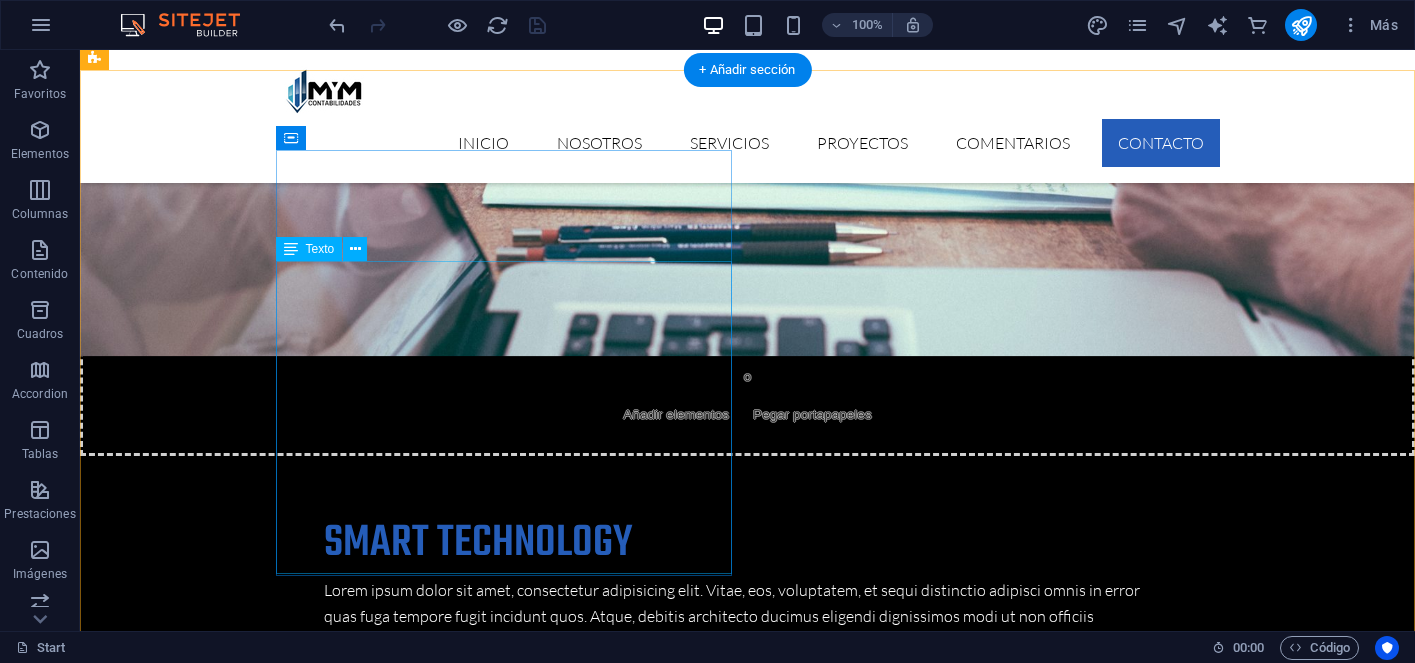 click on "Lorem ipsum dolor sit amet, consectetur adipisicing elit. Natus, dolores, at, nisi eligendi repellat voluptatem minima officia veritatis quasi animi porro laudantium dicta dolor voluptate non maiores ipsum reprehenderit odio fugiat reiciendis consectetur fuga pariatur libero accusantium quod minus odit debitis. Morrupti ipsum Perferendis Cumque quo adipisci vel vitae aliquid  Maiores ipsum porro  reprehenderit odio Corrupti perferendis voluptates Voluptatem non minima officia veritatis Adio fugiat reiciendis at consectetur" at bounding box center (324, 5709) 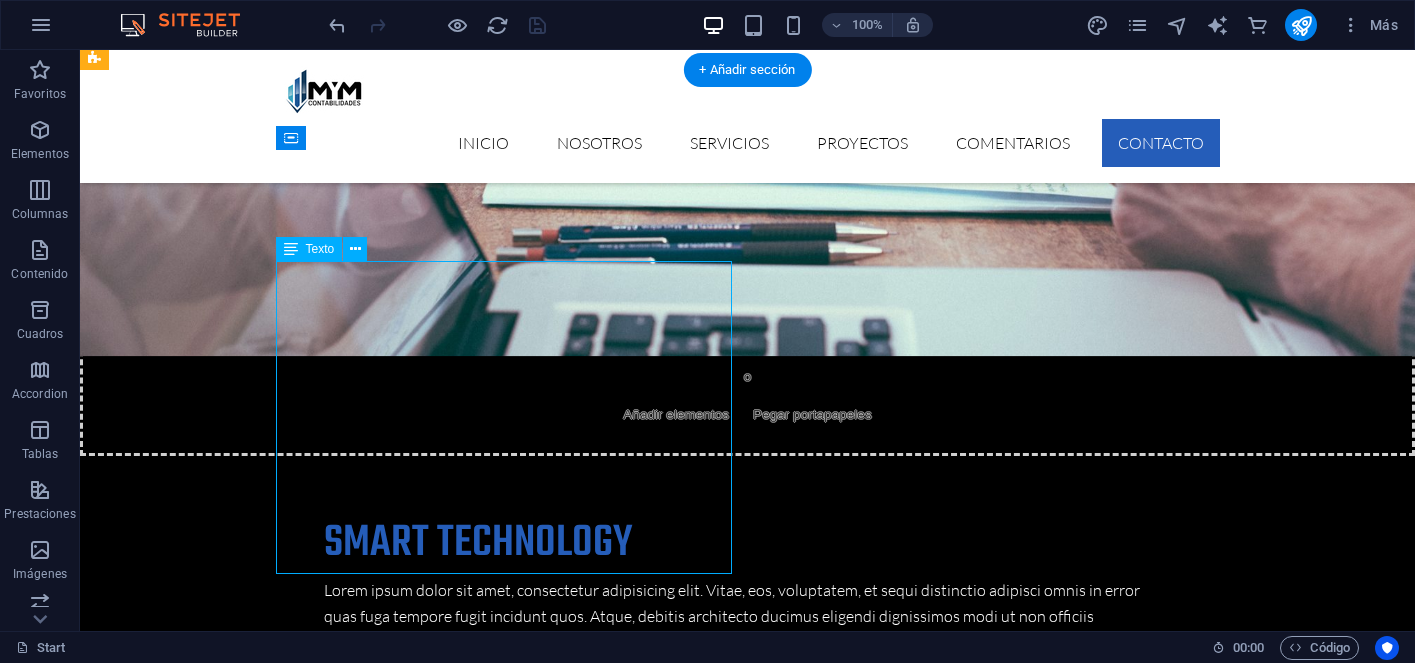 click on "Lorem ipsum dolor sit amet, consectetur adipisicing elit. Natus, dolores, at, nisi eligendi repellat voluptatem minima officia veritatis quasi animi porro laudantium dicta dolor voluptate non maiores ipsum reprehenderit odio fugiat reiciendis consectetur fuga pariatur libero accusantium quod minus odit debitis. Morrupti ipsum Perferendis Cumque quo adipisci vel vitae aliquid  Maiores ipsum porro  reprehenderit odio Corrupti perferendis voluptates Voluptatem non minima officia veritatis Adio fugiat reiciendis at consectetur" at bounding box center (324, 5709) 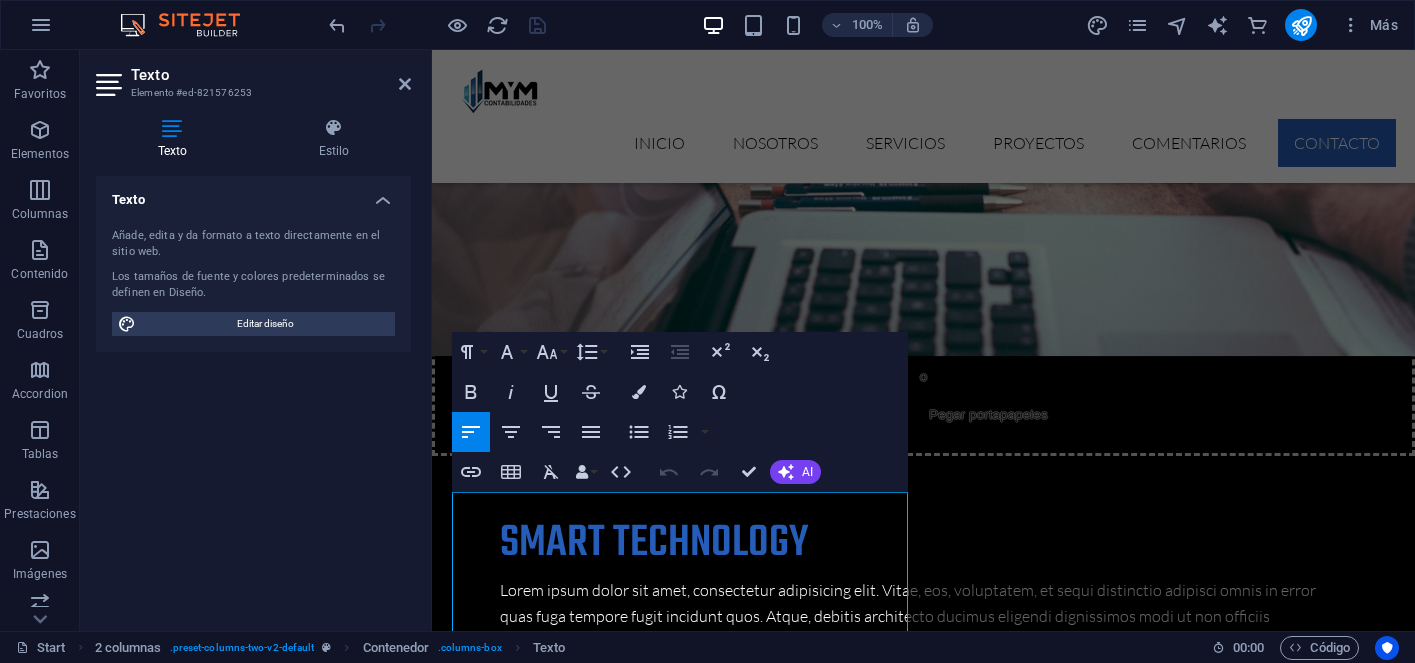 click on "Texto Añade, edita y da formato a texto directamente en el sitio web. Los tamaños de fuente y colores predeterminados se definen en Diseño. Editar diseño Alineación Alineado a la izquierda Centrado Alineado a la derecha" at bounding box center (253, 395) 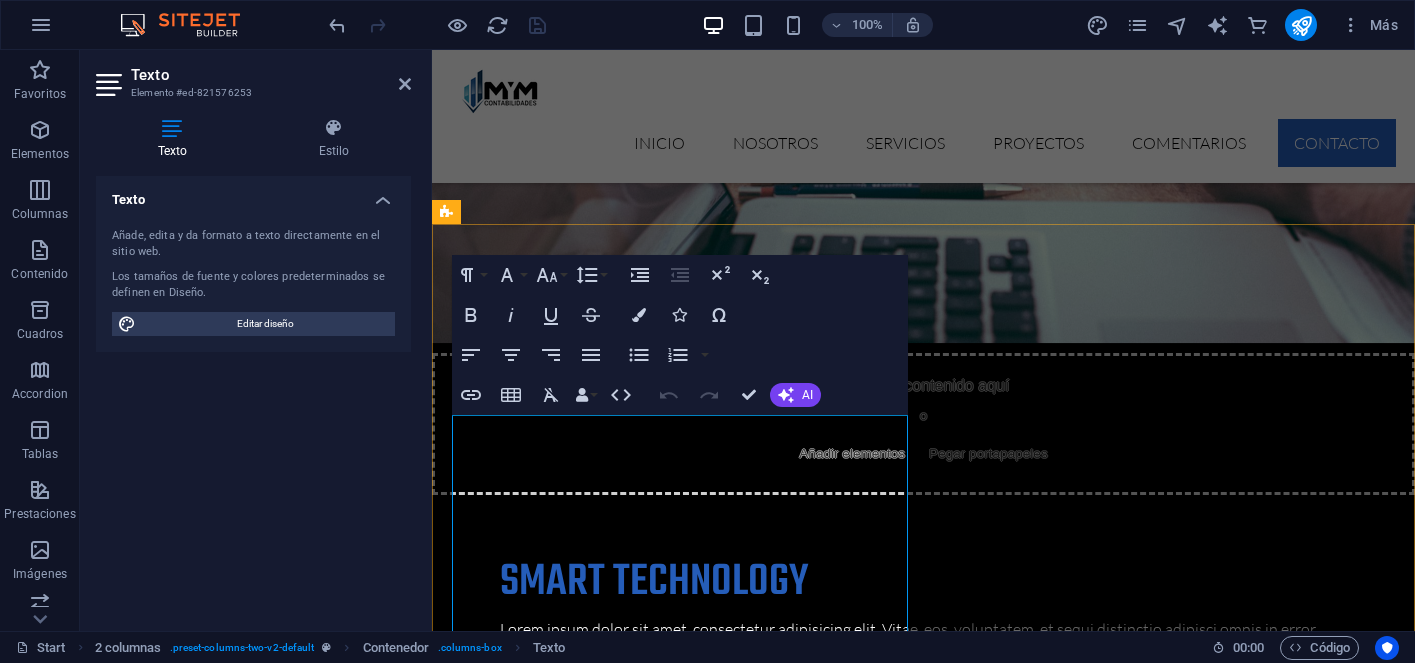 scroll, scrollTop: 6095, scrollLeft: 0, axis: vertical 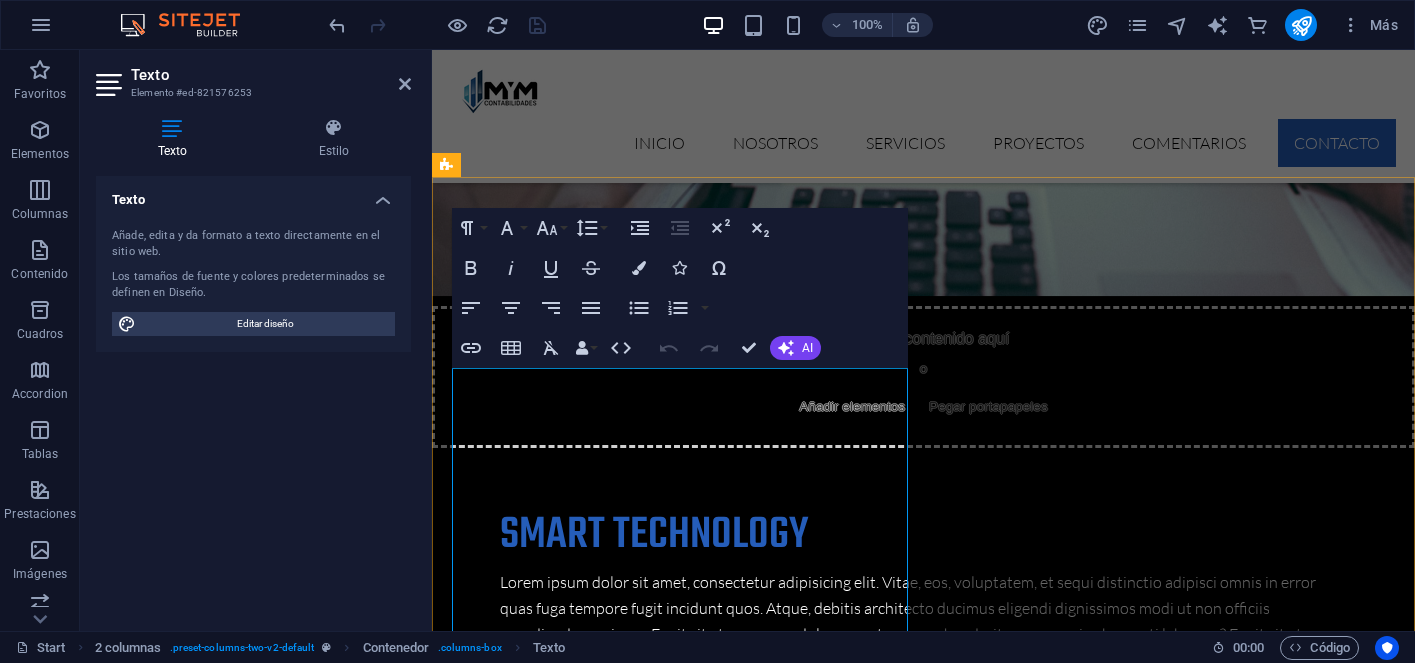 click on "Lorem ipsum dolor sit amet, consectetur adipisicing elit. Natus, dolores, at, nisi eligendi repellat voluptatem minima officia veritatis quasi animi porro laudantium dicta dolor voluptate non maiores ipsum reprehenderit odio fugiat reiciendis consectetur fuga pariatur libero accusantium quod minus odit debitis." at bounding box center (676, 5611) 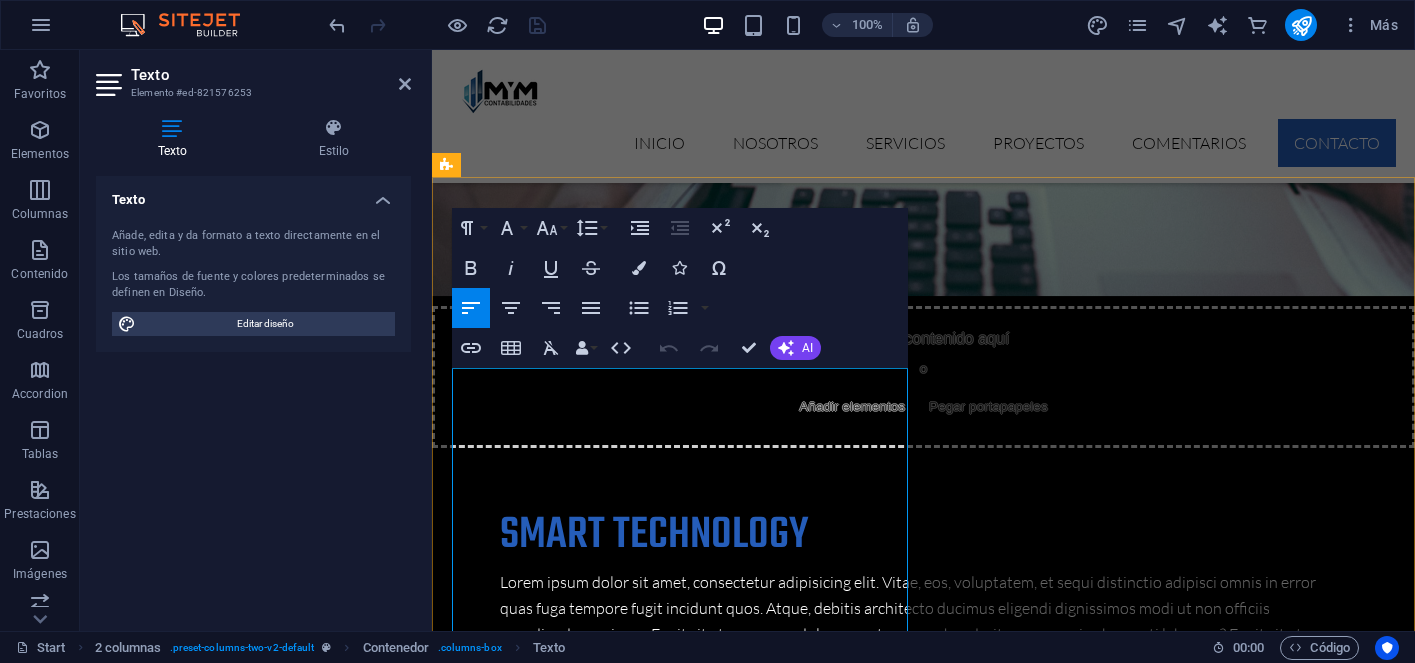 click on "Lorem ipsum dolor sit amet, consectetur adipisicing elit. Natus, dolores, at, nisi eligendi repellat voluptatem minima officia veritatis quasi animi porro laudantium dicta dolor voluptate non maiores ipsum reprehenderit odio fugiat reiciendis consectetur fuga pariatur libero accusantium quod minus odit debitis." at bounding box center [676, 5611] 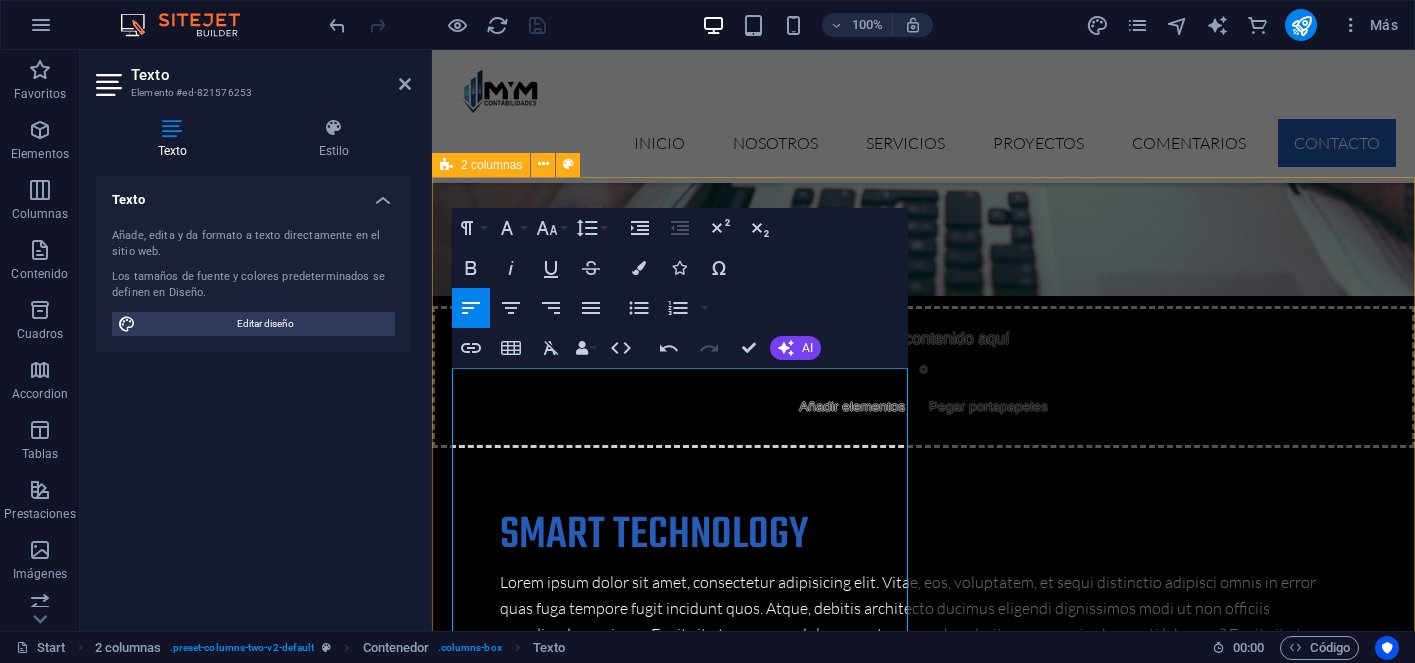 click on "CONTÁCTANOS PRIMERA ASESORÍA GRATIS ¿Tienes dudas o necesitas apoyo contable para tu negocio? En  MyM Contabilidades  estamos listos para ayudarte. Escríbenos y agenda una asesoría personalizada sin compromiso. Ya sea que estés empezando o busques mejorar la gestión actual de tu empresa, te acompañamos con soluciones claras, oportunas y a tu medida.  Morrupti ipsum Perferendis Cumque quo adipisci vel vitae aliquid  Maiores ipsum porro  reprehenderit odio Corrupti perferendis voluptates Voluptatem non minima officia veritatis Adio fugiat reiciendis at consectetur   Acepto la política de privacidad ¿Ilegible? Cargar nuevo ENVIAR" at bounding box center [923, 5943] 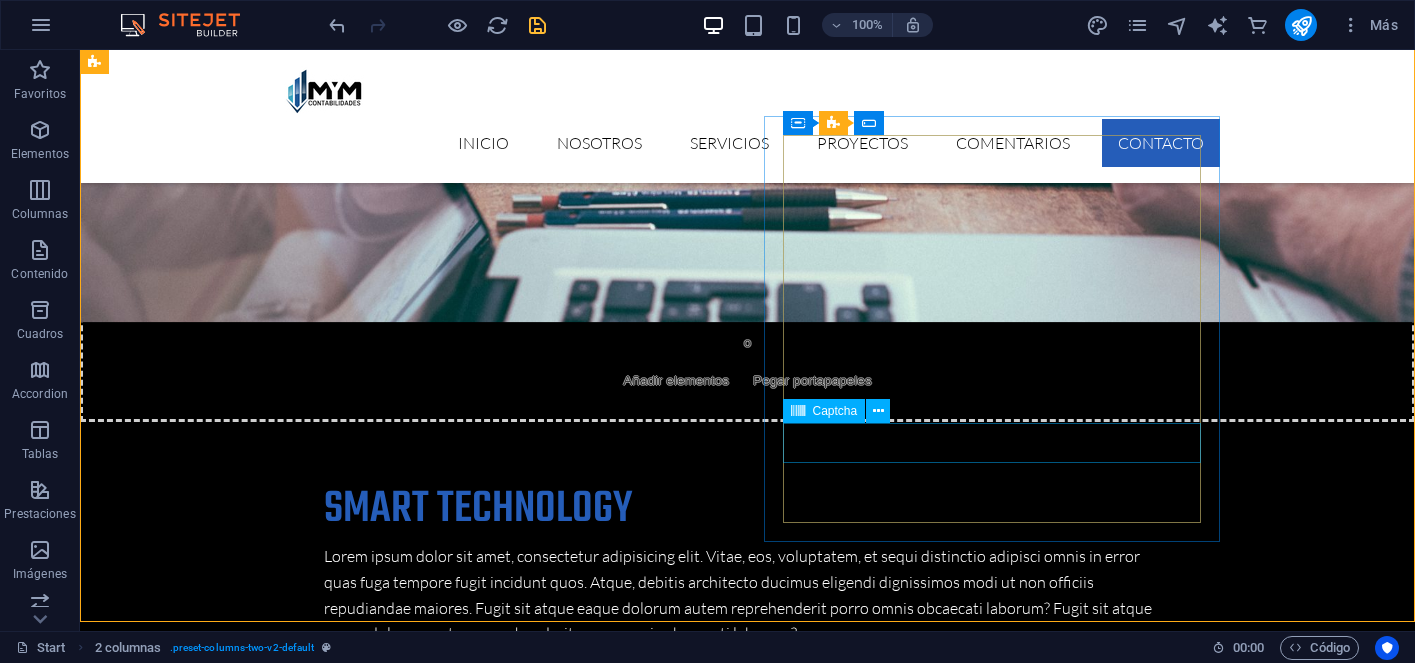 scroll, scrollTop: 5989, scrollLeft: 0, axis: vertical 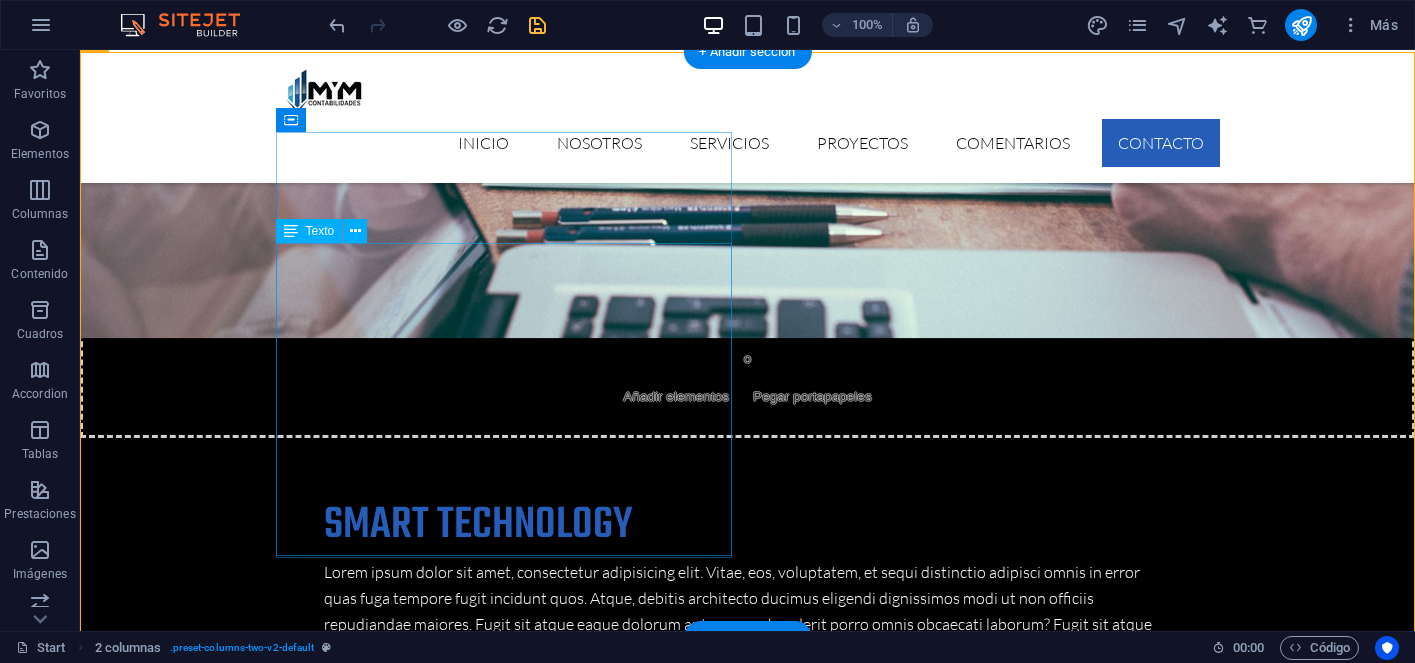 click on "¿Tienes dudas o necesitas apoyo contable para tu negocio? En  MyM Contabilidades  estamos listos para ayudarte. Escríbenos y agenda una asesoría personalizada sin compromiso. Ya sea que estés empezando o busques mejorar la gestión actual de tu empresa, te acompañamos con soluciones claras, oportunas y a tu medida.  Morrupti ipsum Perferendis Cumque quo adipisci vel vitae aliquid  Maiores ipsum porro  reprehenderit odio Corrupti perferendis voluptates Voluptatem non minima officia veritatis Adio fugiat reiciendis at consectetur" at bounding box center [324, 5704] 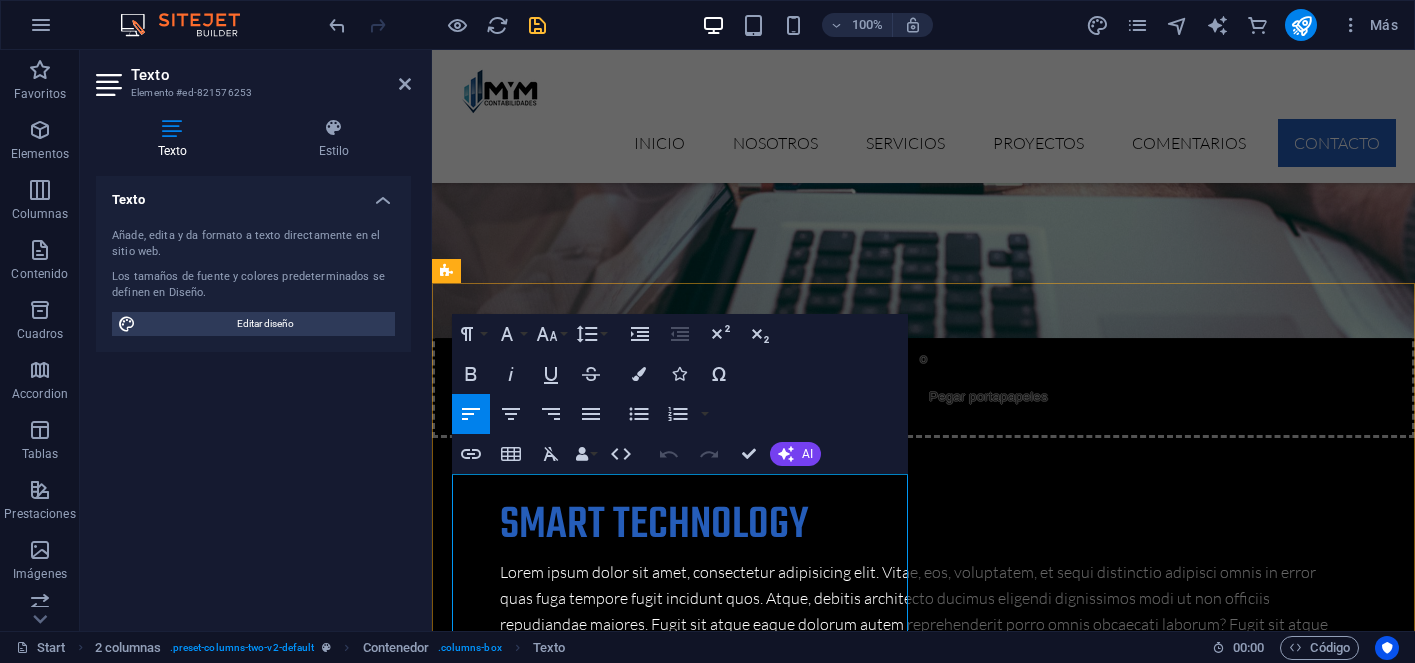click on "¿Tienes dudas o necesitas apoyo contable para tu negocio? En  MyM Contabilidades  estamos listos para ayudarte. Escríbenos y agenda una asesoría personalizada sin compromiso. Ya sea que estés empezando o busques mejorar la gestión actual de tu empresa, te acompañamos con soluciones claras, oportunas y a tu medida." at bounding box center (676, 5614) 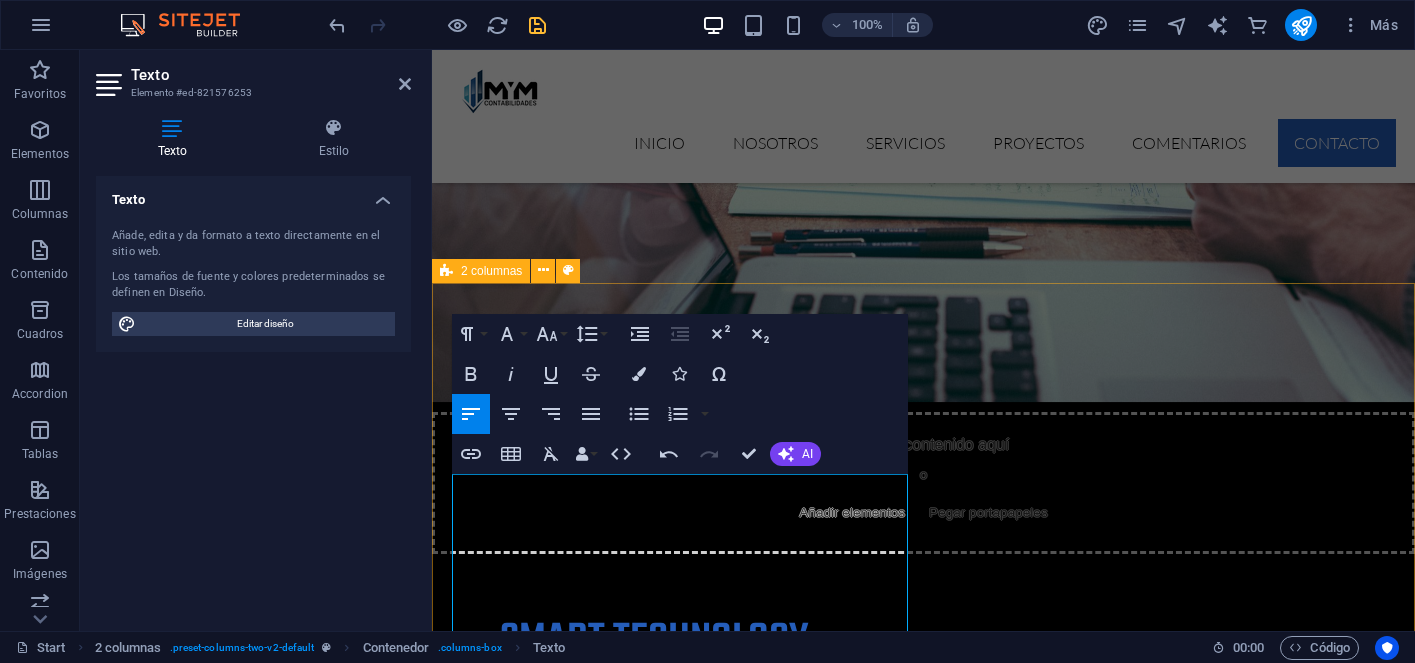 click on "CONTÁCTANOS PRIMERA ASESORÍA GRATIS ¿Tienes dudas o necesitas apoyo contable para tu negocio? En  MyM Contabilidades  estamos listos para ayudarte. Escríbenos y agenda una asesoría personalizada sin compromiso. Ya sea que estés empezando o busques mejorar la gestión actual de tu empresa, te acompañamos con soluciones claras, oportunas y a tu medida.  Morrupti ipsum Perferendis Cumque quo adipisci vel vitae aliquid  Maiores ipsum porro  reprehenderit odio Corrupti perferendis voluptates Voluptatem non minima officia veritatis Adio fugiat reiciendis at consectetur   Acepto la política de privacidad ¿Ilegible? Cargar nuevo ENVIAR" at bounding box center (923, 6049) 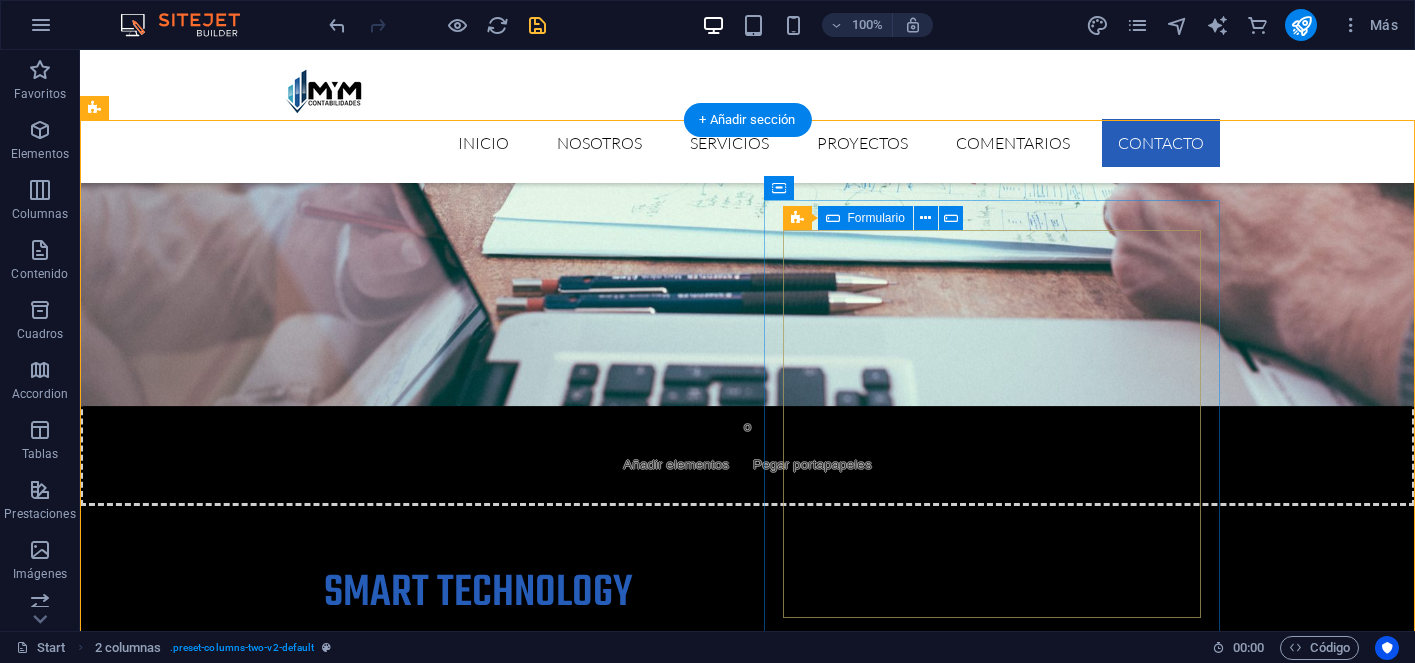 scroll, scrollTop: 6029, scrollLeft: 0, axis: vertical 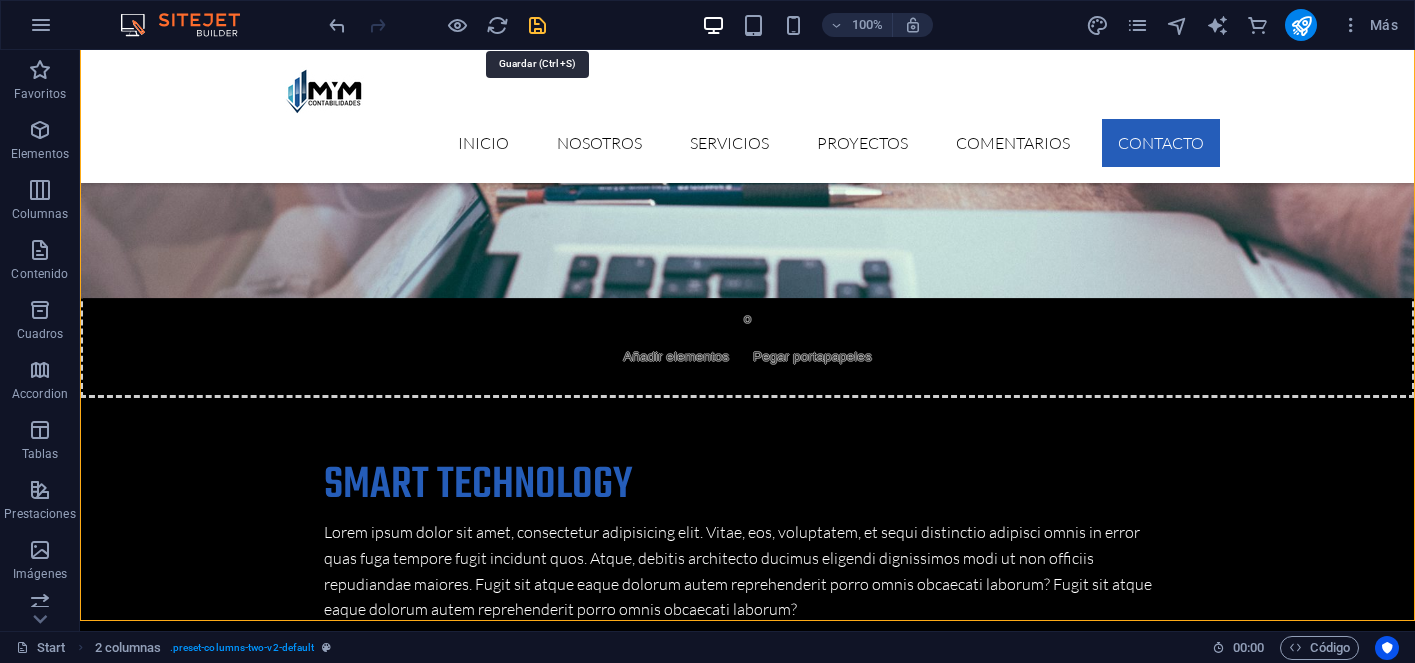 click at bounding box center [537, 25] 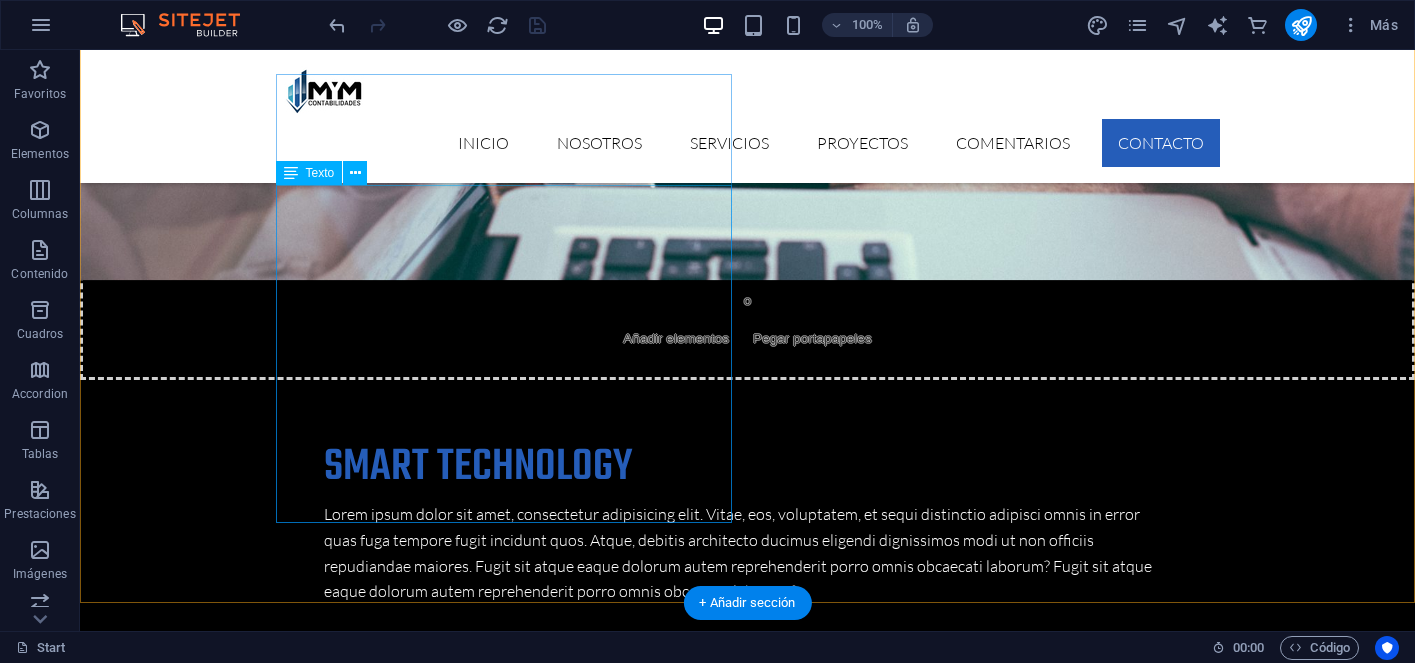 scroll, scrollTop: 6051, scrollLeft: 0, axis: vertical 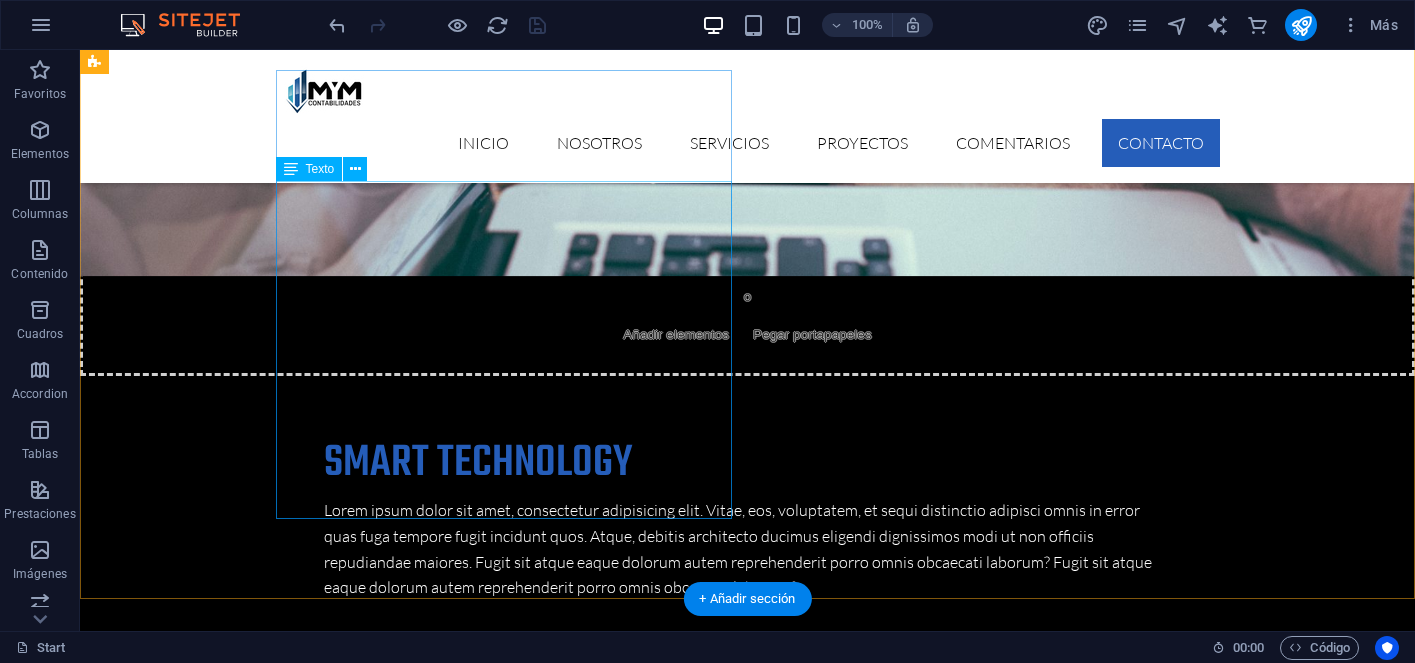 click on "¿Tienes dudas o necesitas apoyo contable para tu negocio? En  MyM Contabilidades  estamos listos para ayudarte. Escríbenos y agenda una asesoría personalizada sin compromiso. Ya sea que estés empezando o busques mejorar la gestión actual de tu empresa, te acompañamos con soluciones claras, oportunas y a tu medida.  Morrupti ipsum Perferendis Cumque quo adipisci vel vitae aliquid  Maiores ipsum porro  reprehenderit odio Corrupti perferendis voluptates Voluptatem non minima officia veritatis Adio fugiat reiciendis at consectetur" at bounding box center (324, 5642) 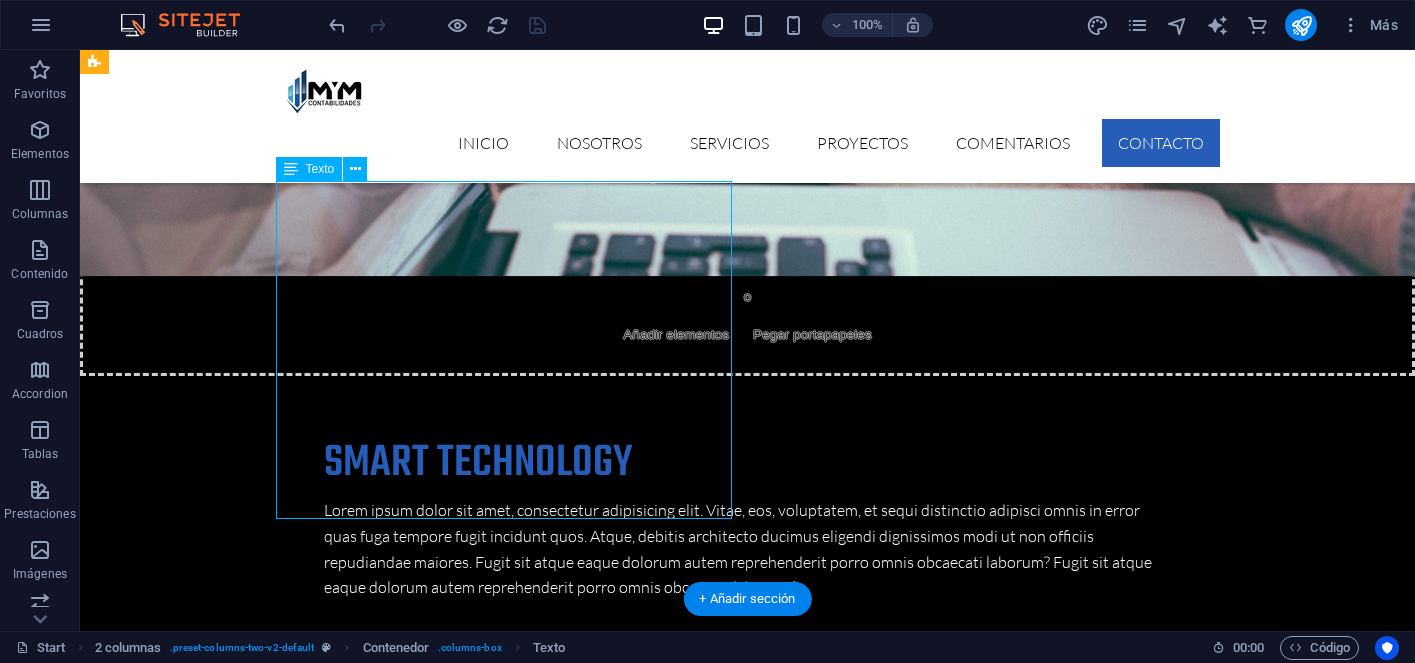 click on "¿Tienes dudas o necesitas apoyo contable para tu negocio? En  MyM Contabilidades  estamos listos para ayudarte. Escríbenos y agenda una asesoría personalizada sin compromiso. Ya sea que estés empezando o busques mejorar la gestión actual de tu empresa, te acompañamos con soluciones claras, oportunas y a tu medida.  Morrupti ipsum Perferendis Cumque quo adipisci vel vitae aliquid  Maiores ipsum porro  reprehenderit odio Corrupti perferendis voluptates Voluptatem non minima officia veritatis Adio fugiat reiciendis at consectetur" at bounding box center (324, 5642) 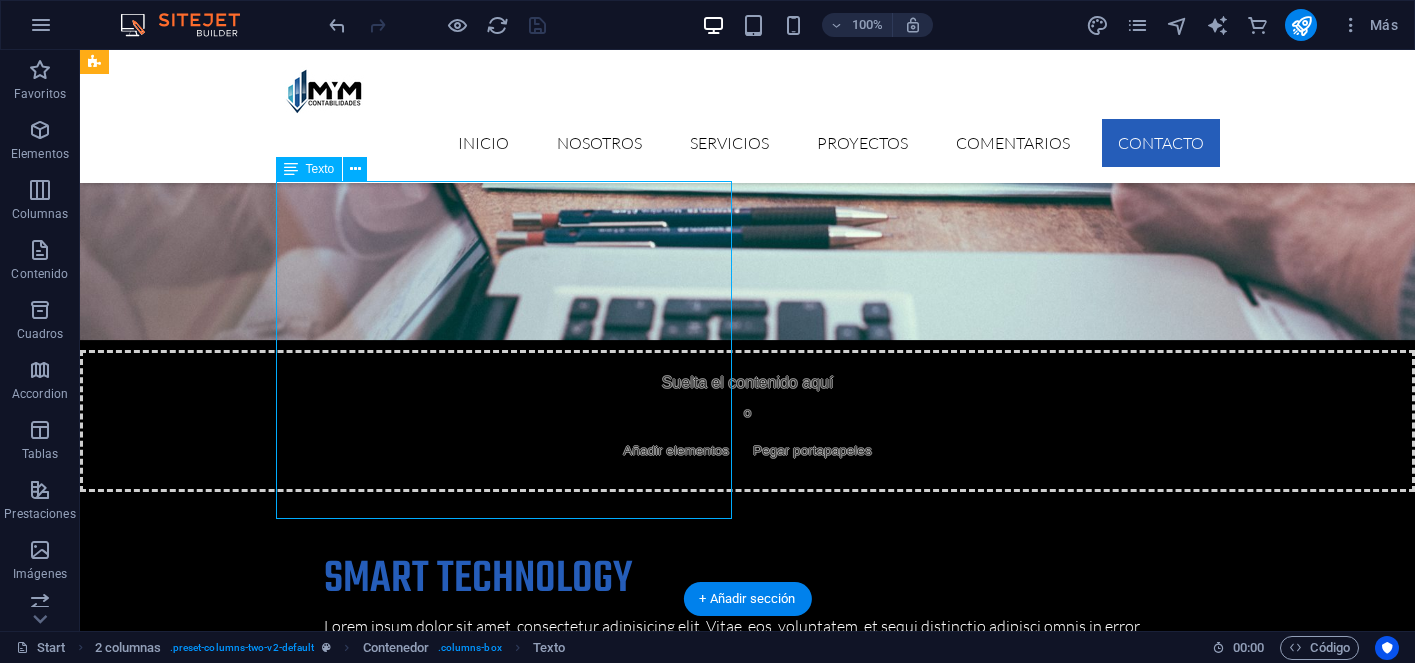 scroll, scrollTop: 6281, scrollLeft: 0, axis: vertical 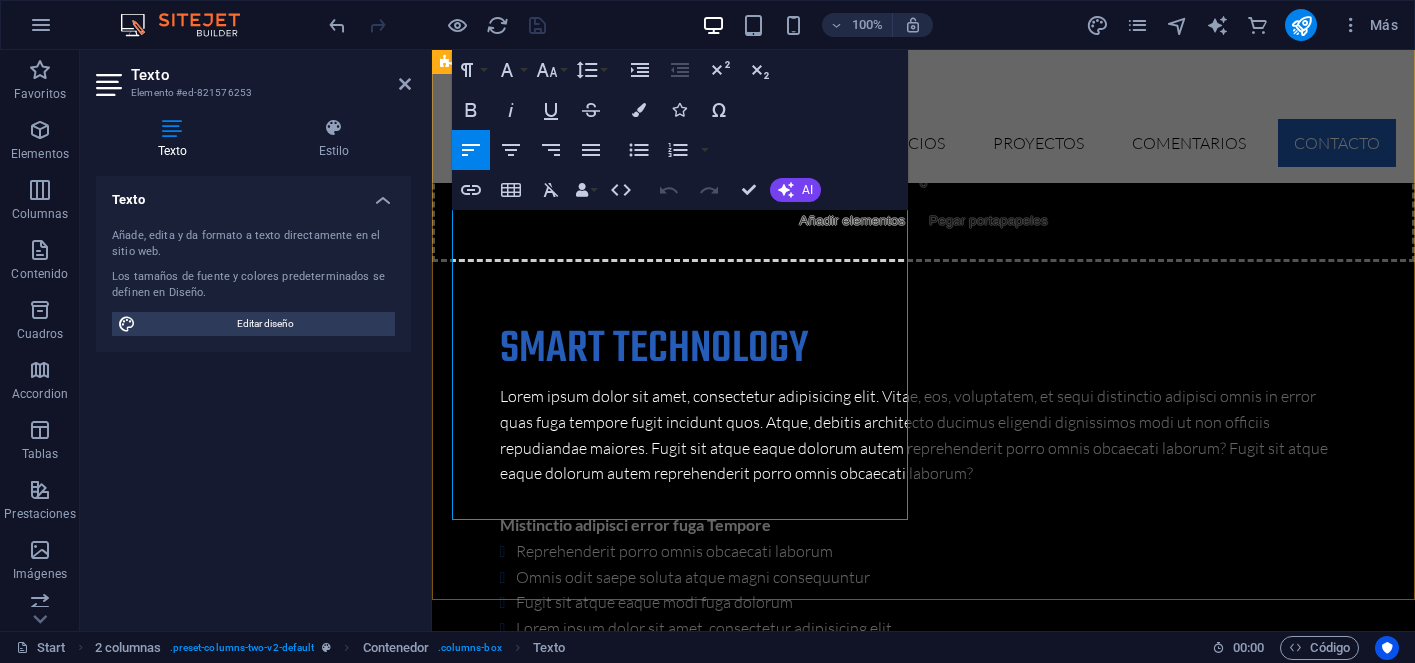drag, startPoint x: 722, startPoint y: 395, endPoint x: 473, endPoint y: 399, distance: 249.03212 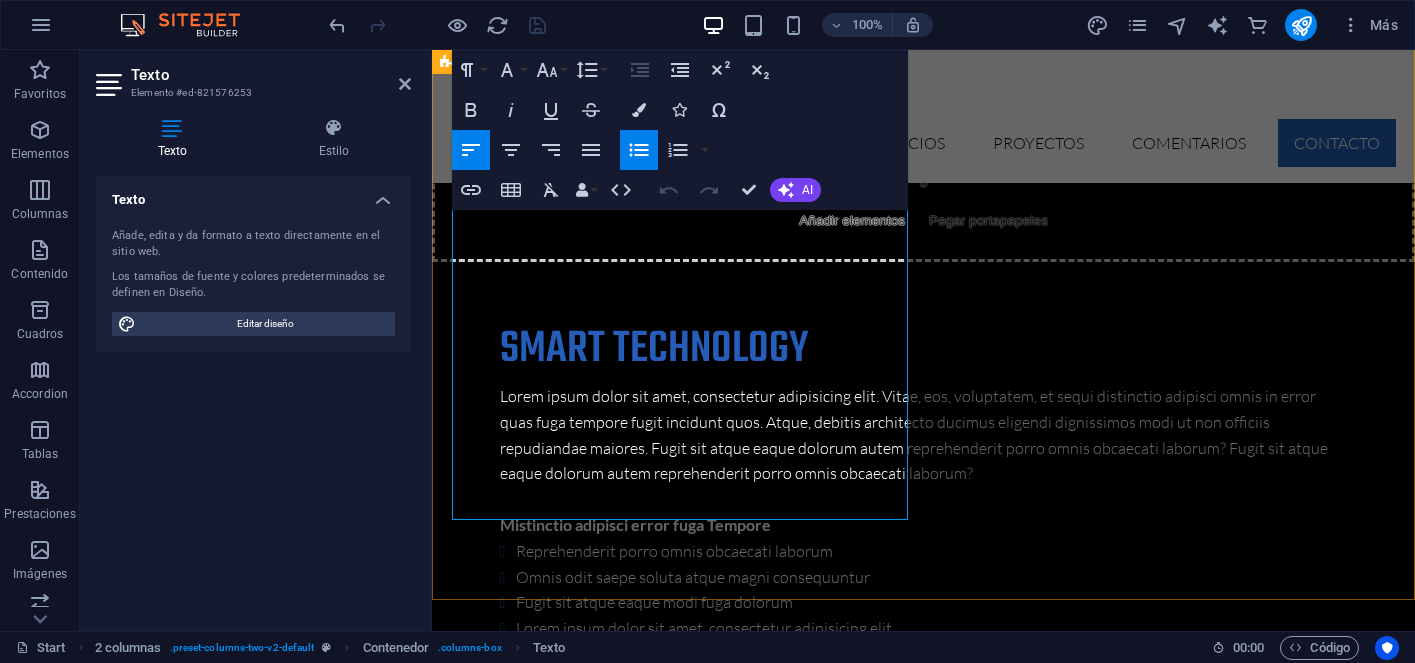 type 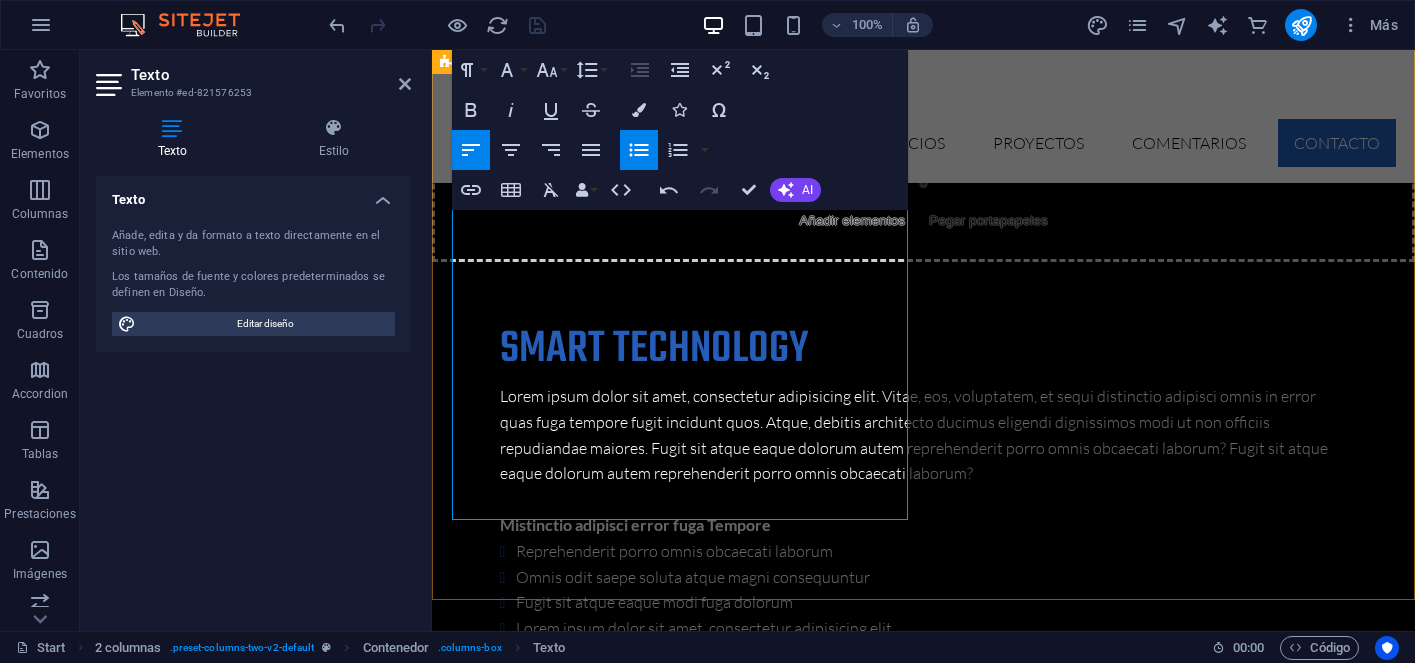 drag, startPoint x: 752, startPoint y: 426, endPoint x: 471, endPoint y: 432, distance: 281.06406 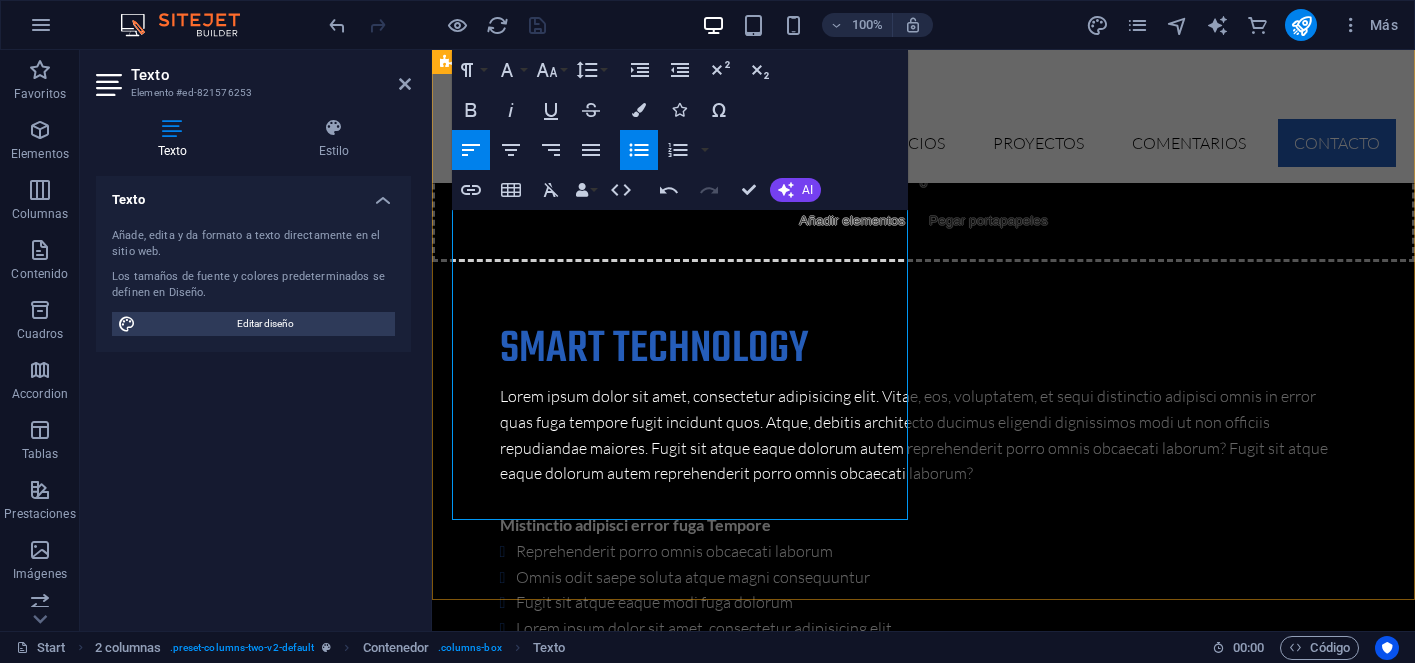 drag, startPoint x: 703, startPoint y: 452, endPoint x: 474, endPoint y: 455, distance: 229.01965 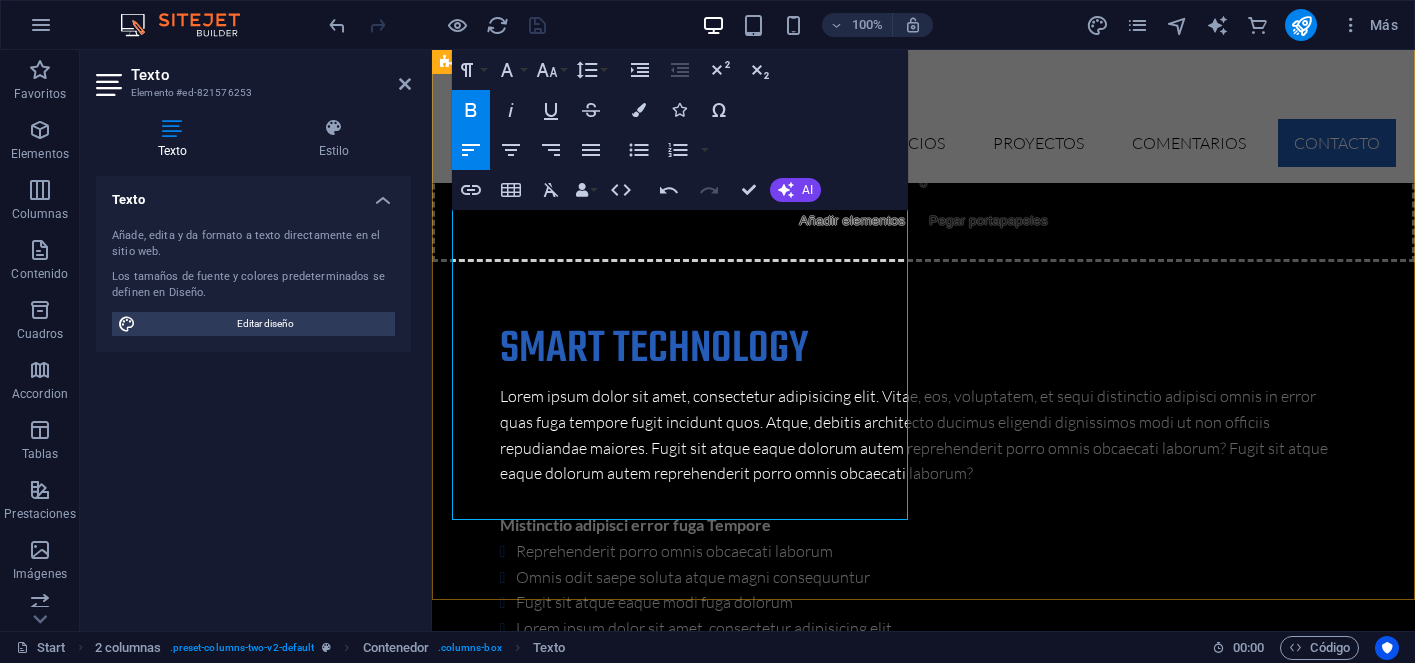 click on "CONTÁCTANOS PRIMERA ASESORÍA GRATIS ¿Tienes dudas o necesitas apoyo contable para tu negocio? En  MyM Contabilidades  estamos listos para ayudarte. Escríbenos y agenda una asesoría personalizada sin compromiso. Ya sea que estés empezando o busques mejorar la gestión actual de tu empresa, te acompañamos con soluciones claras, oportunas y a tu medida.  Tu empresa te necesita hoy! Agenda según tu disponibilidad Confidencialidad y reserva Asesoría presencial y remota Atención rápida y personalizada Soluciones claras para pymes y emprendedores   Acepto la política de privacidad ¿Ilegible? Cargar nuevo ENVIAR" at bounding box center (923, 5757) 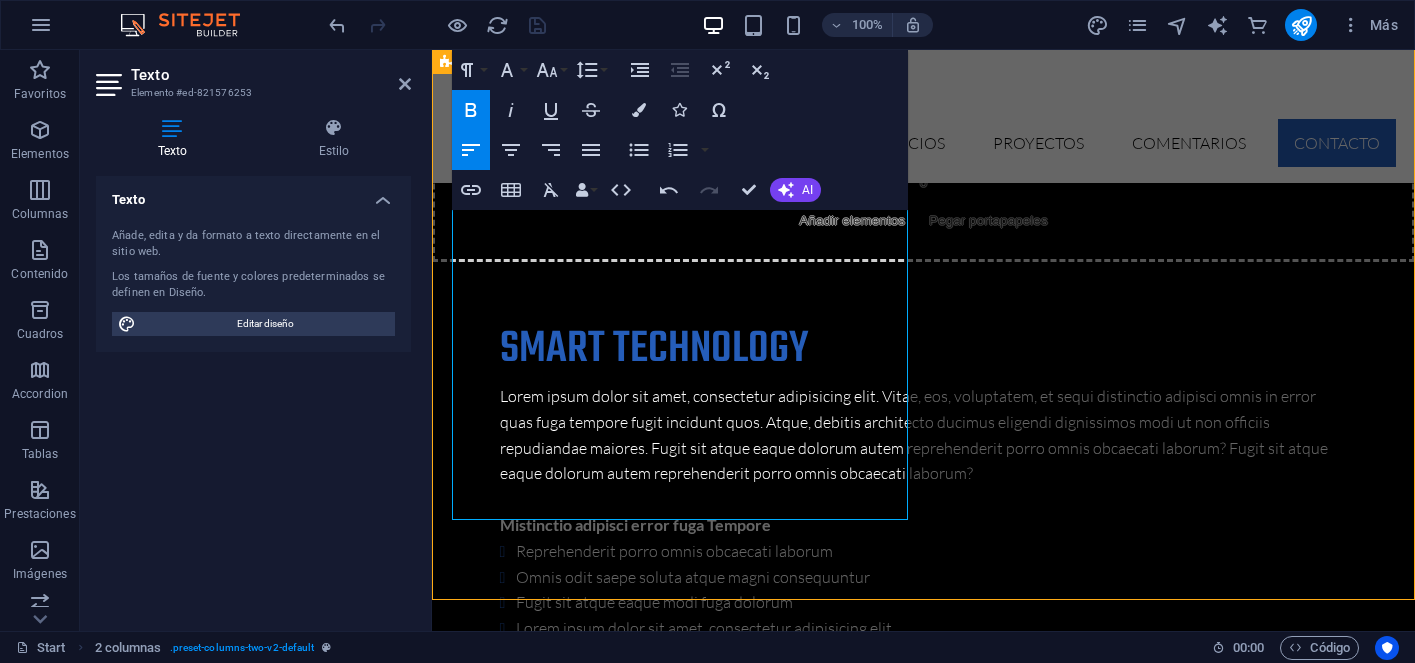 scroll, scrollTop: 6050, scrollLeft: 0, axis: vertical 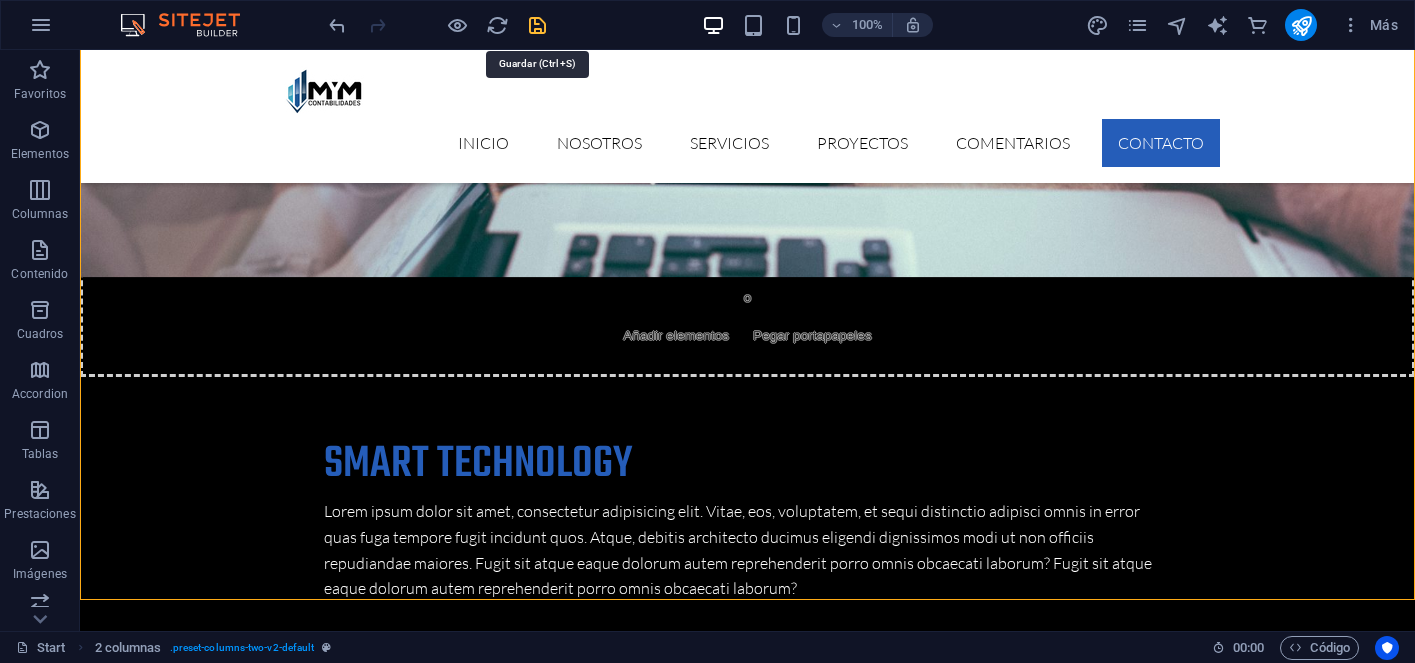 click at bounding box center (537, 25) 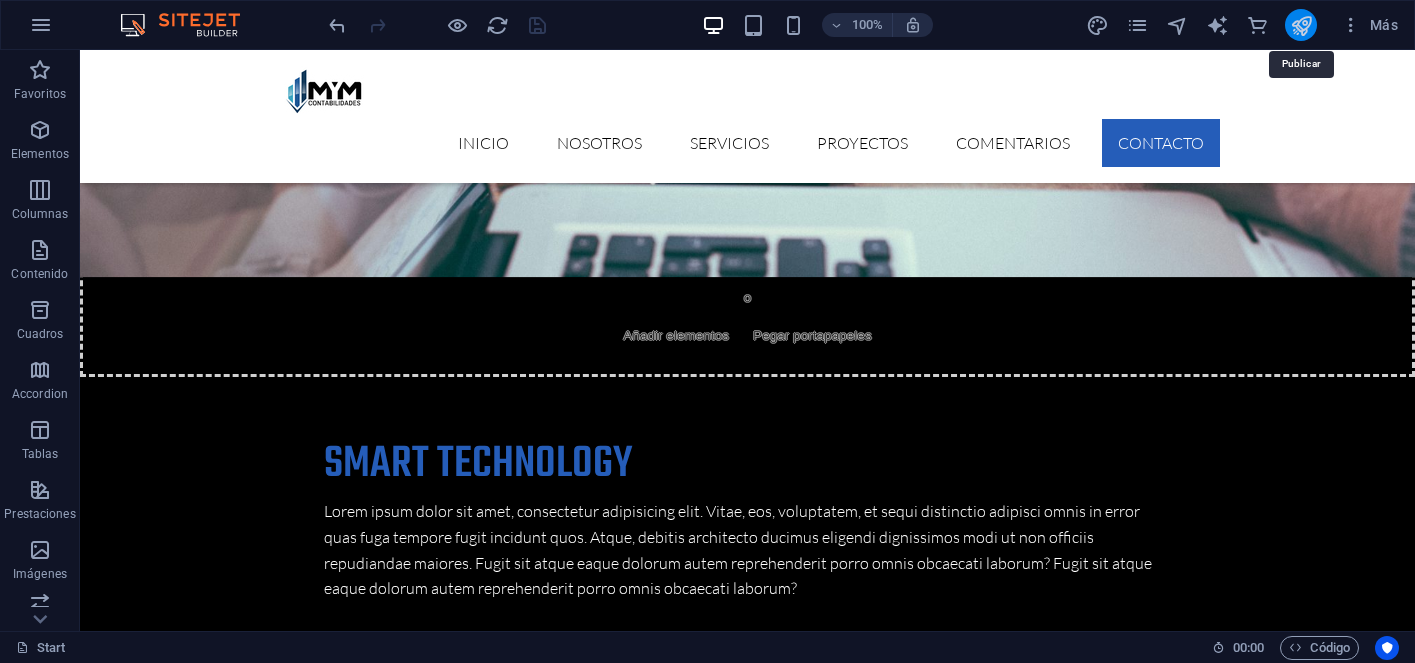 click at bounding box center [1301, 25] 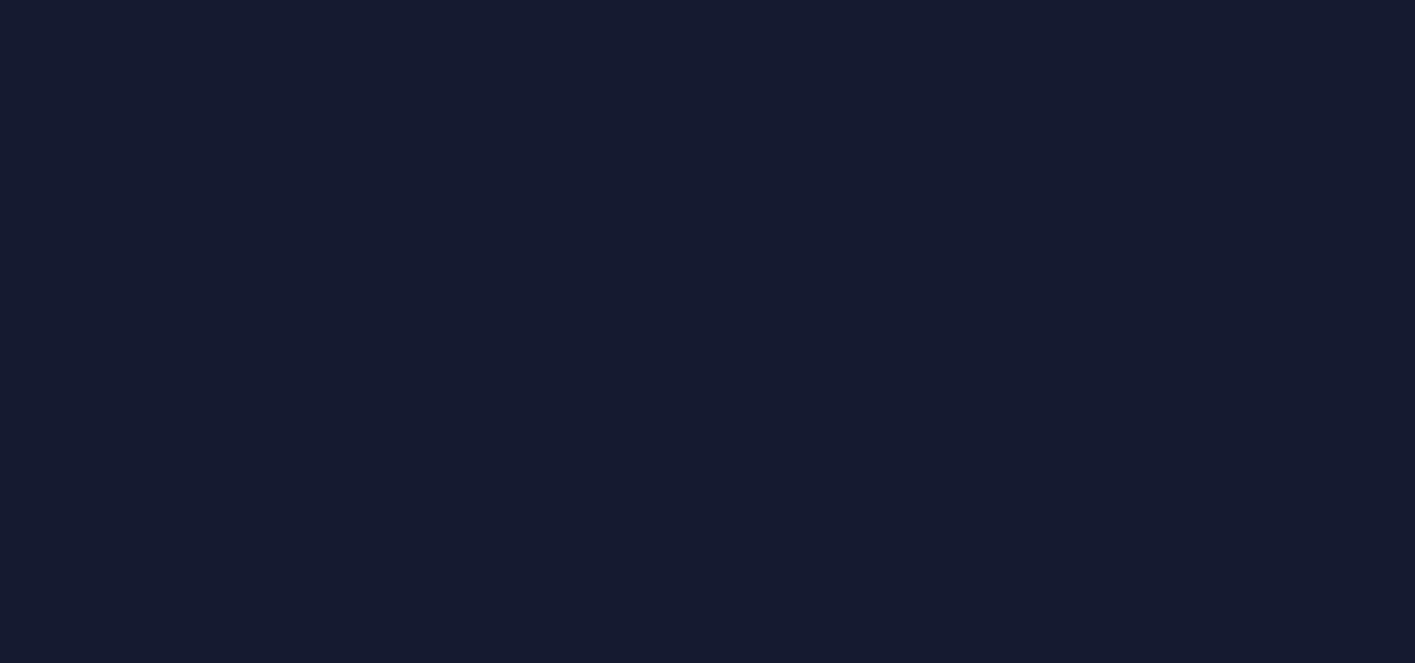 scroll, scrollTop: 0, scrollLeft: 0, axis: both 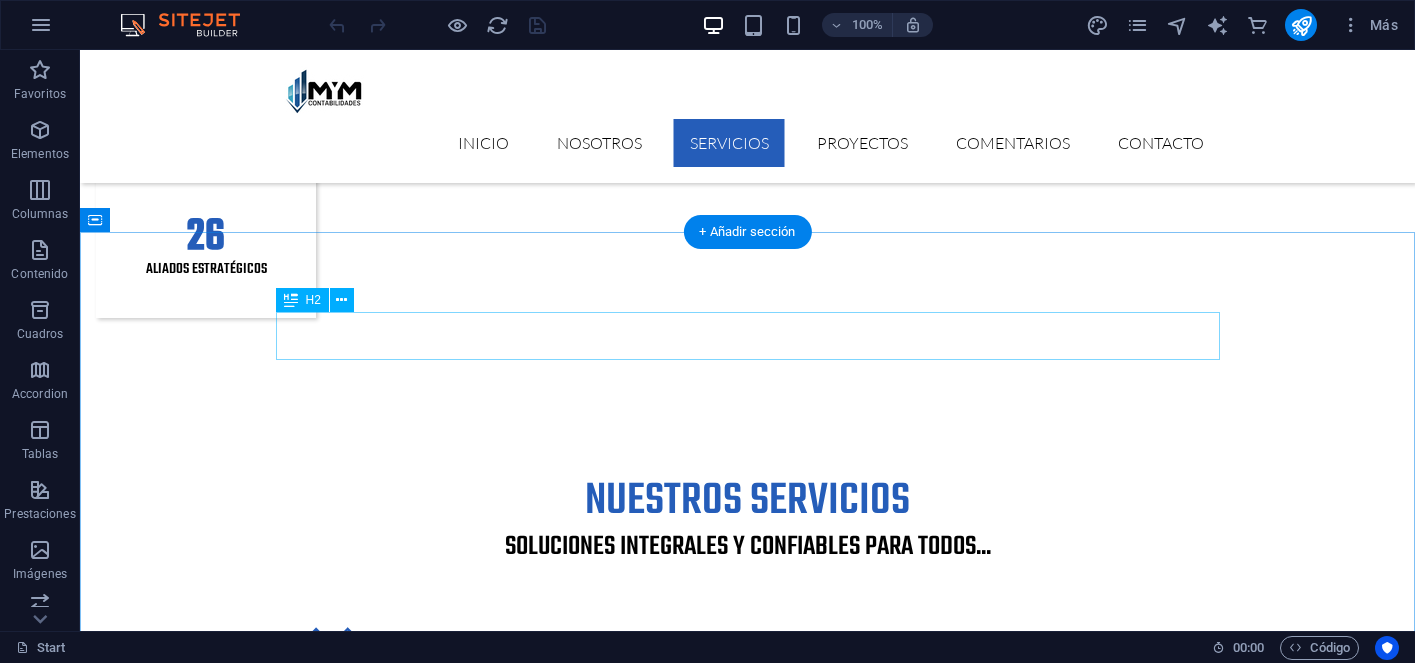 click on "Latest Projects" at bounding box center [748, 4278] 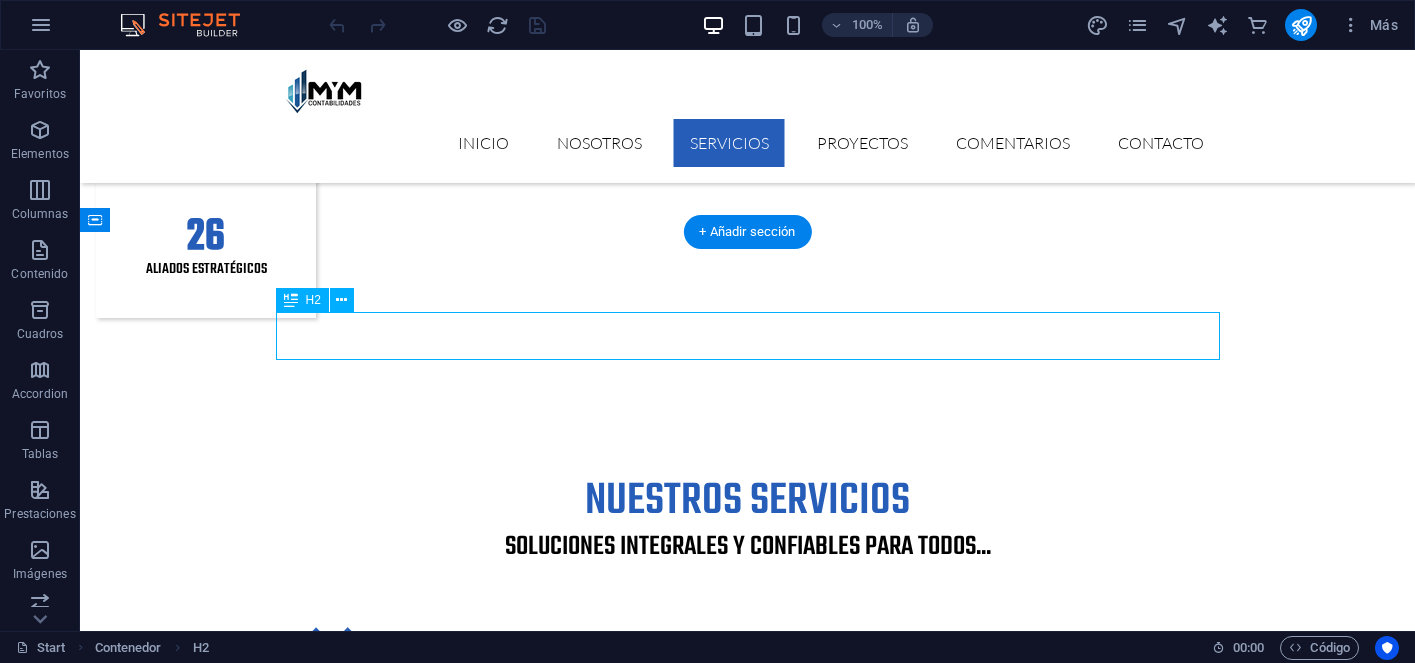 click on "Latest Projects" at bounding box center (748, 4278) 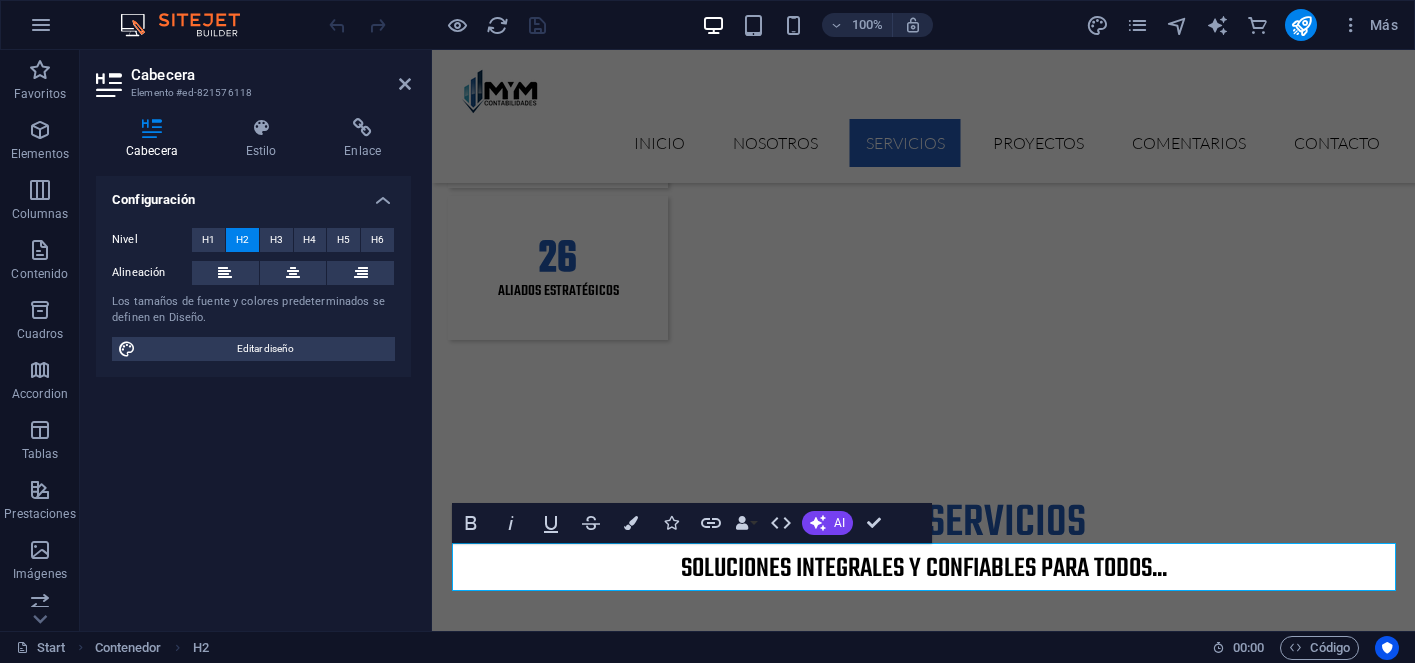 type 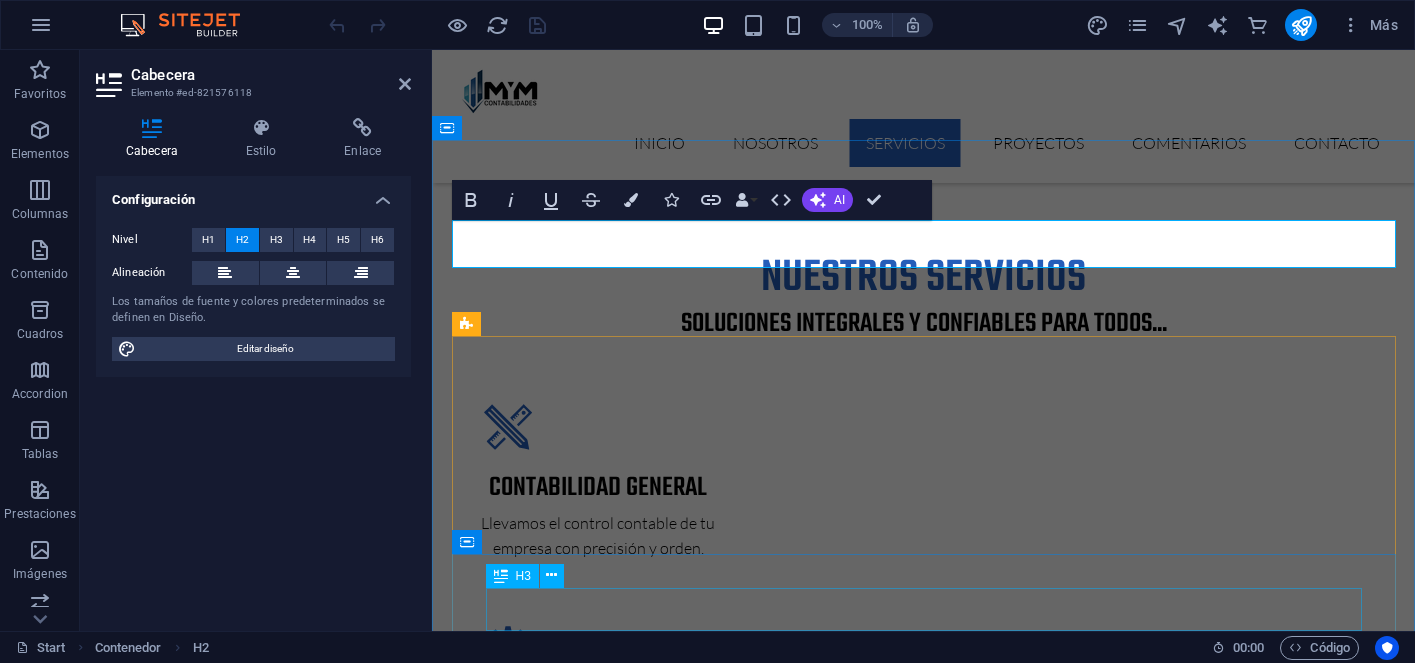 scroll, scrollTop: 2997, scrollLeft: 0, axis: vertical 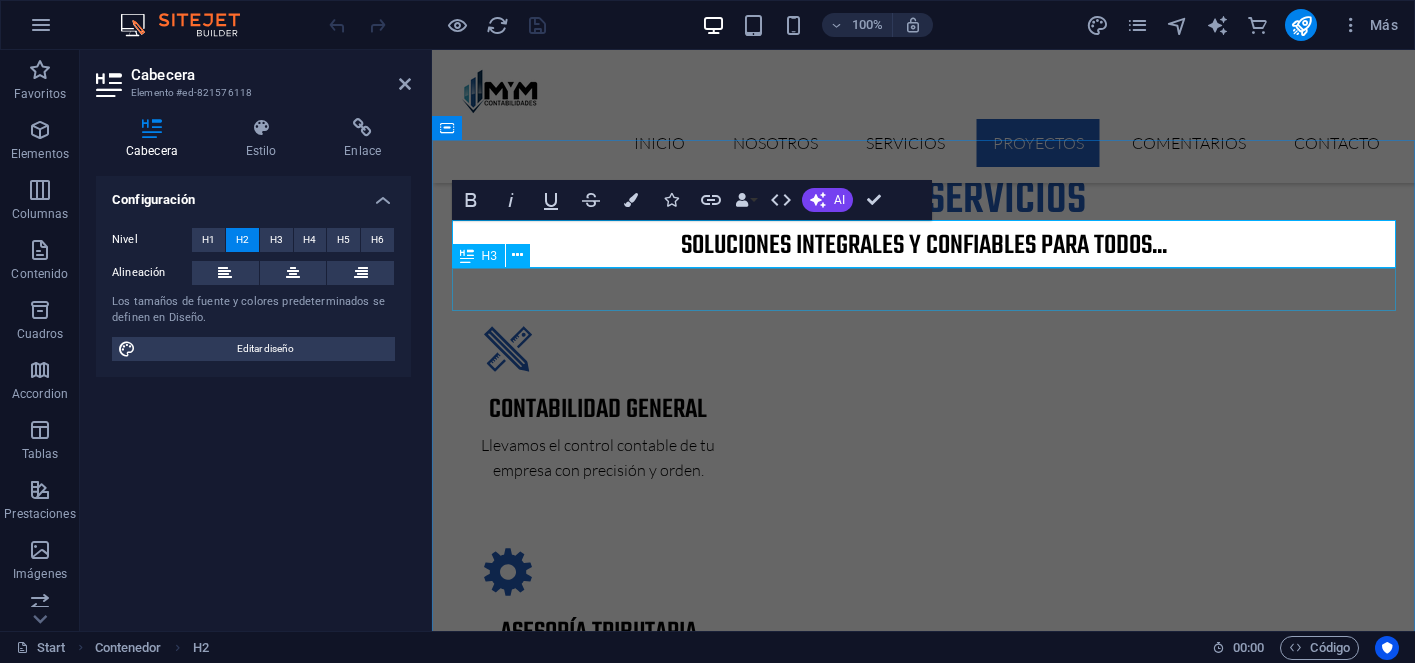 click on "Solution for Industries" at bounding box center (924, 4138) 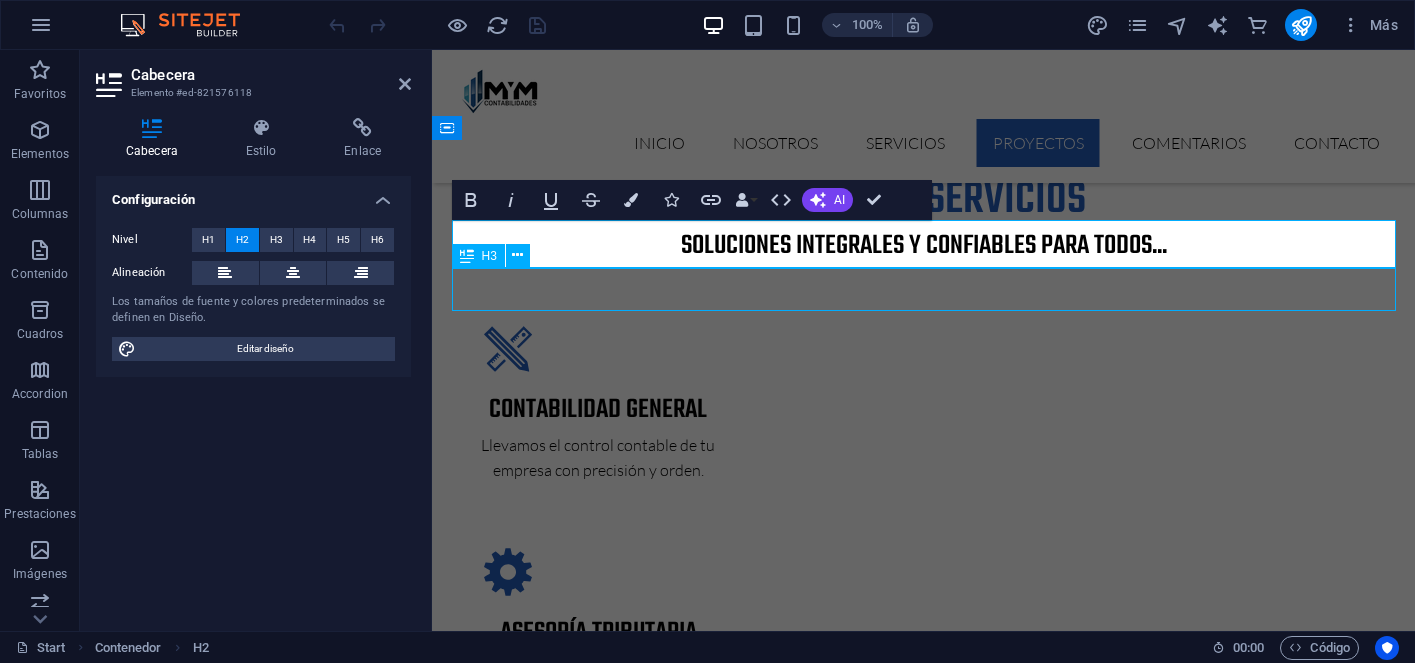 click on "Solution for Industries" at bounding box center [924, 4138] 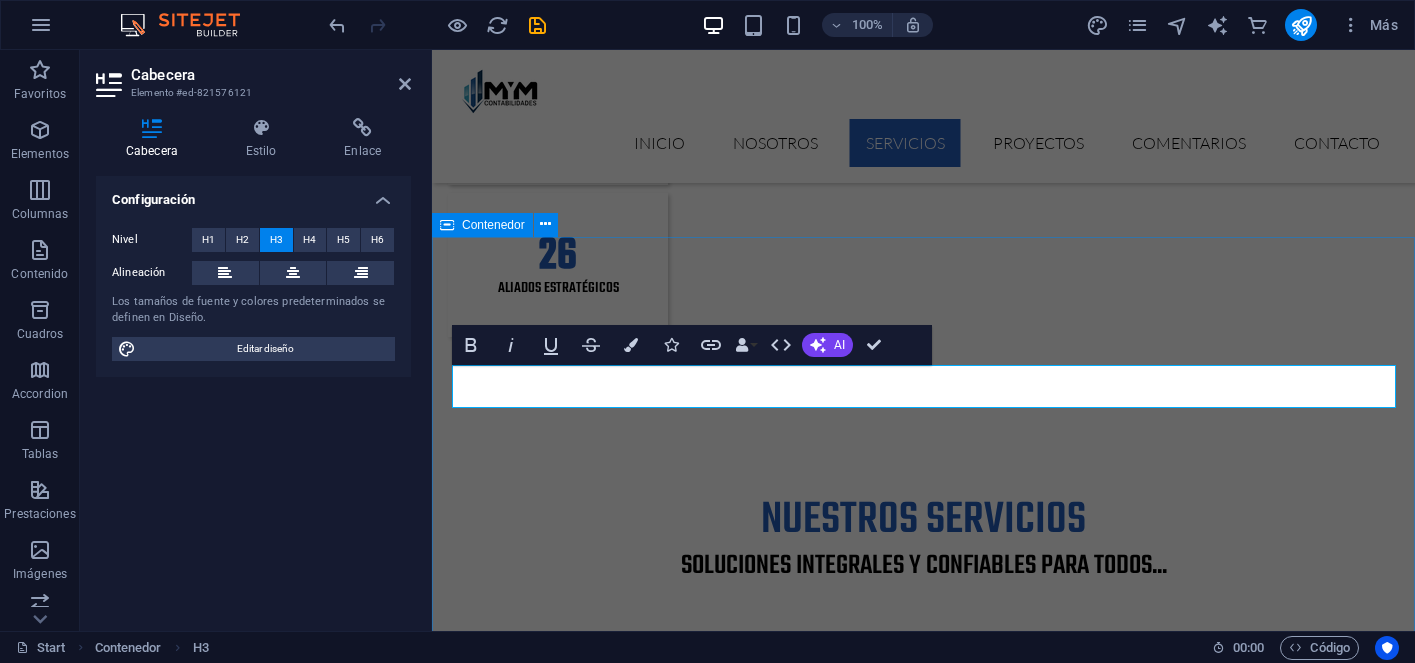 scroll, scrollTop: 2900, scrollLeft: 0, axis: vertical 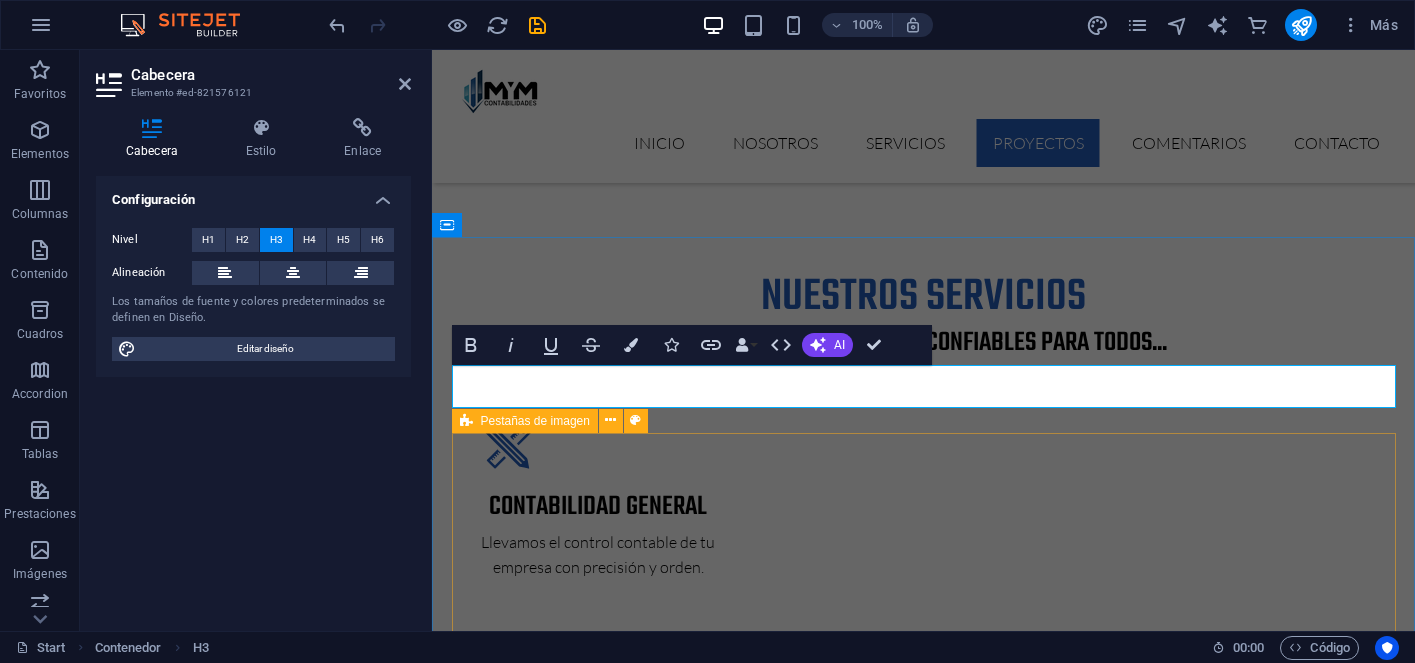 type 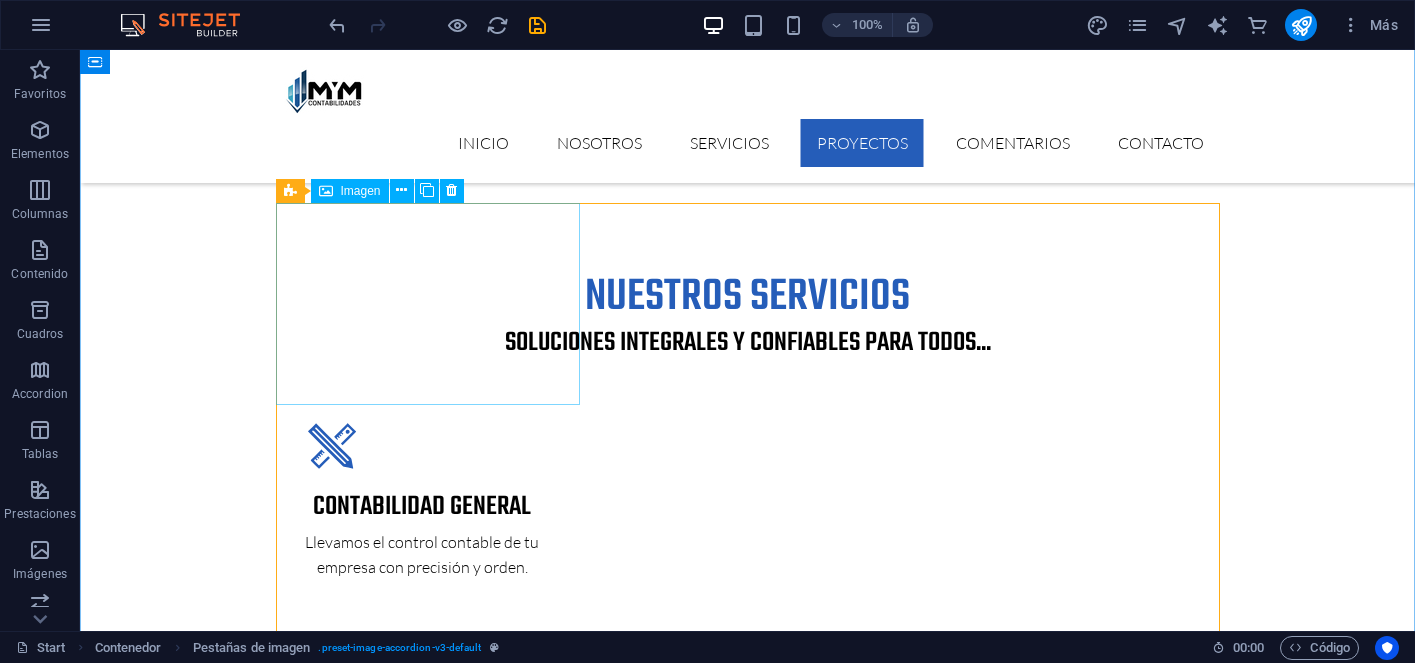 click on "PROJECT 1" at bounding box center [428, 4267] 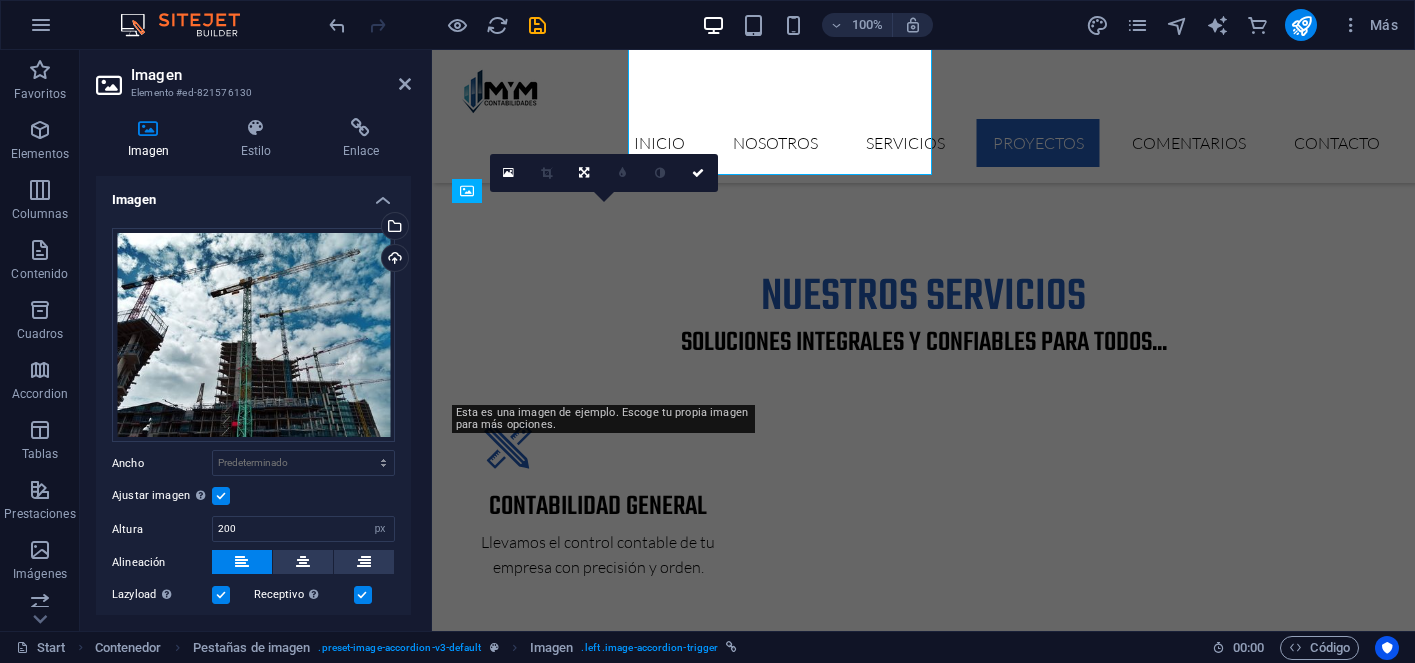 scroll, scrollTop: 3130, scrollLeft: 0, axis: vertical 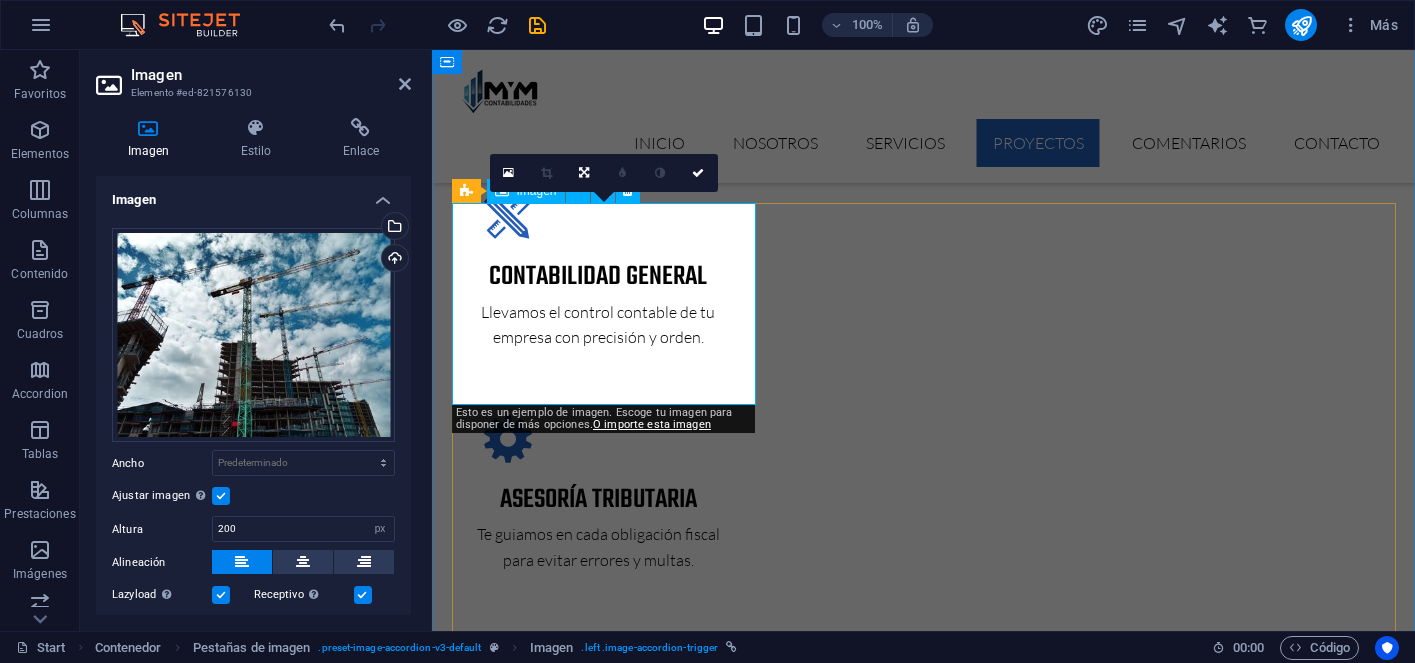 click on "PROJECT 1" at bounding box center [604, 4153] 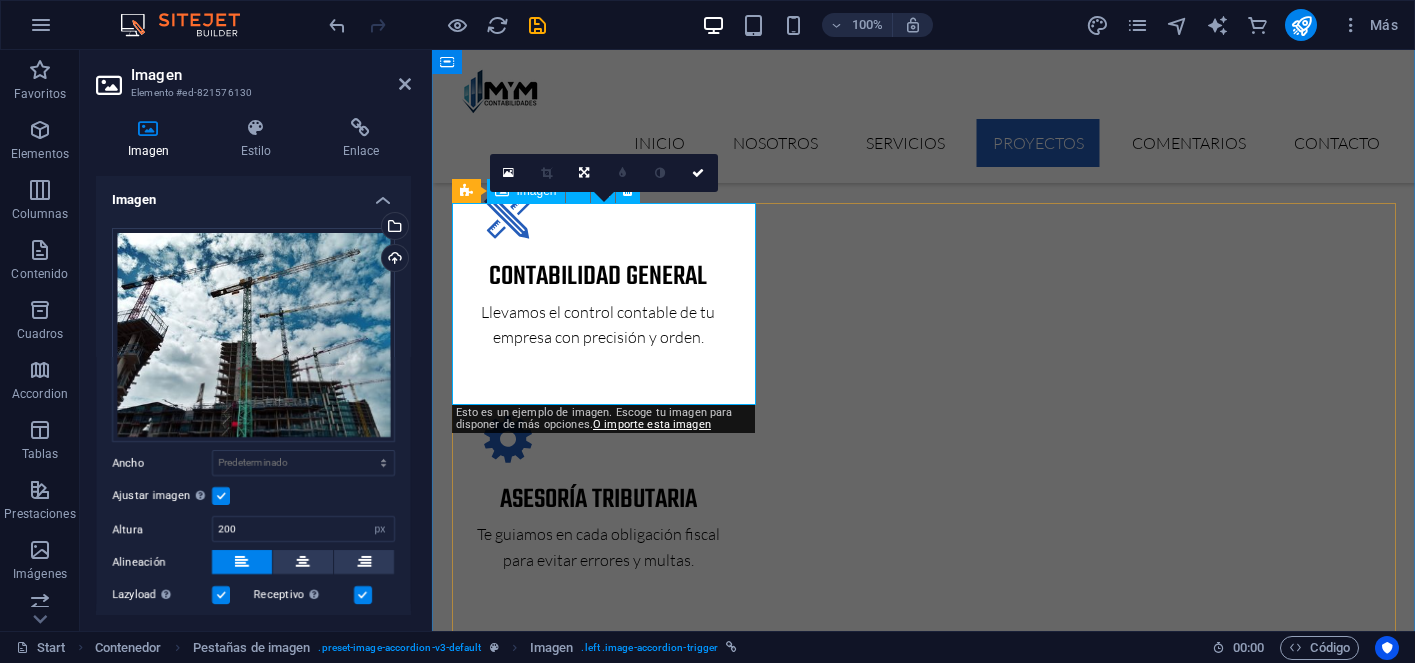 click on "PROJECT 1" at bounding box center (604, 4153) 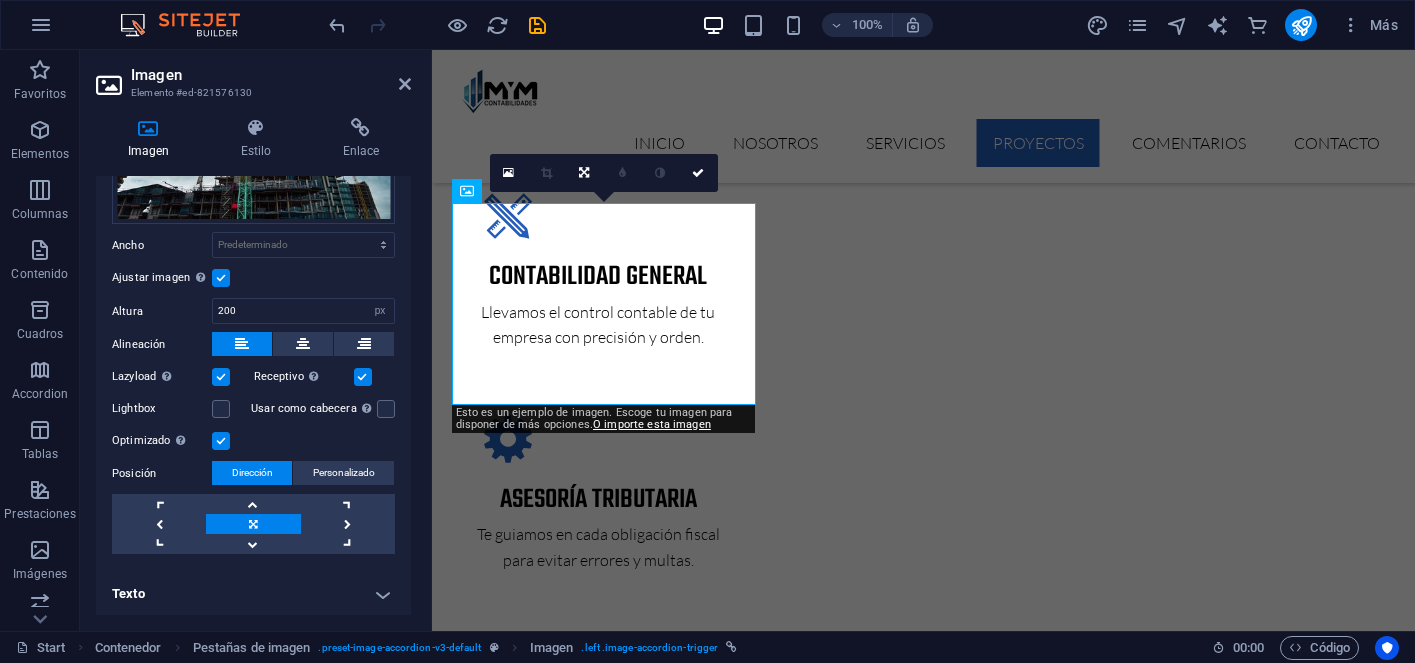 scroll, scrollTop: 0, scrollLeft: 0, axis: both 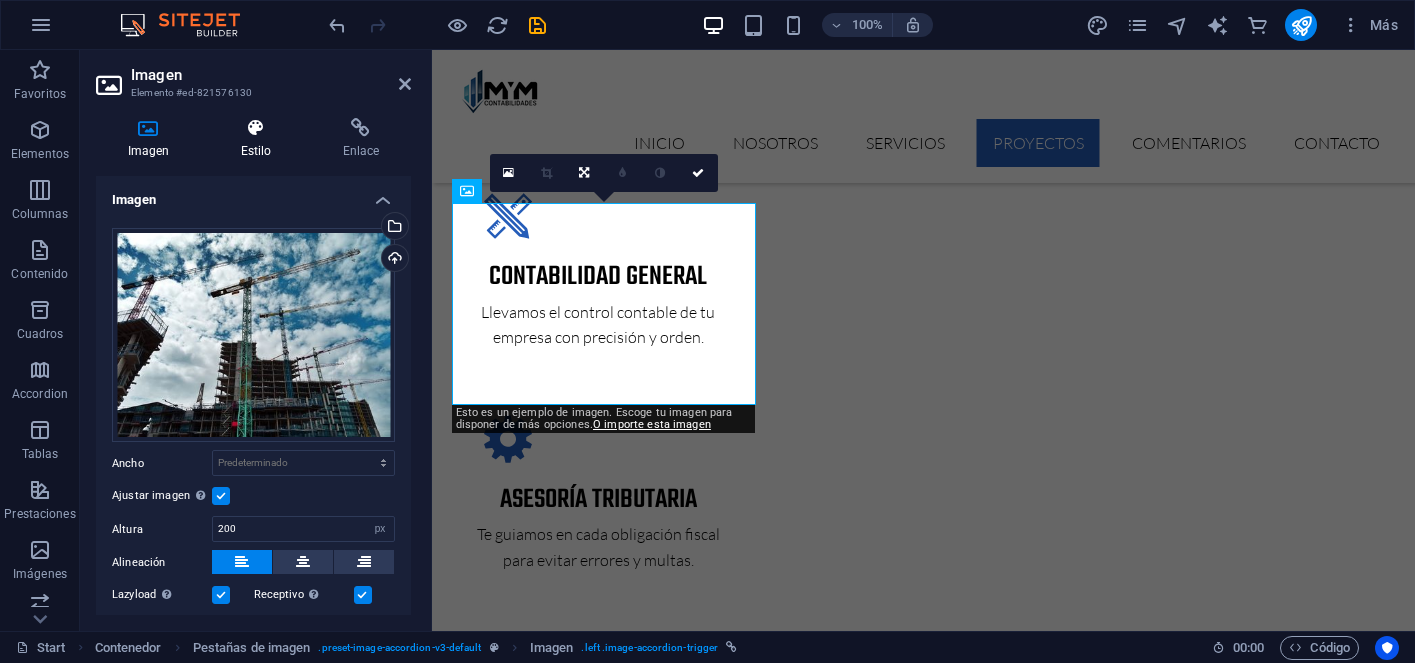 click at bounding box center (256, 128) 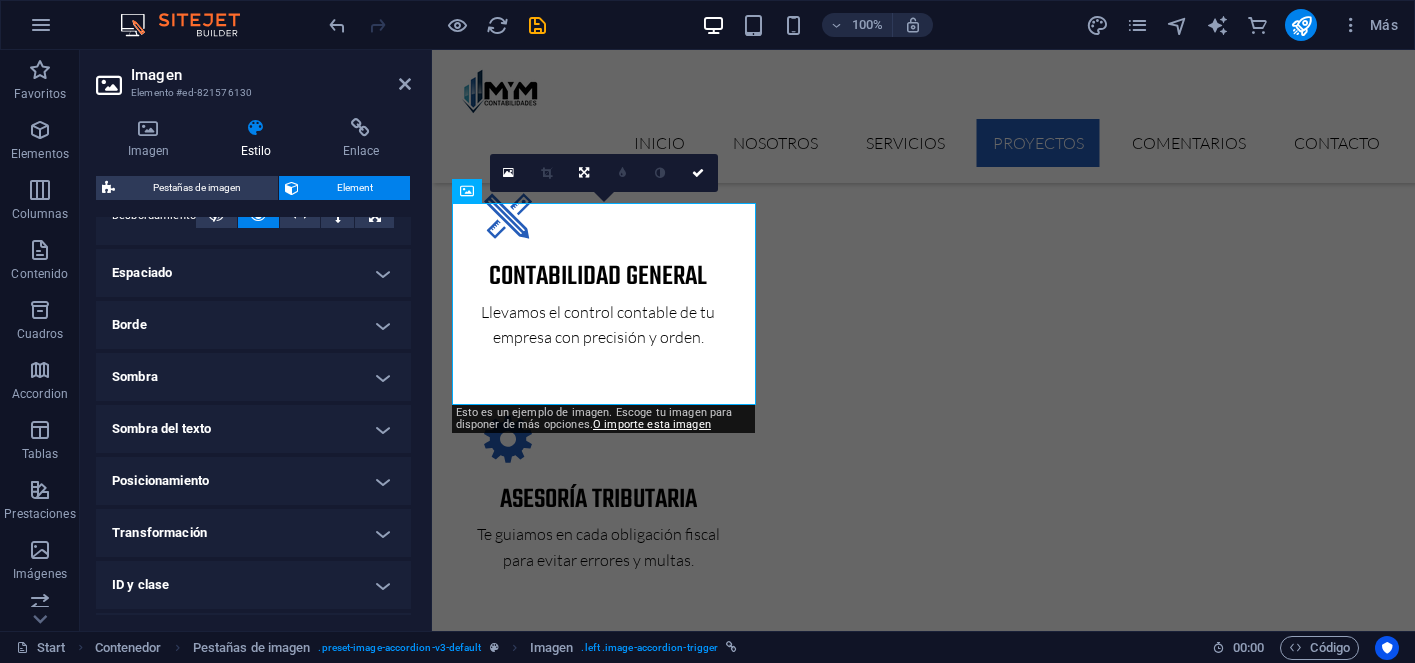 scroll, scrollTop: 463, scrollLeft: 0, axis: vertical 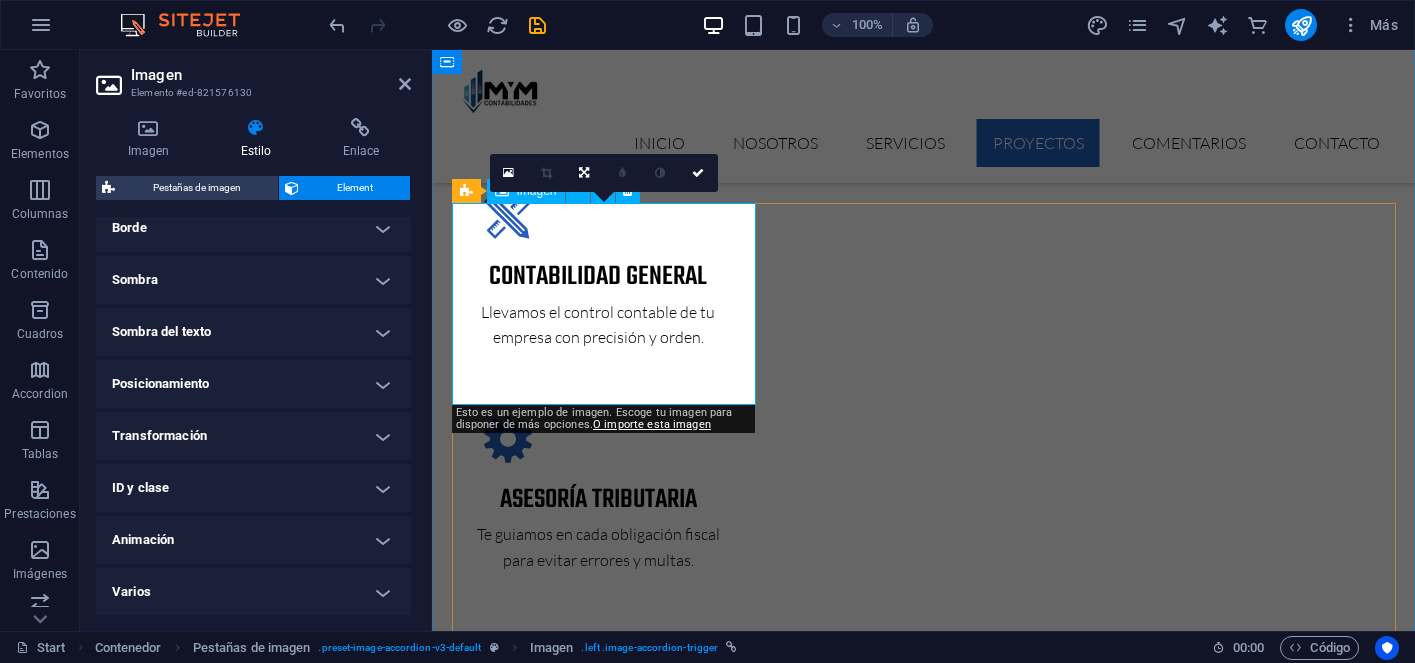 click on "PROJECT 1" at bounding box center (604, 4153) 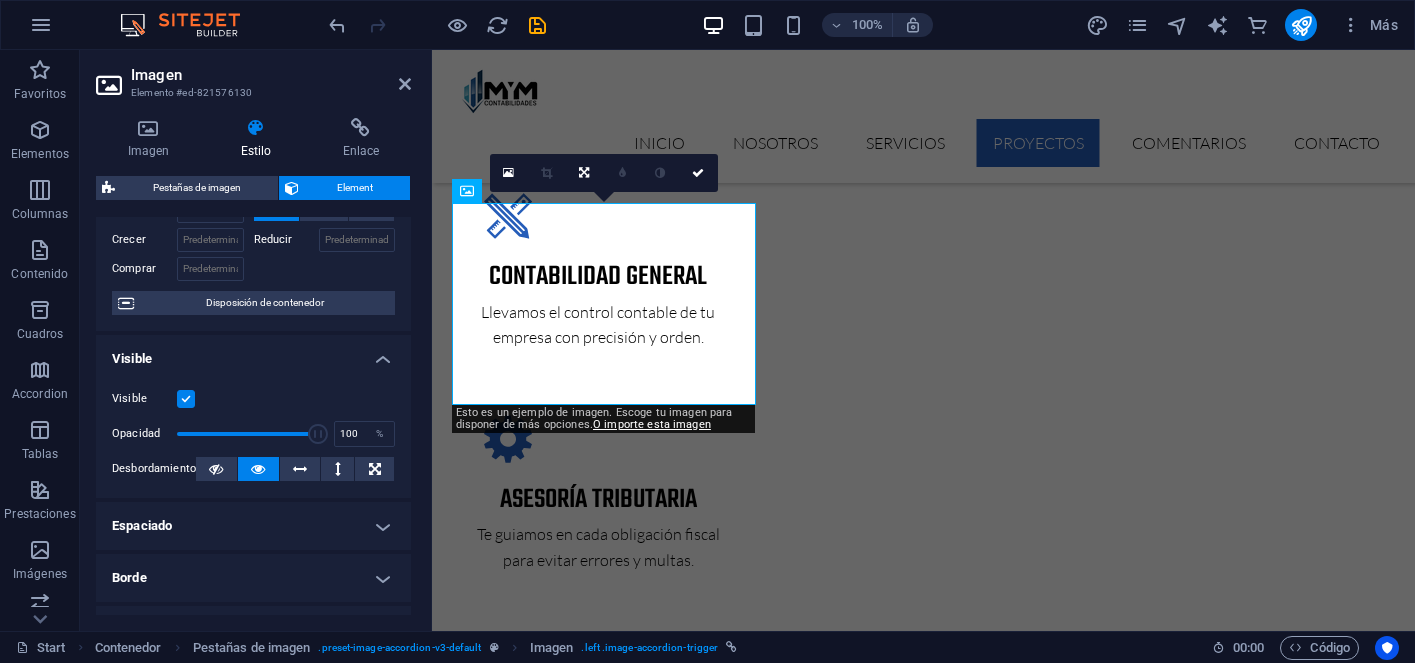scroll, scrollTop: 0, scrollLeft: 0, axis: both 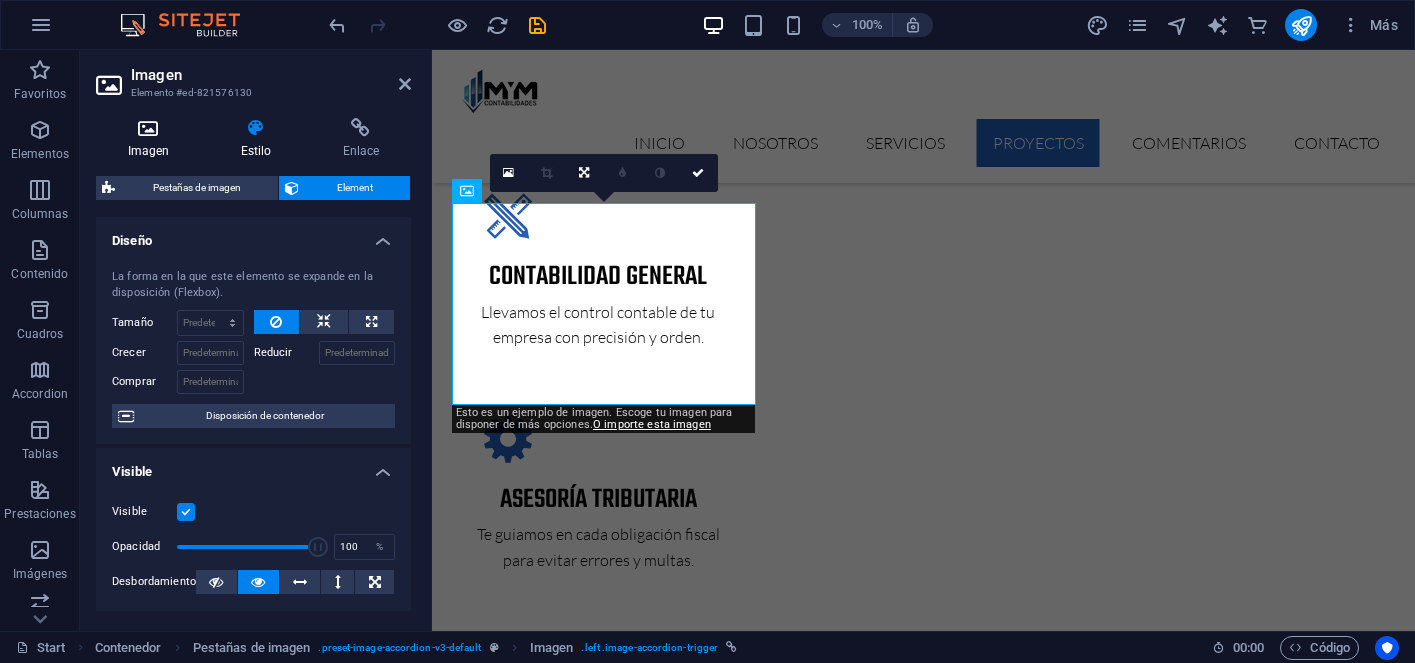 click at bounding box center (148, 128) 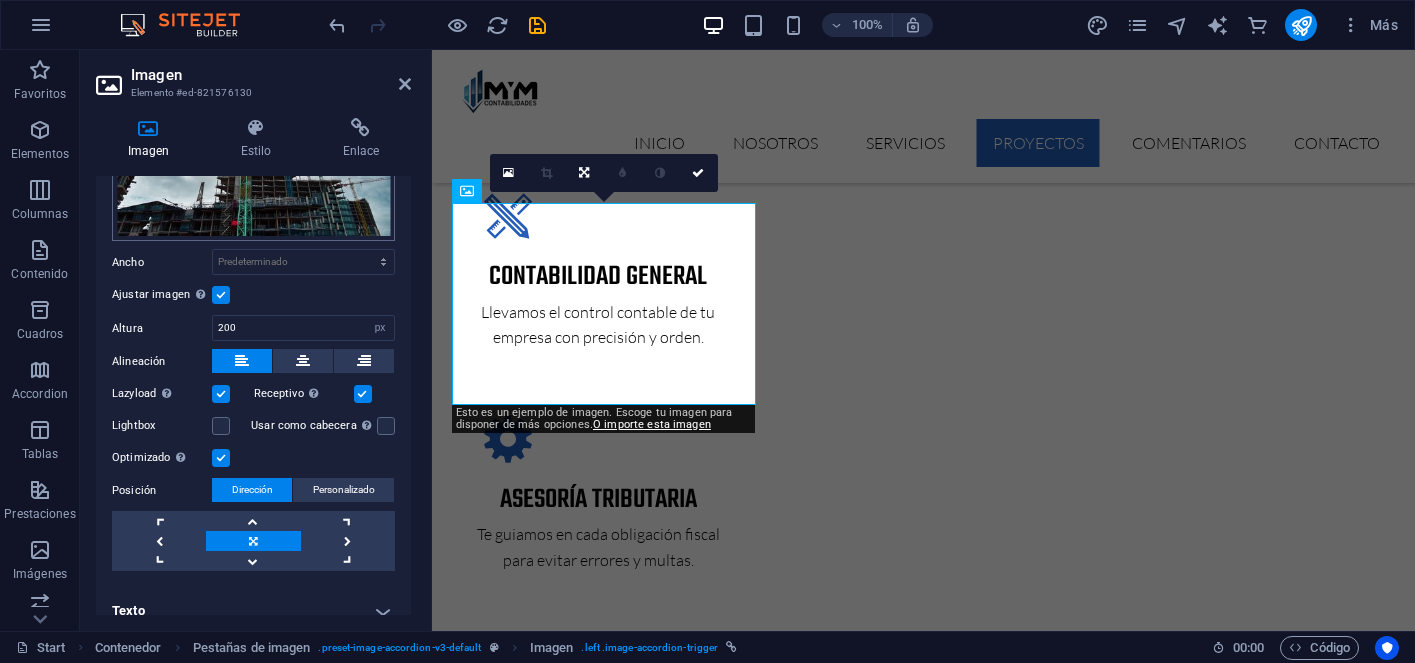 scroll, scrollTop: 218, scrollLeft: 0, axis: vertical 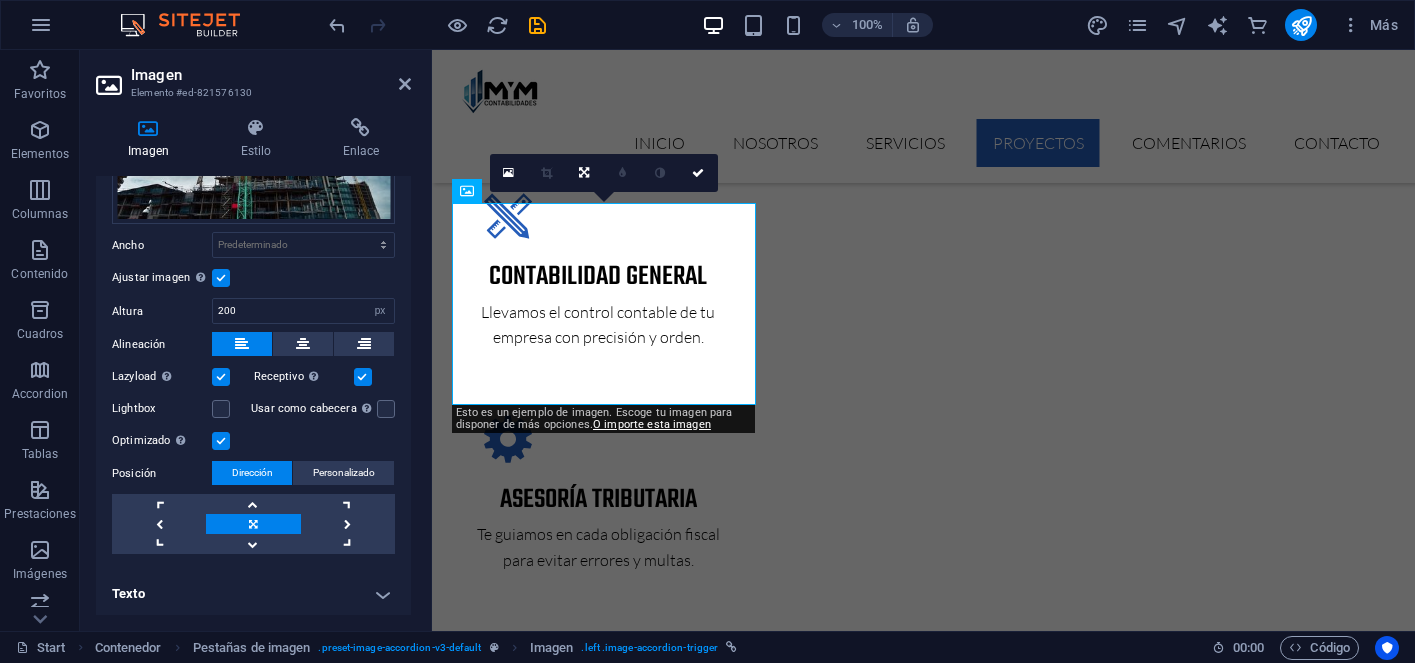 click on "Texto" at bounding box center [253, 594] 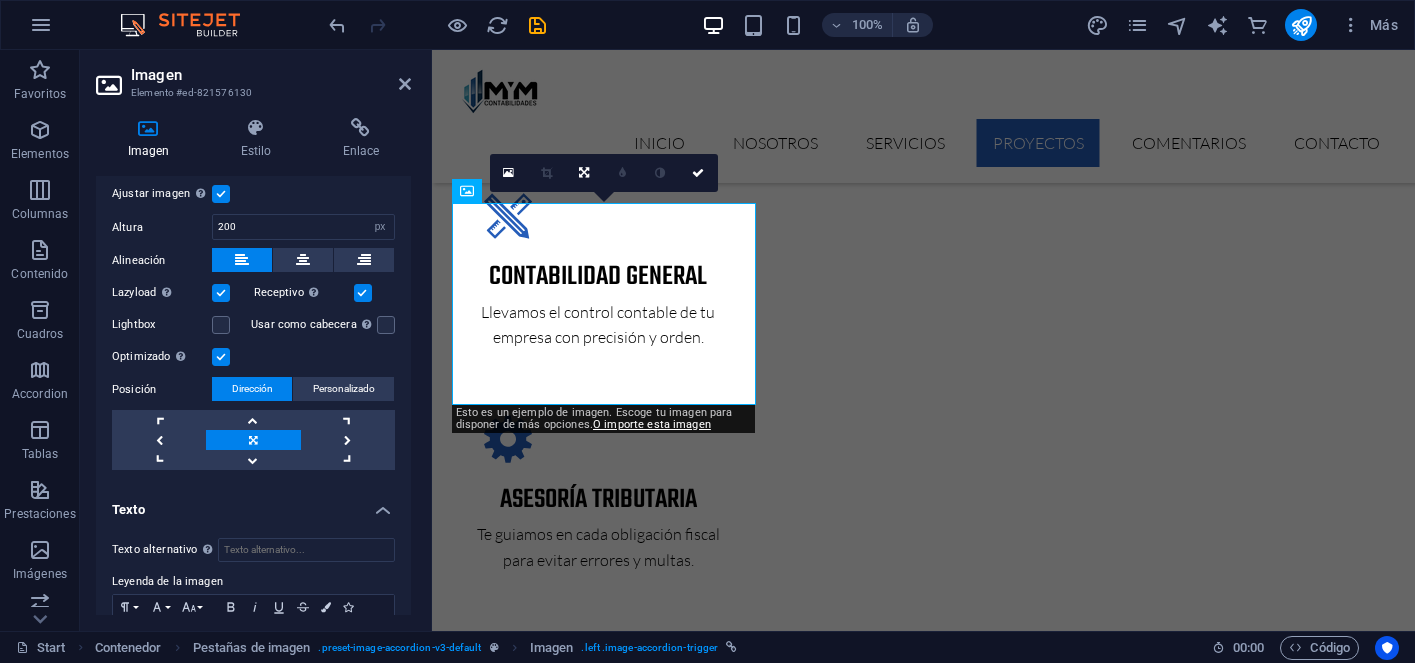 scroll, scrollTop: 406, scrollLeft: 0, axis: vertical 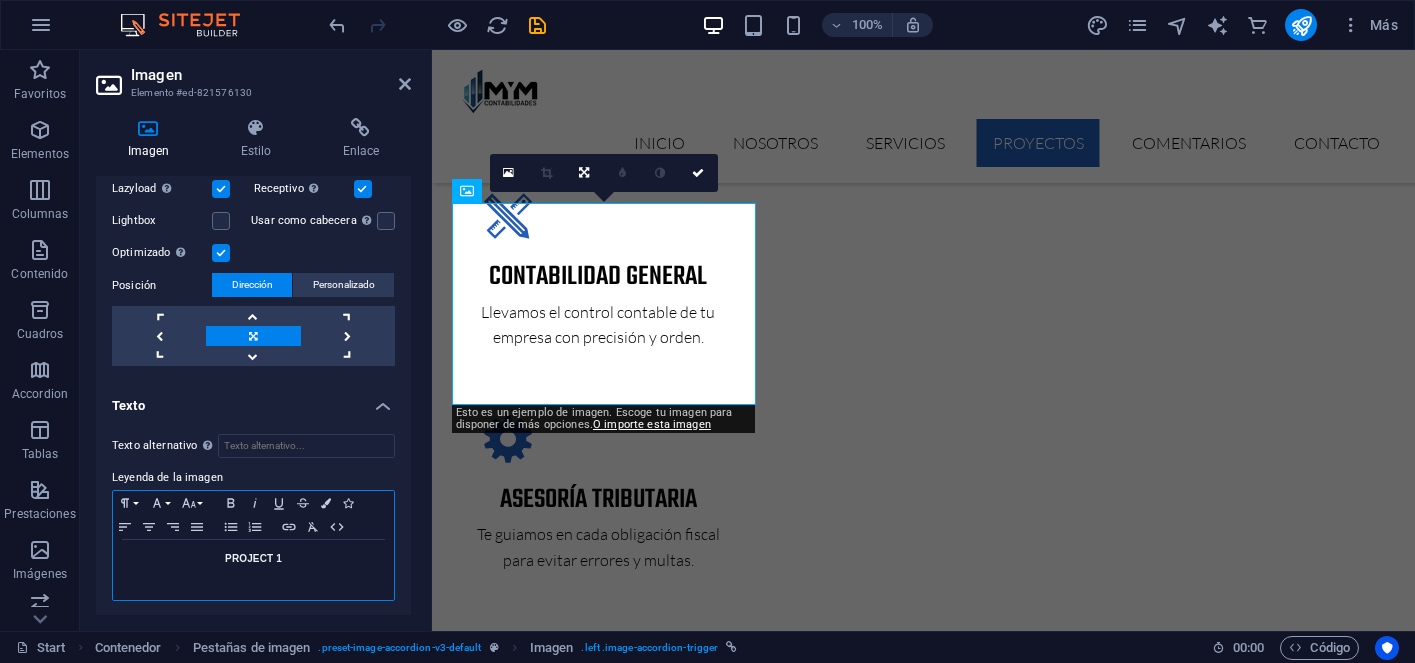 click on "PROJECT 1" at bounding box center (253, 558) 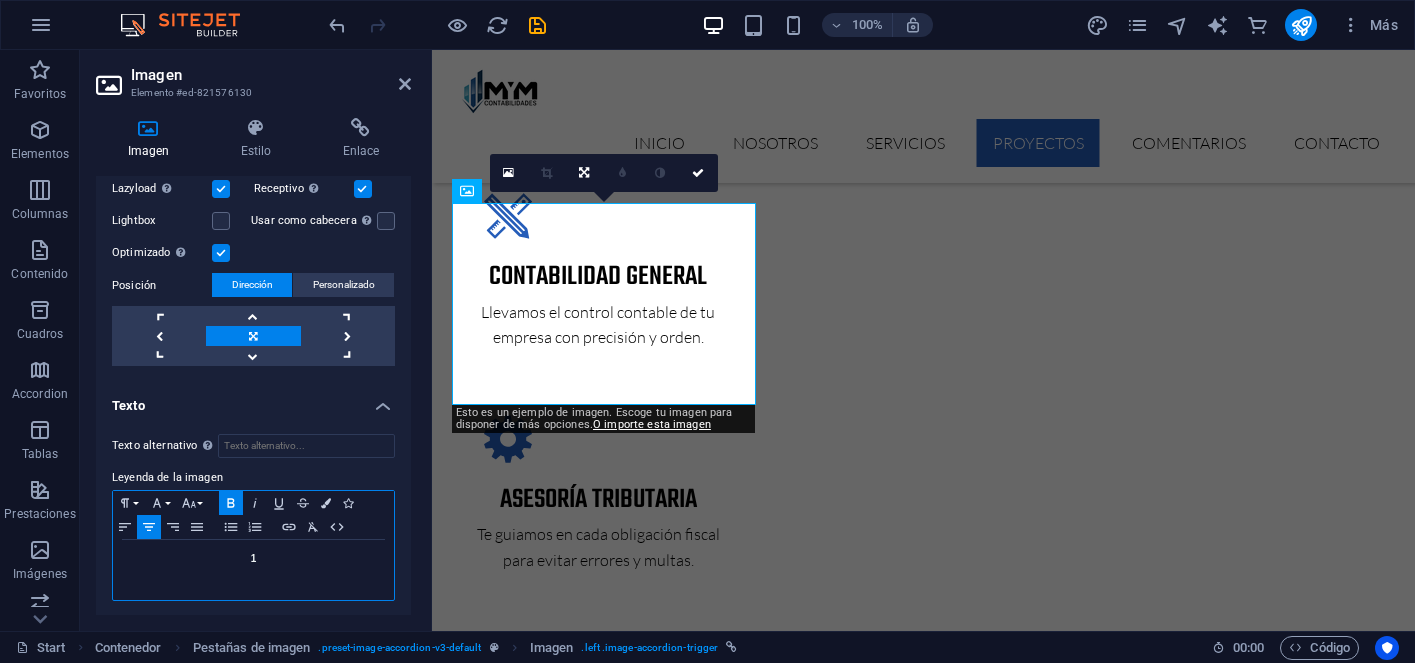 type 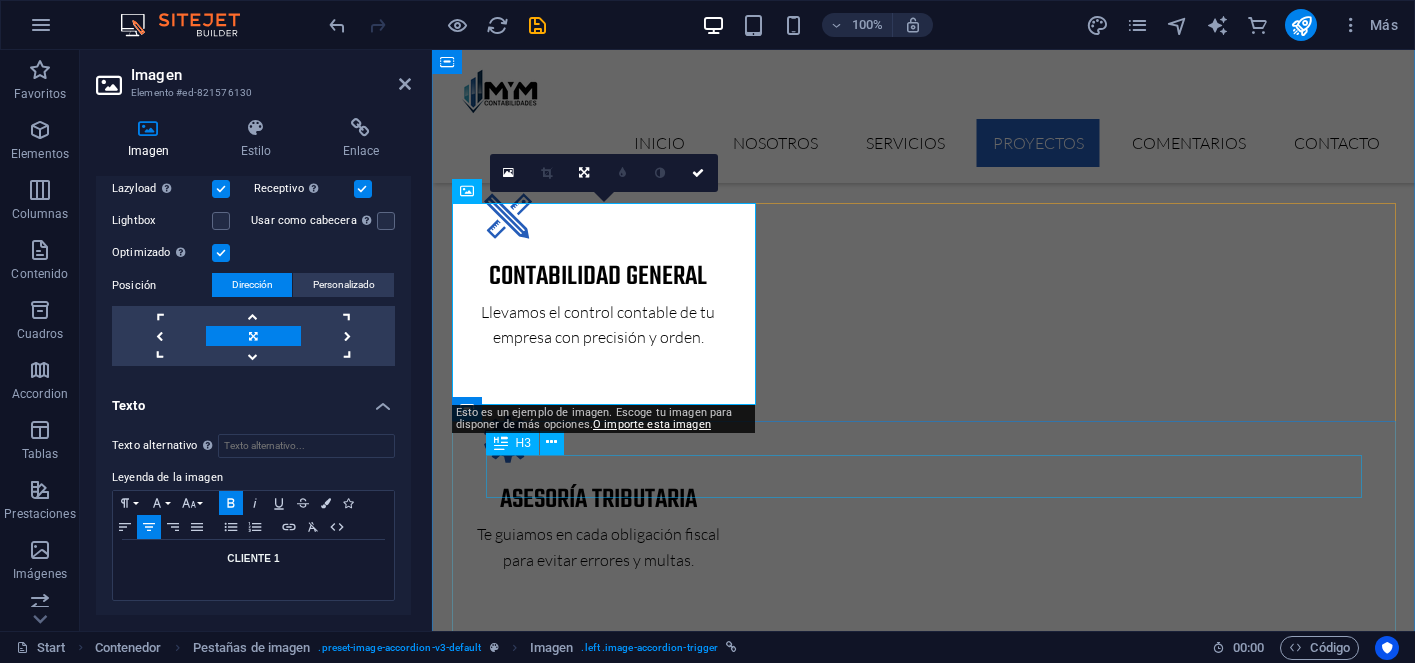 click on "Our latest project" at bounding box center [924, 4325] 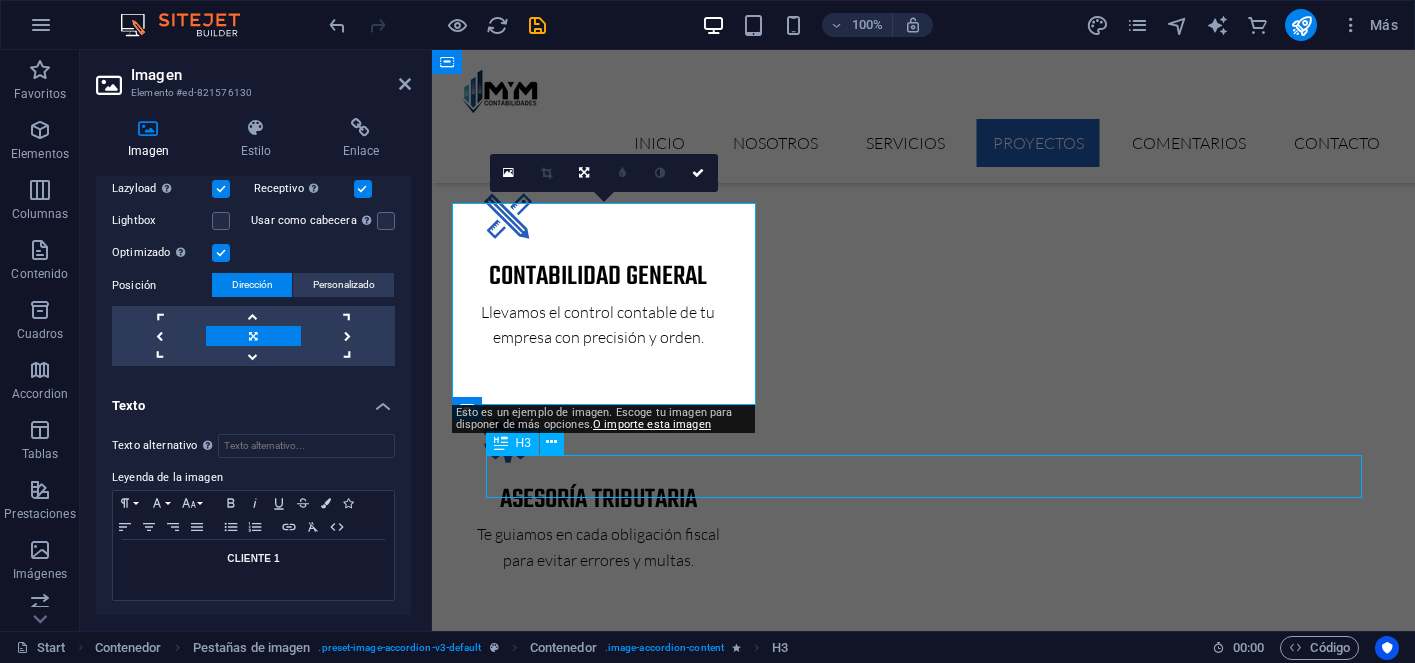 click on "Our latest project" at bounding box center [924, 4325] 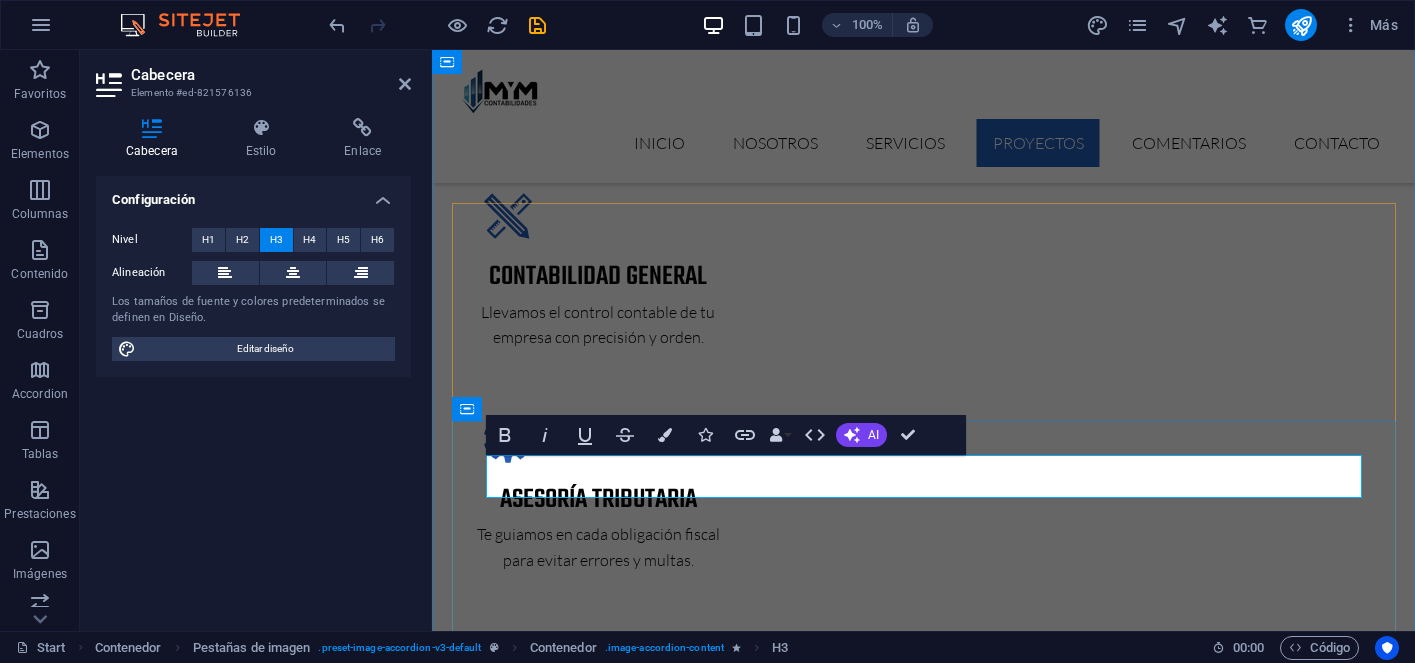 type 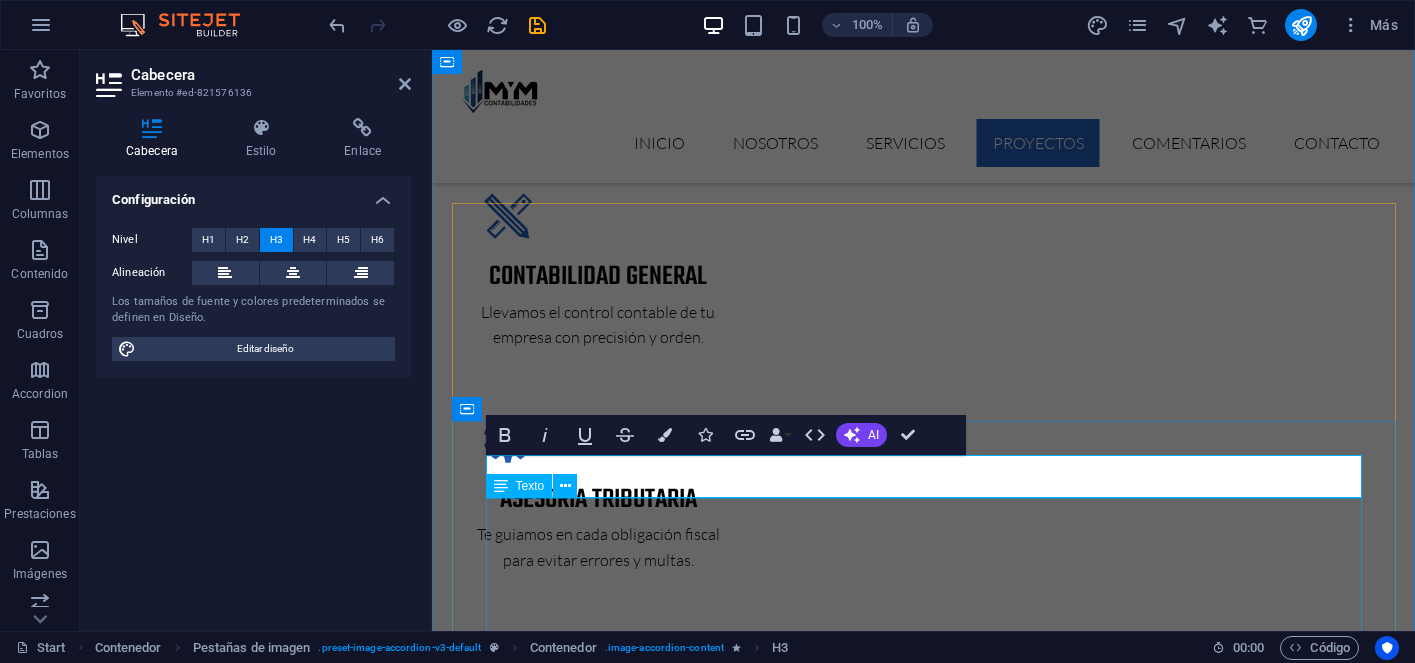 click on "Lorem ipsum dolor sit amet, consectetur adipisicing elit. Natus, dolores, at, nisi eligendi repellat voluptatem minima officia veritatis quasi animi porro laudantium dicta dolor voluptate non maiores ipsum reprehenderit odio fugiat reiciendis consectetur fuga pariatur libero accusantium quod minus odit debitis. Morrupti ipsum Perferendis Cumque quo adipisci vel vitae aliquid  Corrupti perferendis voluptates Voluptatem minima officia veritatis" at bounding box center (924, 4451) 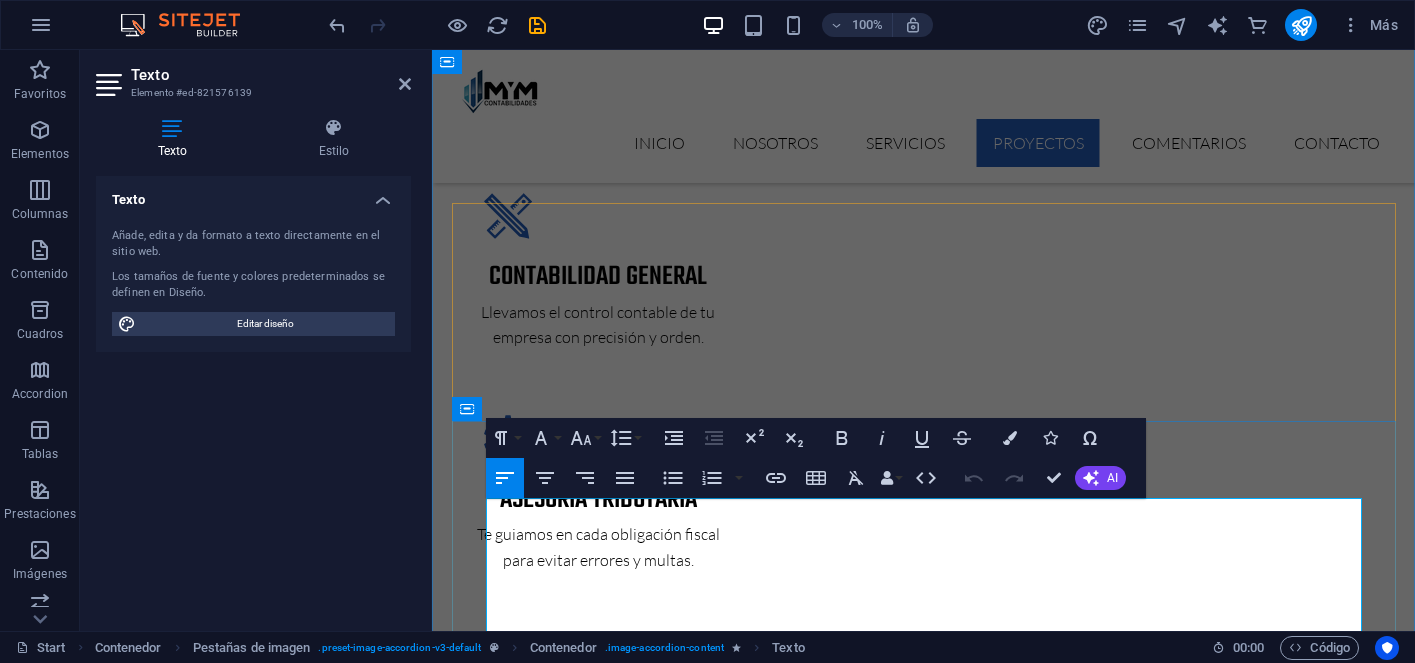 type 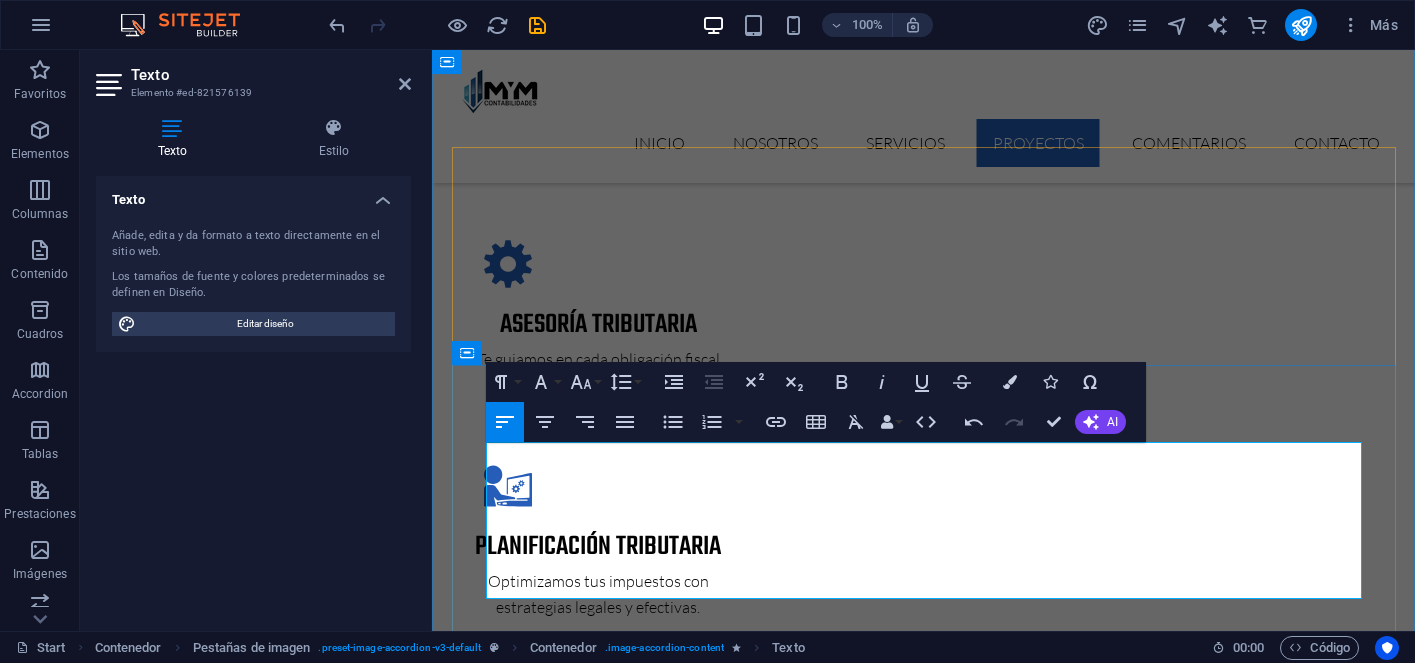 scroll, scrollTop: 3328, scrollLeft: 0, axis: vertical 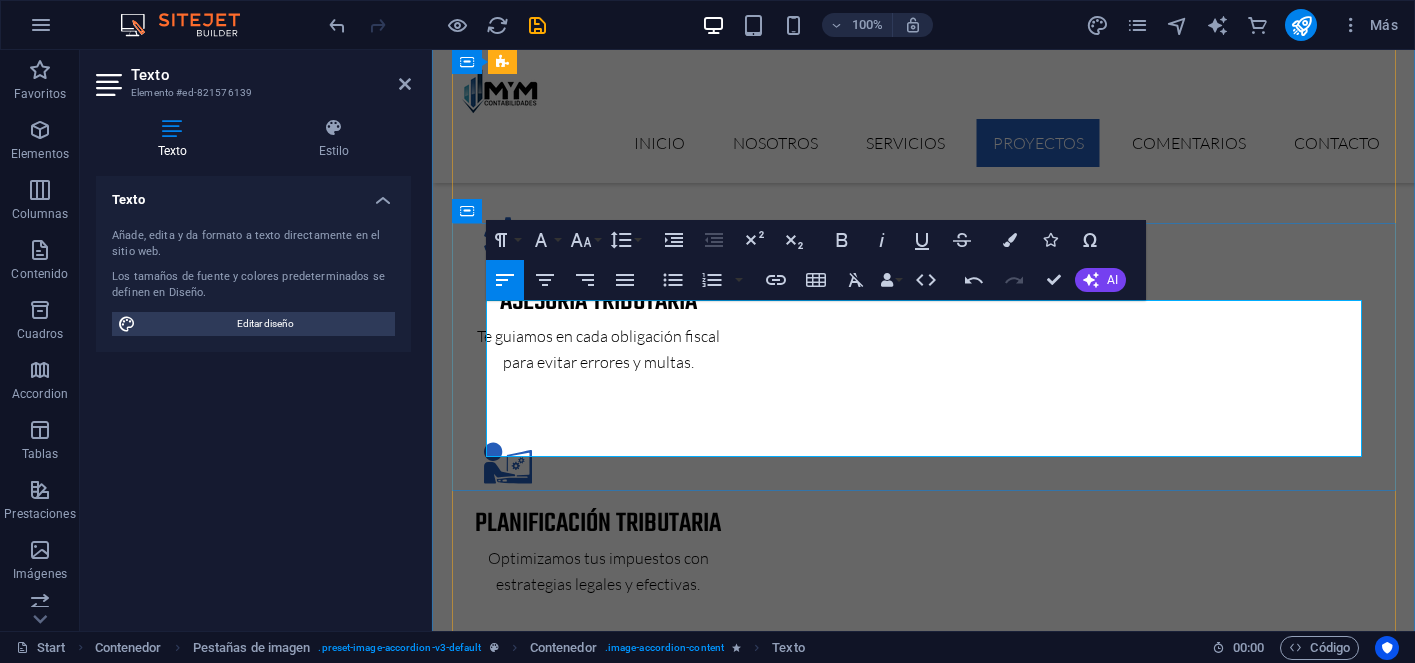 drag, startPoint x: 695, startPoint y: 368, endPoint x: 491, endPoint y: 361, distance: 204.12006 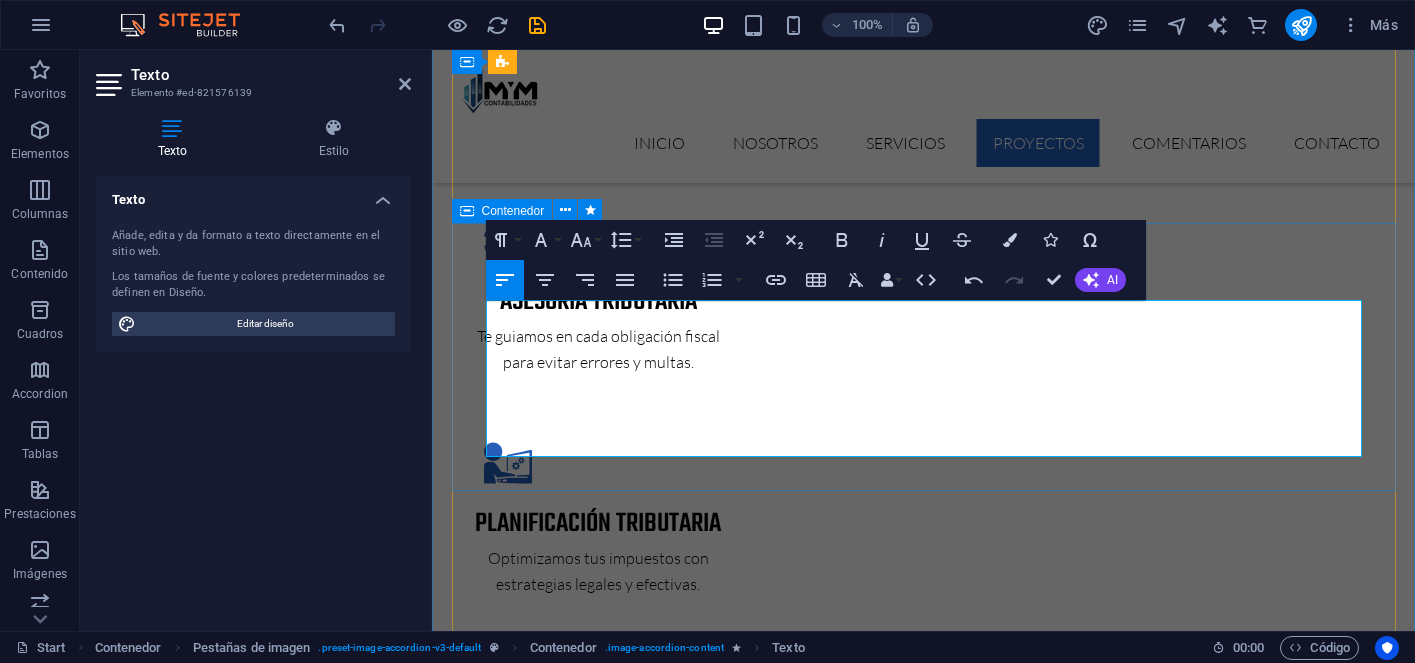 click on "NOMBRE DEL CLIENTE Descripción de lo que se hizo Infomación adicional por destacar Cumque quo adipisci vel vitae aliquid  Corrupti perferendis voluptates Voluptatem minima officia veritatis" at bounding box center (924, 4204) 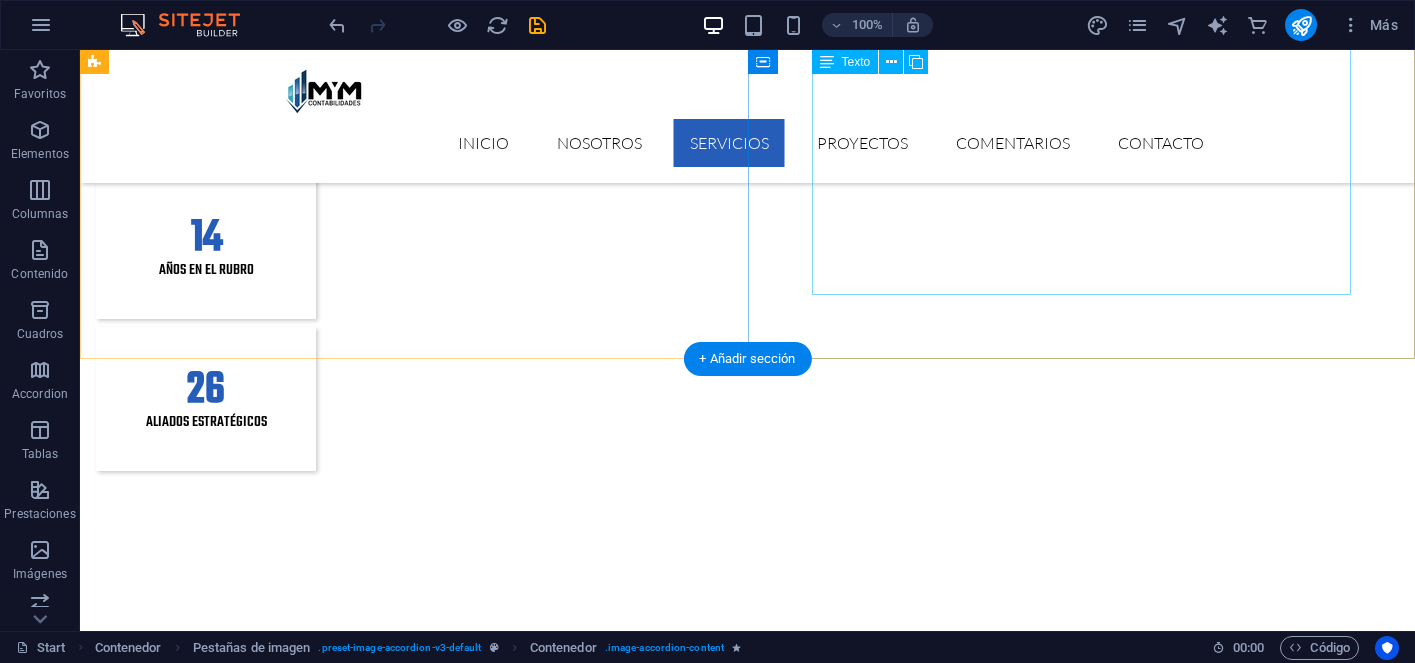scroll, scrollTop: 2541, scrollLeft: 0, axis: vertical 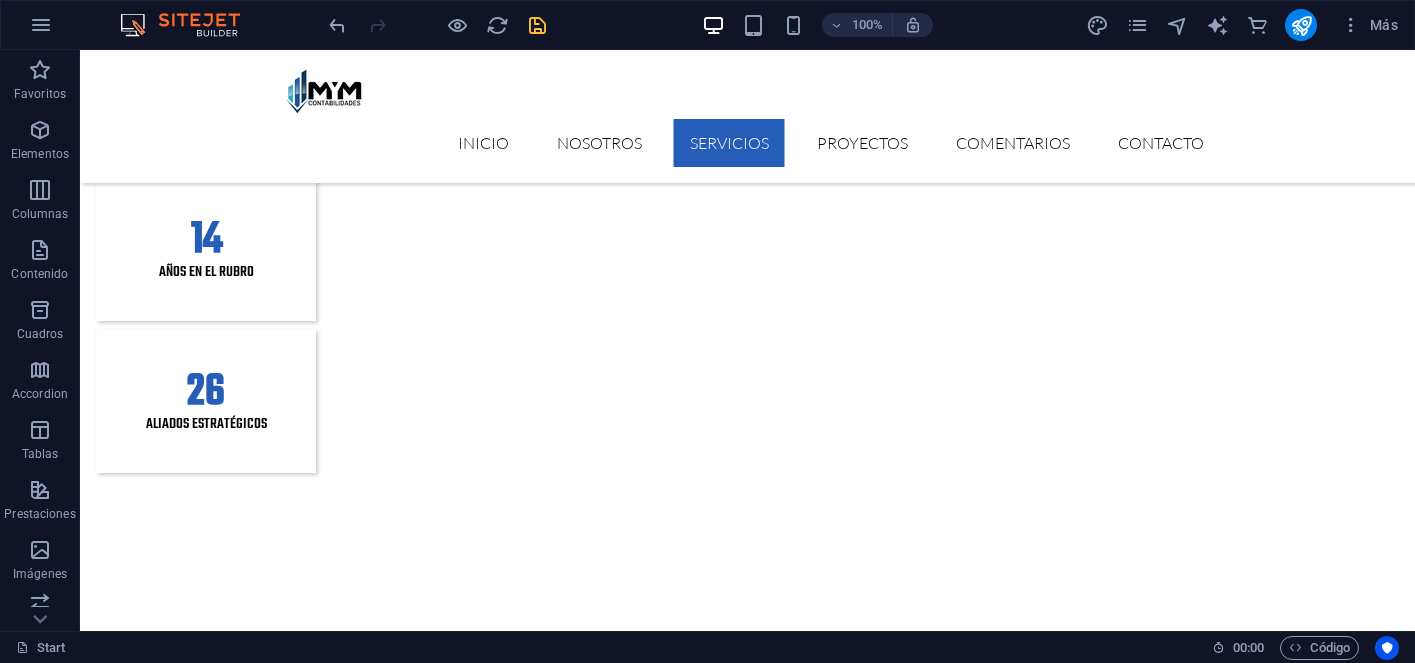 click at bounding box center (537, 25) 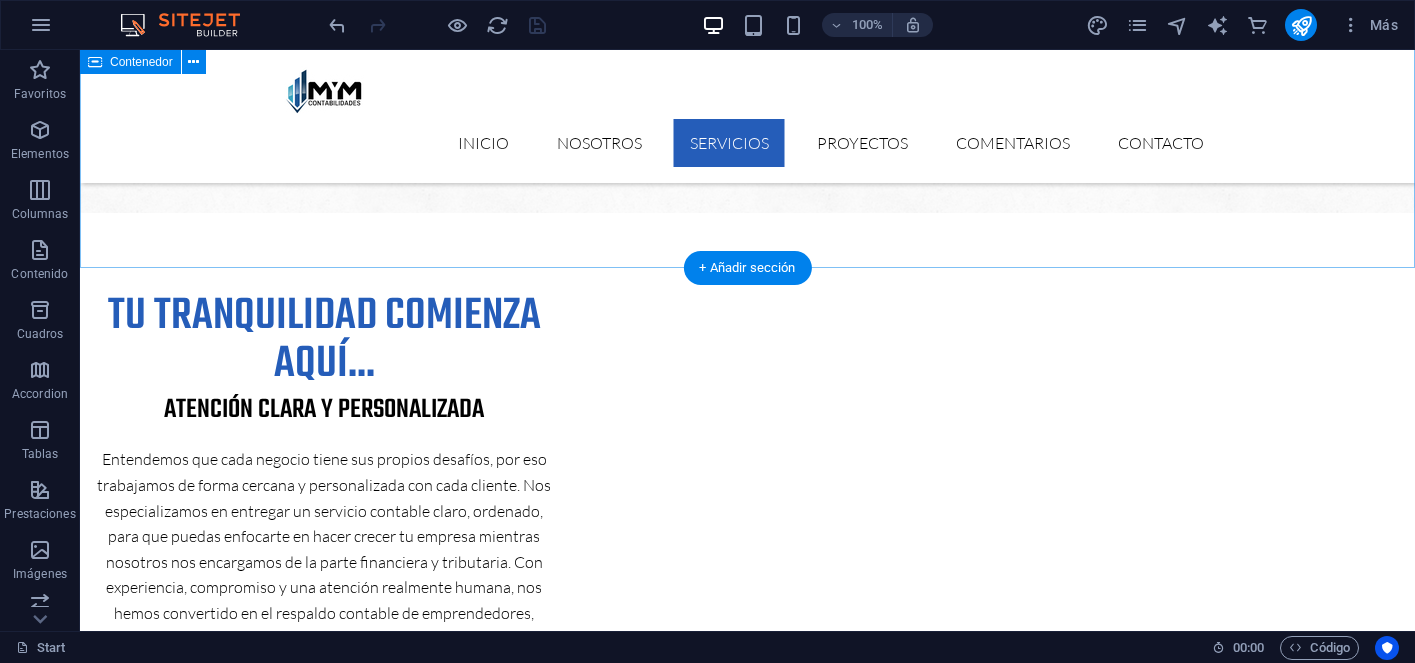 scroll, scrollTop: 1795, scrollLeft: 0, axis: vertical 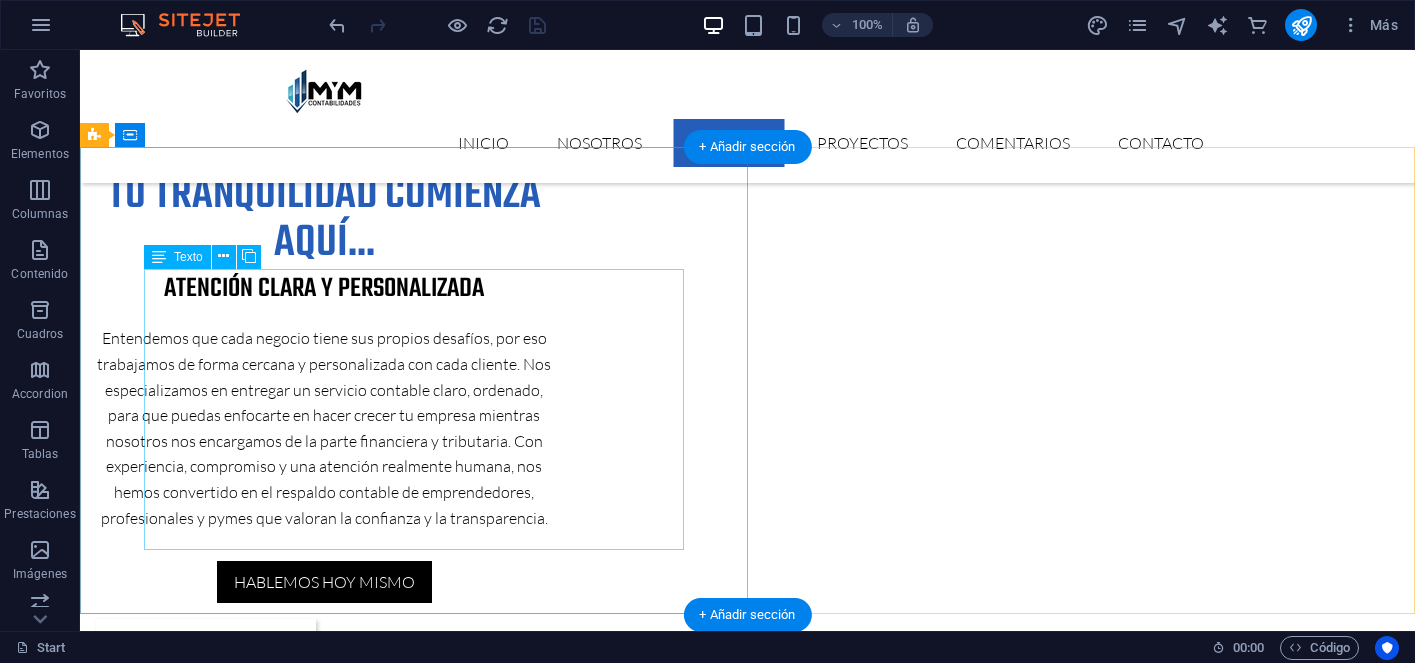 click on "Lorem ipsum dolor sit amet, consectetur adipisicing elit. Vitae, eos, voluptatem, et sequi distinctio adipisci omnis in error quas fuga tempore fugit incidunt quos. Atque, debitis architecto ducimus eligendi dignissimos modi ut non officiis repudiandae maiores. Fugit sit atque eaque dolorum autem reprehenderit porro omnis obcaecati laborum?  Obcaecati, laboriosam, ex, deserunt, harum libero a voluptatem possimus culpa nisi eos quas dolore omnis debitis consequatur fugiat eaque nostrum excepturi nulla. Qui, molestias, nobis dicta enim voluptas repellendus tempore mollitia hic tempora natus ipsam sed quo distinctio suscipit officiis consectetur omnis odit saepe soluta atque magni consequuntur unde nemo voluptatem similique porro." at bounding box center [748, 3118] 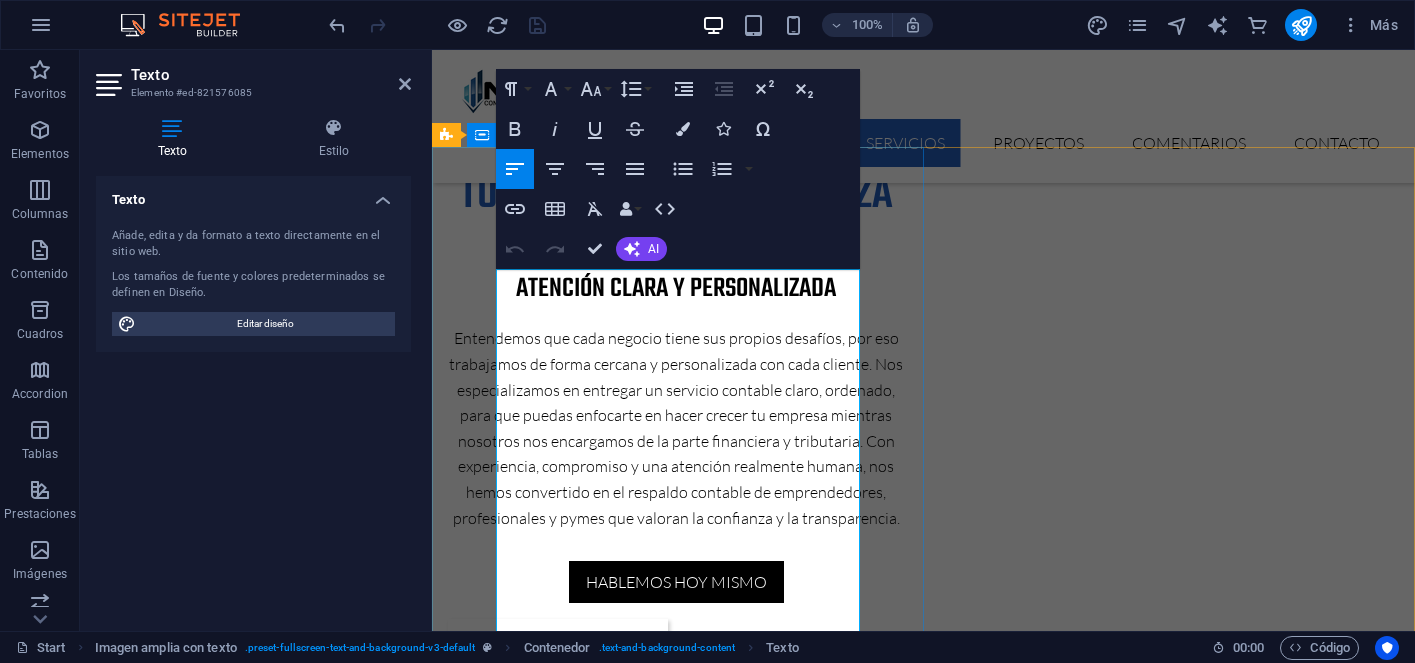 click on "Lorem ipsum dolor sit amet, consectetur adipisicing elit. Vitae, eos, voluptatem, et sequi distinctio adipisci omnis in error quas fuga tempore fugit incidunt quos. Atque, debitis architecto ducimus eligendi dignissimos modi ut non officiis repudiandae maiores. Fugit sit atque eaque dolorum autem reprehenderit porro omnis obcaecati laborum?" at bounding box center (924, 3054) 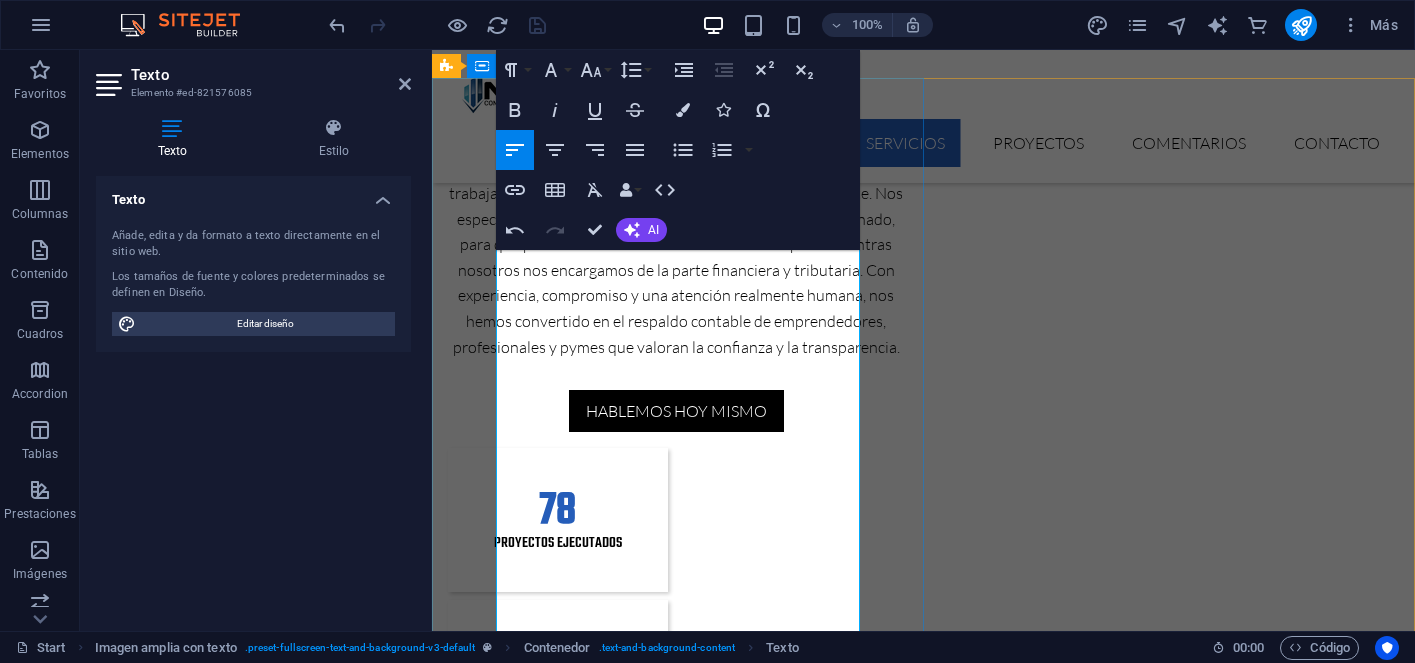 scroll, scrollTop: 2009, scrollLeft: 0, axis: vertical 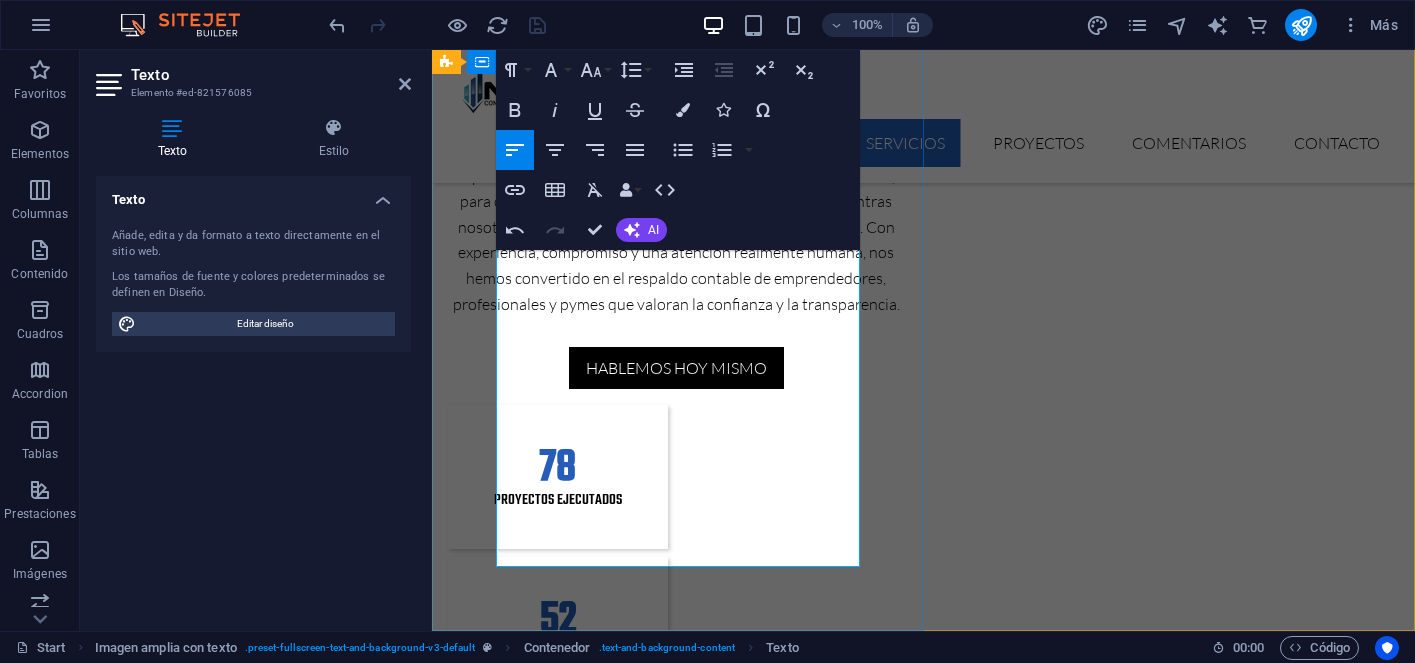 drag, startPoint x: 739, startPoint y: 556, endPoint x: 499, endPoint y: 377, distance: 299.40106 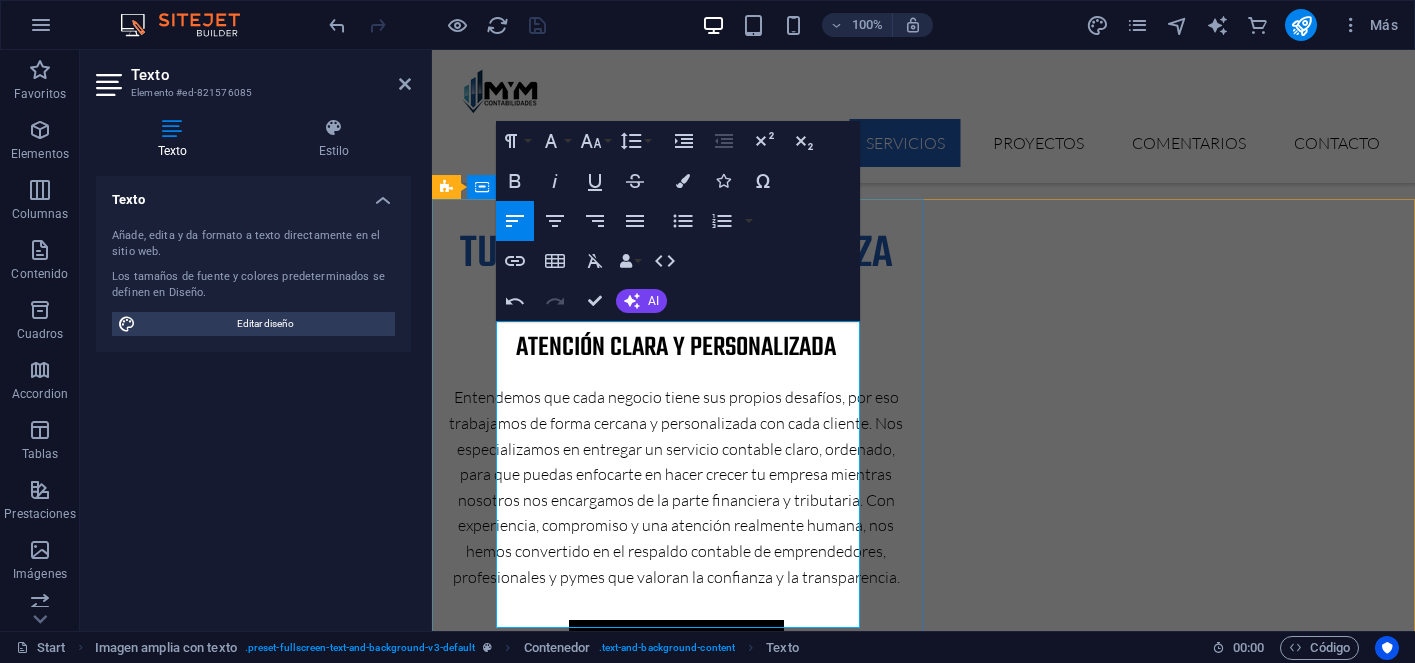 scroll, scrollTop: 1729, scrollLeft: 0, axis: vertical 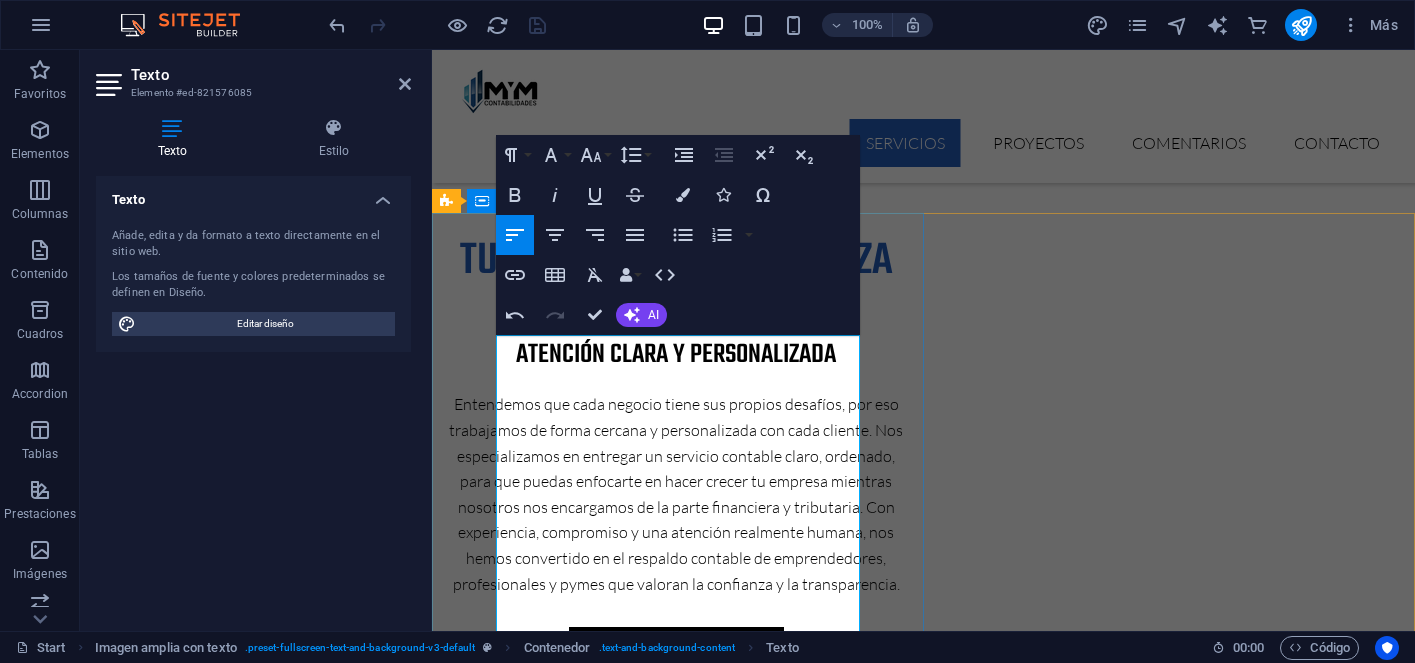 click on "seguimos un proceso claro y eficiente para que te sientas acompañado desde el primer momento. Comenzamos con una reunión de diagnóstico donde entendemos tu situación actual y tus necesidades. Luego, elaboramos una propuesta personalizada con los servicios que realmente necesitas. Una vez aceptada, iniciamos el trabajo contable con planificación, orden y comunicación constante. Mantenemos contacto permanente para responder tus dudas, entregar reportes a tiempo y asegurar el cumplimiento de todas tus obligaciones tributarias." at bounding box center (924, 3146) 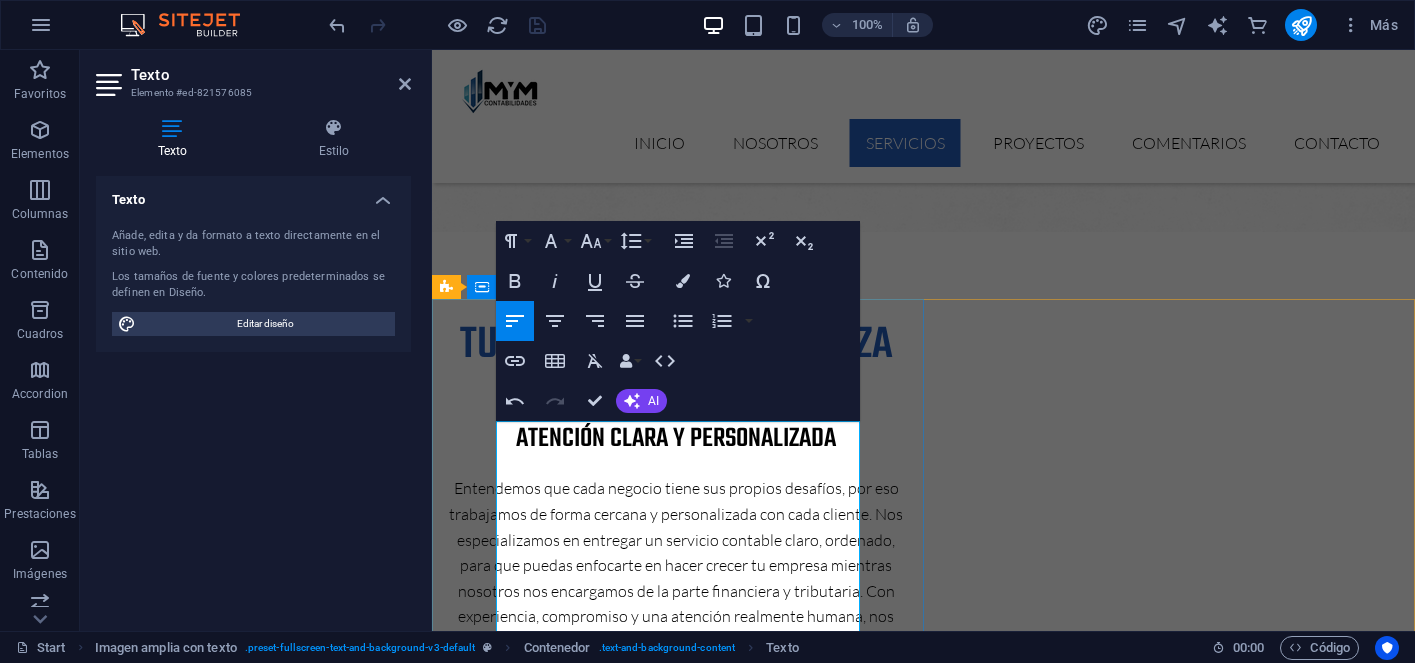 scroll, scrollTop: 1642, scrollLeft: 0, axis: vertical 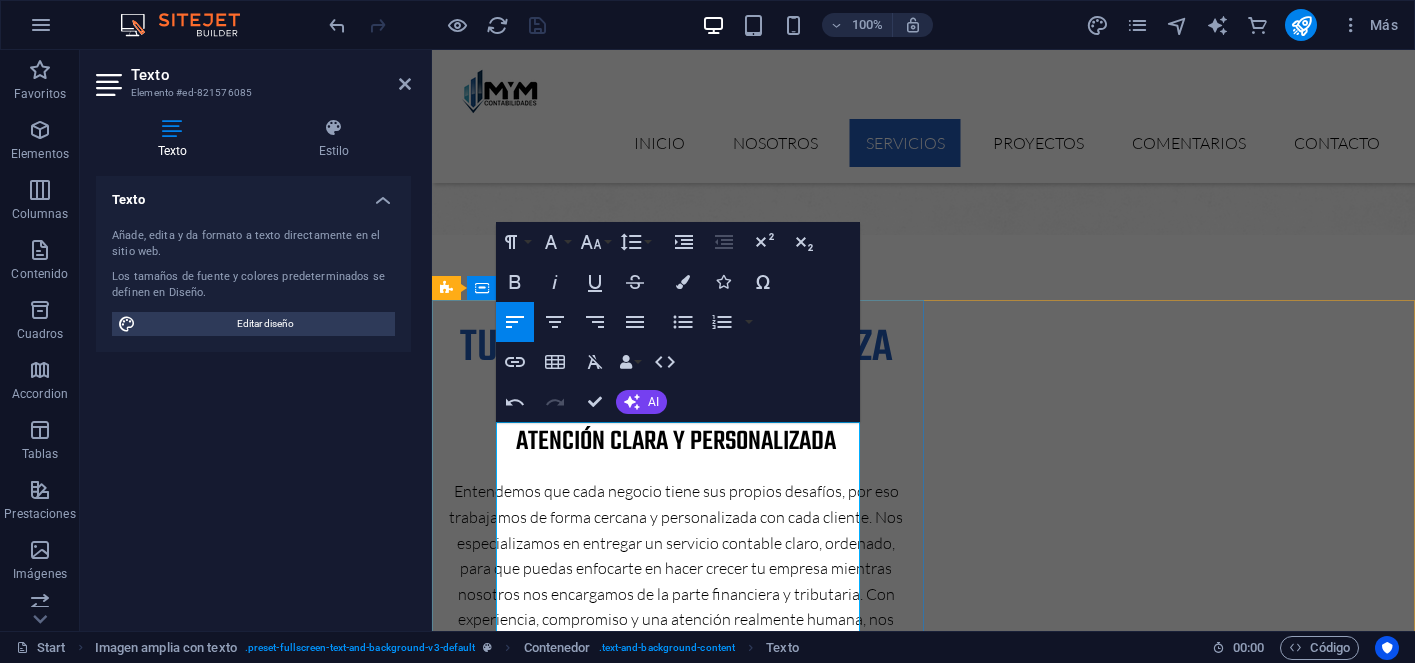 click on "creemos que una buena gestión comienza con una relación cercana y un proceso claro. Por eso, nuestro trabajo parte con una  reunión de diagnóstico inicial , donde escuchamos tus necesidades, analizamos tu situación contable y tributaria actual, y resolvemos cualquier duda que tengas. A partir de eso, elaboramos una  propuesta personalizada  con los servicios que realmente se ajustan a tu tipo de actividad y etapa de negocio." at bounding box center [924, 3221] 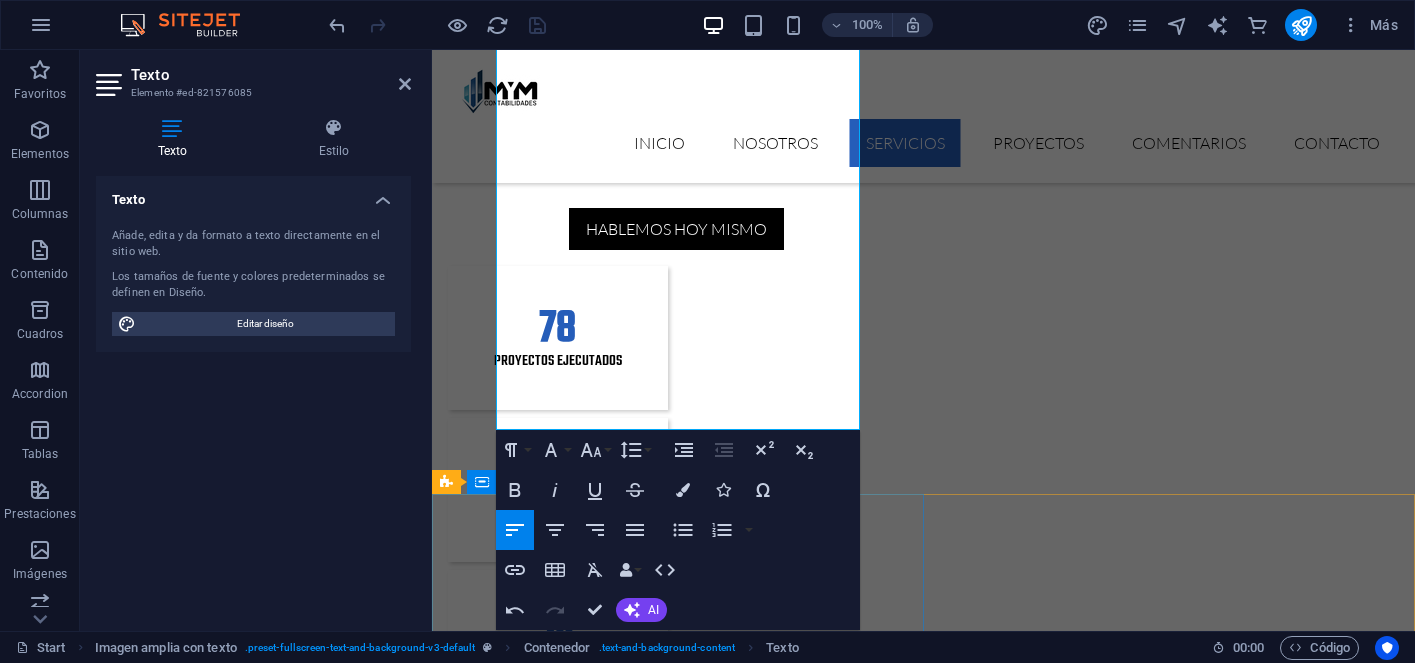 scroll, scrollTop: 2158, scrollLeft: 0, axis: vertical 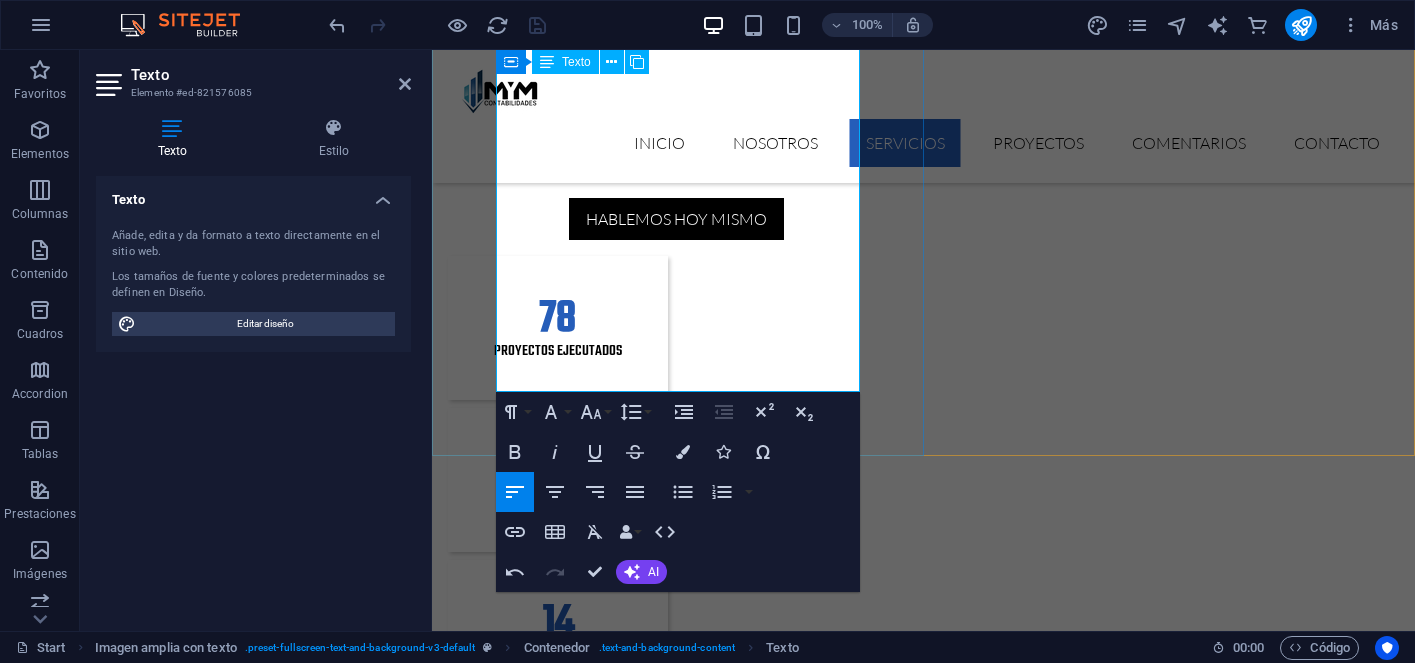 click on "Una vez que inicias con nosotros, organizamos toda tu información, nos encargamos de la regularización si es necesario, y comenzamos a ejecutar el plan de trabajo con un enfoque ordenado, proactivo y siempre alineado con la normativa vigente. Mantenemos una  comunicación constante , te recordamos fechas clave, y te entregamos reportes claros y oportunos para que siempre sepas cómo está tu contabilidad." at bounding box center (924, 2808) 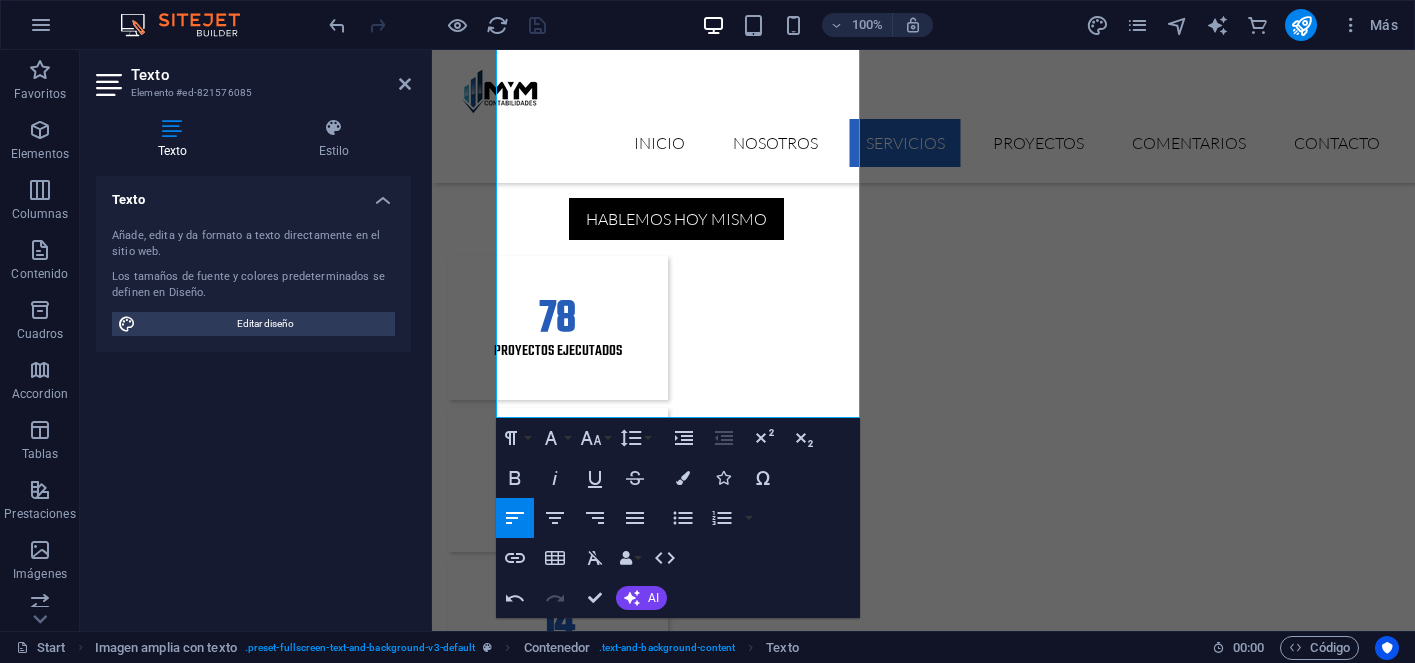 click at bounding box center [923, 3429] 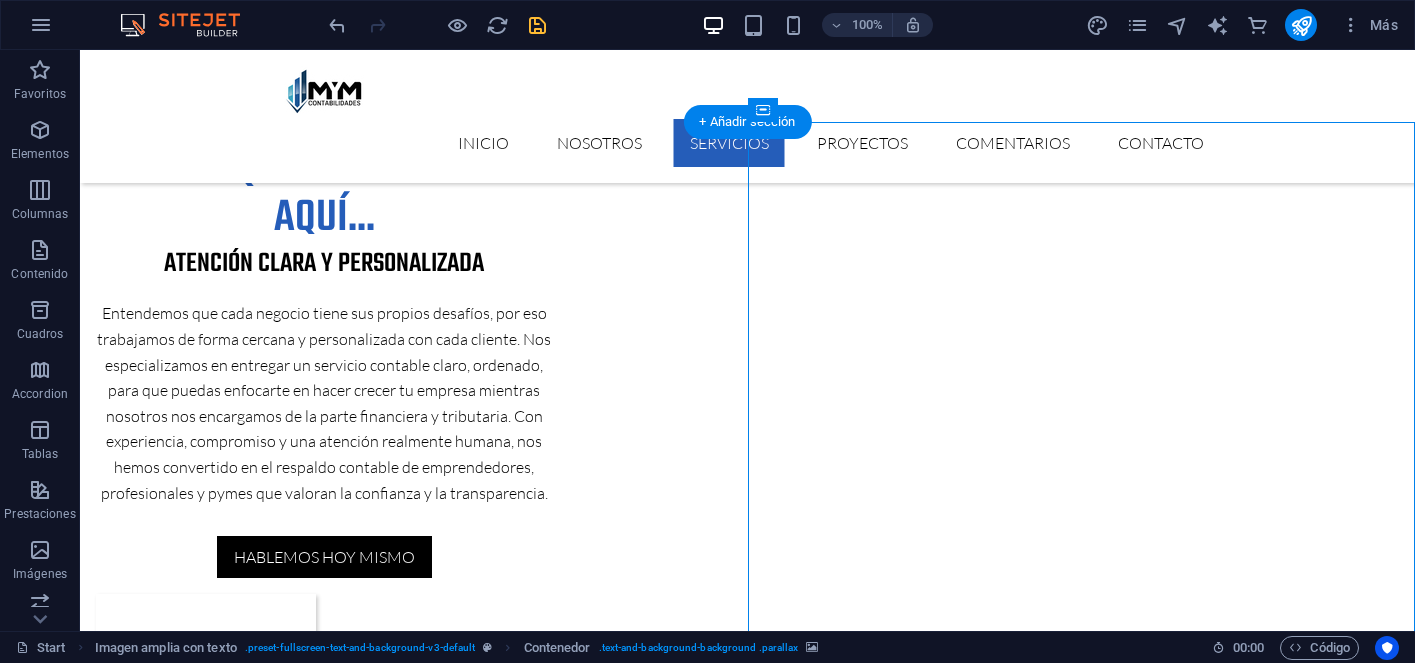 scroll, scrollTop: 1783, scrollLeft: 0, axis: vertical 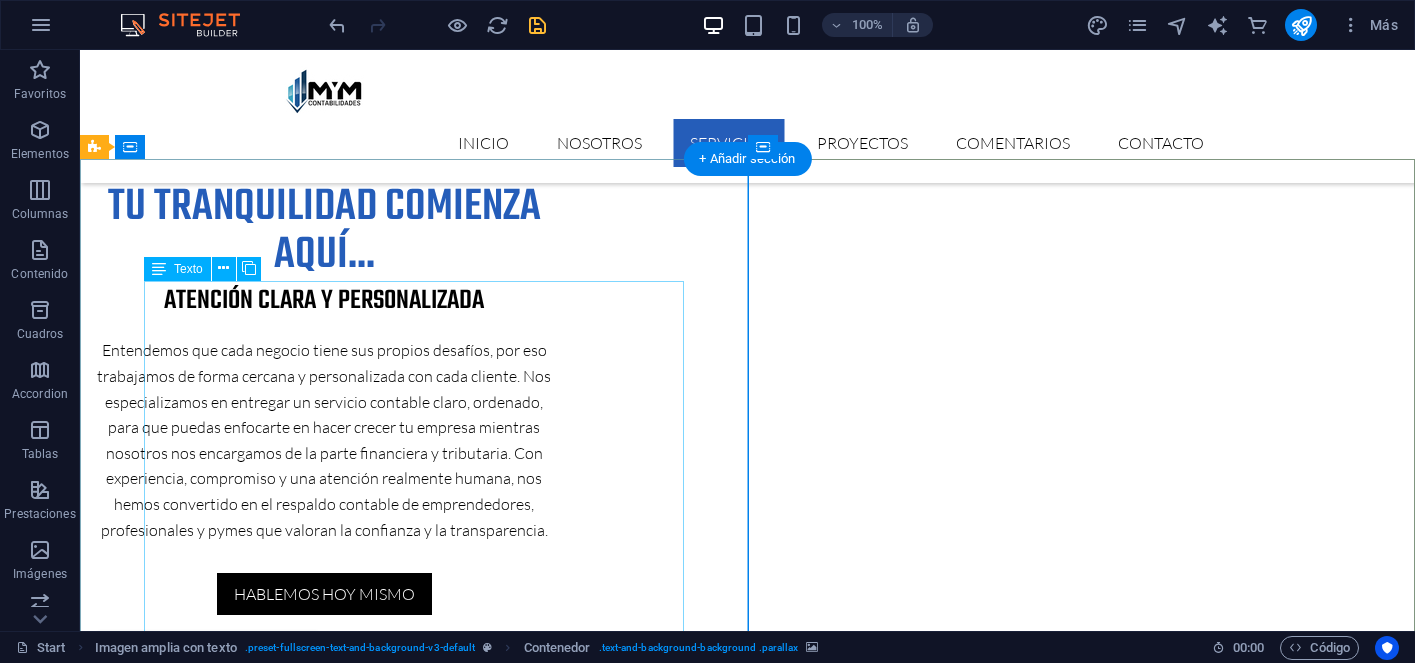 click on "Creemos que una buena gestión comienza con una relación cercana y un proceso claro. Por eso, nuestro trabajo parte con una  reunión de diagnóstico inicial , donde escuchamos tus necesidades, analizamos tu situación contable y tributaria actual, y resolvemos cualquier duda que tengas. A partir de eso, elaboramos una  propuesta personalizada  con los servicios que realmente se ajustan a tu tipo de actividad y etapa de negocio. Una vez que inicias con nosotros, organizamos toda tu información, nos encargamos de la regularización si es necesario, y comenzamos a ejecutar el plan de trabajo con un enfoque ordenado, proactivo y siempre alineado con la normativa vigente.  Mantenemos una  comunicación constante , te recordamos fechas clave, y te entregamos reportes claros y oportunos para que siempre sepas cómo está tu contabilidad." at bounding box center (748, 3157) 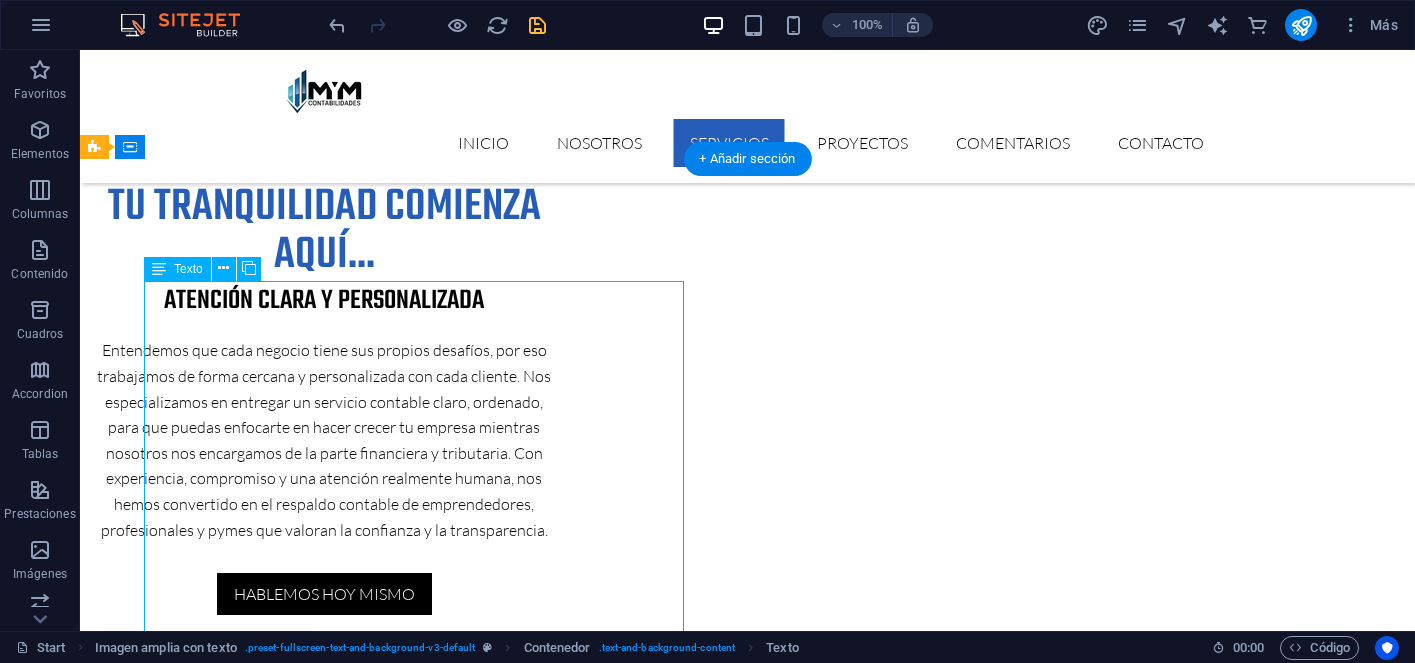 click on "Creemos que una buena gestión comienza con una relación cercana y un proceso claro. Por eso, nuestro trabajo parte con una  reunión de diagnóstico inicial , donde escuchamos tus necesidades, analizamos tu situación contable y tributaria actual, y resolvemos cualquier duda que tengas. A partir de eso, elaboramos una  propuesta personalizada  con los servicios que realmente se ajustan a tu tipo de actividad y etapa de negocio. Una vez que inicias con nosotros, organizamos toda tu información, nos encargamos de la regularización si es necesario, y comenzamos a ejecutar el plan de trabajo con un enfoque ordenado, proactivo y siempre alineado con la normativa vigente.  Mantenemos una  comunicación constante , te recordamos fechas clave, y te entregamos reportes claros y oportunos para que siempre sepas cómo está tu contabilidad." at bounding box center [748, 3157] 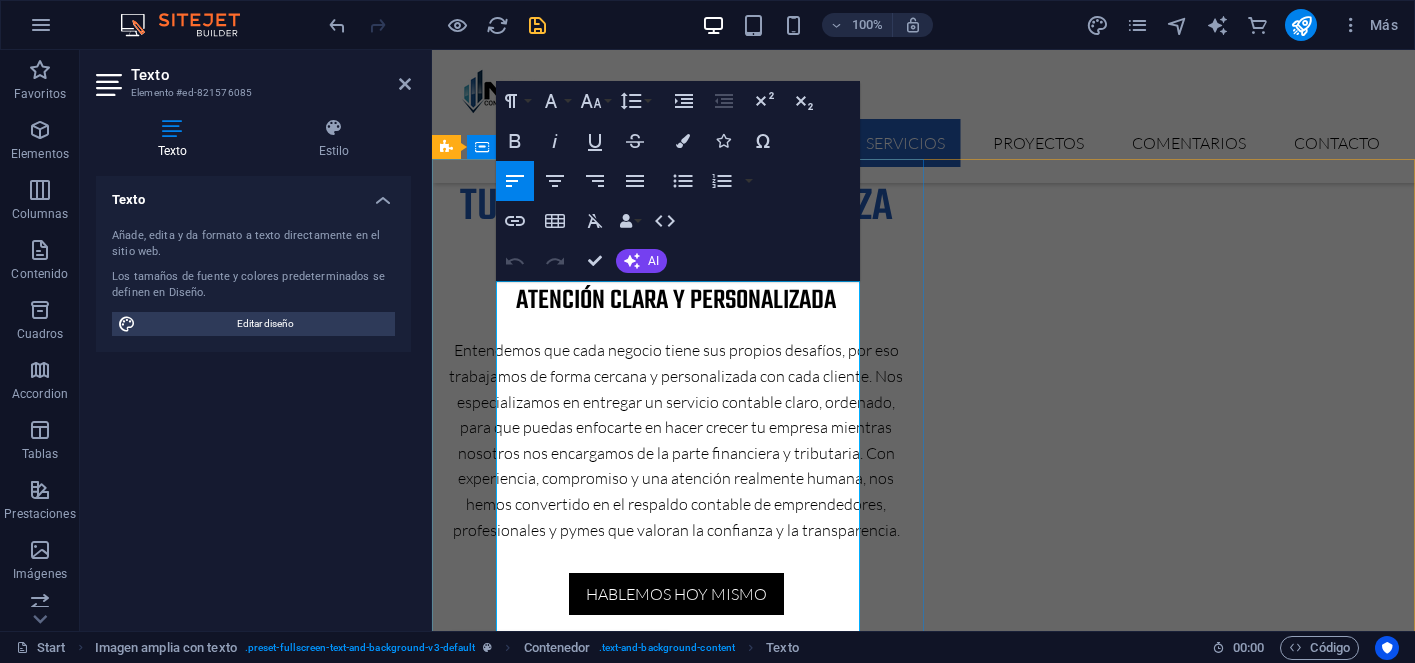 click on "Creemos que una buena gestión comienza con una relación cercana y un proceso claro. Por eso, nuestro trabajo parte con una  reunión de diagnóstico inicial , donde escuchamos tus necesidades, analizamos tu situación contable y tributaria actual, y resolvemos cualquier duda que tengas. A partir de eso, elaboramos una  propuesta personalizada  con los servicios que realmente se ajustan a tu tipo de actividad y etapa de negocio." at bounding box center [924, 3080] 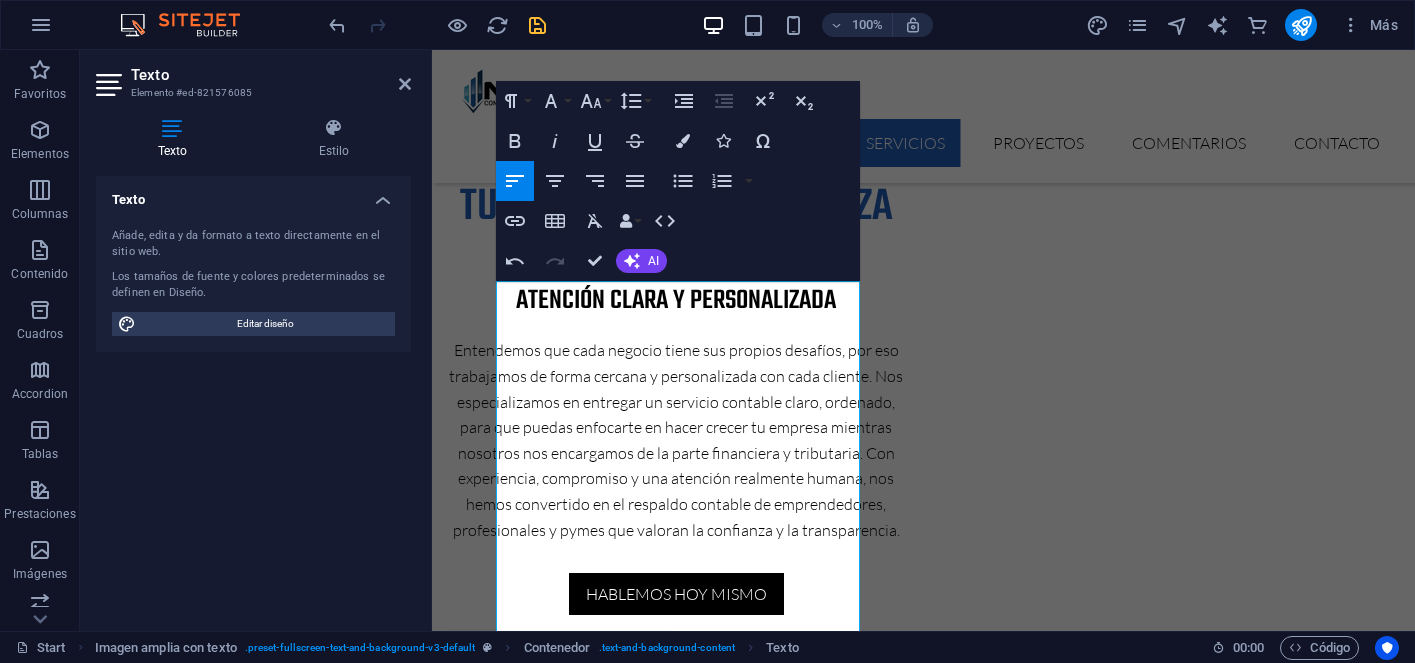 click at bounding box center (923, 3648) 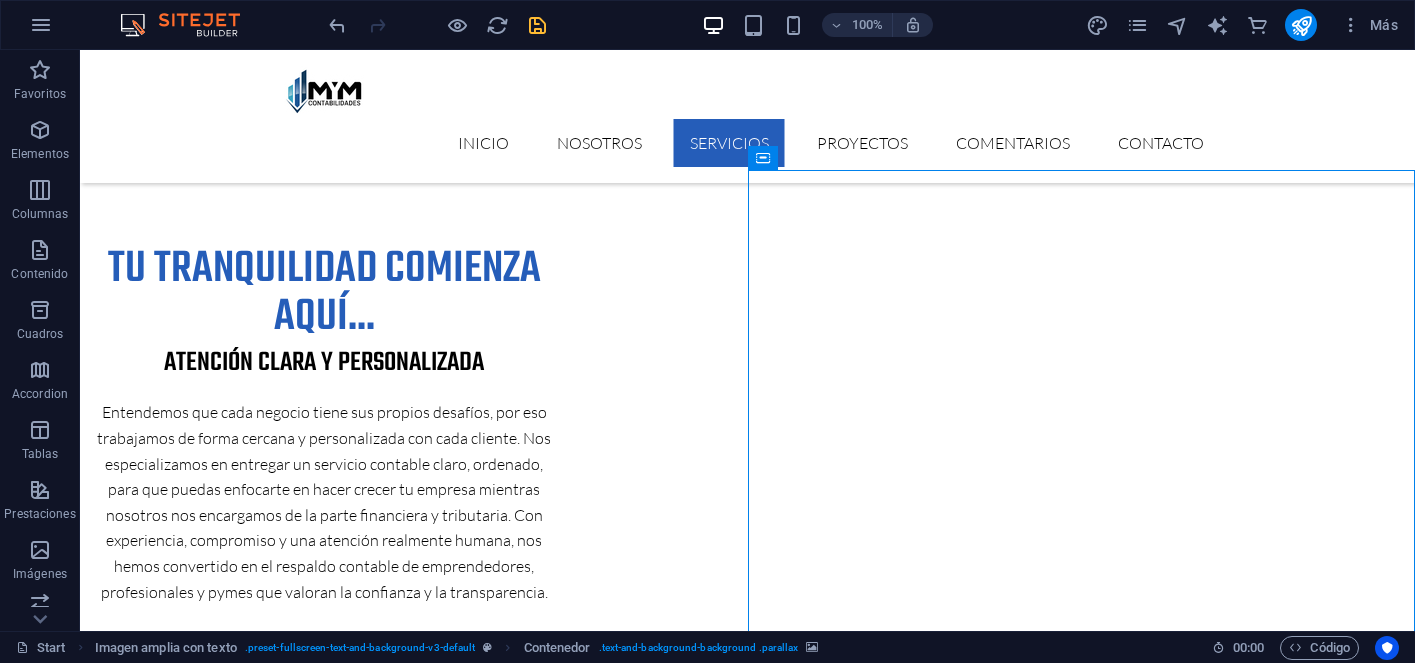 scroll, scrollTop: 1678, scrollLeft: 0, axis: vertical 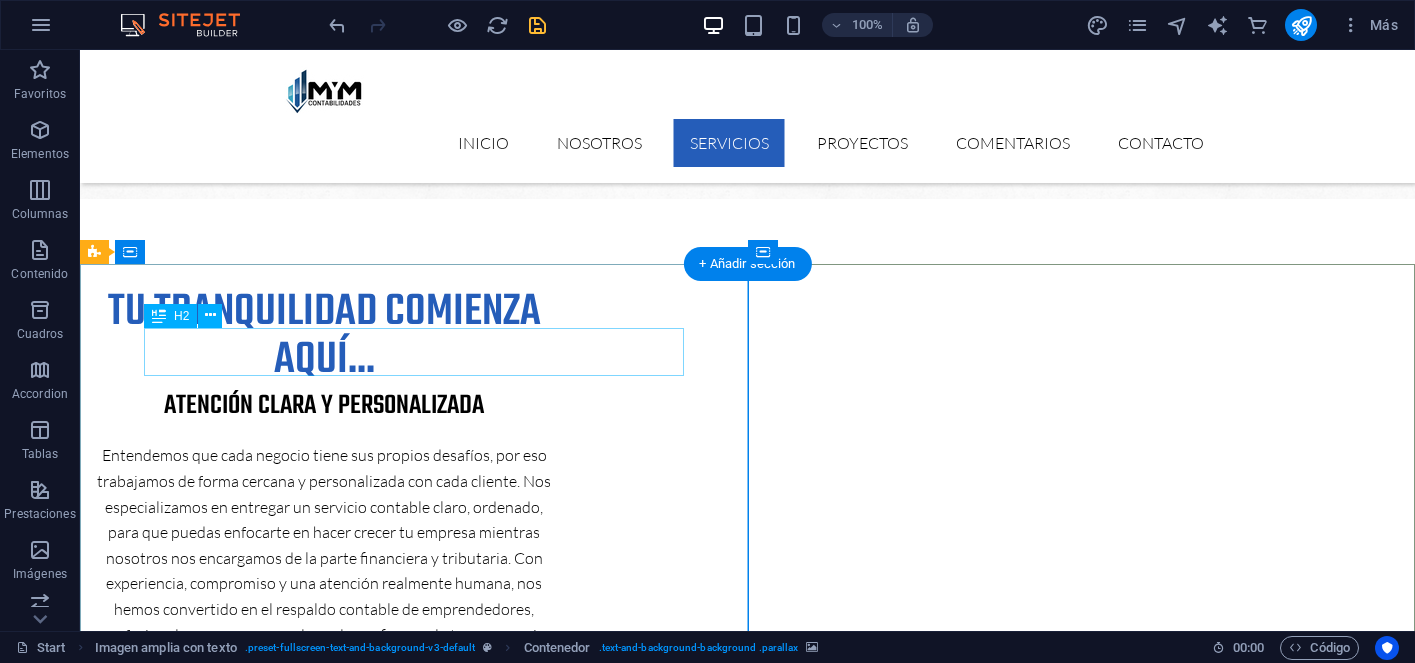 click on "Full of Services" at bounding box center [748, 3099] 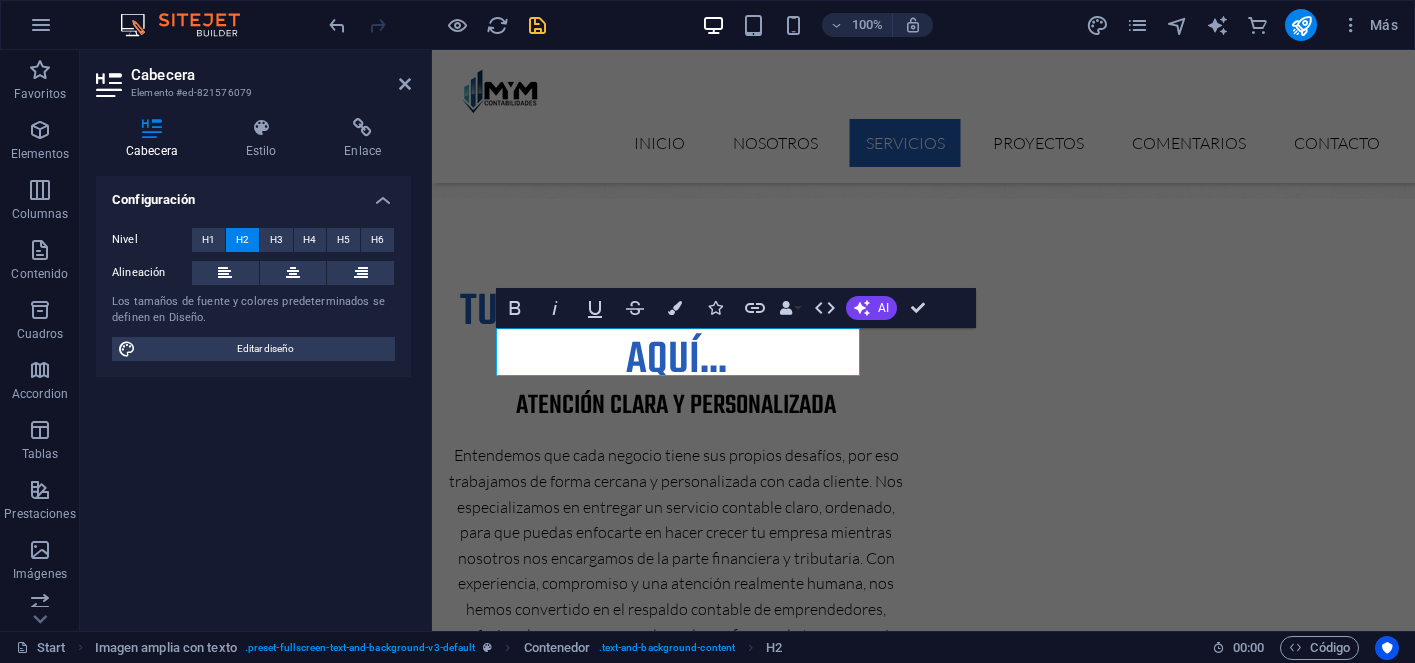 type 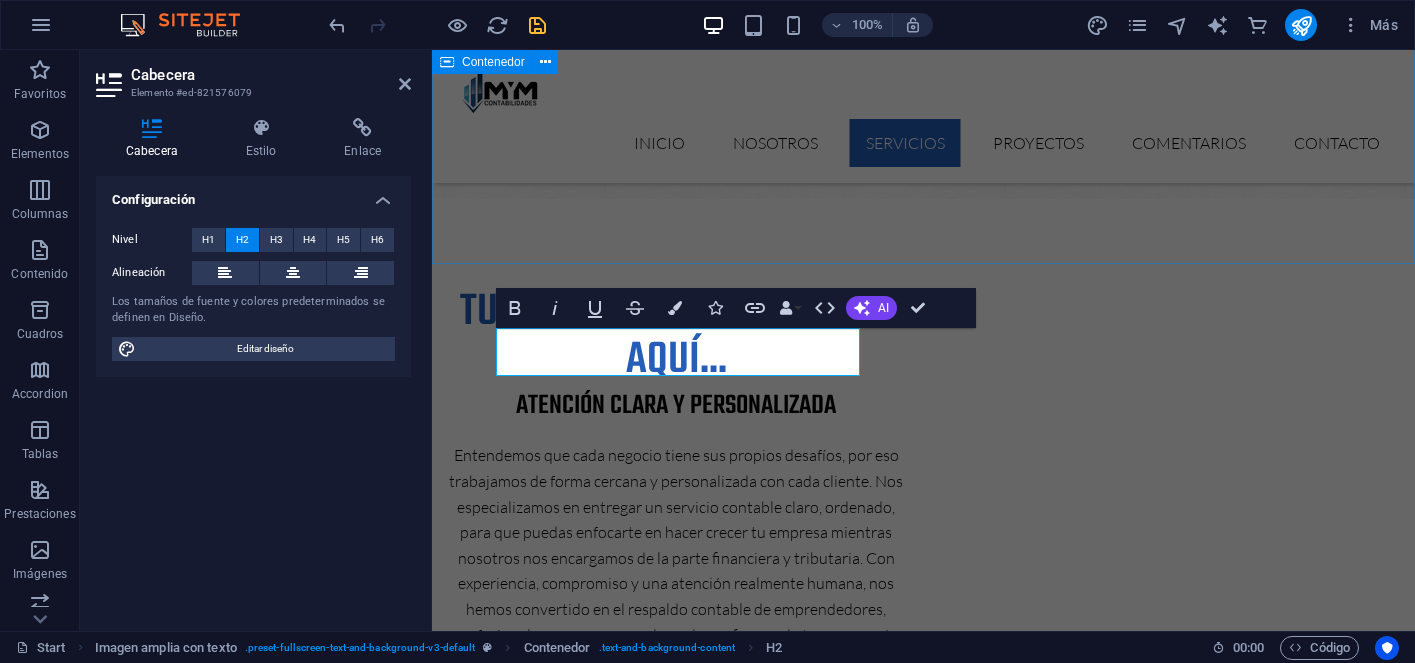 click on "NUESTROS SERVICIOS SOLUCIONES INTEGRALES Y CONFIABLES PARA TODOS... CONTABILIDAD GENERAL Llevamos el control contable de tu empresa con precisión y orden. ASESORÍA TRIBUTARIA Te guiamos en cada obligación fiscal para evitar errores y multas. PLANIFICACIÓN TRIBUTARIA Optimizamos tus impuestos con estrategias legales y efectivas. FACTURACIÓN ELECTRÓNICA Configuramos y gestionamos tu sistema de facturación ante el SII. REMUNERACIONES Calculamos sueldos, finiquitos y elaboramos contratos según la ley. DECLARACIONES Y RENTA Presentamos tus F29 y F22 en tiempo y forma, sin complicaciones." at bounding box center (923, 2213) 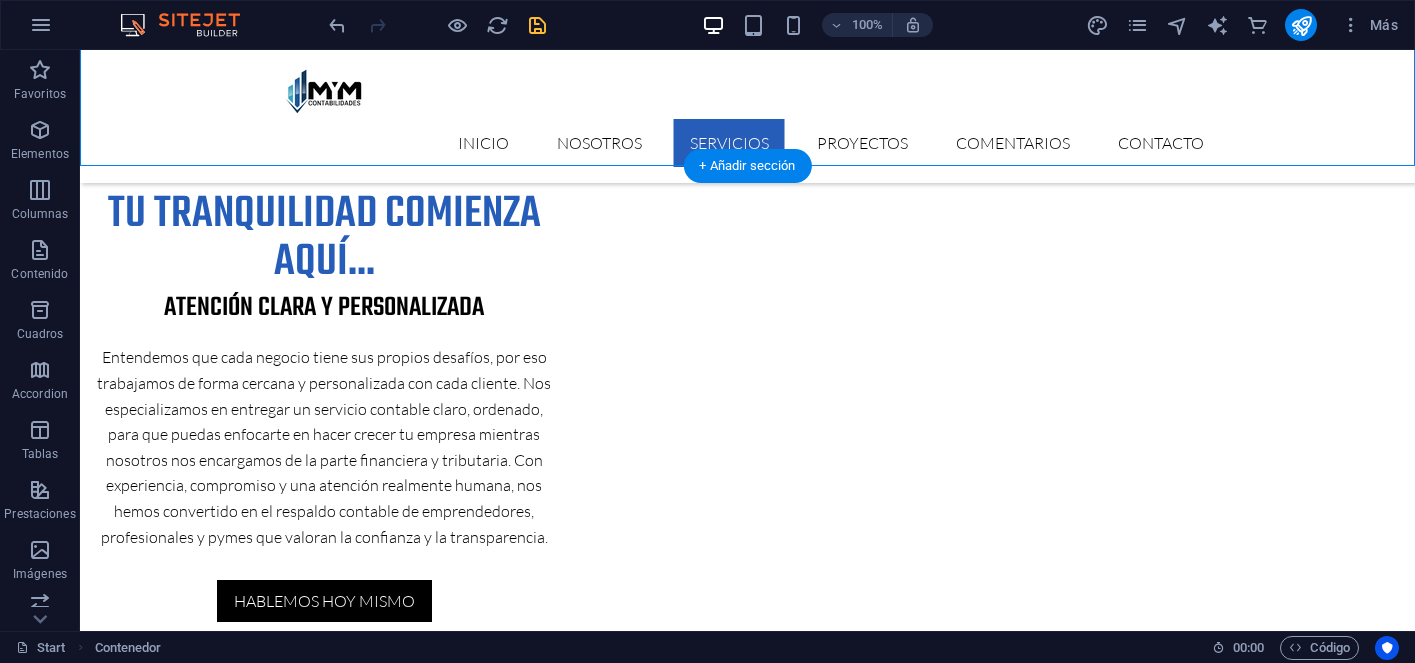 scroll, scrollTop: 1774, scrollLeft: 0, axis: vertical 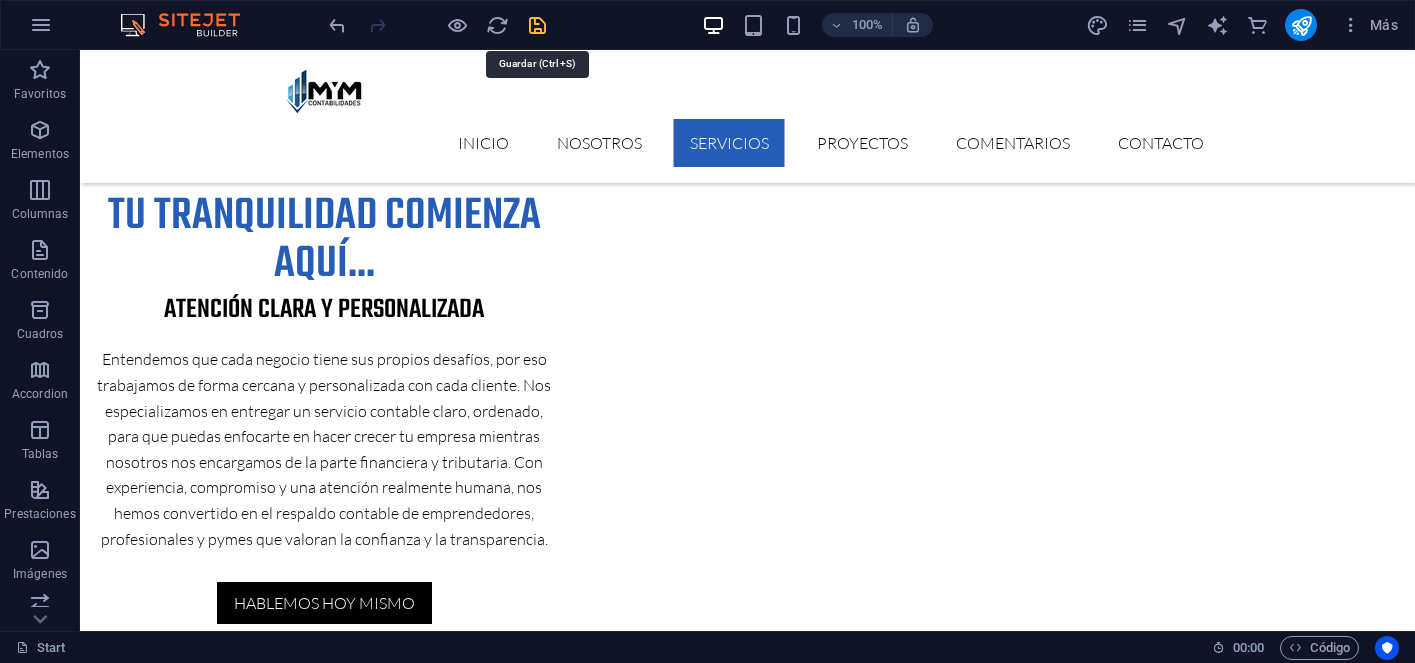 click at bounding box center [537, 25] 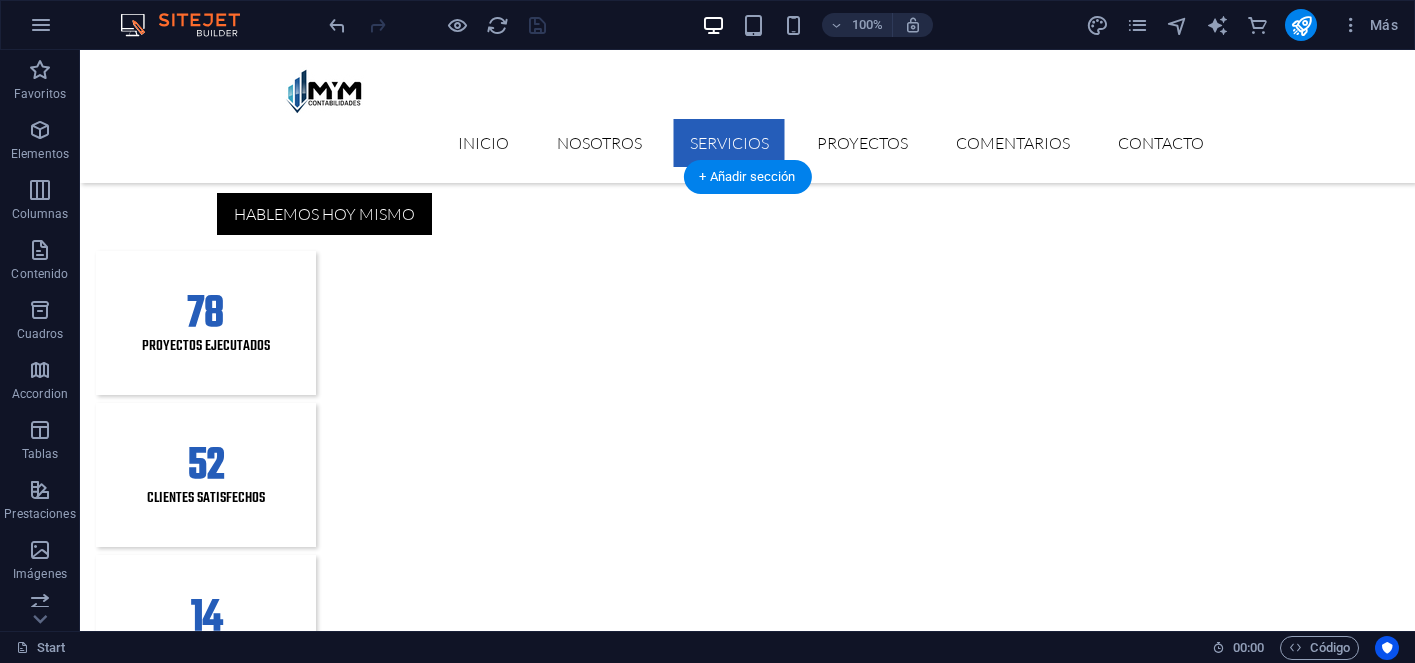 scroll, scrollTop: 1995, scrollLeft: 0, axis: vertical 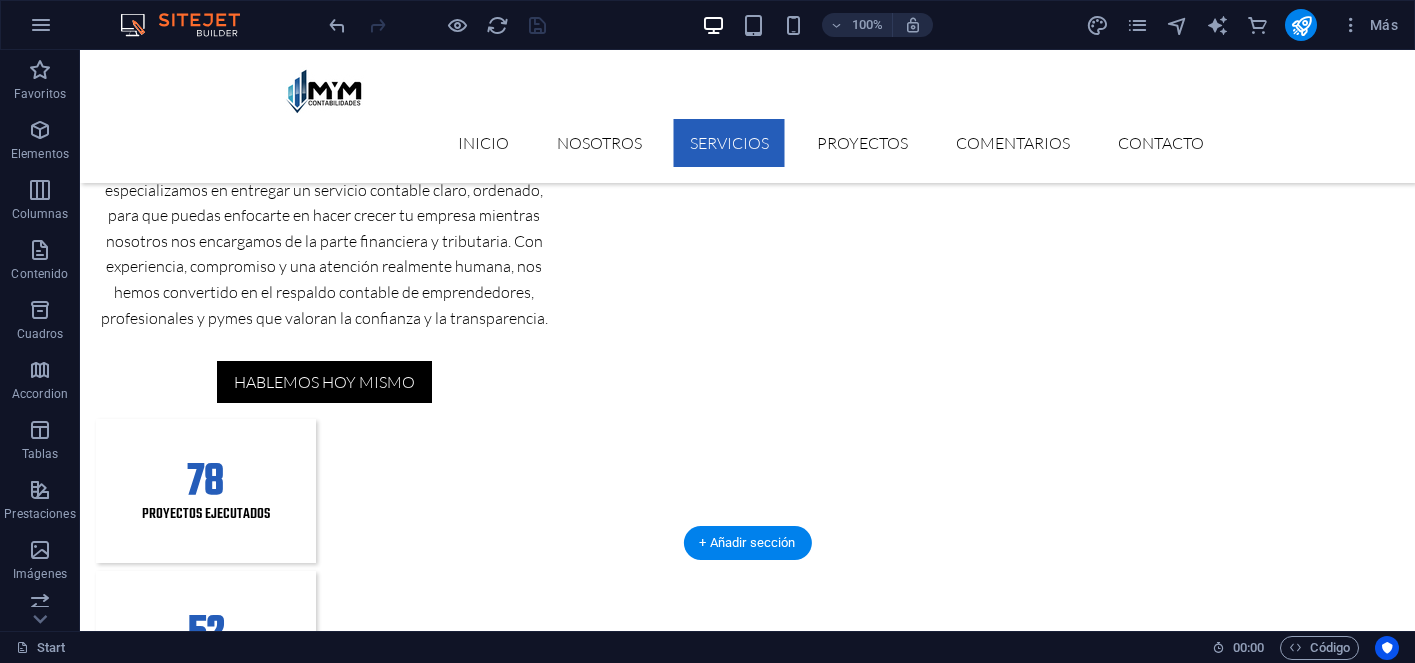 click at bounding box center (747, 3510) 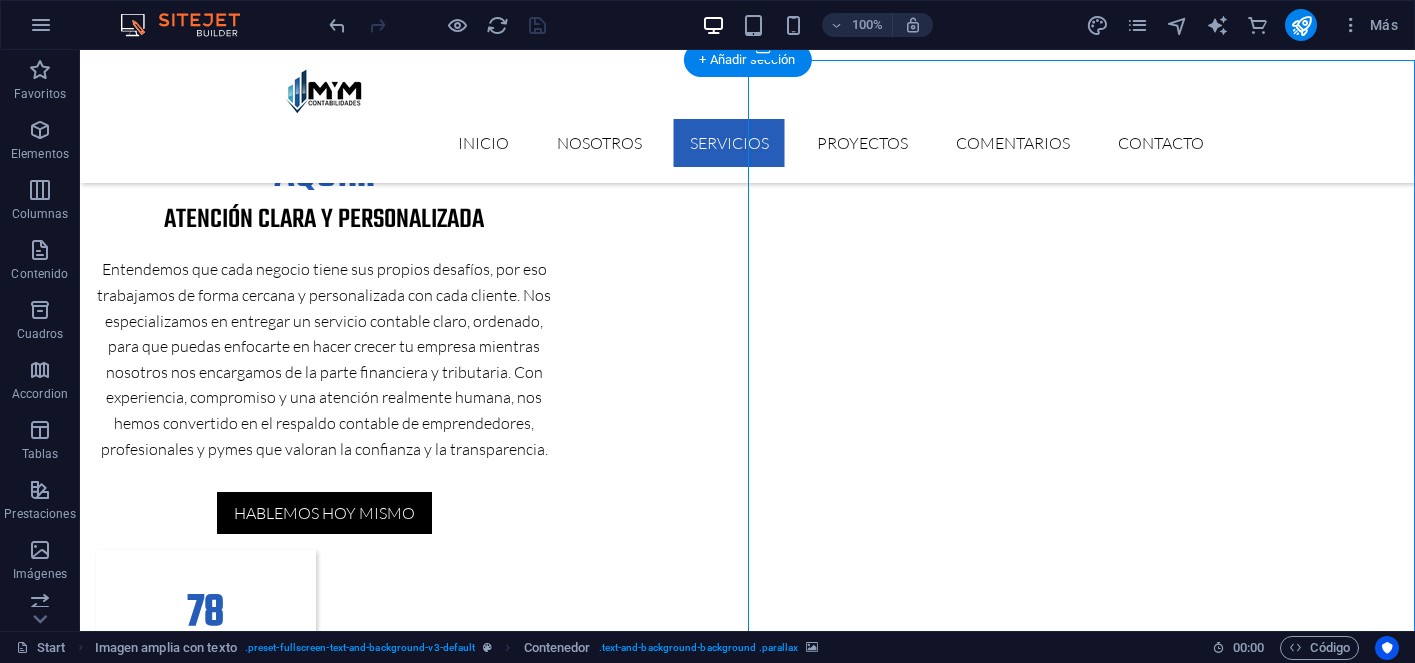 scroll, scrollTop: 1939, scrollLeft: 0, axis: vertical 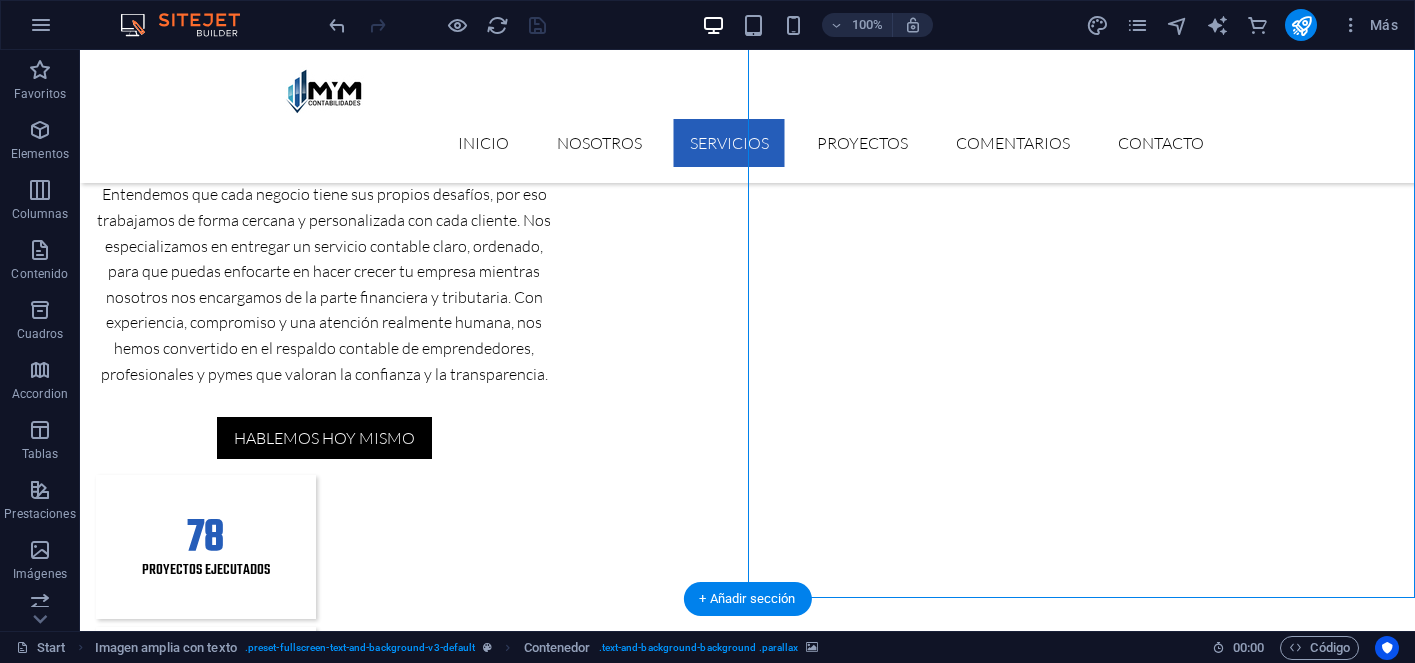 click at bounding box center (747, 3538) 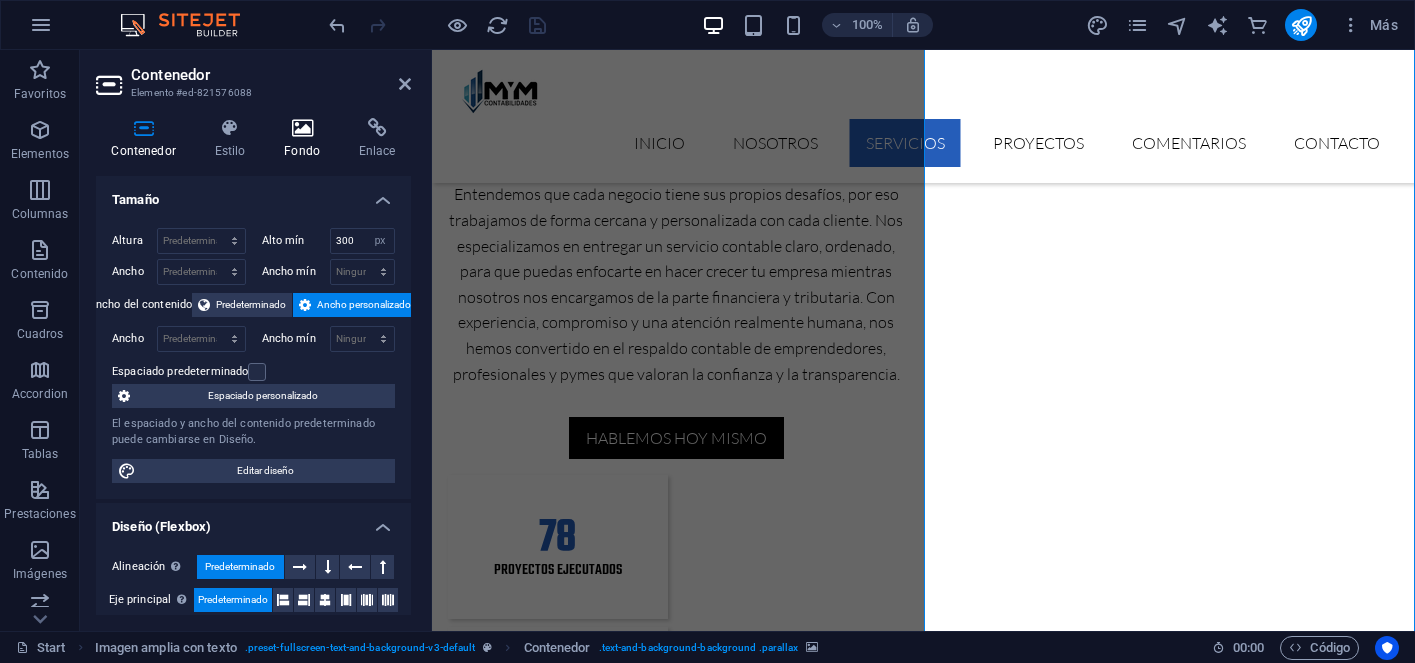 click on "Fondo" at bounding box center (306, 139) 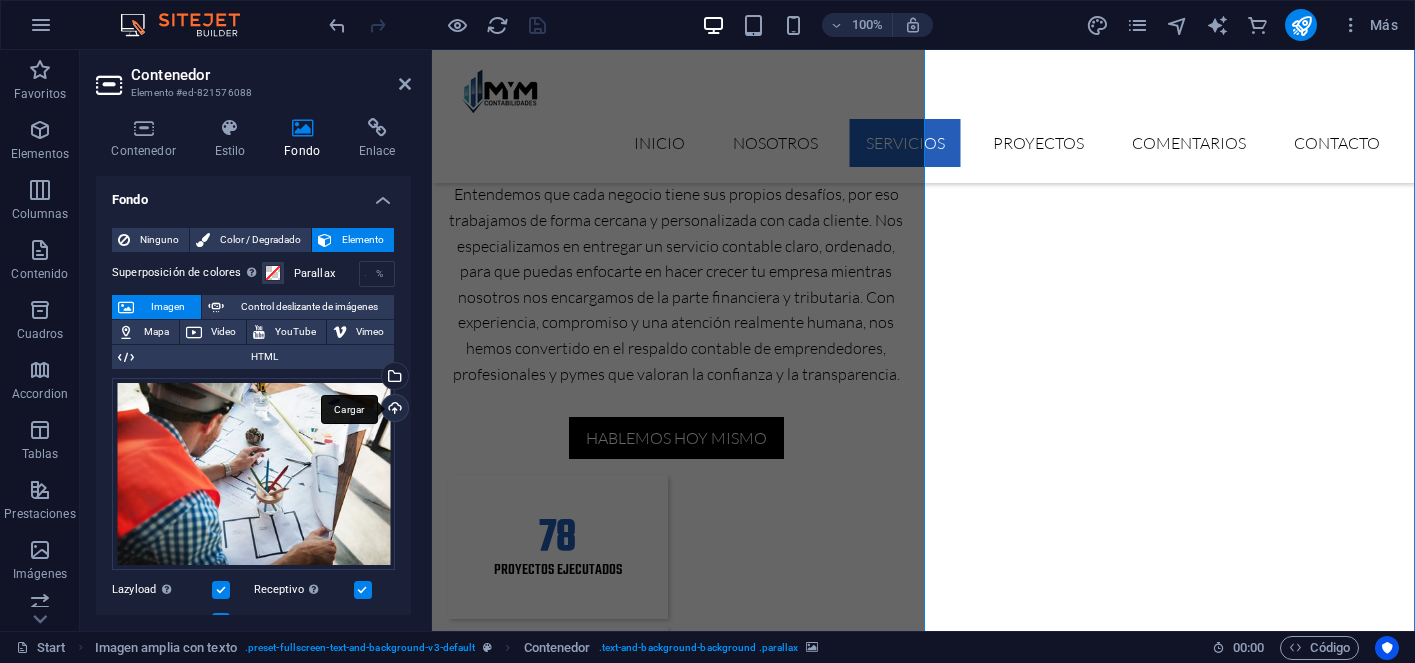 click on "Cargar" at bounding box center (393, 410) 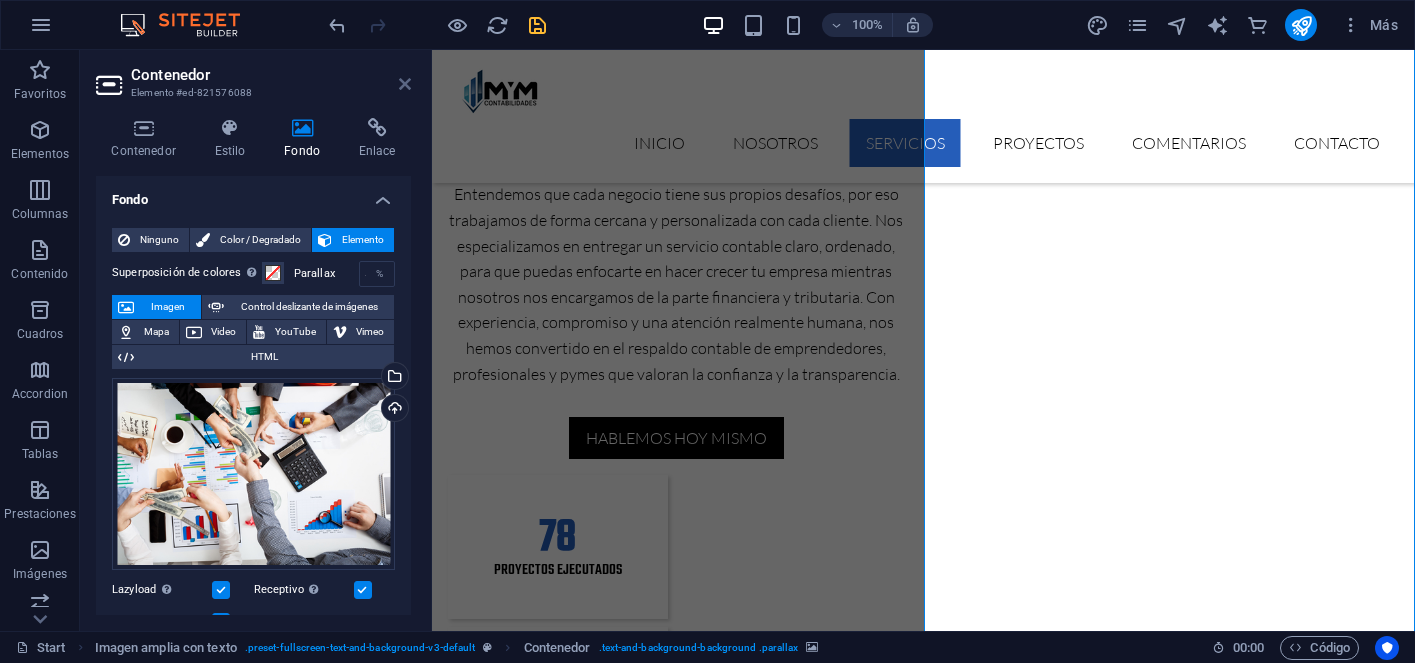 click at bounding box center (405, 84) 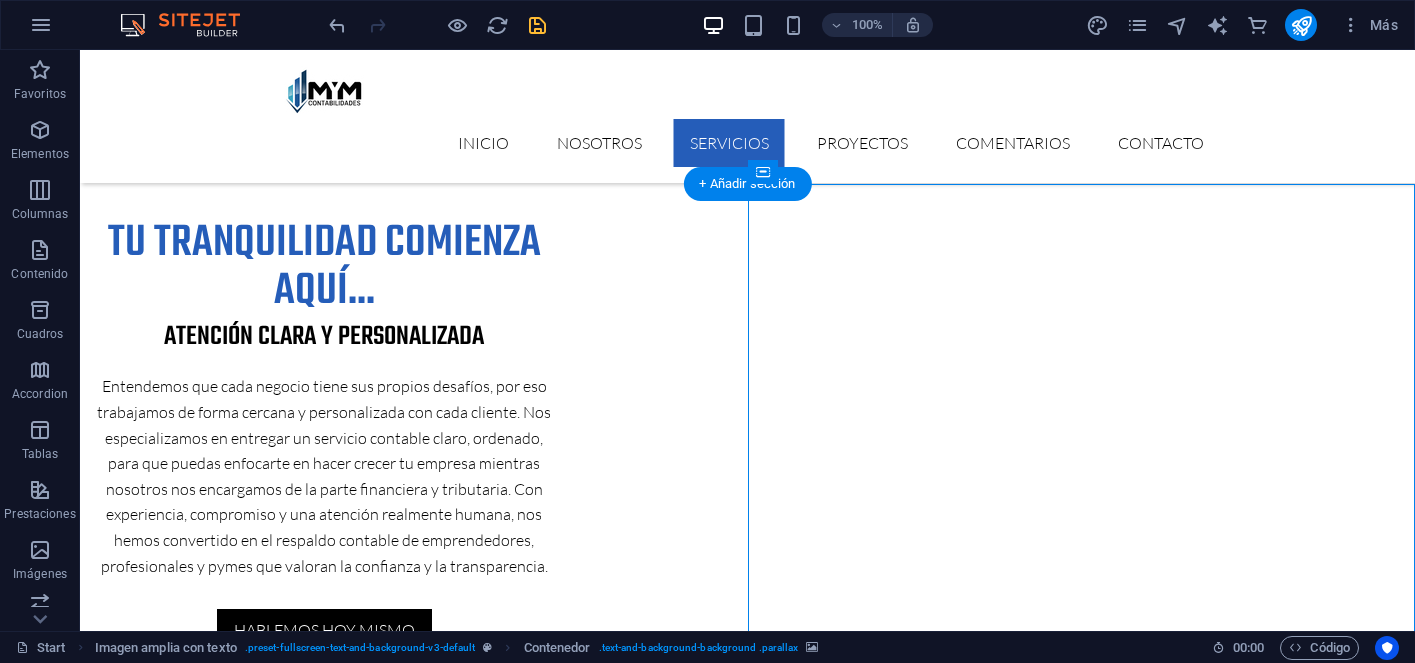 scroll, scrollTop: 1745, scrollLeft: 0, axis: vertical 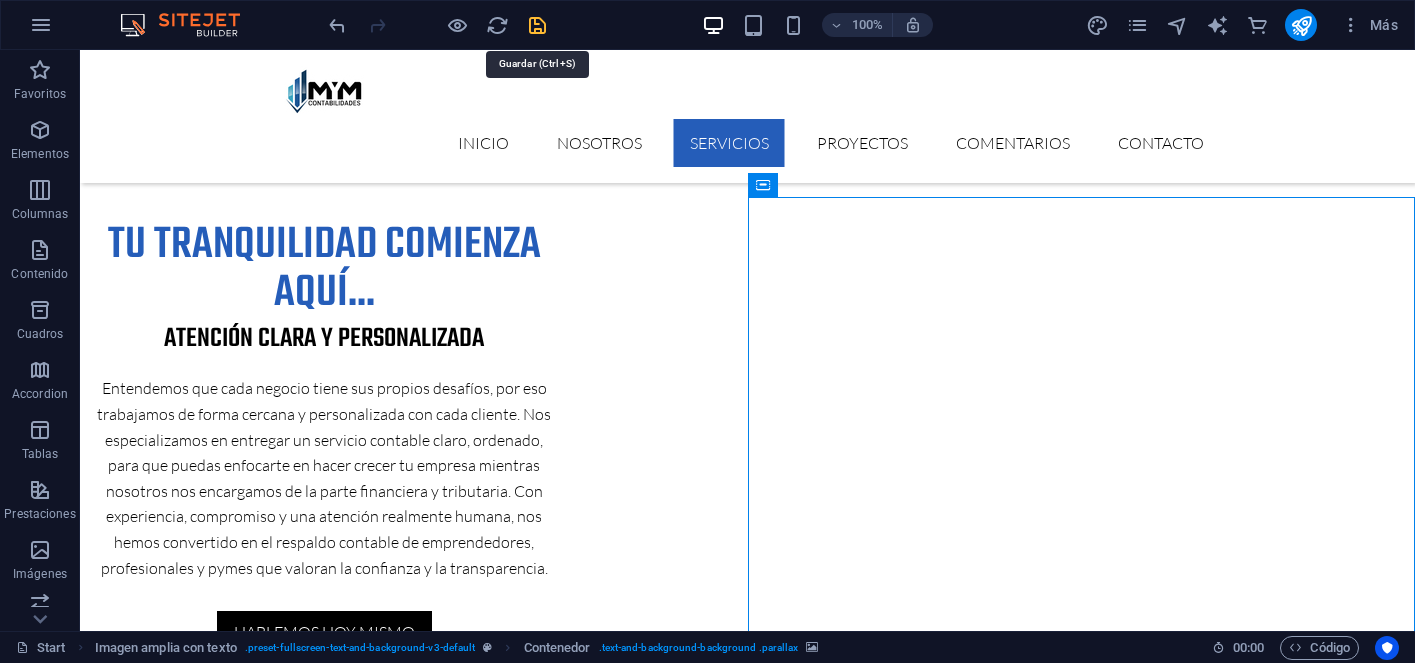click at bounding box center (537, 25) 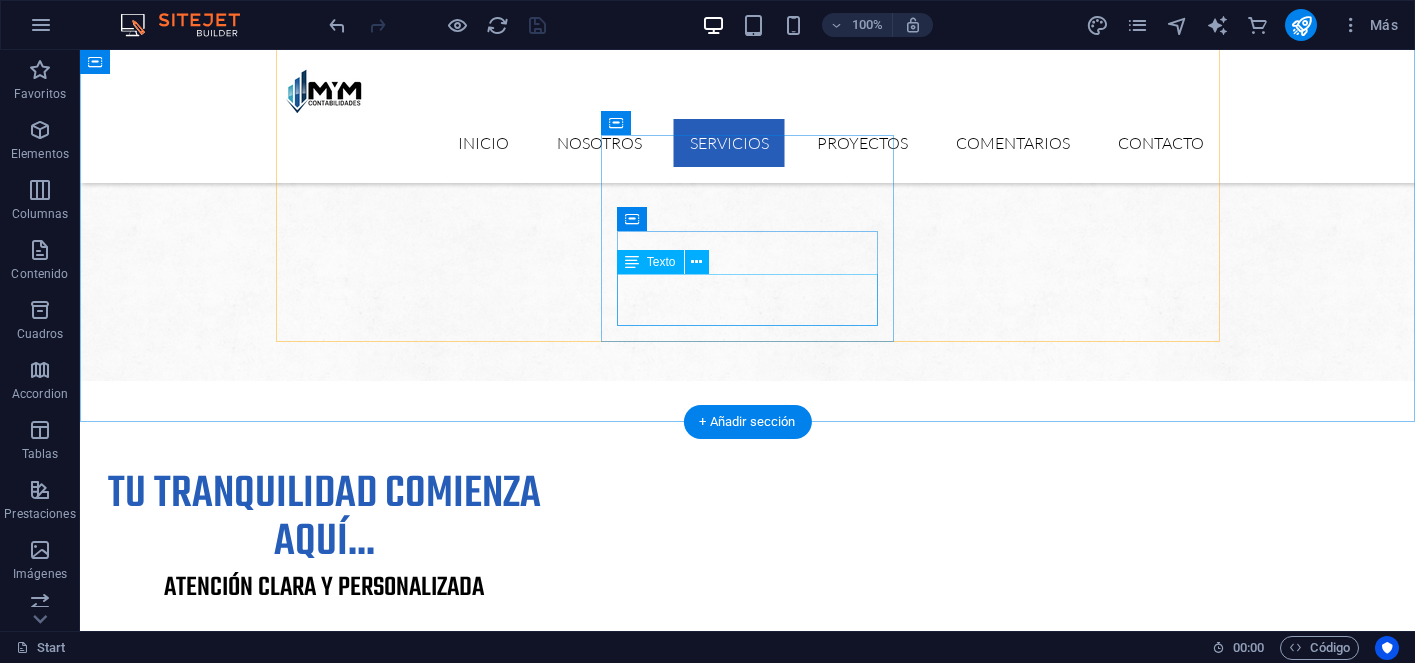 scroll, scrollTop: 1494, scrollLeft: 0, axis: vertical 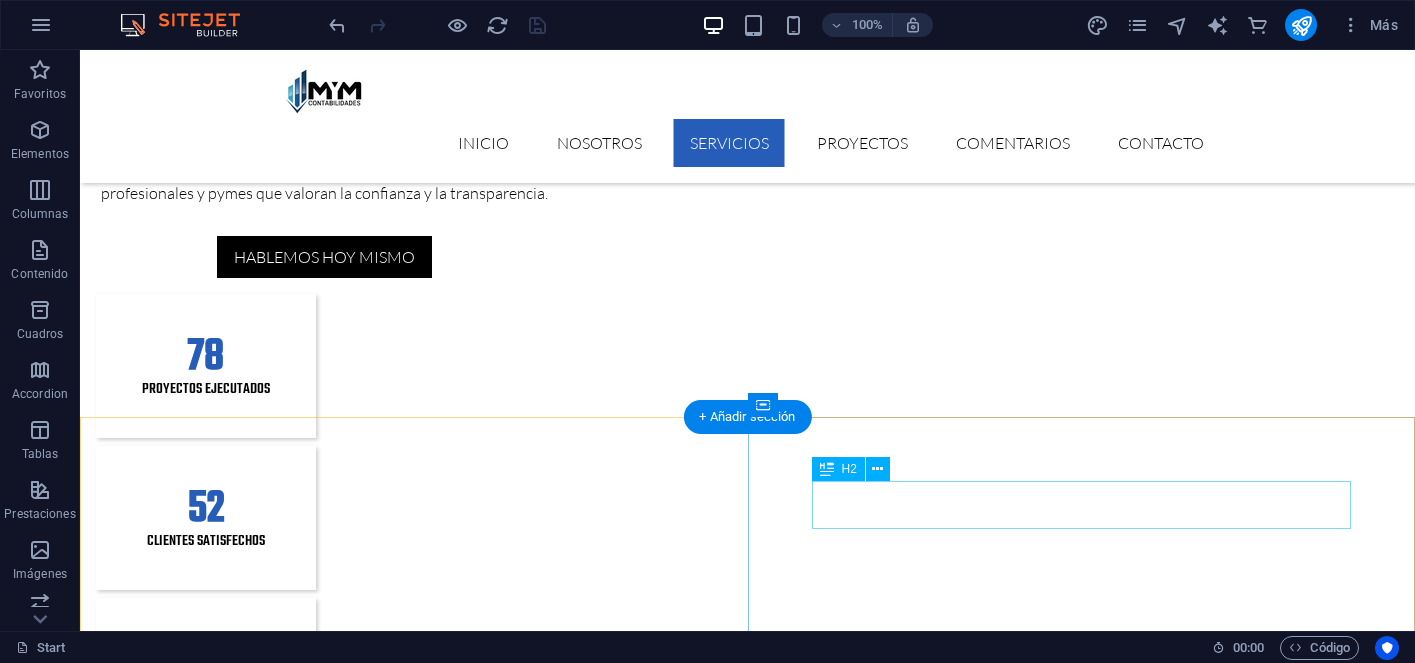 click on "Smart Technology" at bounding box center [748, 4539] 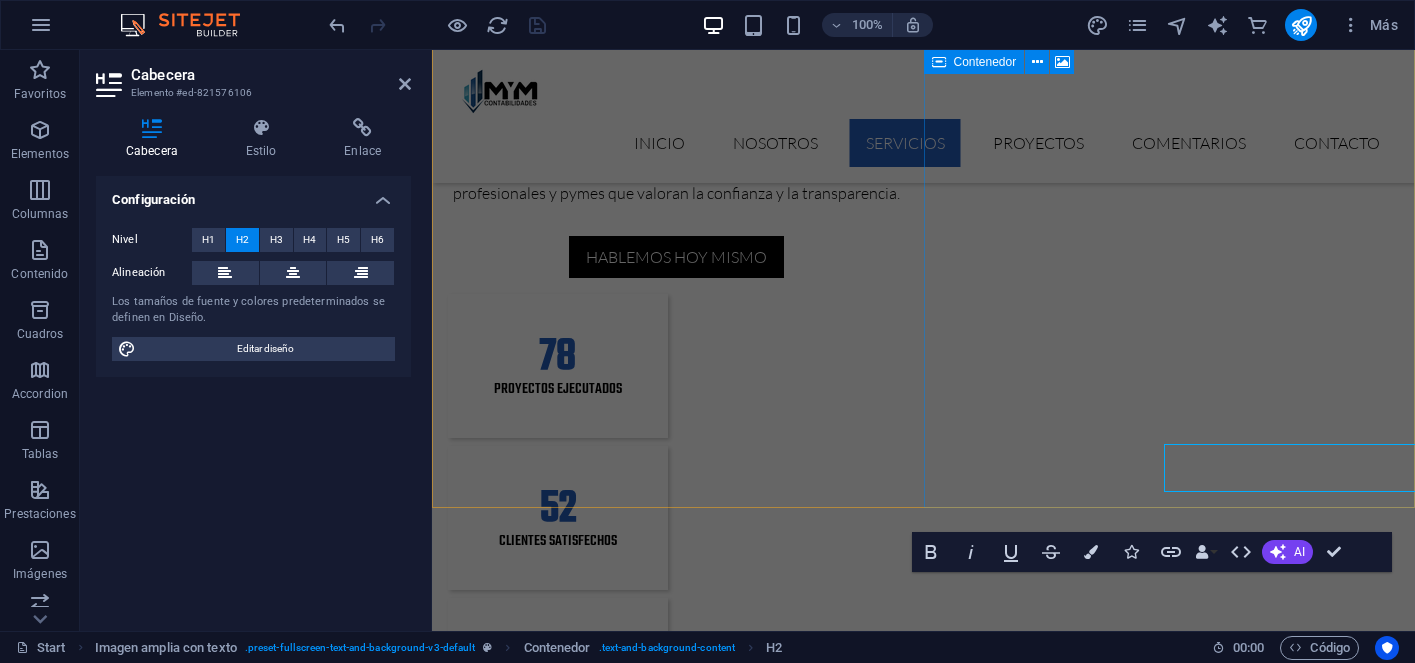 scroll, scrollTop: 2157, scrollLeft: 0, axis: vertical 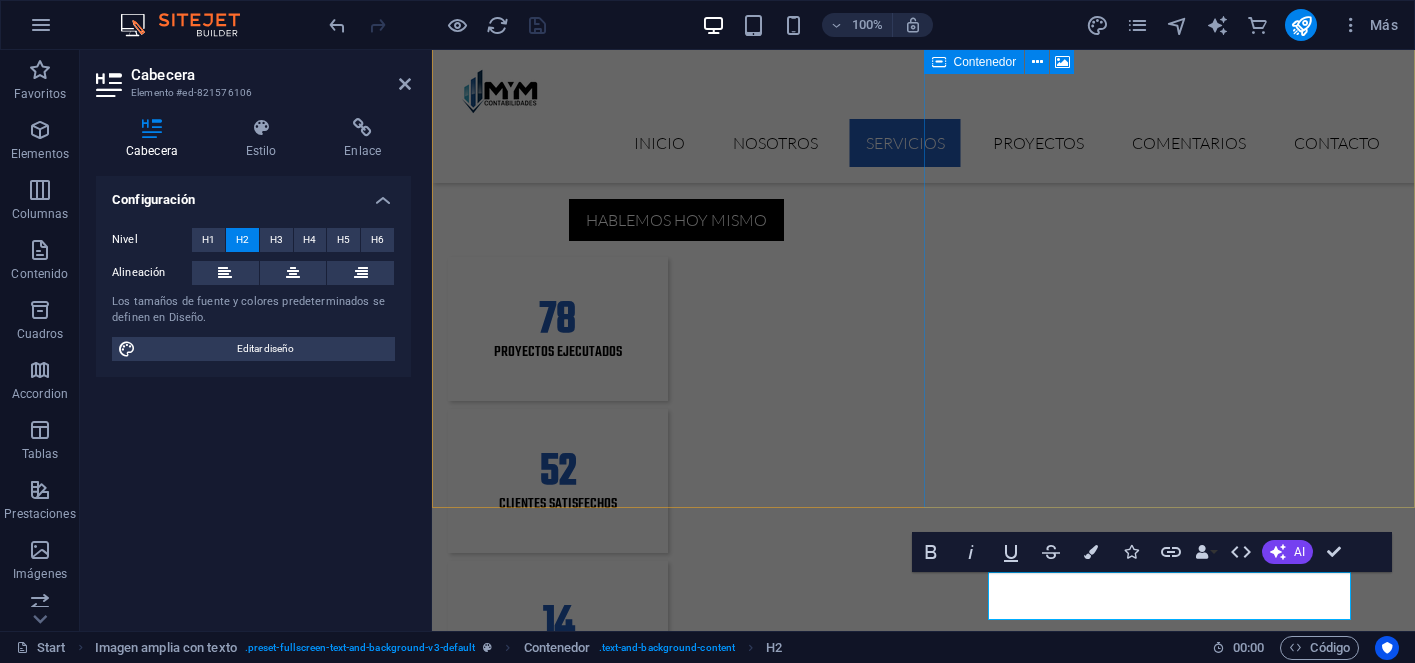 type 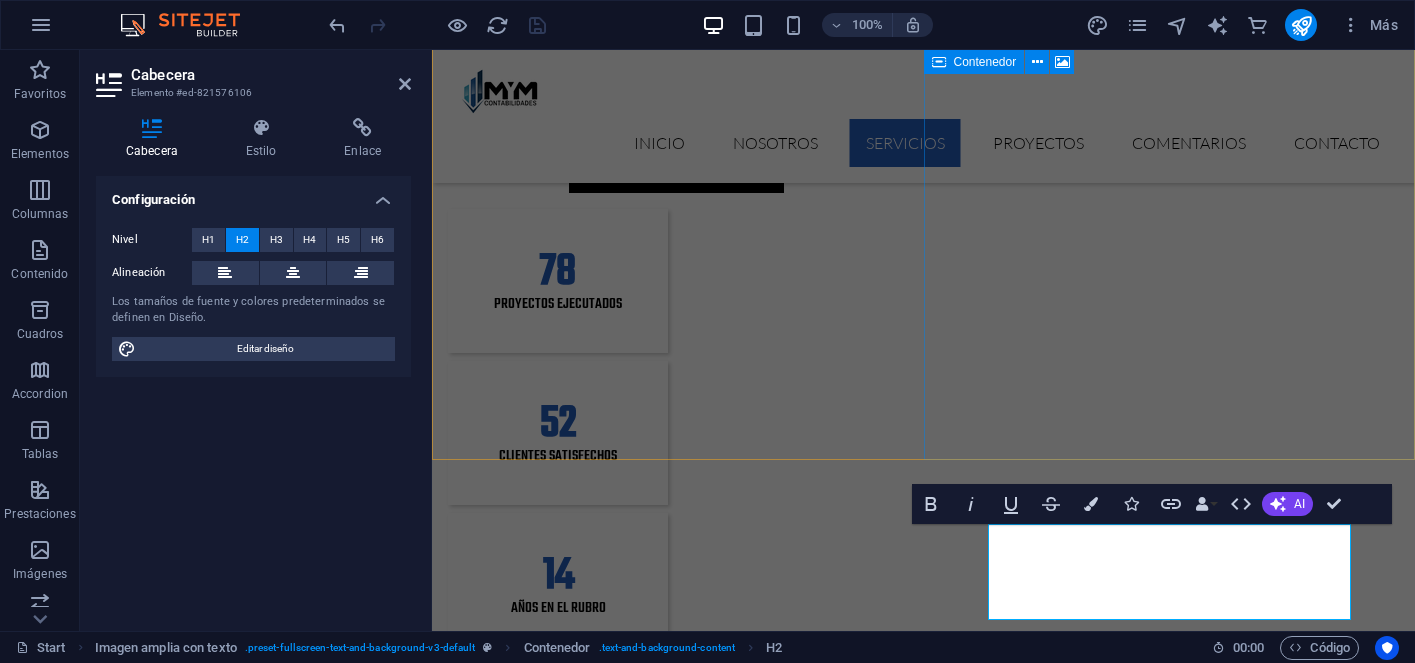 click at bounding box center (923, 3437) 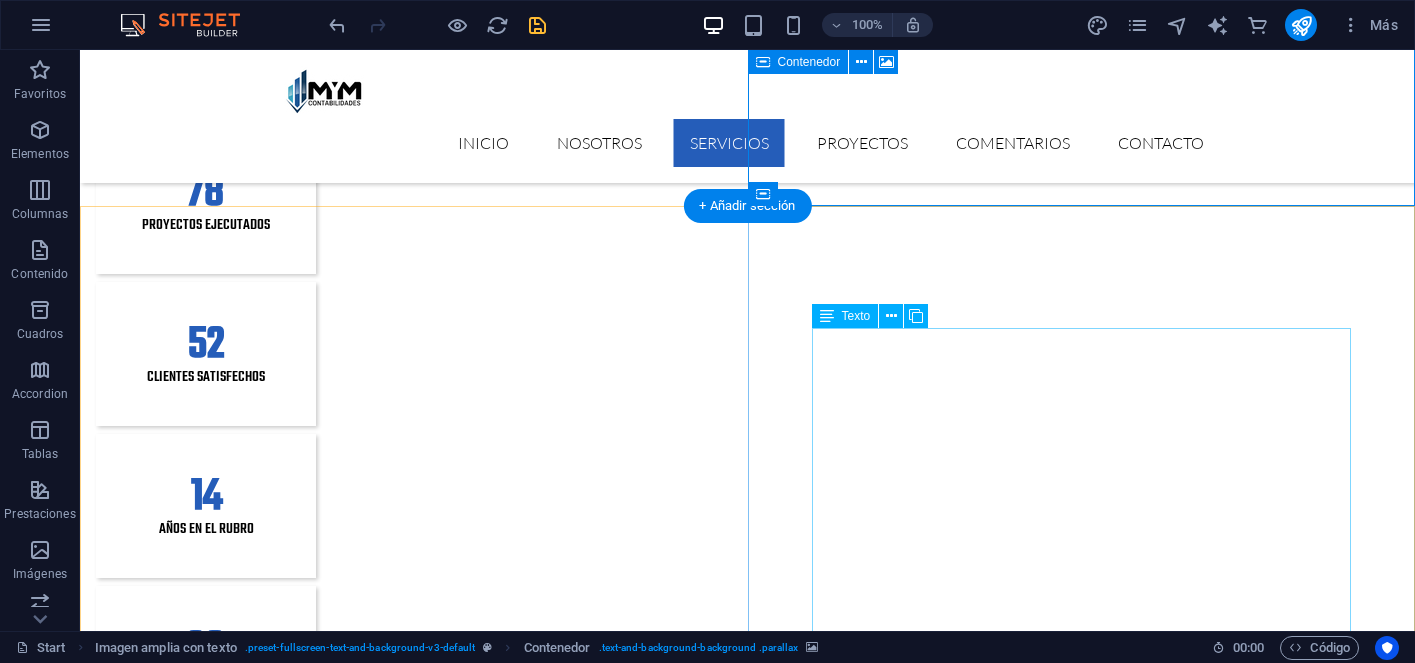 scroll, scrollTop: 2425, scrollLeft: 0, axis: vertical 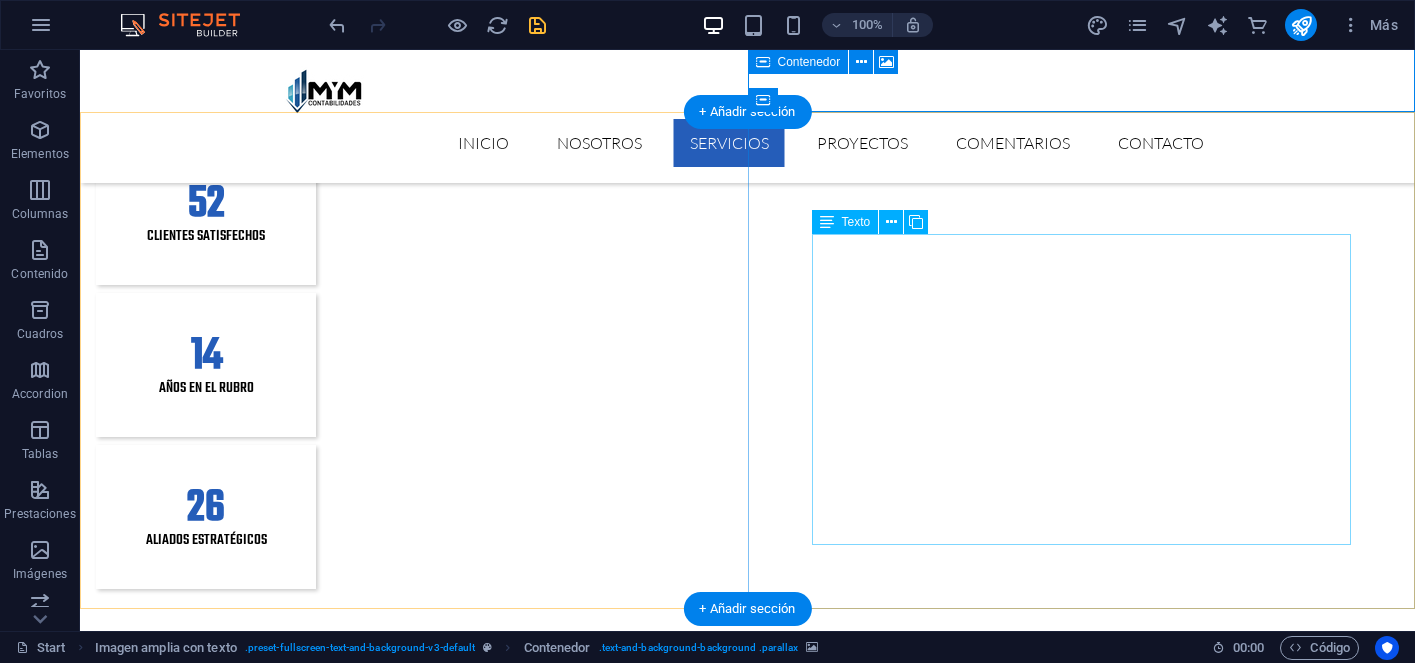click on "Lorem ipsum dolor sit amet, consectetur adipisicing elit. Vitae, eos, voluptatem, et sequi distinctio adipisci omnis in error quas fuga tempore fugit incidunt quos. Atque, debitis architecto ducimus eligendi dignissimos modi ut non officiis repudiandae maiores. Fugit sit atque eaque dolorum autem reprehenderit porro omnis obcaecati laborum? Fugit sit atque eaque dolorum autem reprehenderit porro omnis obcaecati laborum? Mistinctio adipisci error fuga Tempore Reprehenderit porro omnis obcaecati laborum Omnis odit saepe soluta atque magni consequuntur Fugit sit atque eaque modi fuga dolorum Lorem ipsum dolor sit amet, consectetur adipisicing elit" at bounding box center [748, 4396] 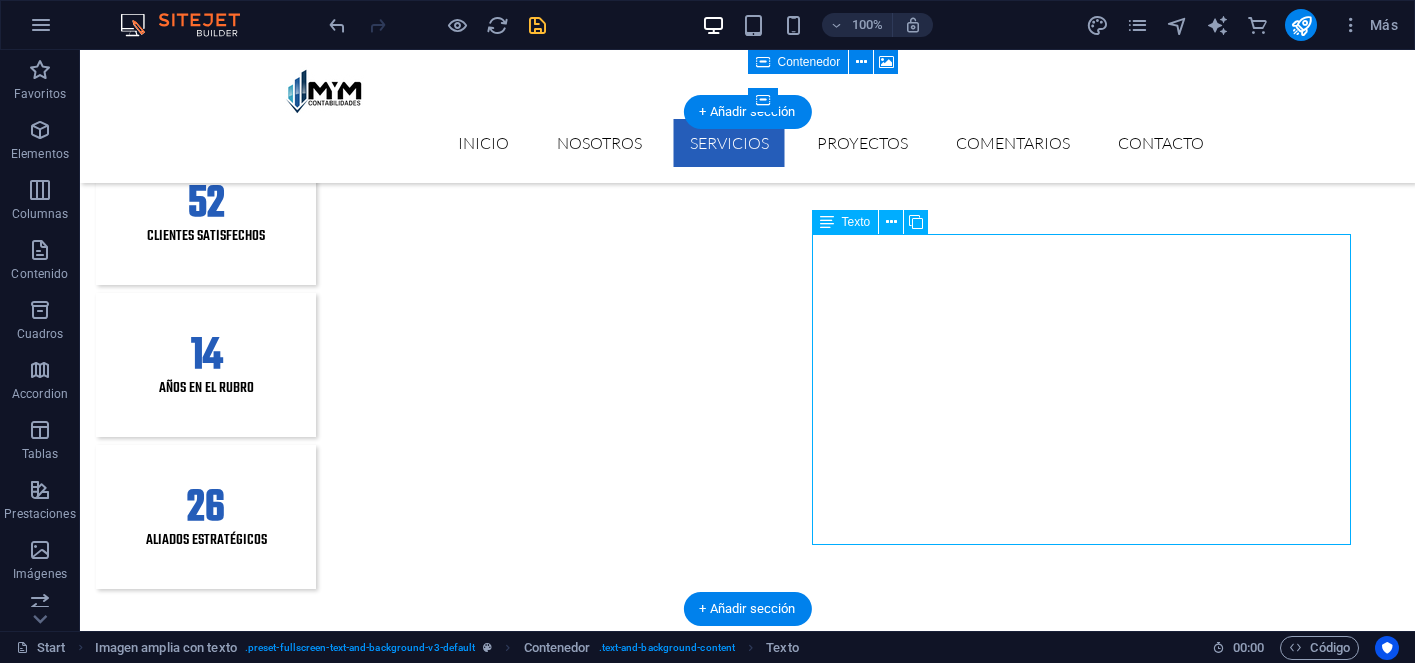 click on "Lorem ipsum dolor sit amet, consectetur adipisicing elit. Vitae, eos, voluptatem, et sequi distinctio adipisci omnis in error quas fuga tempore fugit incidunt quos. Atque, debitis architecto ducimus eligendi dignissimos modi ut non officiis repudiandae maiores. Fugit sit atque eaque dolorum autem reprehenderit porro omnis obcaecati laborum? Fugit sit atque eaque dolorum autem reprehenderit porro omnis obcaecati laborum? Mistinctio adipisci error fuga Tempore Reprehenderit porro omnis obcaecati laborum Omnis odit saepe soluta atque magni consequuntur Fugit sit atque eaque modi fuga dolorum Lorem ipsum dolor sit amet, consectetur adipisicing elit" at bounding box center (748, 4396) 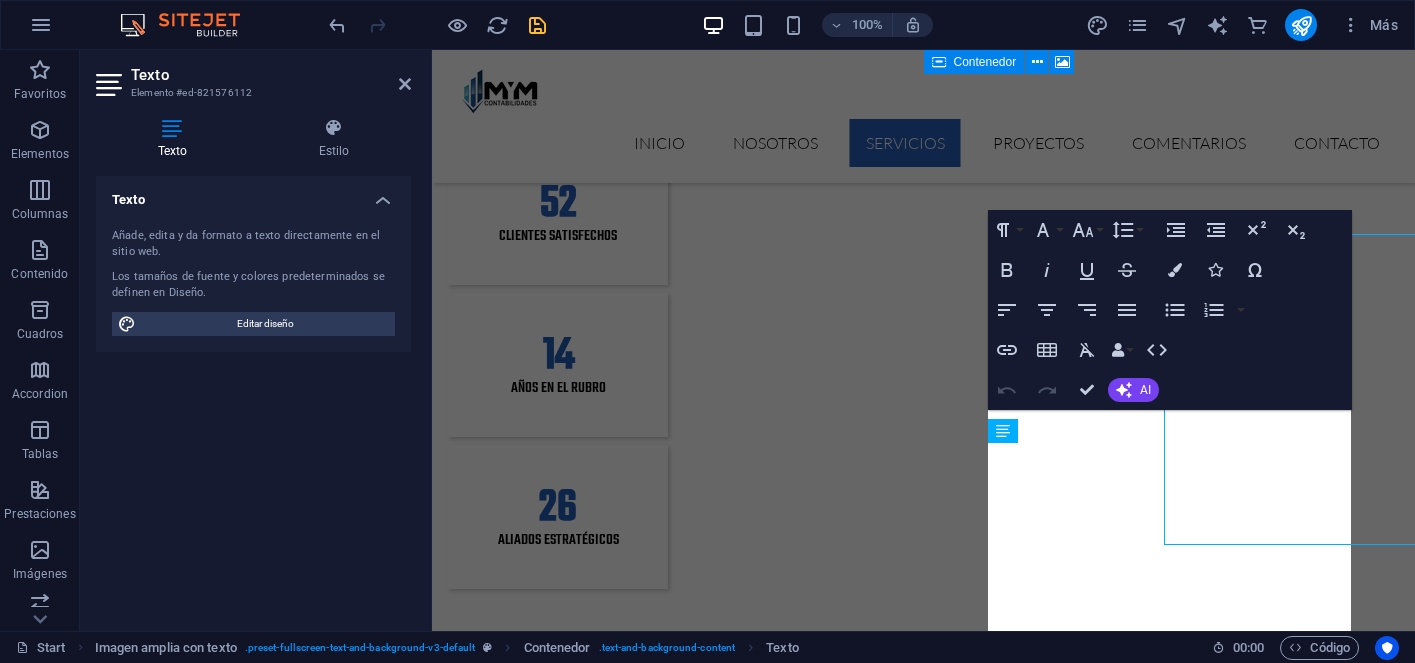 click on "Align Right" at bounding box center (1087, 310) 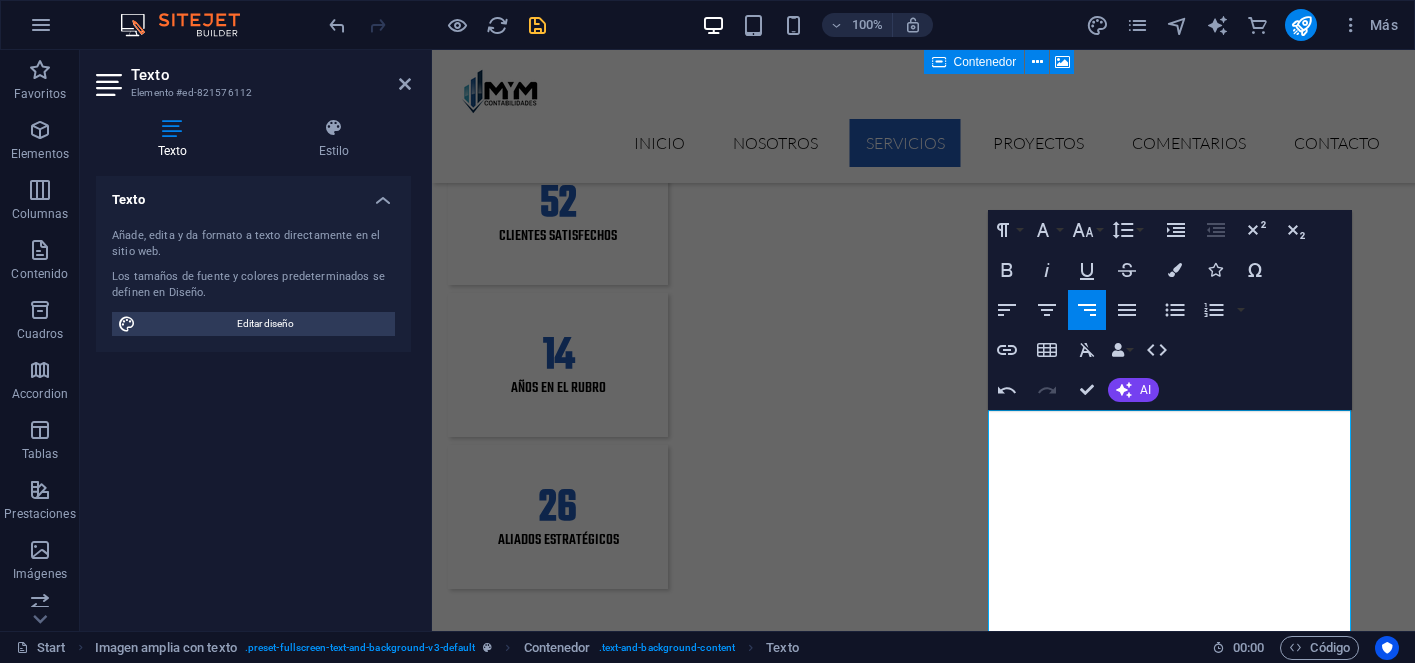 click on "Align Right" at bounding box center [1087, 310] 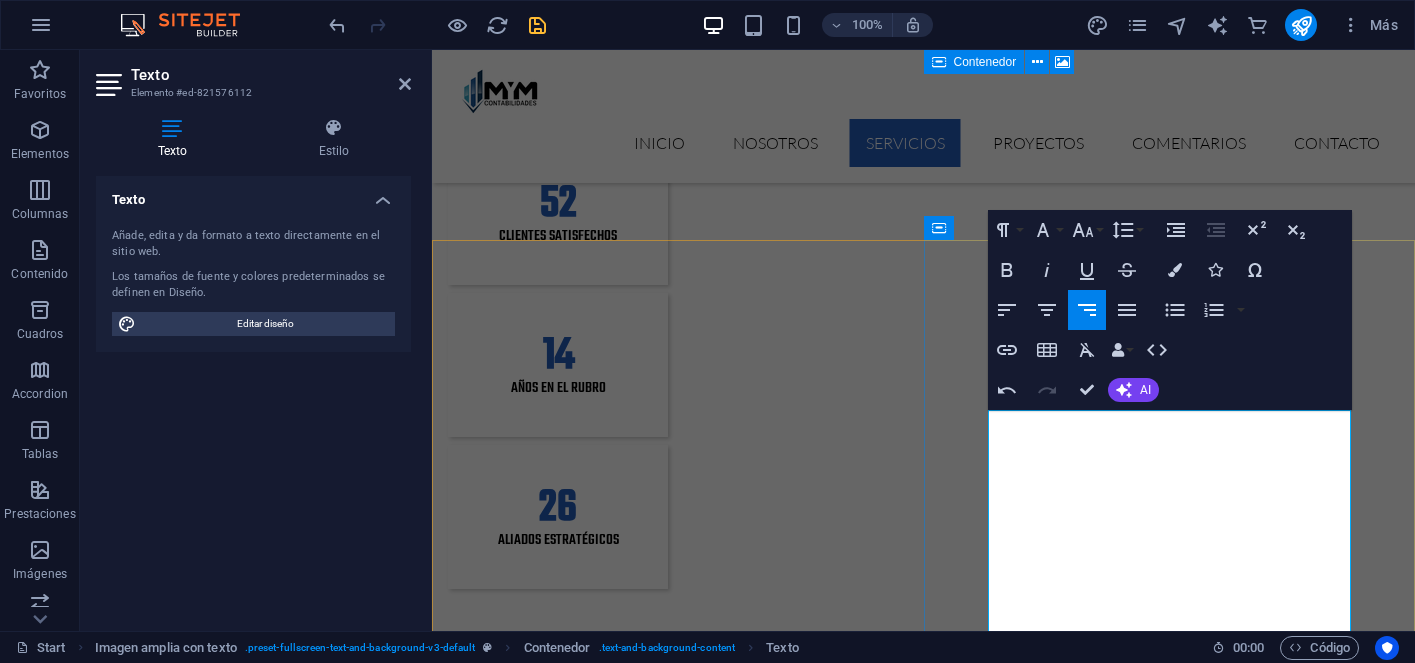 click on "Lorem ipsum dolor sit amet, consectetur adipisicing elit. Vitae, eos, voluptatem, et sequi distinctio adipisci omnis in error quas fuga tempore fugit incidunt quos. Atque, debitis architecto ducimus eligendi dignissimos modi ut non officiis repudiandae maiores. Fugit sit atque eaque dolorum autem reprehenderit porro omnis obcaecati laborum? Fugit sit atque eaque dolorum autem reprehenderit porro omnis obcaecati laborum?" at bounding box center (924, 4458) 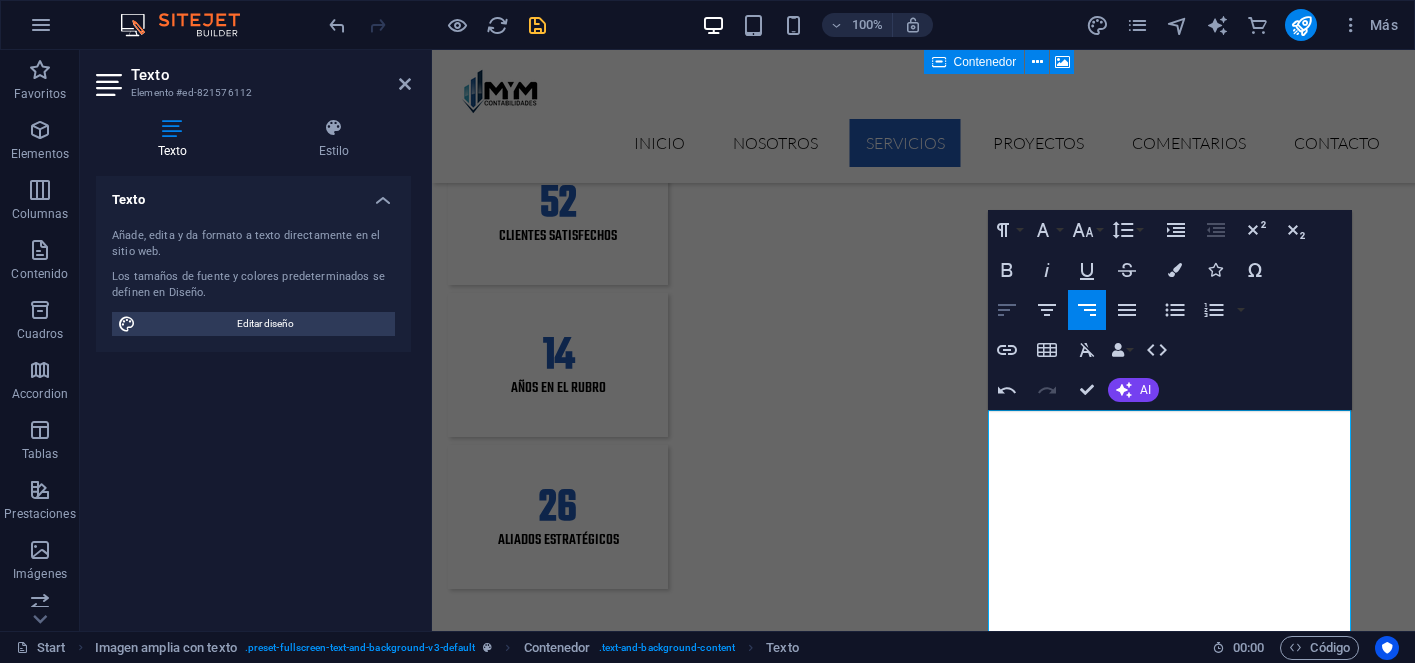 click 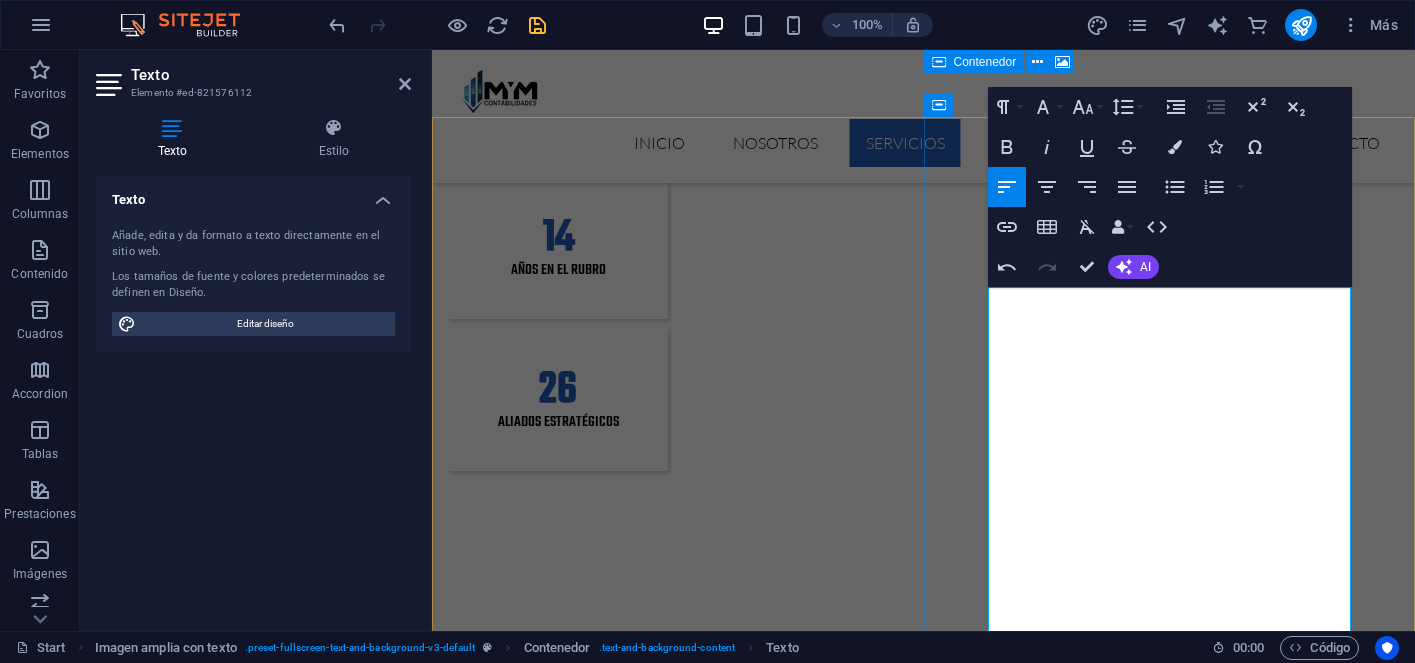 scroll, scrollTop: 2542, scrollLeft: 0, axis: vertical 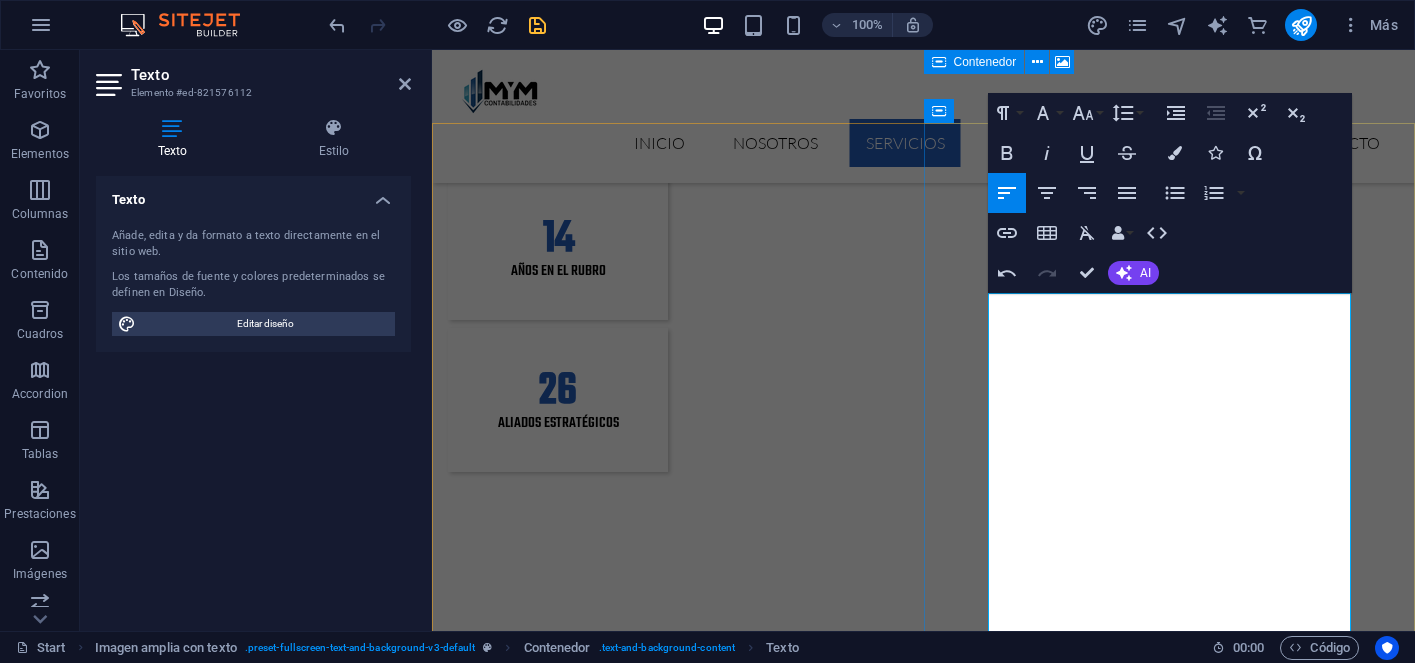 click on "utilizamos herramientas contables modernas y reconocidas que garantizan precisión, seguridad y cumplimiento normativo en cada proceso. Trabajamos con plataformas como  Nubox ,  Softland , y el sistema oficial del  Servicio de Impuestos Internos (SII)  para asegurar la correcta emisión de facturas electrónicas, declaraciones mensuales, gestión de remuneraciones y reportes financieros. Estas herramientas, combinadas con nuestra experiencia, nos permiten entregar un servicio eficiente, actualizado y con altos estándares de calidad. Con nosotros, tu contabilidad está respaldada por tecnología confiable y profesionales comprometidos." at bounding box center (924, 4419) 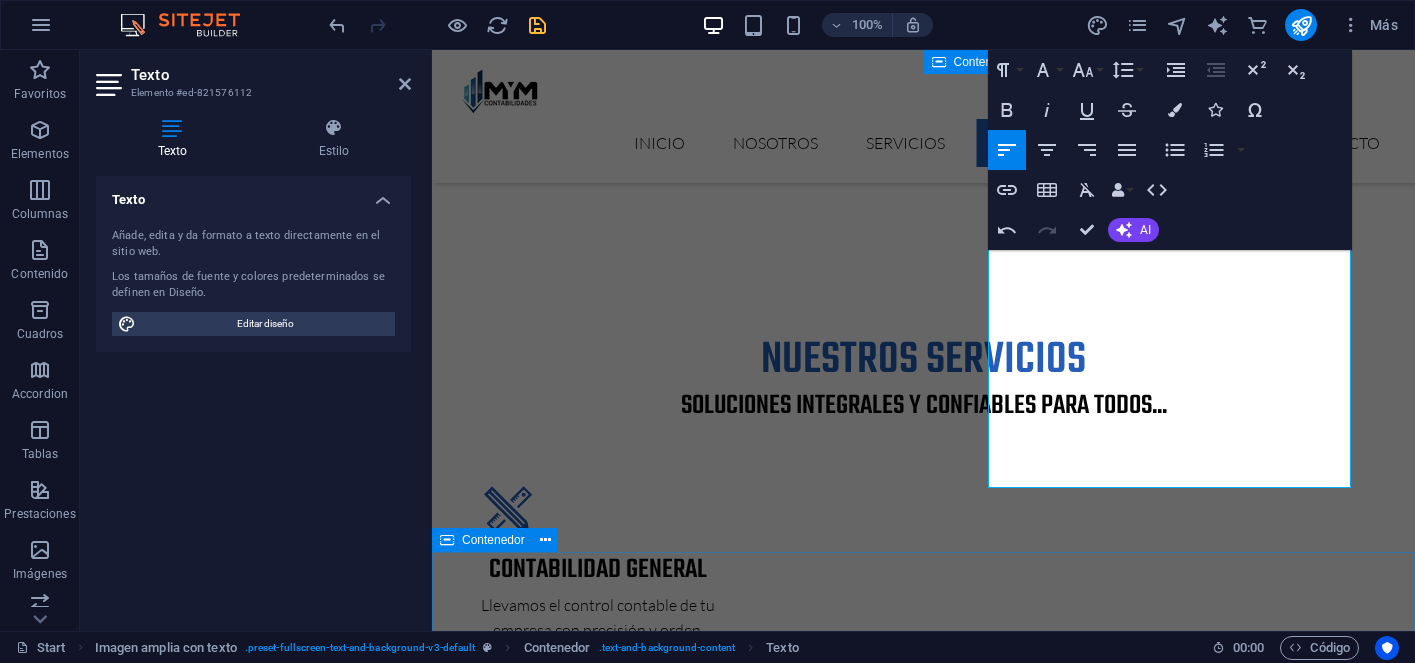 scroll, scrollTop: 2951, scrollLeft: 0, axis: vertical 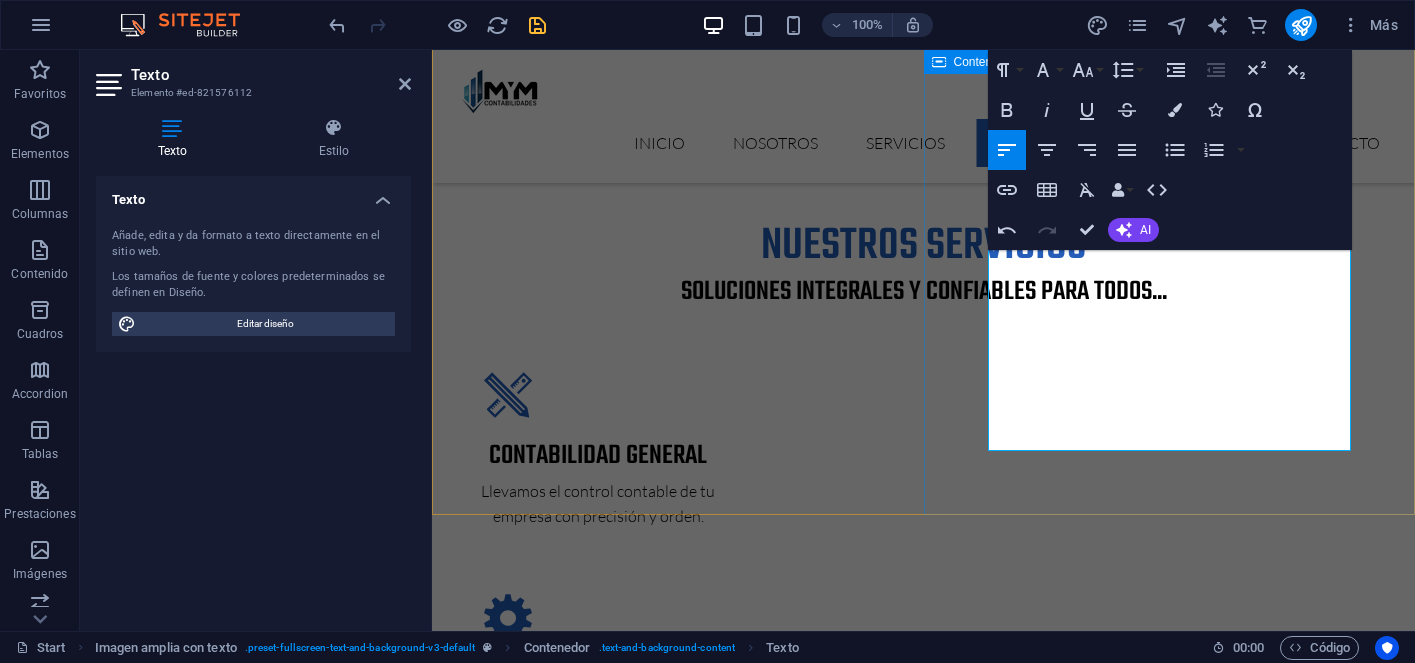 drag, startPoint x: 1067, startPoint y: 442, endPoint x: 991, endPoint y: 307, distance: 154.92256 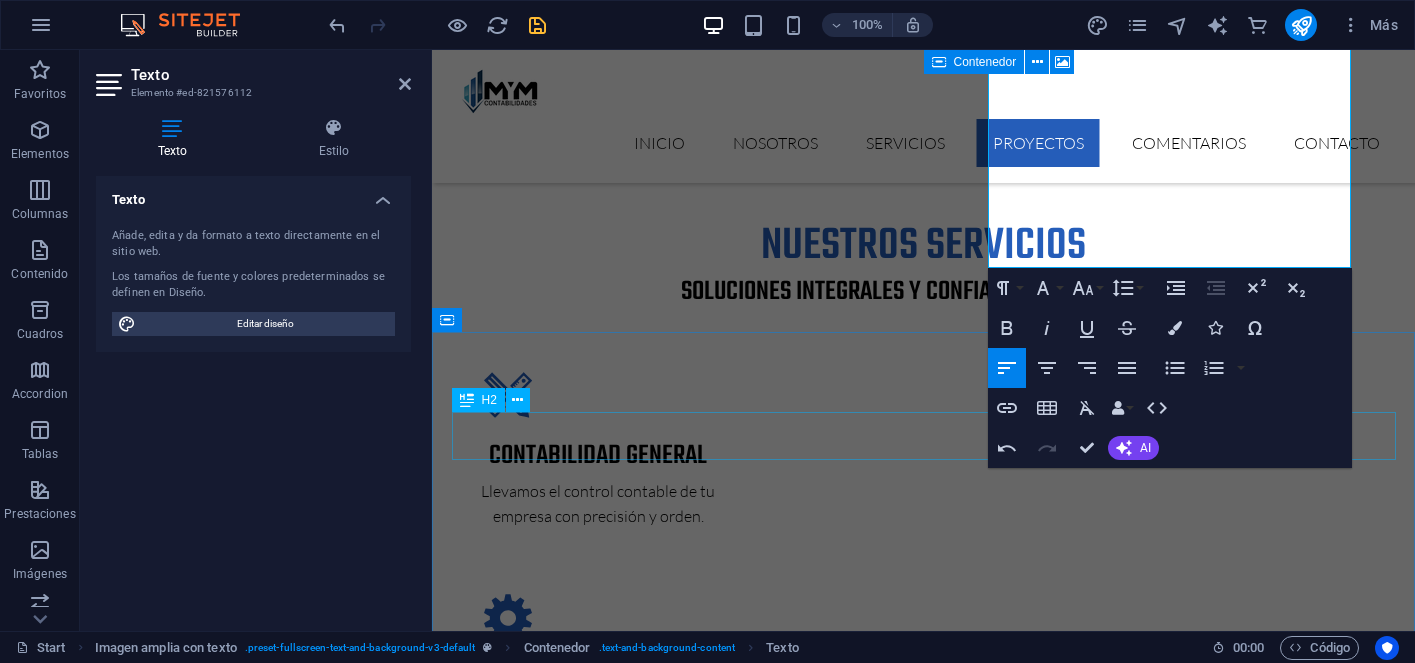 click on "ALGUNOS DE NUESTROS CLIENTES" at bounding box center [924, 4241] 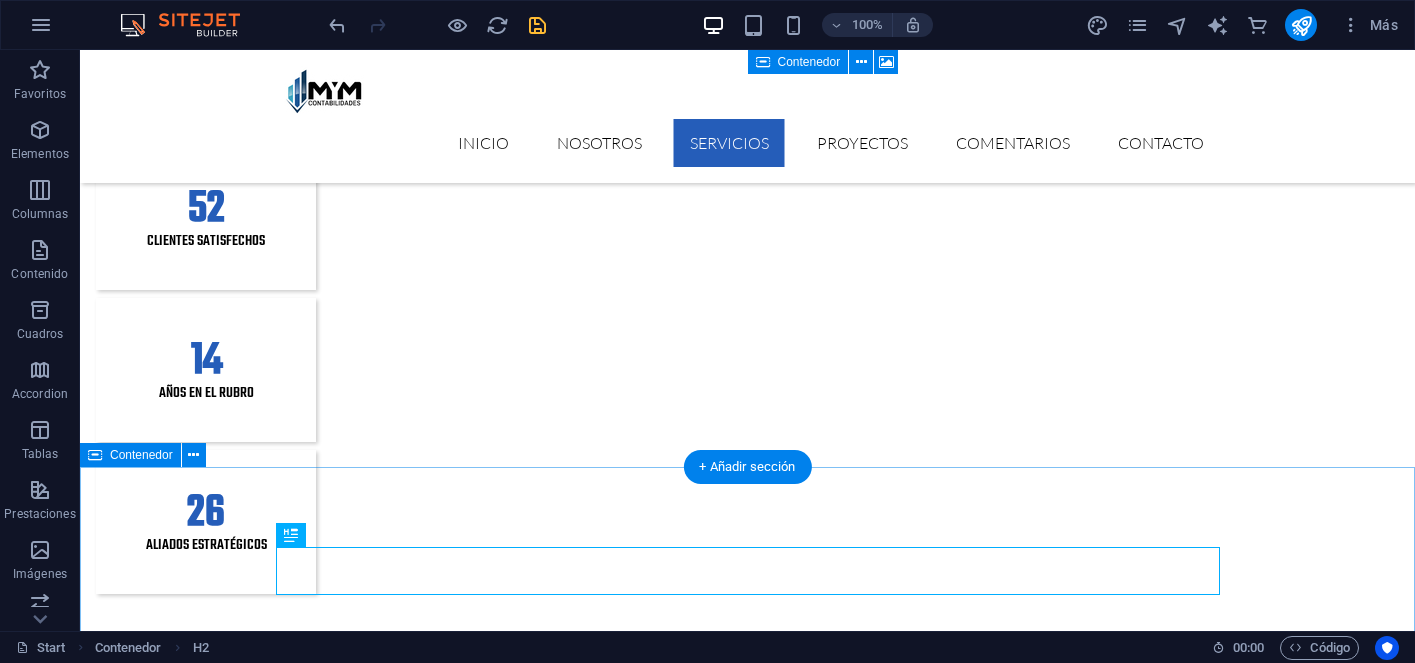 scroll, scrollTop: 2377, scrollLeft: 0, axis: vertical 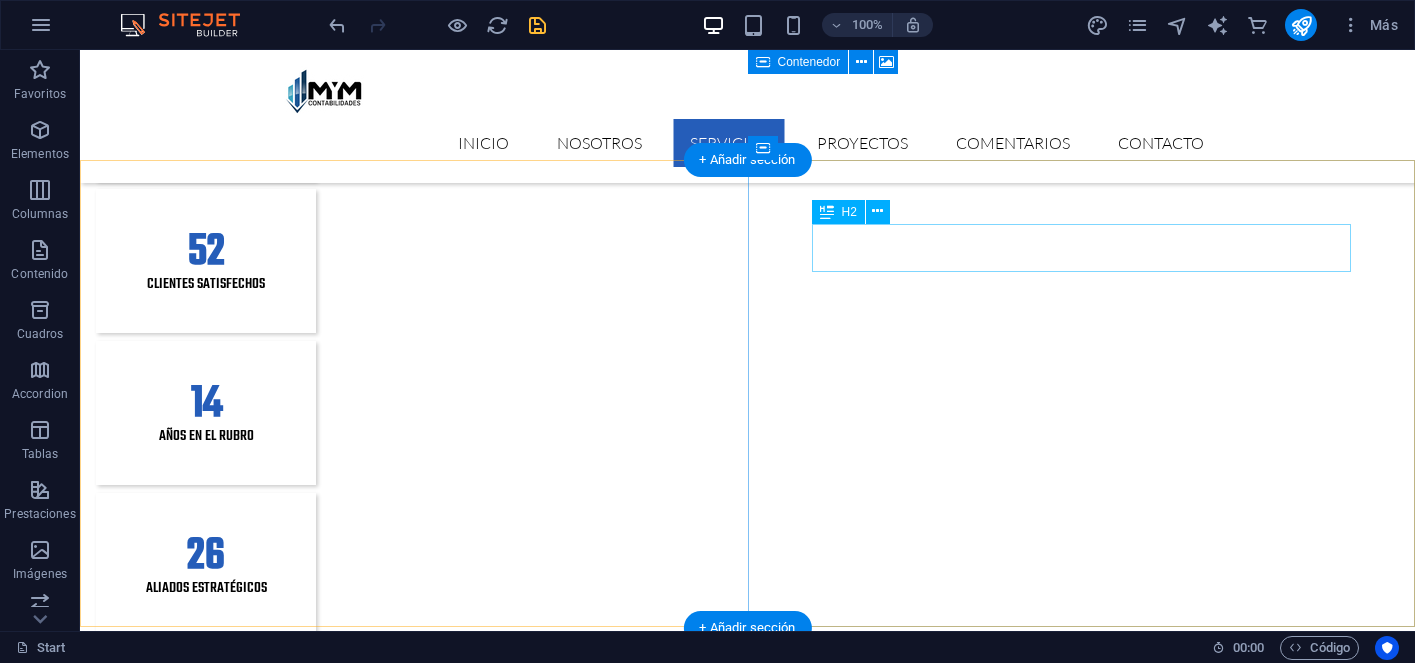 click on "TEGNOLOGÍA Y RESPALDO" at bounding box center [748, 4268] 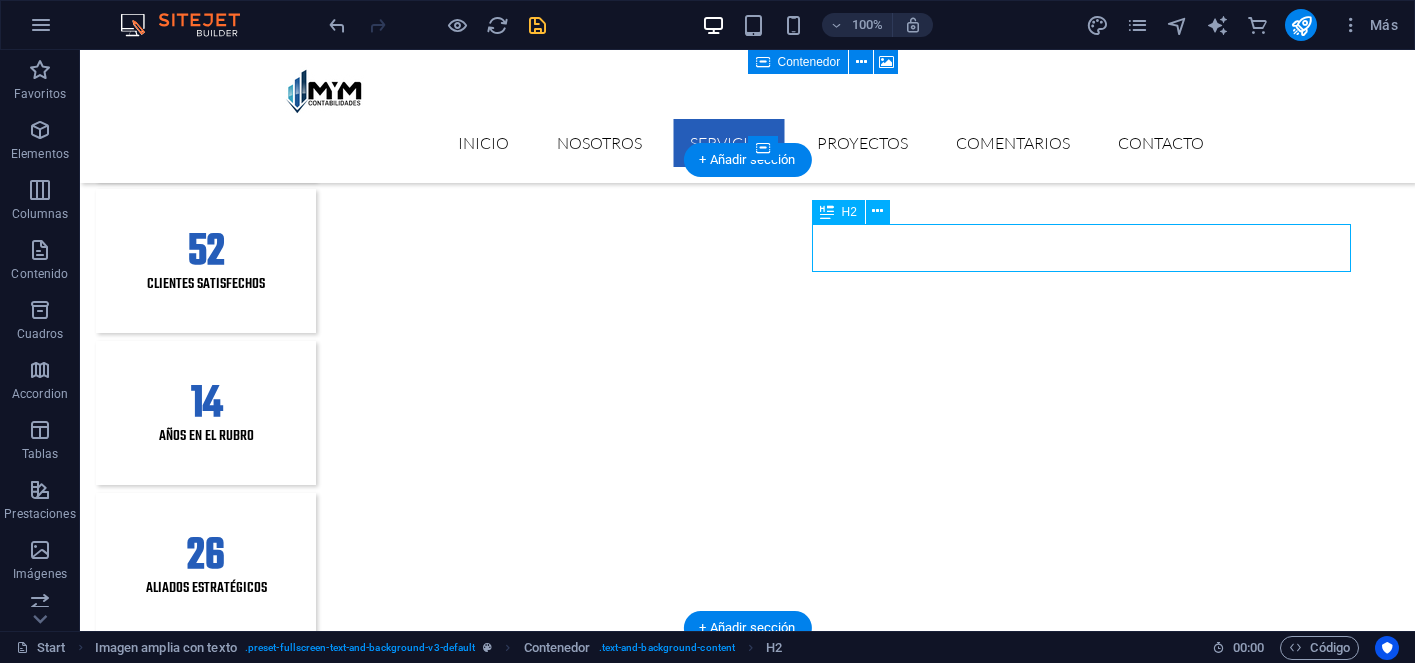 click on "TEGNOLOGÍA Y RESPALDO" at bounding box center (748, 4268) 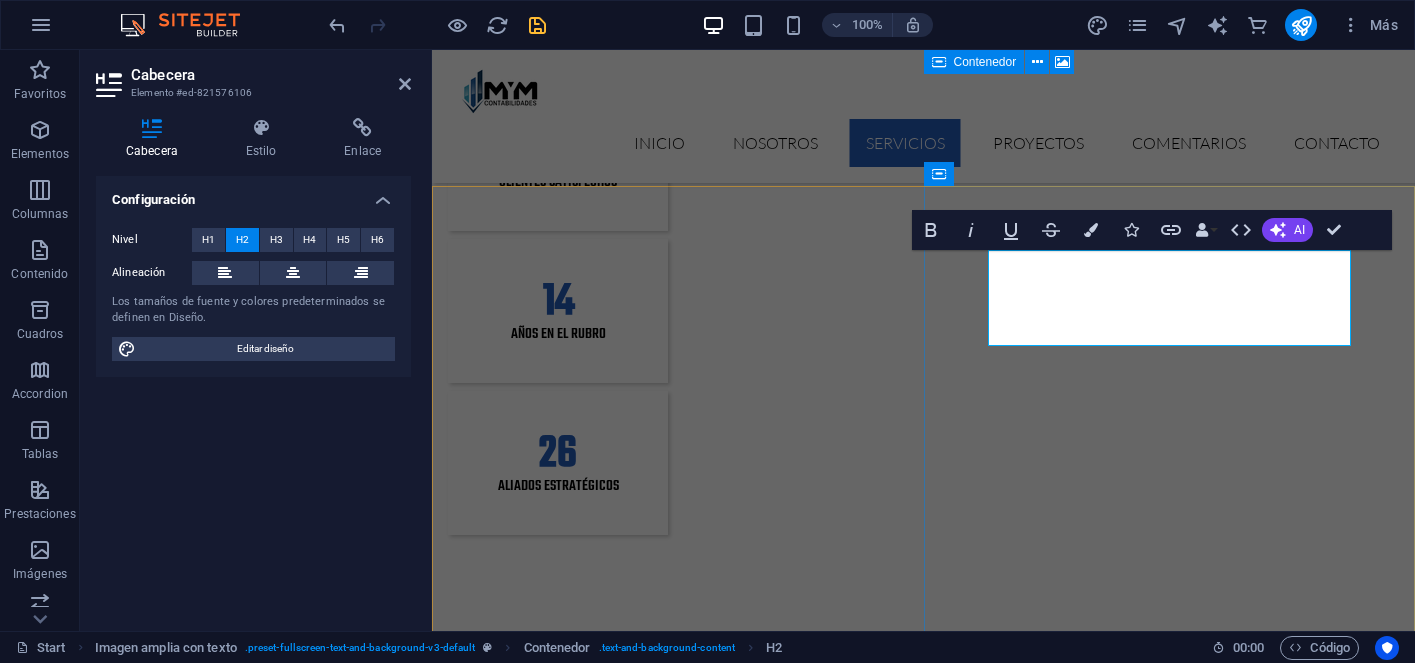 click on "TEGNOLOGÍA Y RESPALDO" at bounding box center [924, 4256] 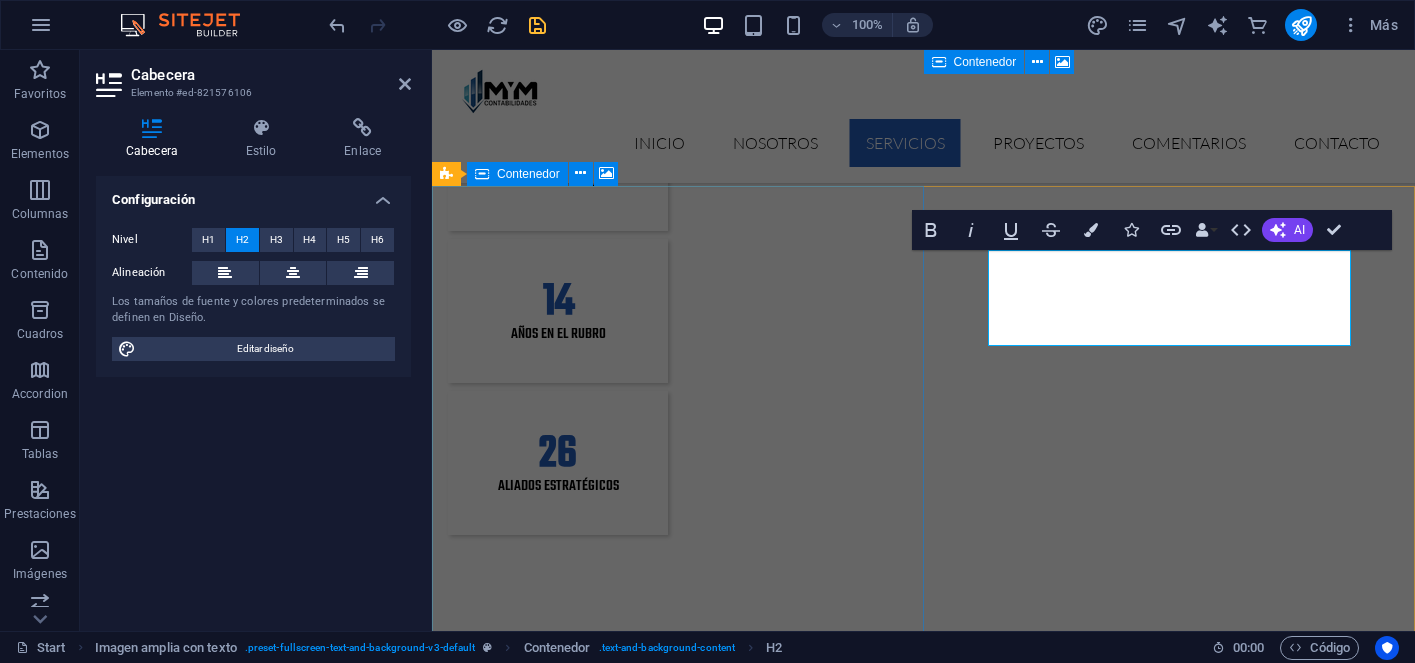 click on "Suelta el contenido aquí o  Añadir elementos  Pegar portapapeles" at bounding box center (923, 4145) 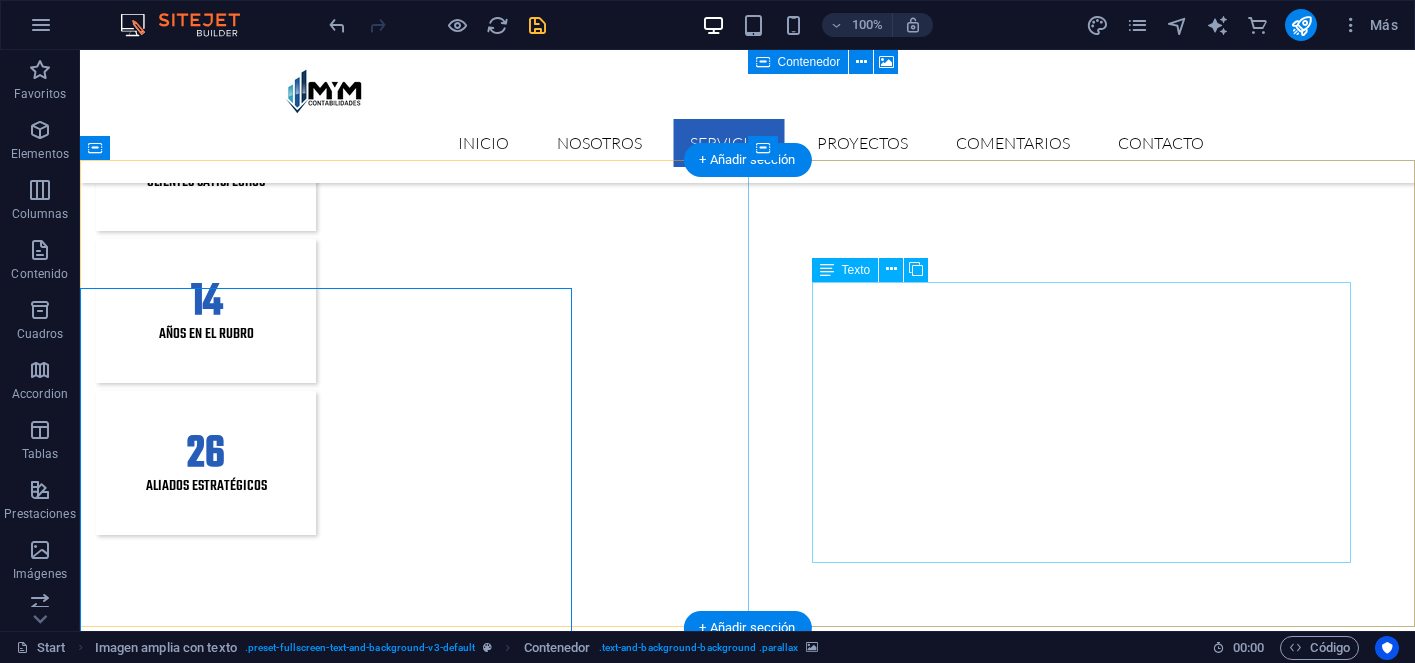 scroll, scrollTop: 2377, scrollLeft: 0, axis: vertical 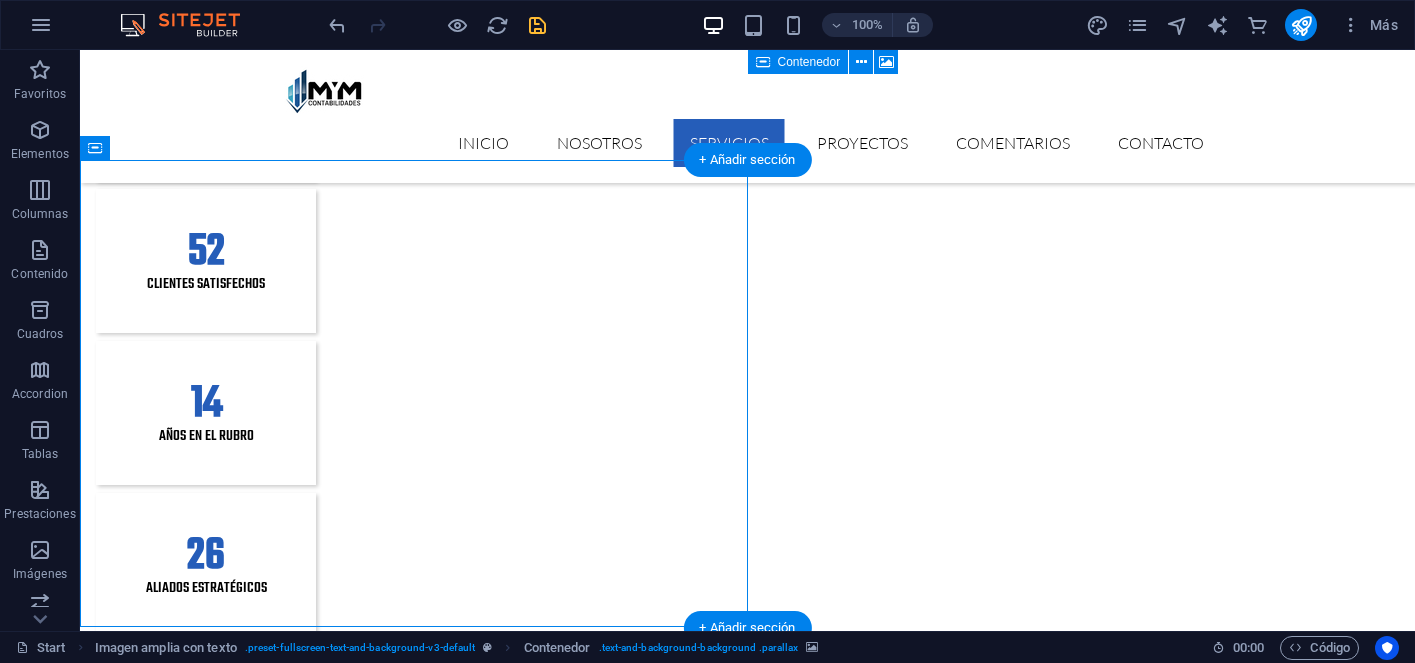 click at bounding box center (747, 3720) 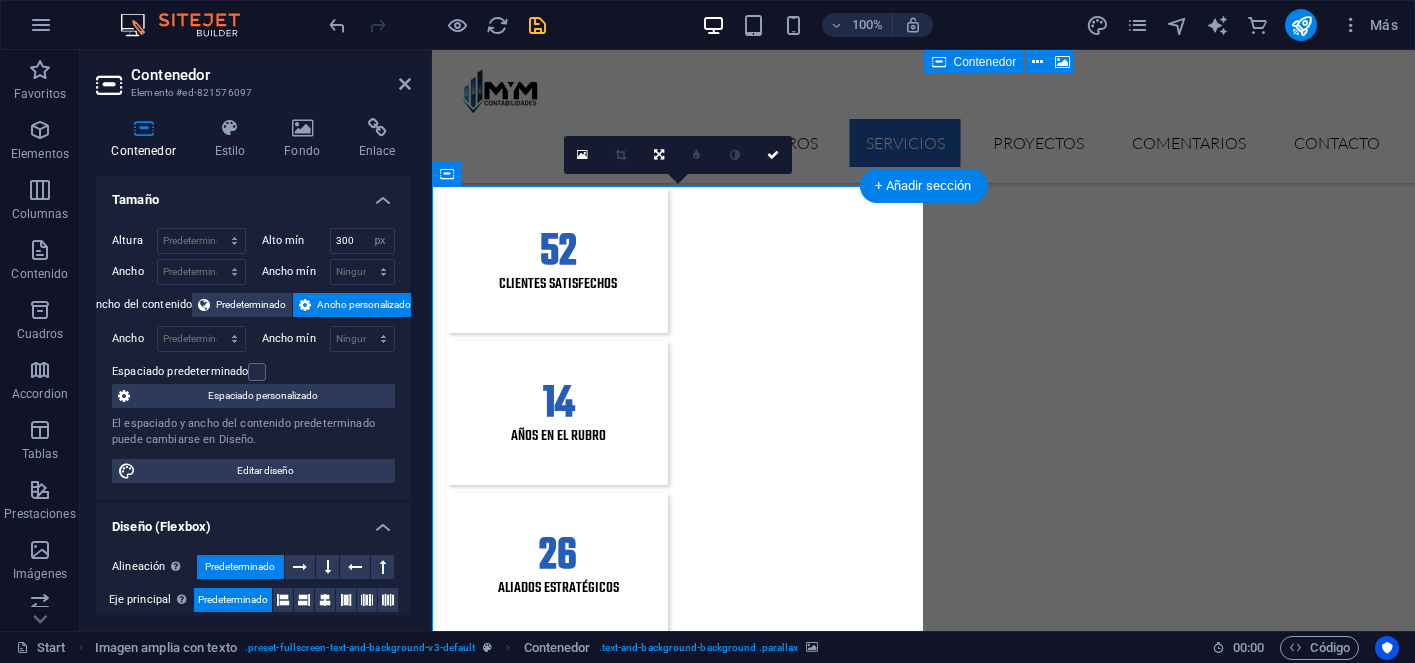 scroll, scrollTop: 2479, scrollLeft: 0, axis: vertical 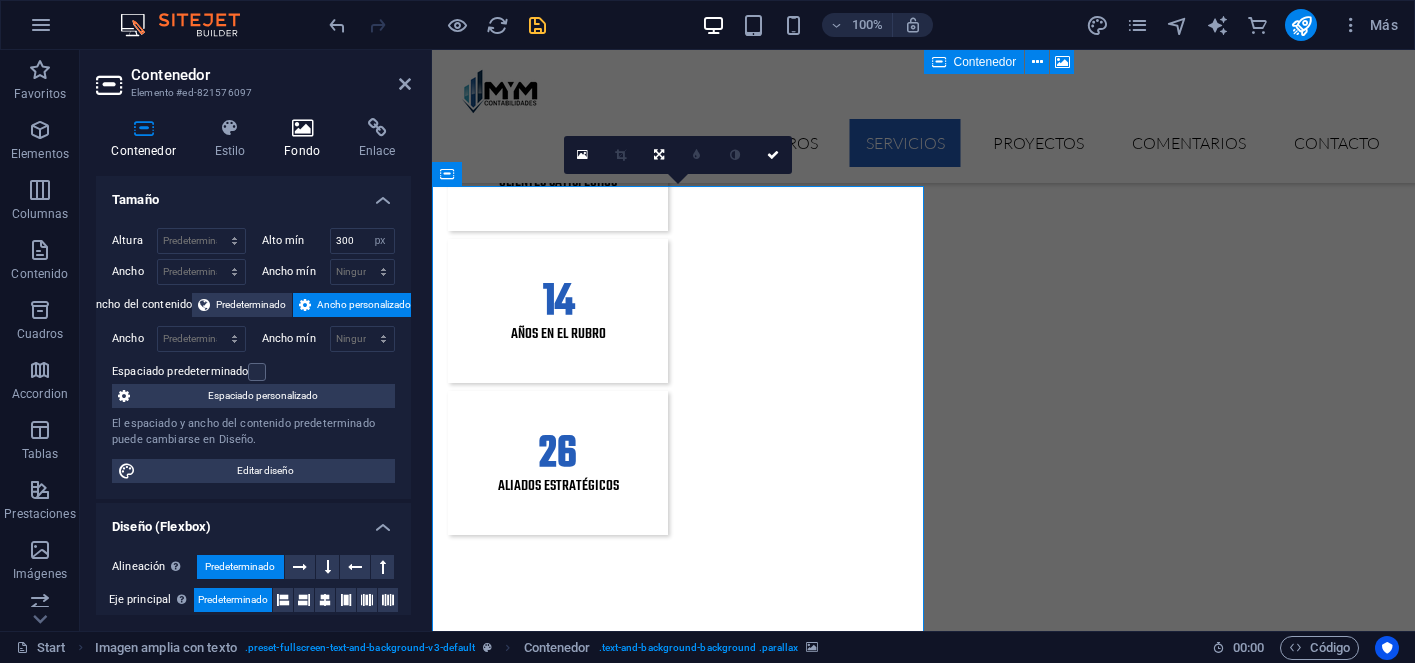 click on "Fondo" at bounding box center (306, 139) 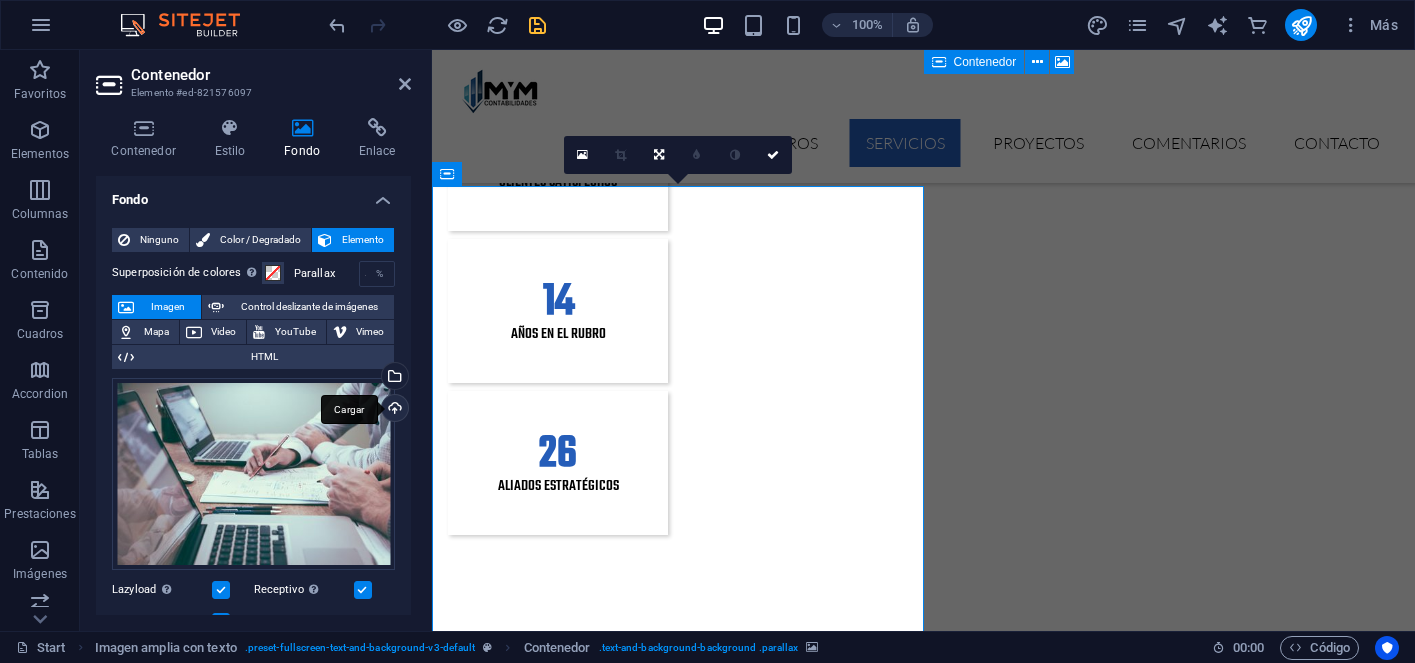 click on "Cargar" at bounding box center [393, 410] 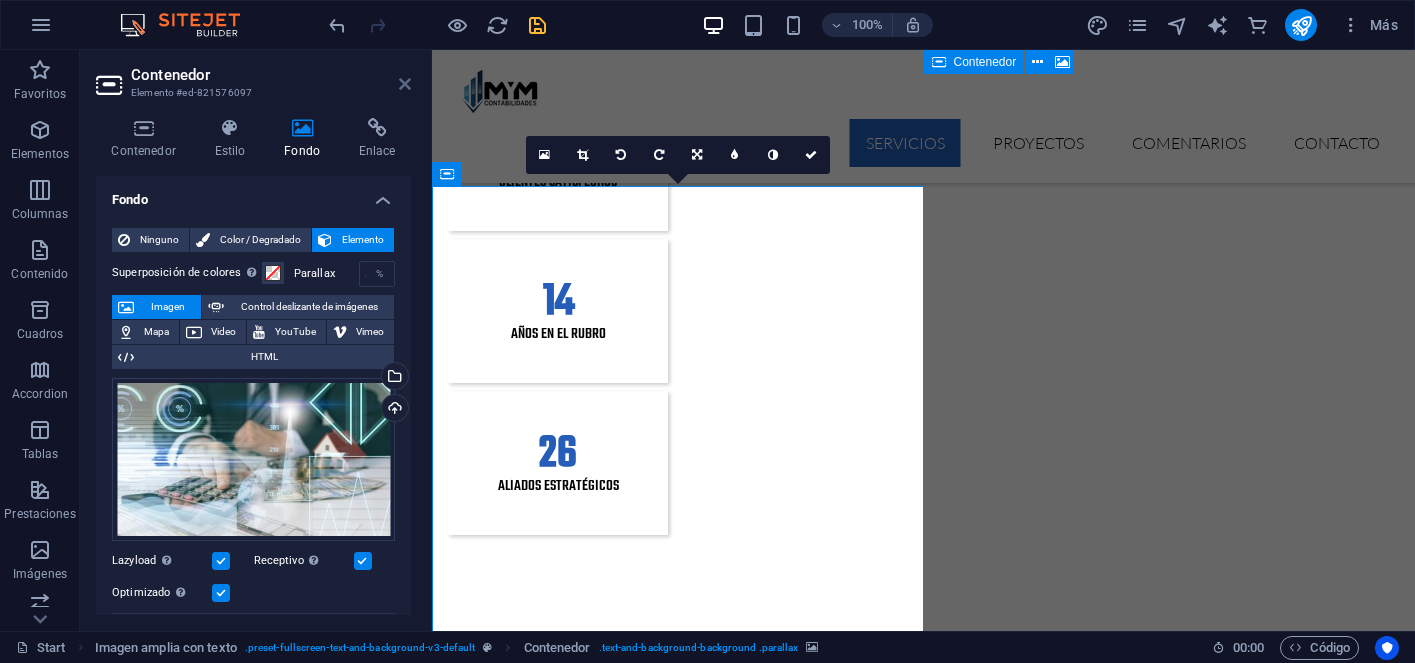click at bounding box center (405, 84) 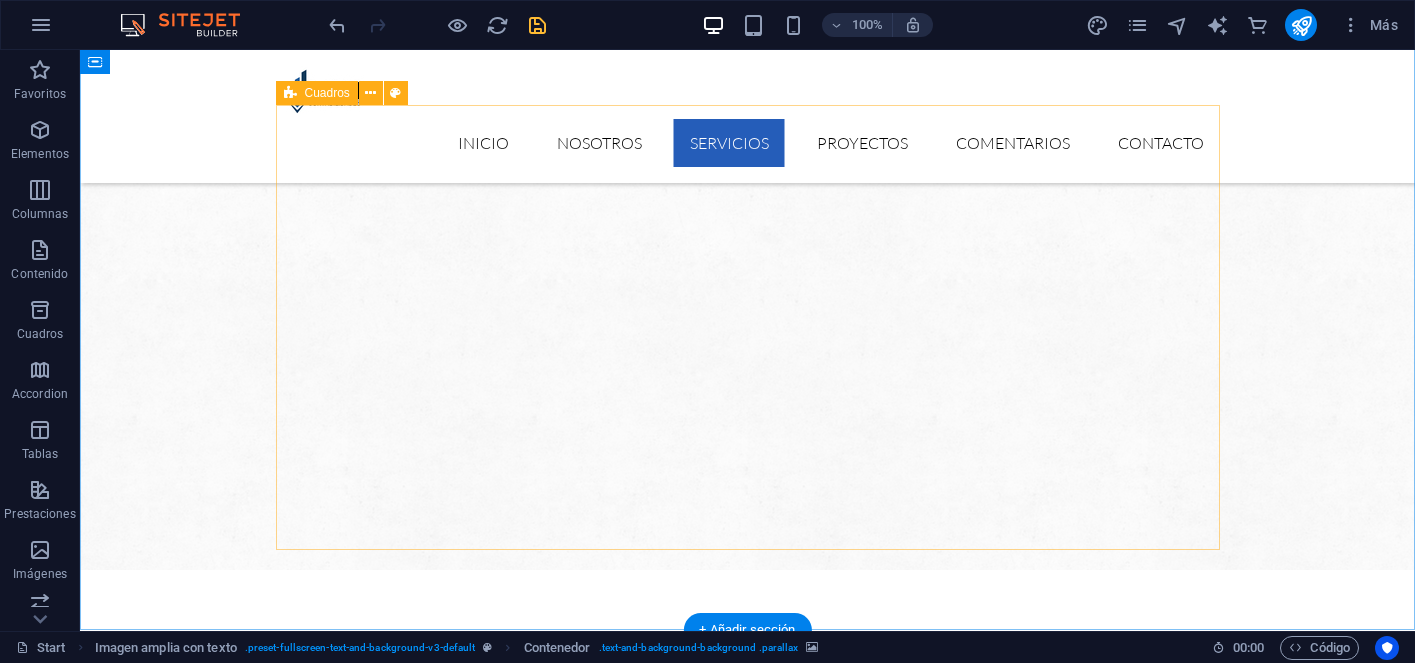 scroll, scrollTop: 1303, scrollLeft: 0, axis: vertical 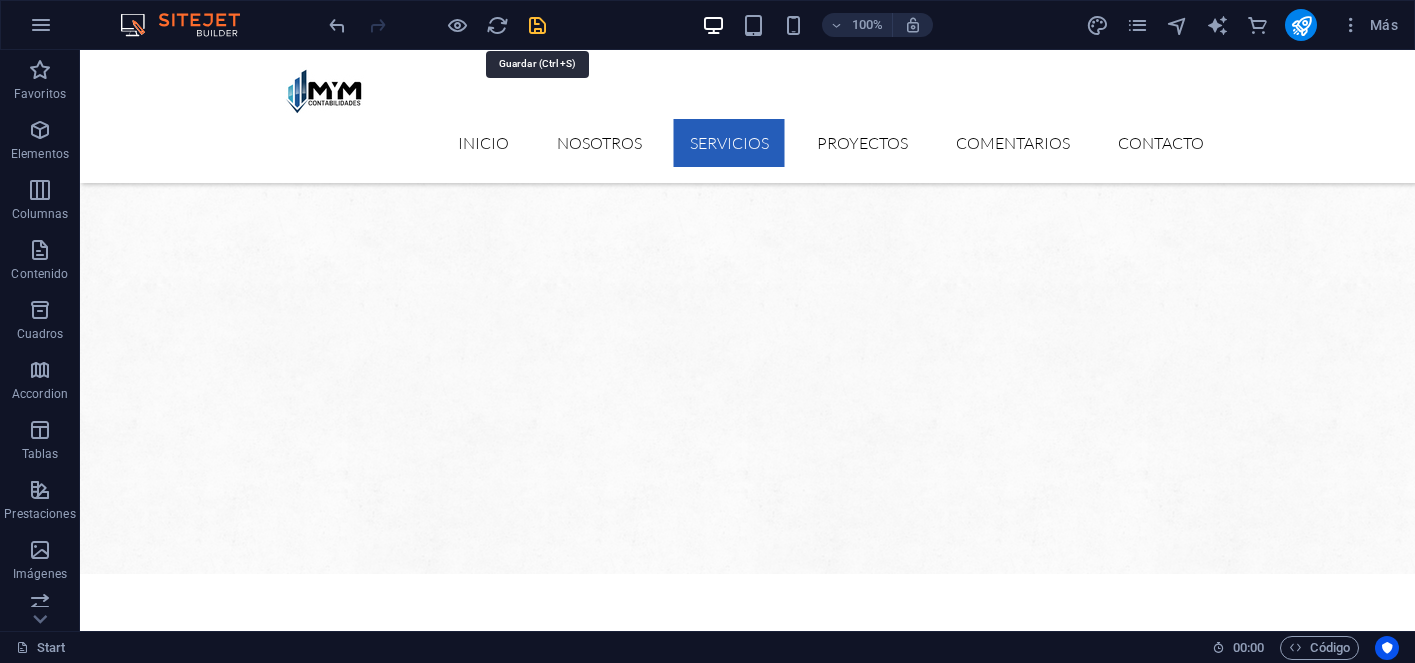 click at bounding box center [537, 25] 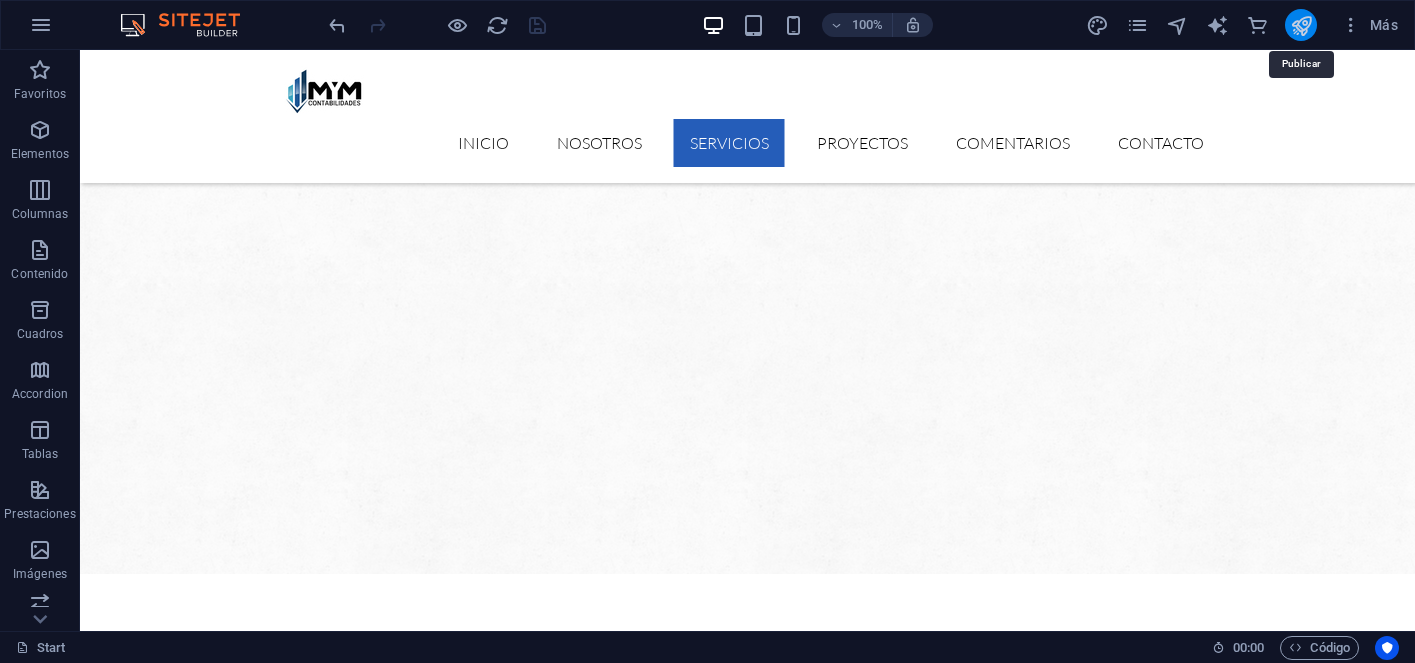 click at bounding box center (1301, 25) 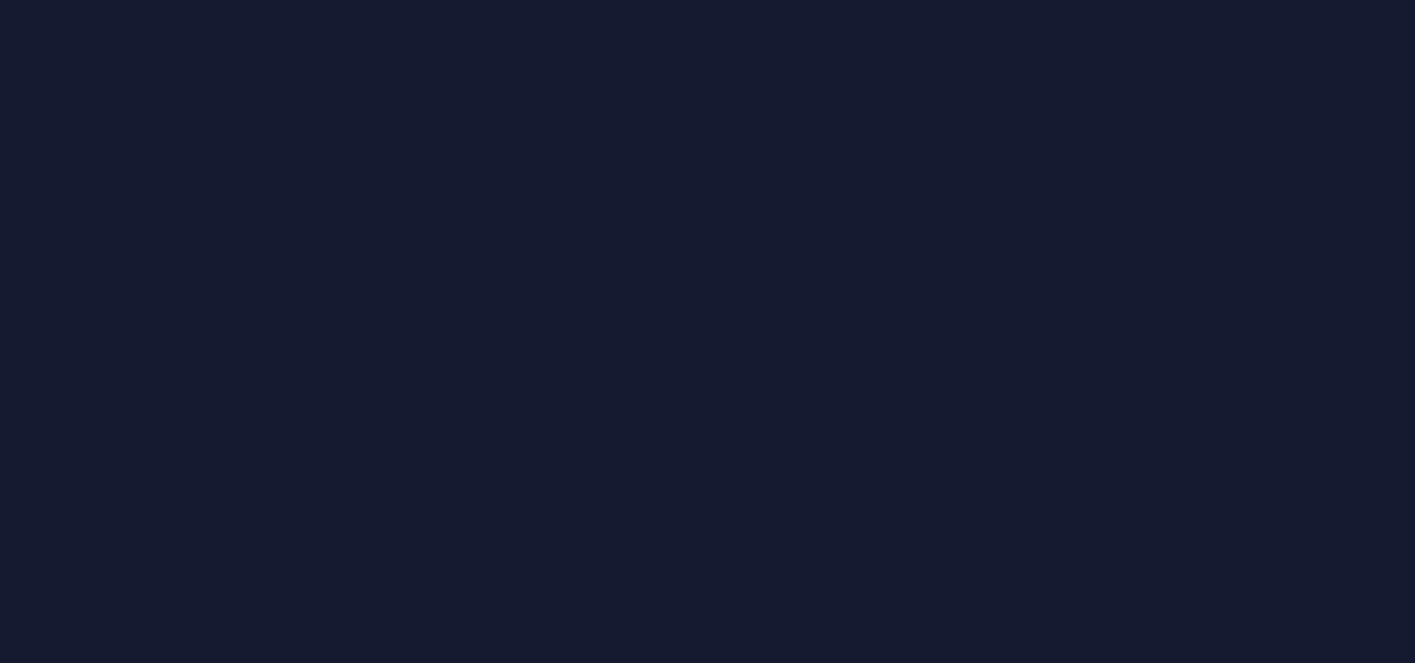 scroll, scrollTop: 0, scrollLeft: 0, axis: both 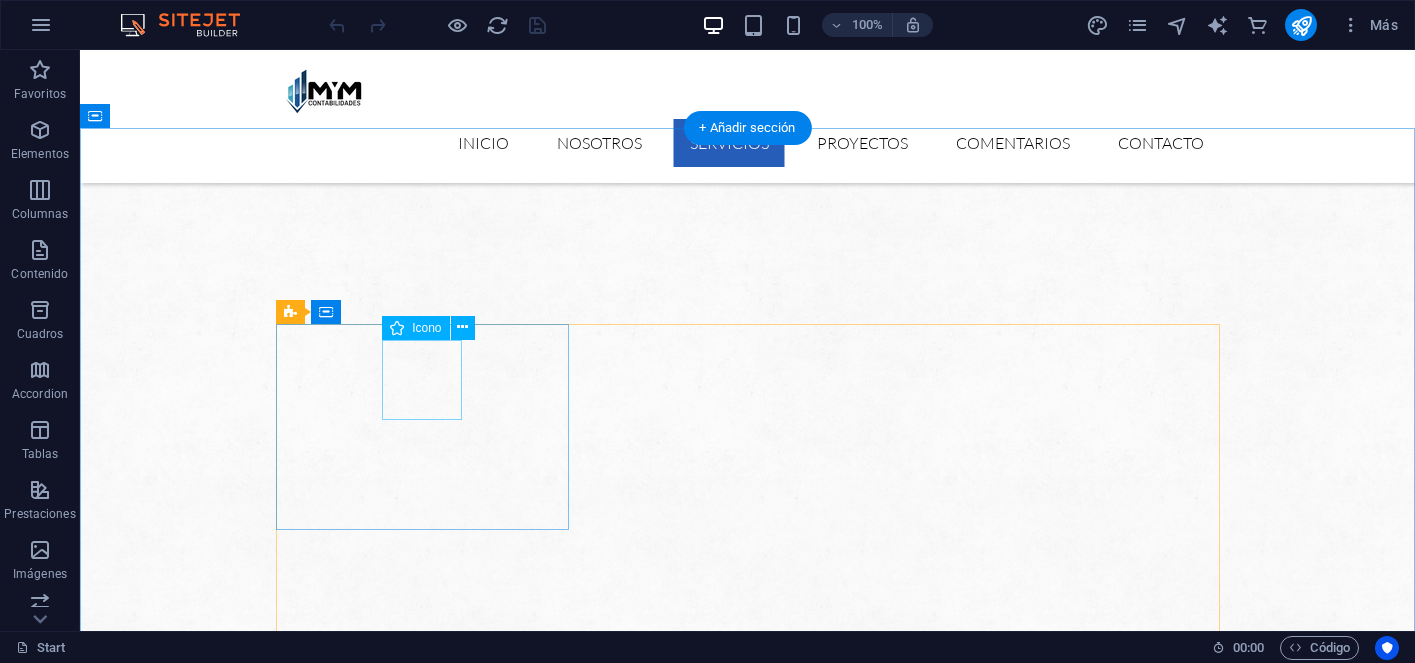 click at bounding box center (422, 2231) 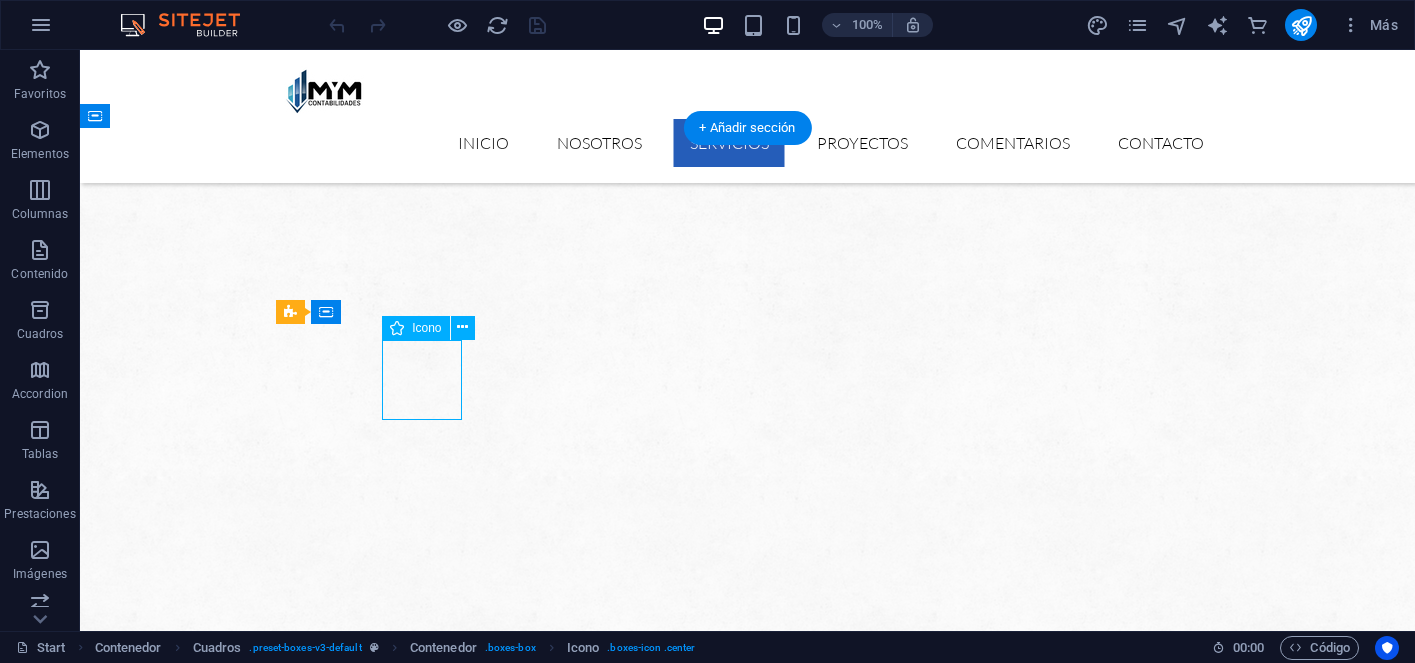 click at bounding box center (422, 2231) 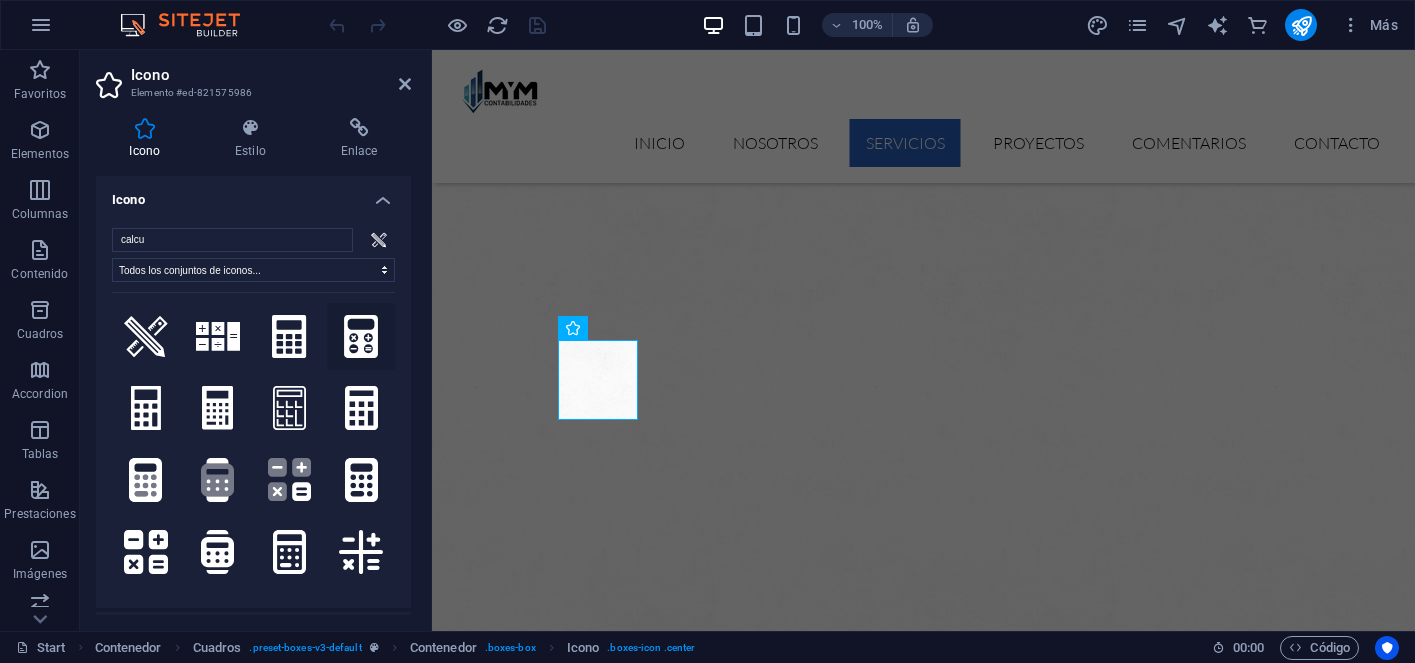 type on "calcu" 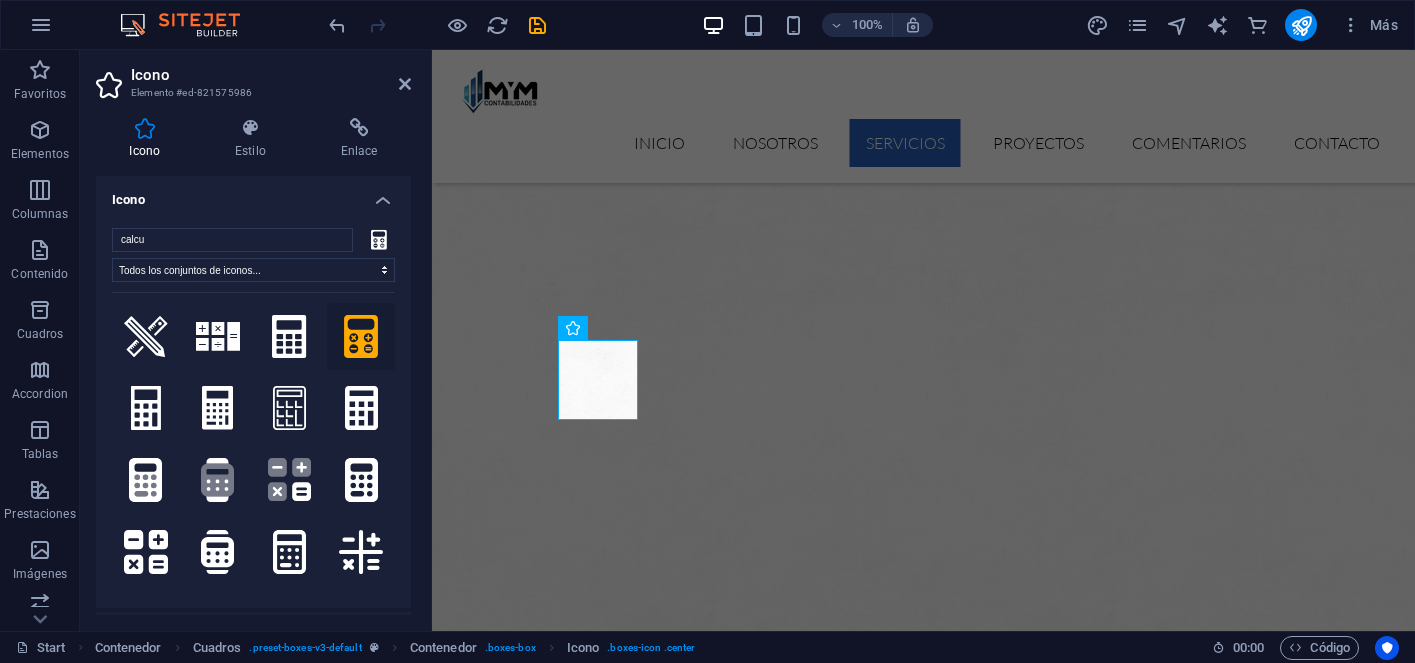 click 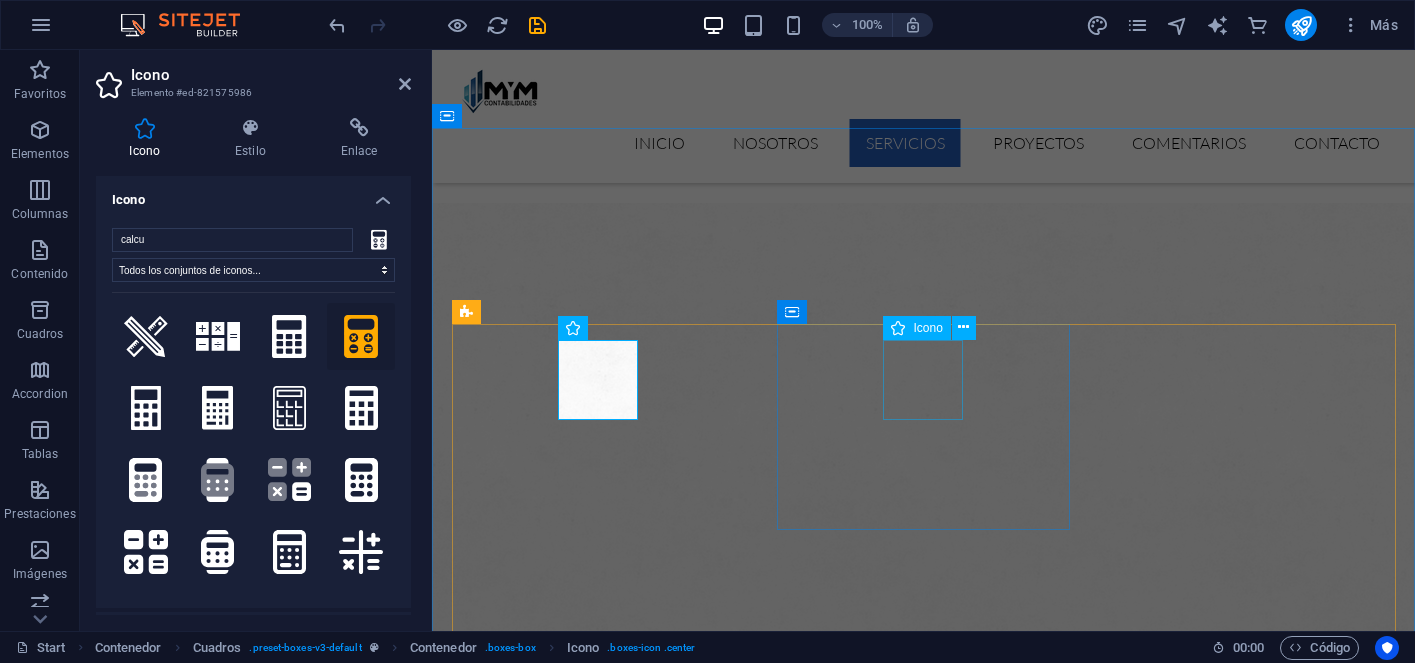 click at bounding box center (598, 2476) 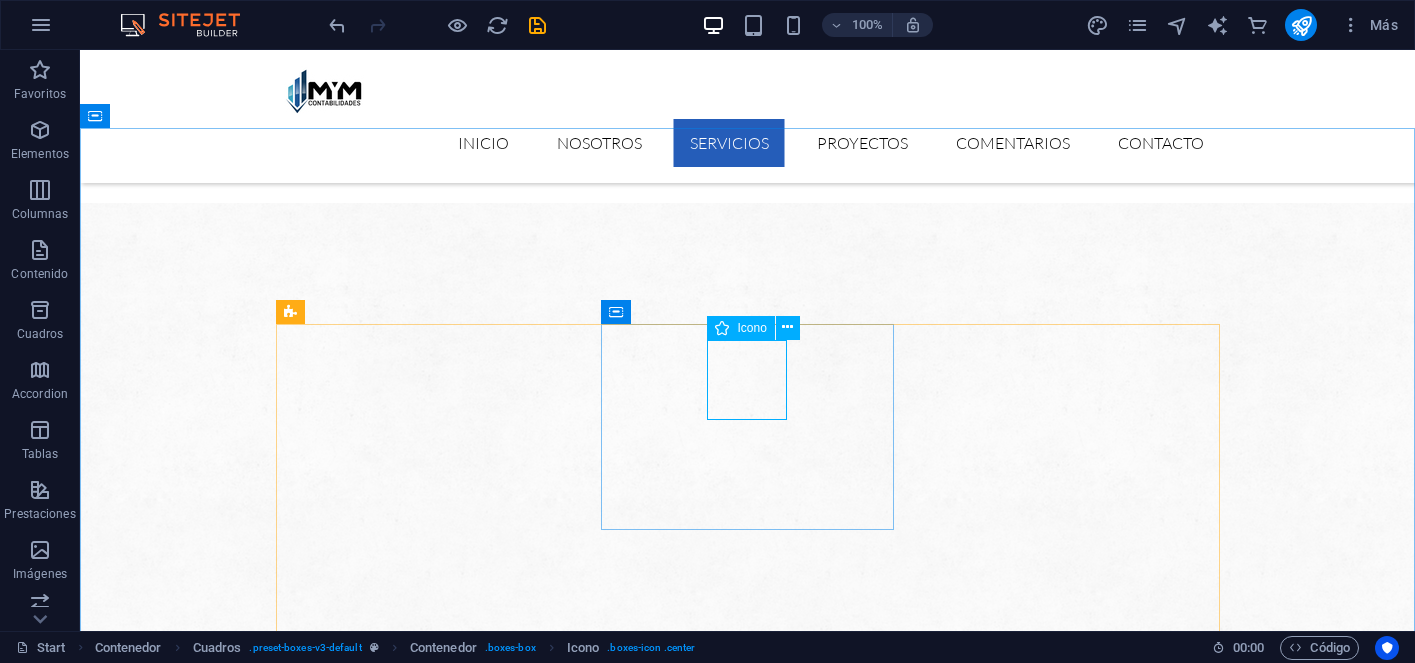click on "Icono" at bounding box center (751, 328) 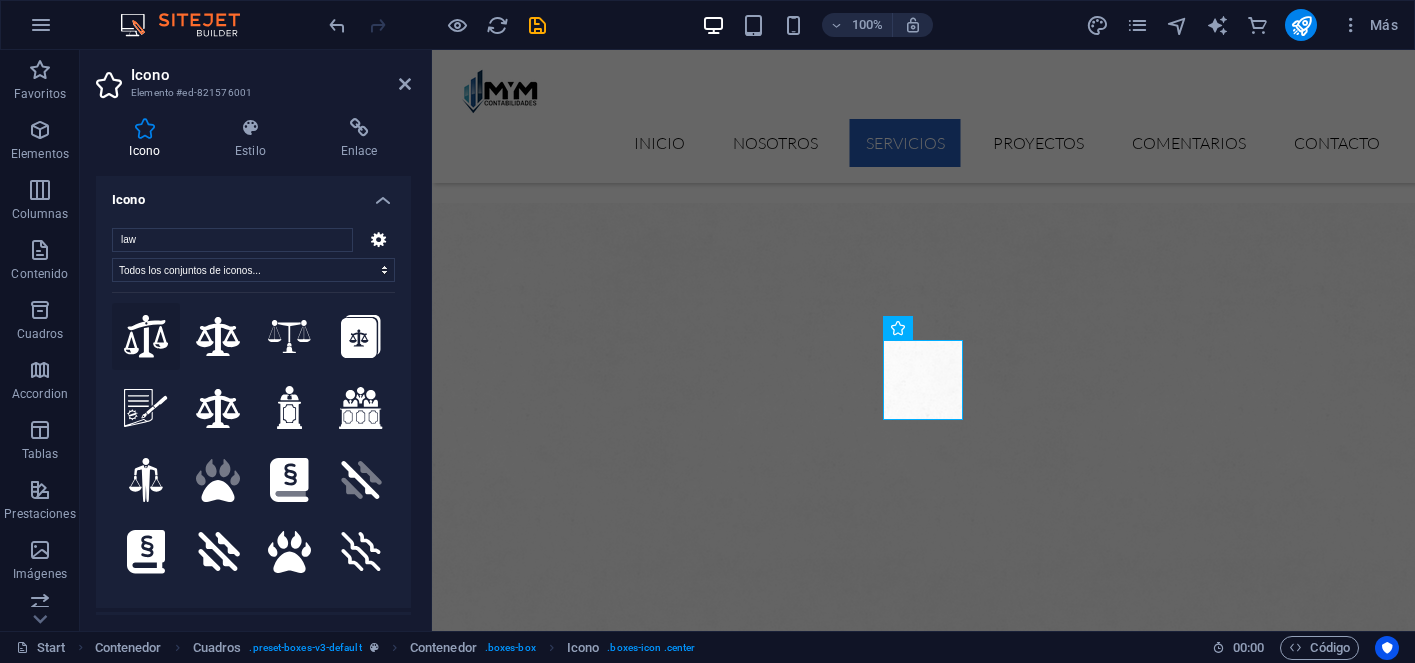 type on "law" 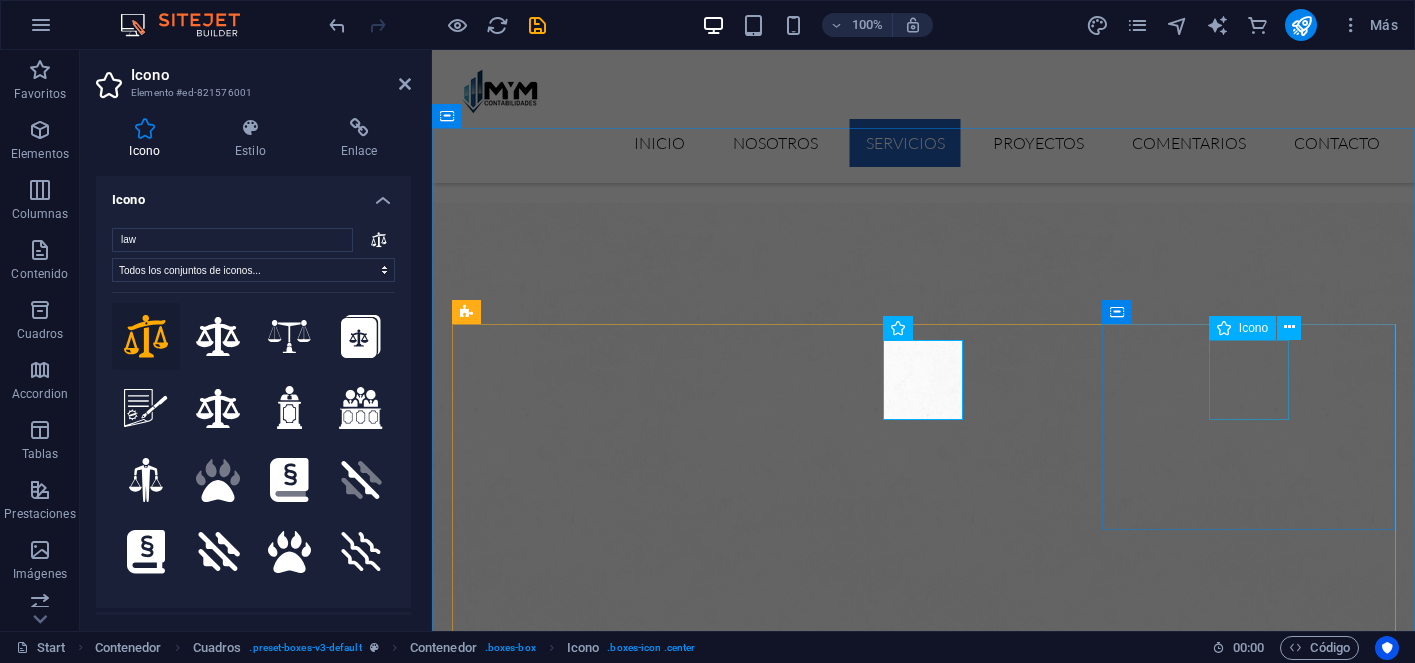 click at bounding box center [598, 2698] 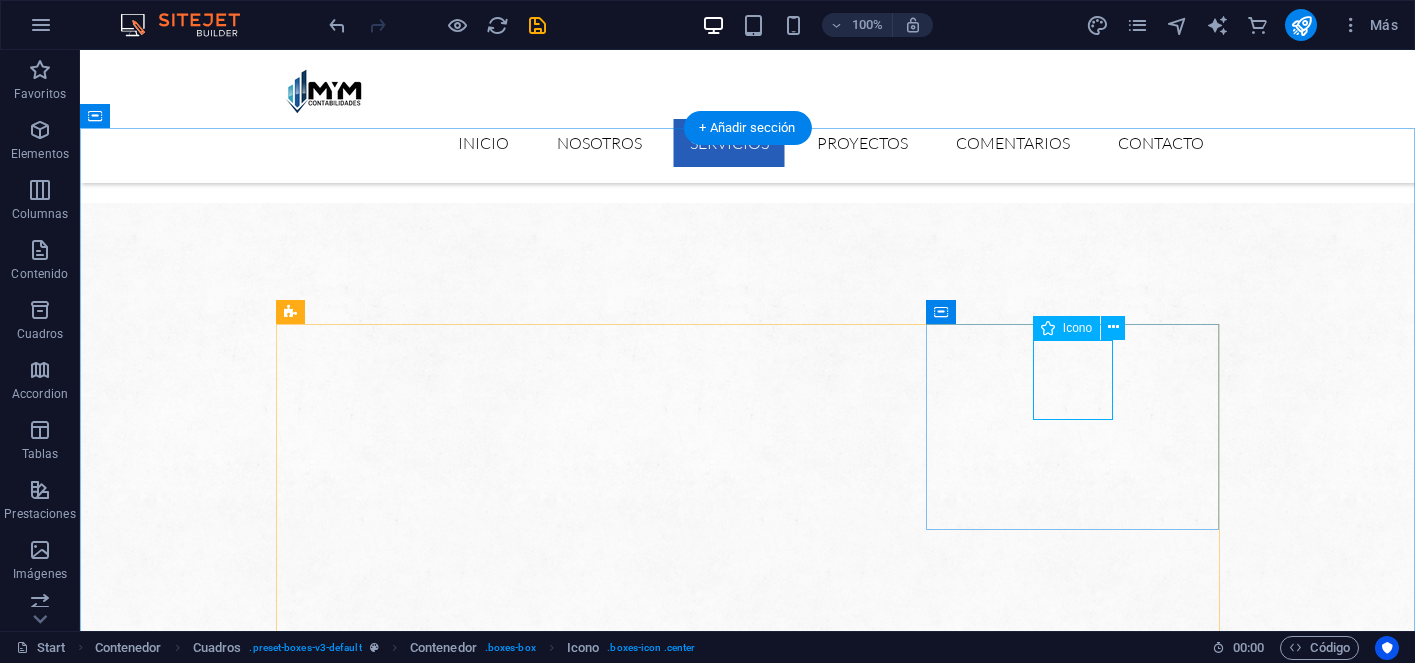 click at bounding box center [422, 2698] 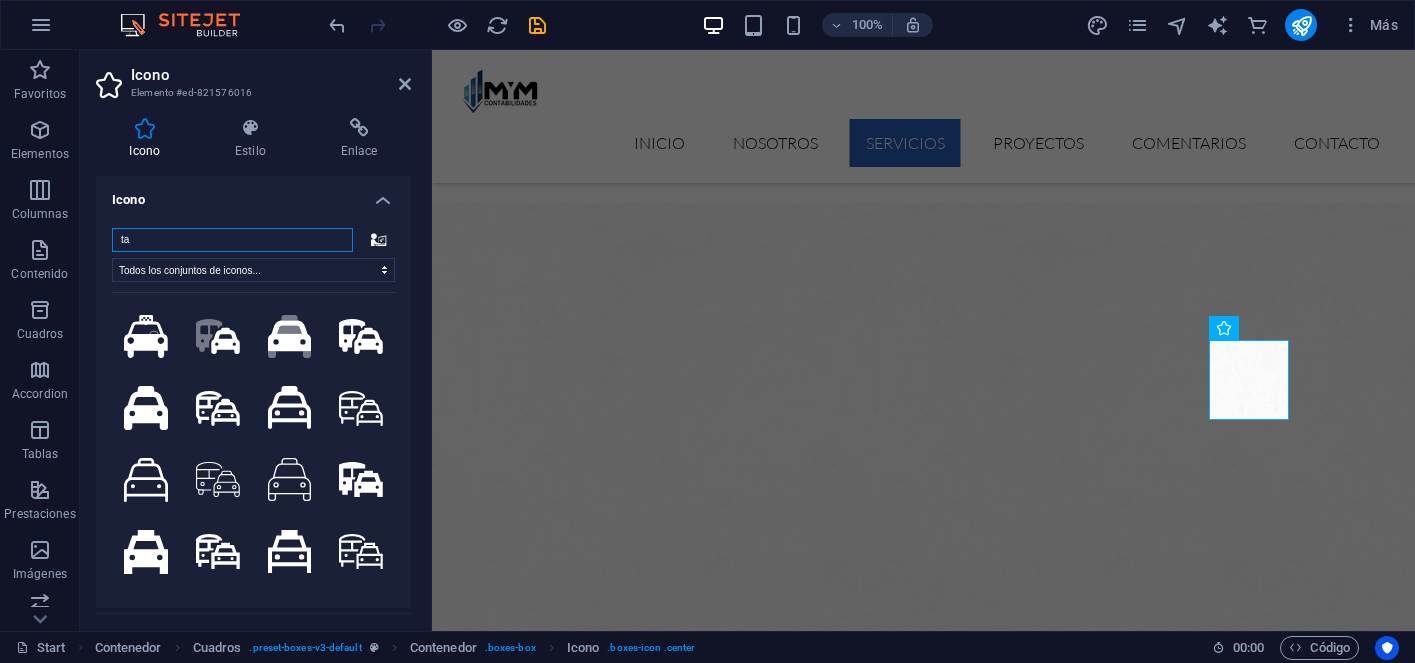 type on "t" 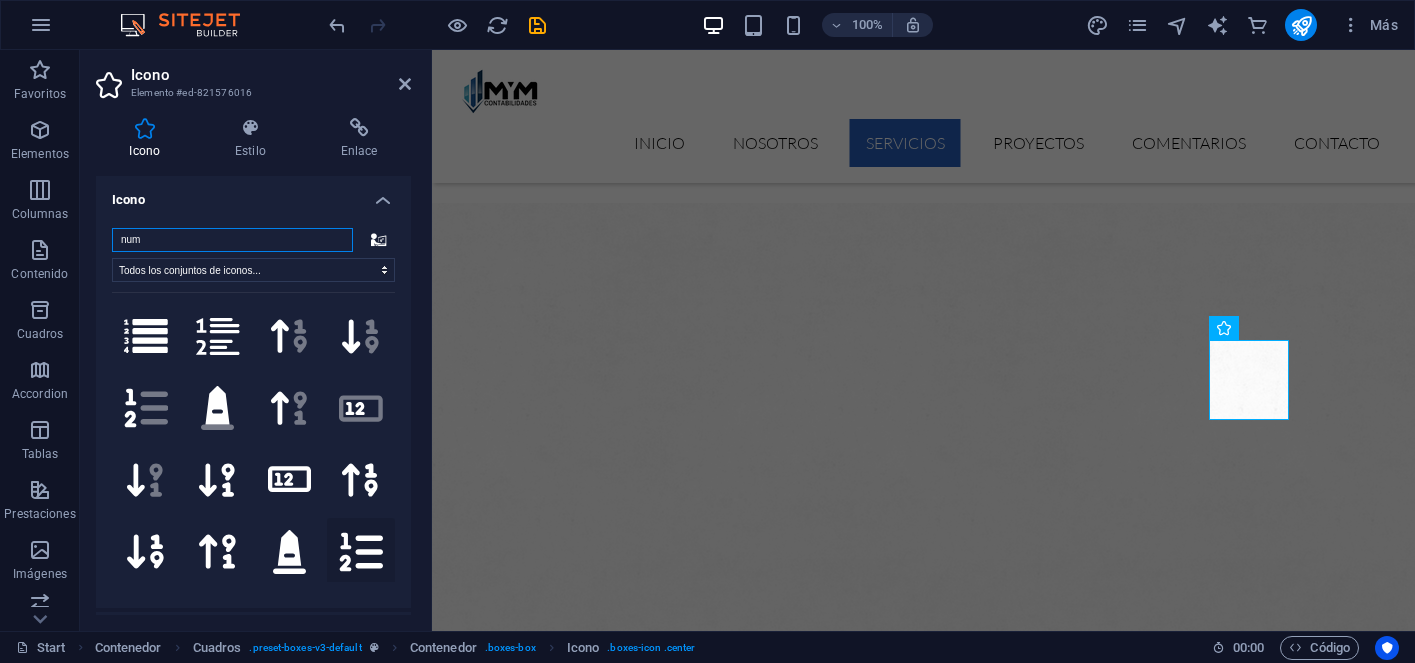 type on "num" 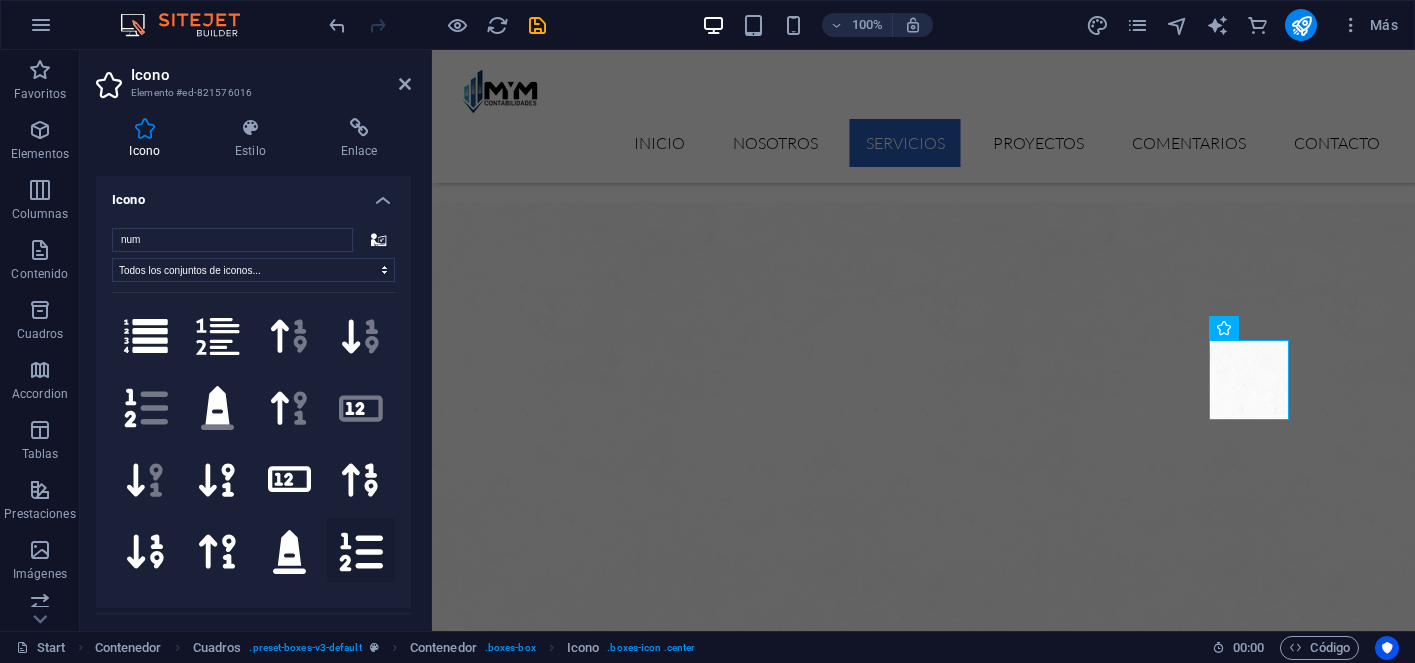 click 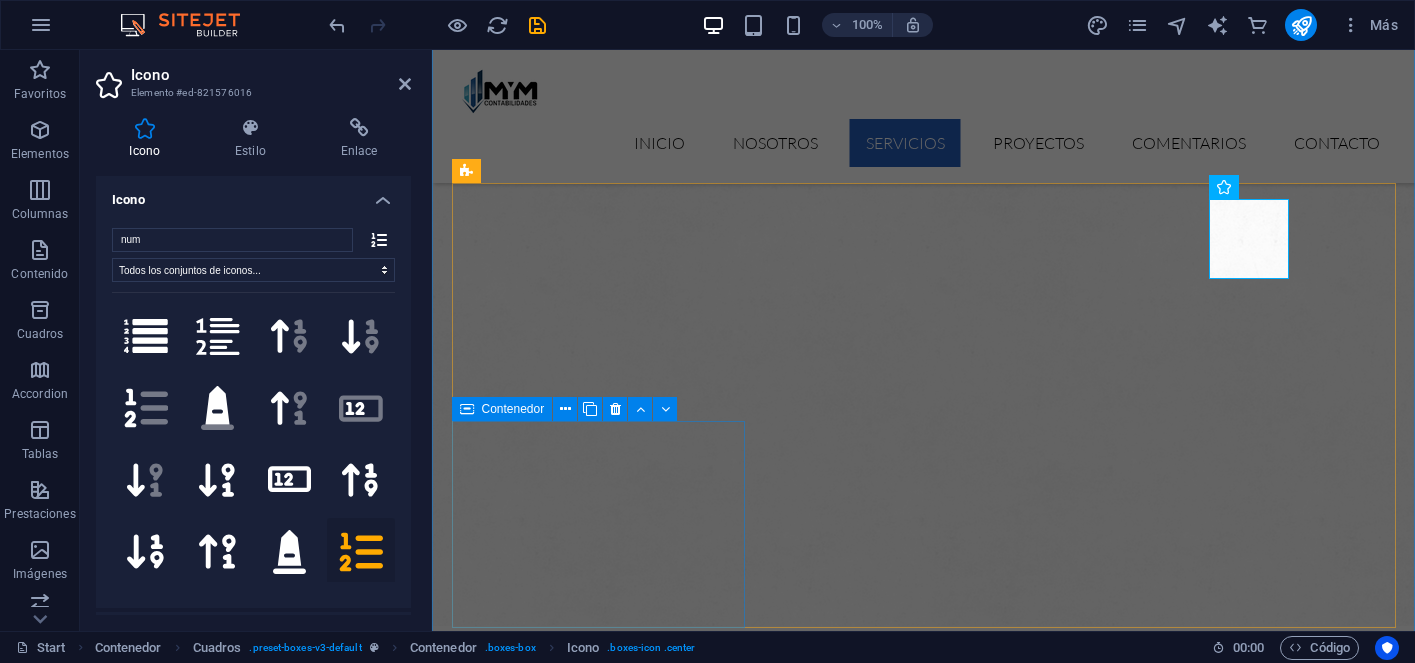 scroll, scrollTop: 1280, scrollLeft: 0, axis: vertical 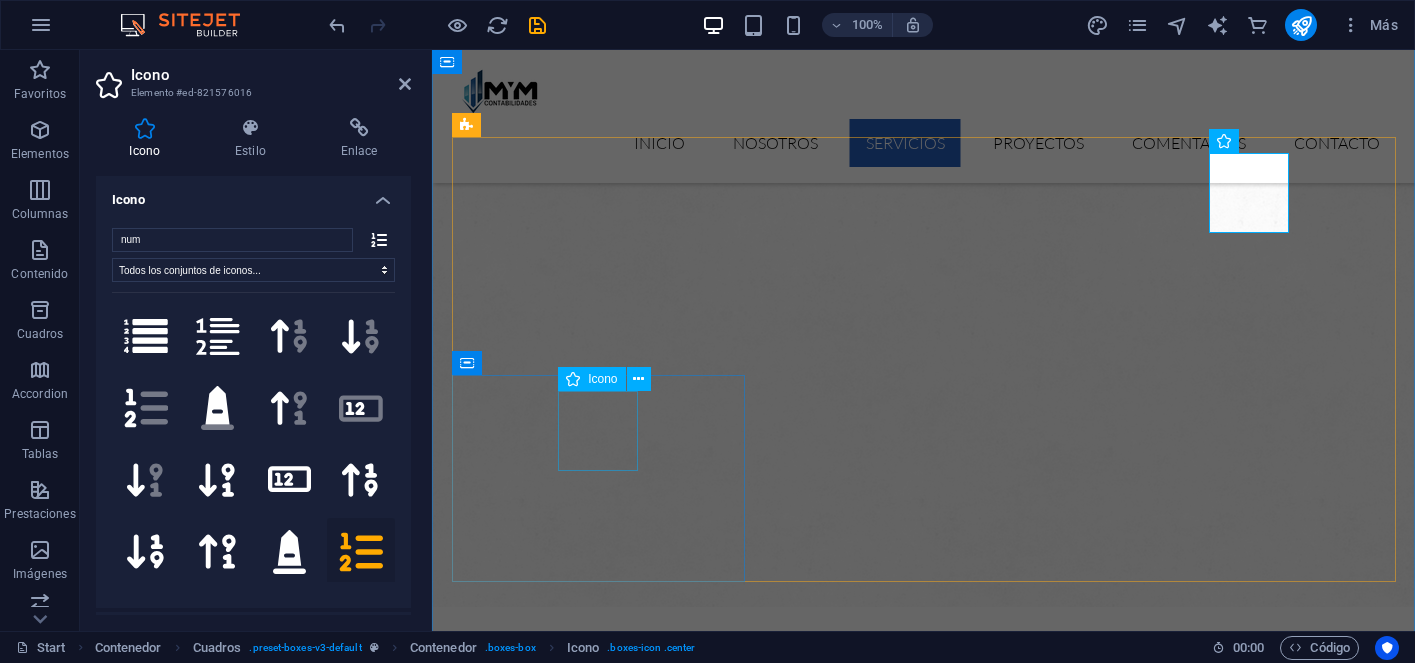 click at bounding box center [598, 2733] 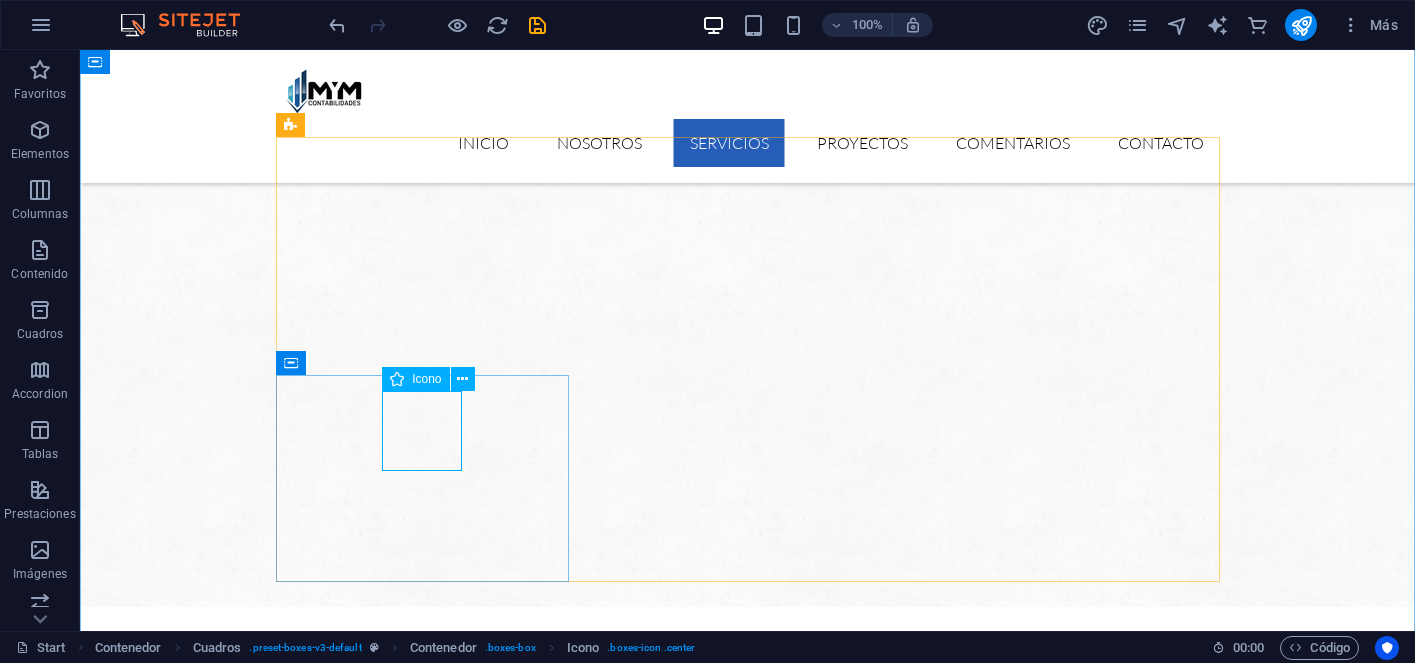 click at bounding box center (422, 2733) 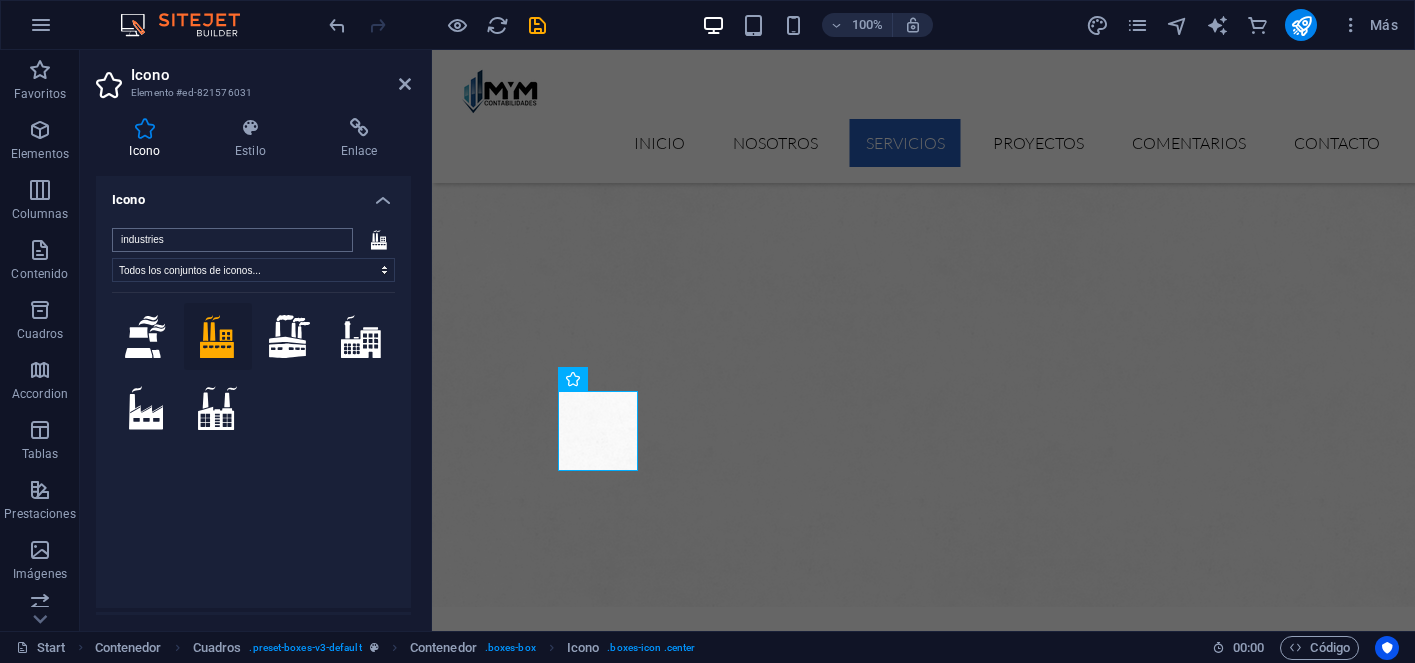 click on "industries" at bounding box center [232, 240] 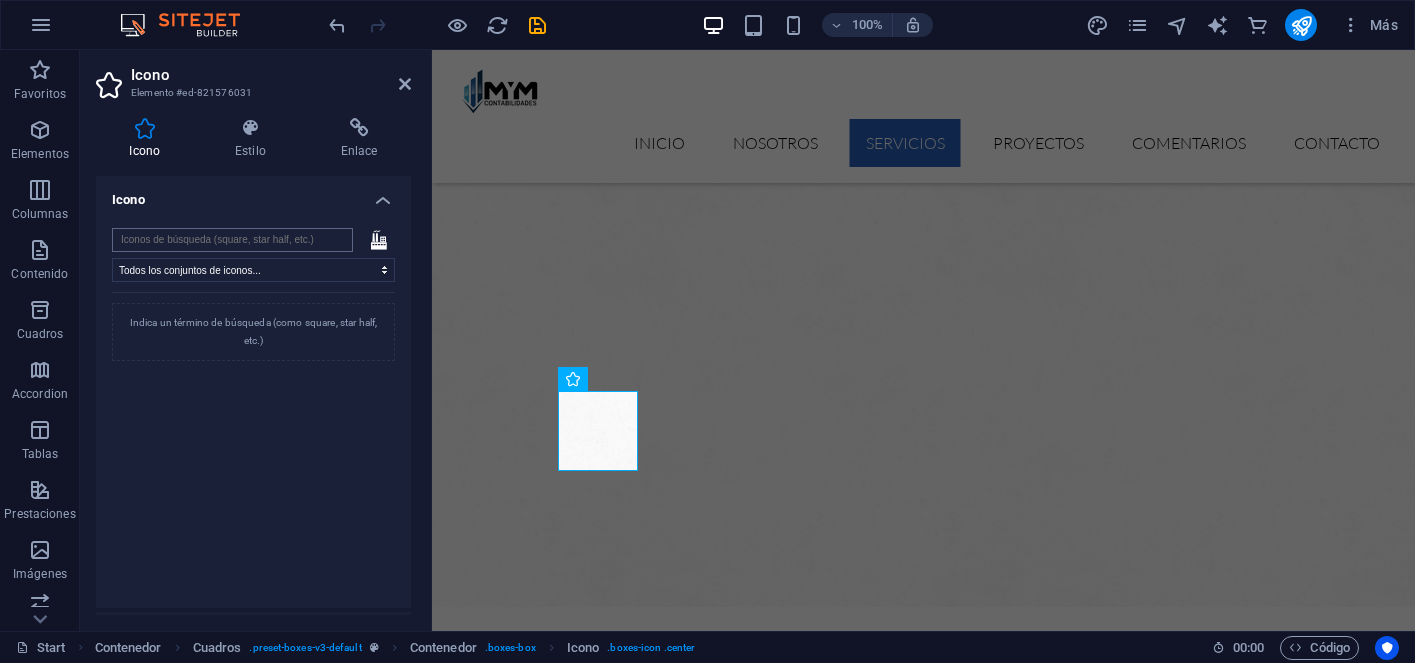 click at bounding box center [232, 240] 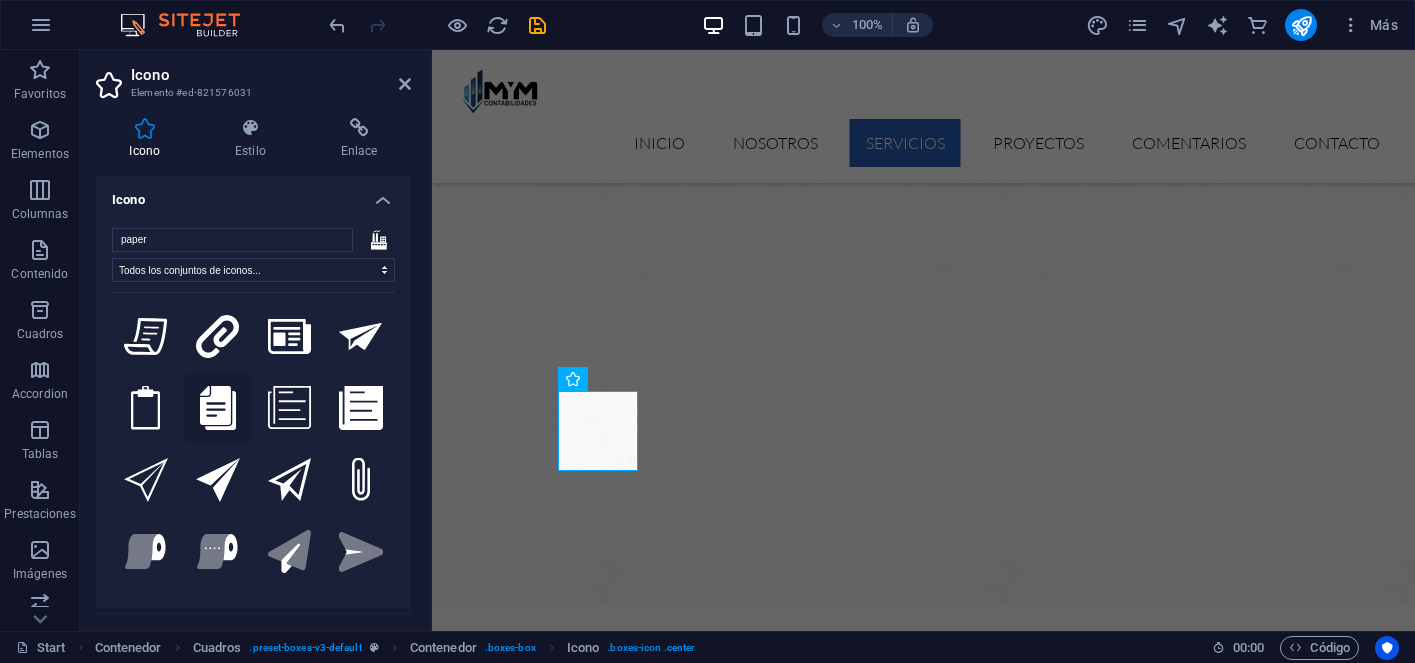type on "paper" 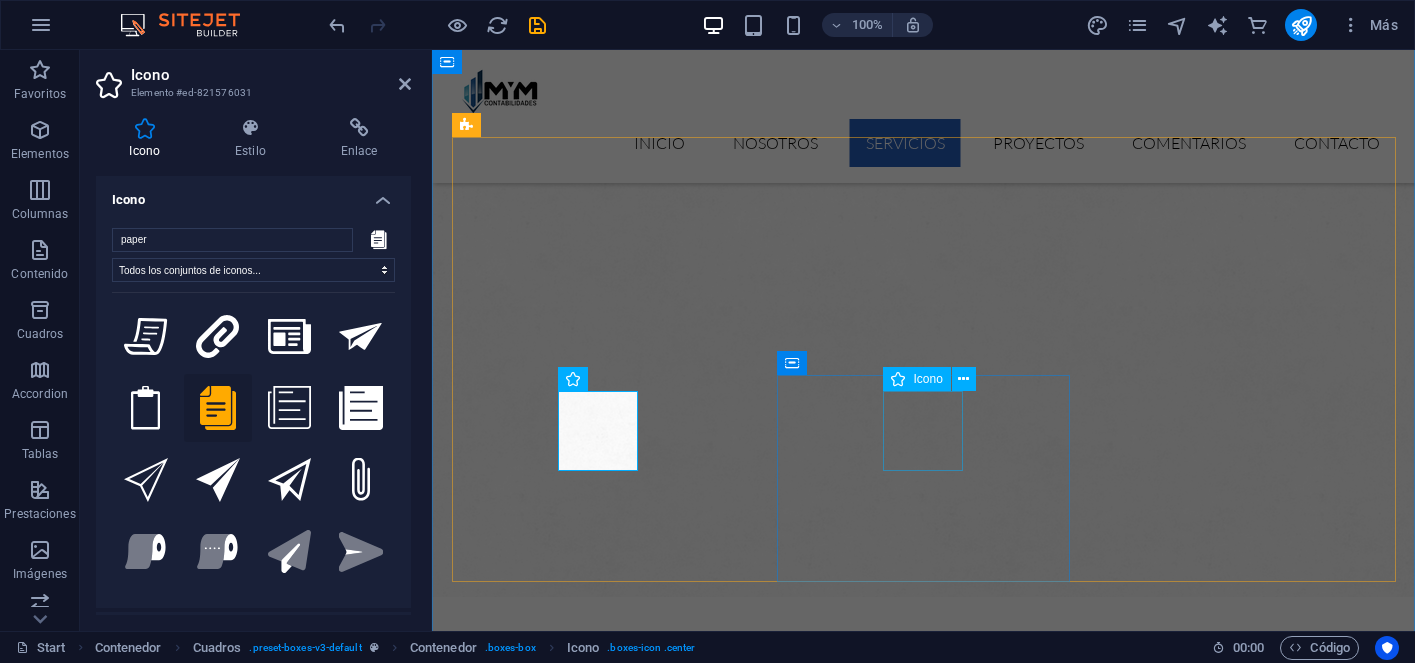 click at bounding box center [598, 2956] 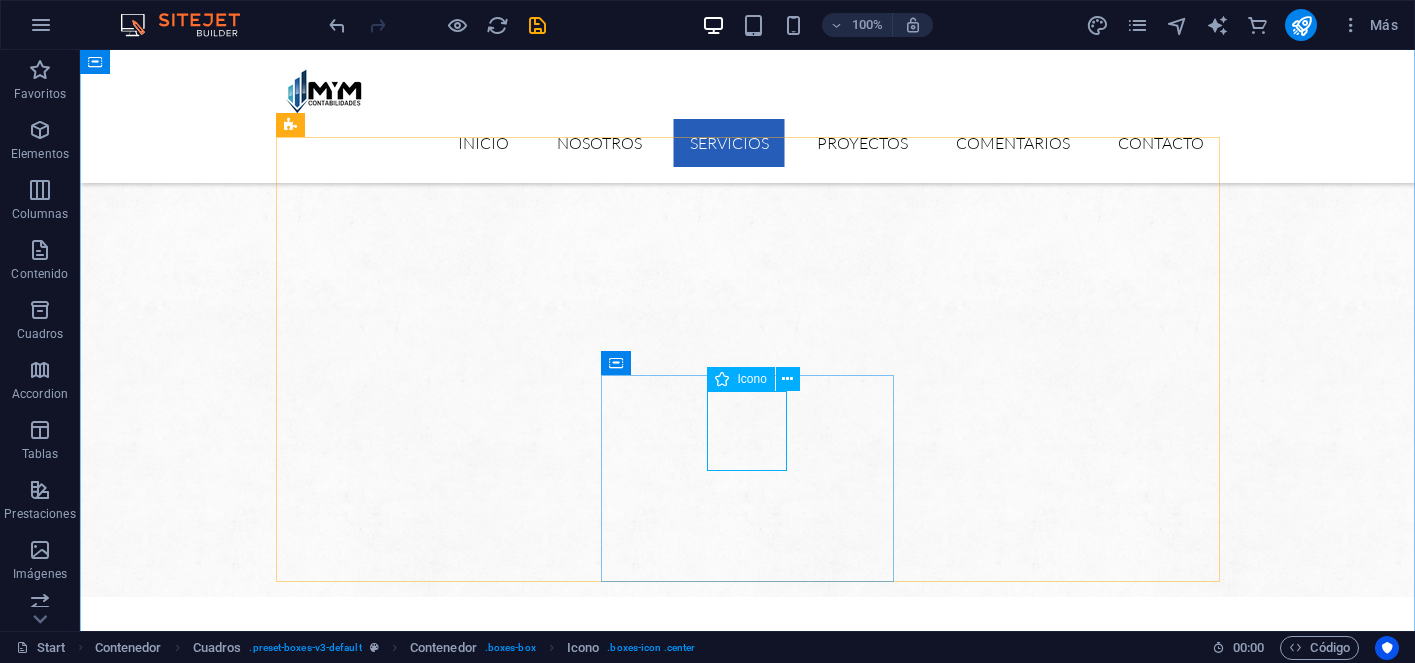 click at bounding box center [422, 2956] 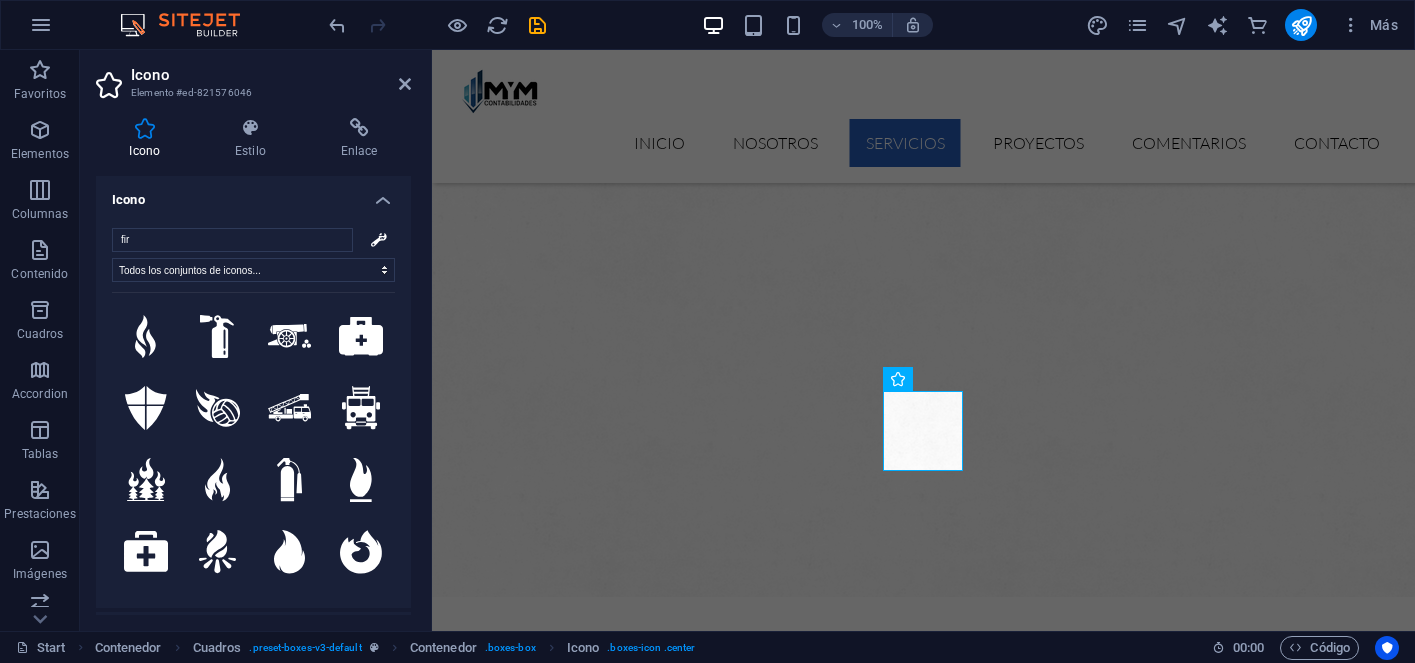 type on "fir" 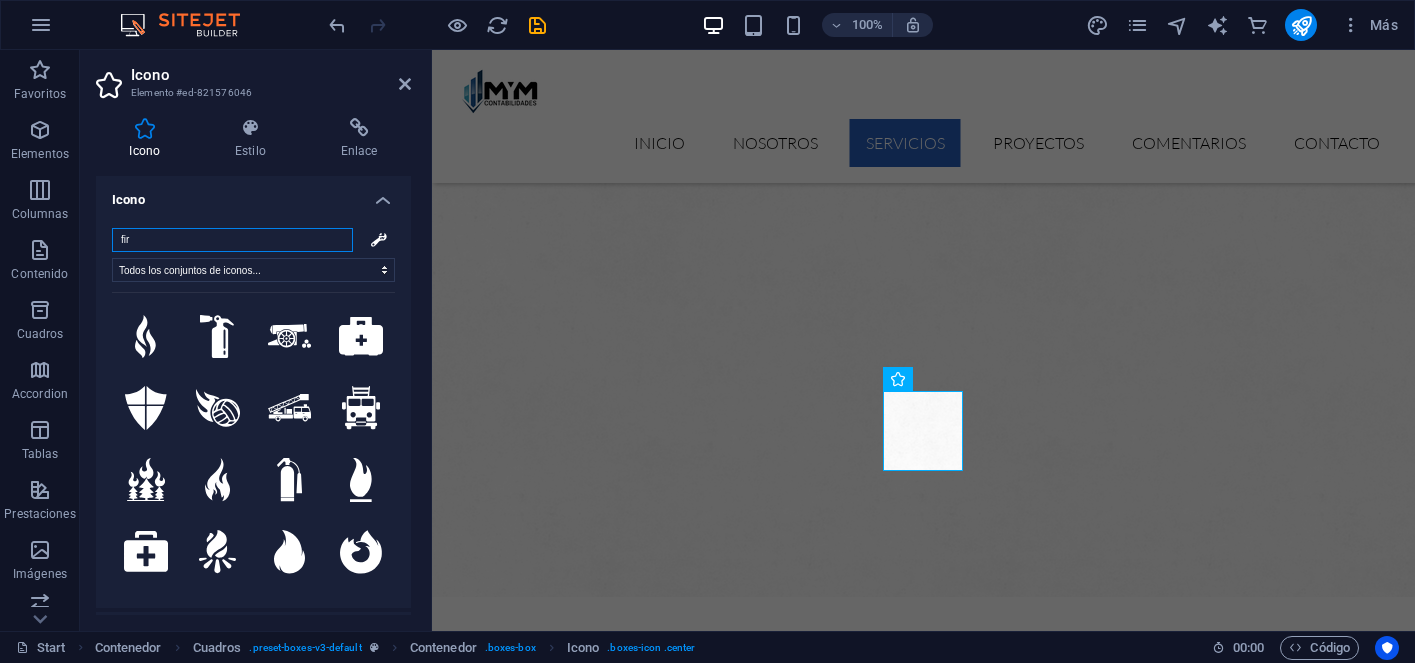 click on "fir" at bounding box center (232, 240) 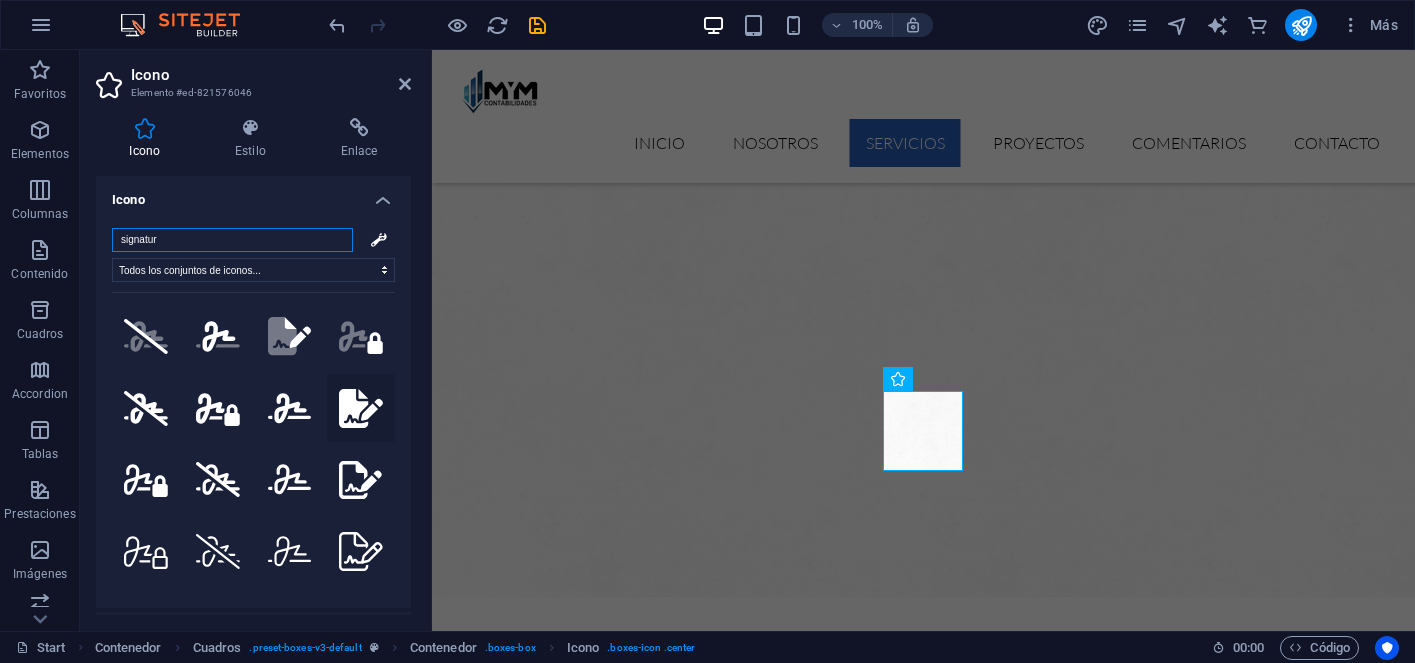 type on "signatur" 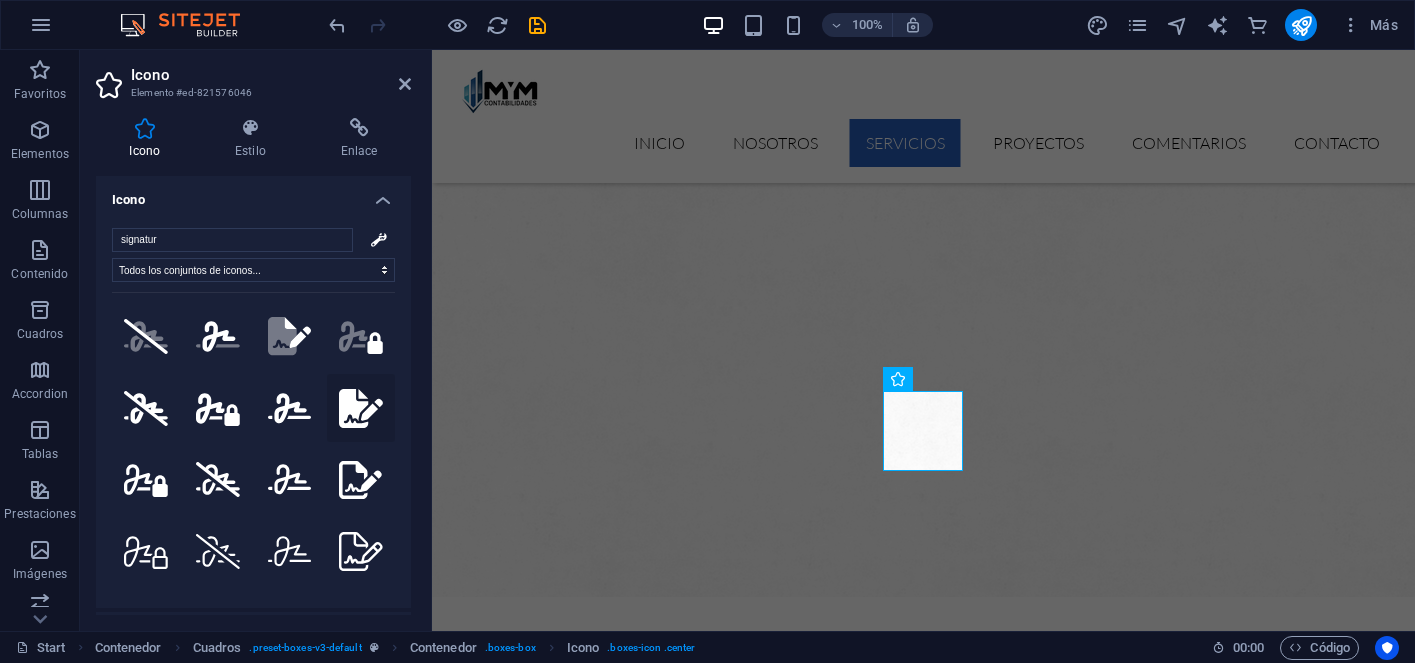 click at bounding box center [361, 408] 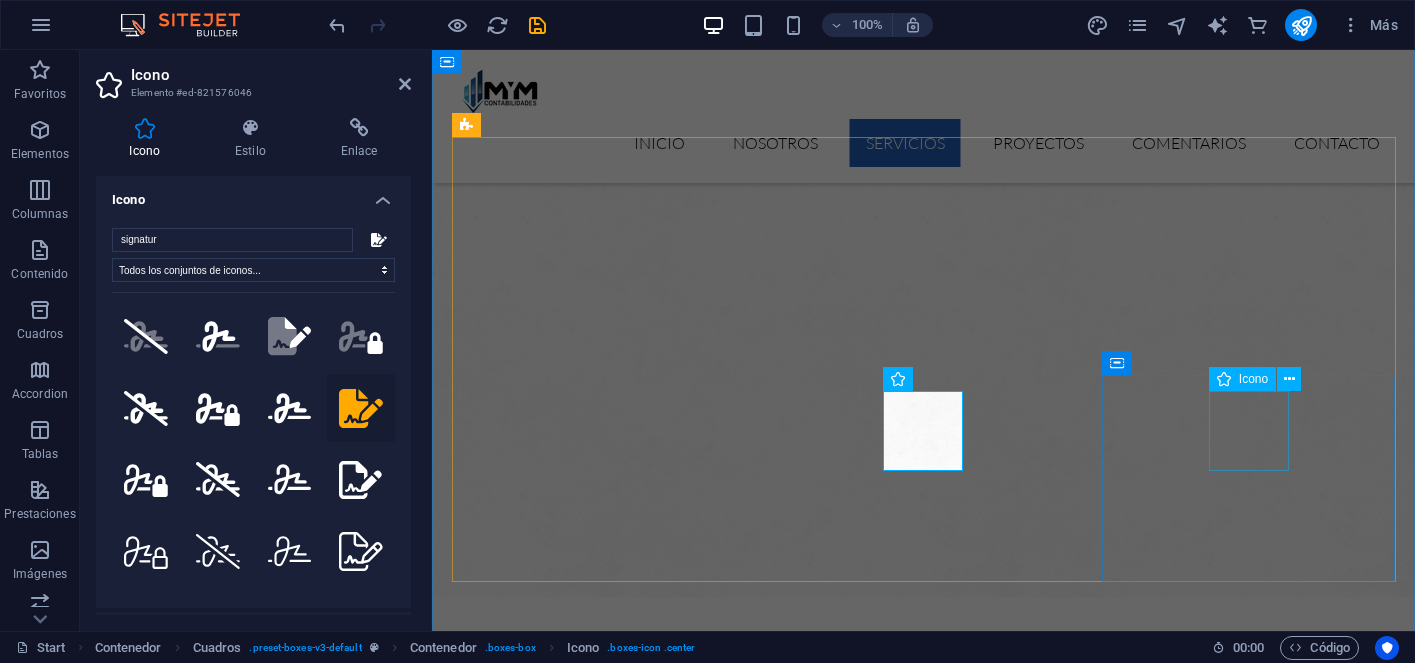 click at bounding box center (598, 3178) 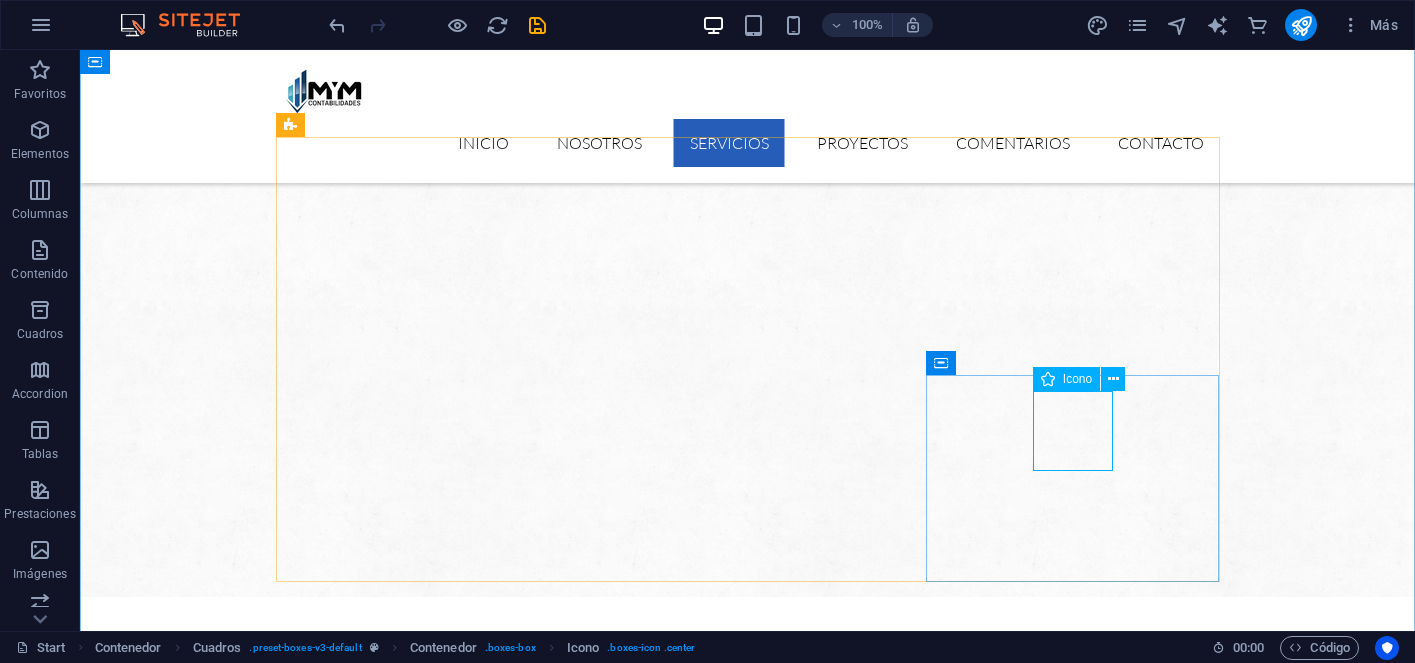 click at bounding box center (422, 3178) 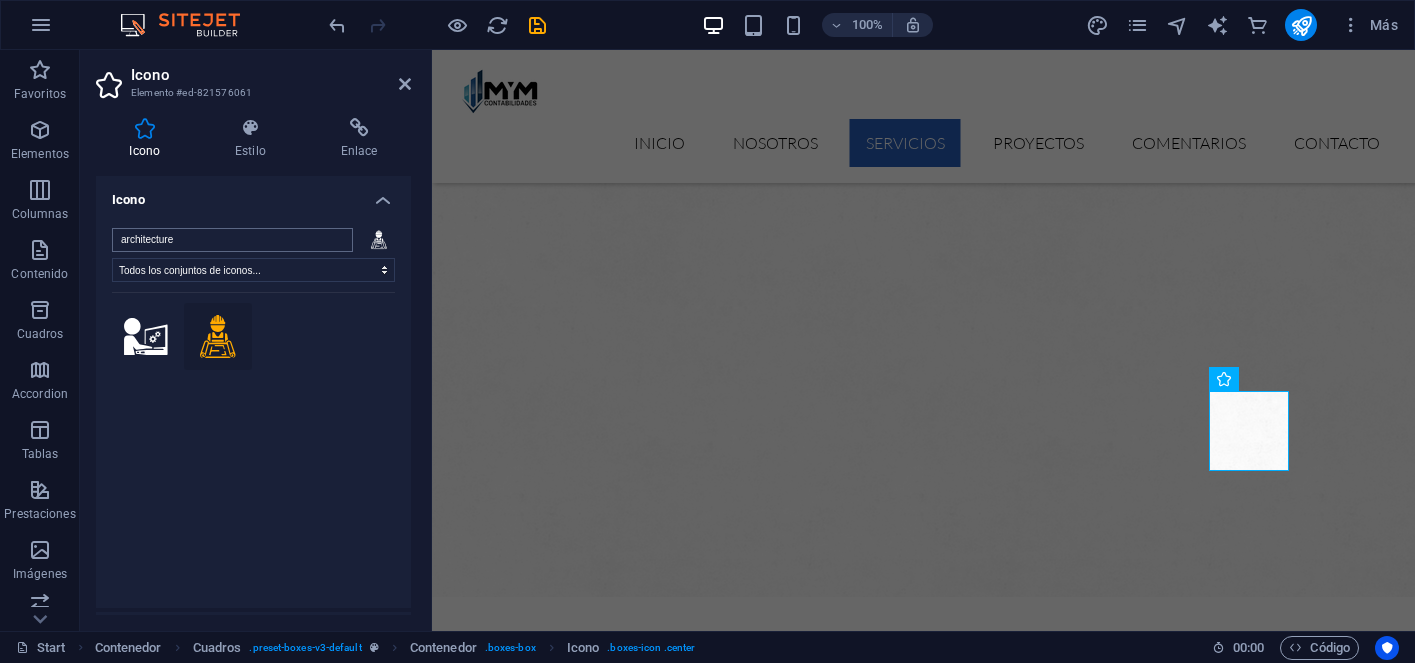 click on "architecture" at bounding box center (232, 240) 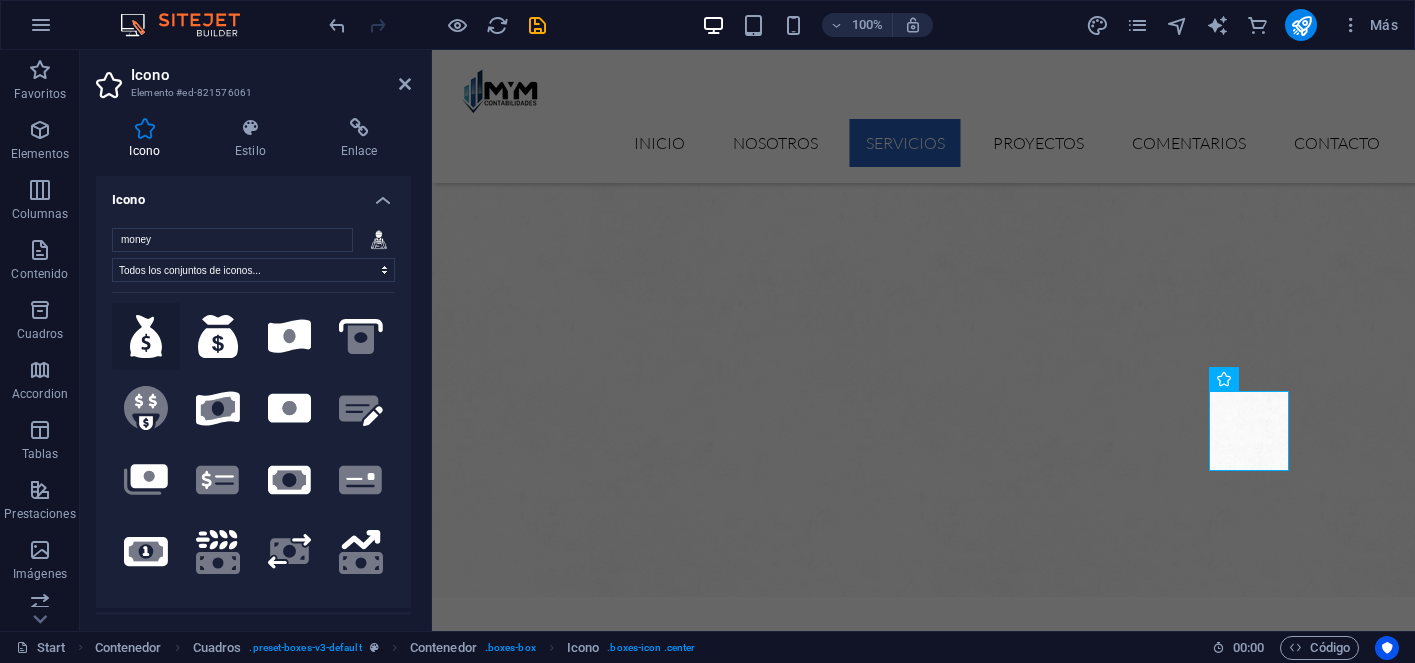 type on "money" 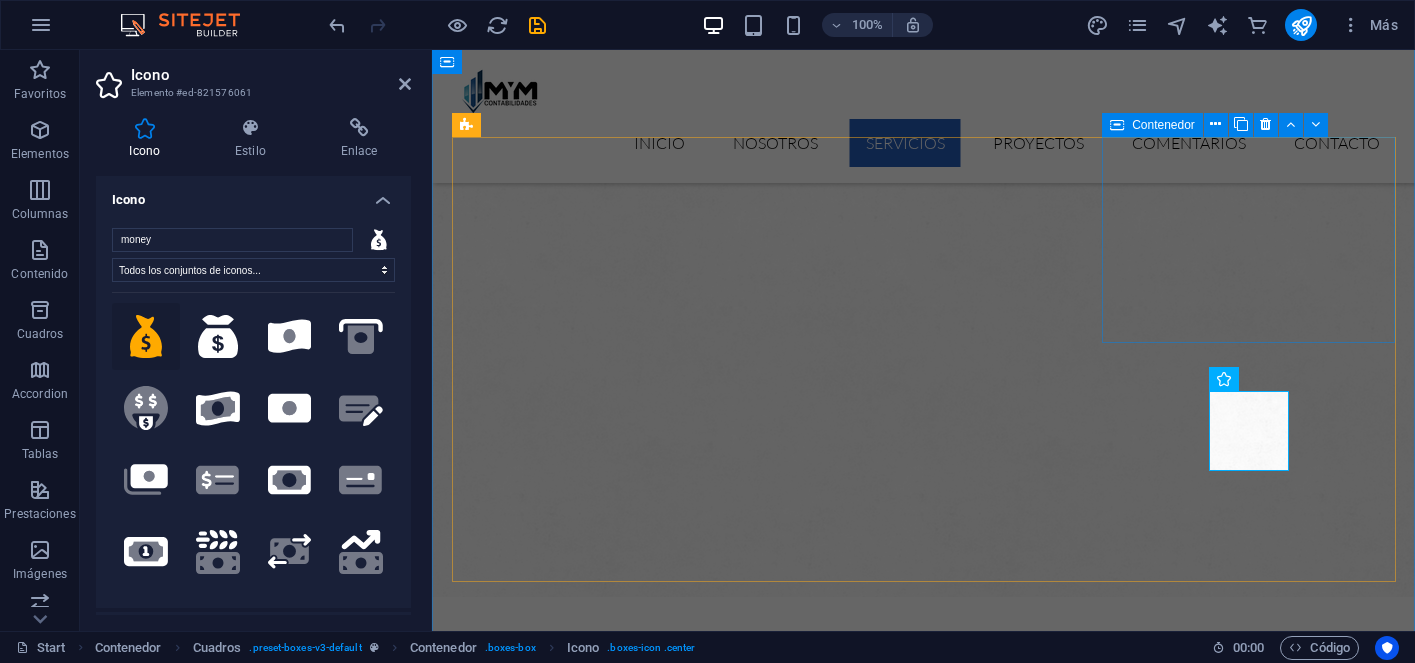 click on "PLANIFICACIÓN TRIBUTARIA Optimizamos tus impuestos con estrategias legales y efectivas." at bounding box center (598, 2558) 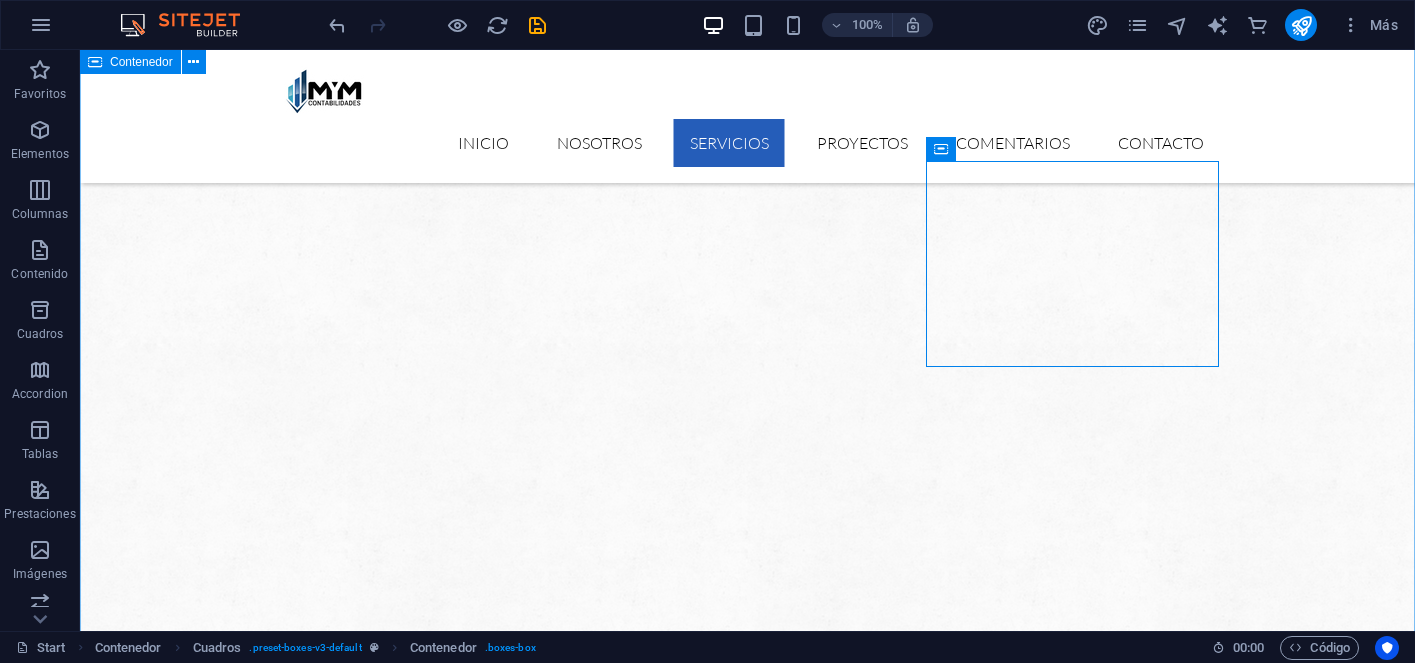 scroll, scrollTop: 1238, scrollLeft: 0, axis: vertical 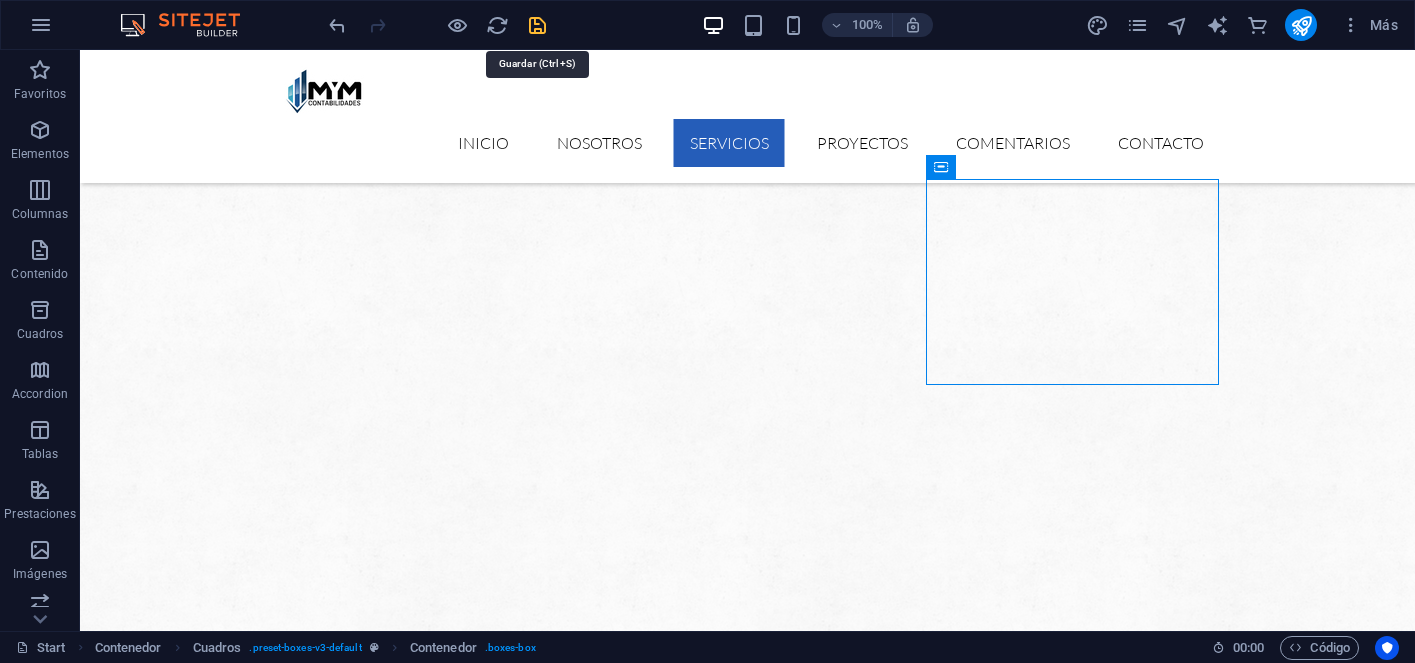 click at bounding box center (537, 25) 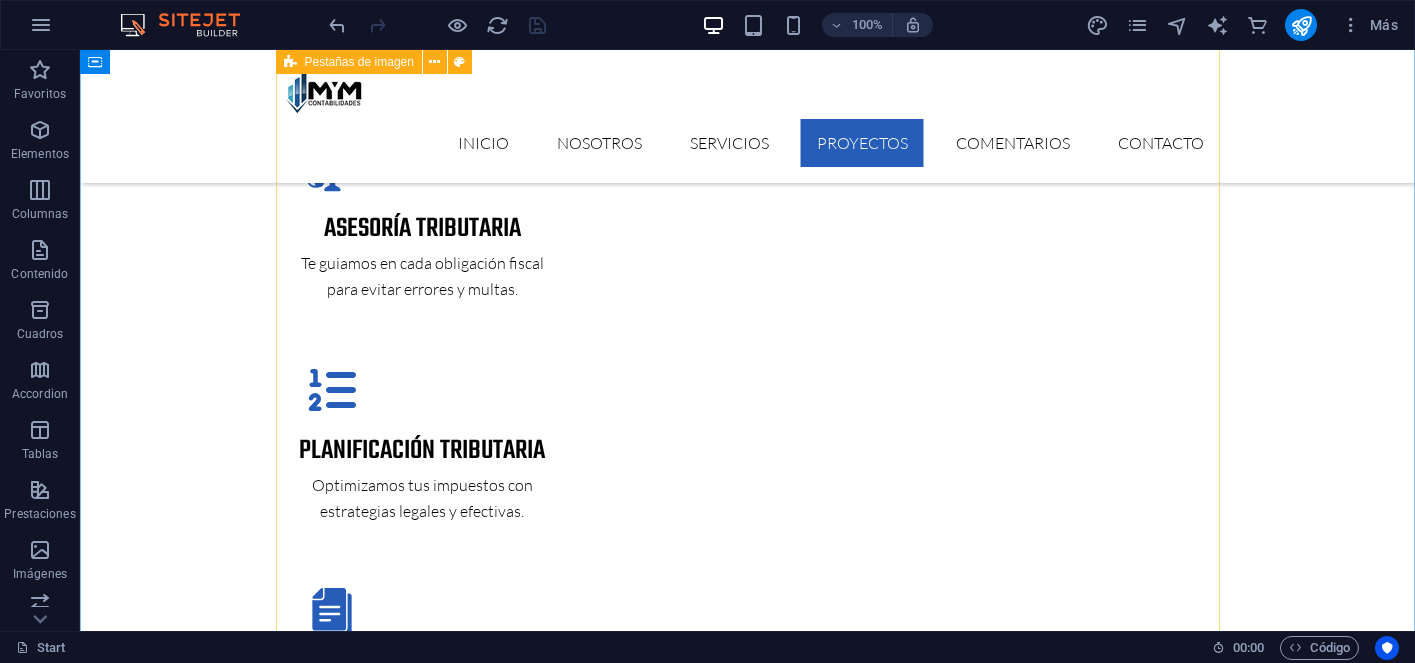 scroll, scrollTop: 3492, scrollLeft: 0, axis: vertical 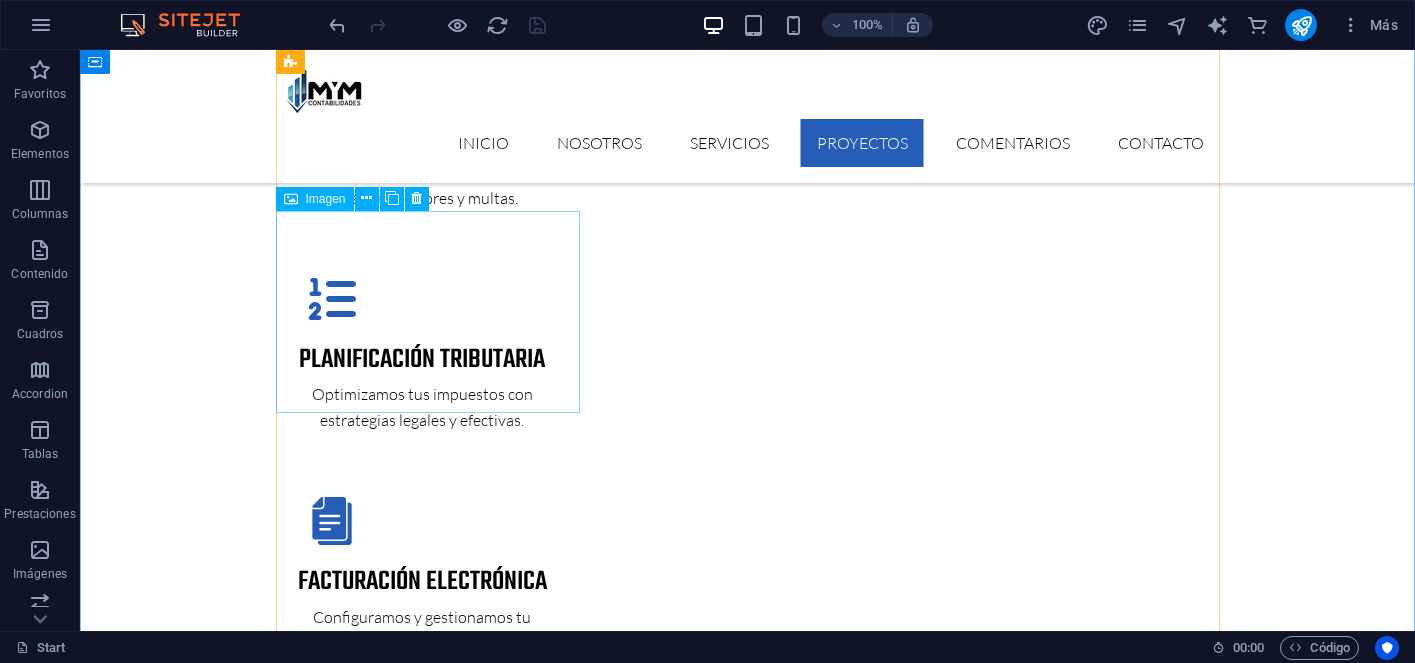 click on "PROJECT 2" at bounding box center [428, 4254] 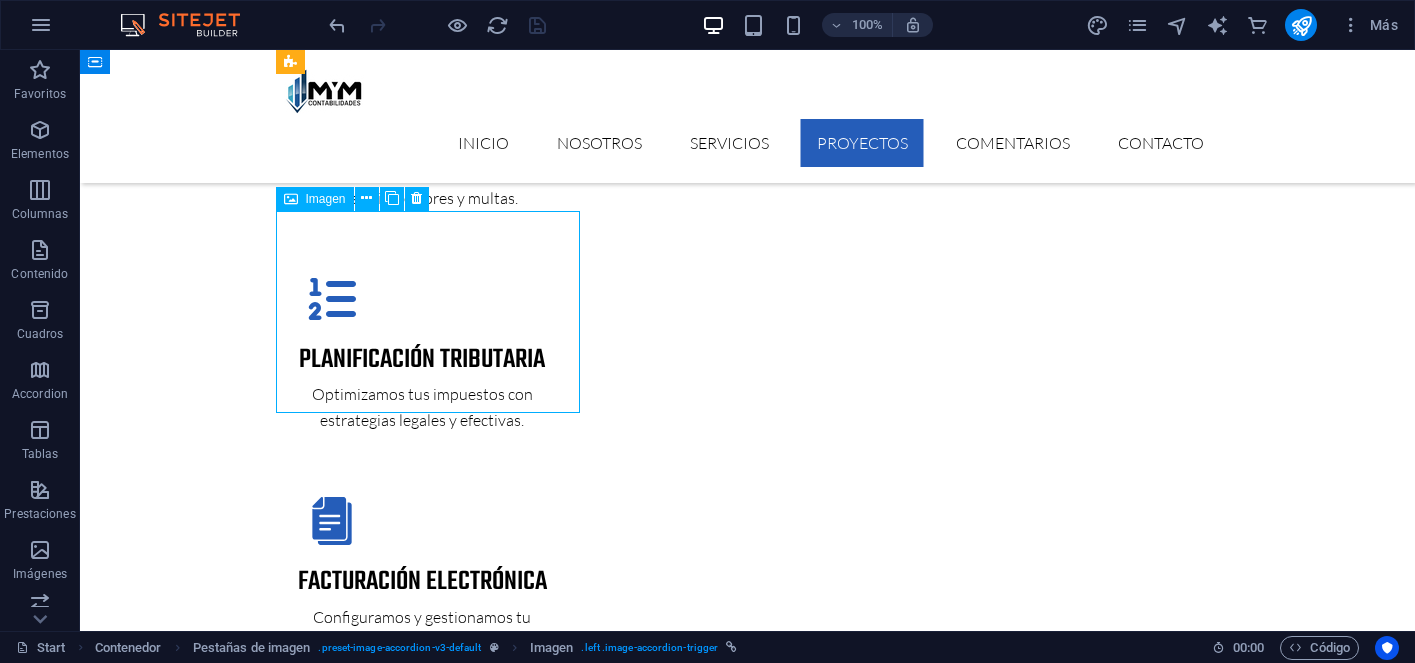 click on "PROJECT 2" at bounding box center (428, 4254) 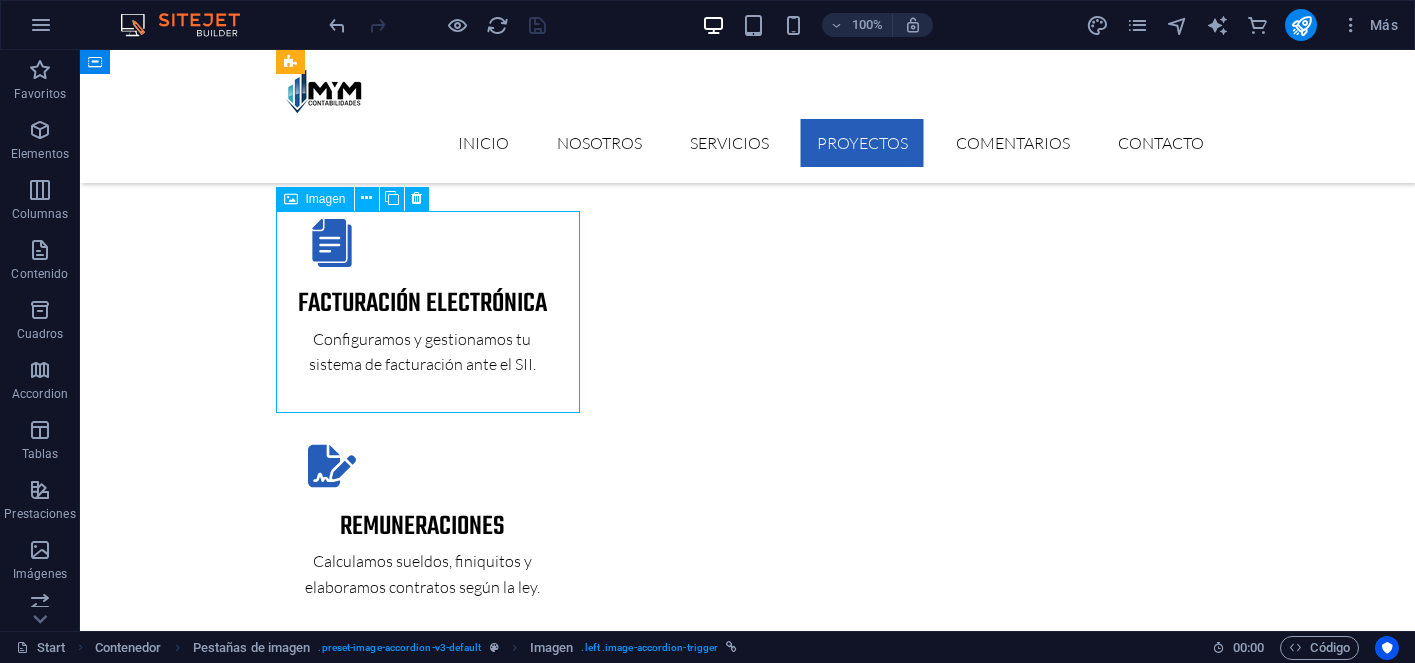 select on "px" 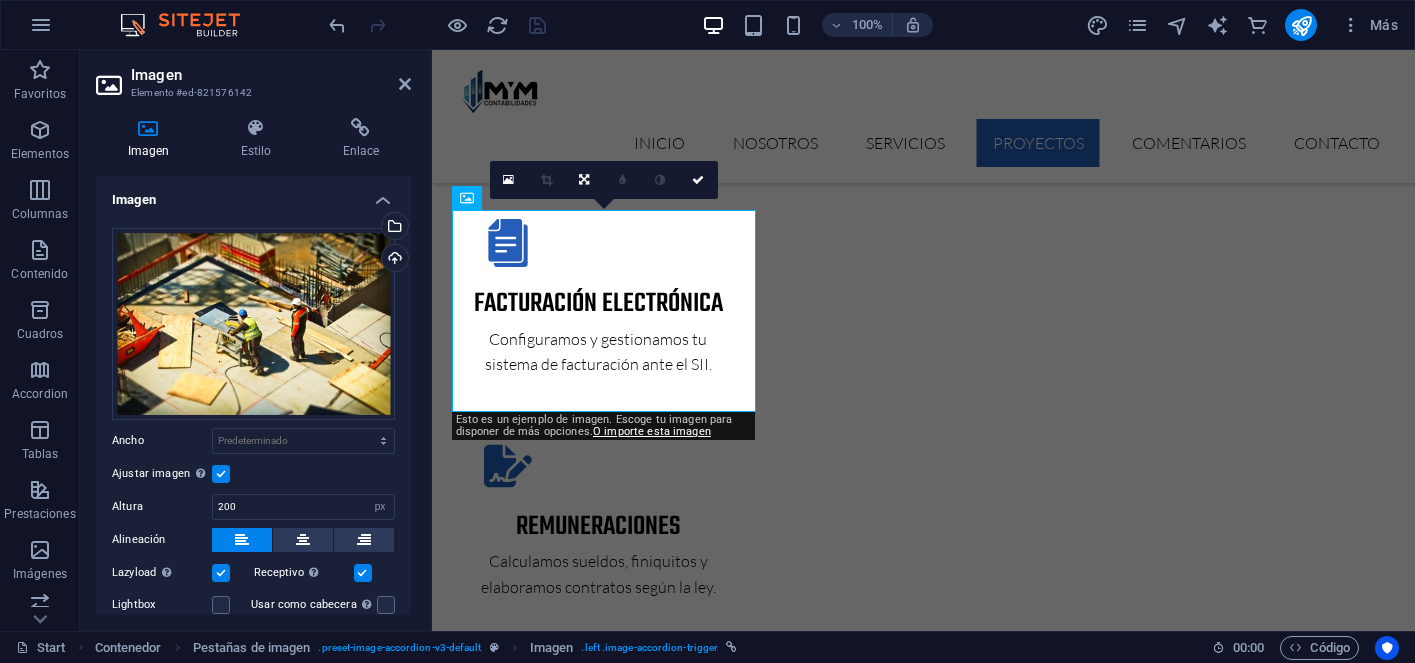 scroll, scrollTop: 196, scrollLeft: 0, axis: vertical 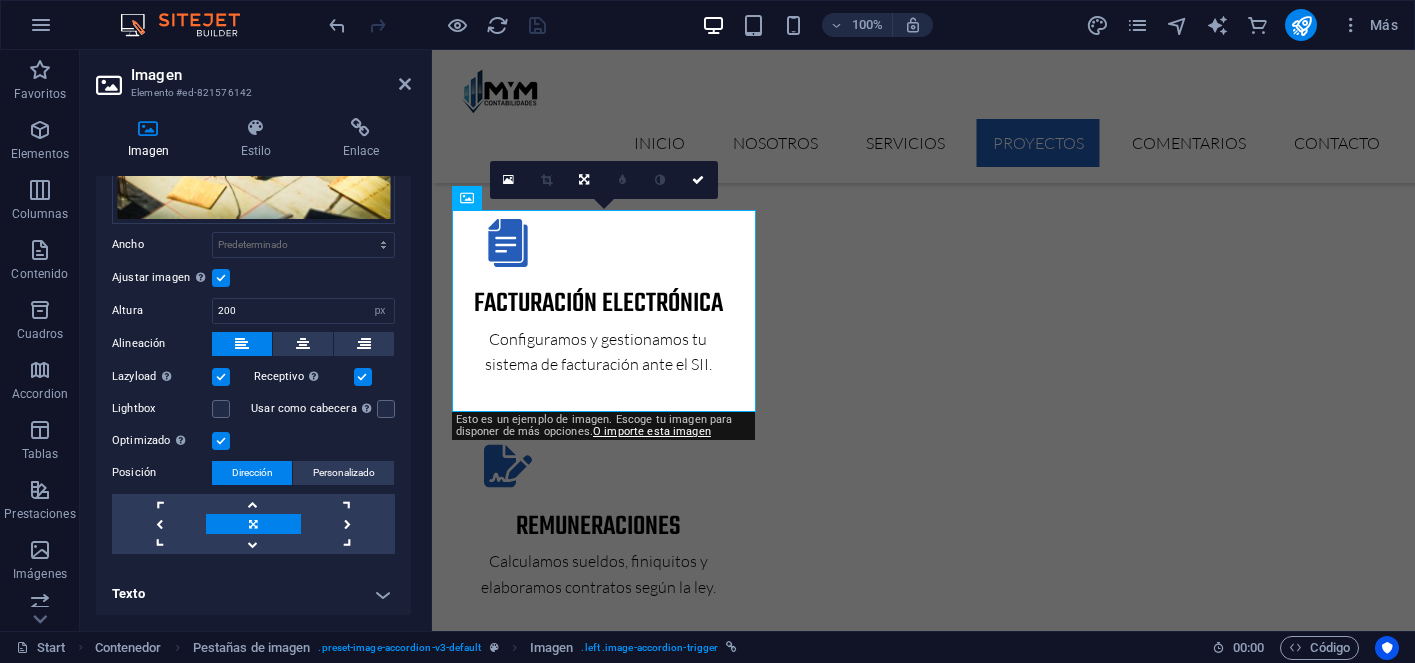 click on "Texto" at bounding box center [253, 594] 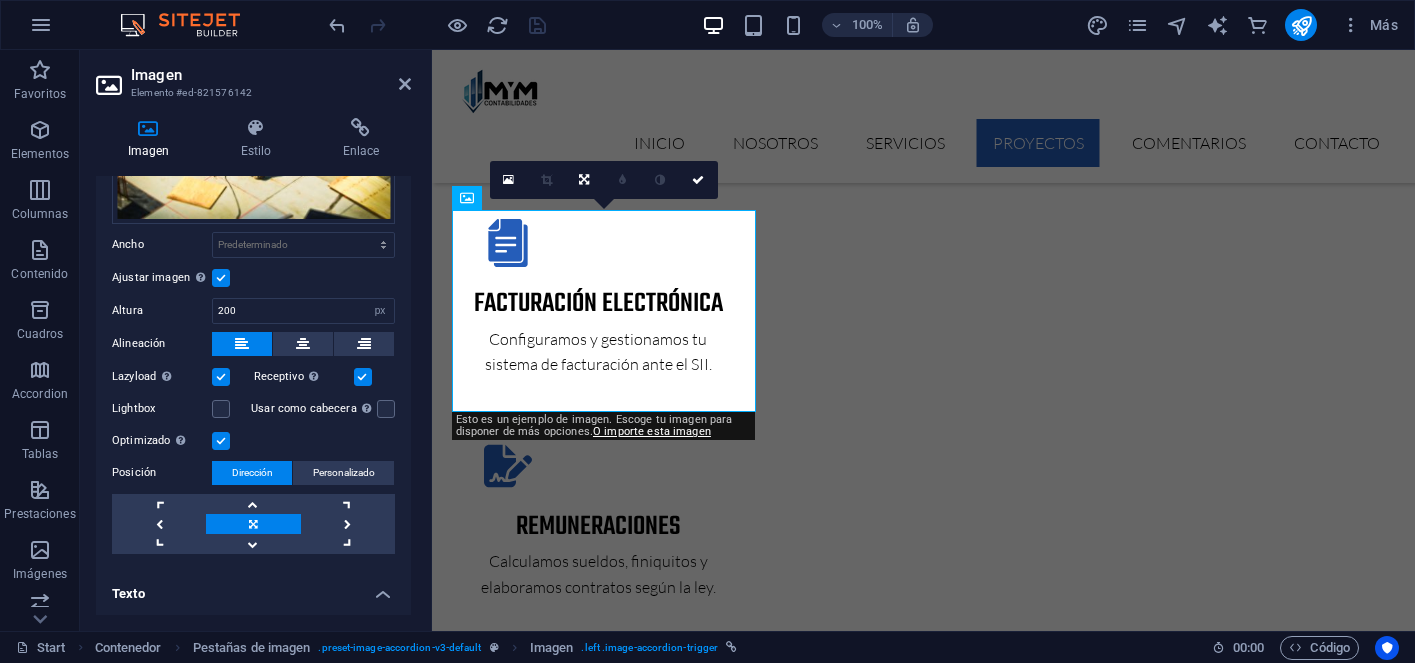 scroll, scrollTop: 384, scrollLeft: 0, axis: vertical 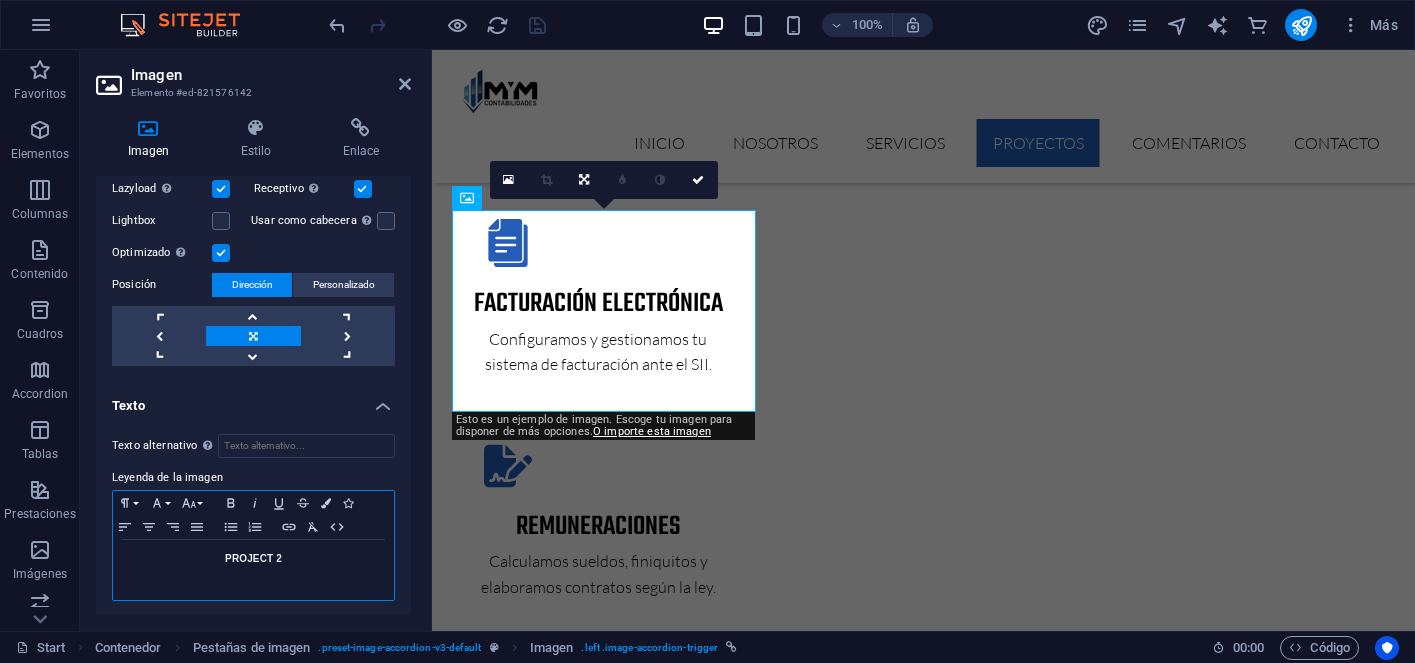 click on "PROJECT 2" at bounding box center (253, 558) 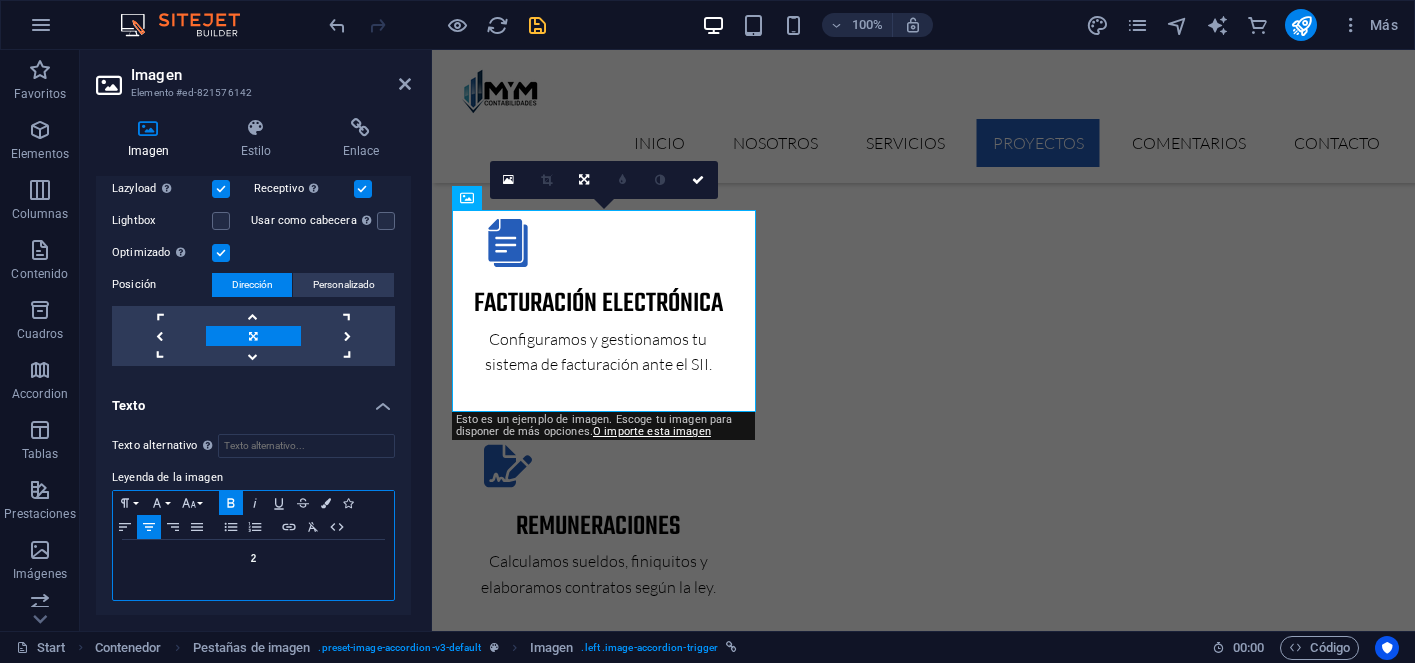 type 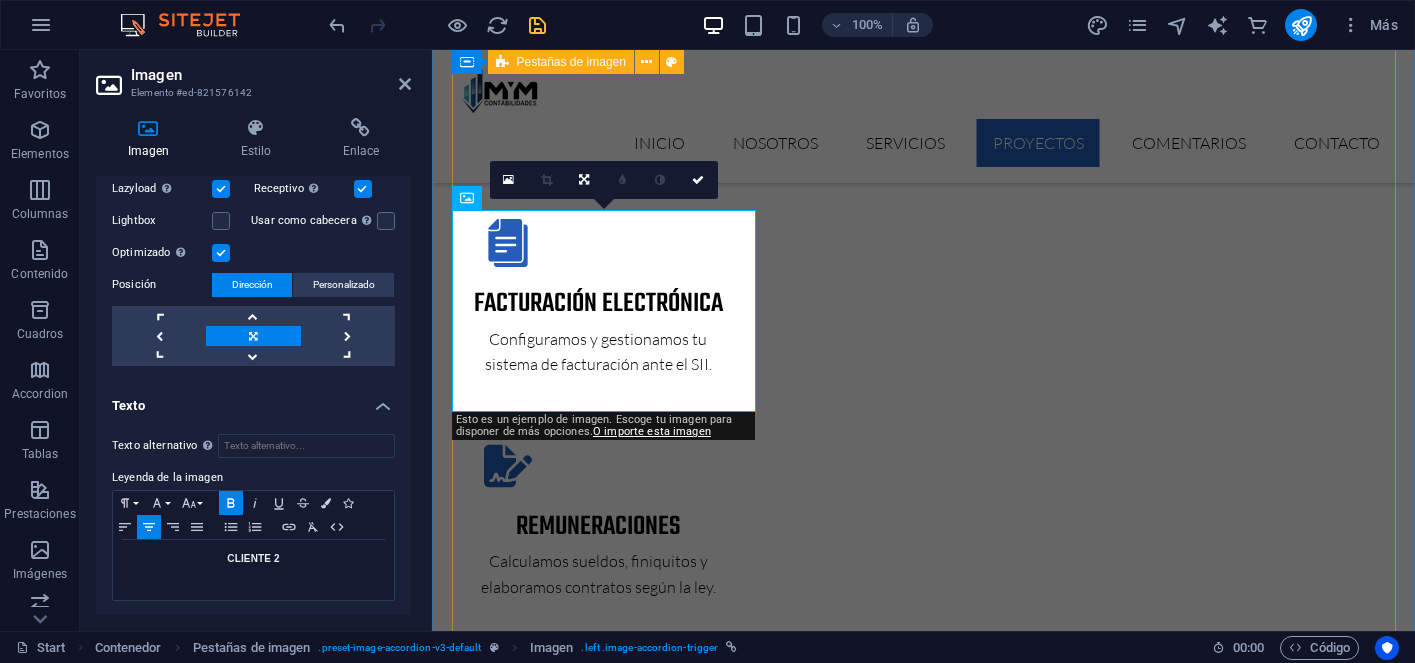 click on "CLIENTE 1 NOMBRE DEL CLIENTE Descripción de lo que se hizo Infomación adicional por destacar Cumque quo adipisci vel vitae aliquid  Corrupti perferendis voluptates Voluptatem minima officia veritatis CLIENTE 2 Our latest project Lorem ipsum dolor sit amet, consectetur adipisicing elit. Natus, dolores, at, nisi eligendi repellat voluptatem minima officia veritatis quasi animi porro laudantium dicta dolor voluptate non maiores ipsum reprehenderit odio fugiat reiciendis consectetur fuga pariatur libero accusantium quod minus odit debitis. Morrupti ipsum Perferendis Cumque quo adipisci vel vitae aliquid  Corrupti perferendis voluptates Voluptatem minima officia veritatis PROJECT 3 Our latest project Lorem ipsum dolor sit amet, consectetur adipisicing elit. Natus, dolores, at, nisi eligendi repellat voluptatem minima officia veritatis quasi animi porro laudantium dicta dolor voluptate non maiores ipsum reprehenderit odio fugiat reiciendis consectetur fuga pariatur libero accusantium quod minus odit debitis." at bounding box center [924, 4306] 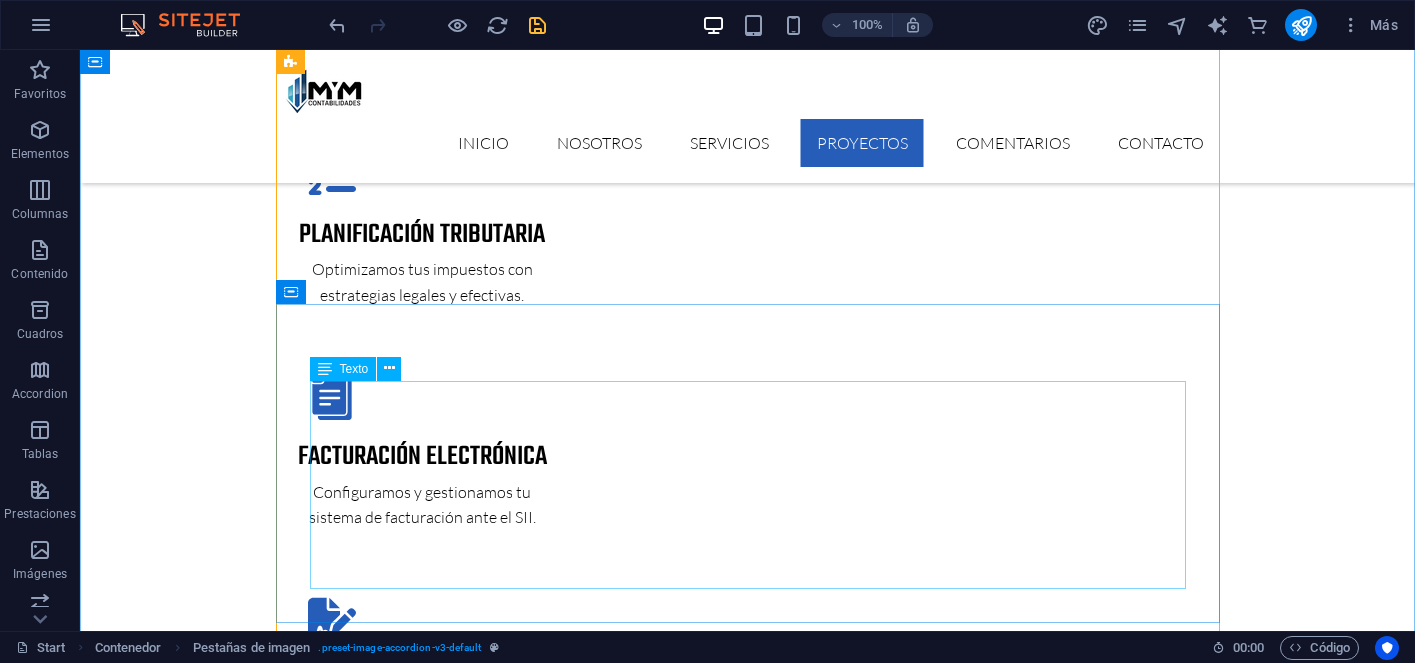 scroll, scrollTop: 3762, scrollLeft: 0, axis: vertical 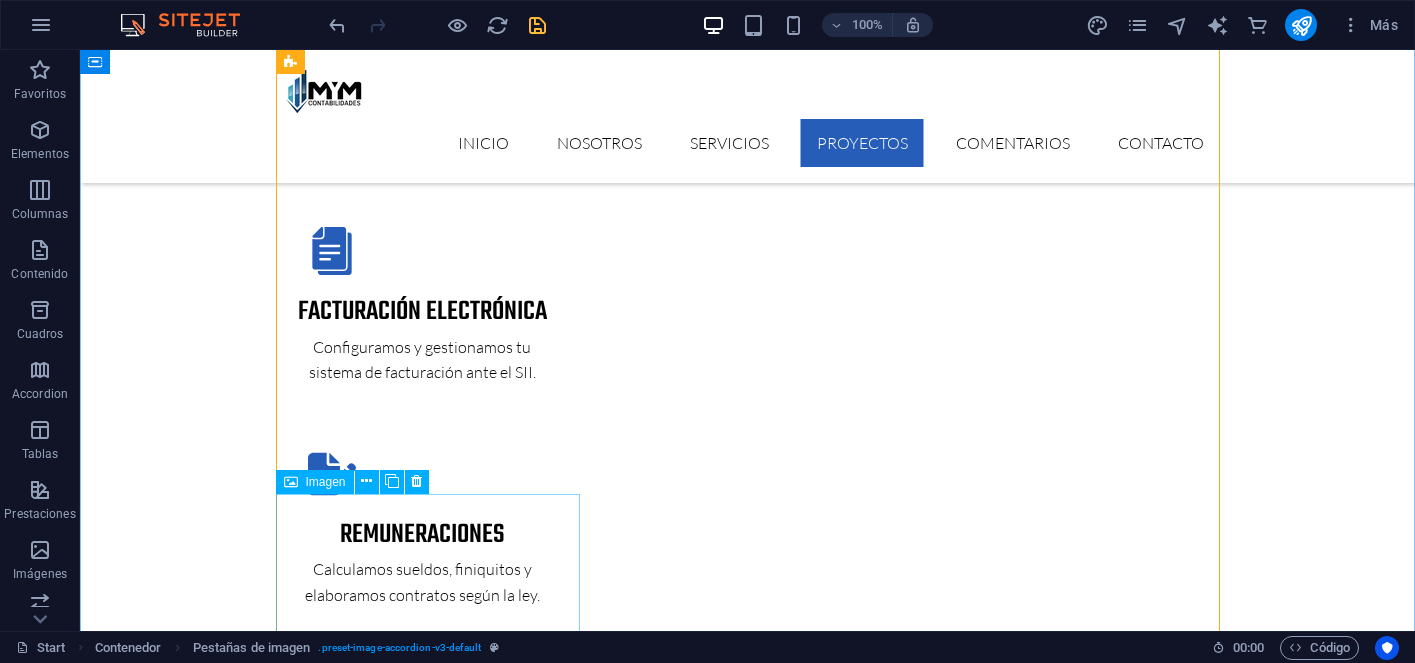 click on "PROJECT 3" at bounding box center [428, 4535] 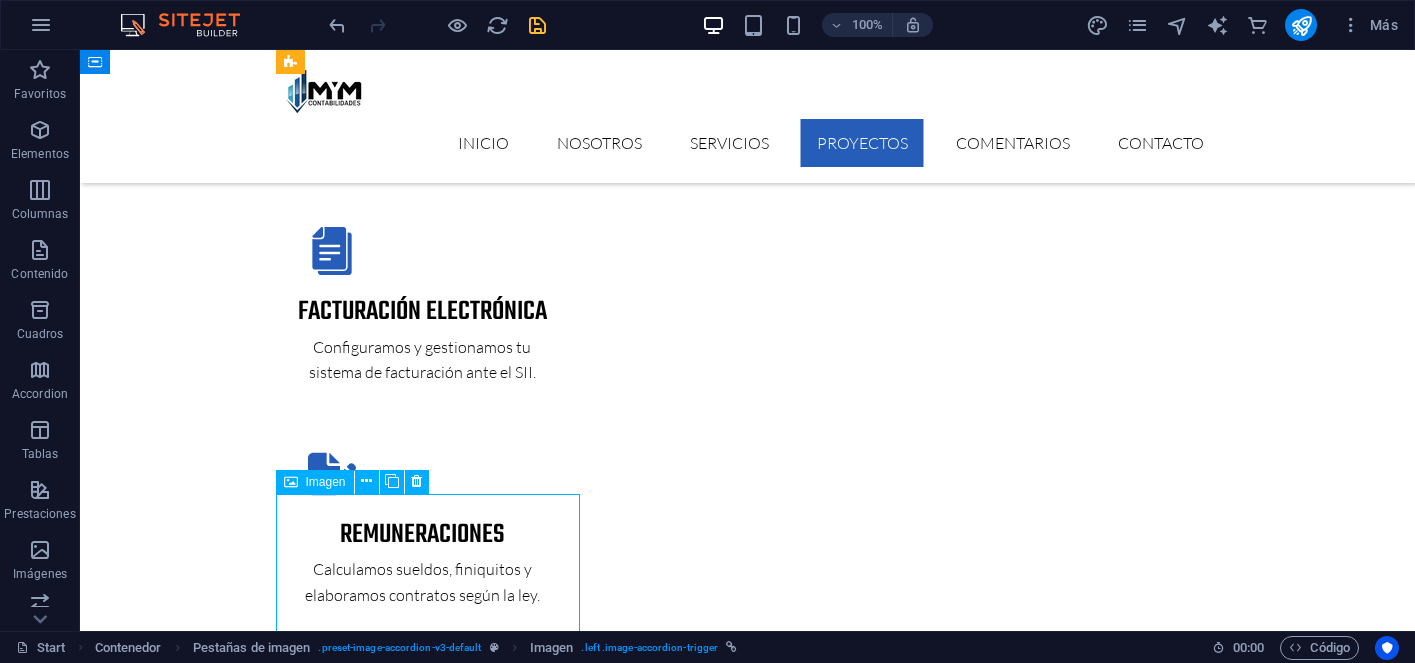 scroll, scrollTop: 3903, scrollLeft: 0, axis: vertical 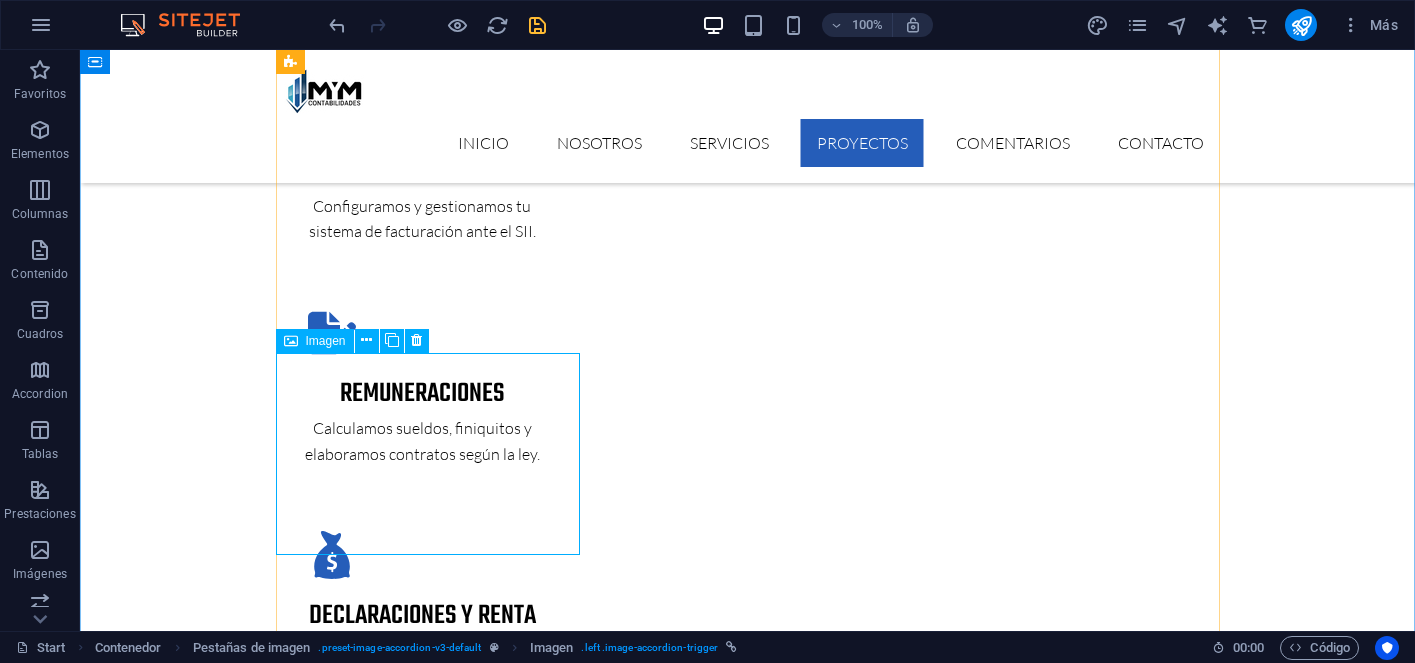 click on "PROJECT 3" at bounding box center [428, 4394] 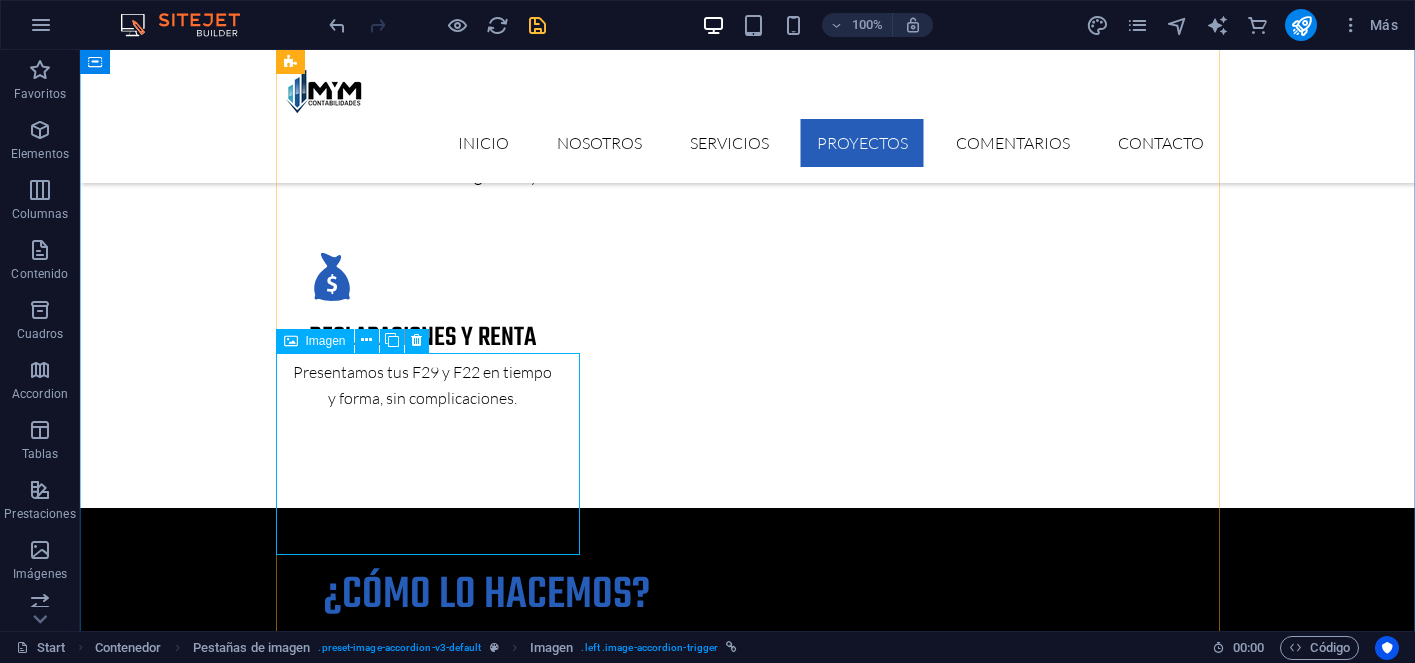 select on "px" 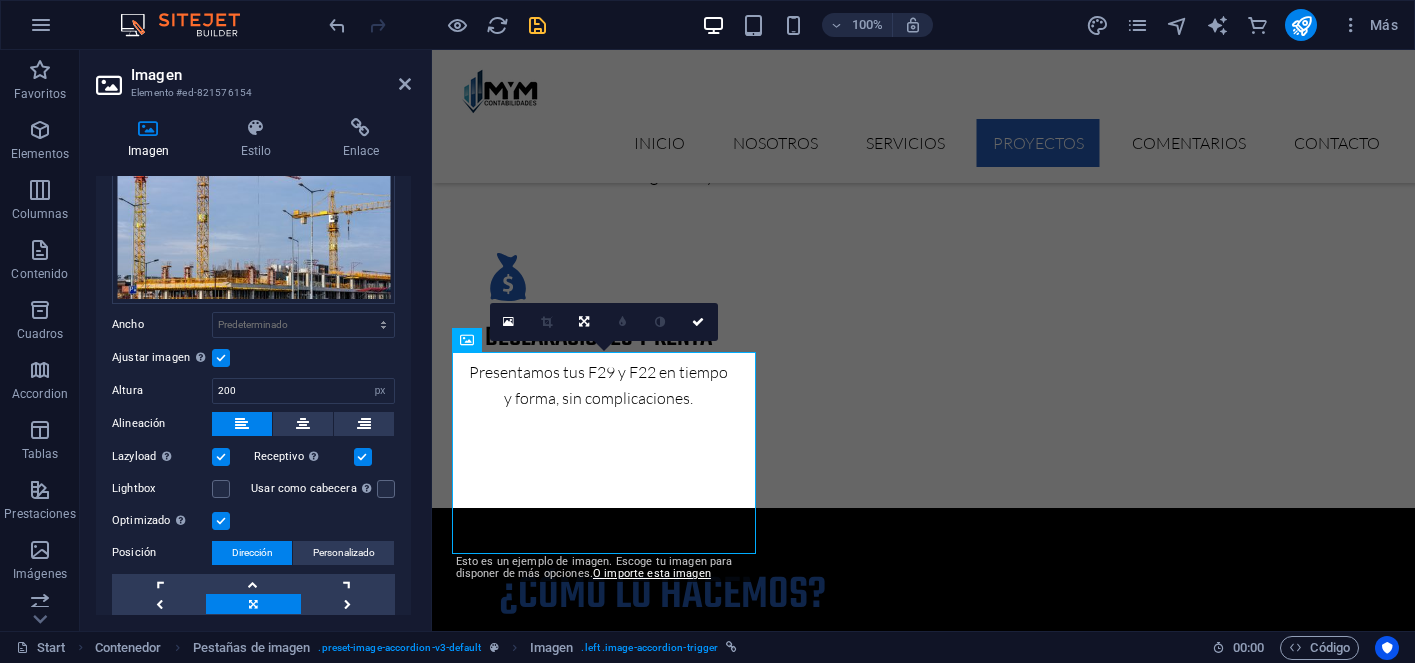 scroll, scrollTop: 196, scrollLeft: 0, axis: vertical 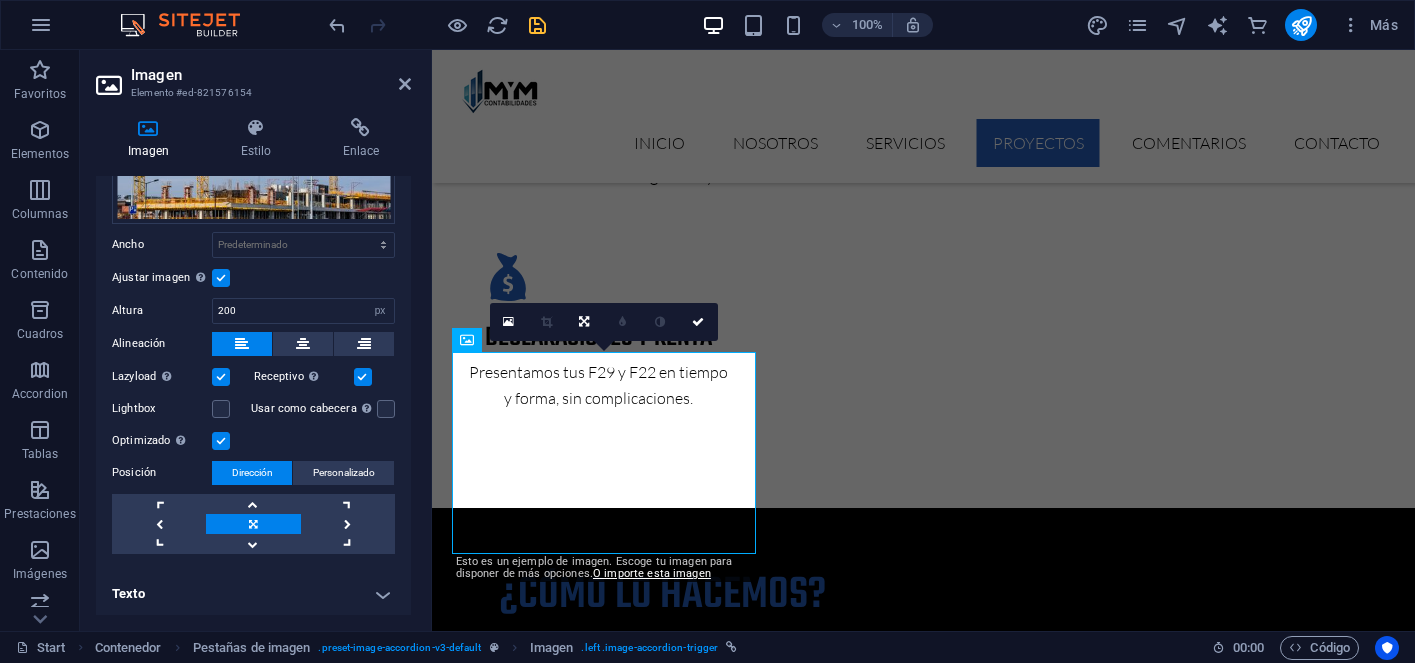 click on "Texto" at bounding box center [253, 594] 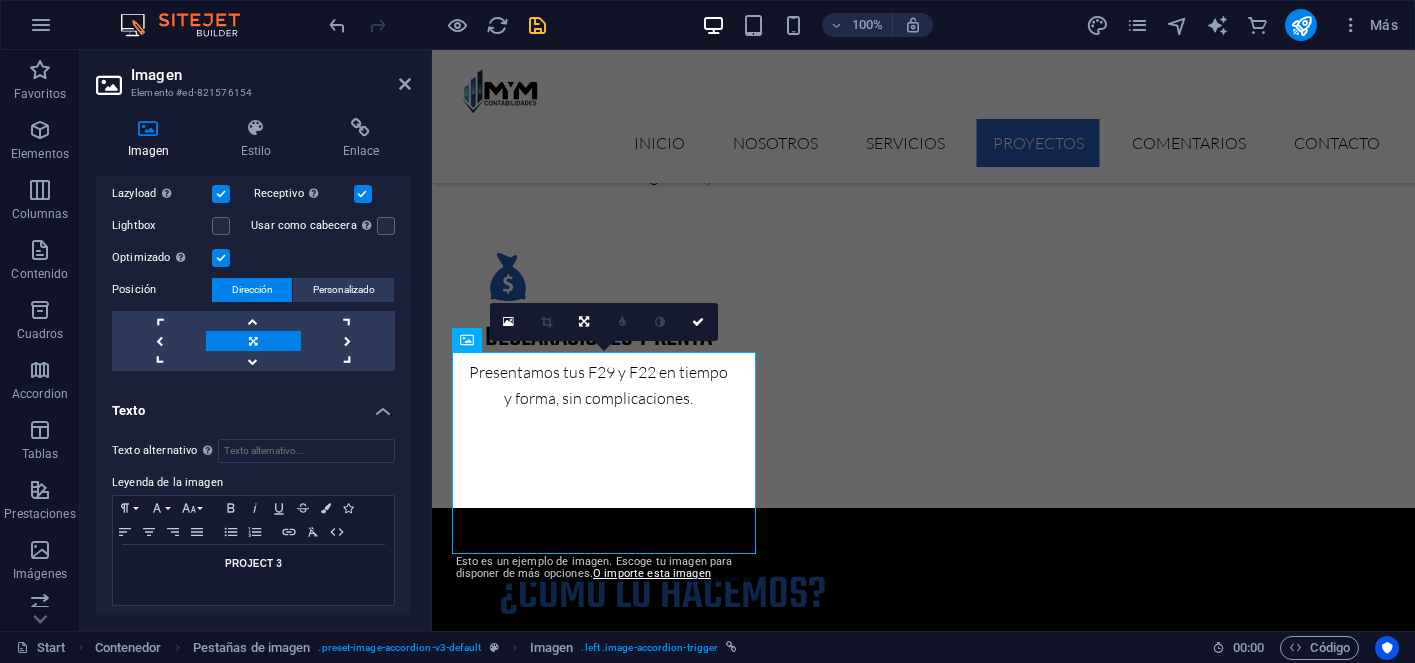 scroll, scrollTop: 384, scrollLeft: 0, axis: vertical 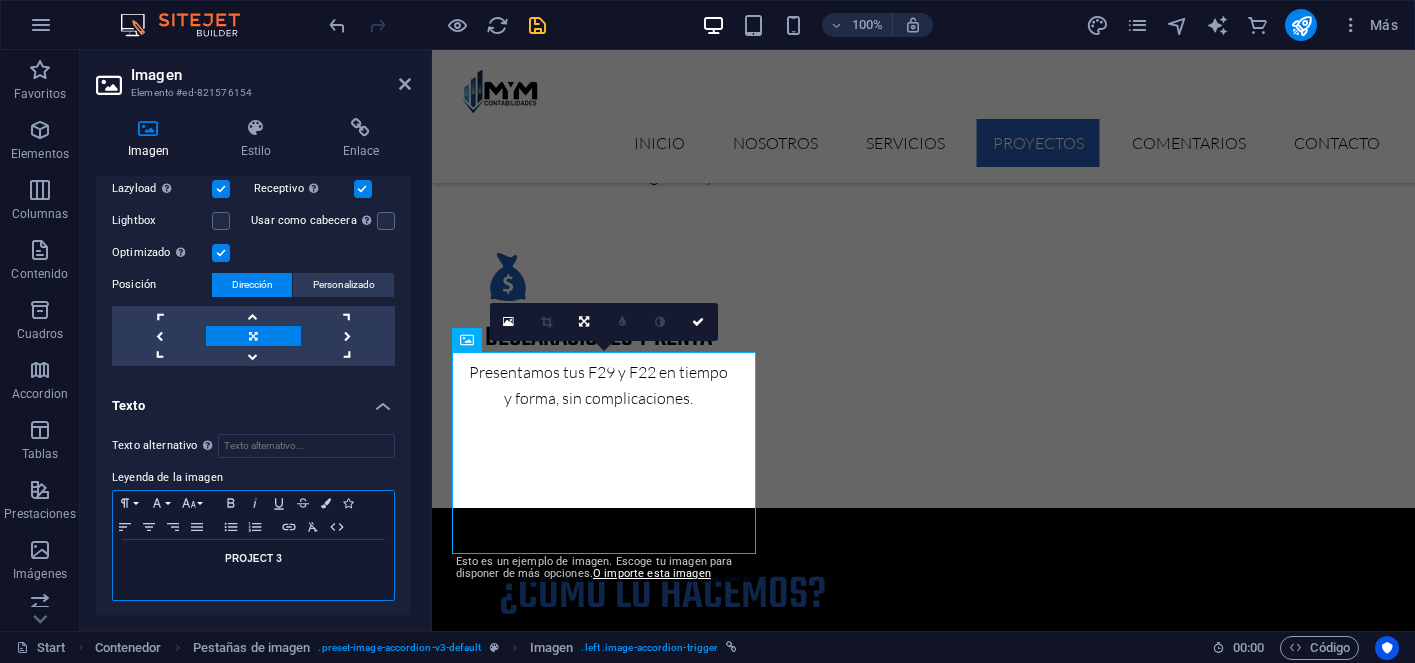 click on "PROJECT 3" at bounding box center [253, 558] 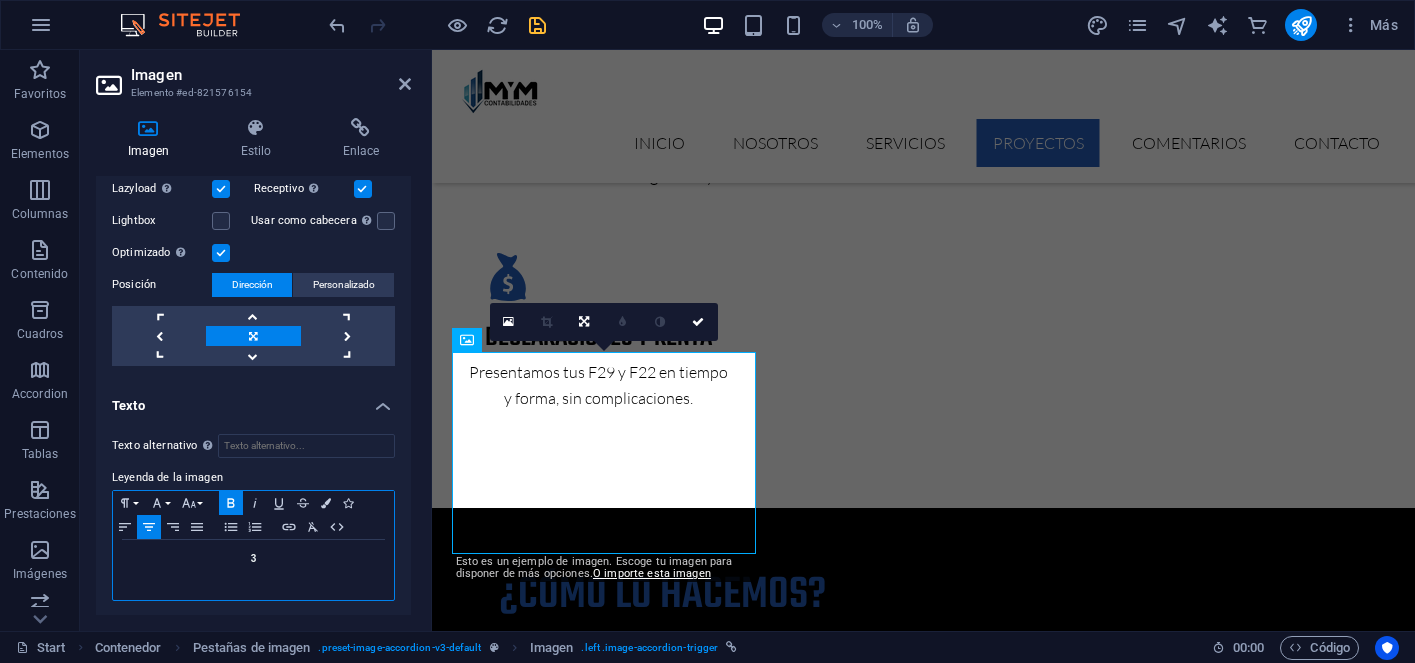 type 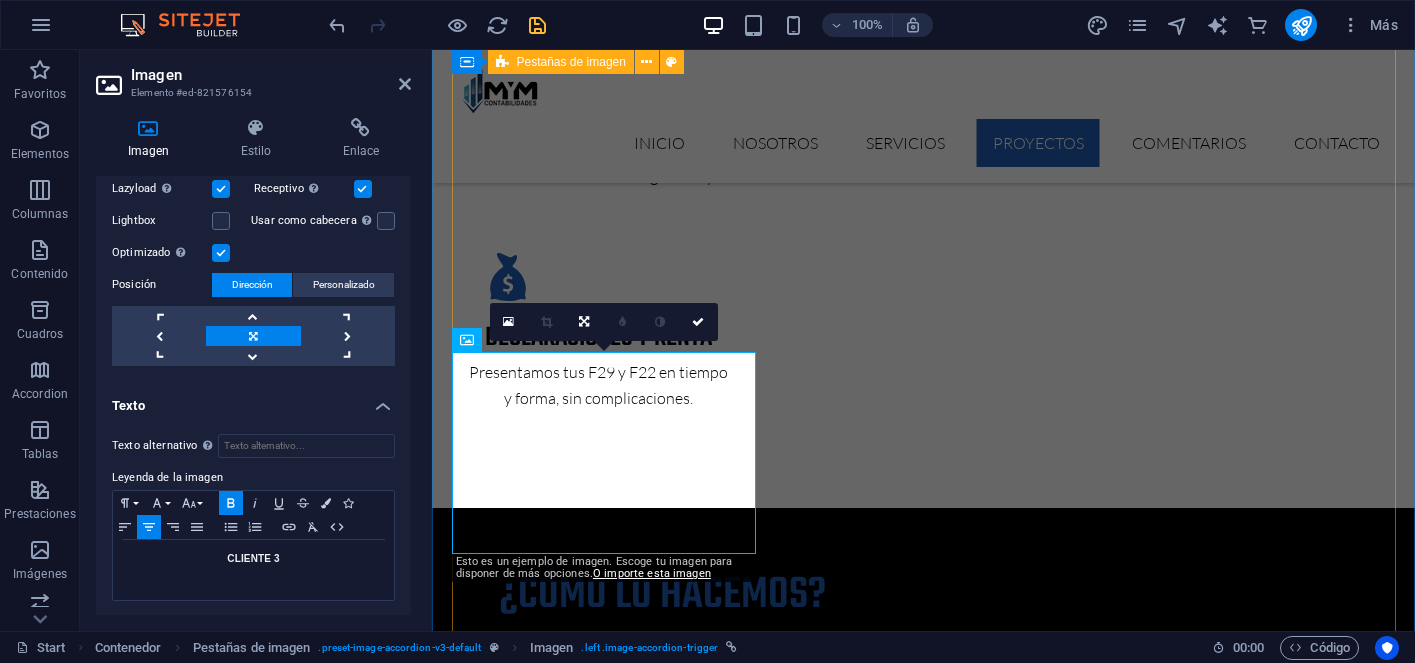 click on "CLIENTE 1 NOMBRE DEL CLIENTE Descripción de lo que se hizo Infomación adicional por destacar Cumque quo adipisci vel vitae aliquid  Corrupti perferendis voluptates Voluptatem minima officia veritatis CLIENTE 2 Our latest project Lorem ipsum dolor sit amet, consectetur adipisicing elit. Natus, dolores, at, nisi eligendi repellat voluptatem minima officia veritatis quasi animi porro laudantium dicta dolor voluptate non maiores ipsum reprehenderit odio fugiat reiciendis consectetur fuga pariatur libero accusantium quod minus odit debitis. Morrupti ipsum Perferendis Cumque quo adipisci vel vitae aliquid  Corrupti perferendis voluptates Voluptatem minima officia veritatis CLIENTE 3 Our latest project Lorem ipsum dolor sit amet, consectetur adipisicing elit. Natus, dolores, at, nisi eligendi repellat voluptatem minima officia veritatis quasi animi porro laudantium dicta dolor voluptate non maiores ipsum reprehenderit odio fugiat reiciendis consectetur fuga pariatur libero accusantium quod minus odit debitis." at bounding box center [924, 3895] 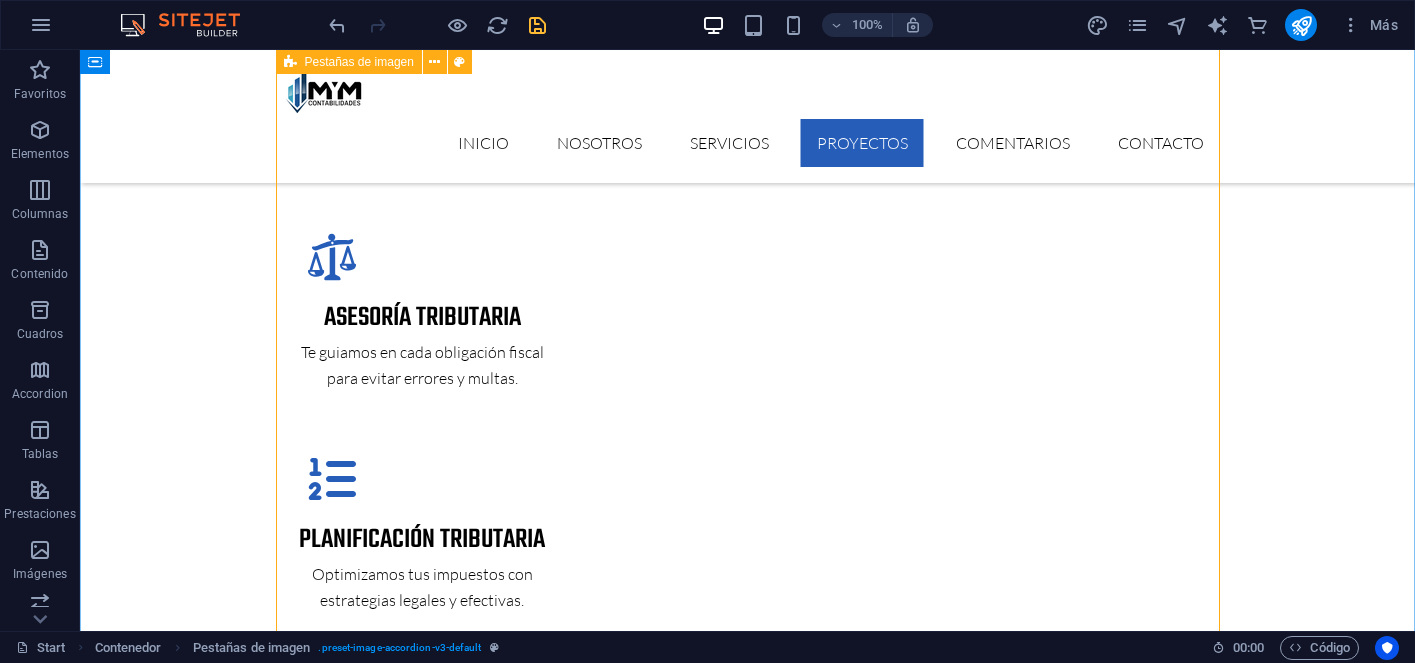 scroll, scrollTop: 3597, scrollLeft: 0, axis: vertical 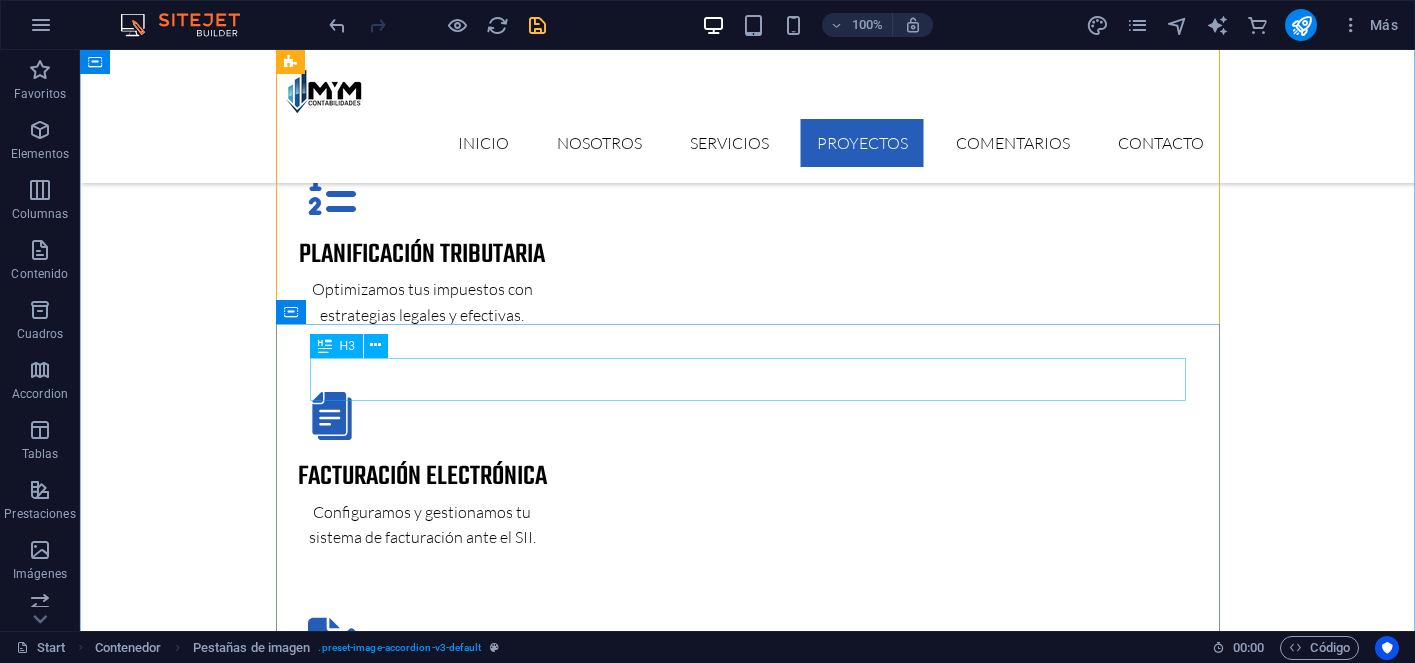click on "Our latest project" at bounding box center [748, 4321] 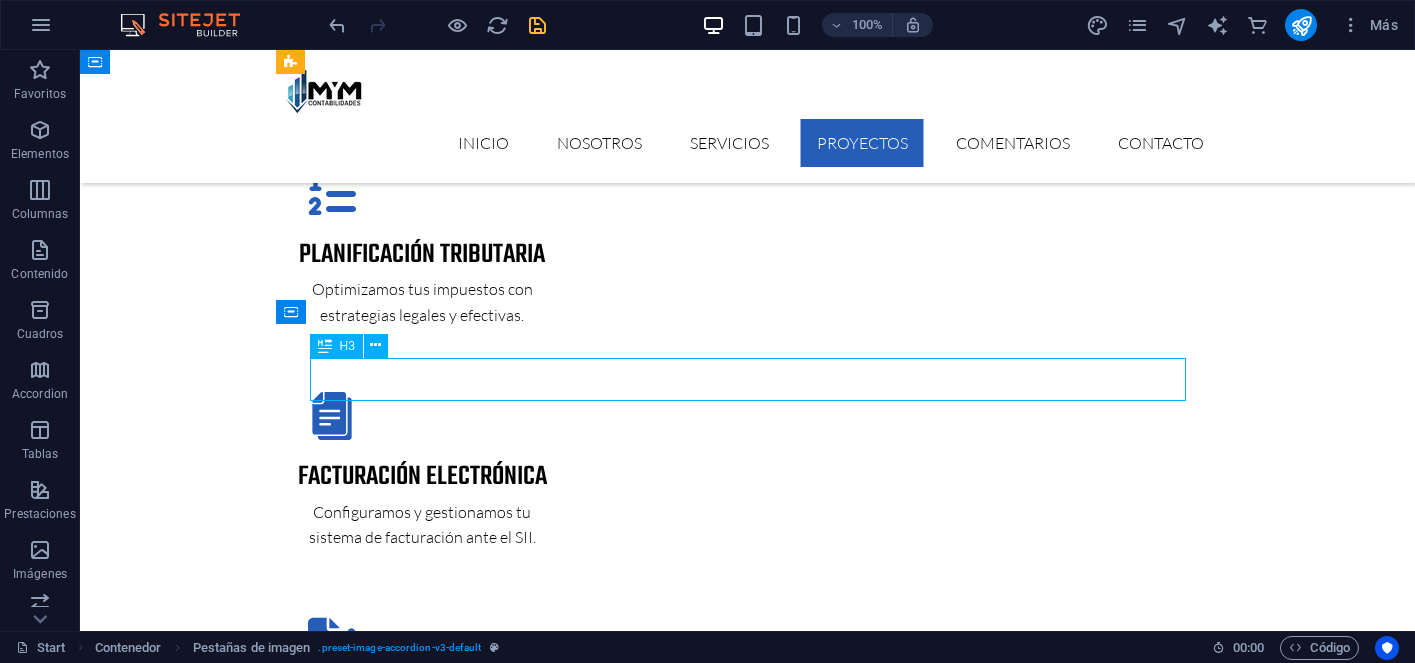 click on "Our latest project" at bounding box center [748, 4321] 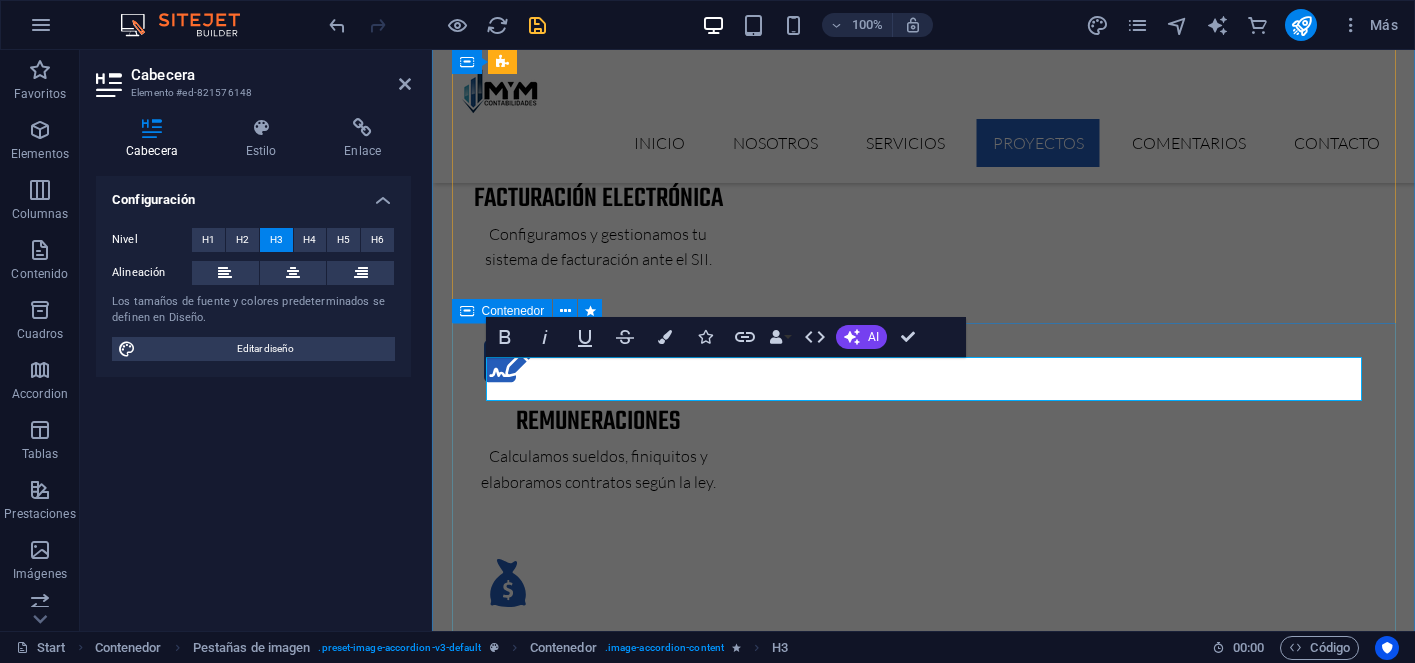 type 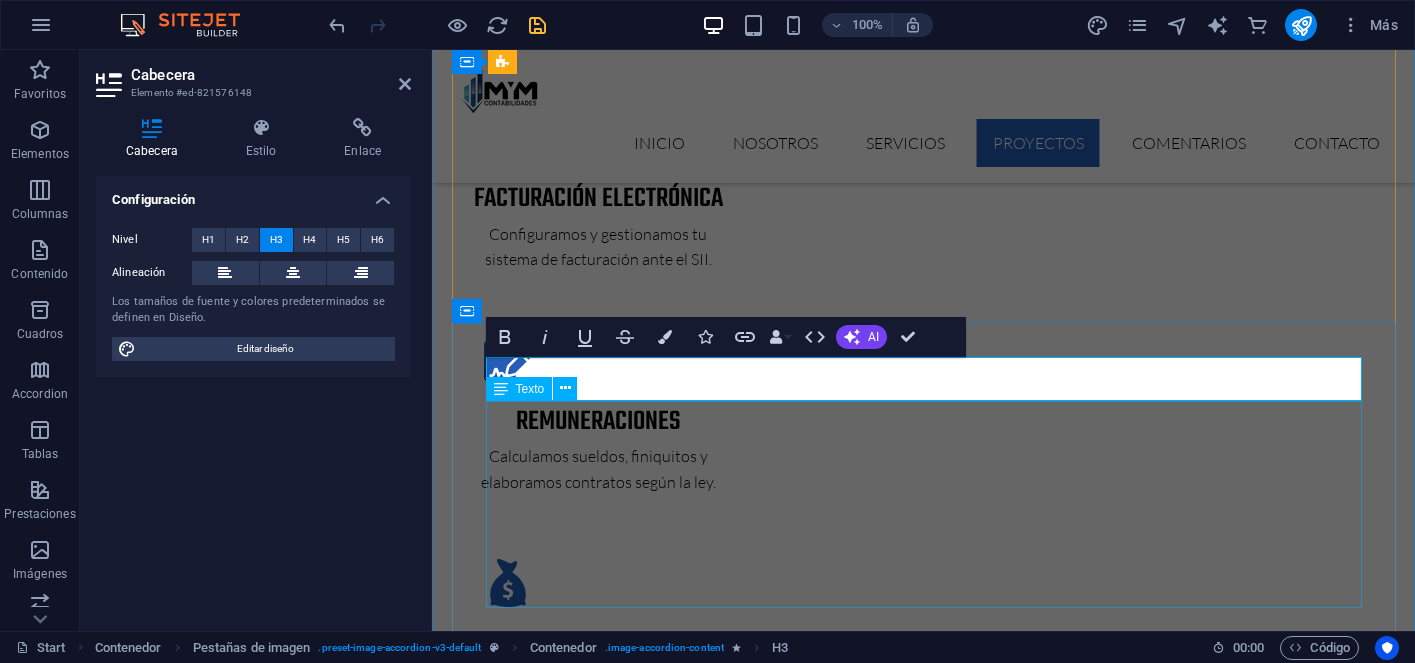 click on "Lorem ipsum dolor sit amet, consectetur adipisicing elit. Natus, dolores, at, nisi eligendi repellat voluptatem minima officia veritatis quasi animi porro laudantium dicta dolor voluptate non maiores ipsum reprehenderit odio fugiat reiciendis consectetur fuga pariatur libero accusantium quod minus odit debitis. Morrupti ipsum Perferendis Cumque quo adipisci vel vitae aliquid  Corrupti perferendis voluptates Voluptatem minima officia veritatis" at bounding box center (924, 4306) 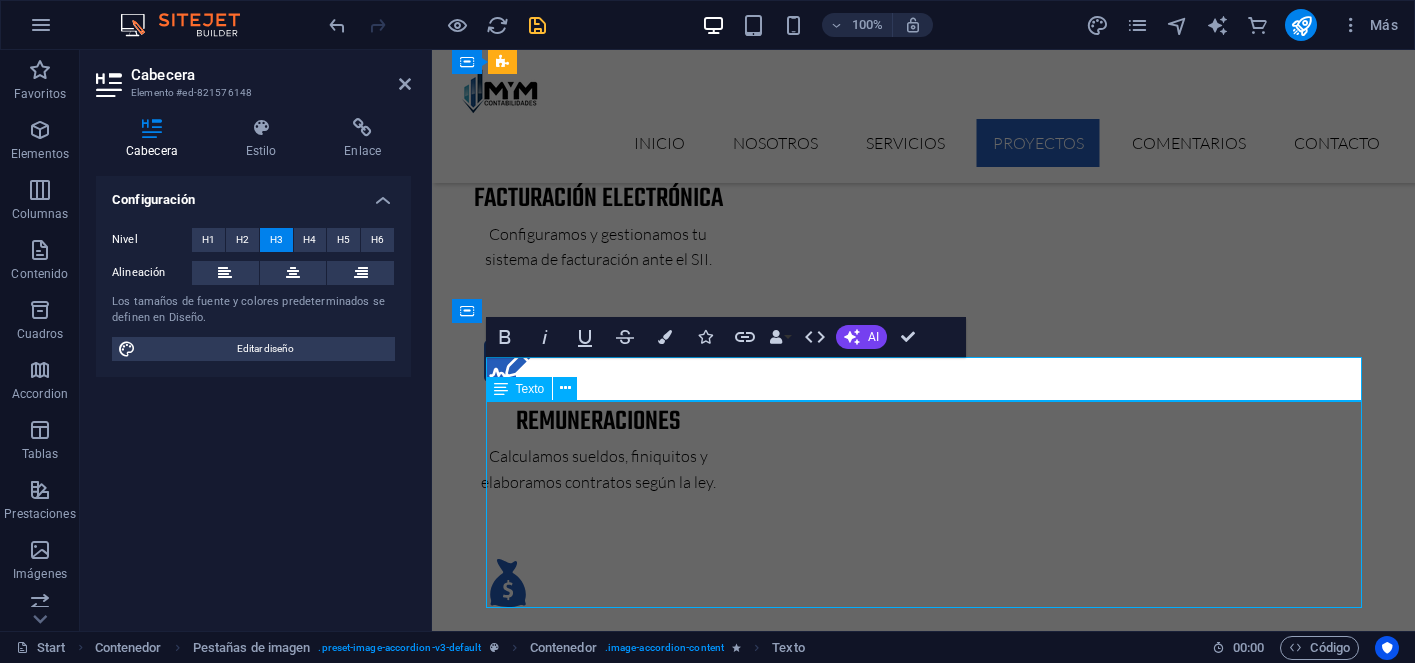 click on "Lorem ipsum dolor sit amet, consectetur adipisicing elit. Natus, dolores, at, nisi eligendi repellat voluptatem minima officia veritatis quasi animi porro laudantium dicta dolor voluptate non maiores ipsum reprehenderit odio fugiat reiciendis consectetur fuga pariatur libero accusantium quod minus odit debitis. Morrupti ipsum Perferendis Cumque quo adipisci vel vitae aliquid  Corrupti perferendis voluptates Voluptatem minima officia veritatis" at bounding box center [924, 4306] 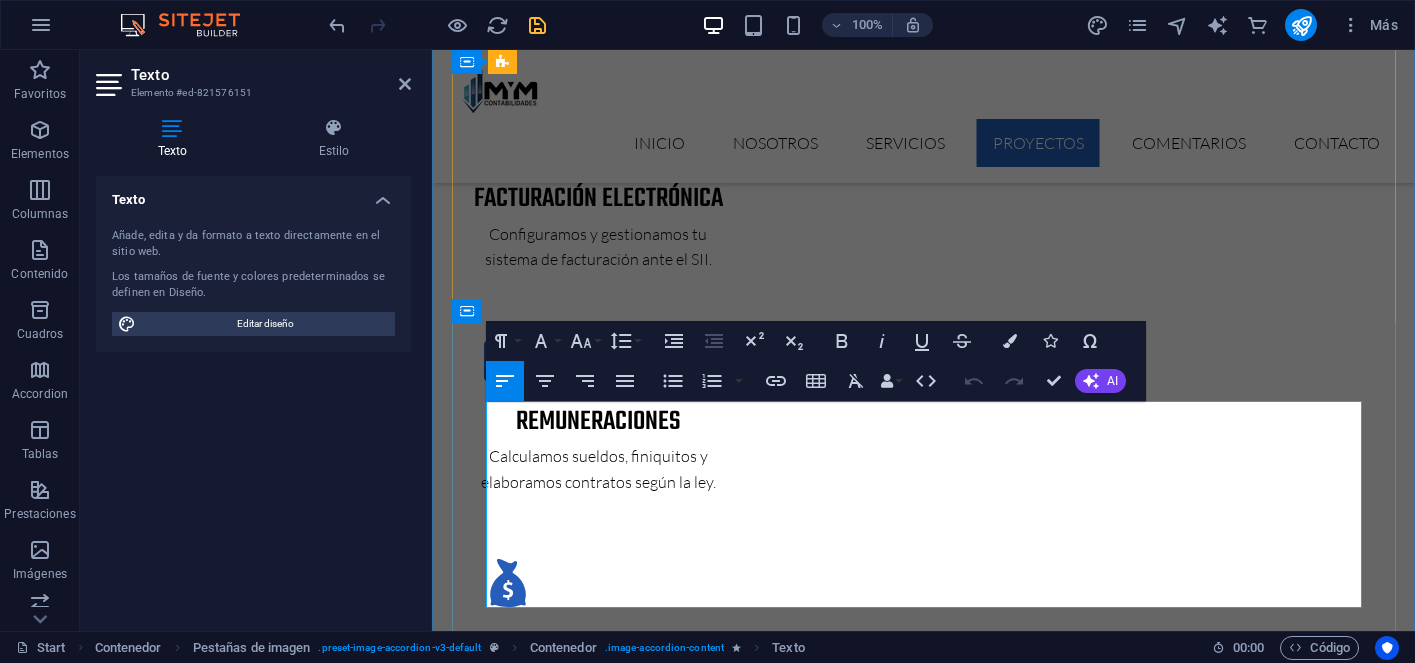 click on "Lorem ipsum dolor sit amet, consectetur adipisicing elit. Natus, dolores, at, nisi eligendi repellat voluptatem minima officia veritatis quasi animi porro laudantium dicta dolor voluptate non maiores ipsum reprehenderit odio fugiat reiciendis consectetur fuga pariatur libero accusantium quod minus odit debitis." at bounding box center (924, 4103) 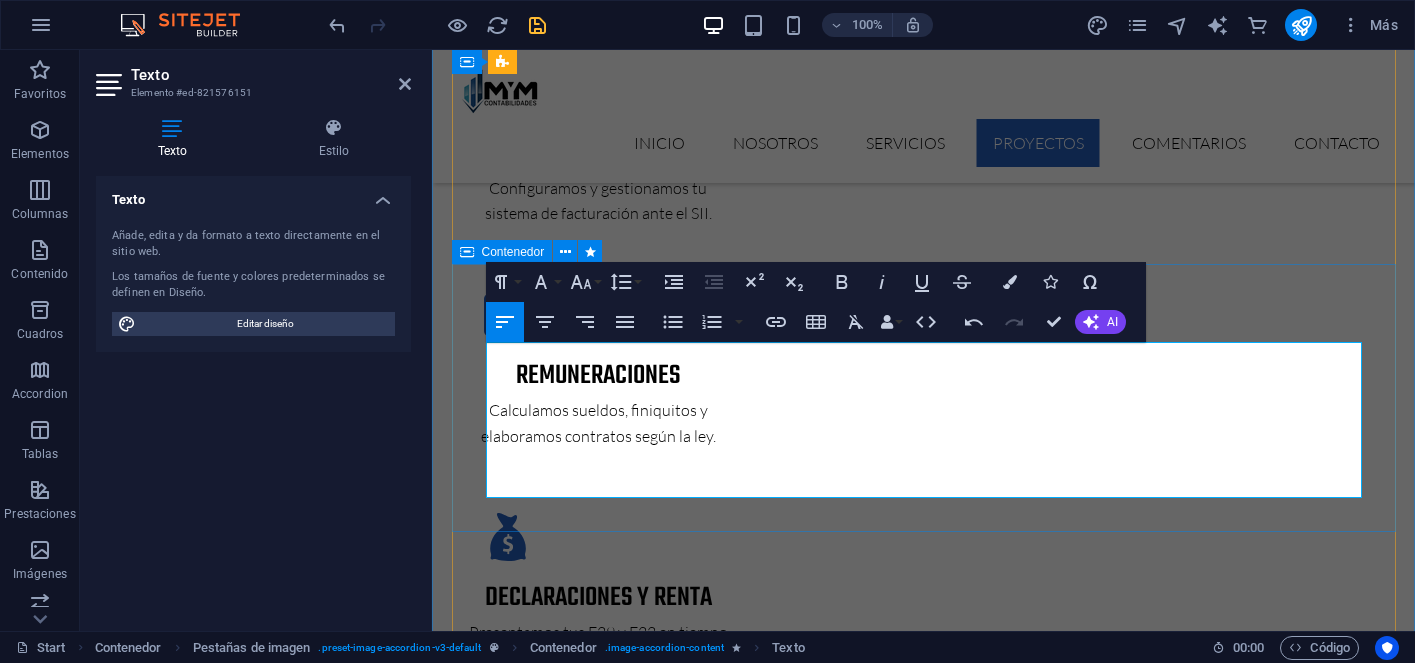 scroll, scrollTop: 3934, scrollLeft: 0, axis: vertical 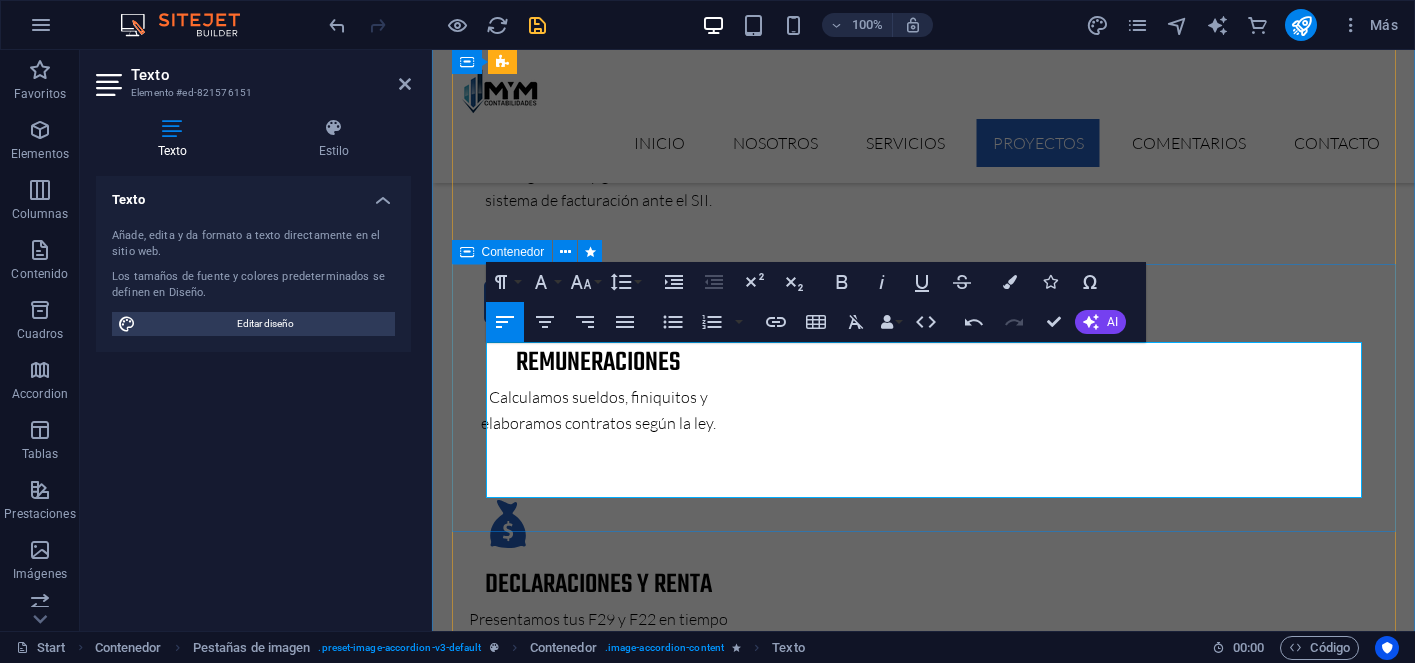 drag, startPoint x: 686, startPoint y: 404, endPoint x: 481, endPoint y: 408, distance: 205.03902 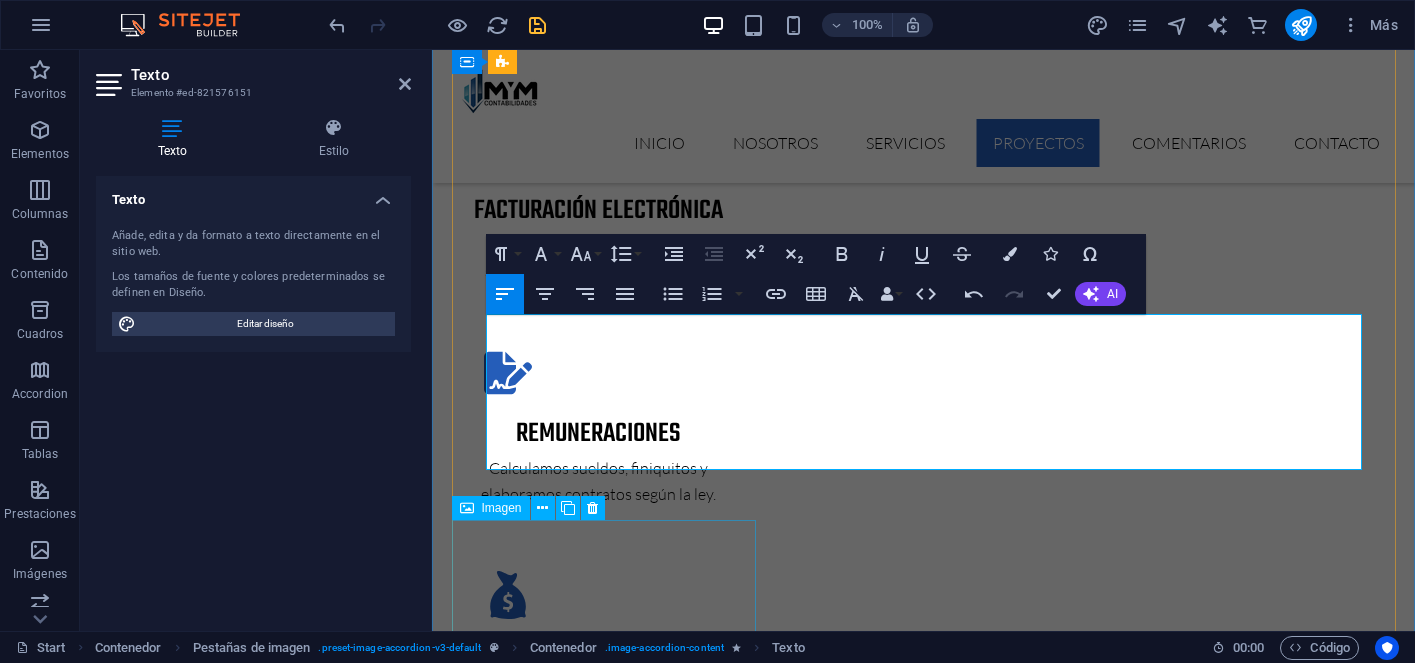 scroll, scrollTop: 3962, scrollLeft: 0, axis: vertical 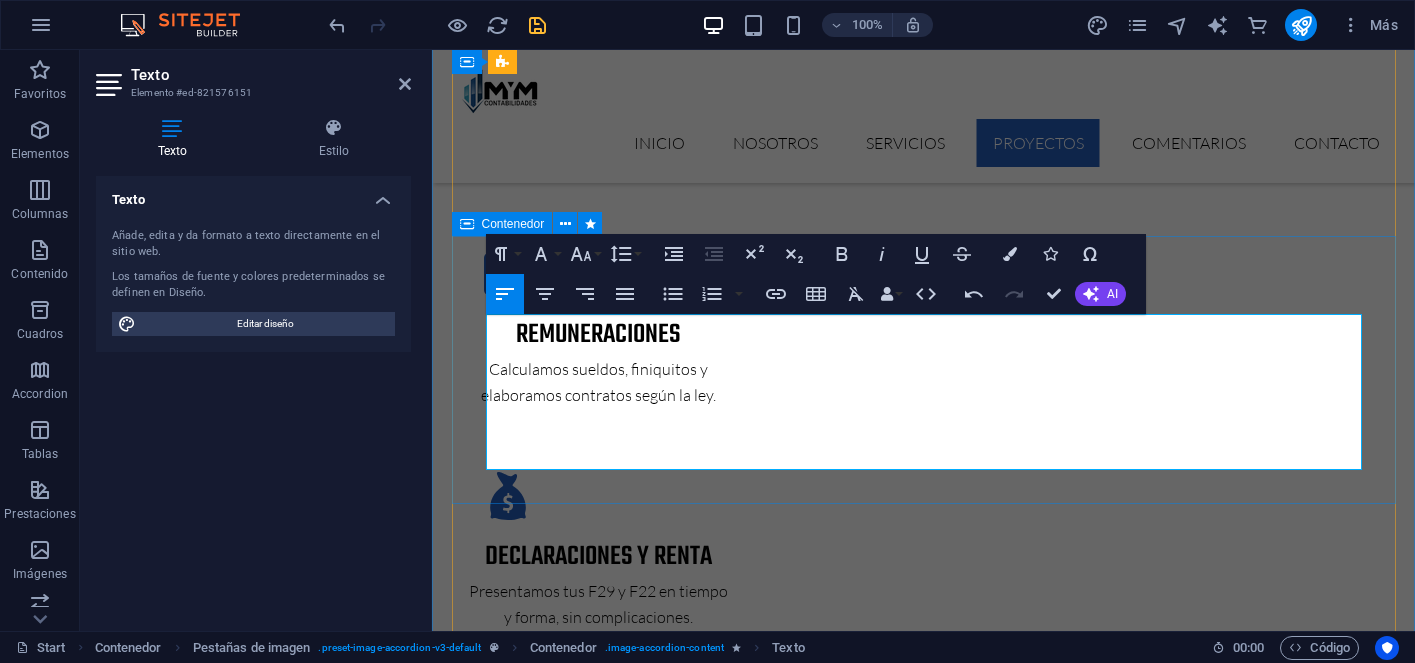drag, startPoint x: 747, startPoint y: 459, endPoint x: 469, endPoint y: 319, distance: 311.26193 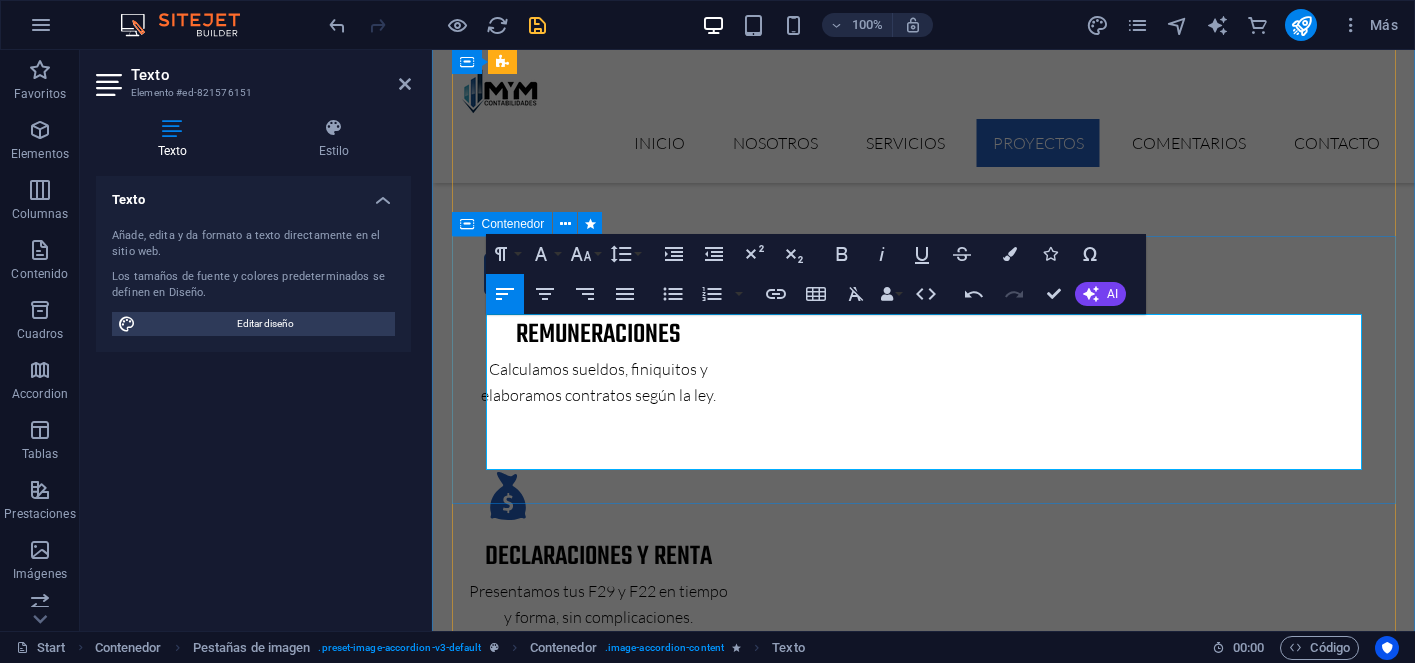 copy on "Descripción de lo que se hizo Información adicional por destacar Cumque quo adipisci vel vitae aliquid  Corrupti perferendis voluptates Voluptatem minima officia veritatis" 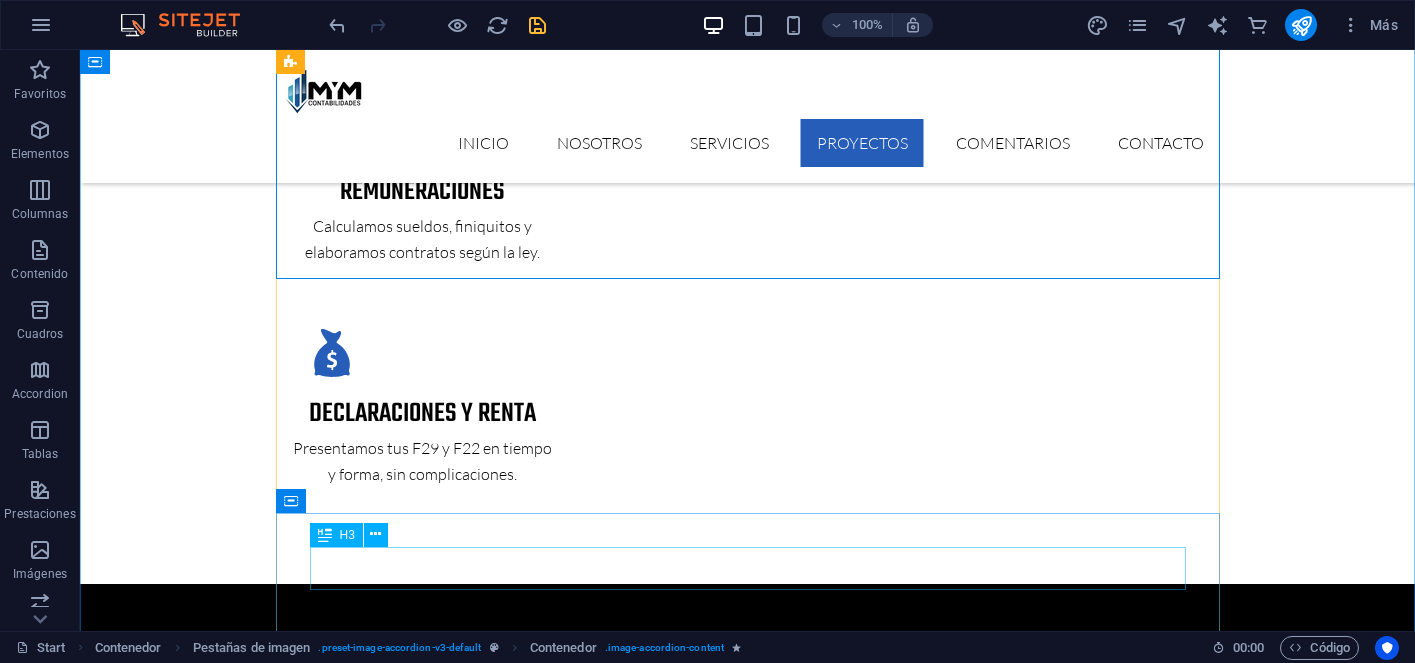 scroll, scrollTop: 4170, scrollLeft: 0, axis: vertical 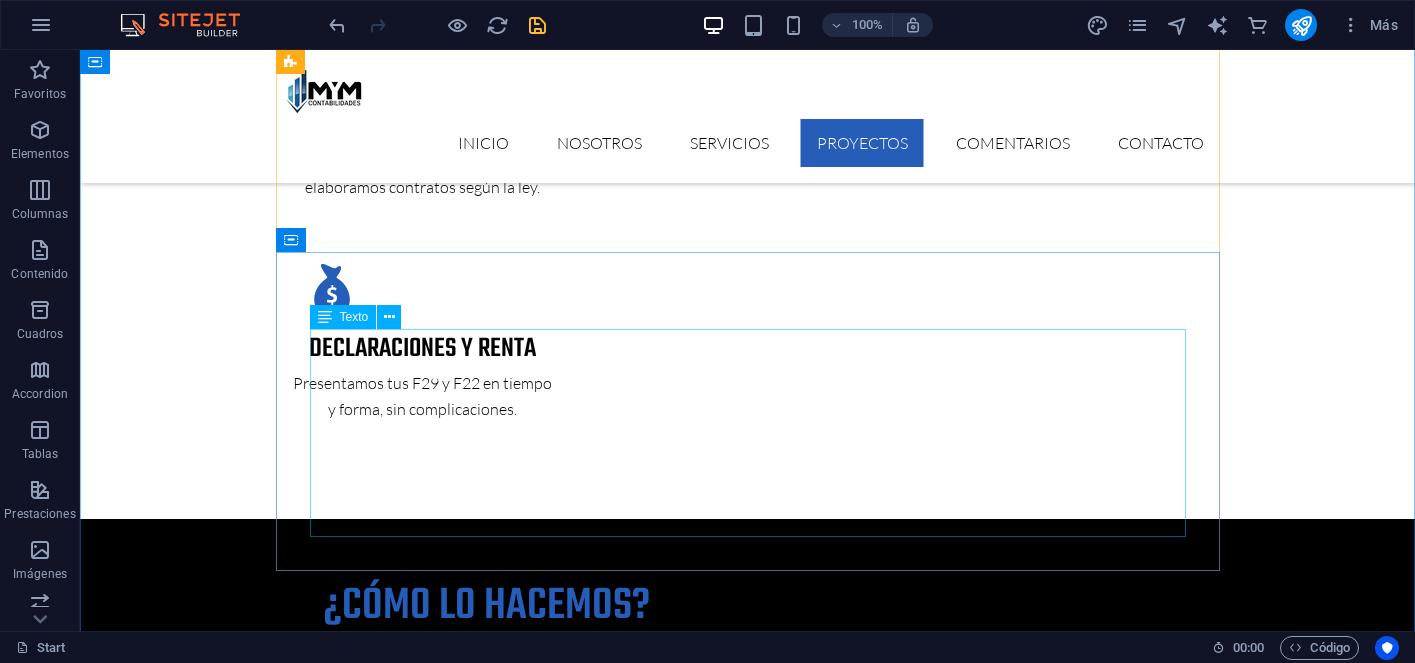click on "Lorem ipsum dolor sit amet, consectetur adipisicing elit. Natus, dolores, at, nisi eligendi repellat voluptatem minima officia veritatis quasi animi porro laudantium dicta dolor voluptate non maiores ipsum reprehenderit odio fugiat reiciendis consectetur fuga pariatur libero accusantium quod minus odit debitis. Morrupti ipsum Perferendis Cumque quo adipisci vel vitae aliquid  Corrupti perferendis voluptates Voluptatem minima officia veritatis" at bounding box center (748, 4372) 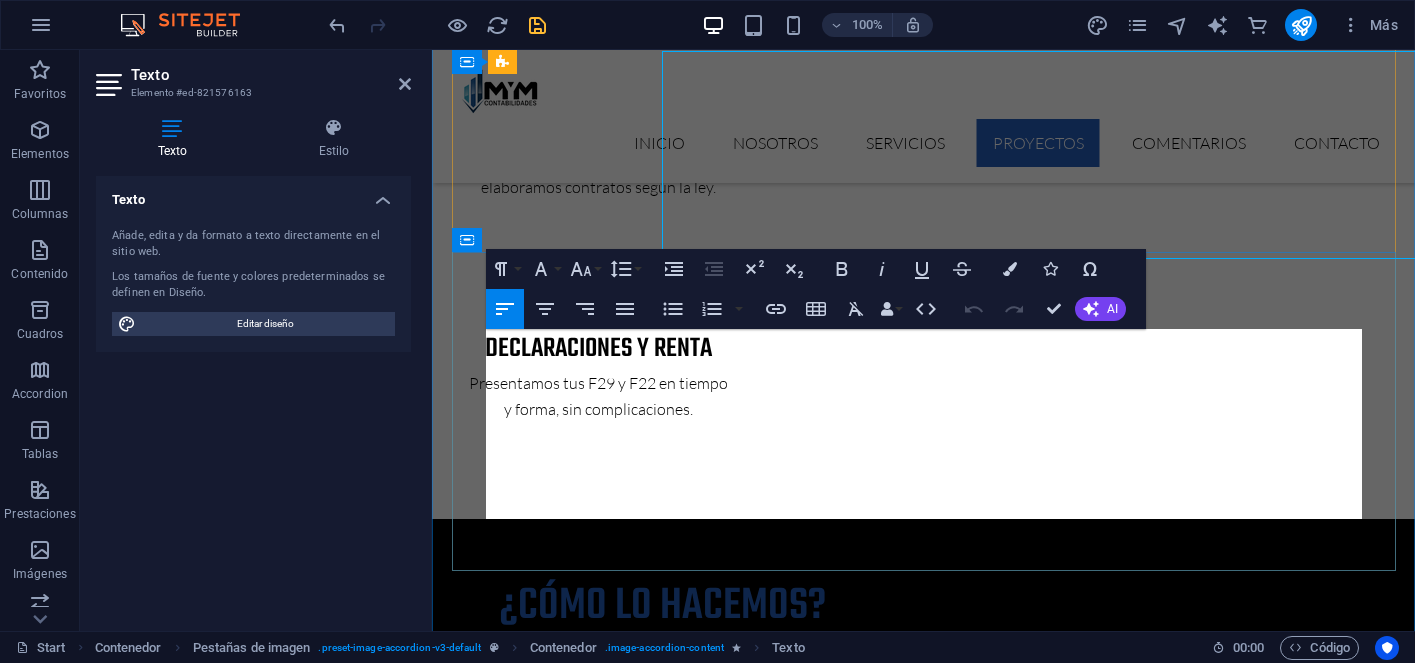 scroll, scrollTop: 4448, scrollLeft: 0, axis: vertical 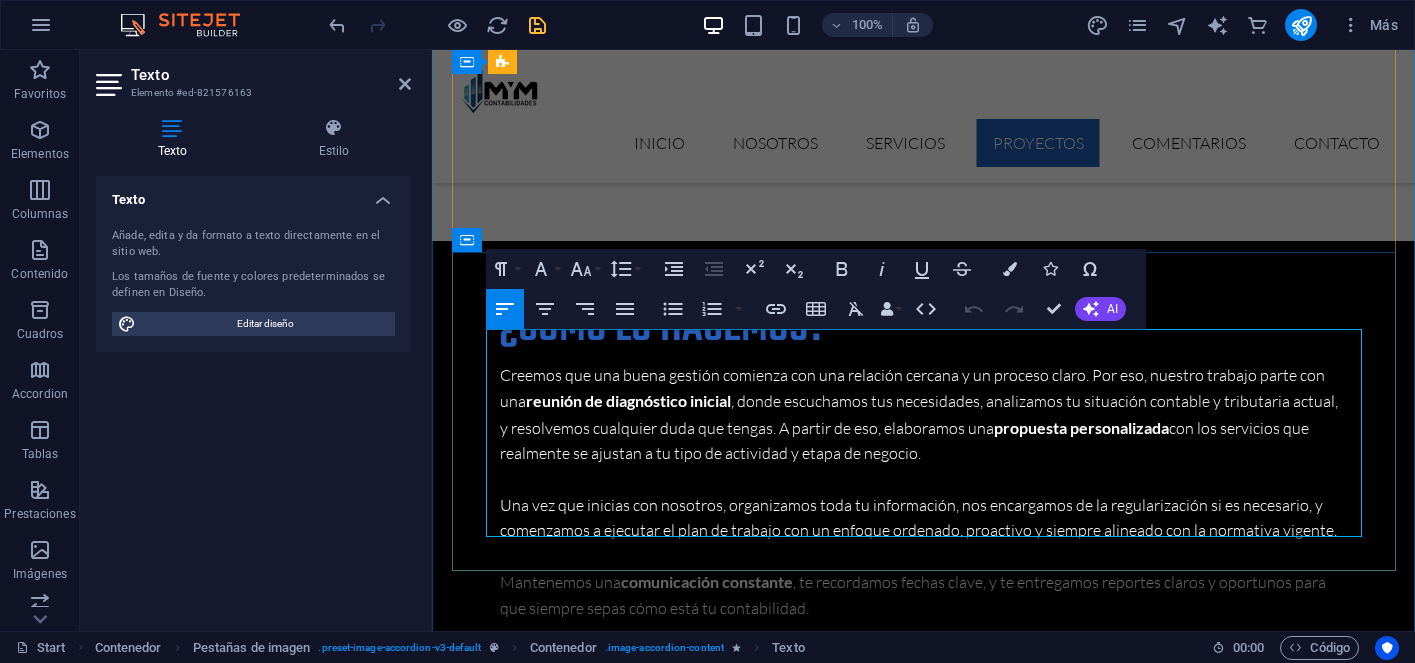 drag, startPoint x: 755, startPoint y: 523, endPoint x: 488, endPoint y: 346, distance: 320.34045 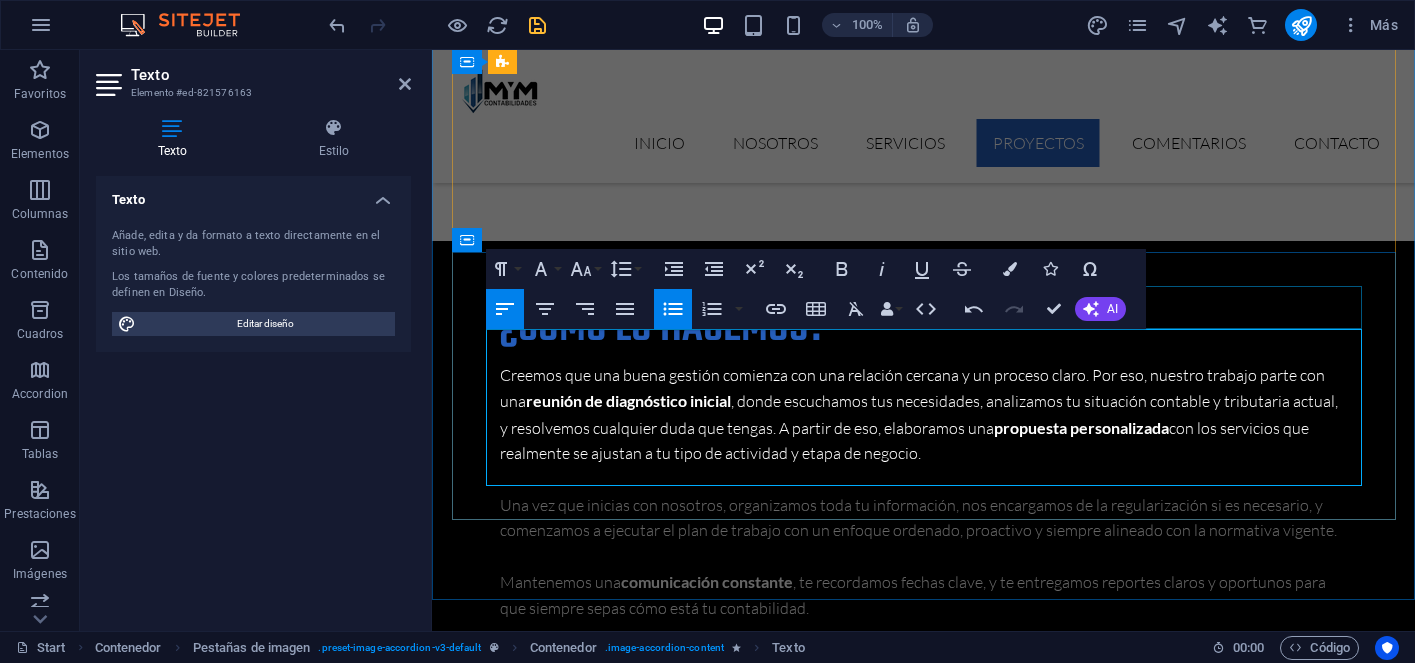 click on "Our latest project" at bounding box center (924, 4107) 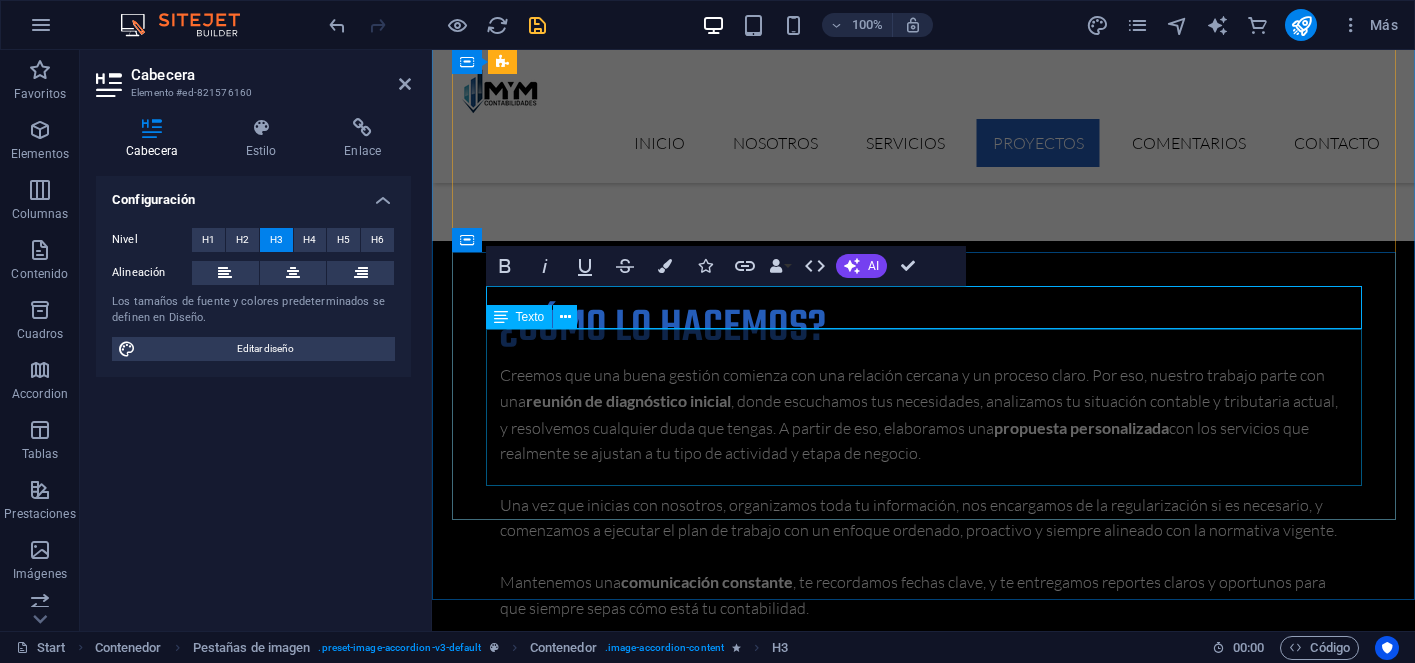 type 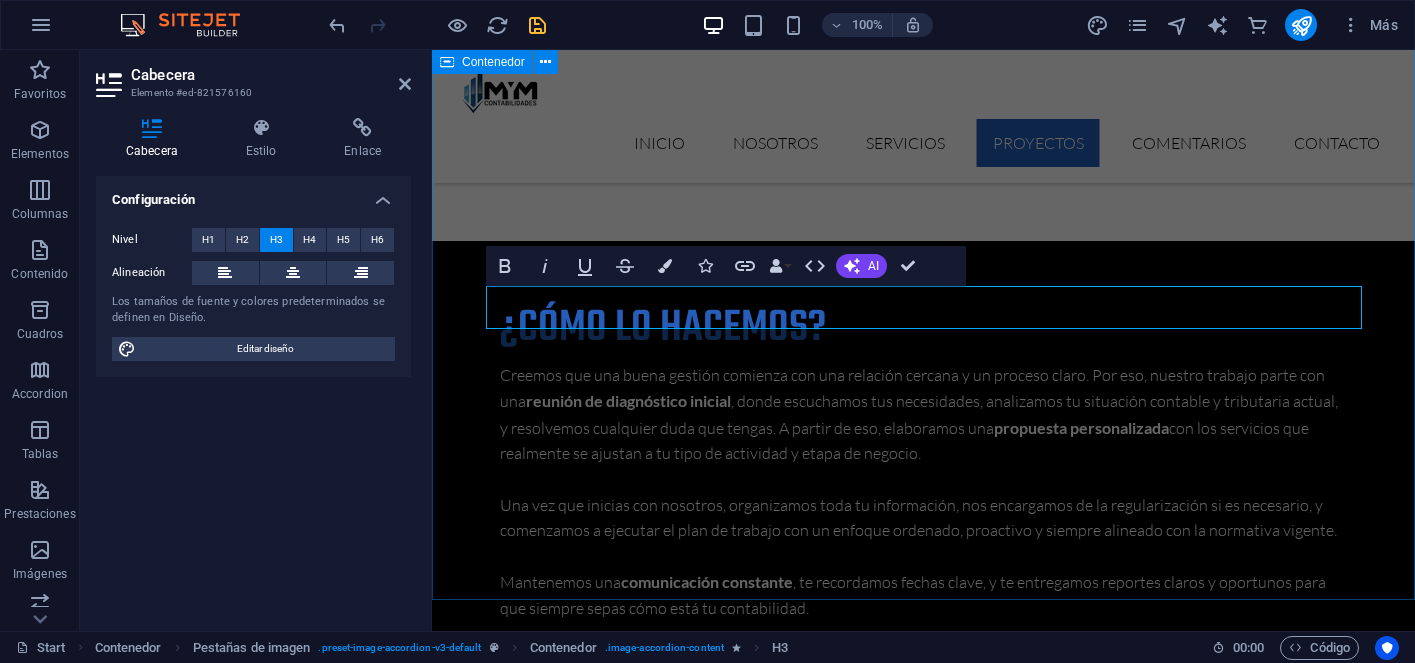 click on "ALGUNOS DE NUESTROS CLIENTES QUE RESPALDAN Y GARANTIZAN NUESTRO TRABAJO CLIENTE 1 NOMBRE DEL CLIENTE Descripción de lo que se hizo Infomación adicional por destacar Cumque quo adipisci vel vitae aliquid  Corrupti perferendis voluptates Voluptatem minima officia veritatis CLIENTE 2 NOMBRE DEL CLIENTE Descripción de lo que se hizo Información adicional por destacar Cumque quo adipisci vel vitae aliquid  Corrupti perferendis voluptates Voluptatem minima officia veritatis CLIENTE 3 NOMBRE DEL CLIENTE Descripción de lo que se hizo Información adicional por destacar Cumque quo adipisci vel vitae aliquid  Corrupti perferendis voluptates Voluptatem minima officia veritatis" at bounding box center (923, 3518) 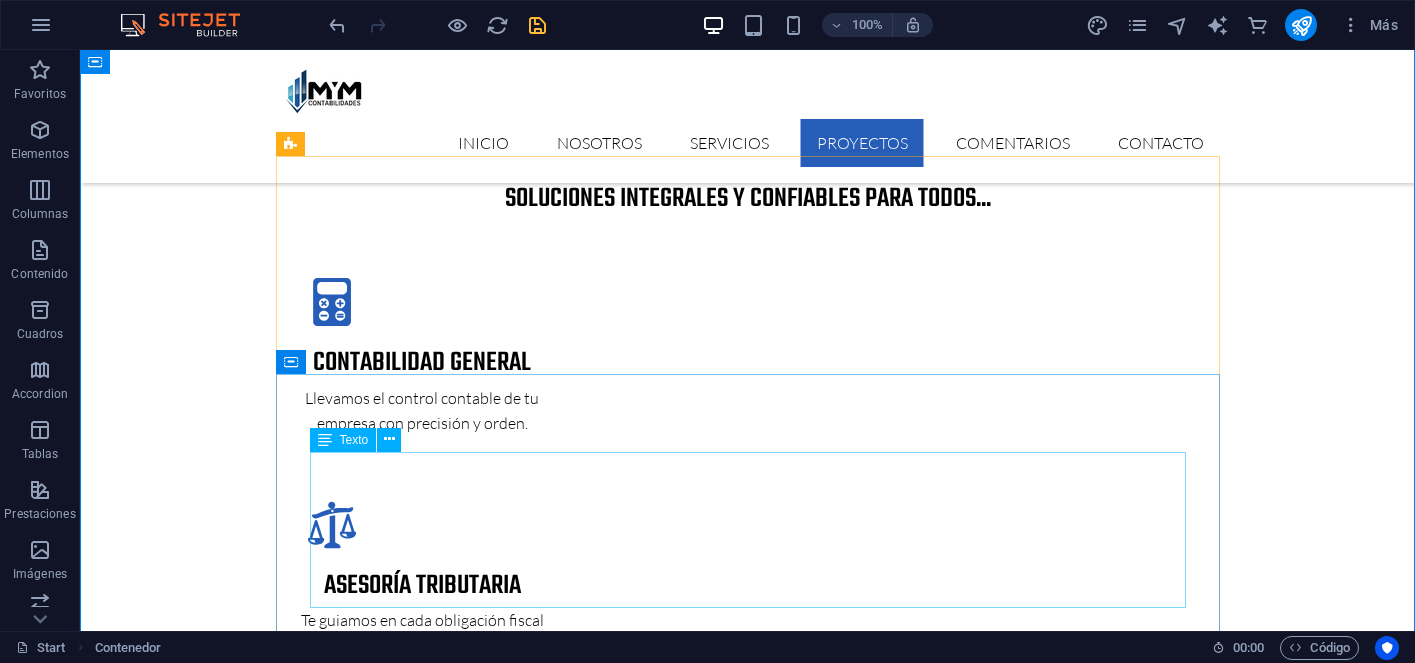 scroll, scrollTop: 3022, scrollLeft: 0, axis: vertical 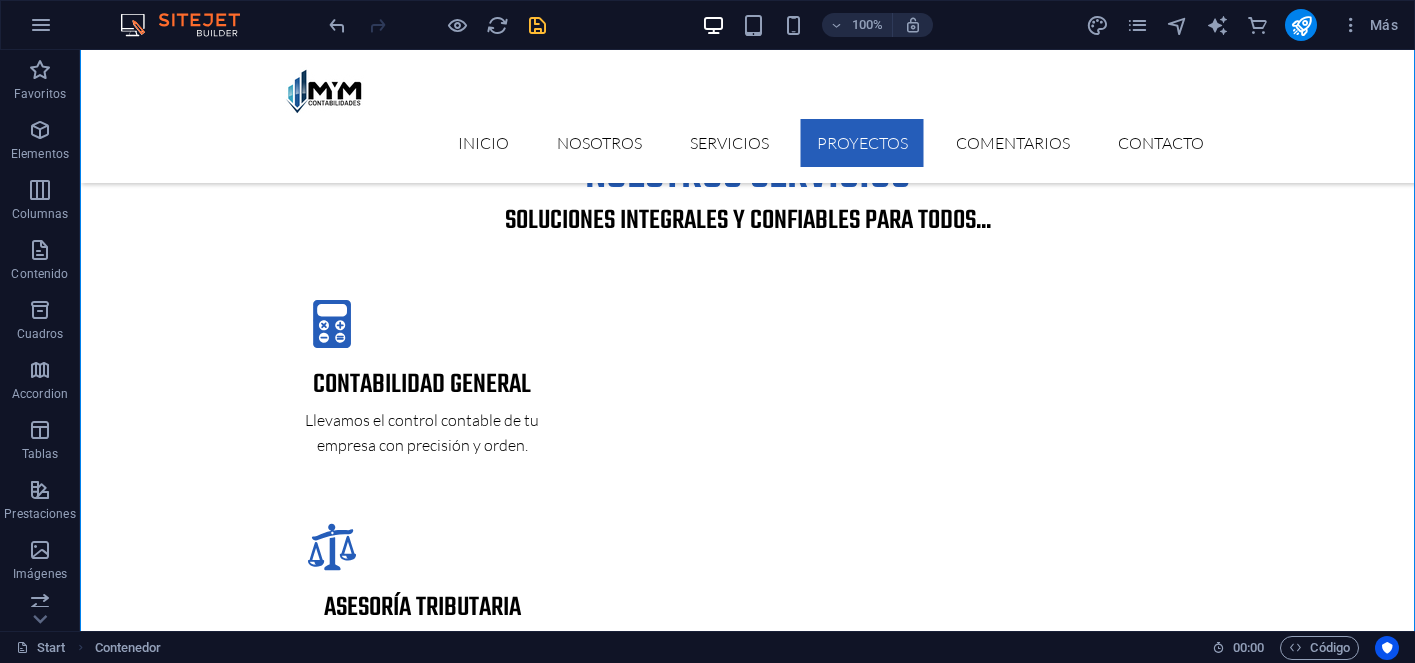 click at bounding box center [437, 25] 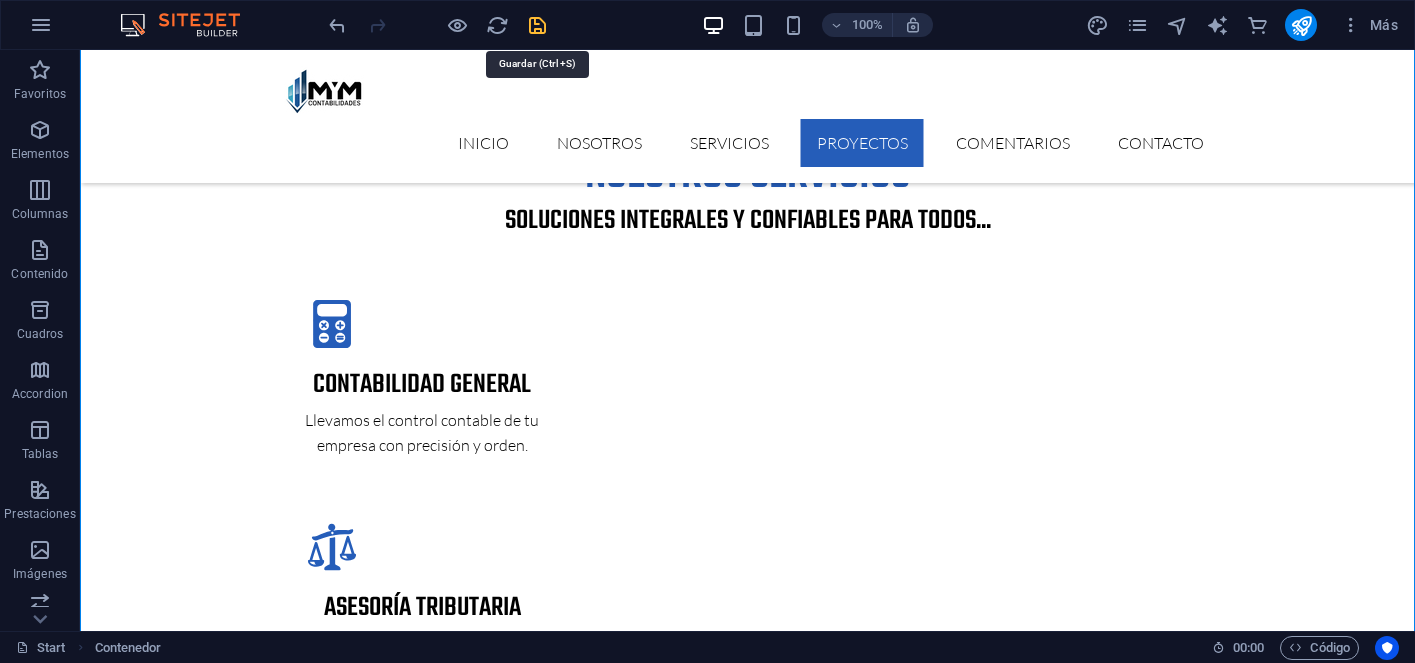 click at bounding box center (537, 25) 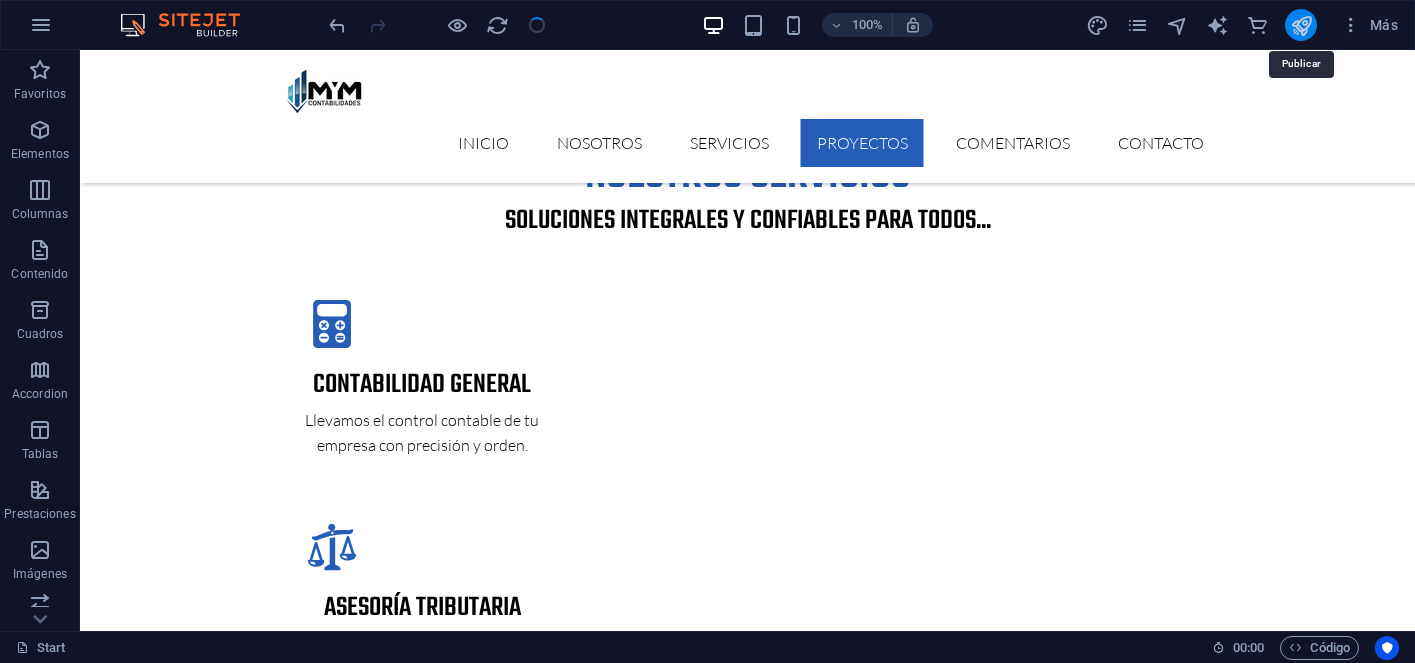 click at bounding box center [1301, 25] 